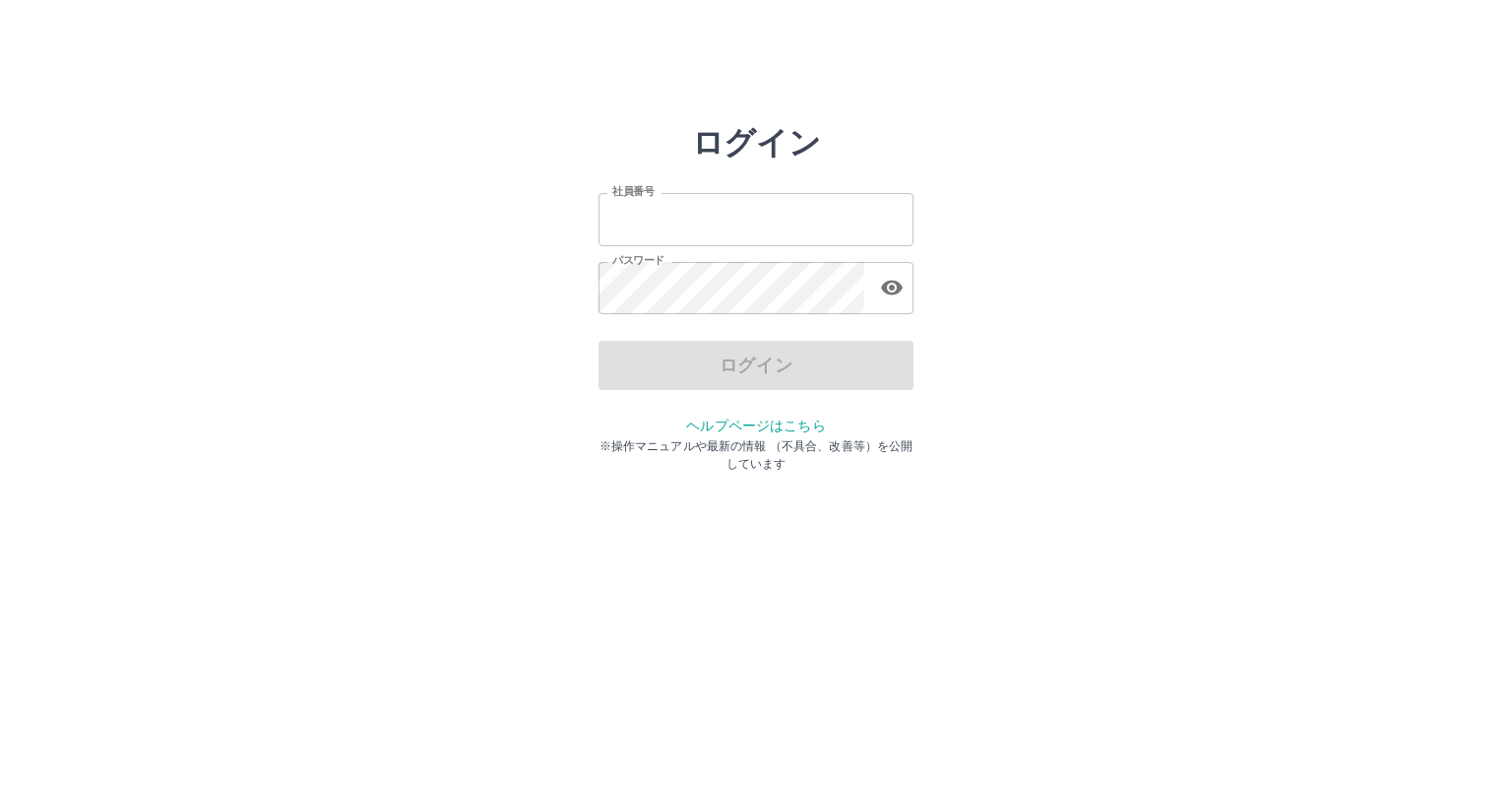 scroll, scrollTop: 0, scrollLeft: 0, axis: both 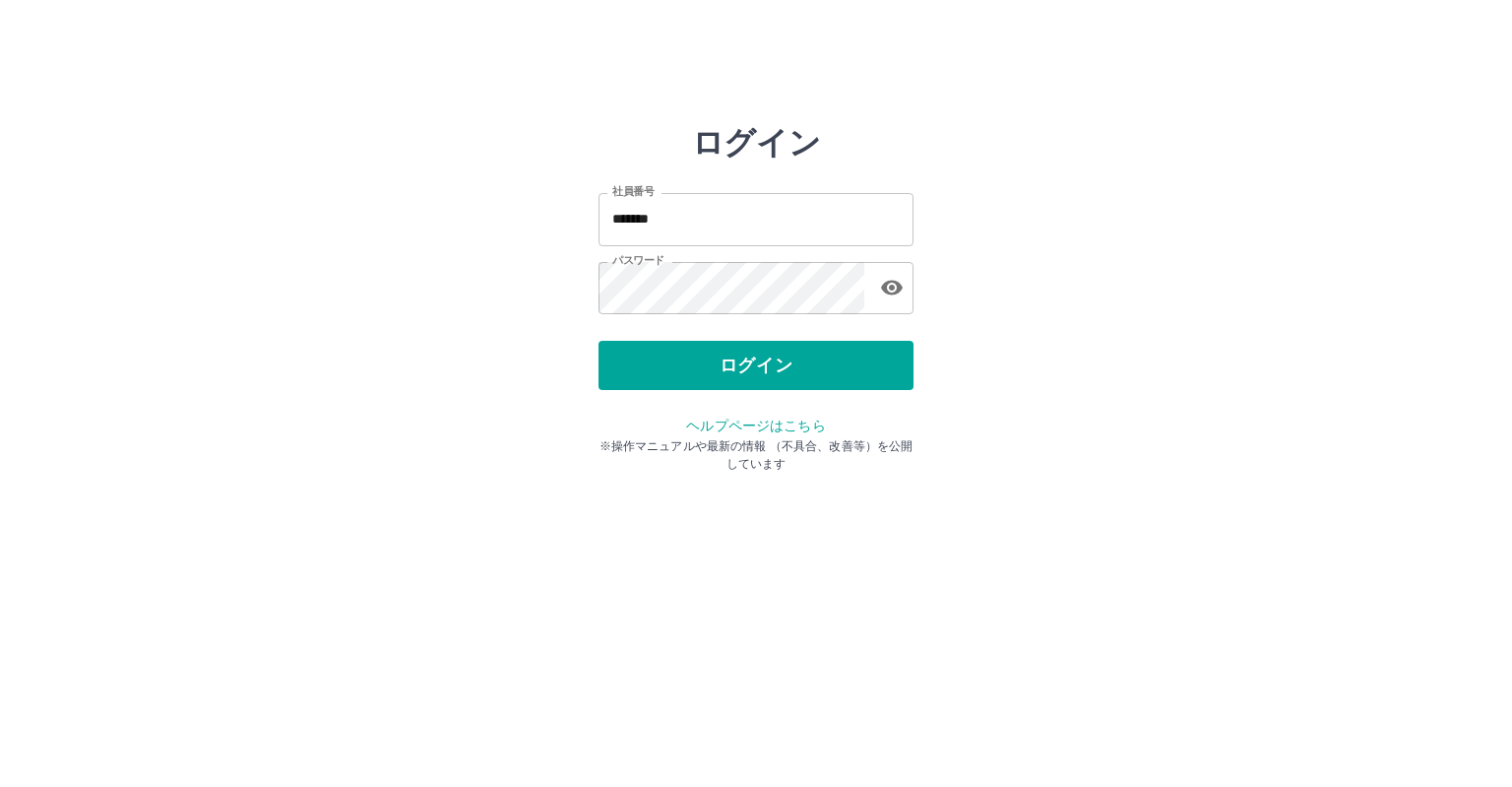 click on "ログイン" at bounding box center (756, 365) 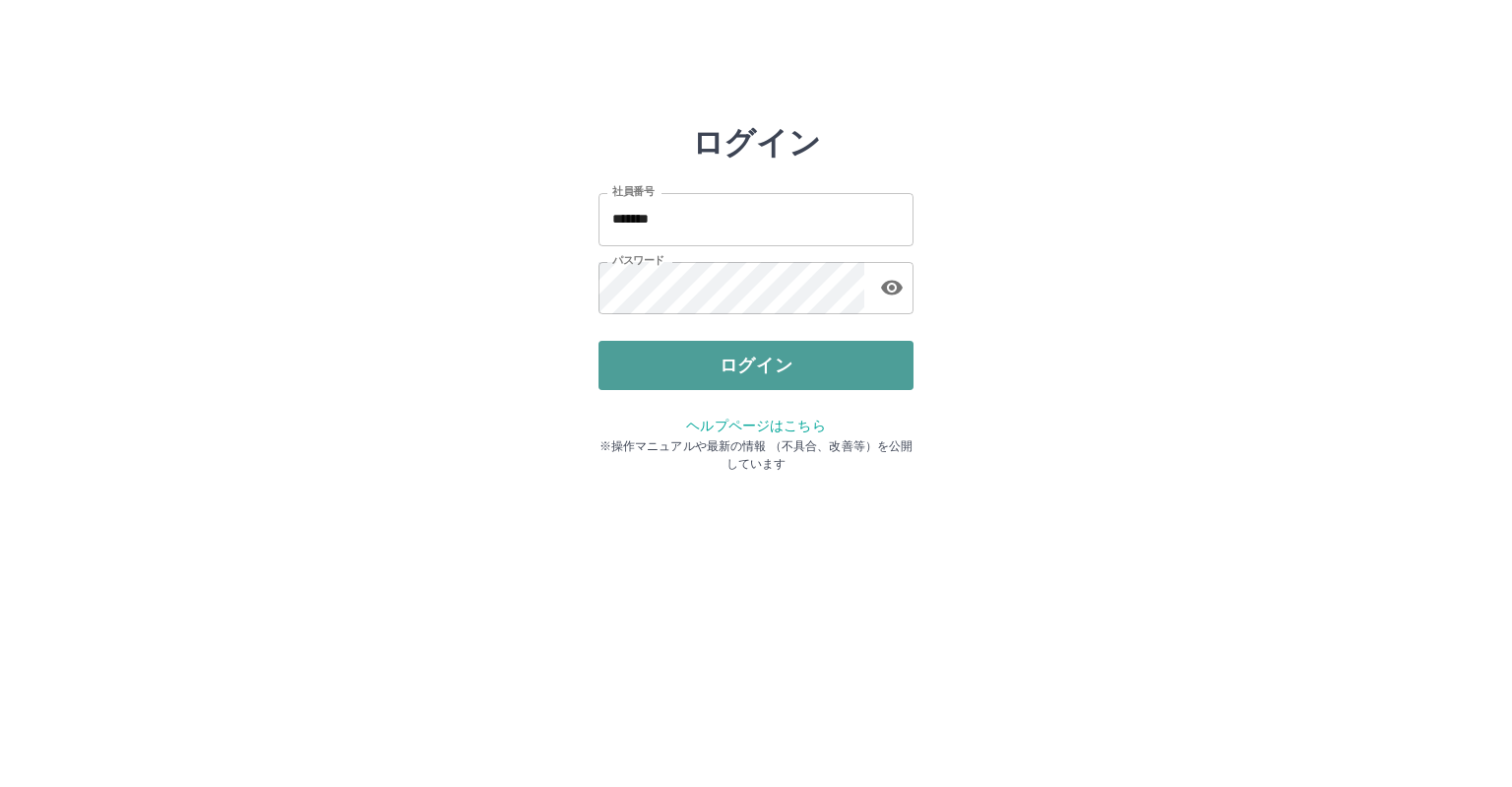click on "ログイン" at bounding box center (756, 365) 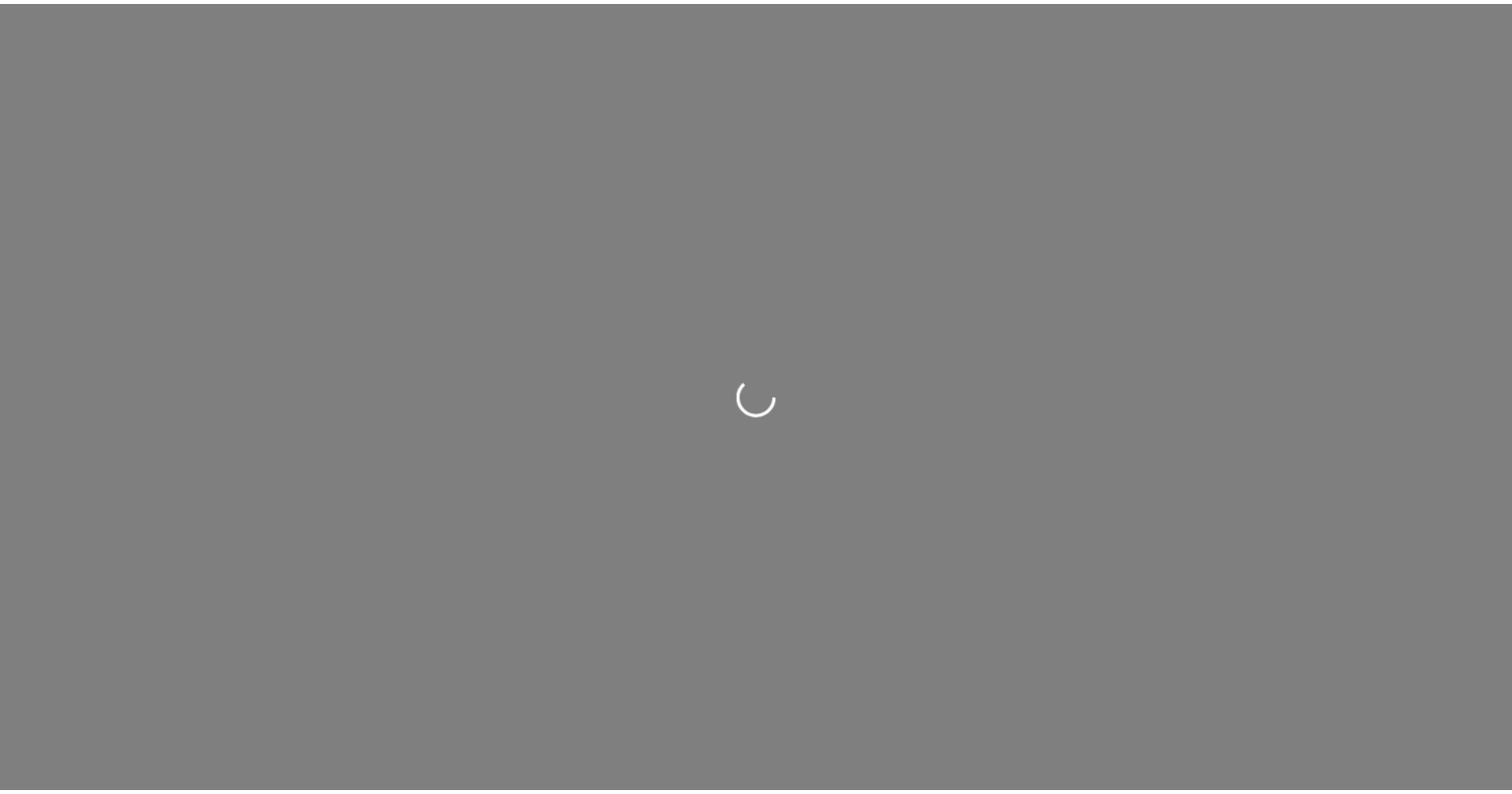 scroll, scrollTop: 0, scrollLeft: 0, axis: both 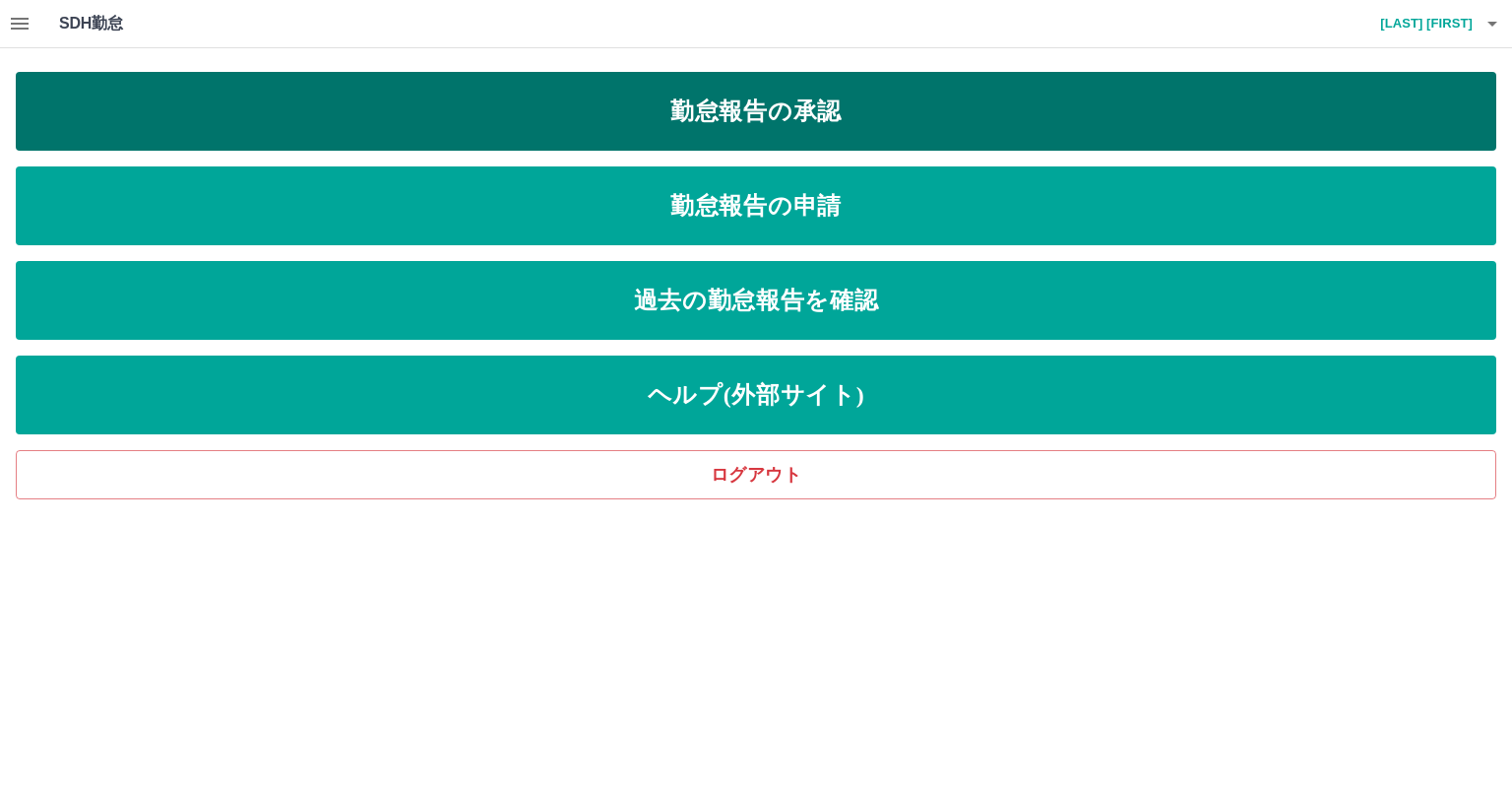 click on "勤怠報告の承認" at bounding box center (756, 111) 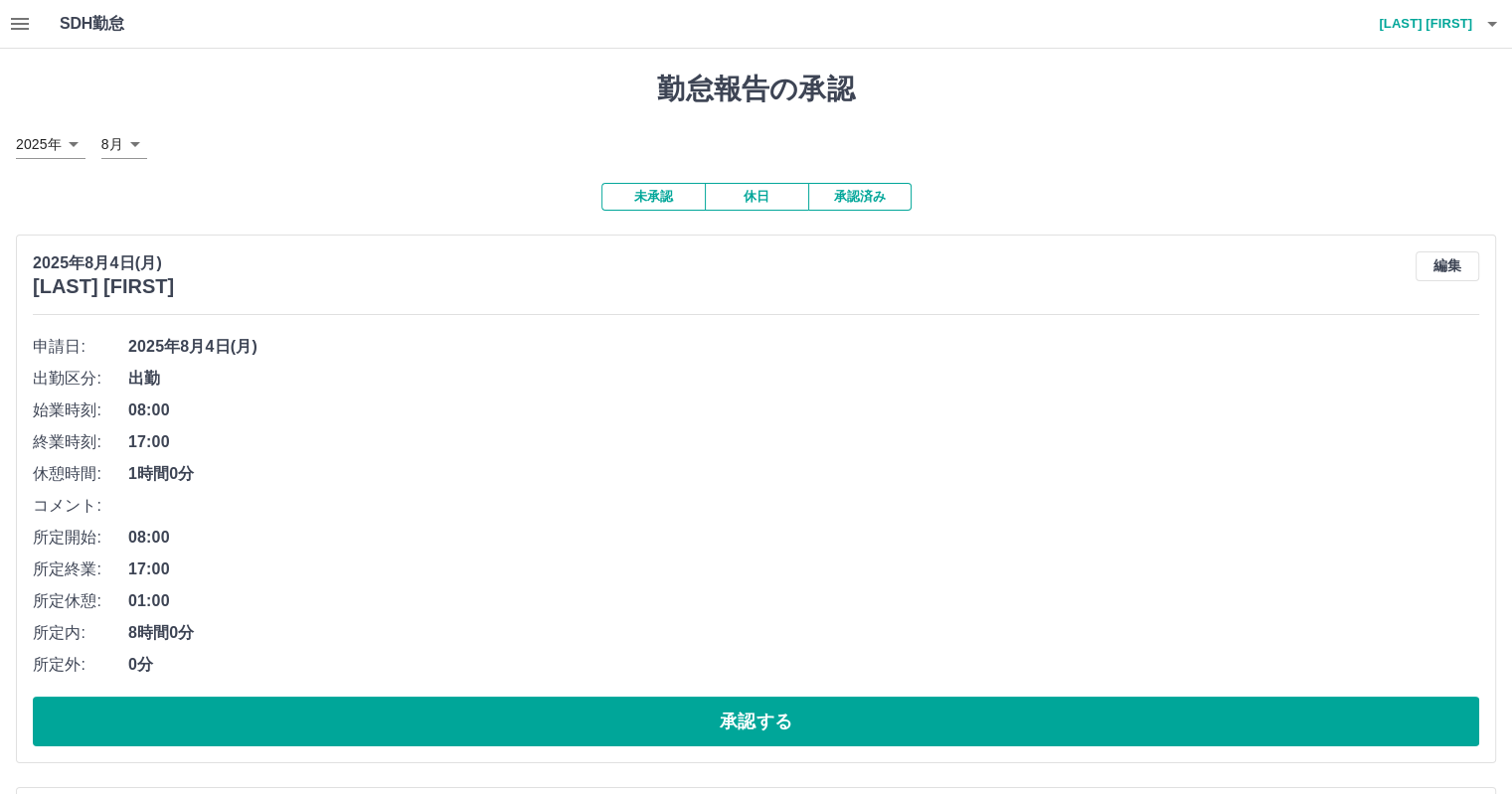 click 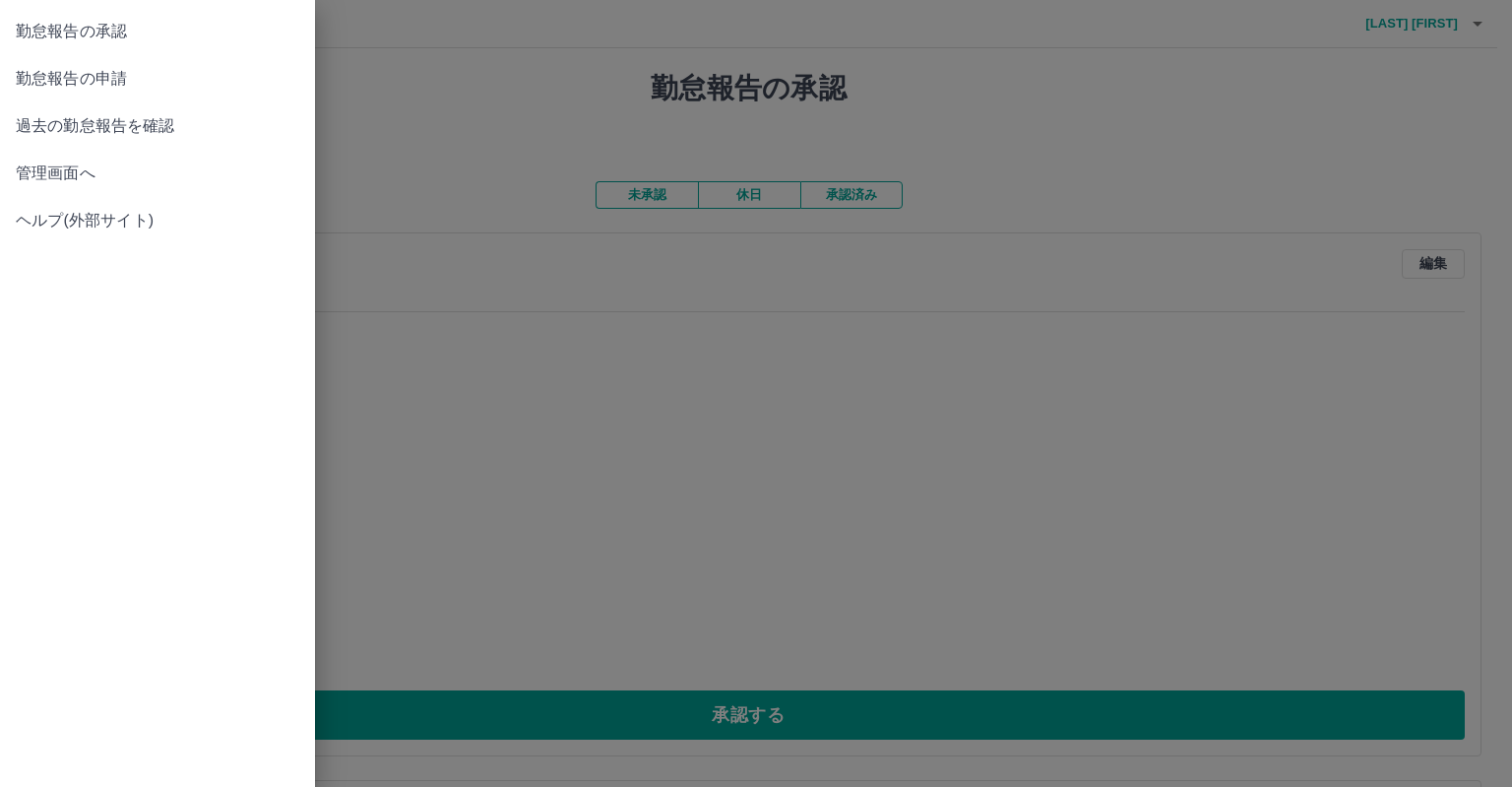 click on "管理画面へ" at bounding box center [158, 173] 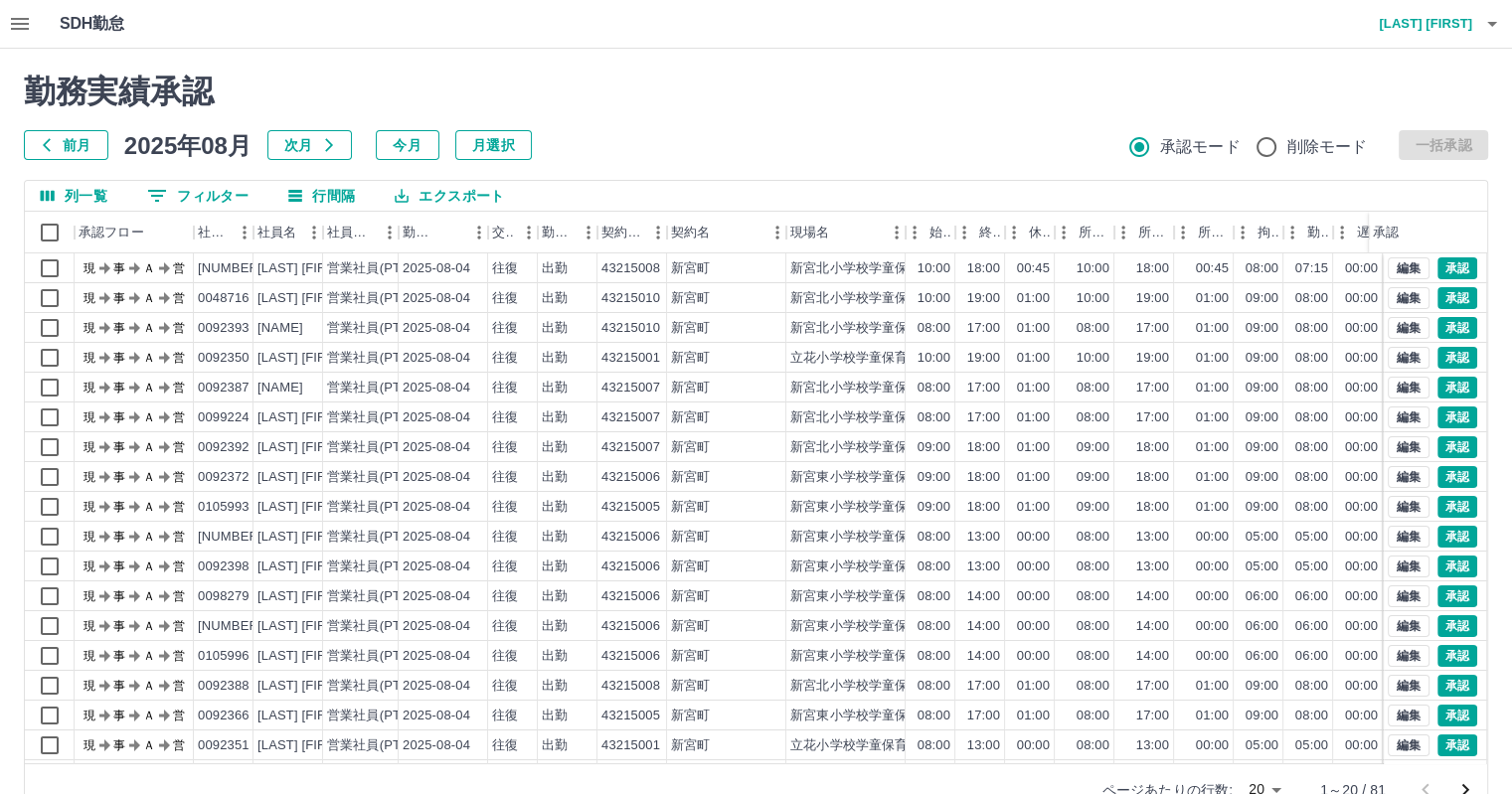 click on "前月" at bounding box center (66, 145) 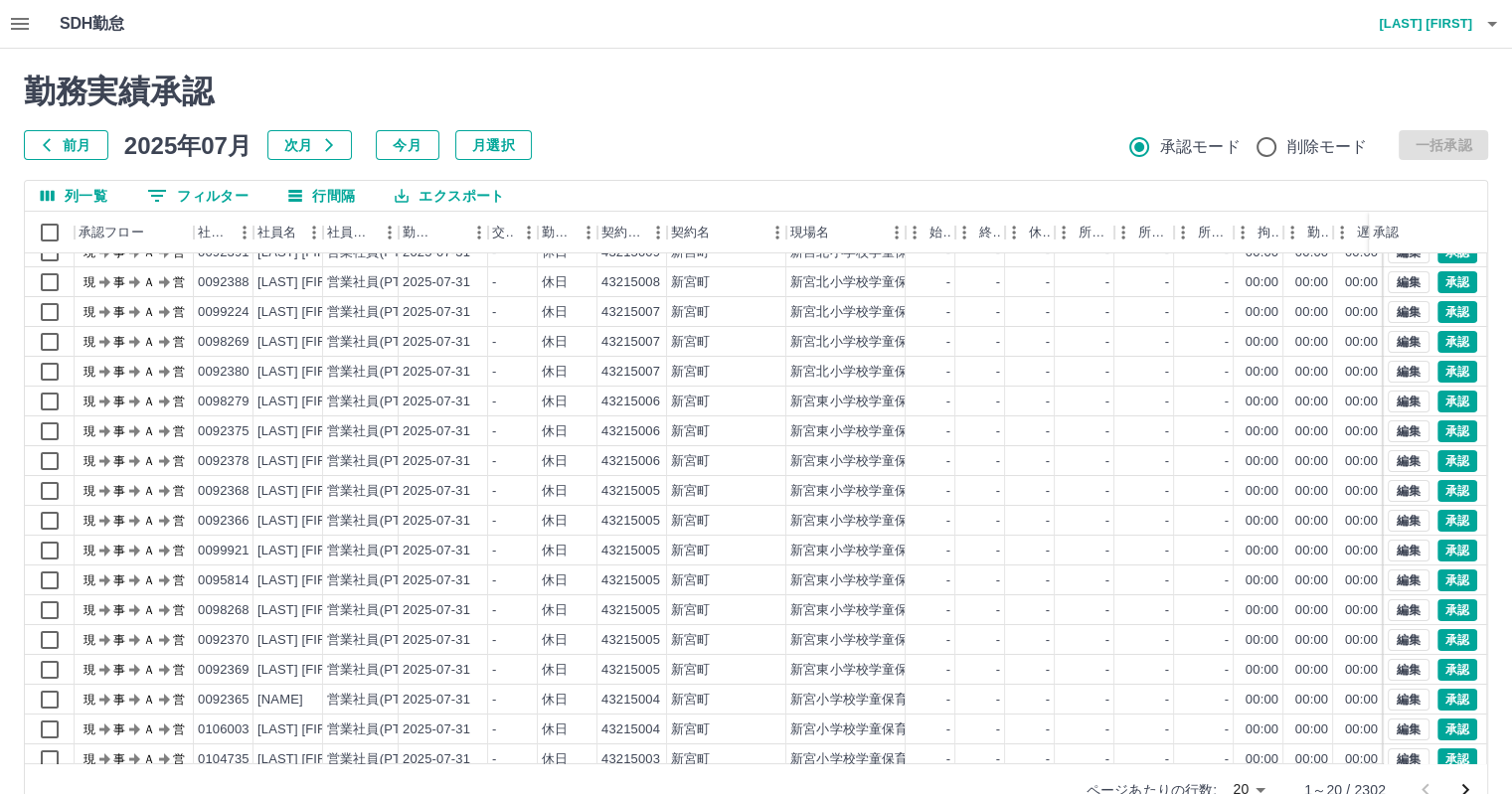 scroll, scrollTop: 0, scrollLeft: 0, axis: both 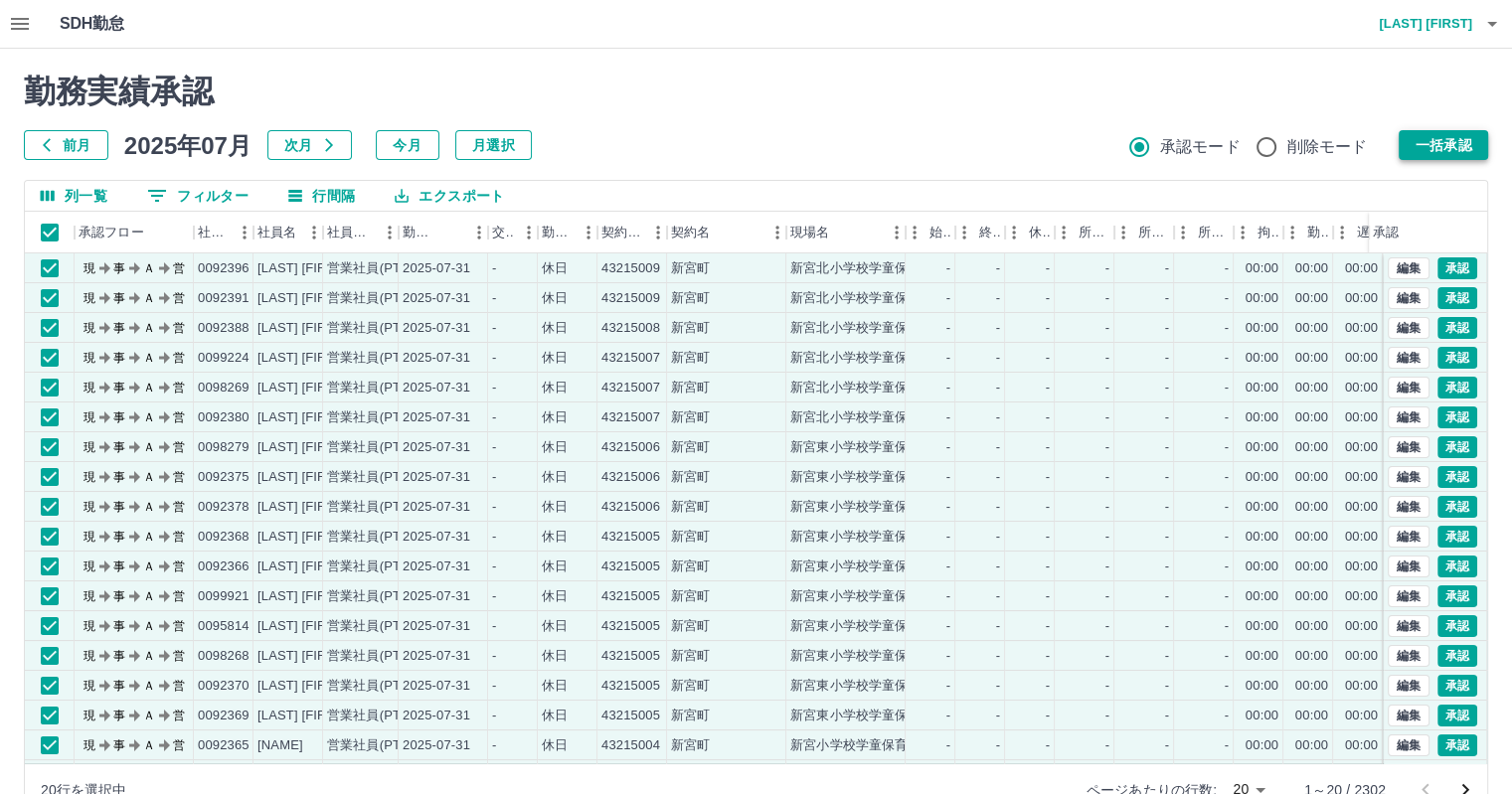 click on "一括承認" at bounding box center [1443, 145] 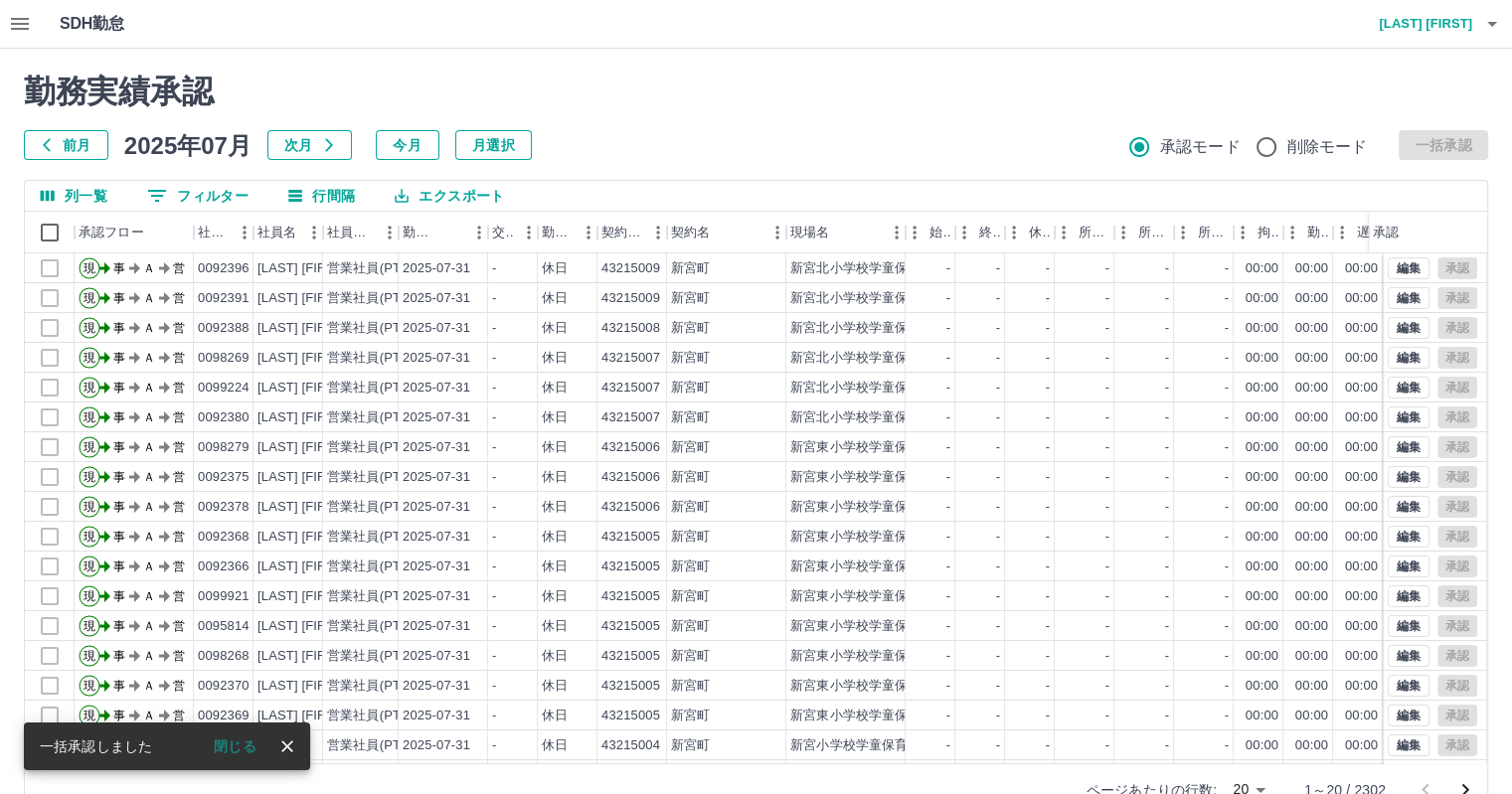 click 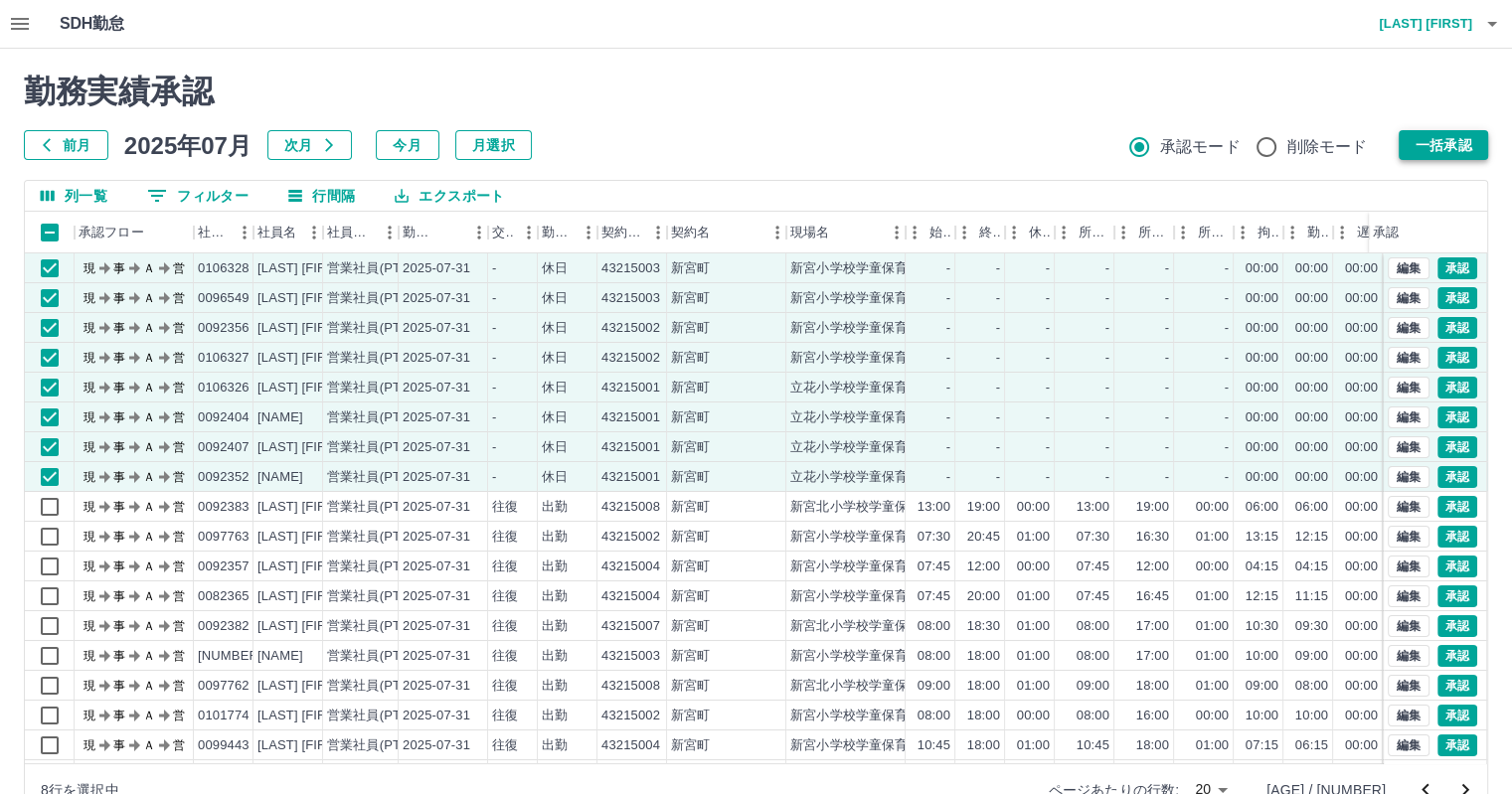click on "一括承認" at bounding box center [1443, 145] 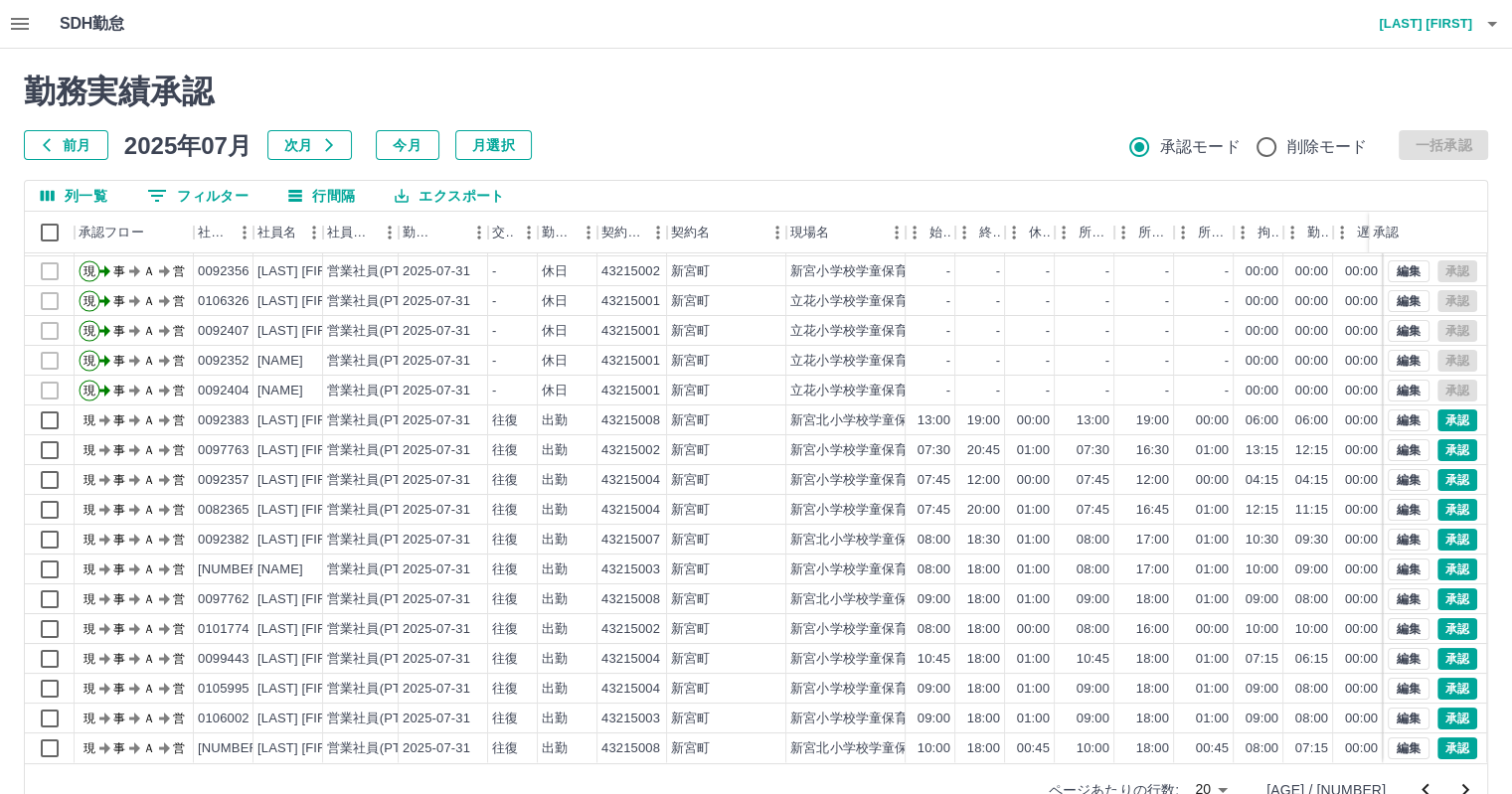 scroll, scrollTop: 100, scrollLeft: 0, axis: vertical 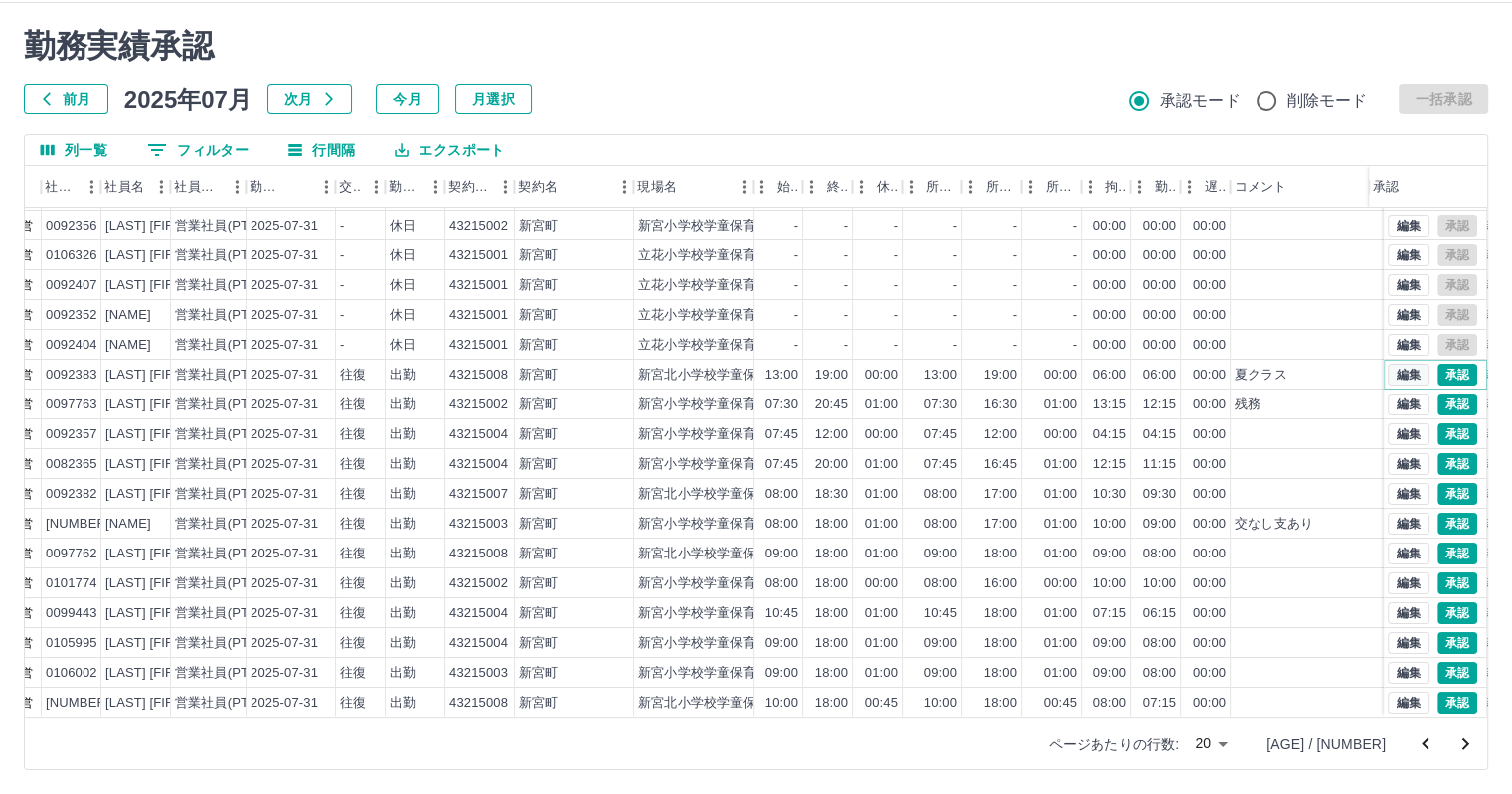 click on "編集" at bounding box center [1409, 375] 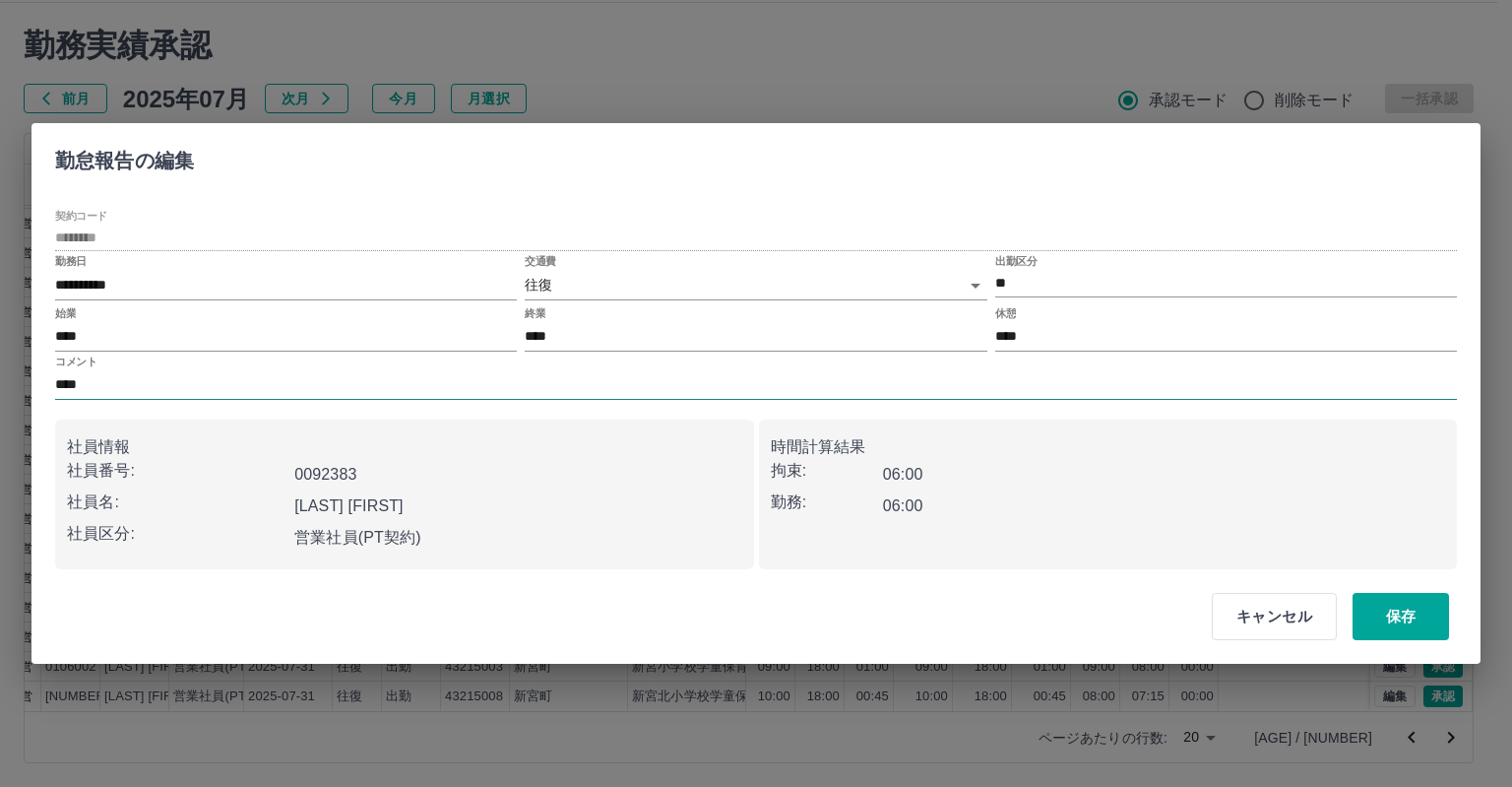 click on "****" at bounding box center (756, 385) 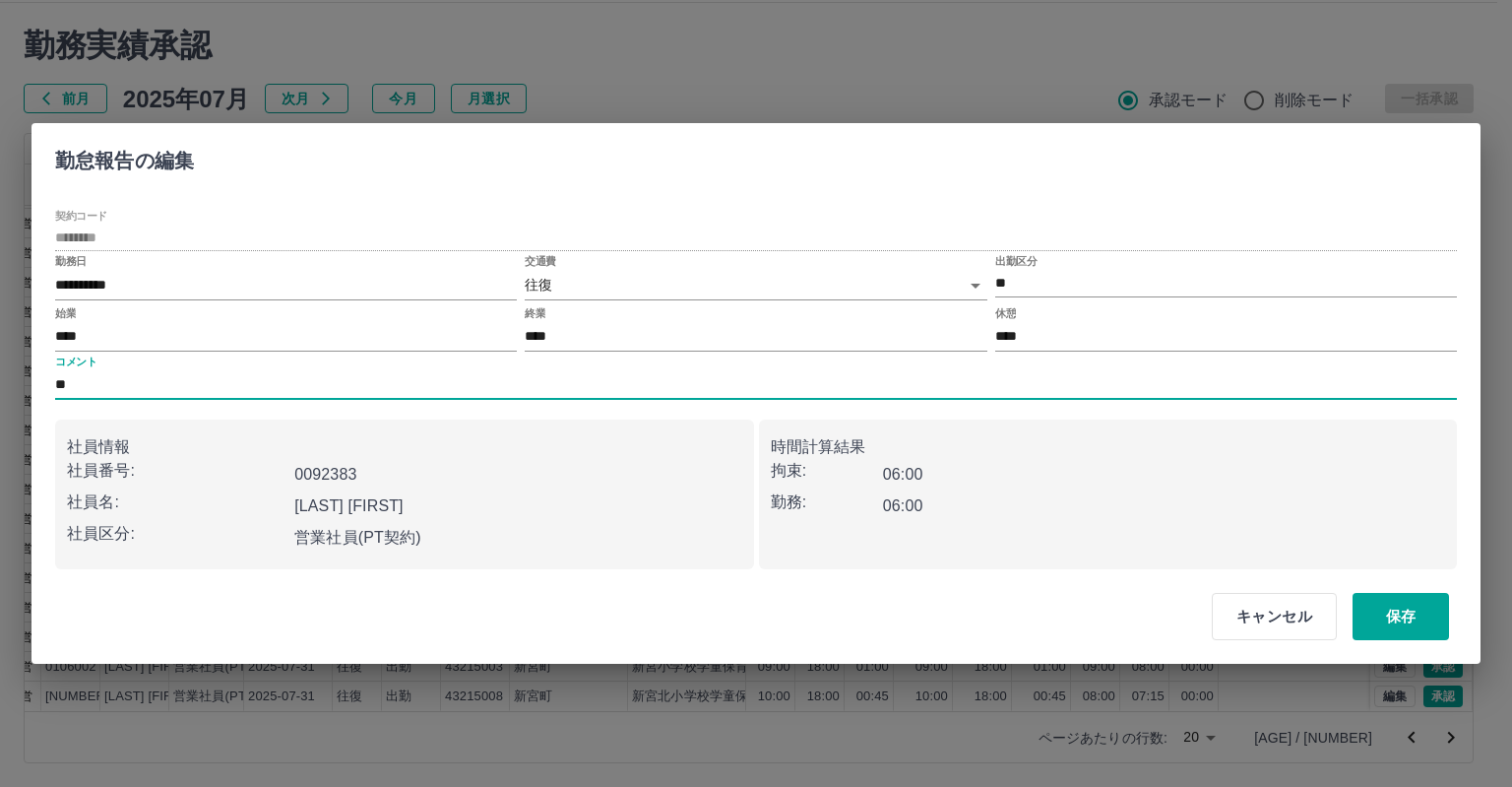 type on "*" 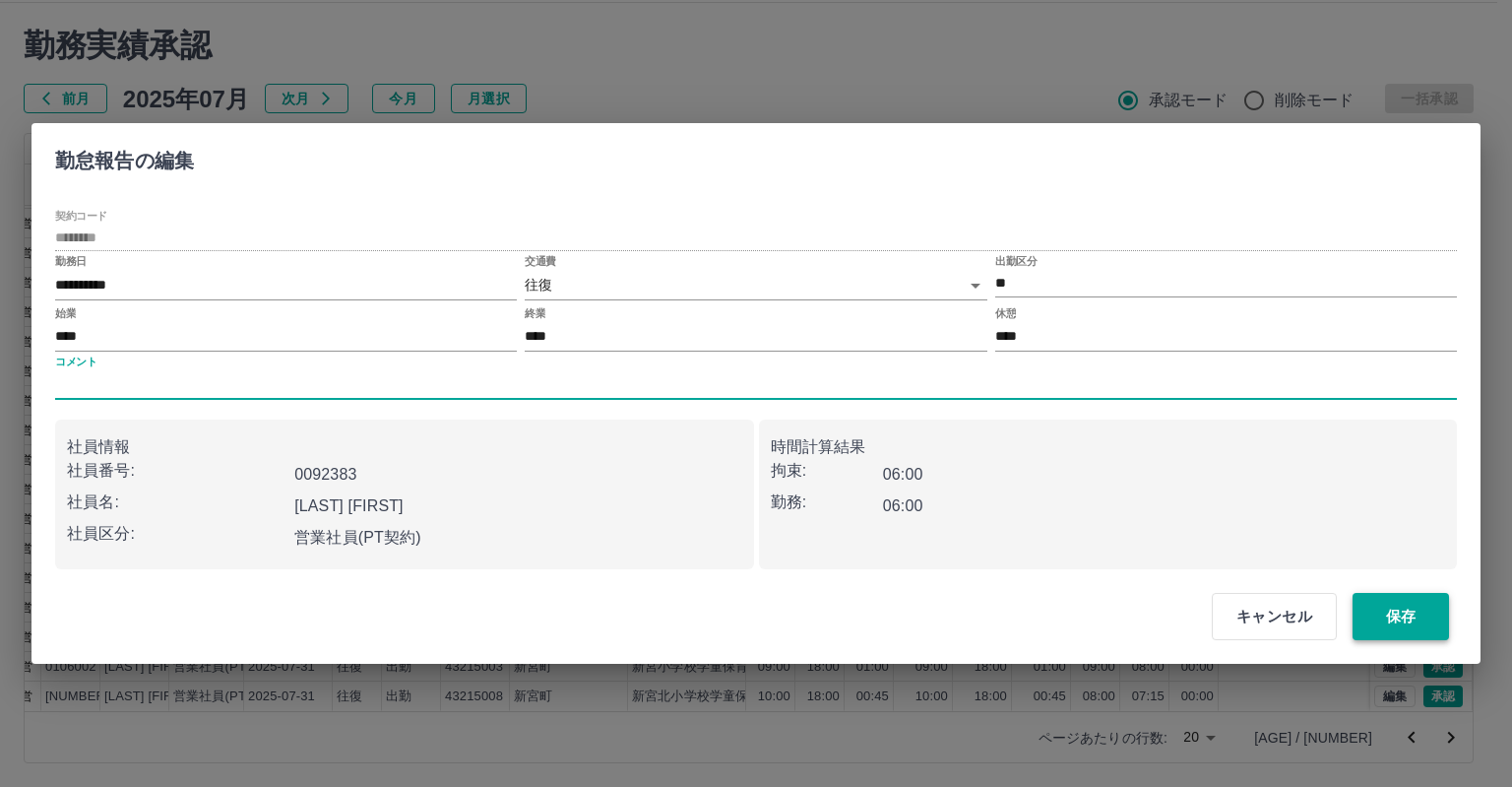 type 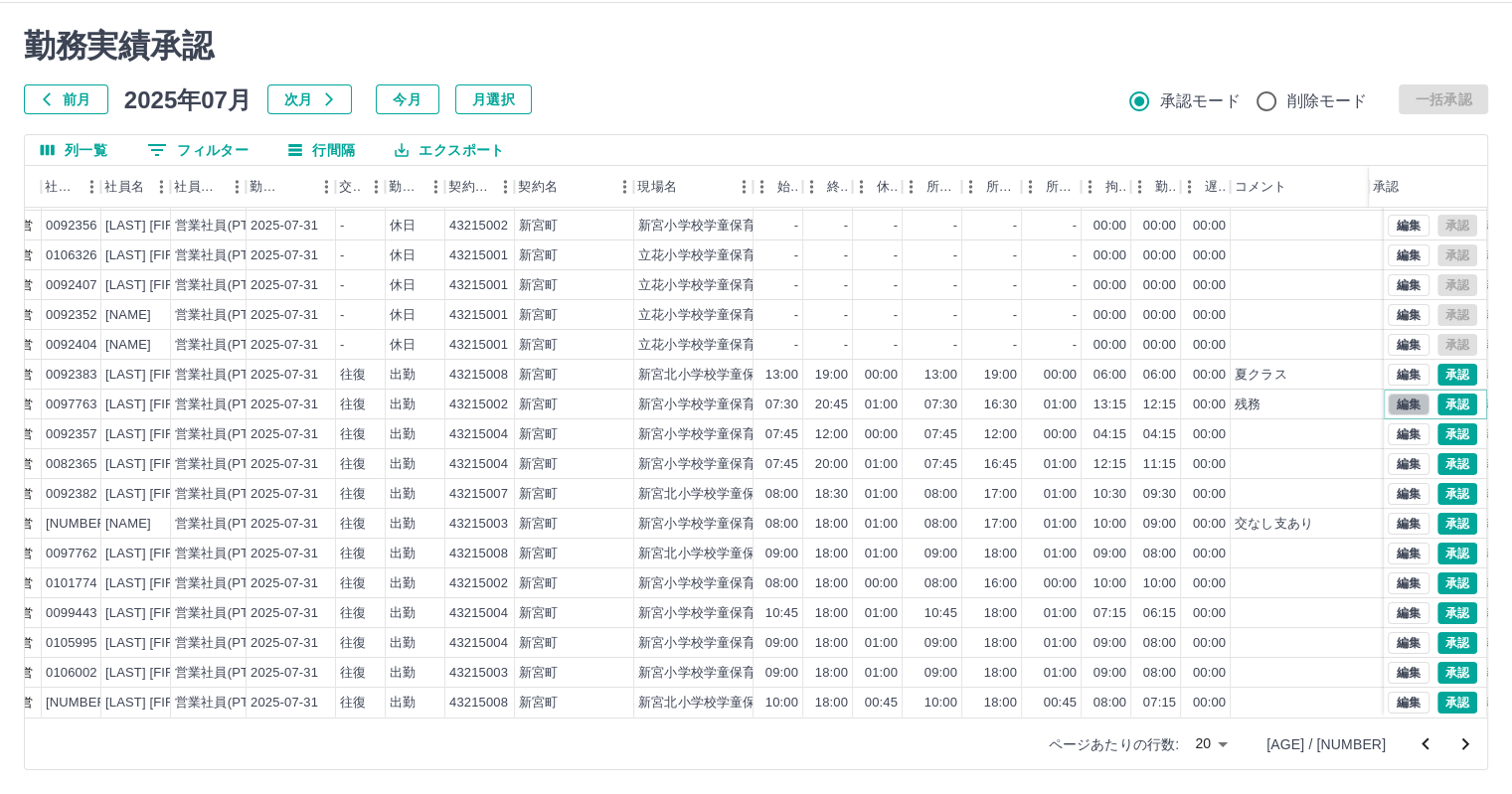 click on "編集" at bounding box center [1409, 404] 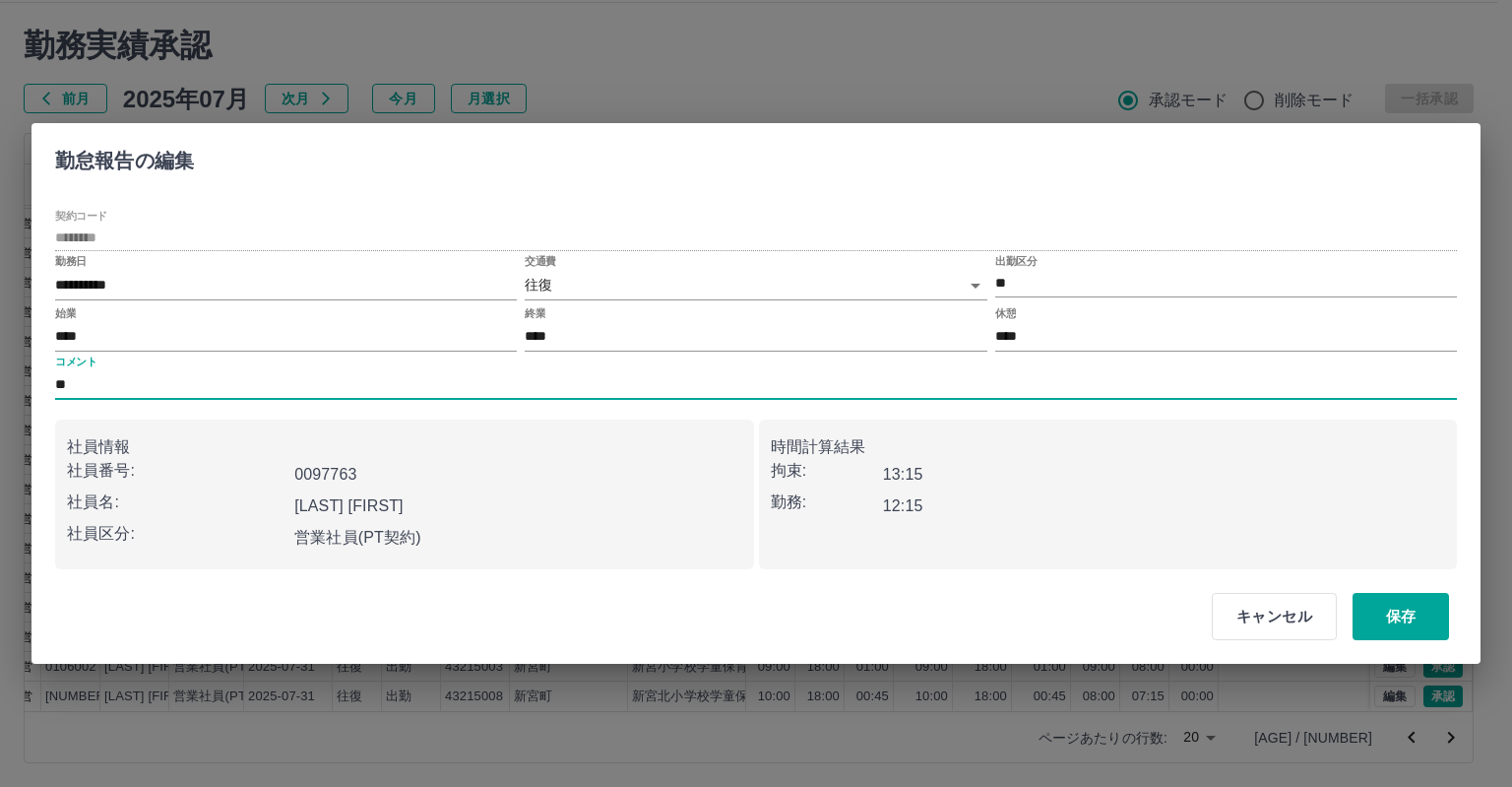 click on "**" at bounding box center [756, 385] 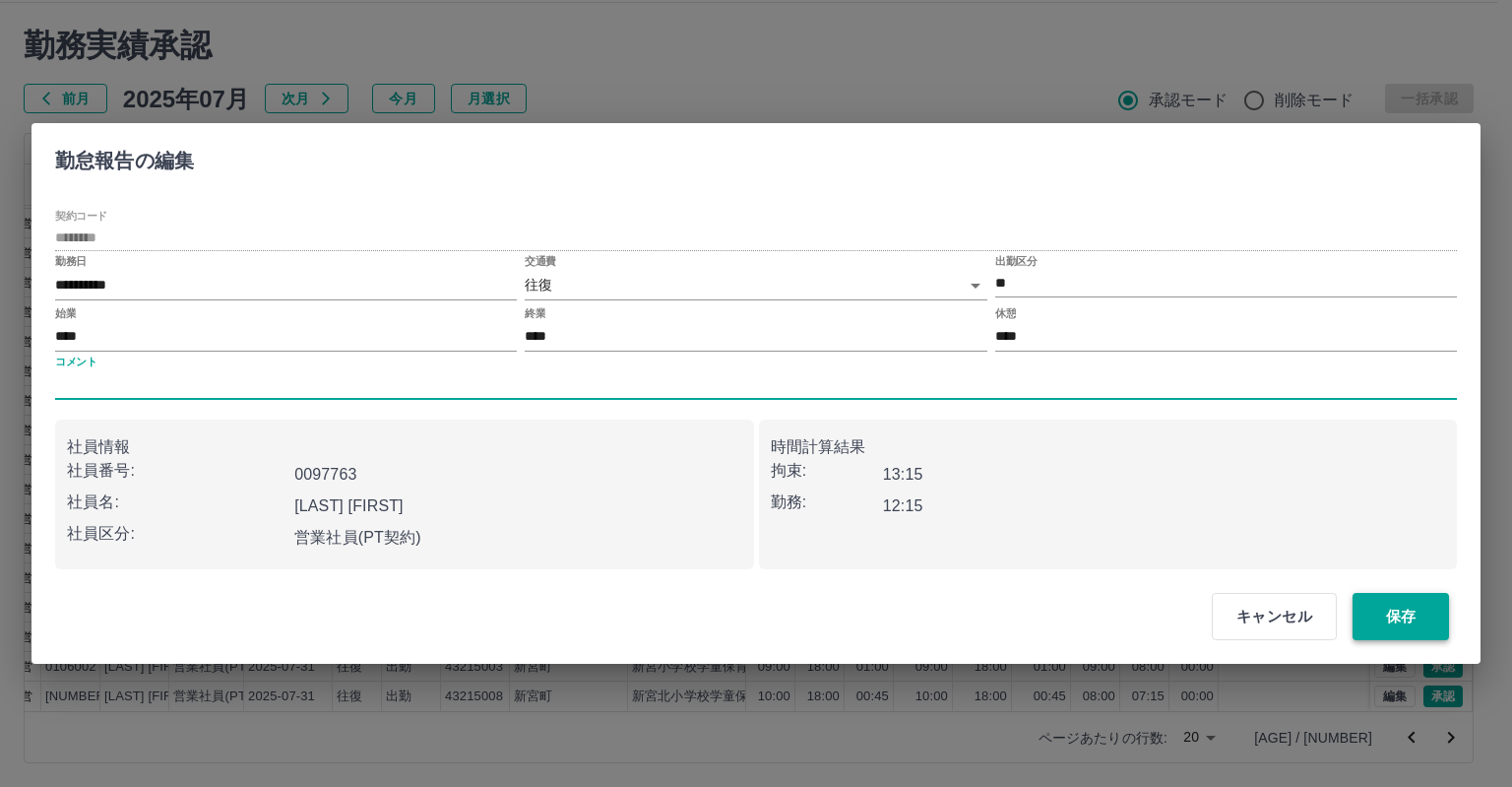 type 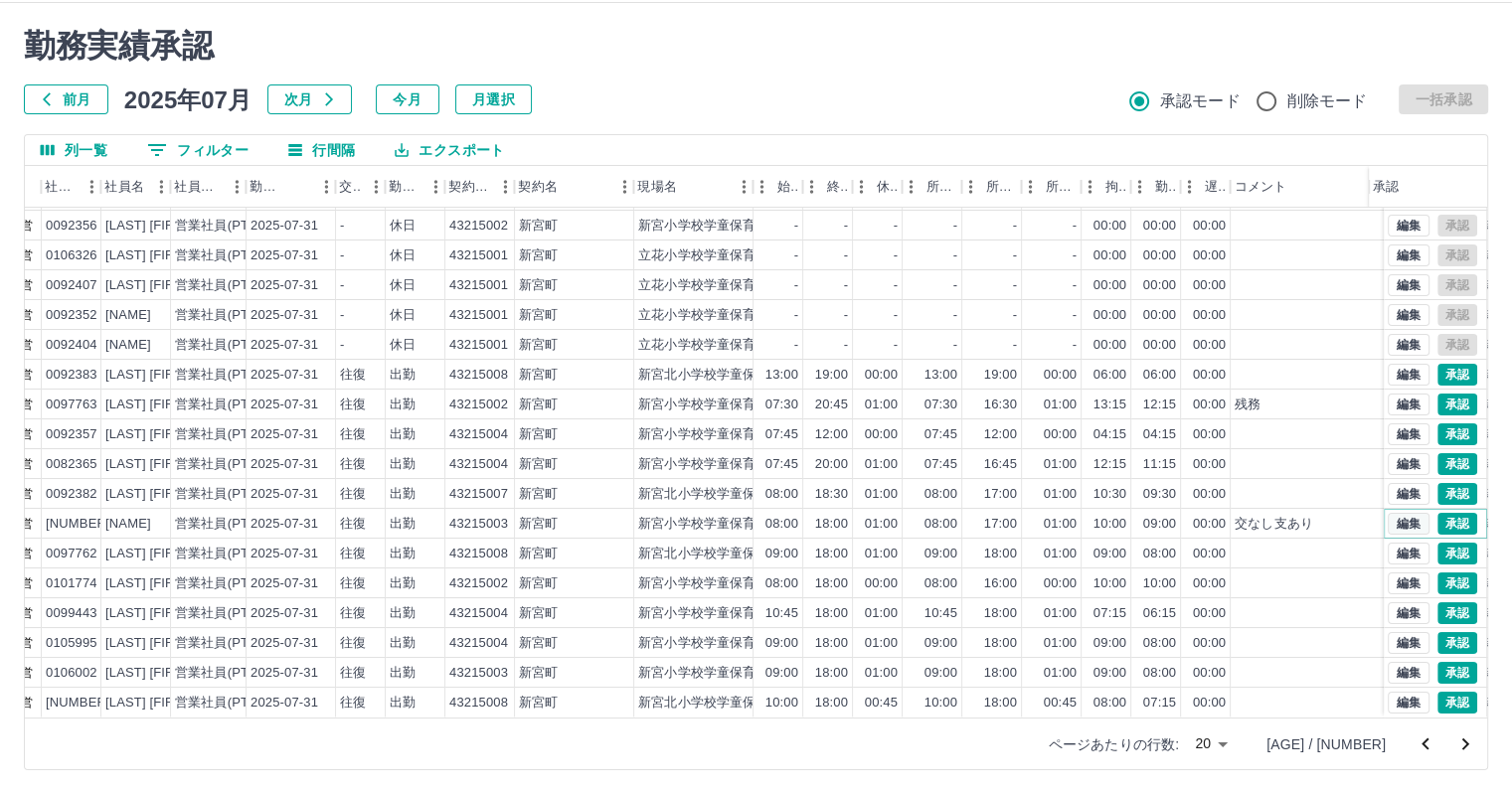 click on "編集" at bounding box center (1409, 524) 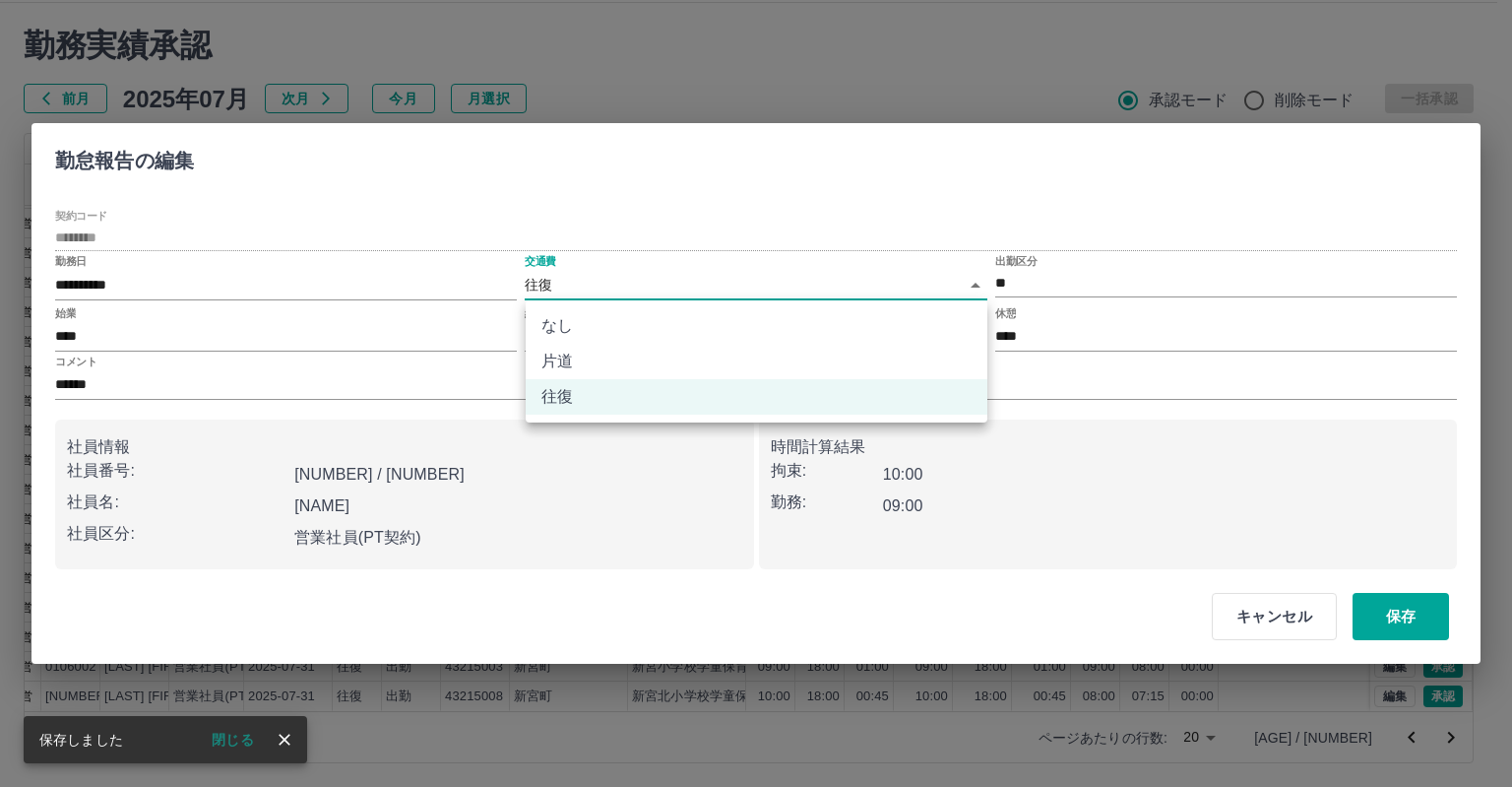 click on "SDH勤怠 [NAME] 勤務実績承認 前月 2025年07月 次月 今月 月選択 承認モード 削除モード 一括承認 列一覧 0 フィルター 行間隔 エクスポート 承認フロー 社員番号 社員名 社員区分 勤務日 交通費 勤務区分 契約コード 契約名 現場名 始業 終業 休憩 所定開始 所定終業 所定休憩 拘束 勤務 遅刻等 コメント ステータス 承認 現 事 Ａ 営 0096549 [NAME] 営業社員(PT契約) 2025-07-31  -  休日 43215003 [CITY] [CITY]小学校学童保育所第2クラブ - - - - - - 00:00 00:00 00:00 事務担当者承認待 現 事 Ａ 営 0106327 [NAME] 営業社員(PT契約) 2025-07-31  -  休日 43215002 [CITY] [CITY]小学校学童保育所第1クラブ - - - - - - 00:00 00:00 00:00 事務担当者承認待 現 事 Ａ 営 0092356 [NAME] 営業社員(PT契約) 2025-07-31  -  休日 43215002 [CITY] [CITY]小学校学童保育所第1クラブ - - - - - - 00:00 00:00 00:00" at bounding box center [756, 370] 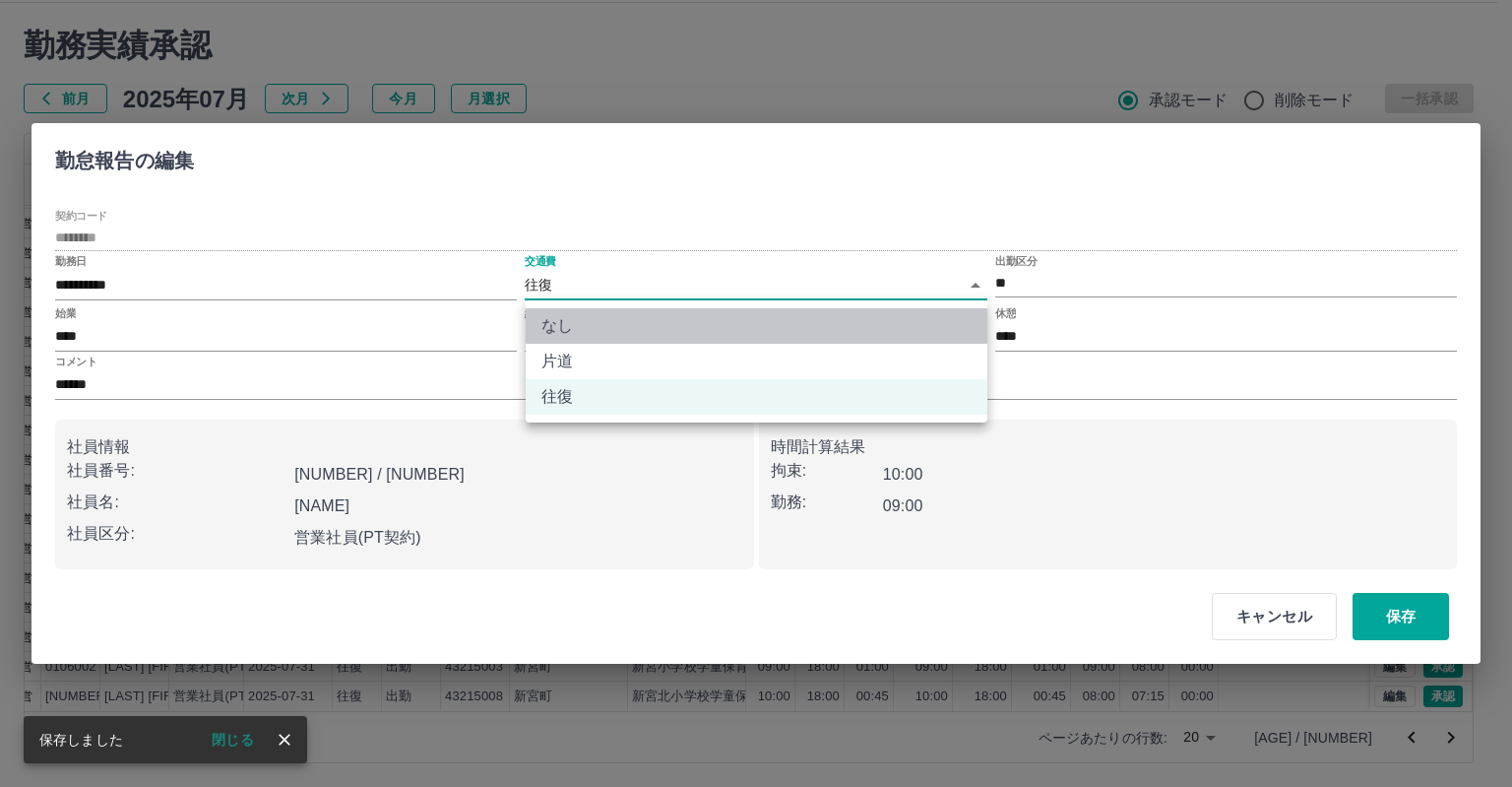 click on "なし" at bounding box center [756, 326] 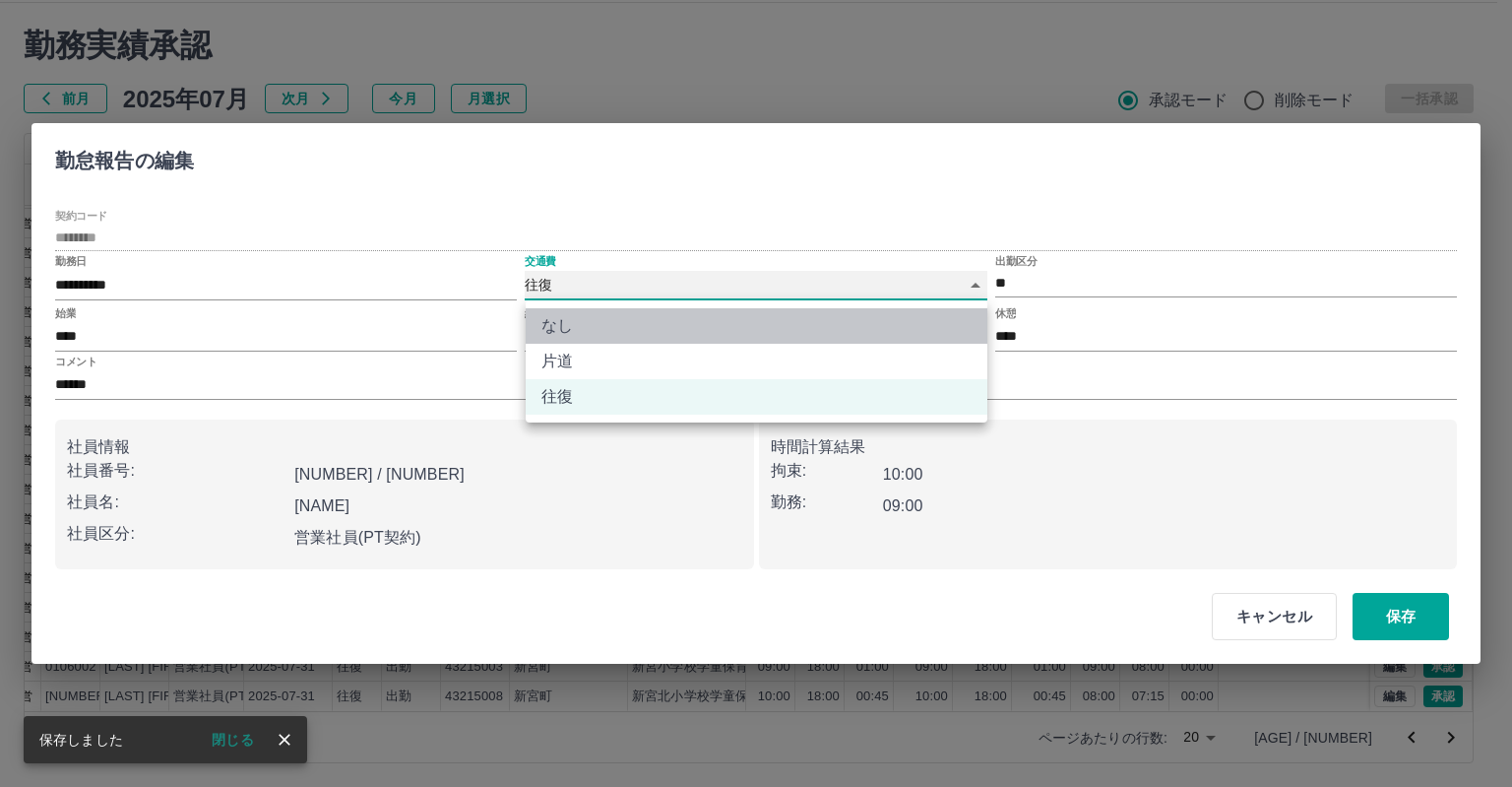 type on "****" 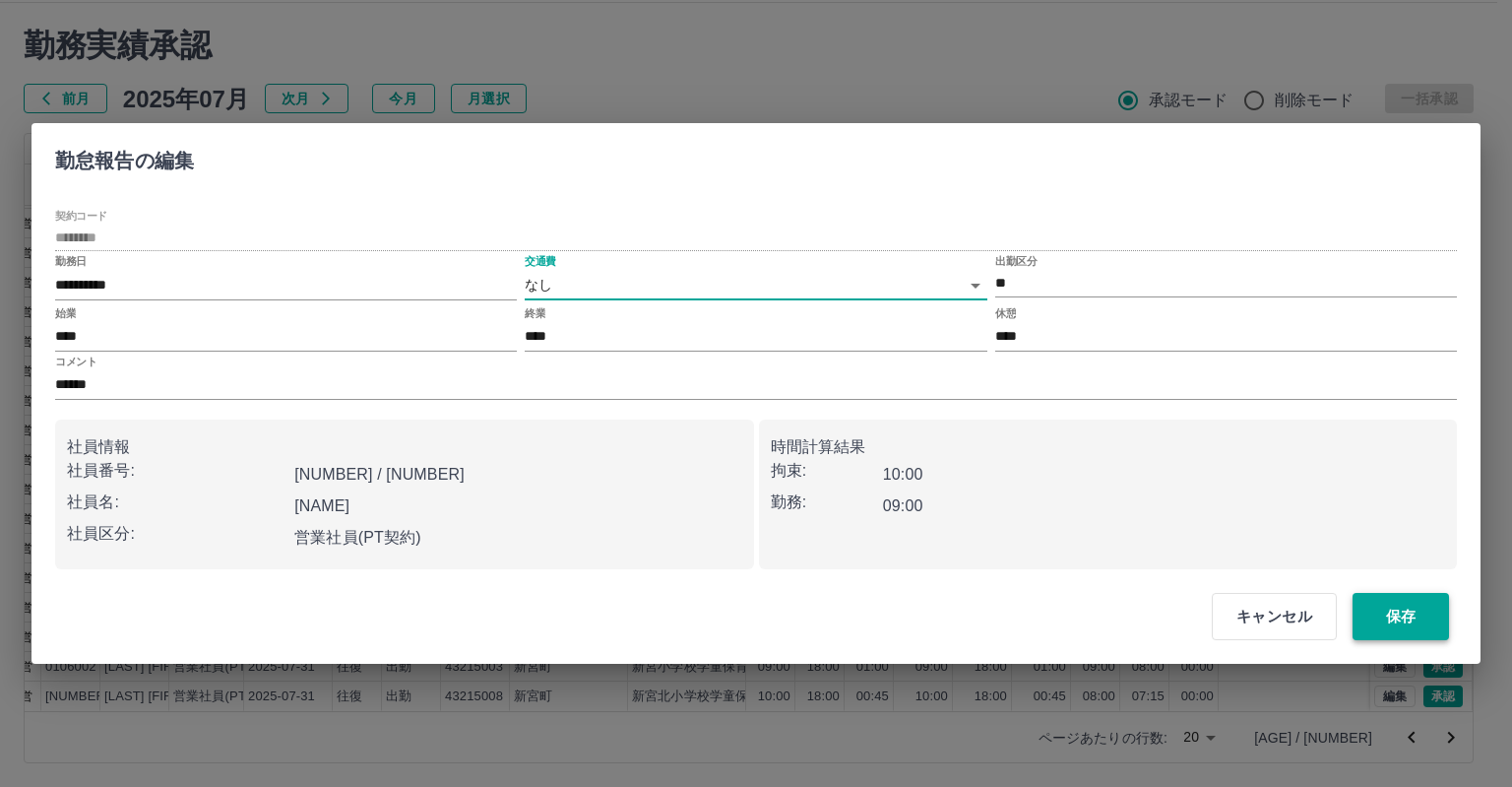 click on "保存" at bounding box center (1401, 617) 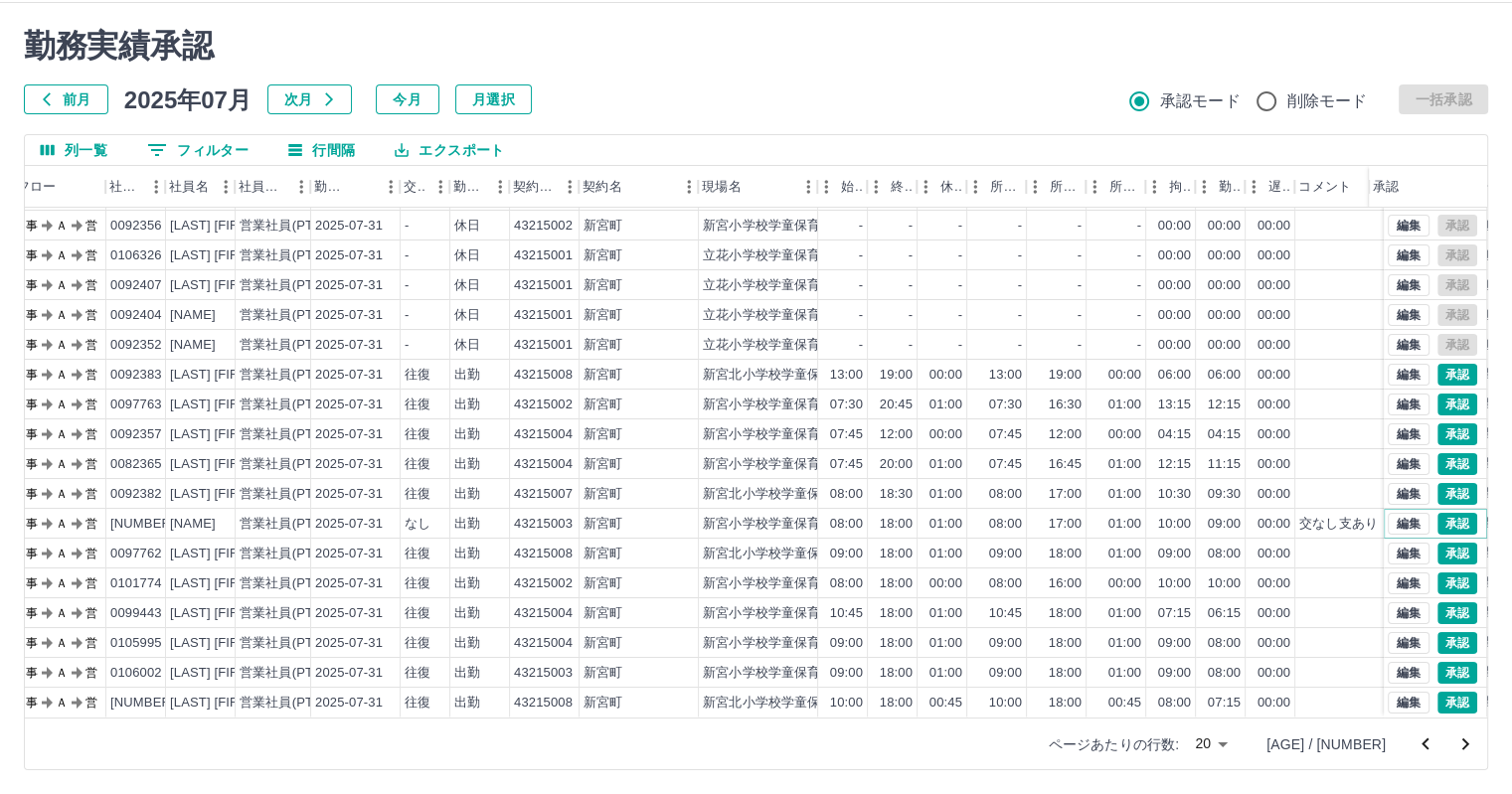 scroll, scrollTop: 100, scrollLeft: 0, axis: vertical 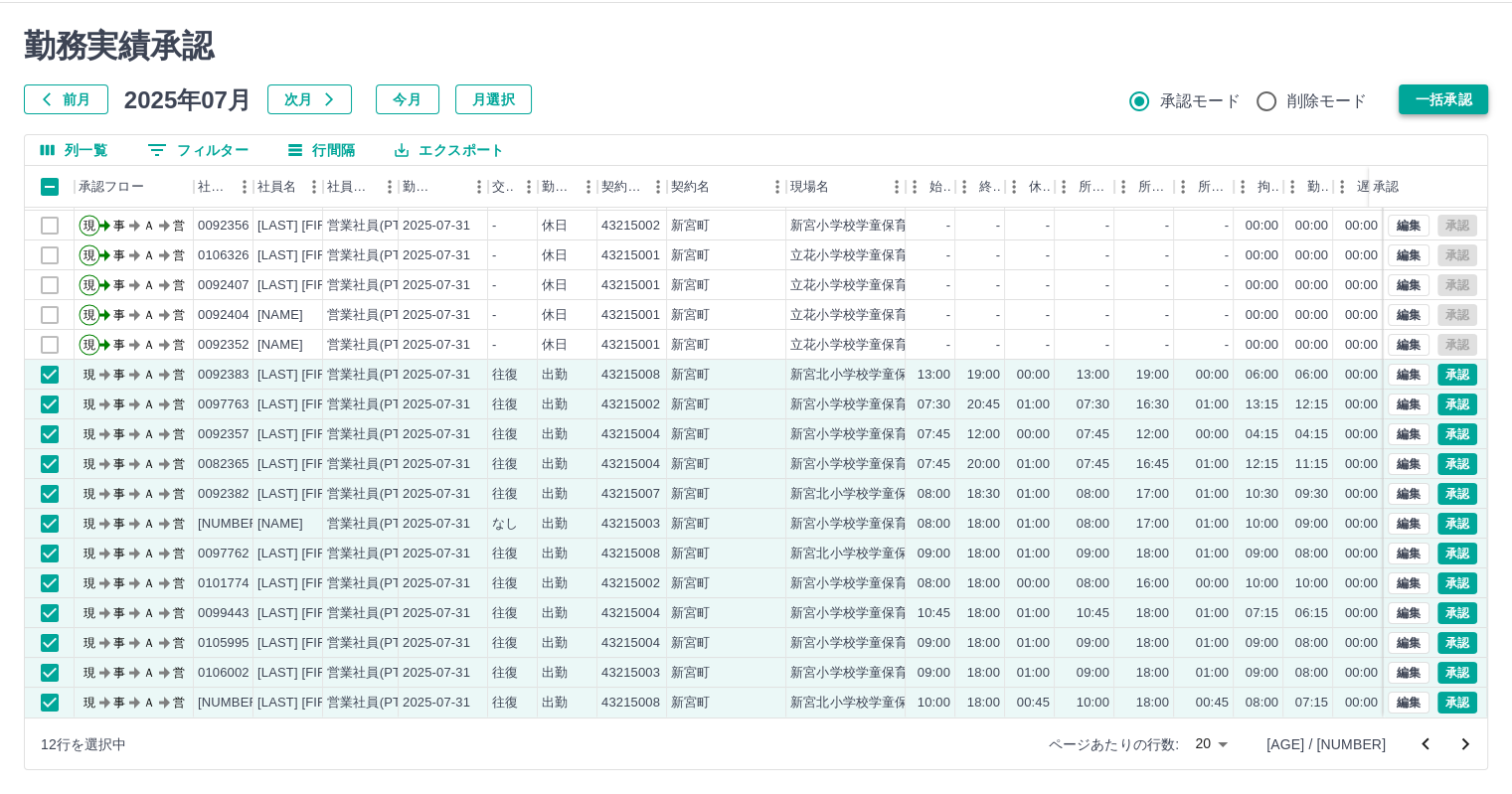 click on "一括承認" at bounding box center [1443, 99] 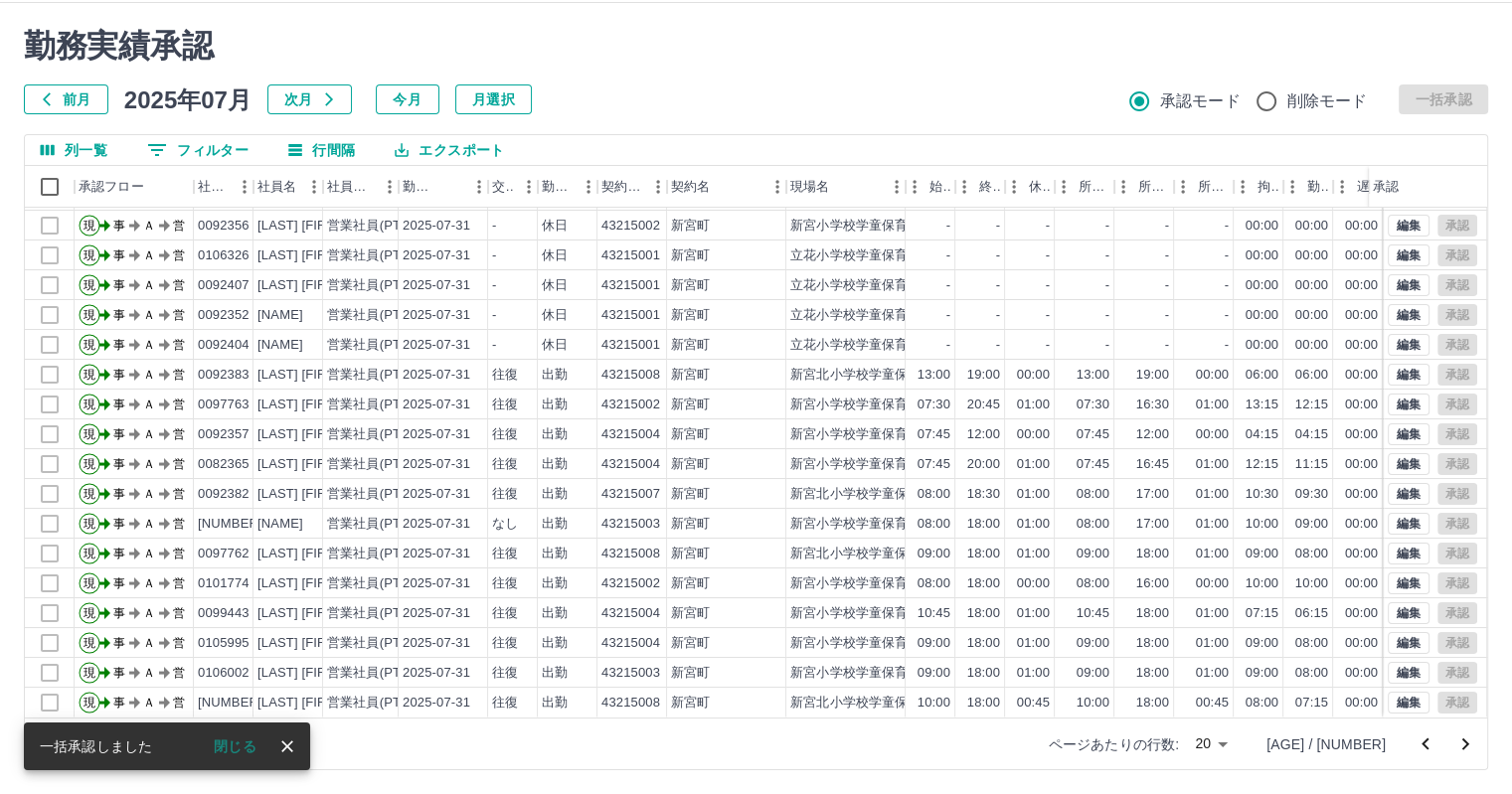 click 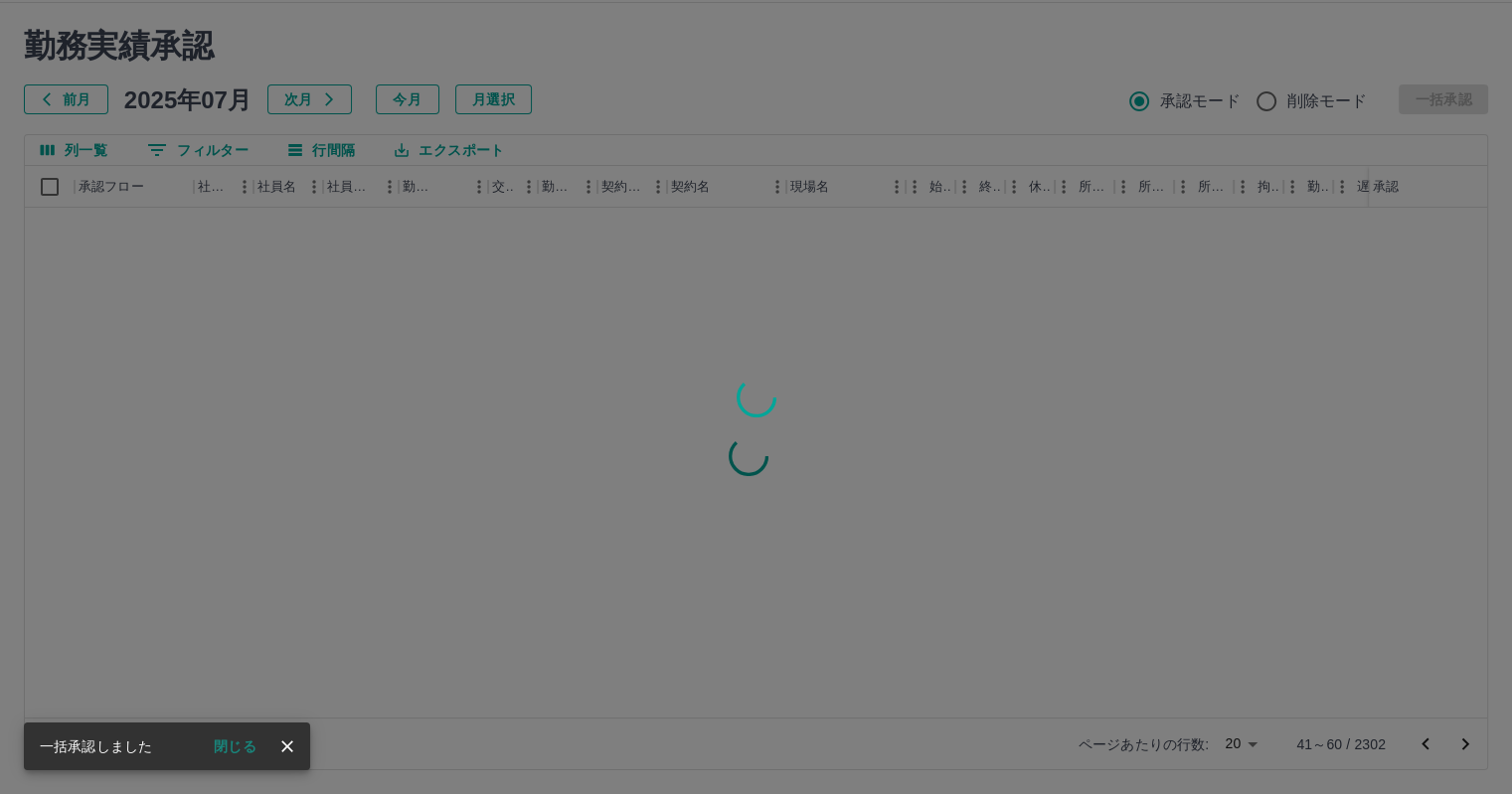 scroll, scrollTop: 0, scrollLeft: 0, axis: both 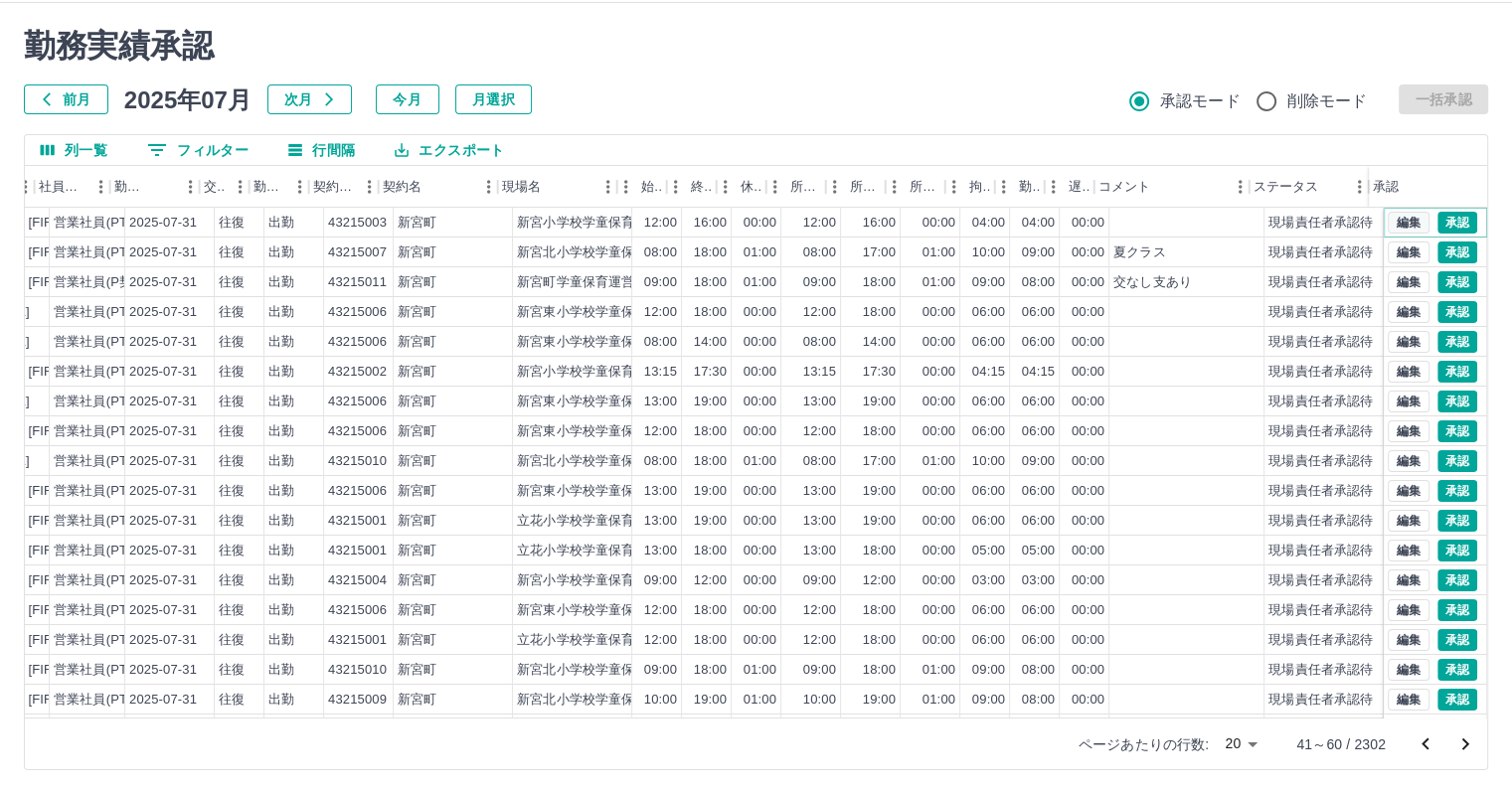 click on "編集" at bounding box center (1409, 223) 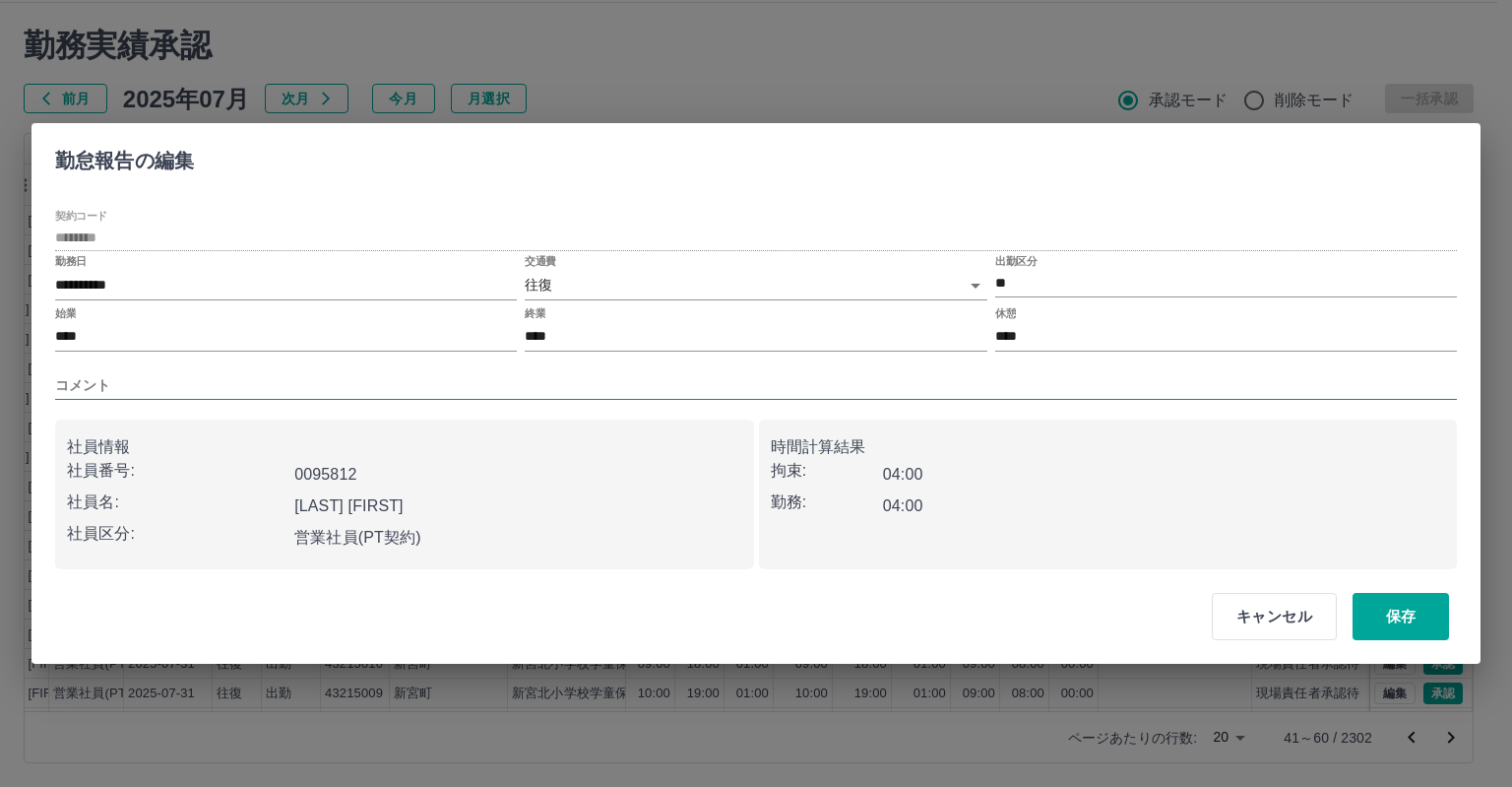 click on "コメント" at bounding box center (756, 385) 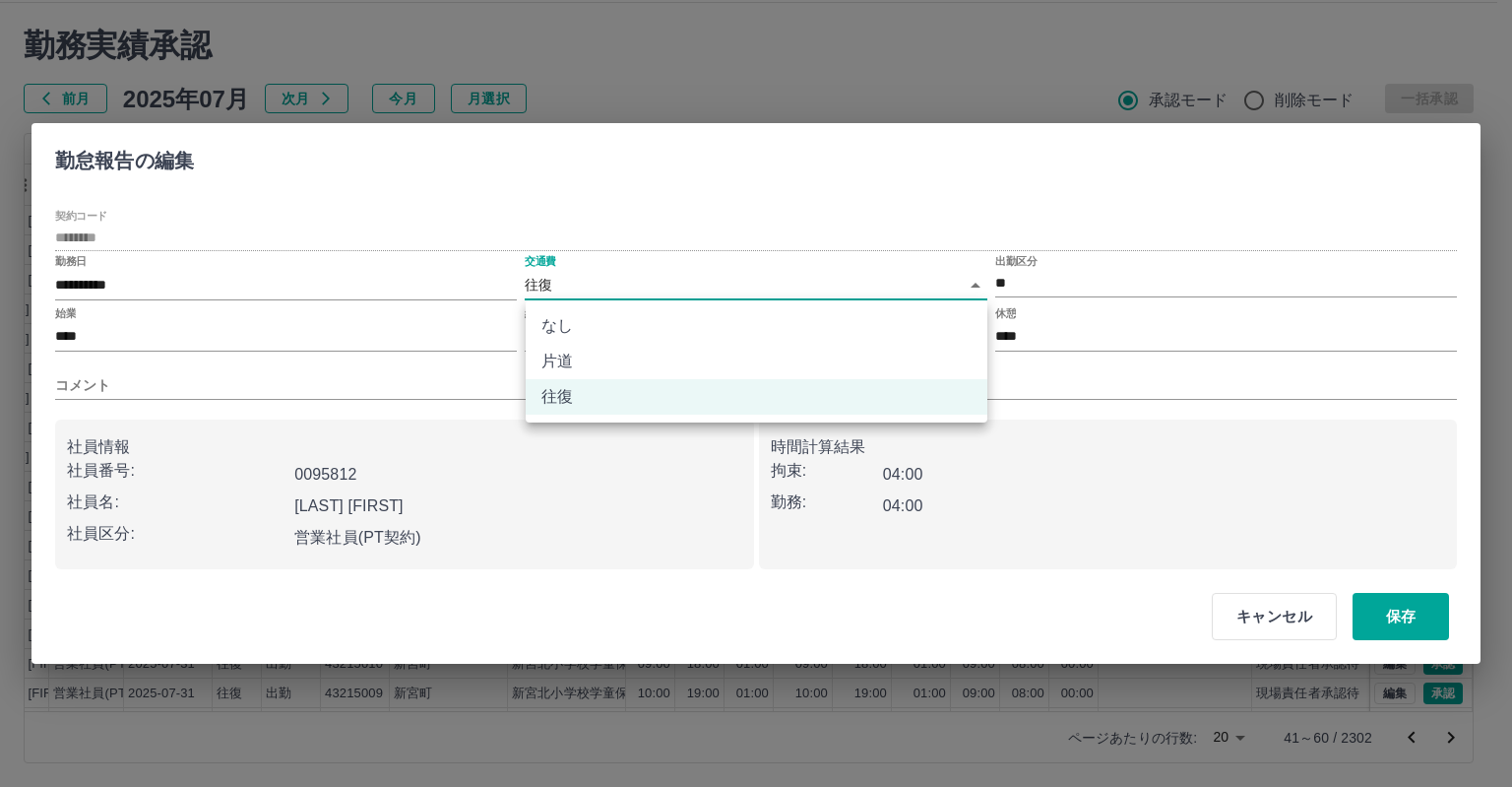 click on "SDH勤怠 [LAST] [FIRST] 勤務実績承認 前月 2025年07月 次月 今月 月選択 承認モード 削除モード 一括承認 列一覧 0 フィルター 行間隔 エクスポート 承認フロー 社員番号 社員名 社員区分 勤務日 交通費 勤務区分 契約コード 契約名 現場名 始業 終業 休憩 所定開始 所定終業 所定休憩 拘束 勤務 遅刻等 コメント ステータス 承認 現 事 Ａ 営 [NUMBER] [LAST] [FIRST] 営業社員(PT契約) [DATE] 往復 出勤 [NUMBER] [CITY] [CITY]小学校学童保育所第2クラブ 12:00 16:00 00:00 12:00 16:00 00:00 04:00 04:00 00:00 現場責任者承認待 現 事 Ａ 営 [NUMBER] [LAST] [FIRST] 営業社員(PT契約) [DATE] 往復 出勤 [NUMBER] [CITY] [CITY]小学校学童保育所第1クラブ 08:00 18:00 01:00 08:00 17:00 01:00 10:00 09:00 00:00 [CITY] 現場責任者承認待 現 事 Ａ 営 [NUMBER] [LAST] [FIRST] 営業社員(P契約) [DATE] 往復 出勤 [NUMBER] [CITY] 09:00" at bounding box center [756, 370] 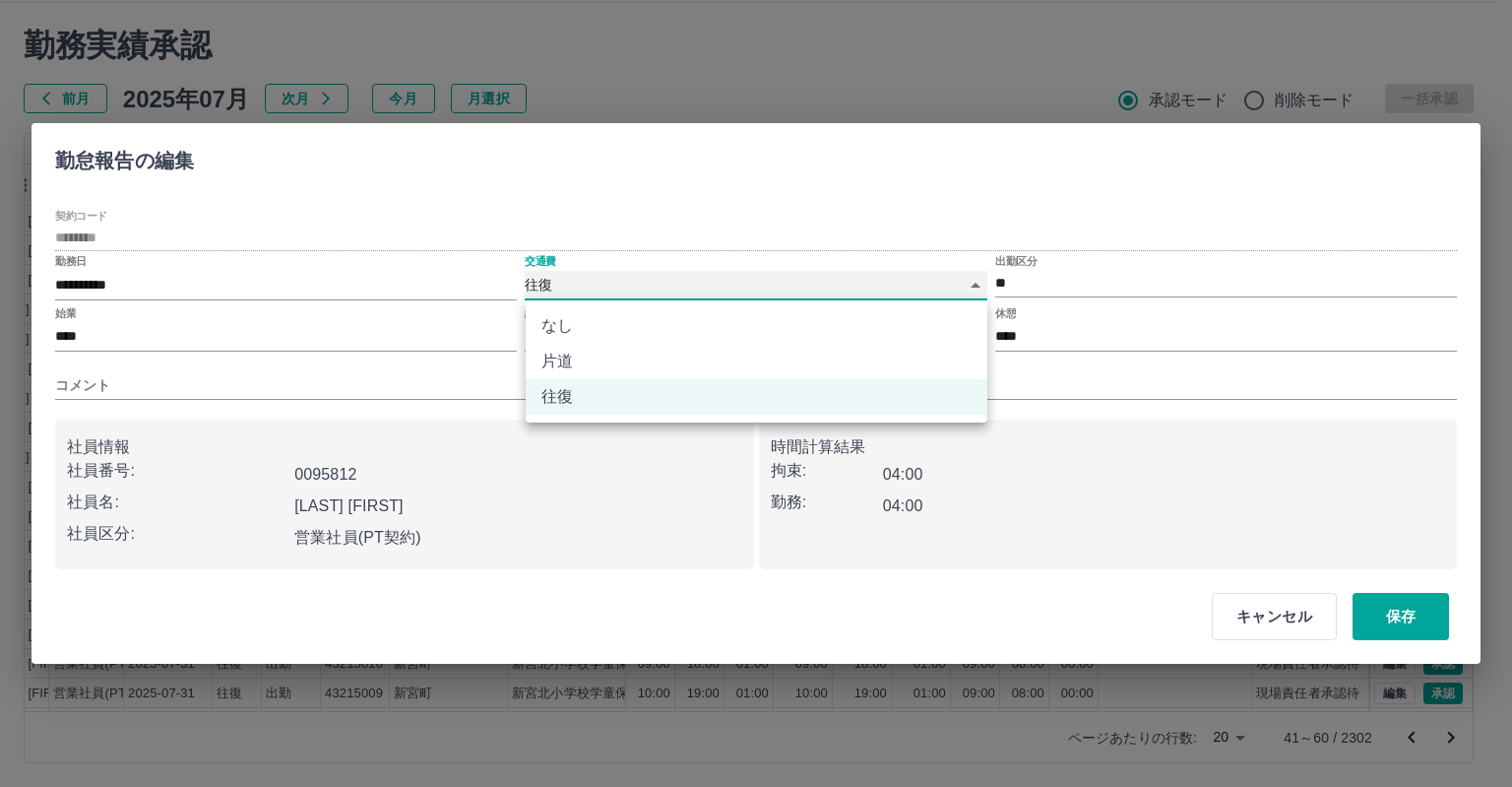 type on "****" 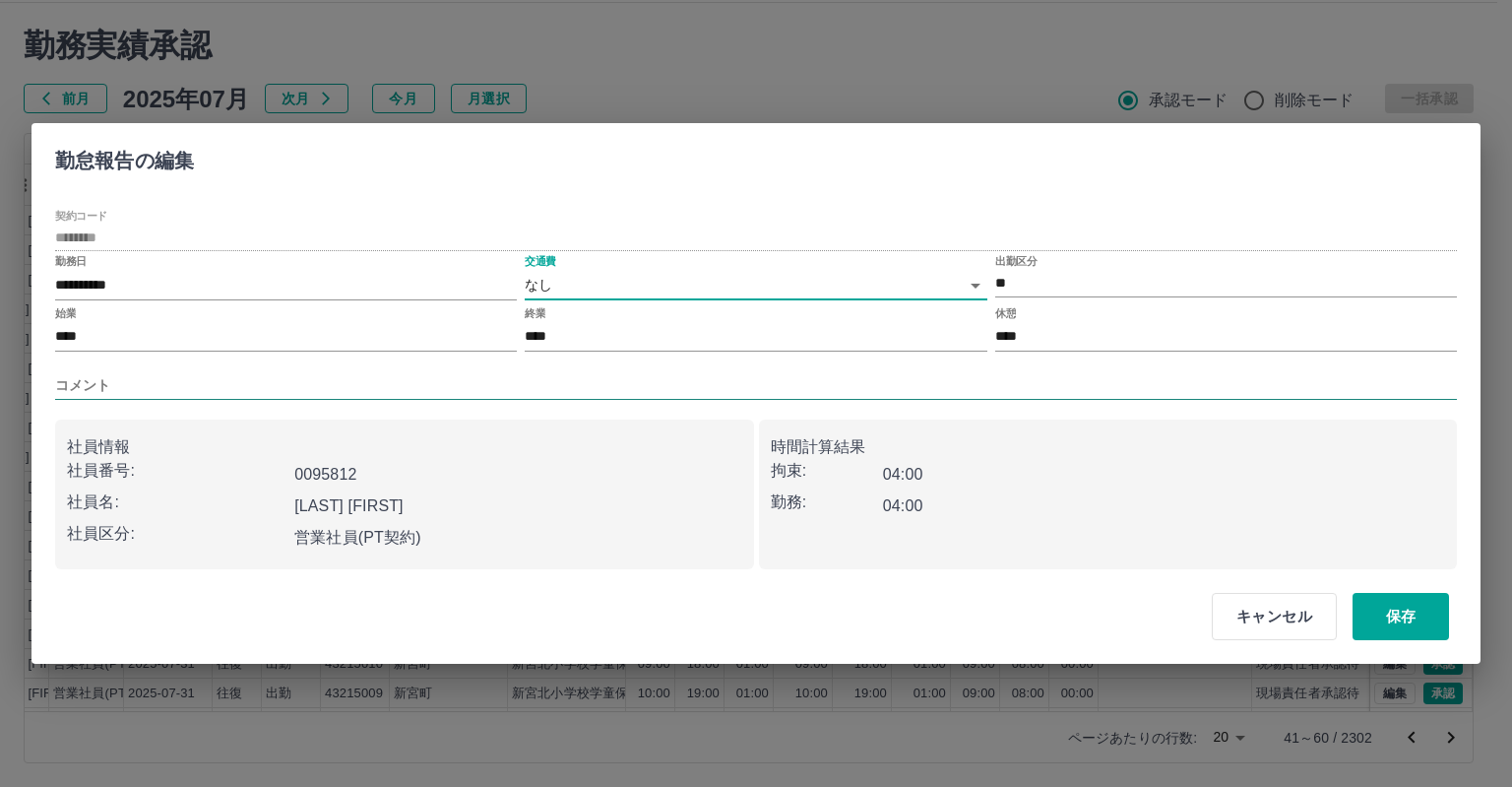 click on "コメント" at bounding box center (756, 385) 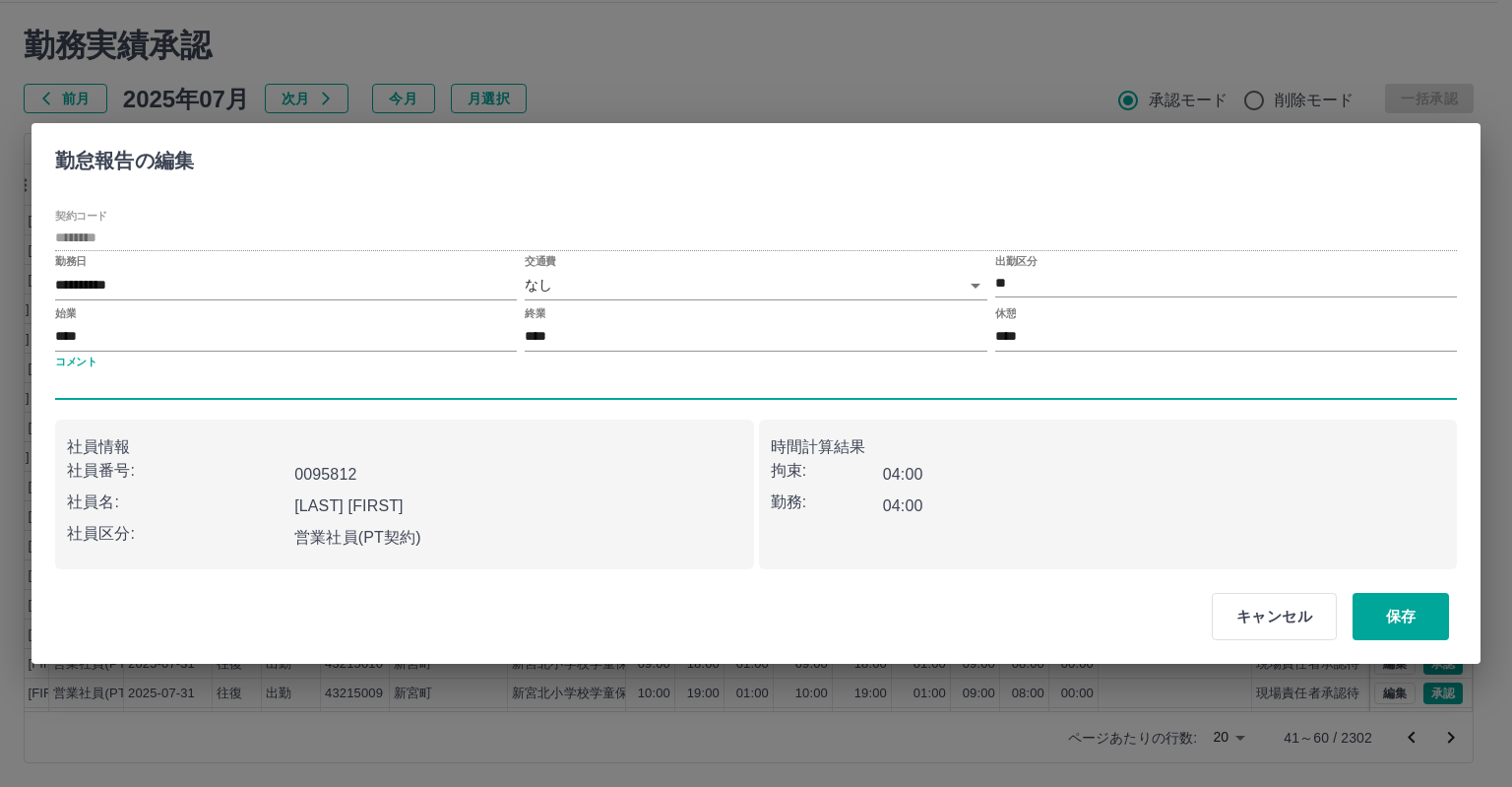 type on "**********" 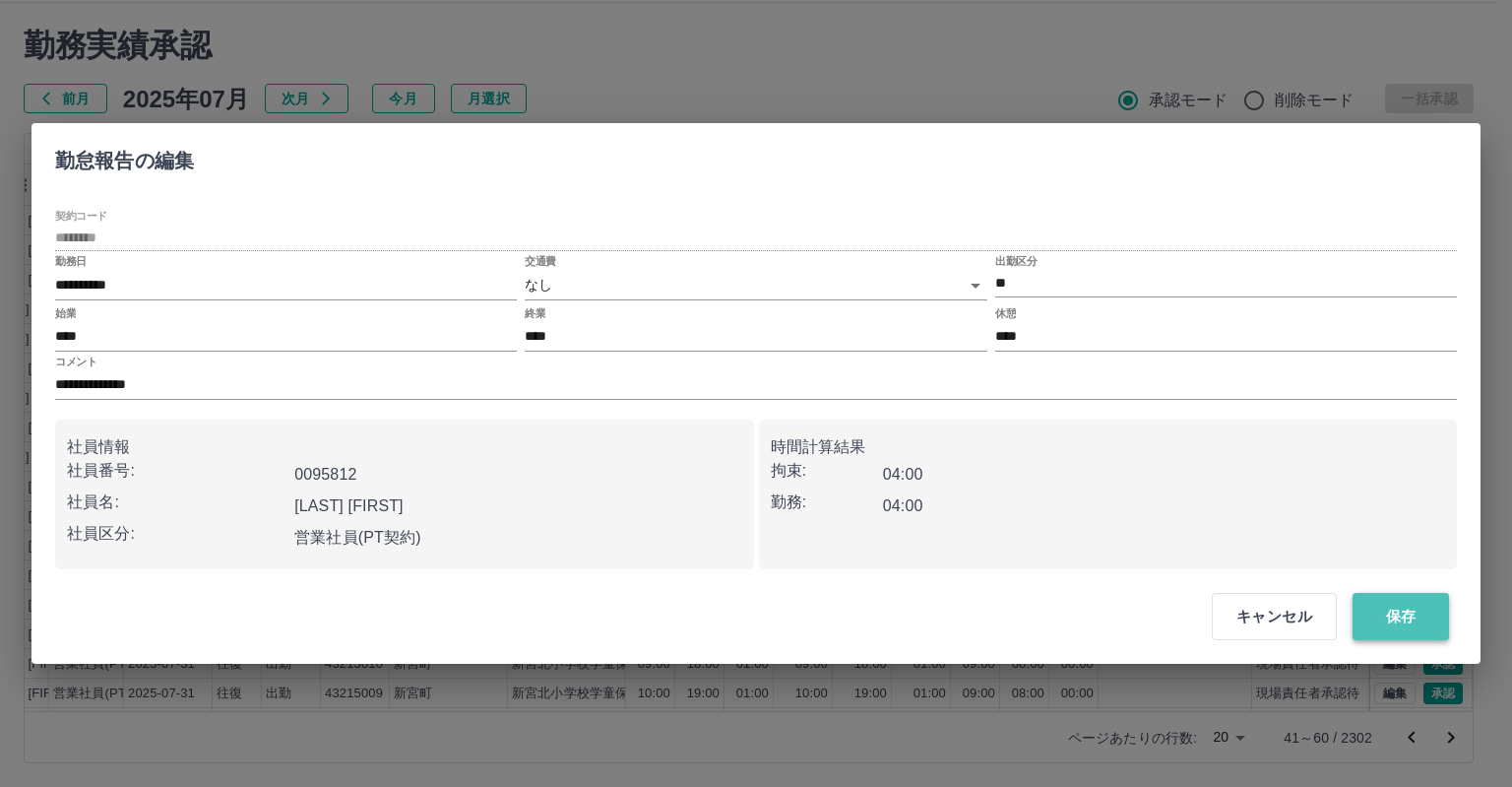 click on "保存" at bounding box center (1401, 617) 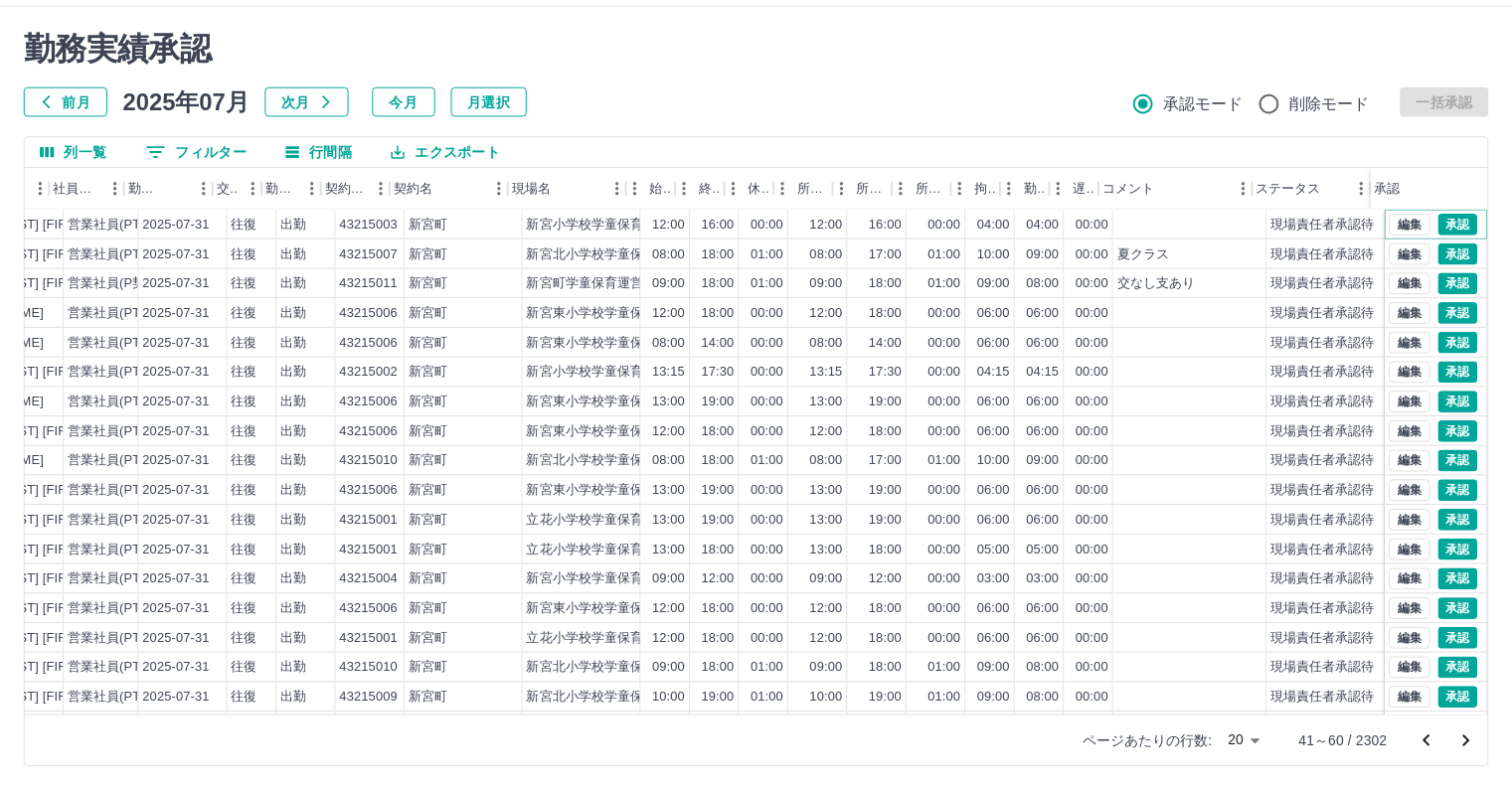scroll, scrollTop: 0, scrollLeft: 273, axis: horizontal 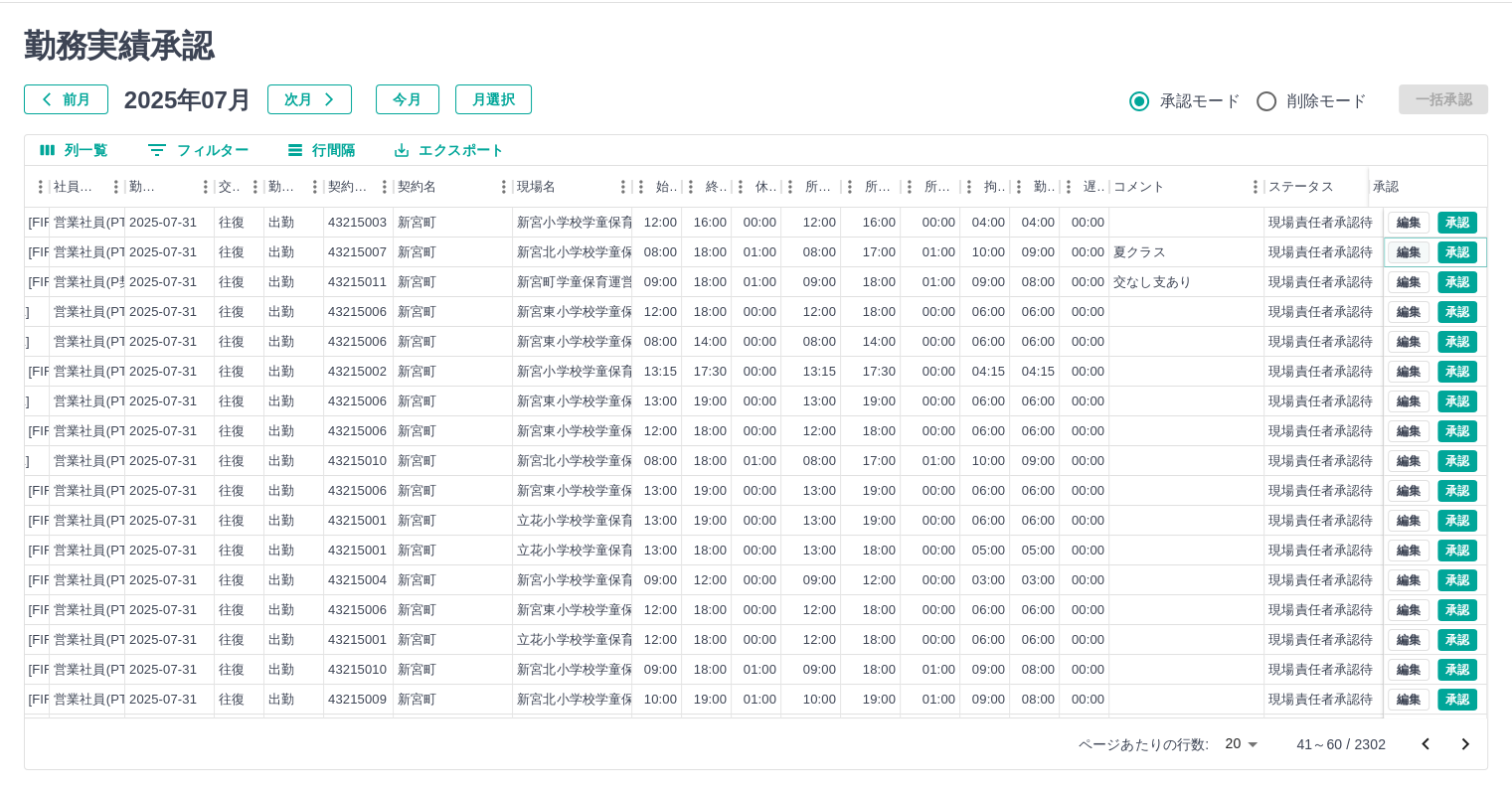 click on "編集" at bounding box center (1409, 252) 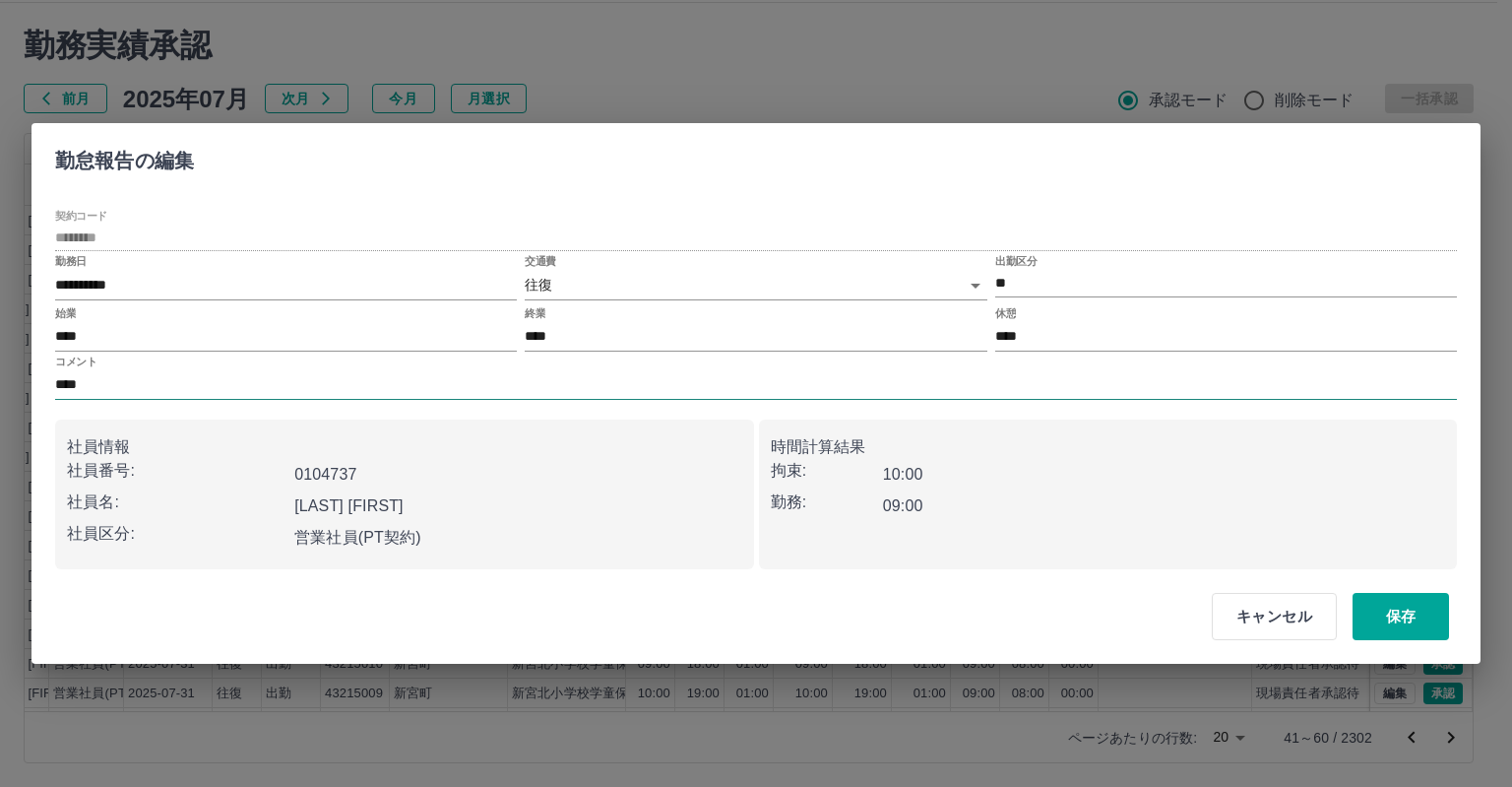 click on "****" at bounding box center (756, 385) 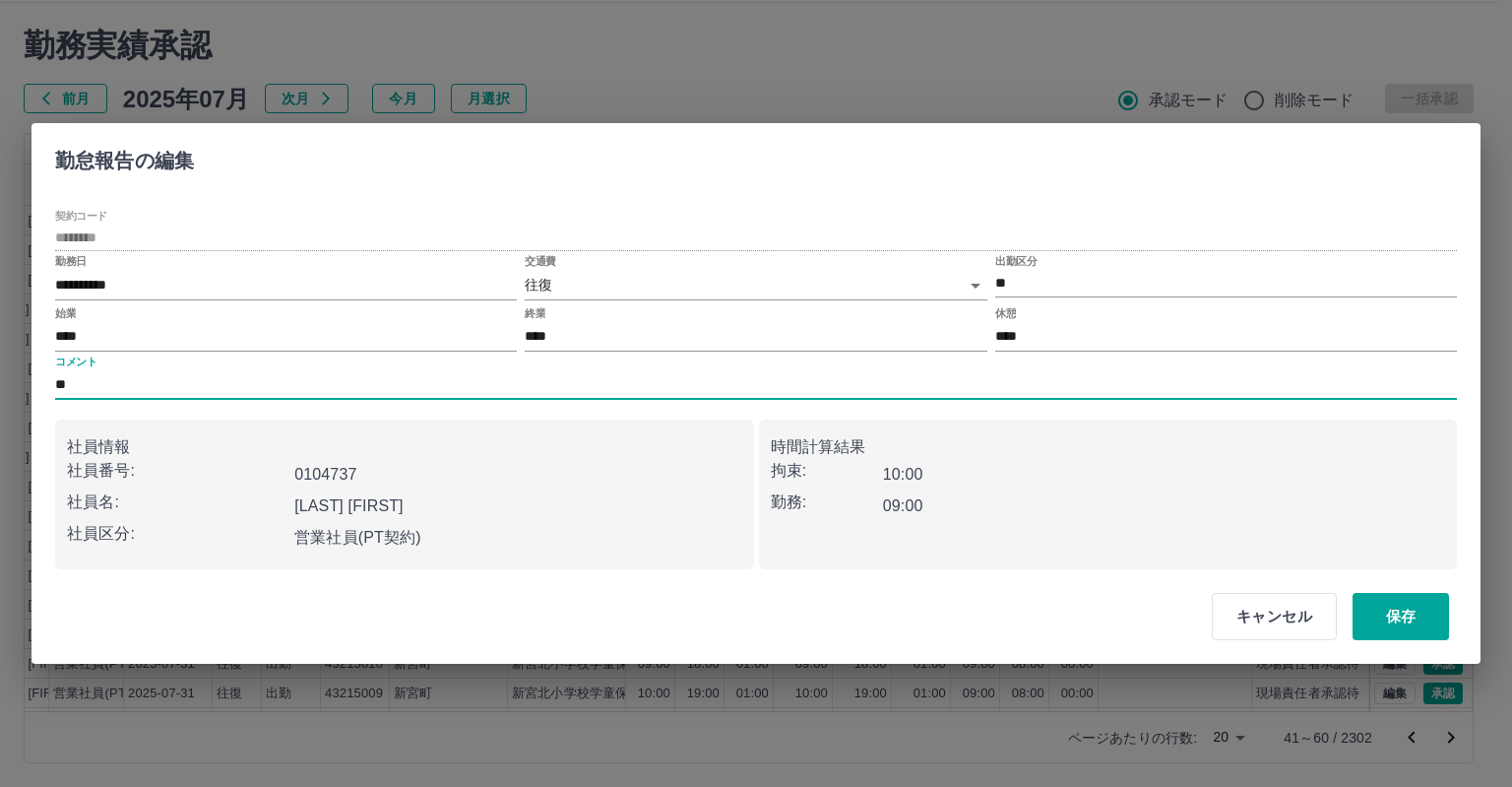 type on "*" 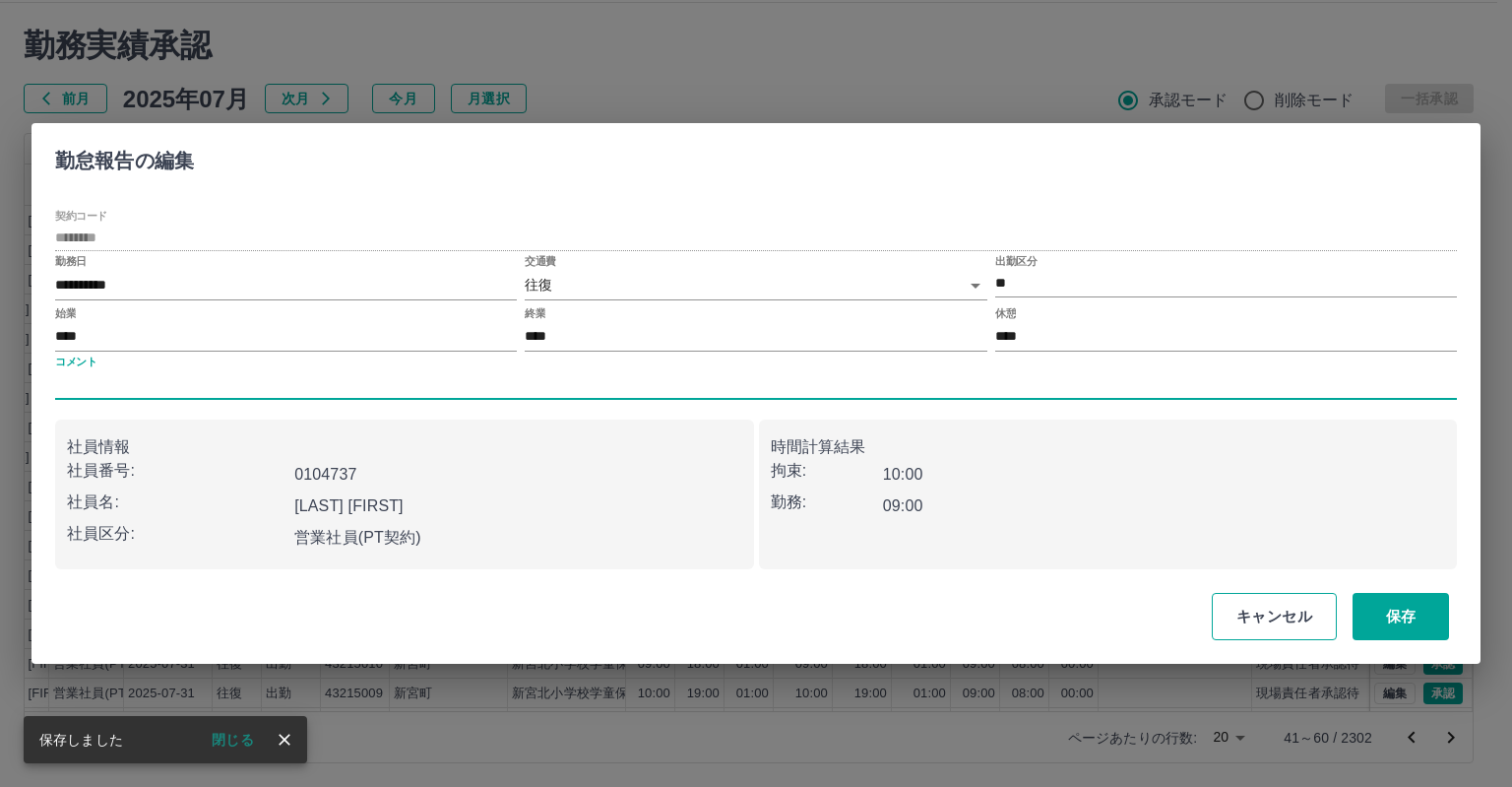type 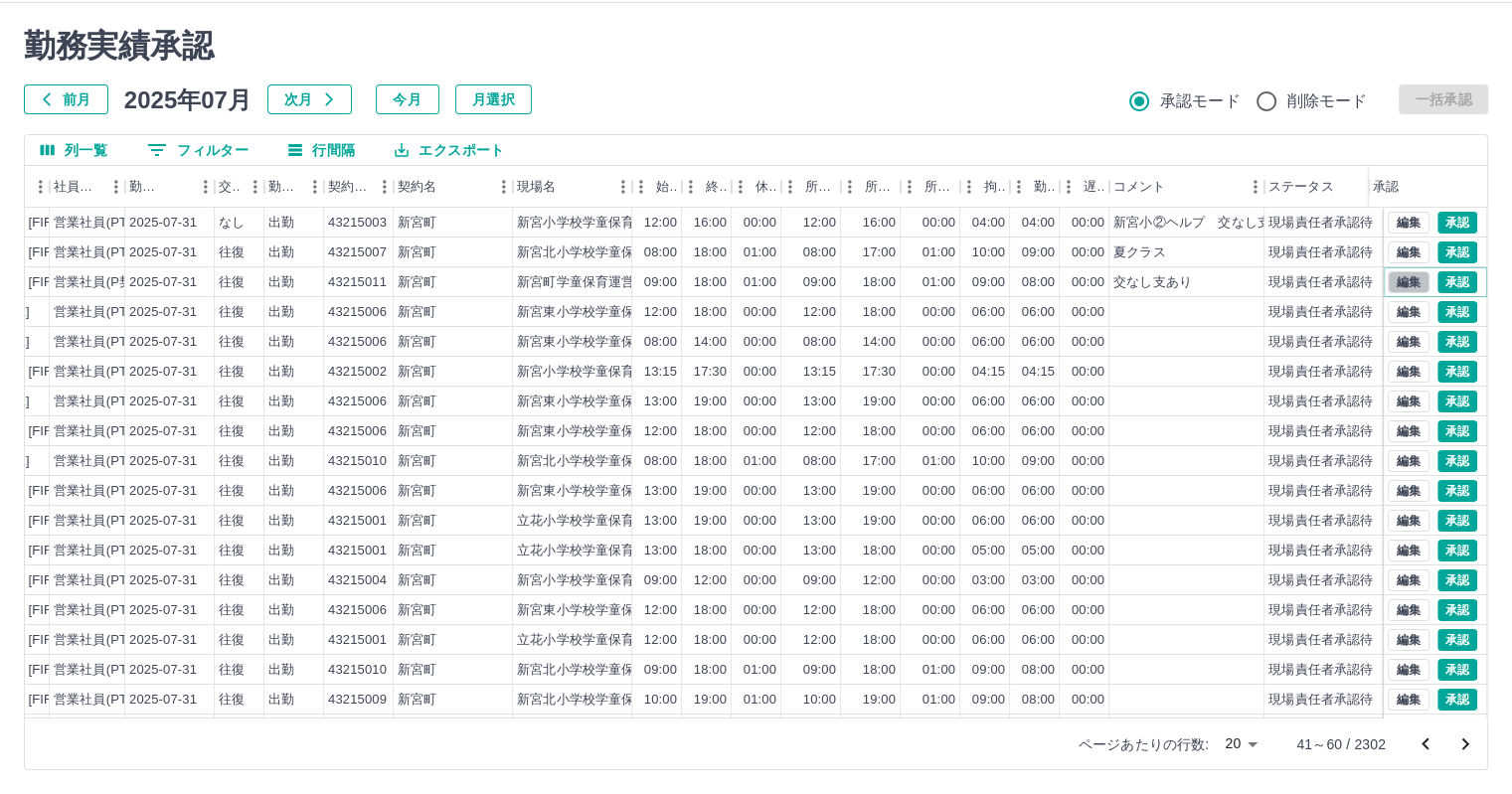 click on "編集" at bounding box center (1409, 282) 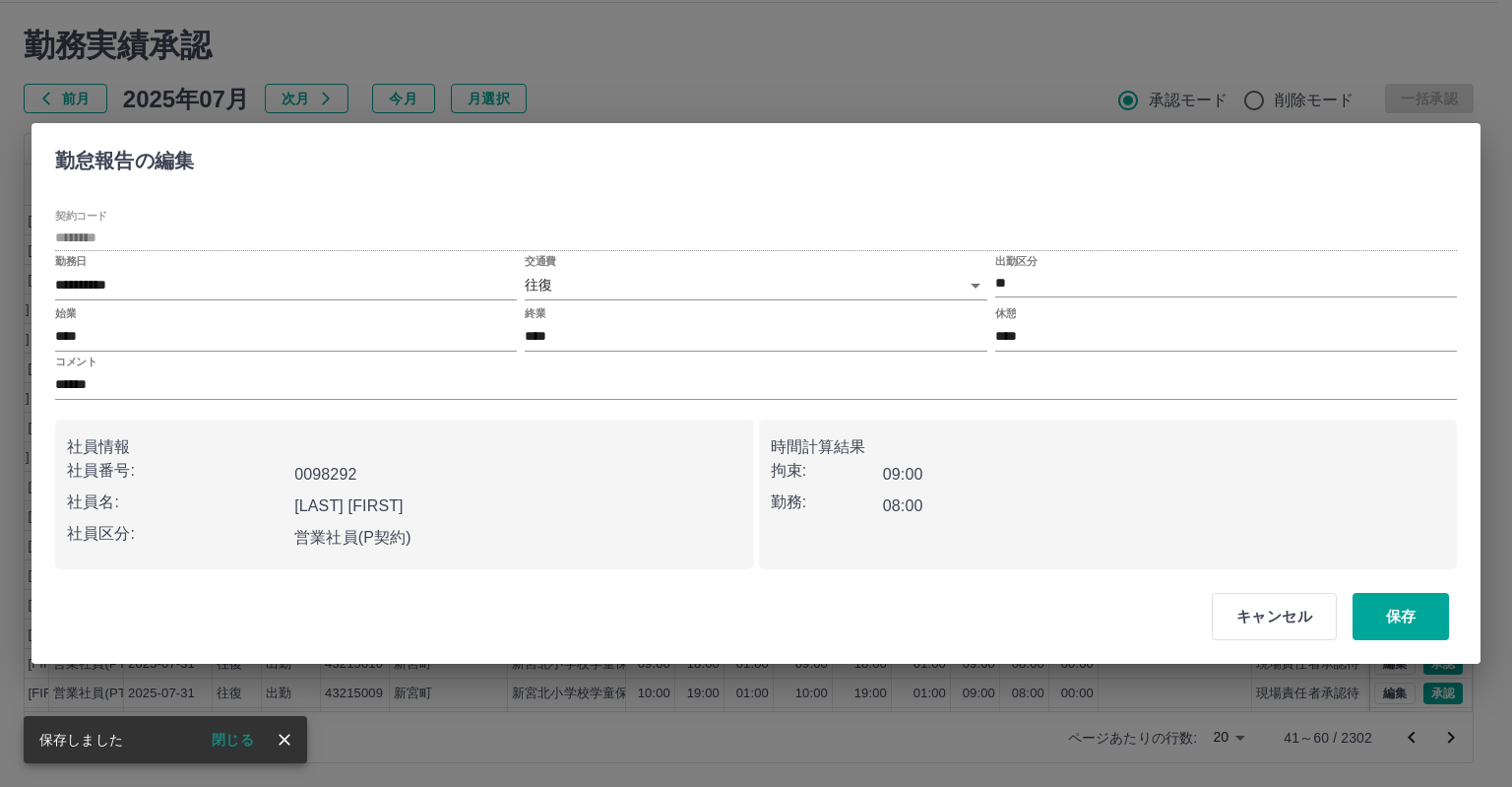 click on "SDH勤怠 [LAST] [FIRST] 勤務実績承認 前月 2025年07月 次月 今月 月選択 承認モード 削除モード 一括承認 列一覧 0 フィルター 行間隔 エクスポート 承認フロー 社員番号 社員名 社員区分 勤務日 交通費 勤務区分 契約コード 契約名 現場名 始業 終業 休憩 所定開始 所定終業 所定休憩 拘束 勤務 遅刻等 コメント ステータス 承認 現 事 Ａ 営 [NUMBER] [LAST] [FIRST] 営業社員(PT契約) [DATE] なし 出勤 [NUMBER] [CITY] [CITY]学童保育所第2クラブ 12:00 16:00 00:00 12:00 16:00 00:00 04:00 04:00 00:00 [CITY]②ヘルプ　交なし支あり 現場責任者承認待 現 事 Ａ 営 [NUMBER] [LAST] [FIRST] 営業社員(PT契約) [DATE] 往復 出勤 [NUMBER] [CITY] [CITY]小学校学童保育所第1クラブ 08:00 18:00 01:00 08:00 17:00 01:00 10:00 09:00 00:00 現場責任者承認待 現 事 Ａ 営 [NUMBER] [LAST] [FIRST] 営業社員(P契約) [DATE] 往復 現" at bounding box center [756, 370] 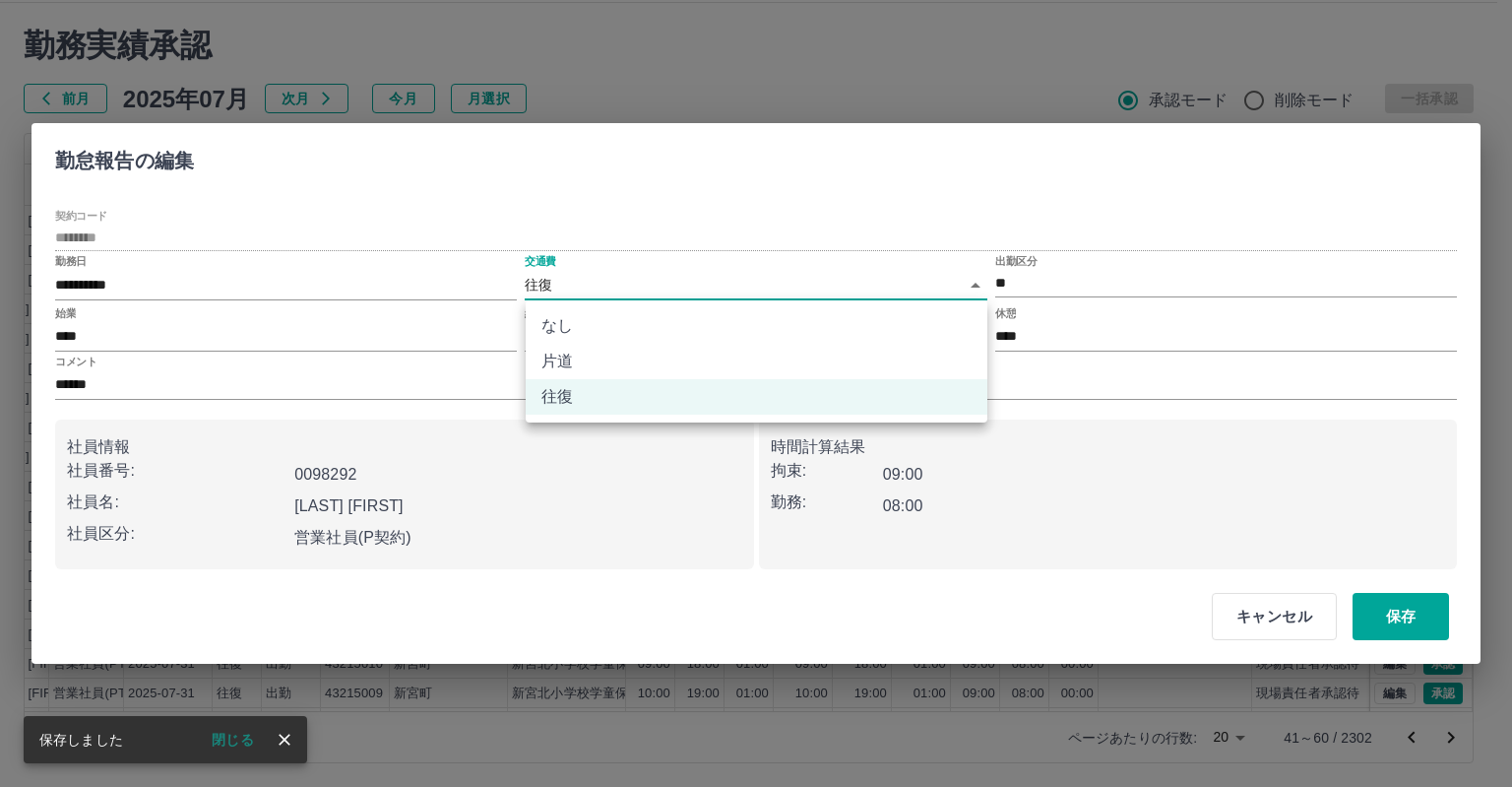 click on "なし" at bounding box center [756, 326] 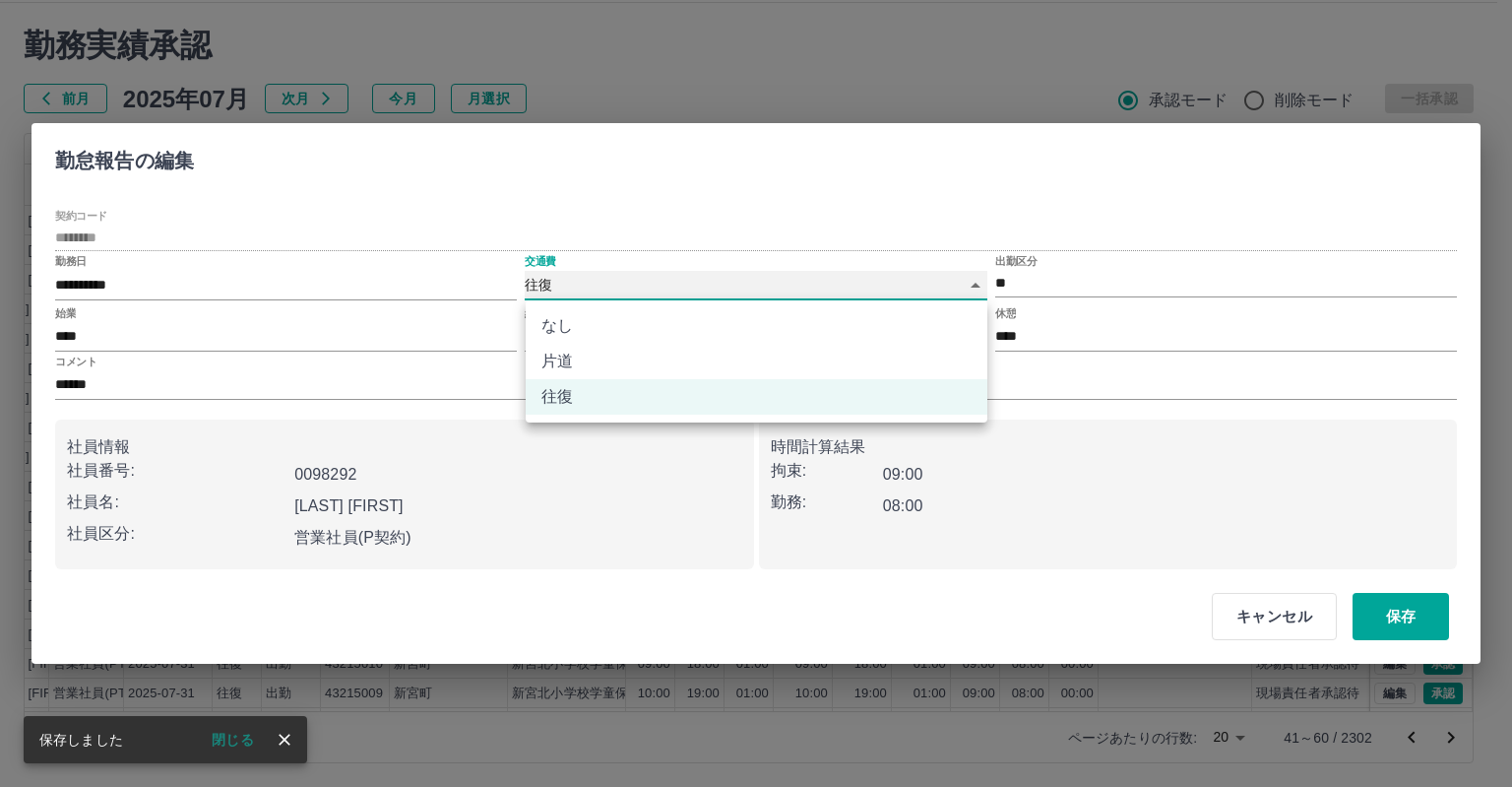 type on "****" 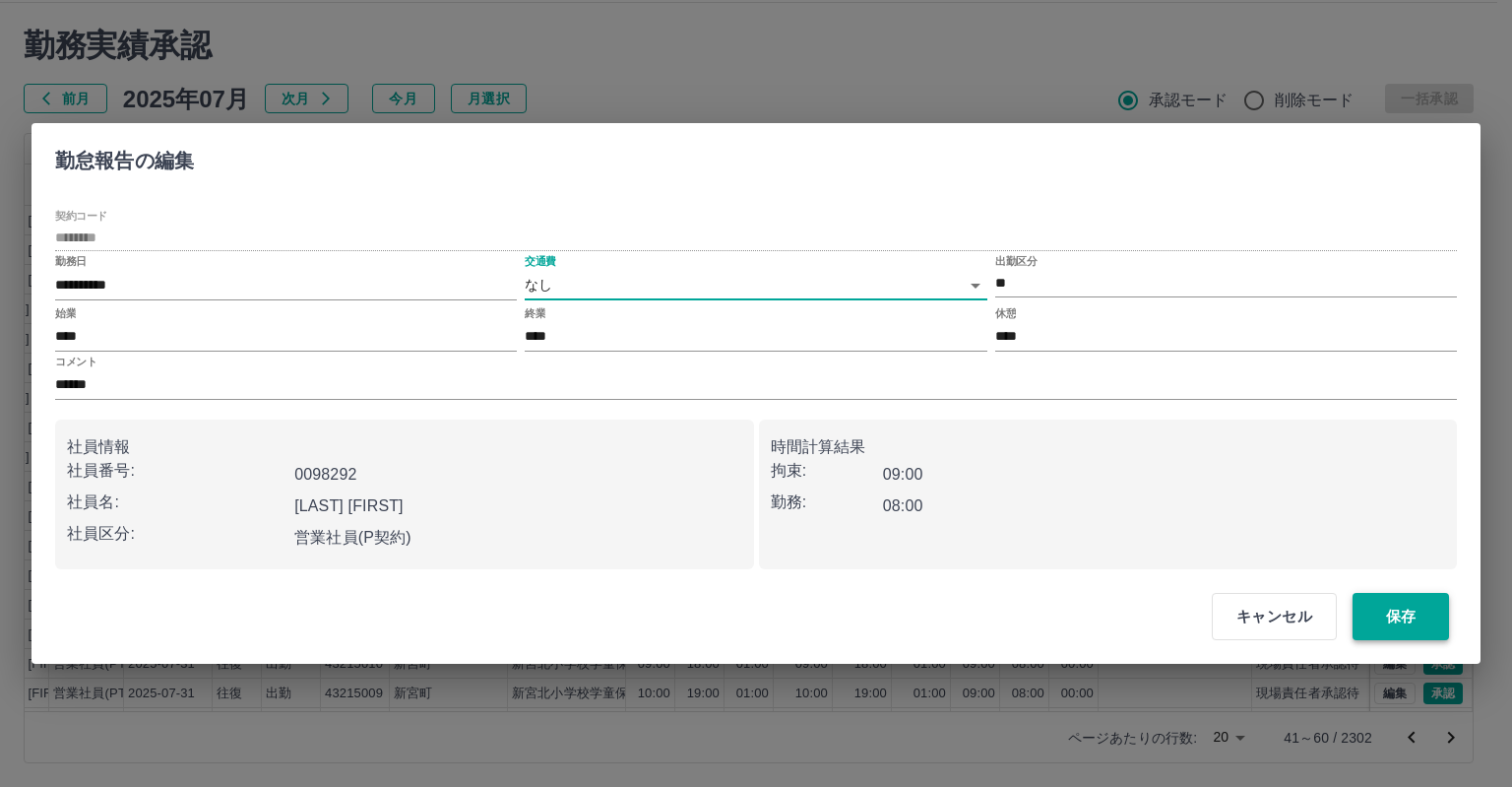 click on "保存" at bounding box center [1401, 617] 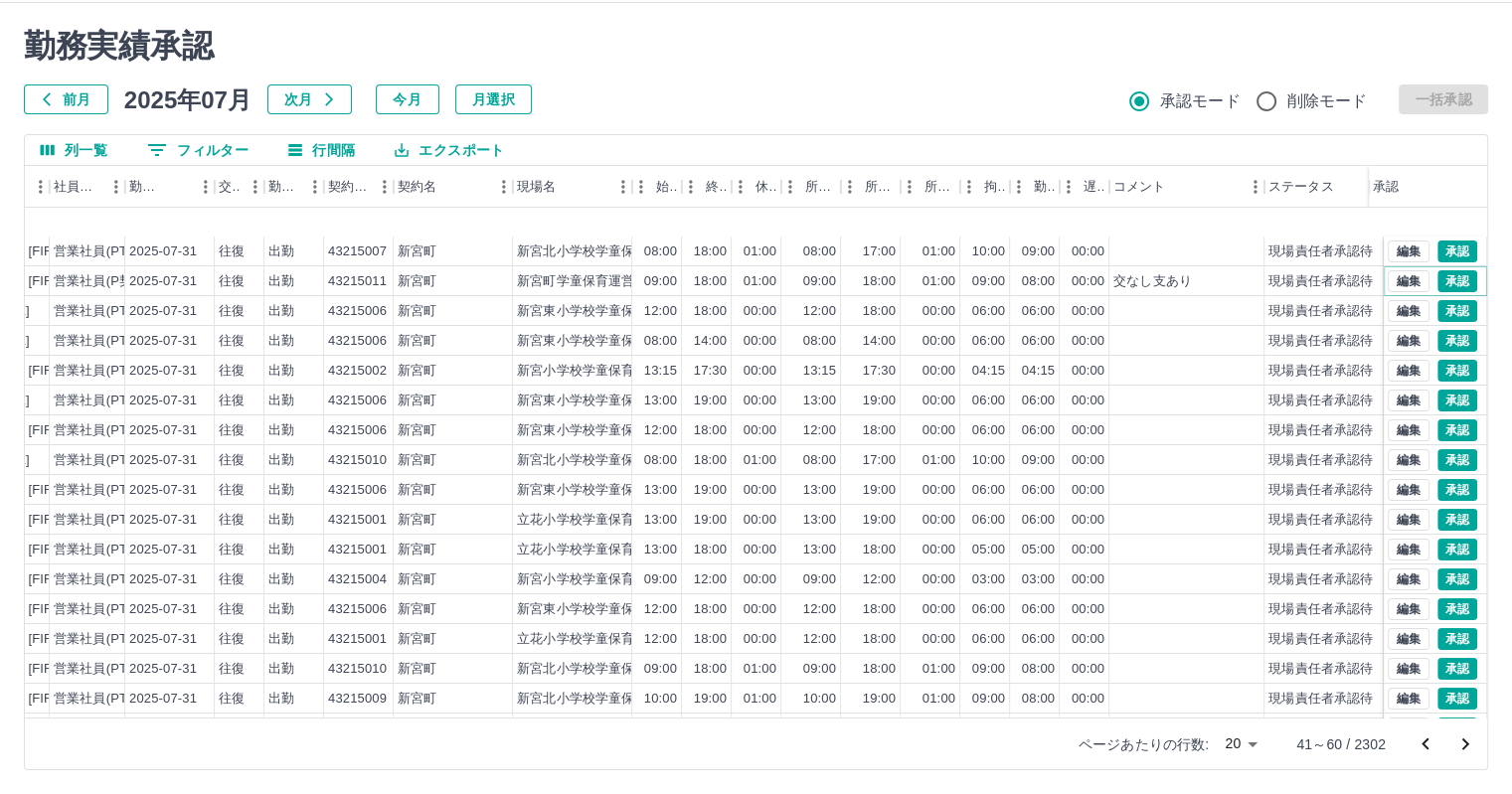 scroll, scrollTop: 0, scrollLeft: 273, axis: horizontal 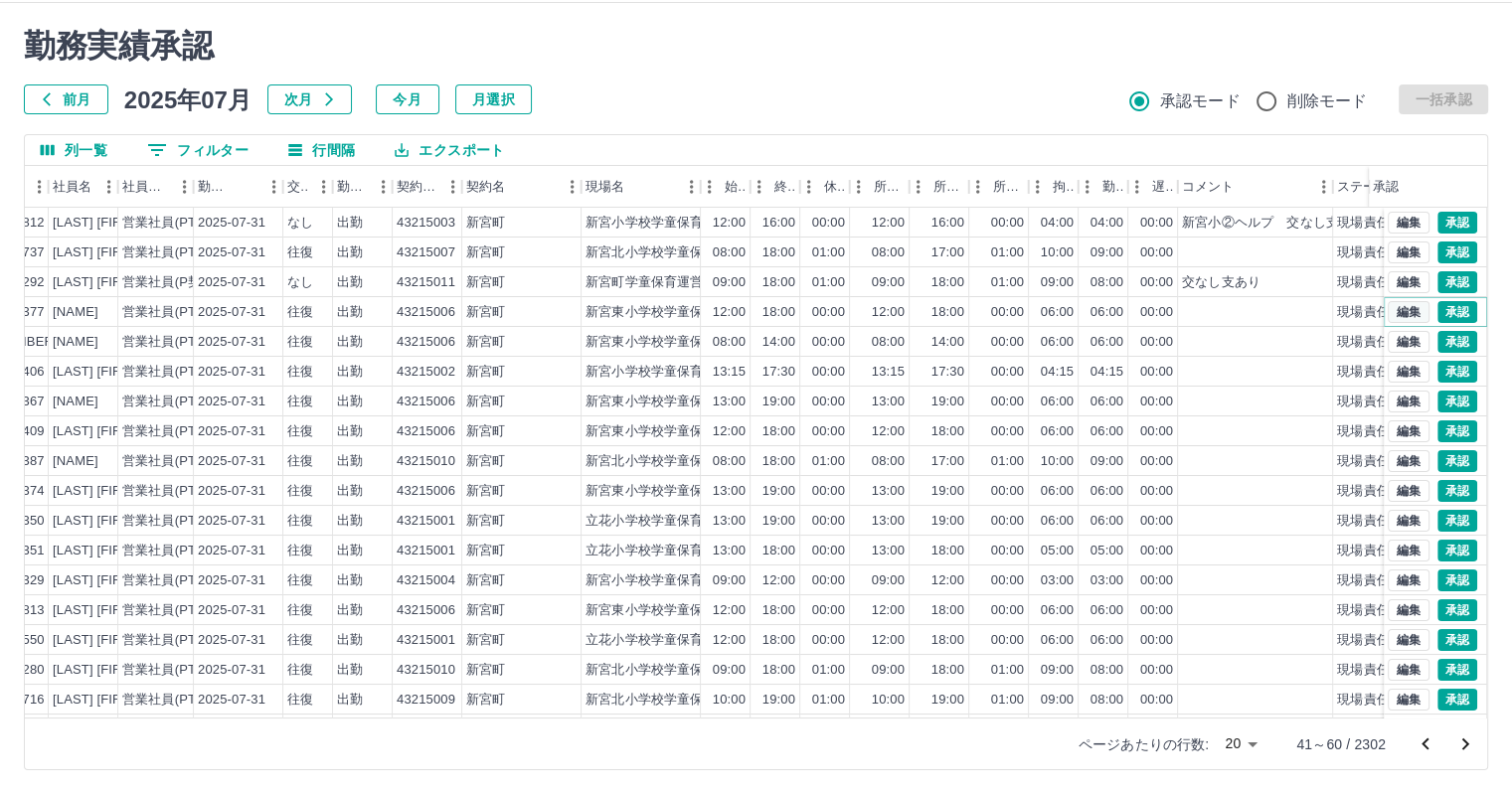 click on "編集" at bounding box center [1409, 312] 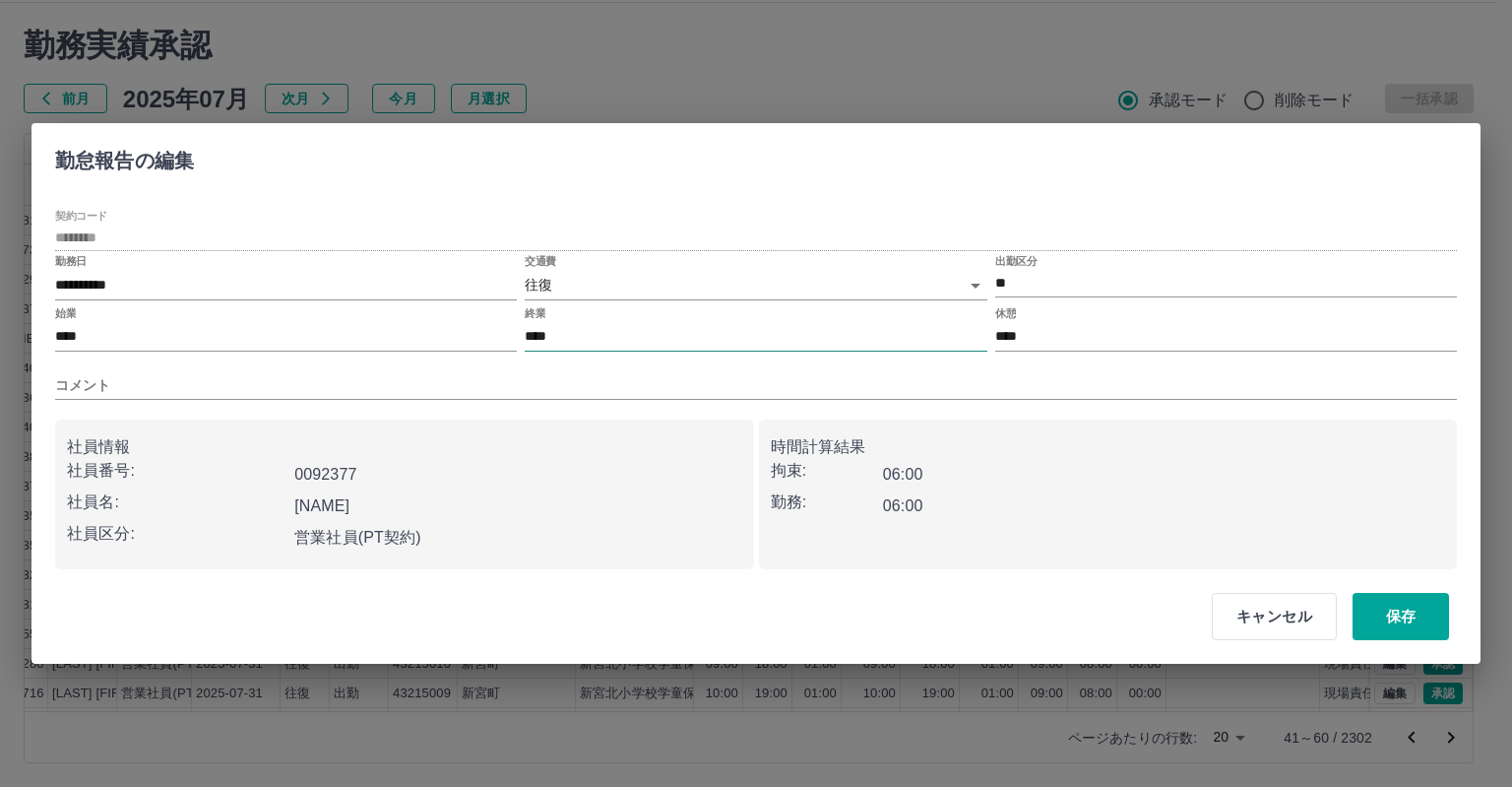 click on "****" at bounding box center [755, 337] 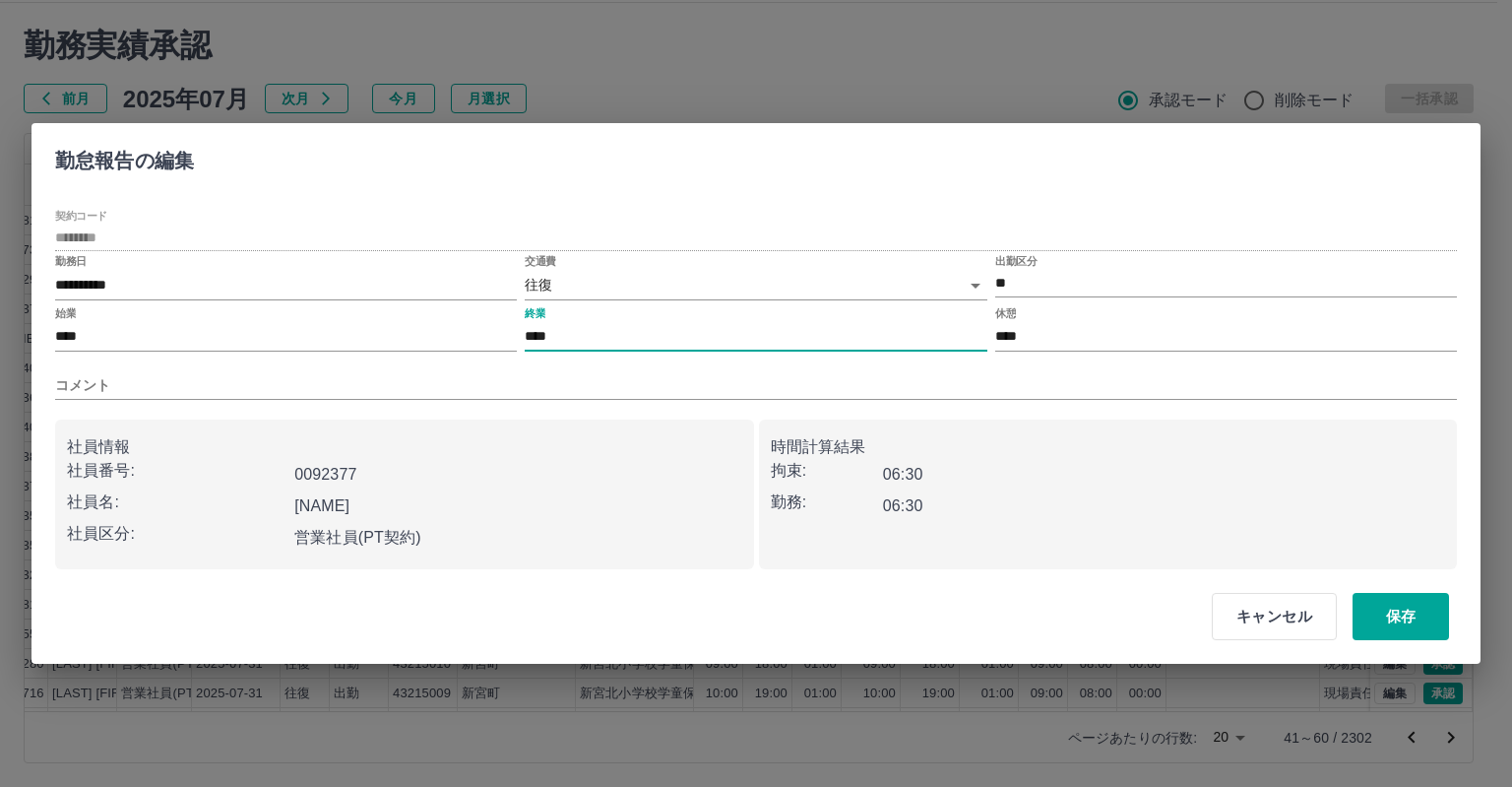 type on "****" 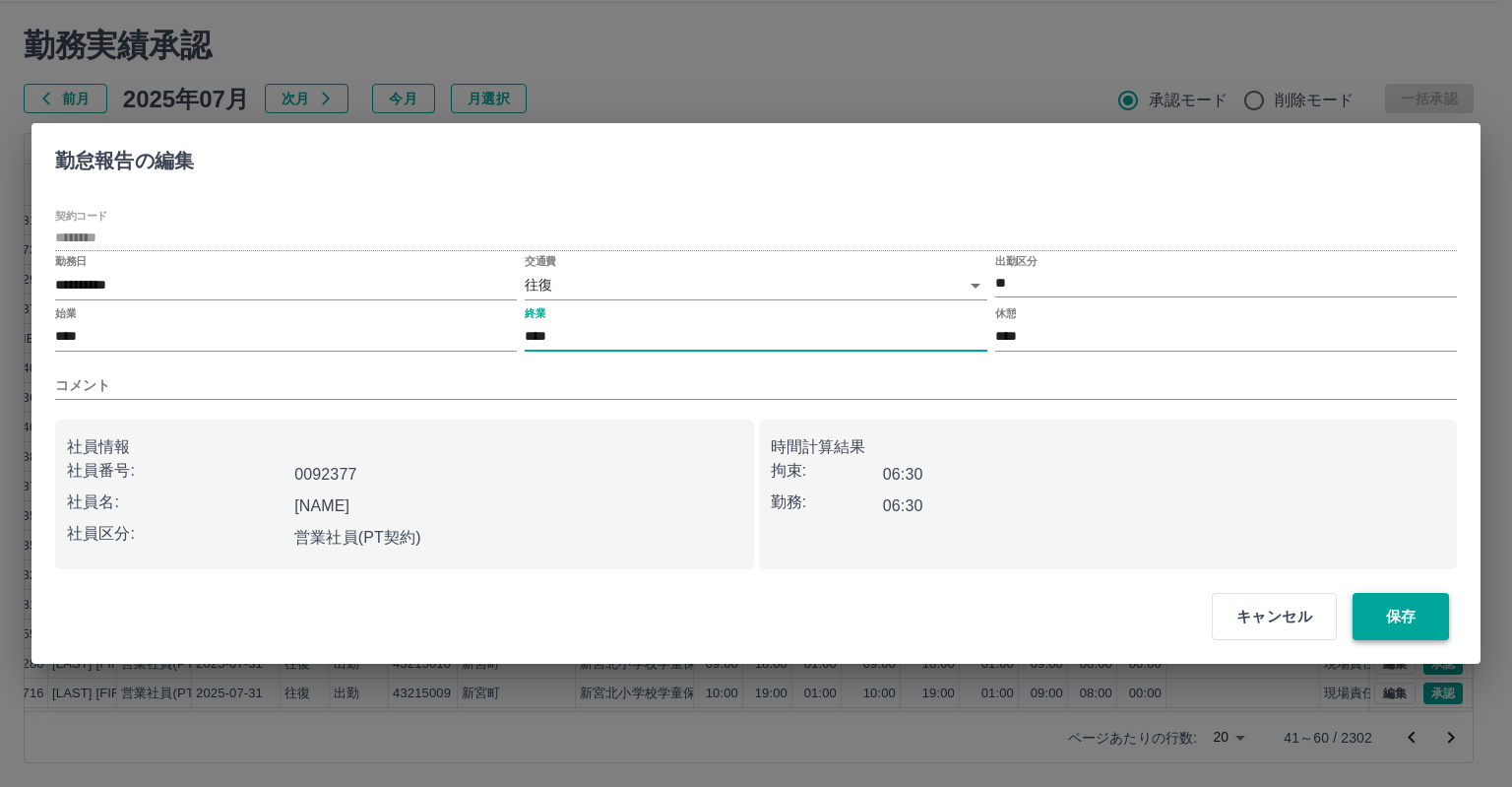click on "保存" at bounding box center [1401, 617] 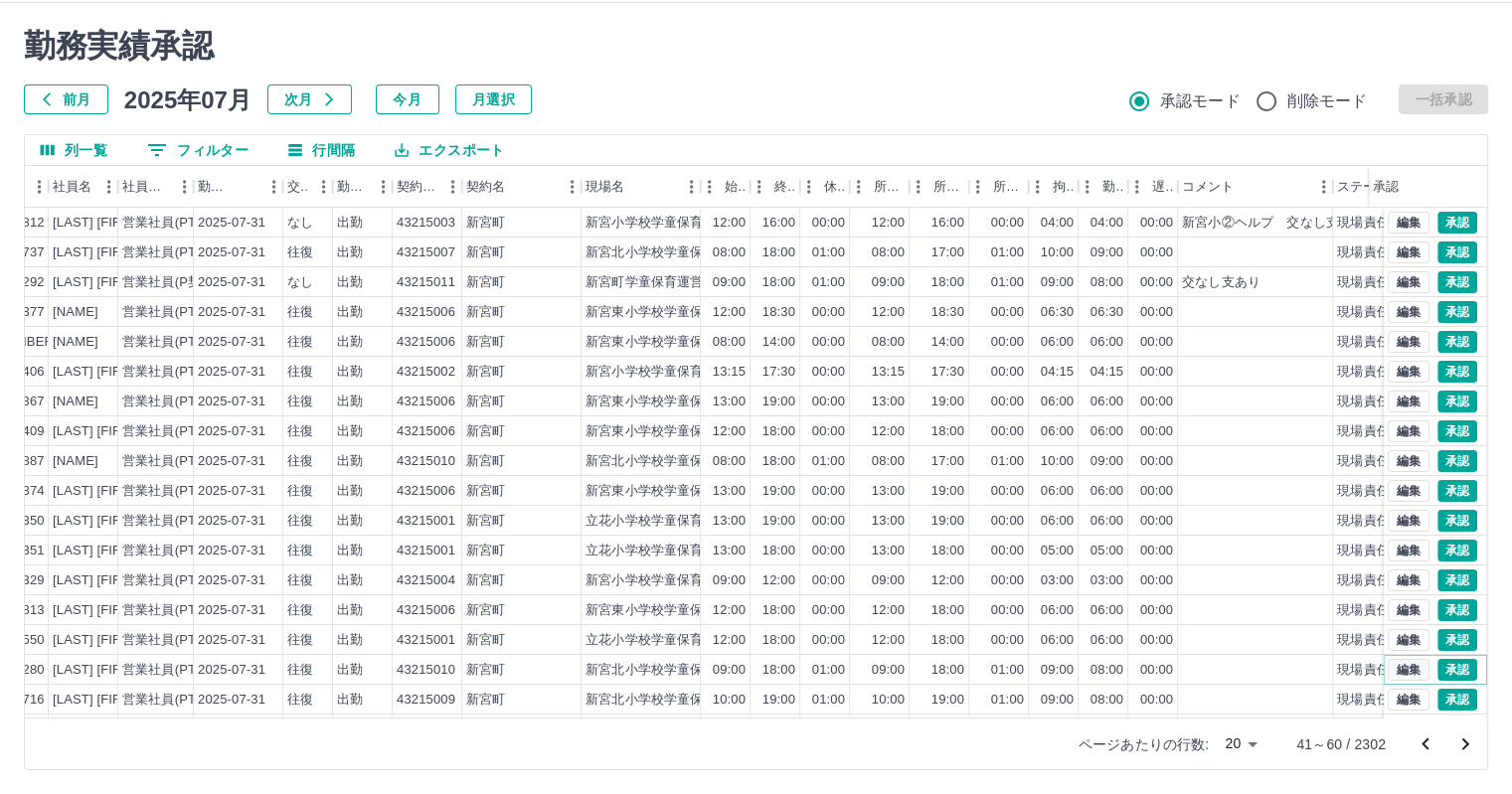 click on "編集" at bounding box center [1409, 670] 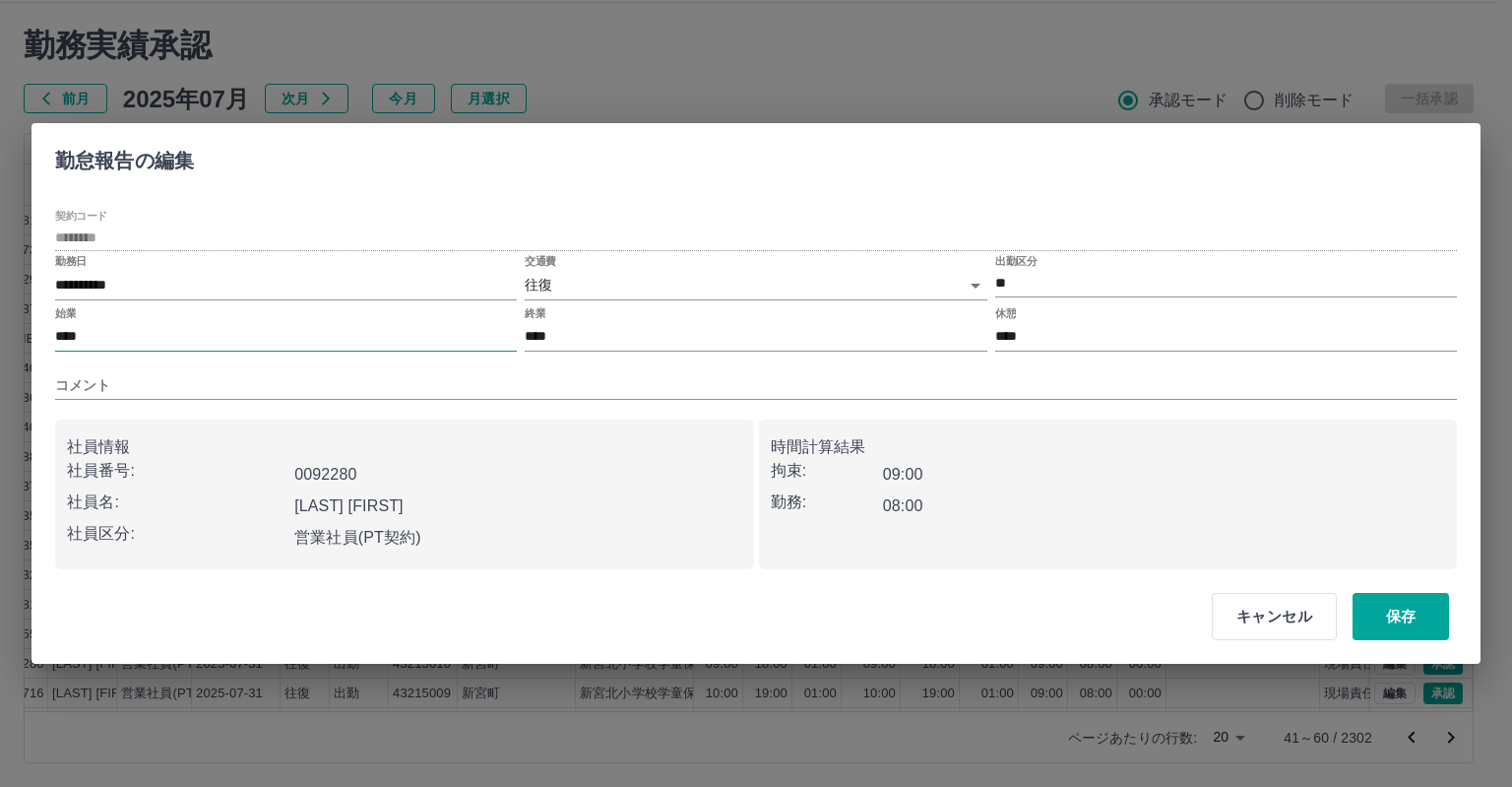 click on "****" at bounding box center (285, 337) 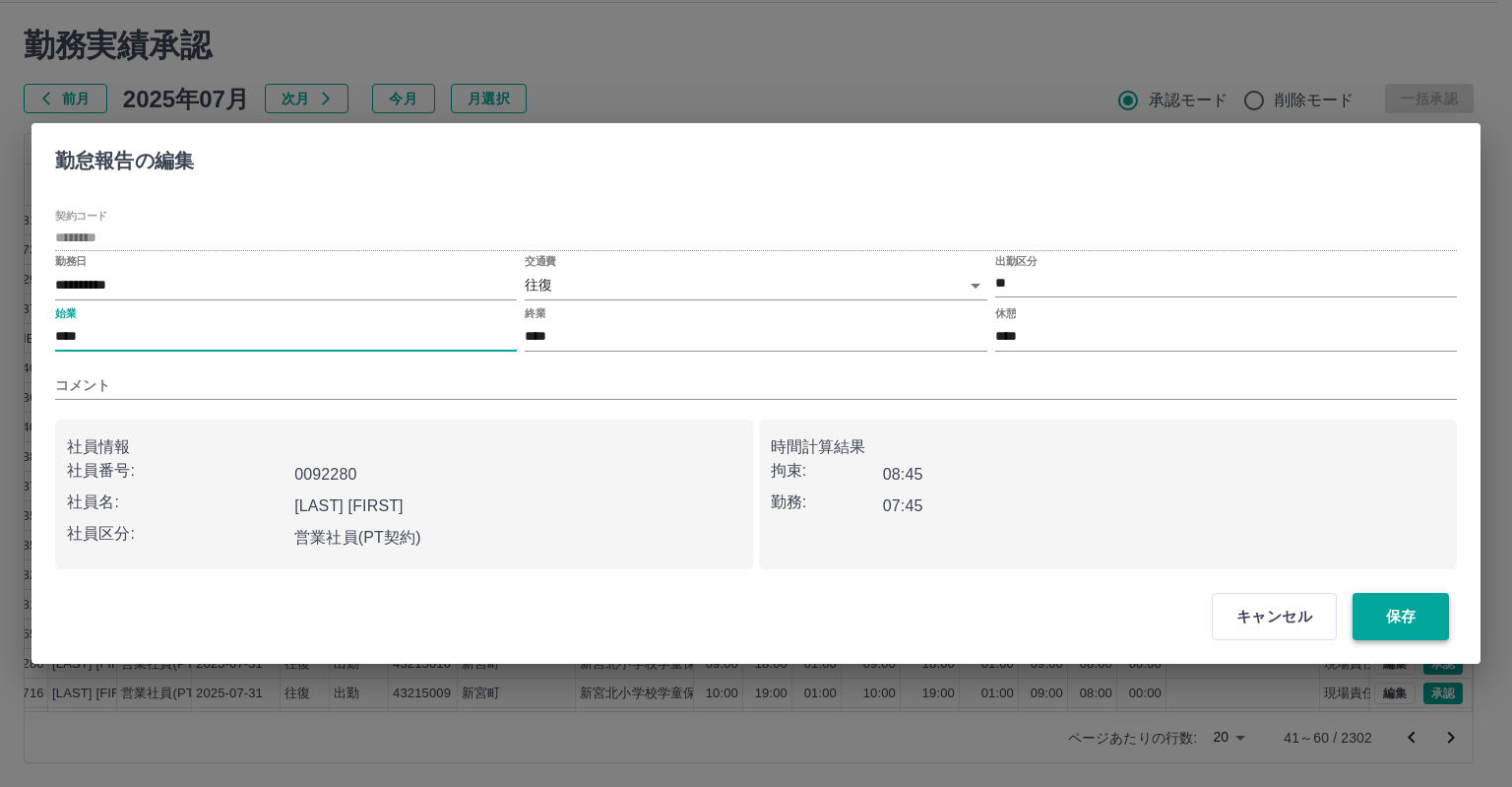 type on "****" 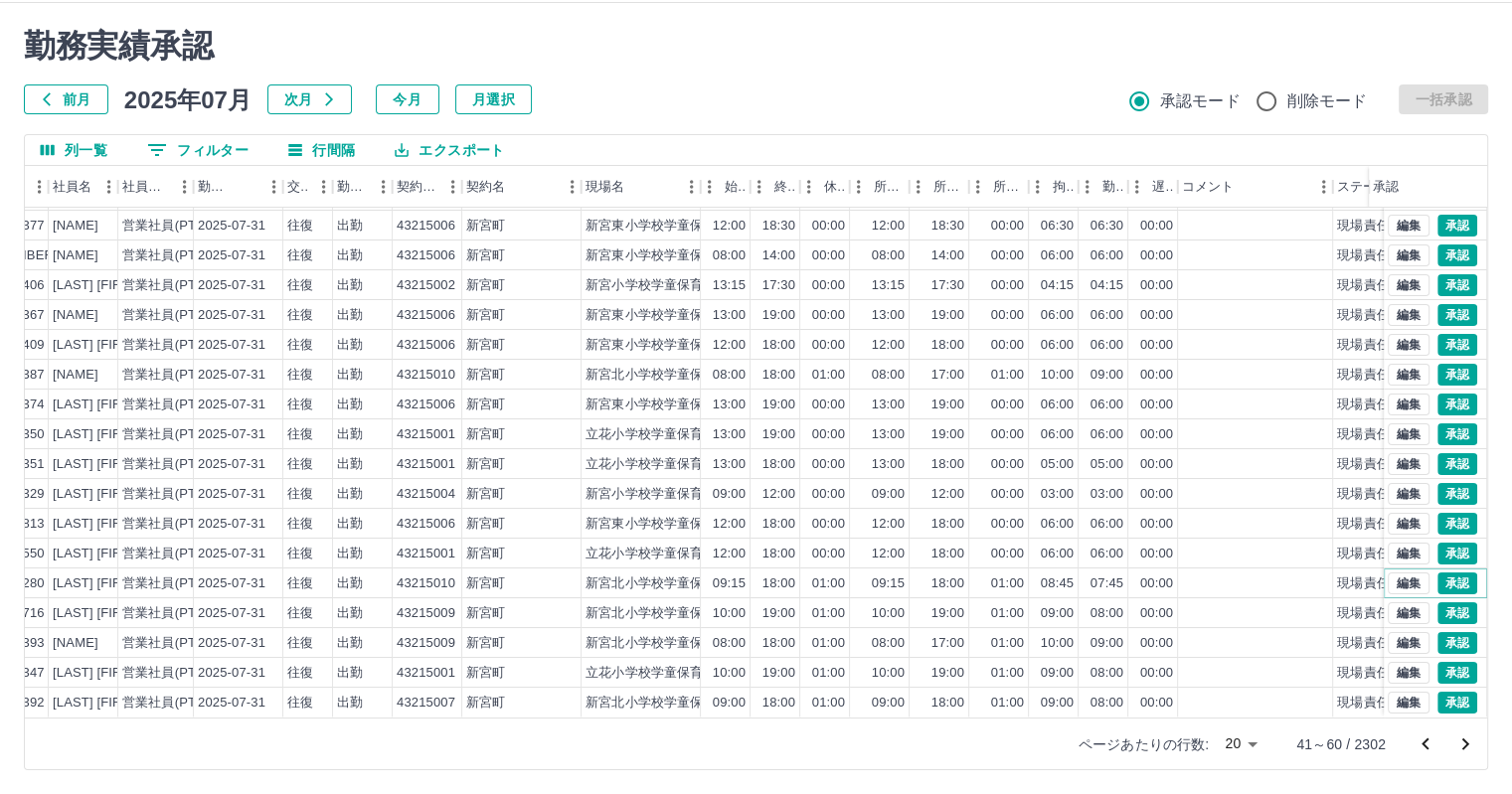 scroll, scrollTop: 100, scrollLeft: 205, axis: both 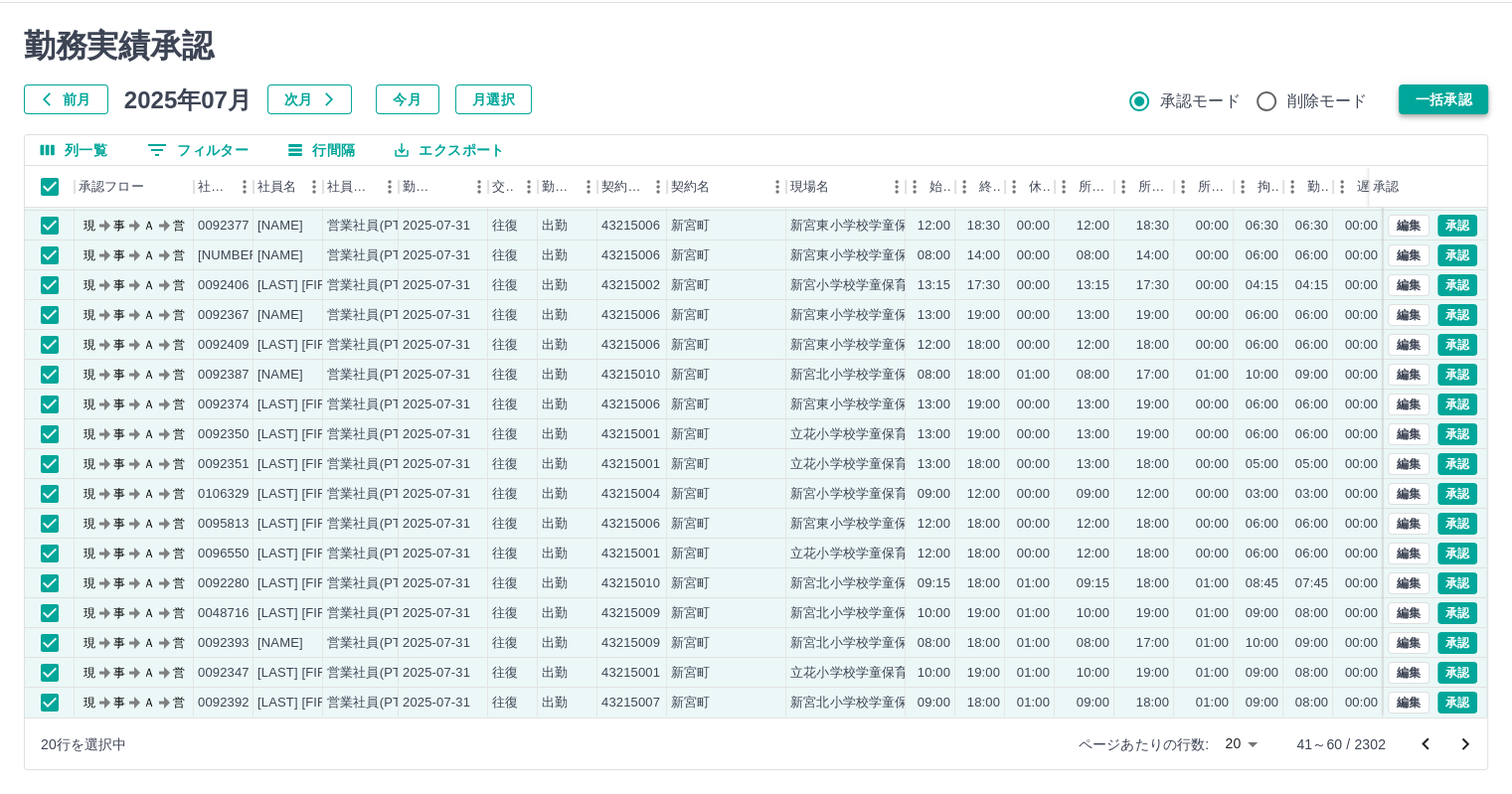 click on "一括承認" at bounding box center (1443, 99) 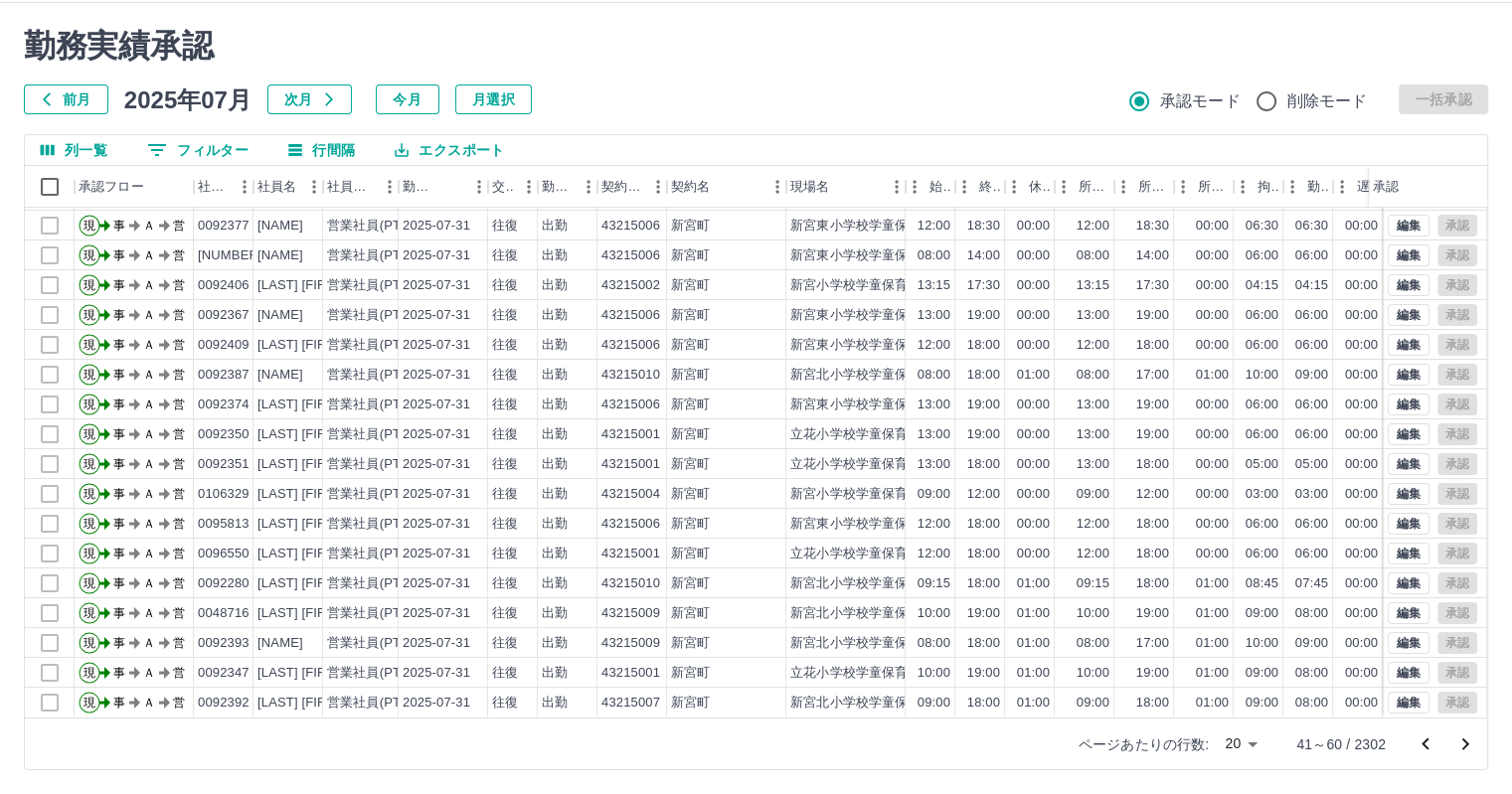 scroll, scrollTop: 100, scrollLeft: 12, axis: both 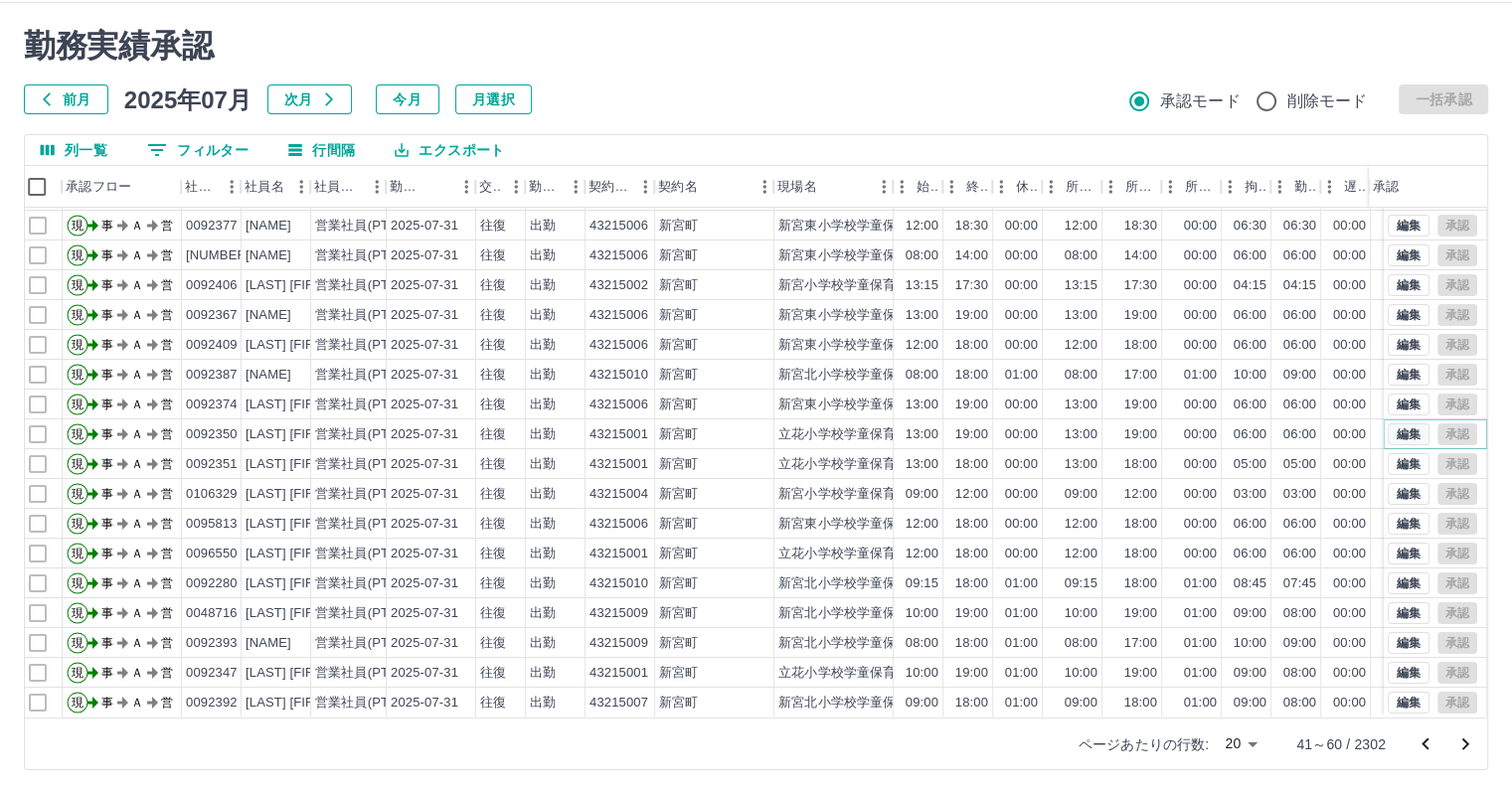click on "編集" at bounding box center (1409, 434) 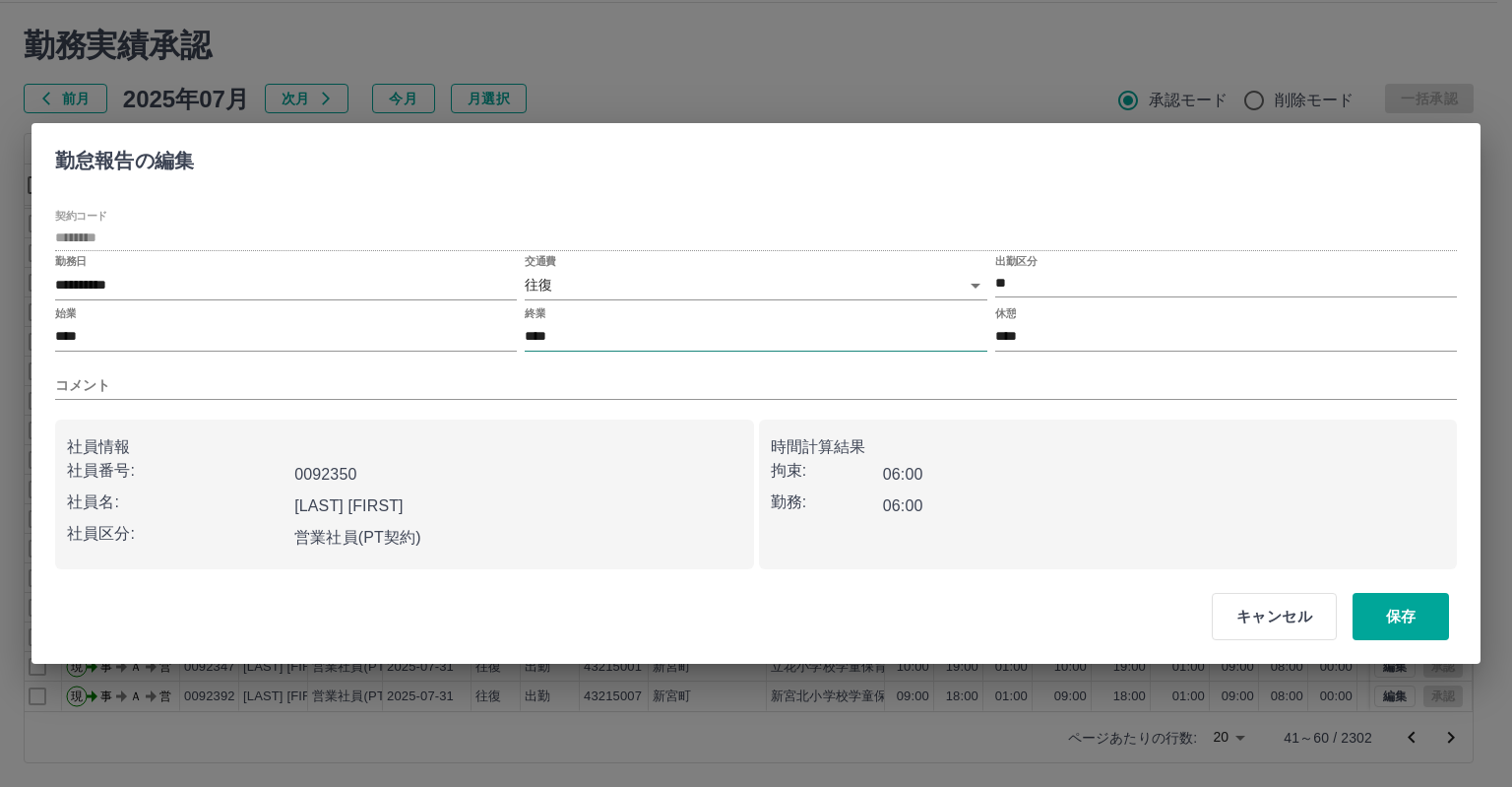 click on "****" at bounding box center (755, 337) 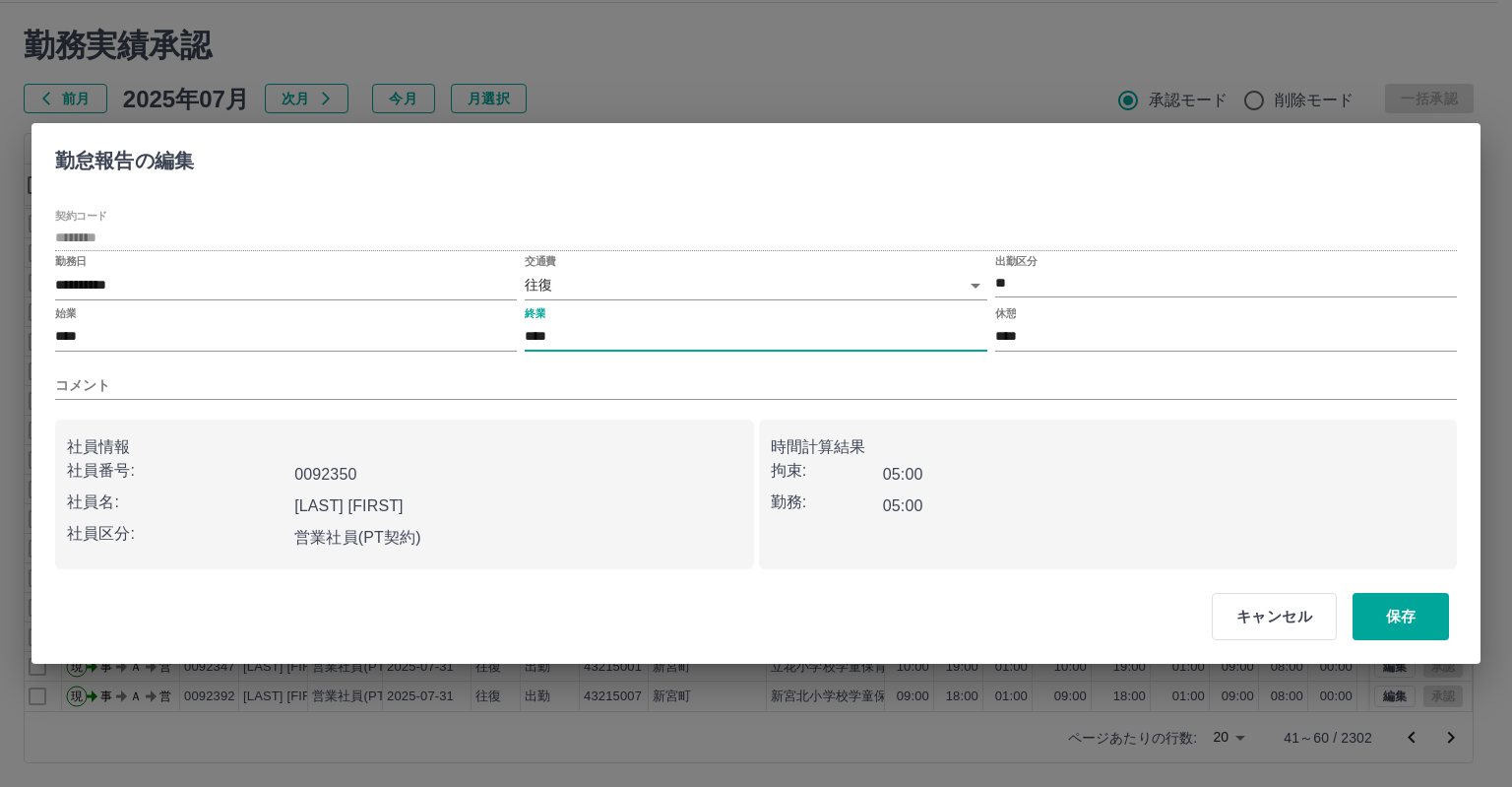 type on "****" 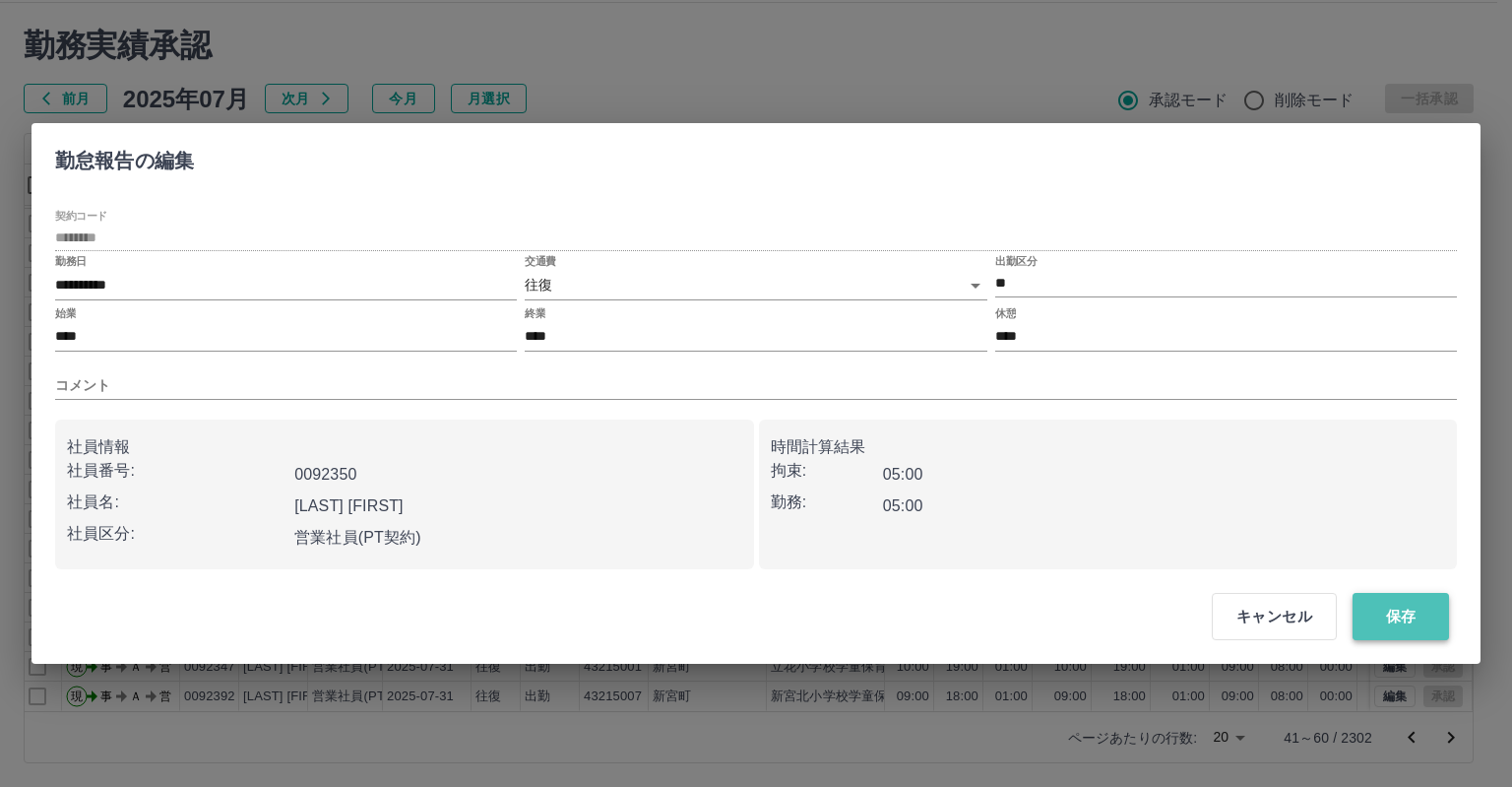 click on "保存" at bounding box center (1401, 617) 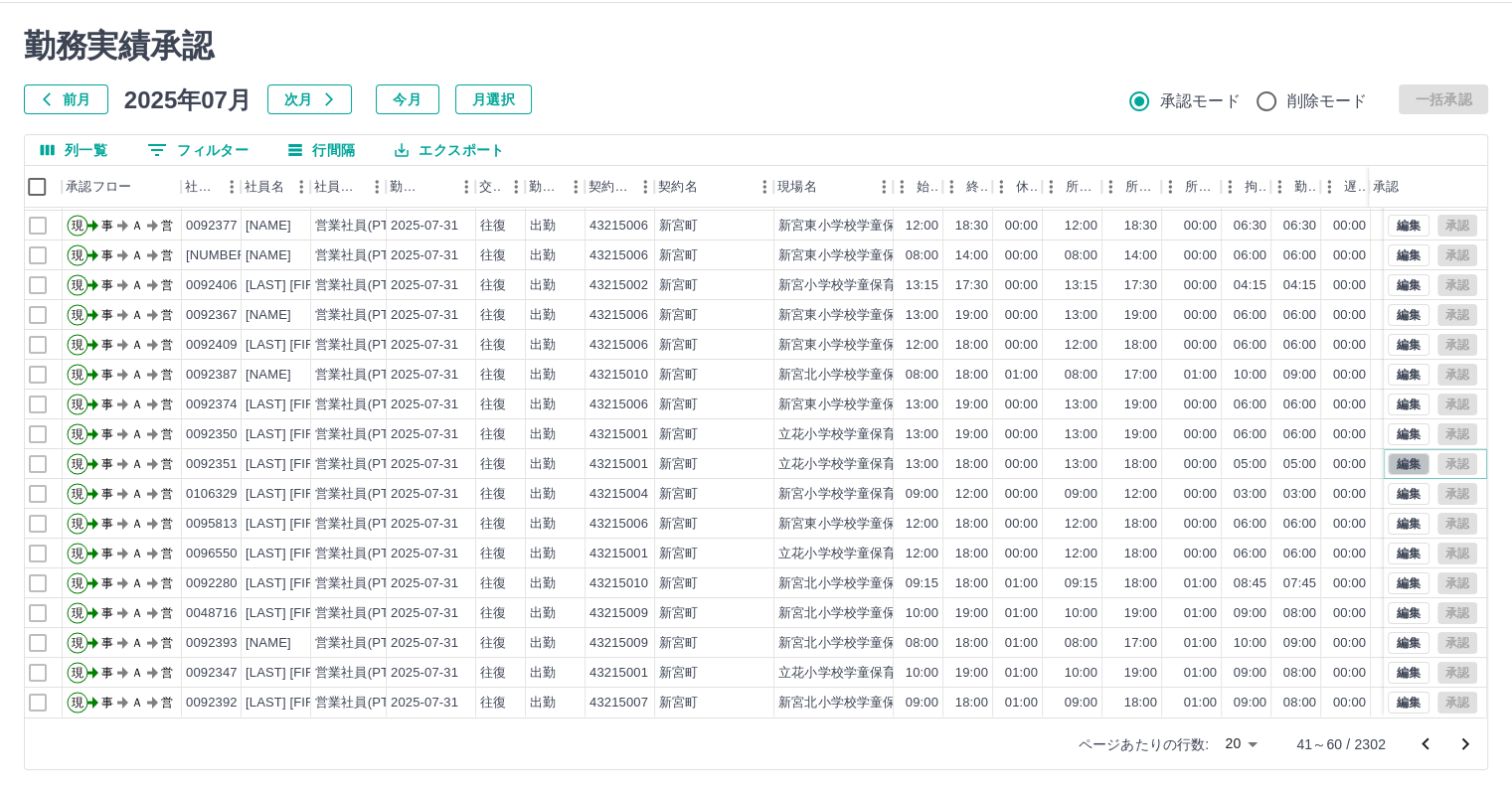 click on "編集" at bounding box center (1409, 464) 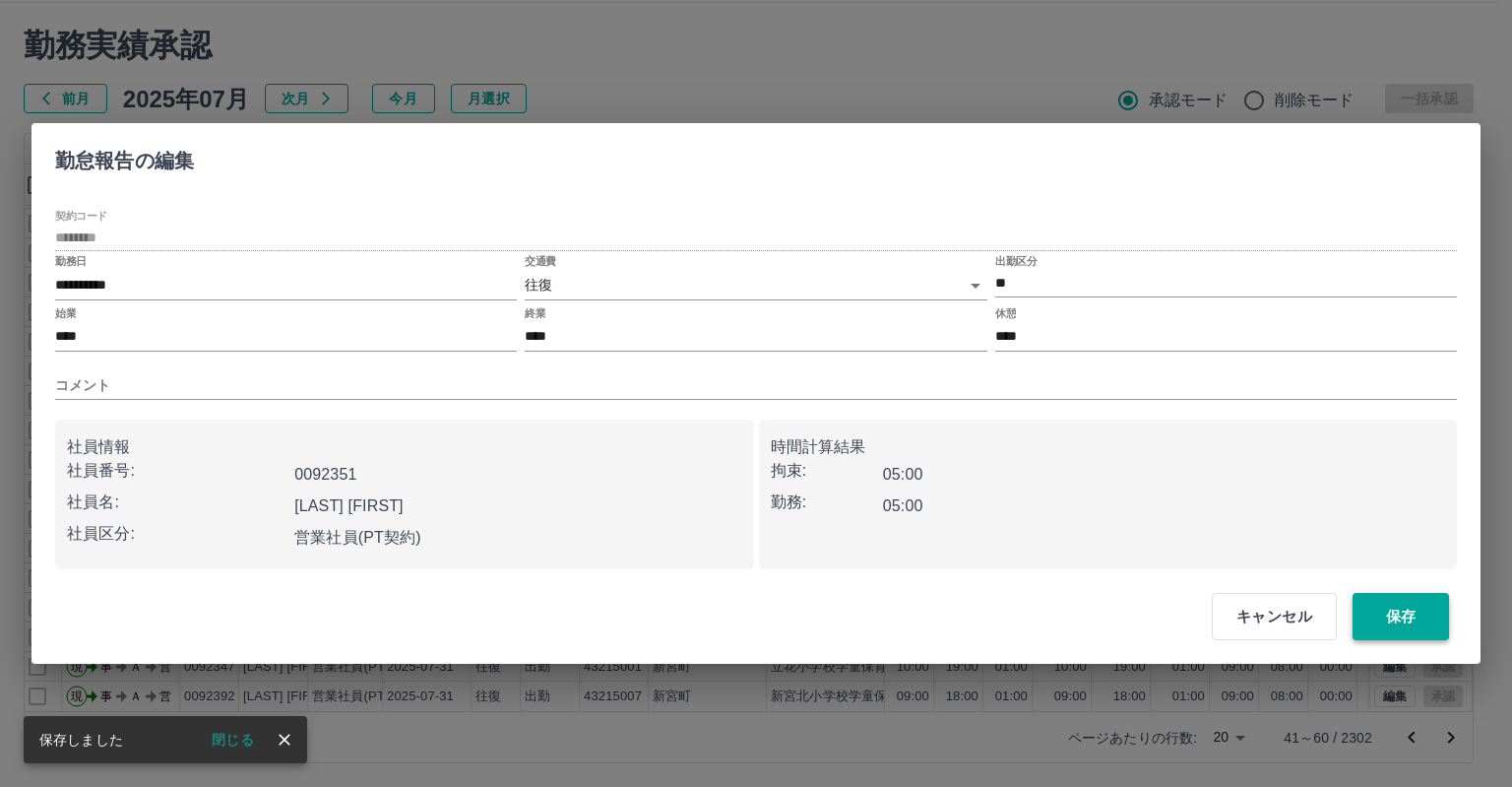 click on "保存" at bounding box center [1401, 617] 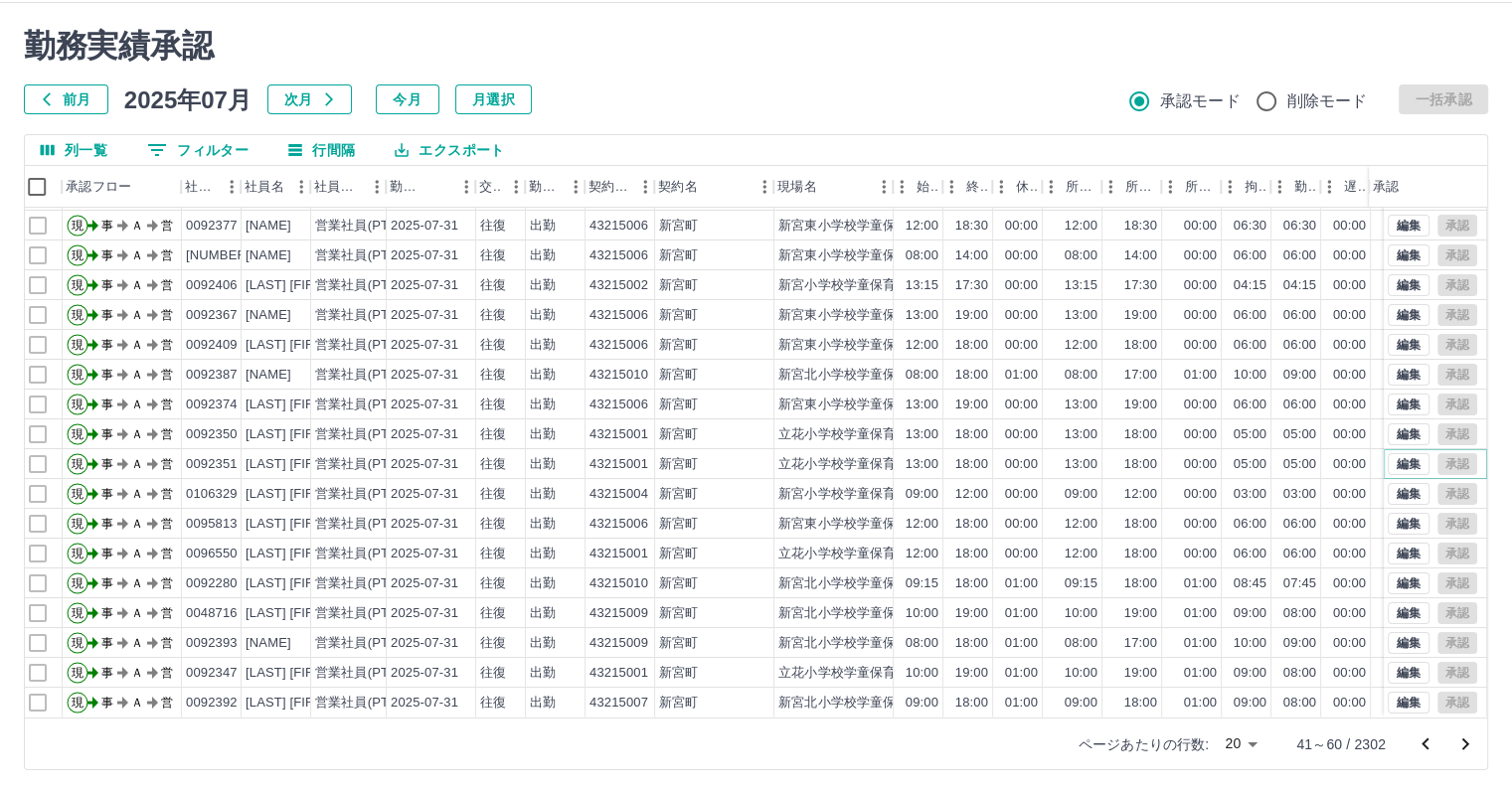 scroll, scrollTop: 100, scrollLeft: 12, axis: both 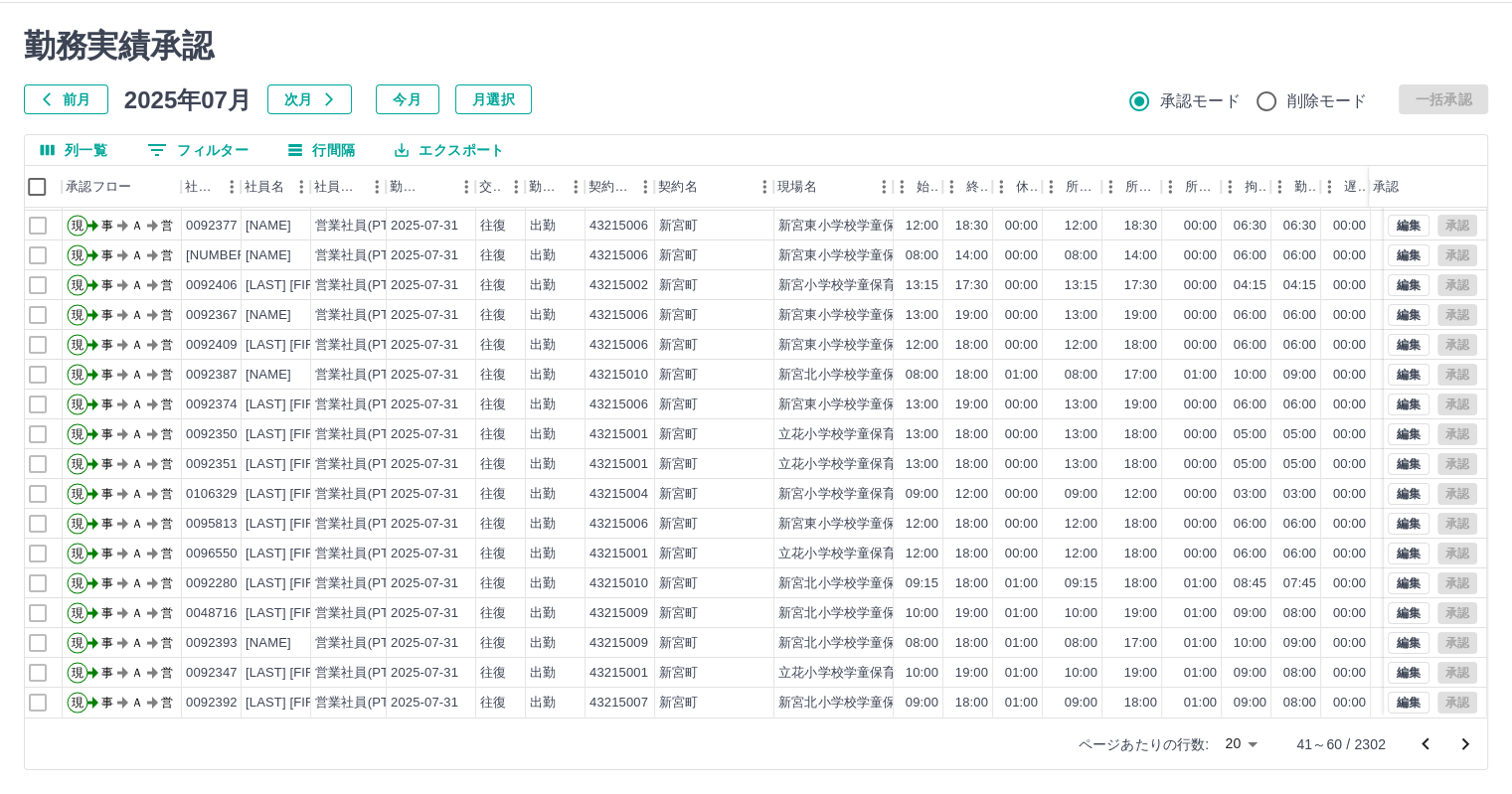 click 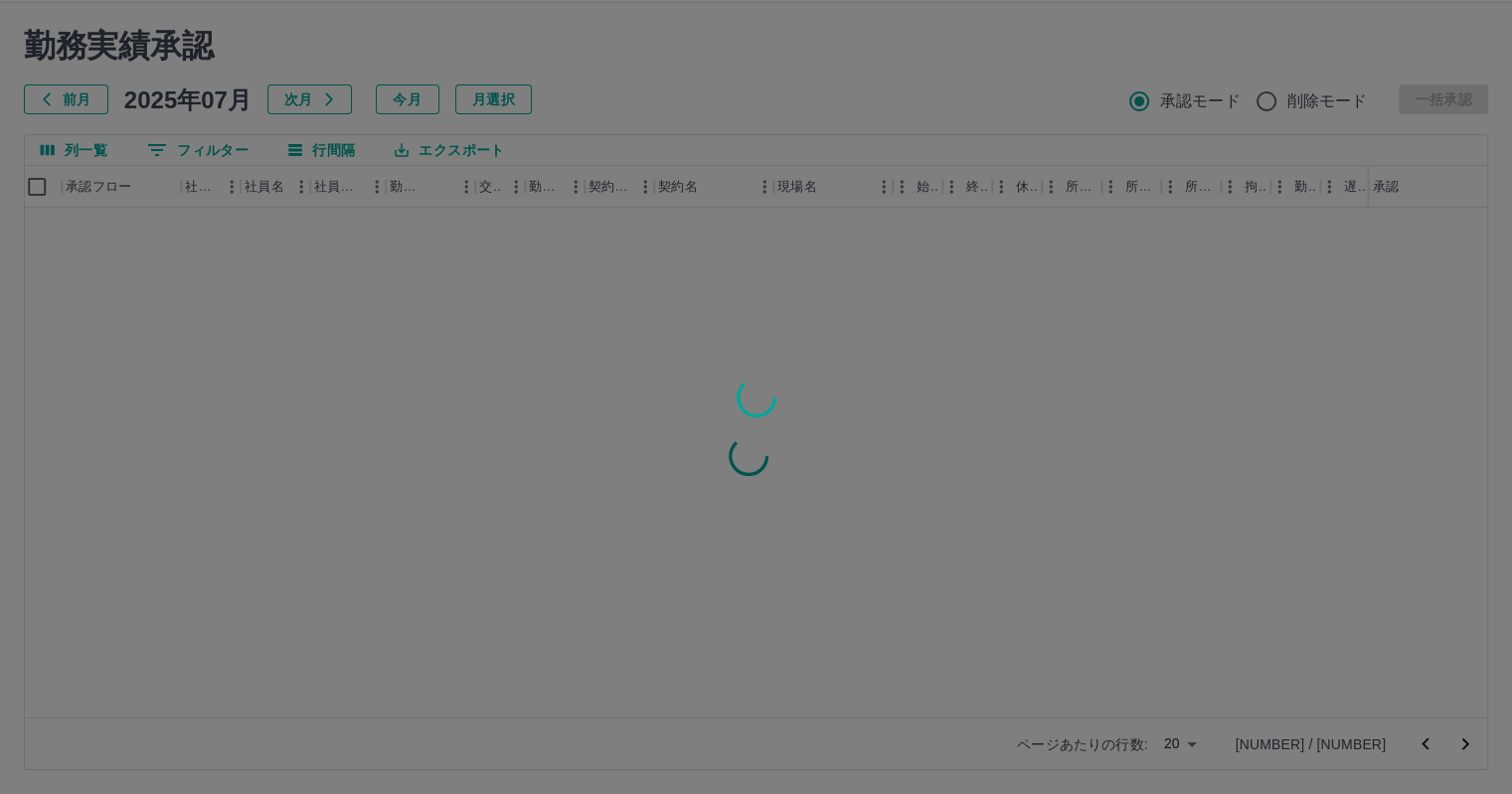 scroll, scrollTop: 0, scrollLeft: 12, axis: horizontal 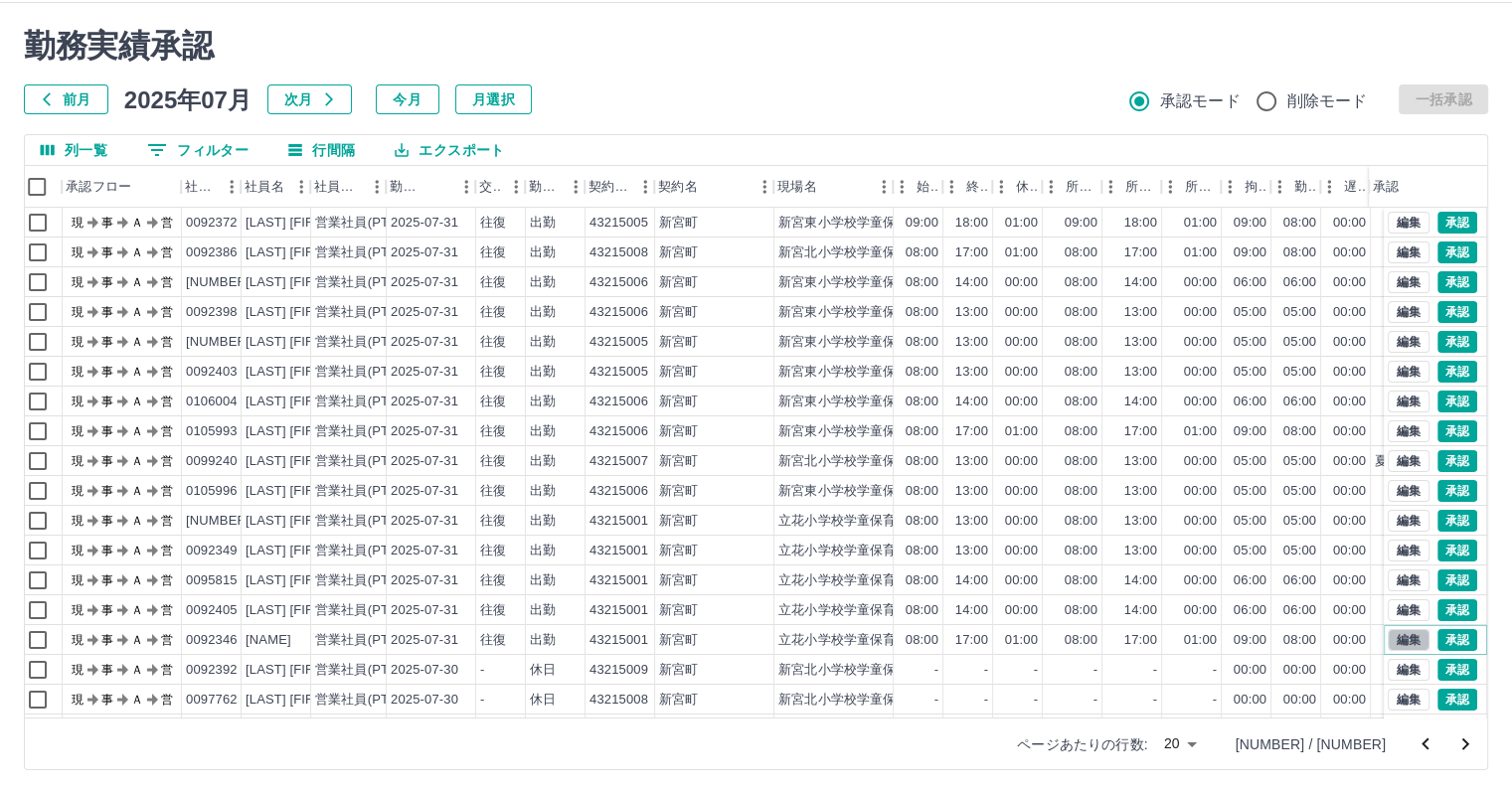click on "編集" at bounding box center [1409, 640] 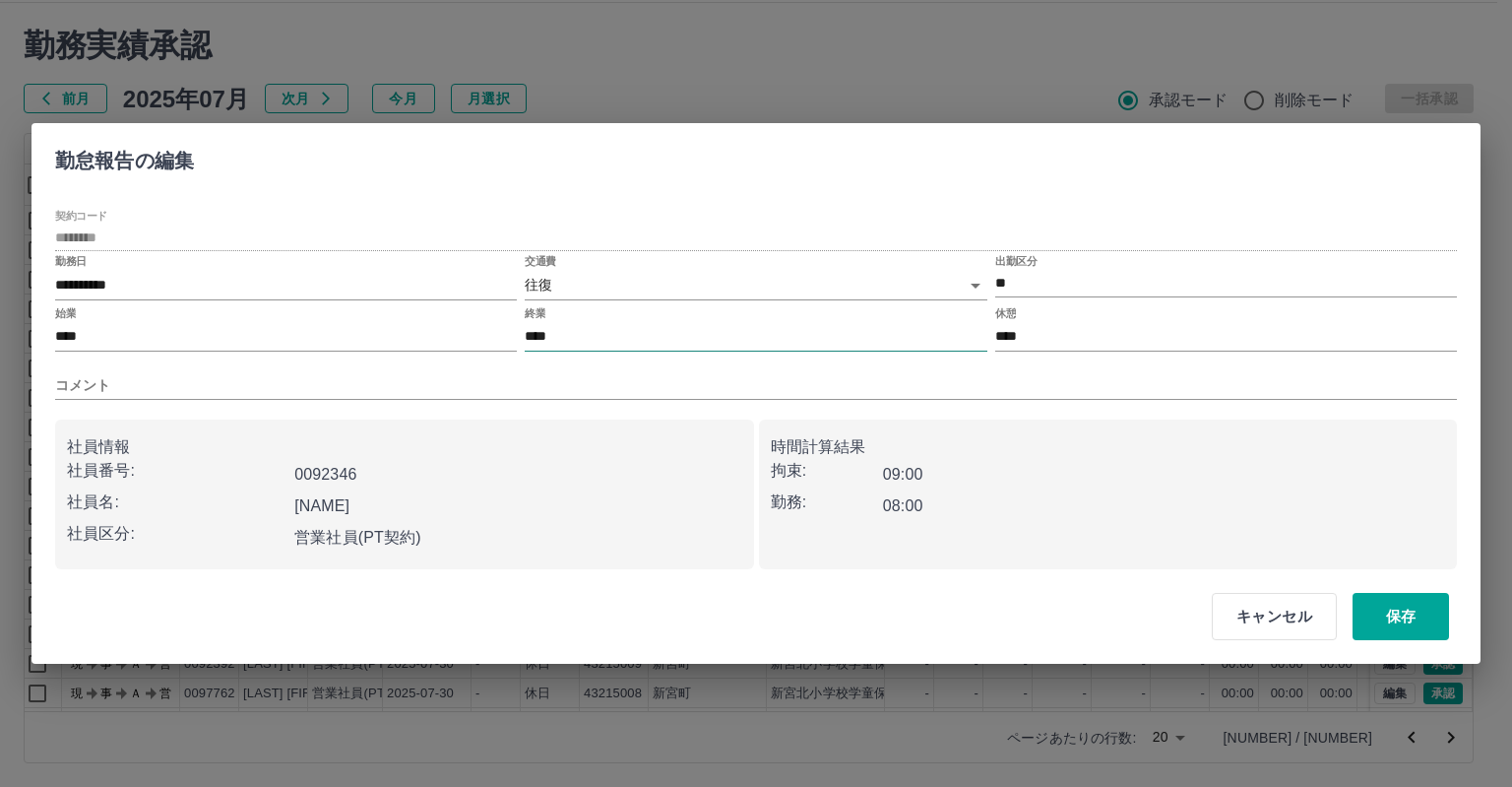 click on "****" at bounding box center (755, 337) 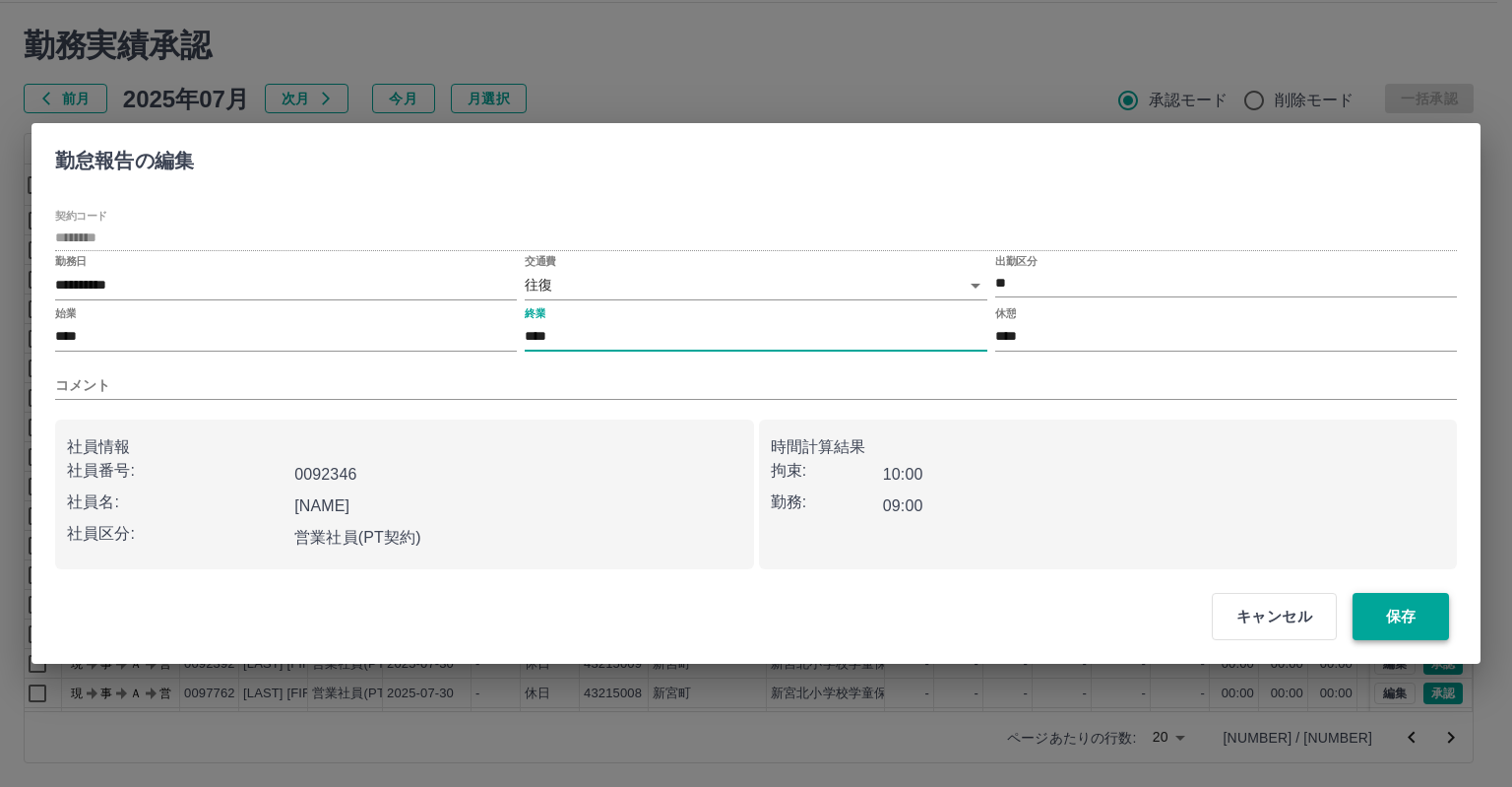 type on "****" 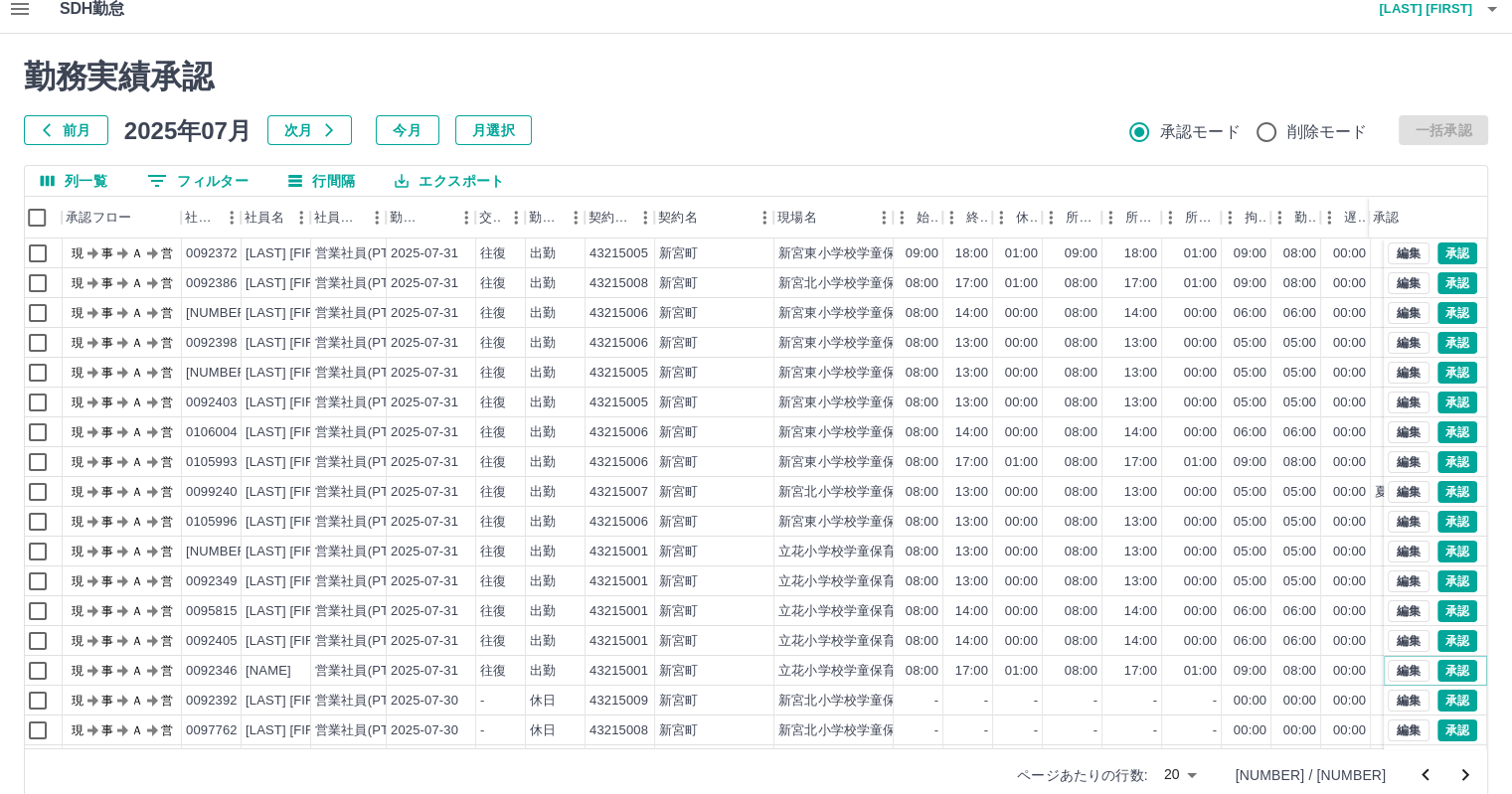 scroll, scrollTop: 0, scrollLeft: 0, axis: both 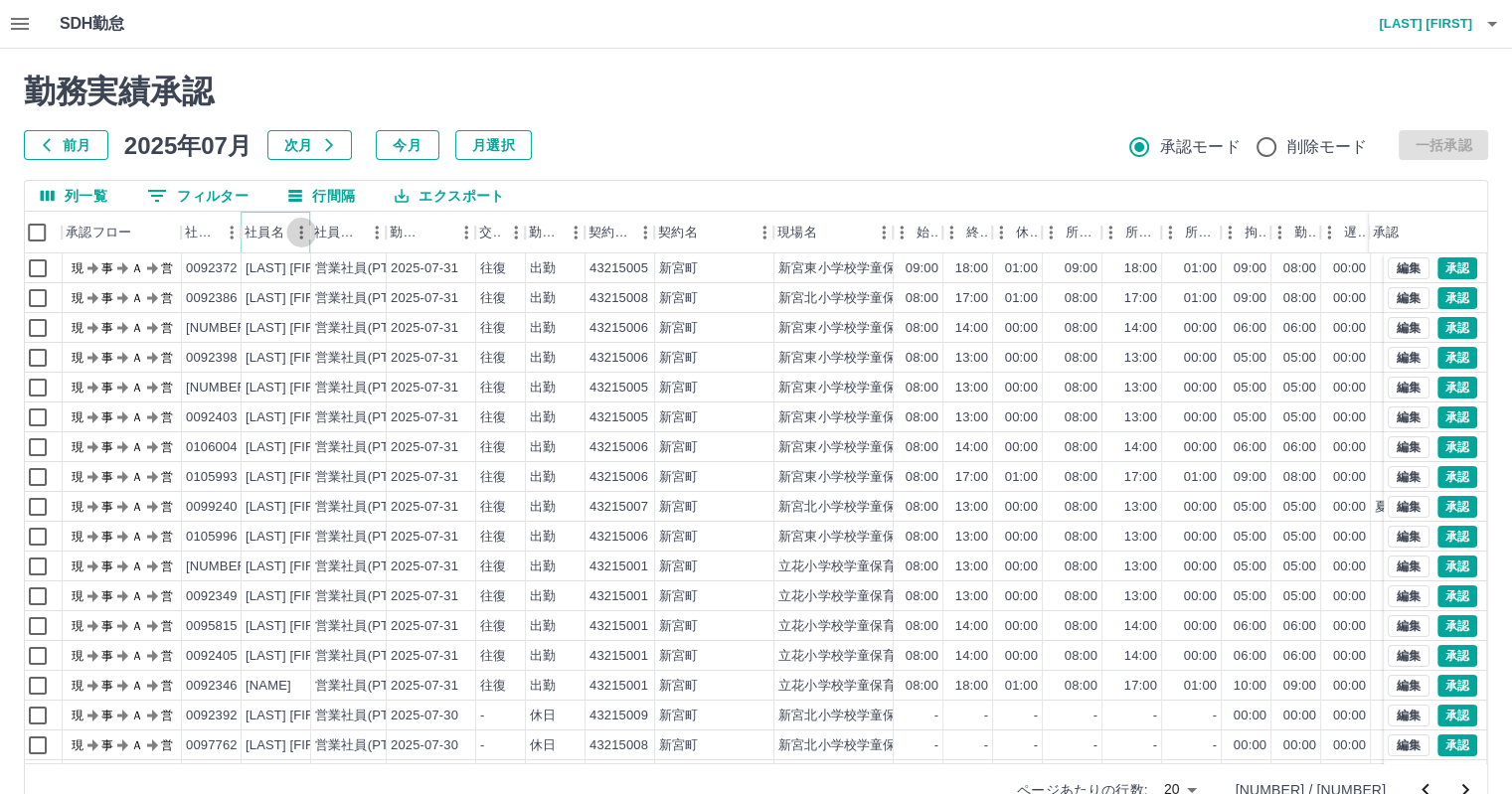 click 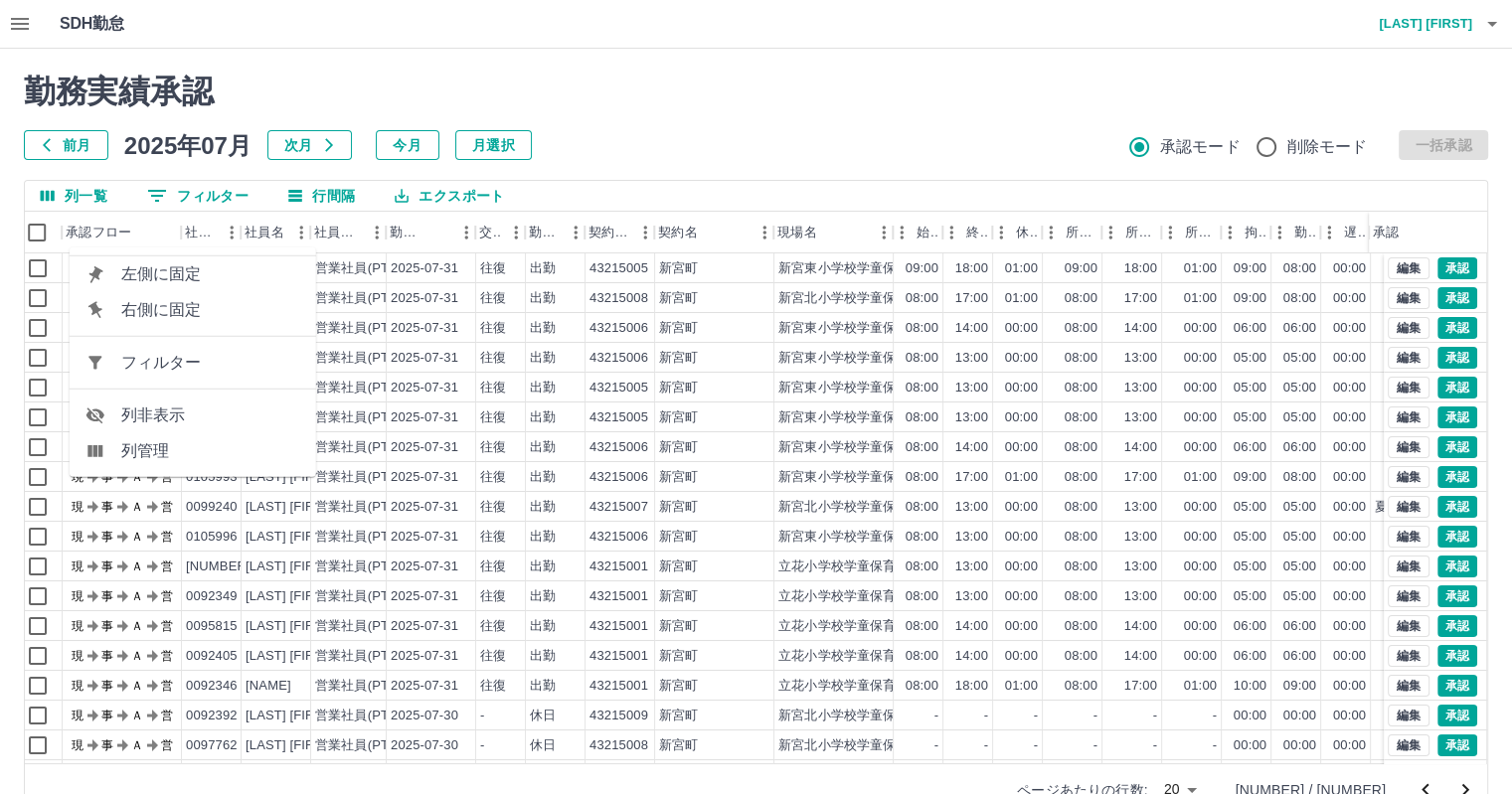click on "フィルター" at bounding box center [211, 363] 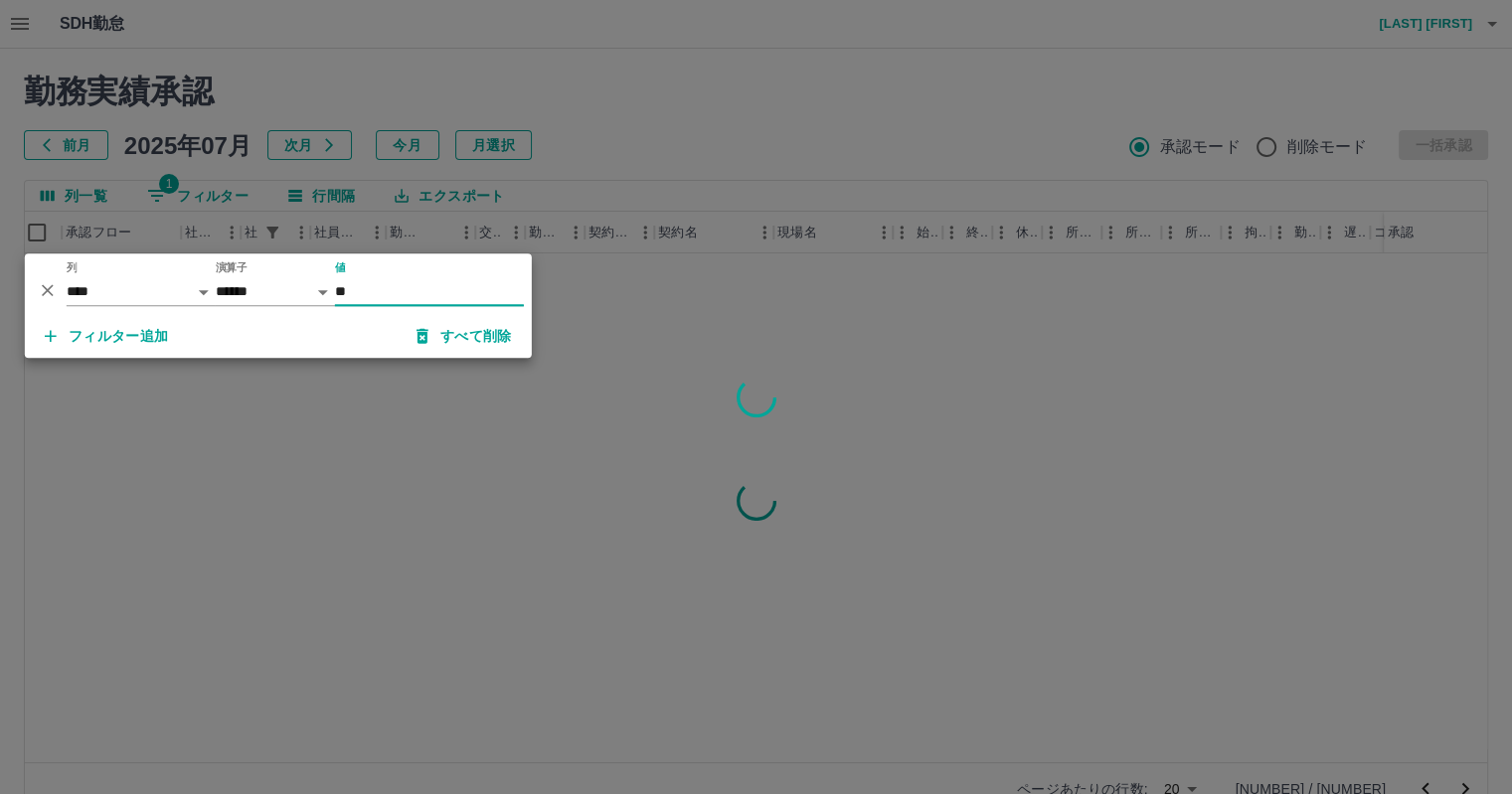 type on "*" 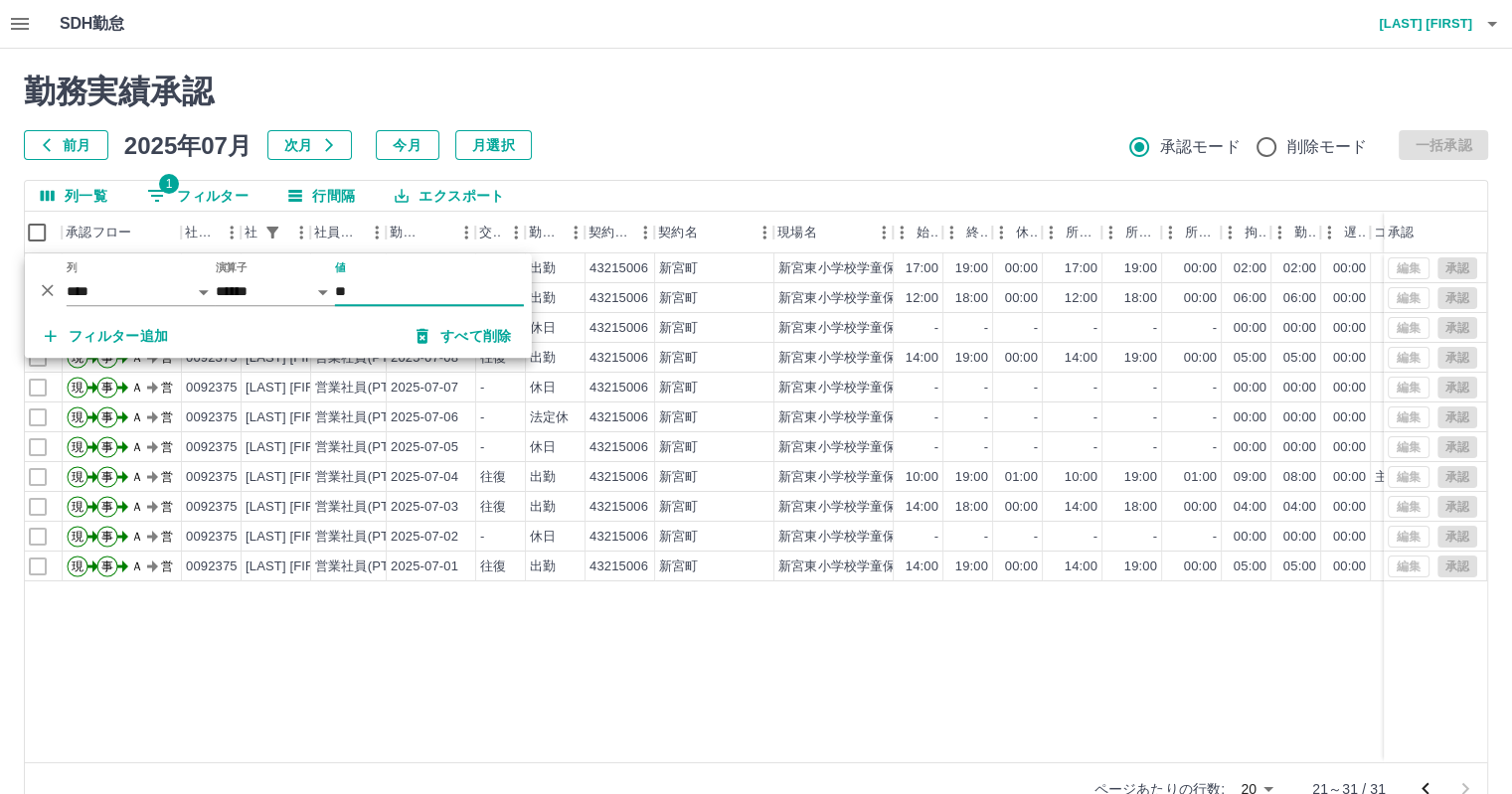 click on "前月 2025年07月 次月 今月 月選択 承認モード 削除モード 一括承認" at bounding box center [756, 145] 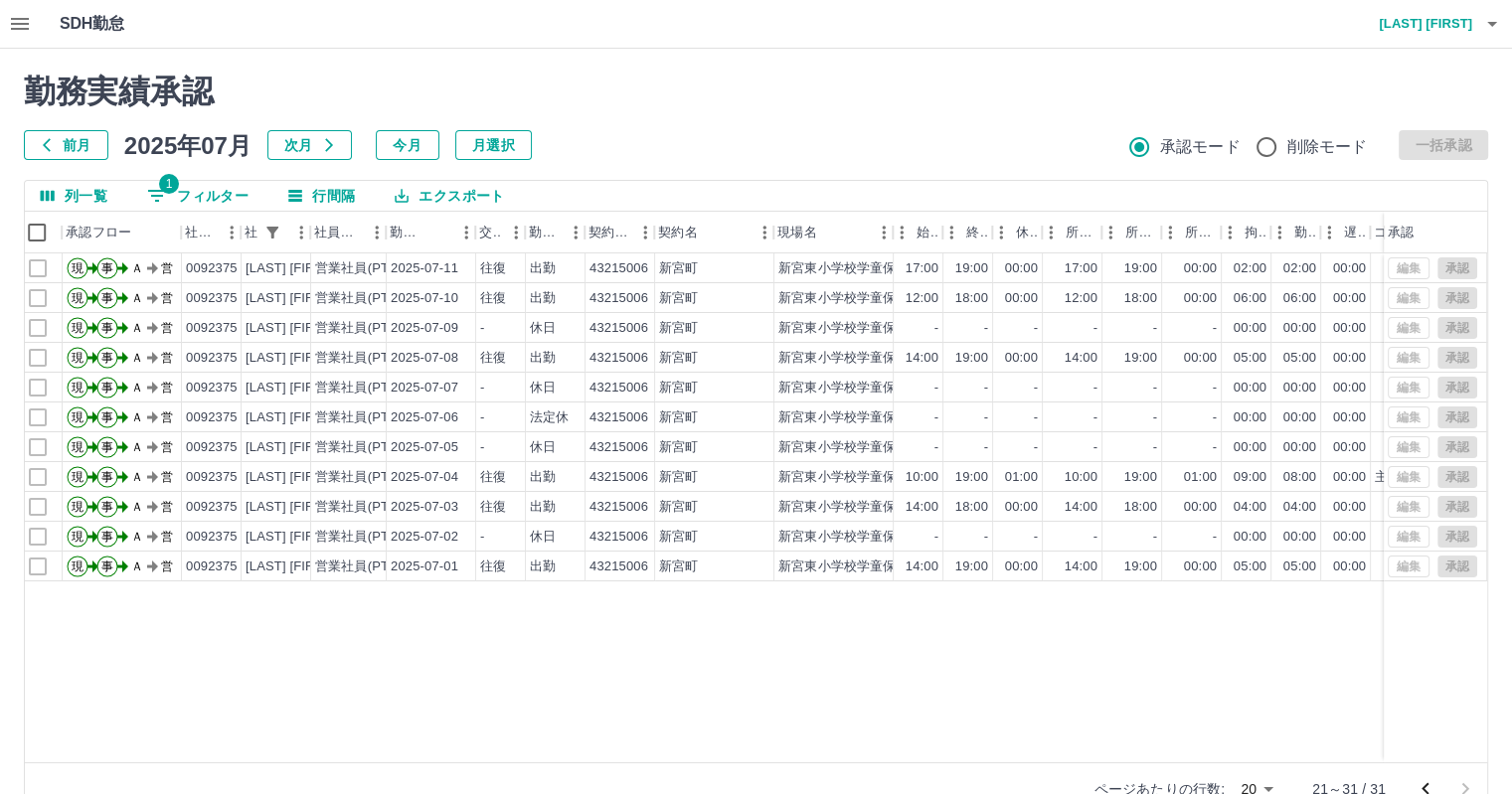click 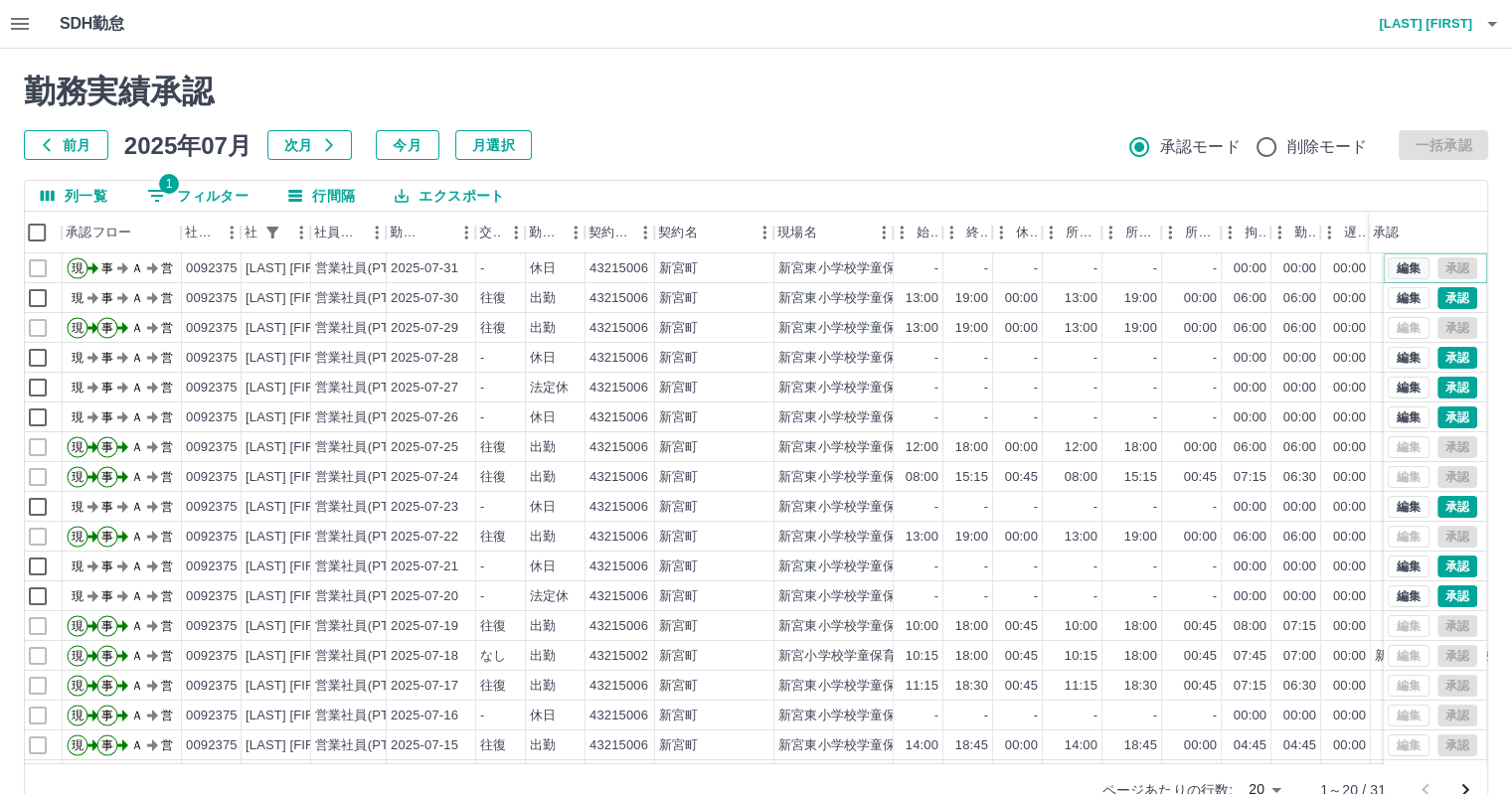 click on "編集" at bounding box center (1409, 268) 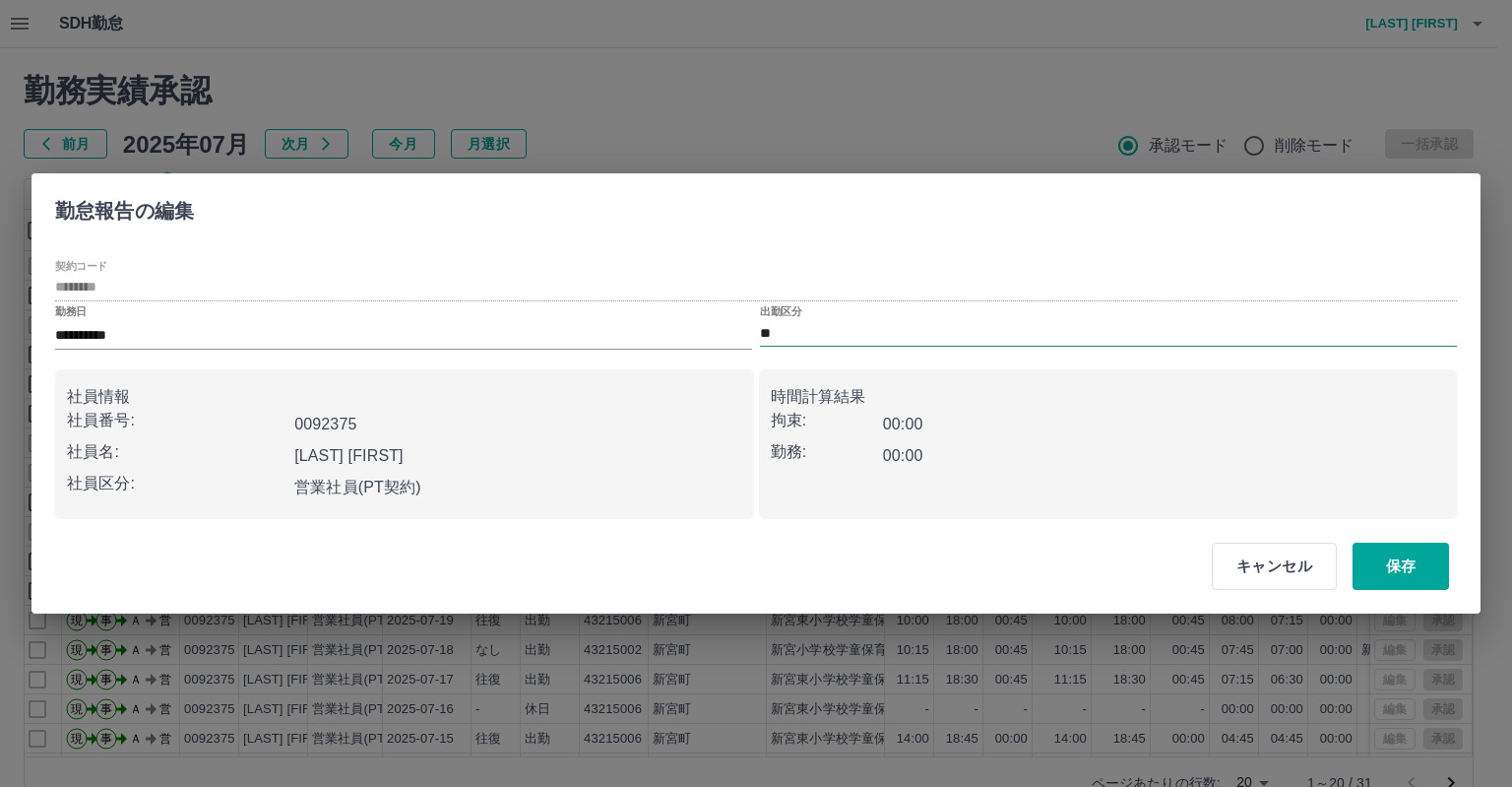 click on "**" at bounding box center [1108, 333] 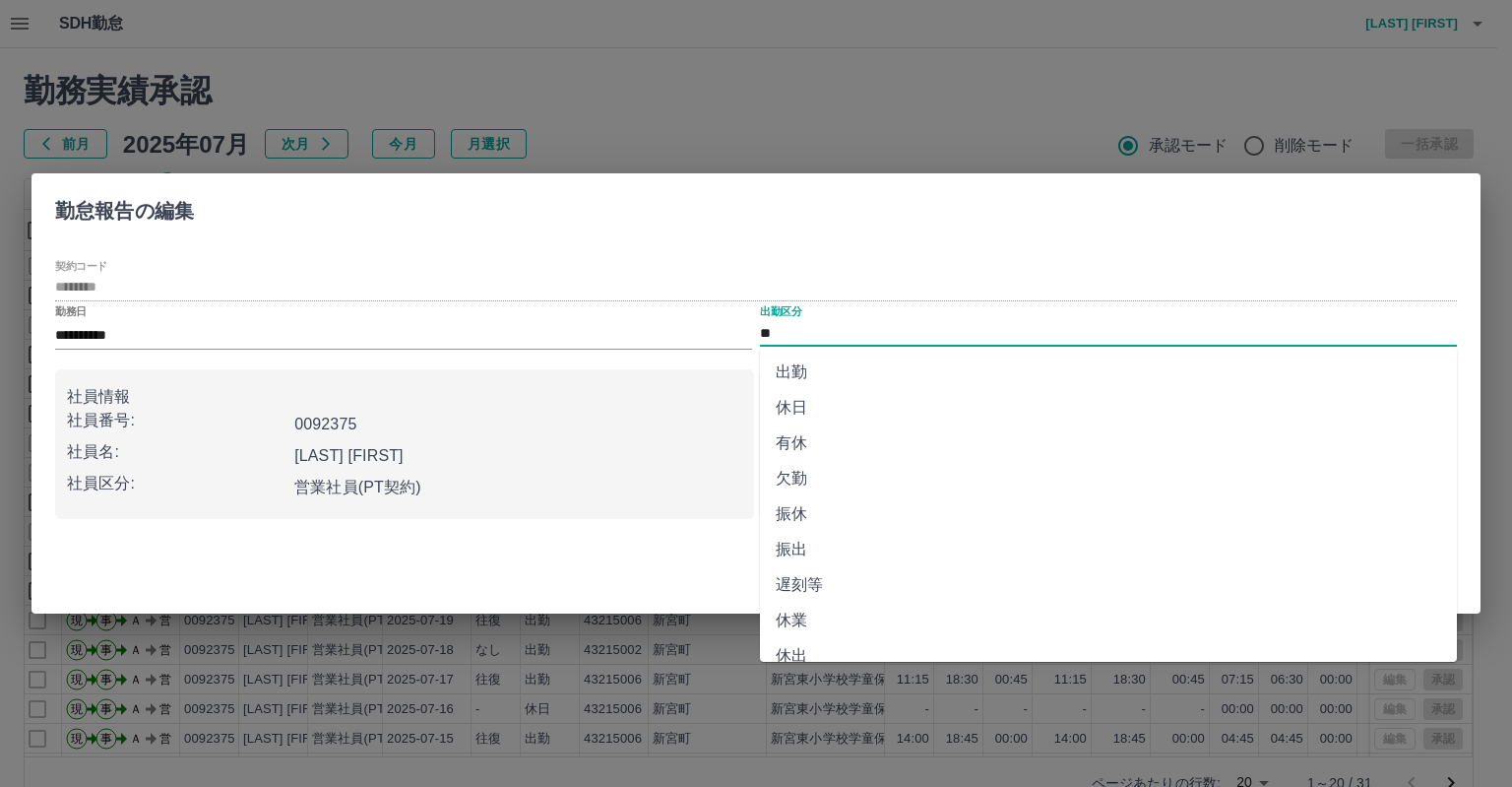 click on "出勤" at bounding box center [1108, 372] 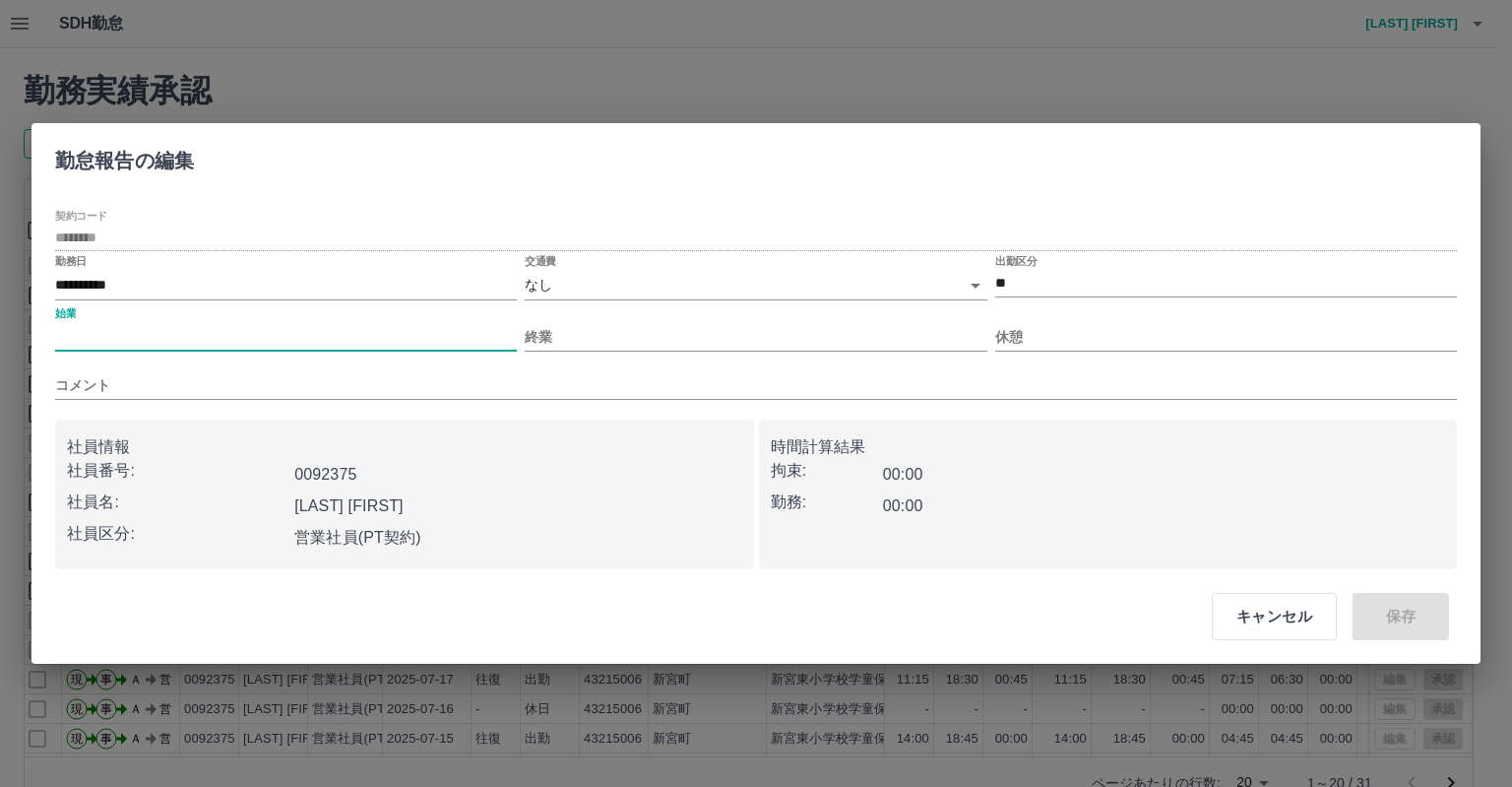 click on "始業" at bounding box center (285, 337) 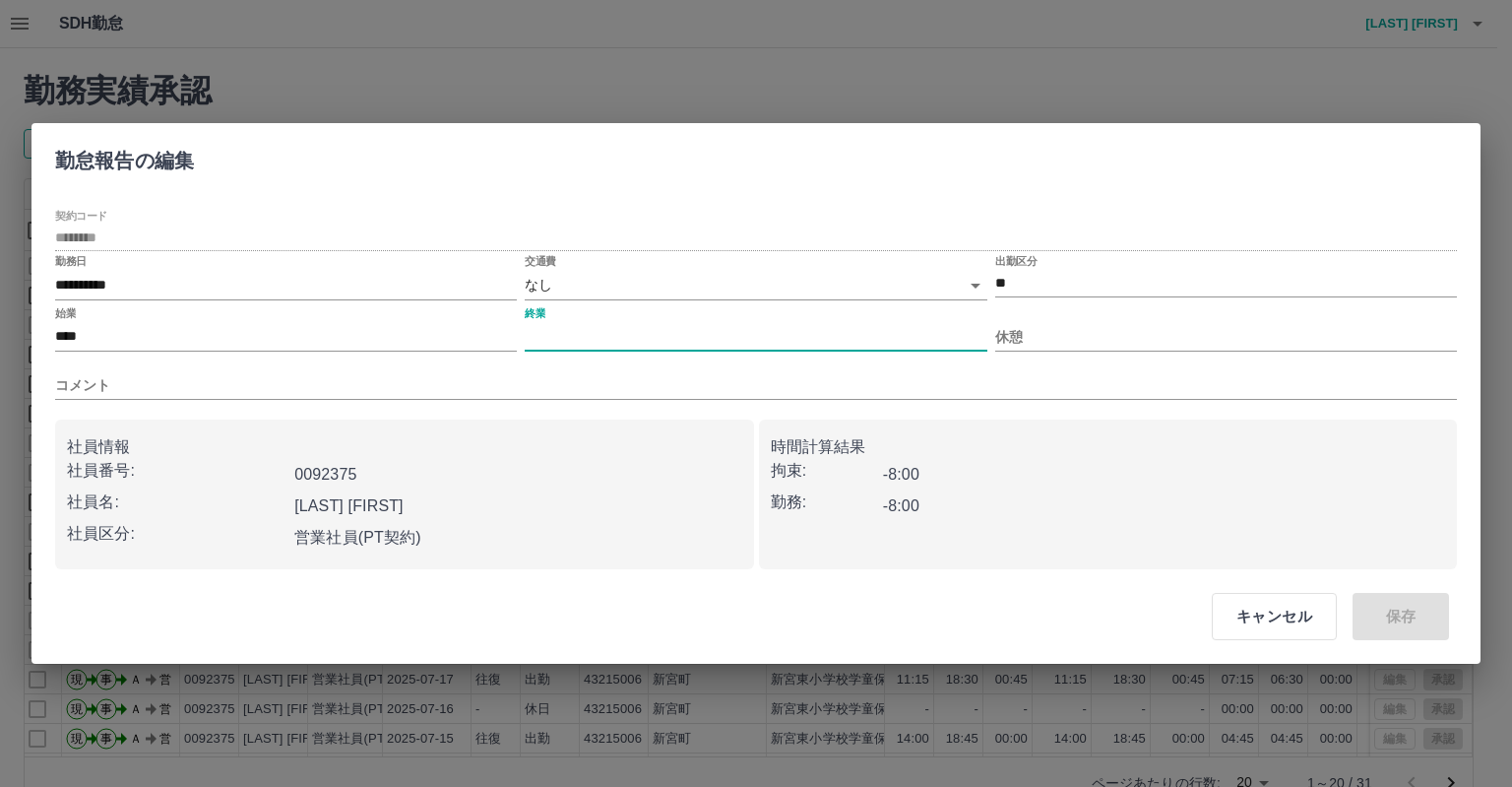 click on "終業" at bounding box center [755, 337] 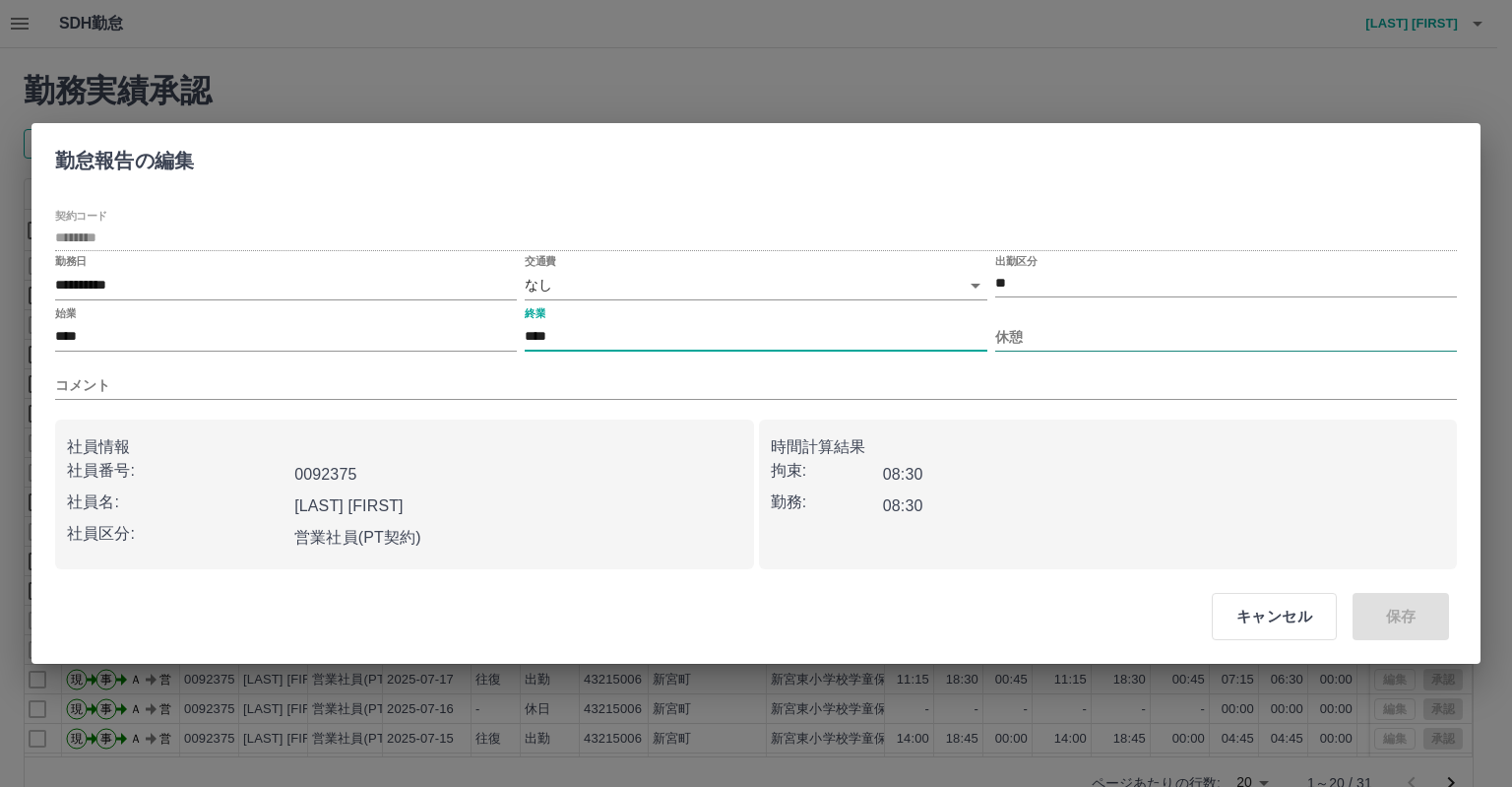 type on "****" 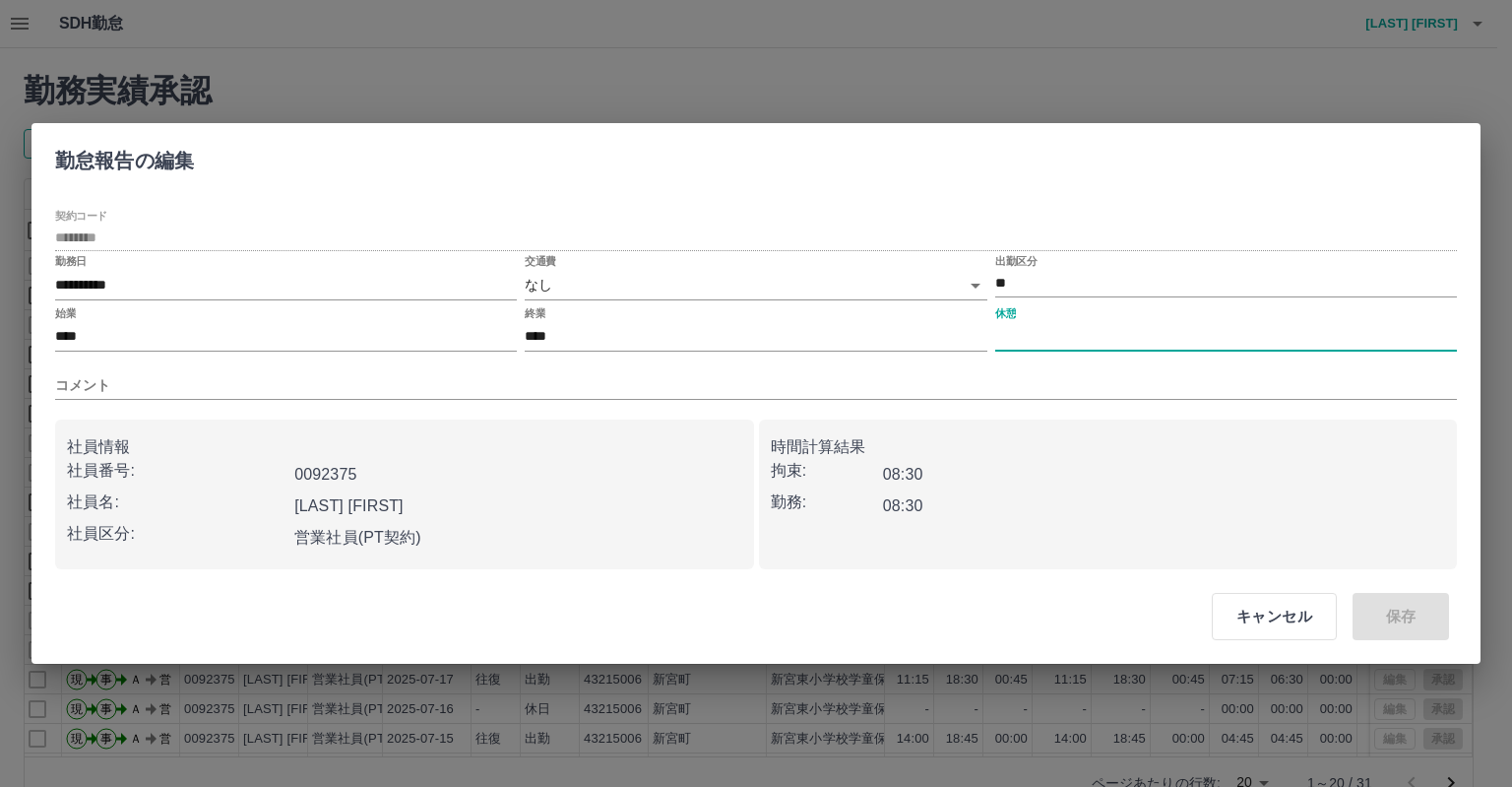 click on "休憩" at bounding box center [1226, 337] 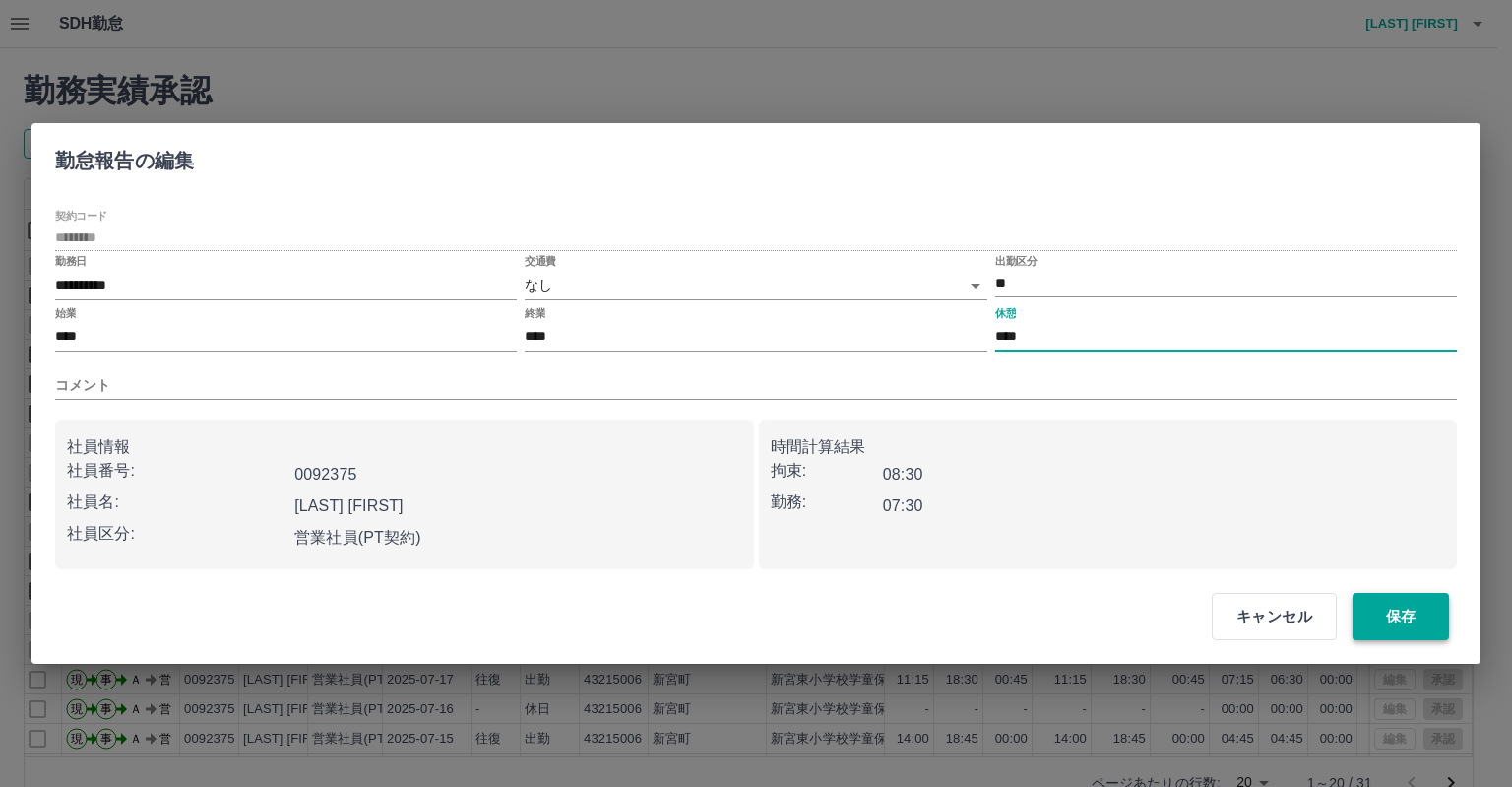 click on "保存" at bounding box center [1401, 617] 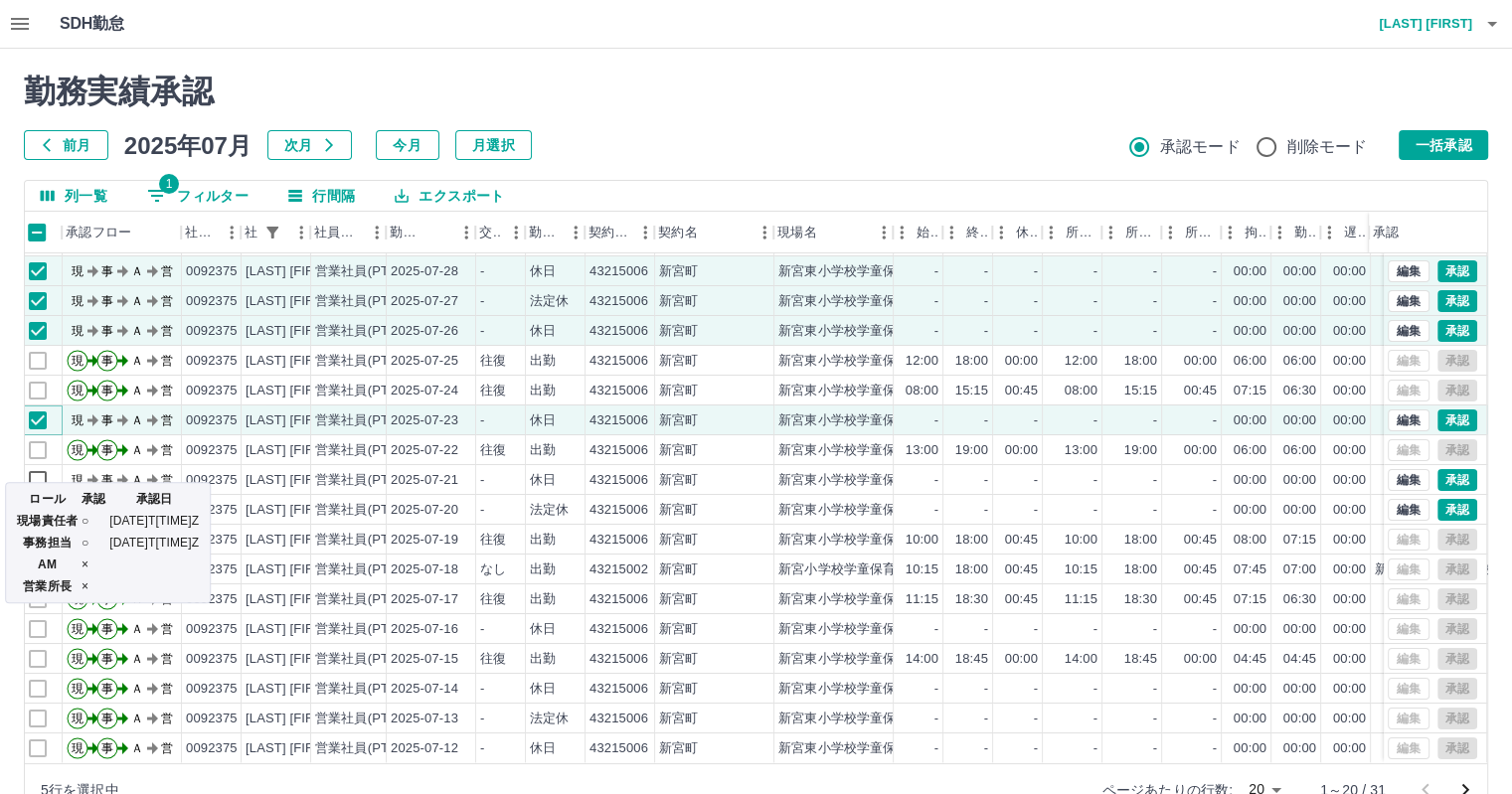 scroll, scrollTop: 100, scrollLeft: 12, axis: both 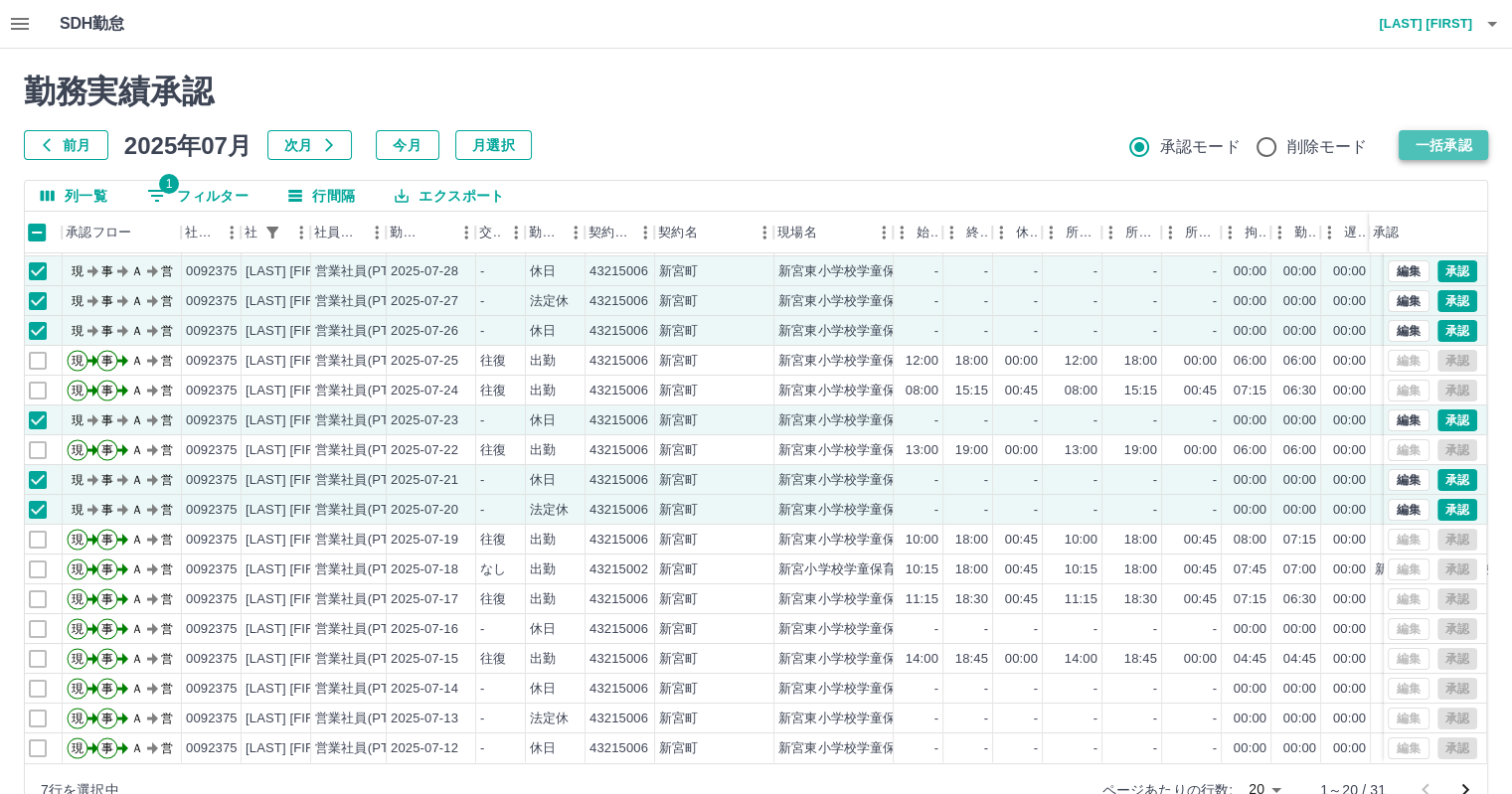 click on "一括承認" at bounding box center [1443, 145] 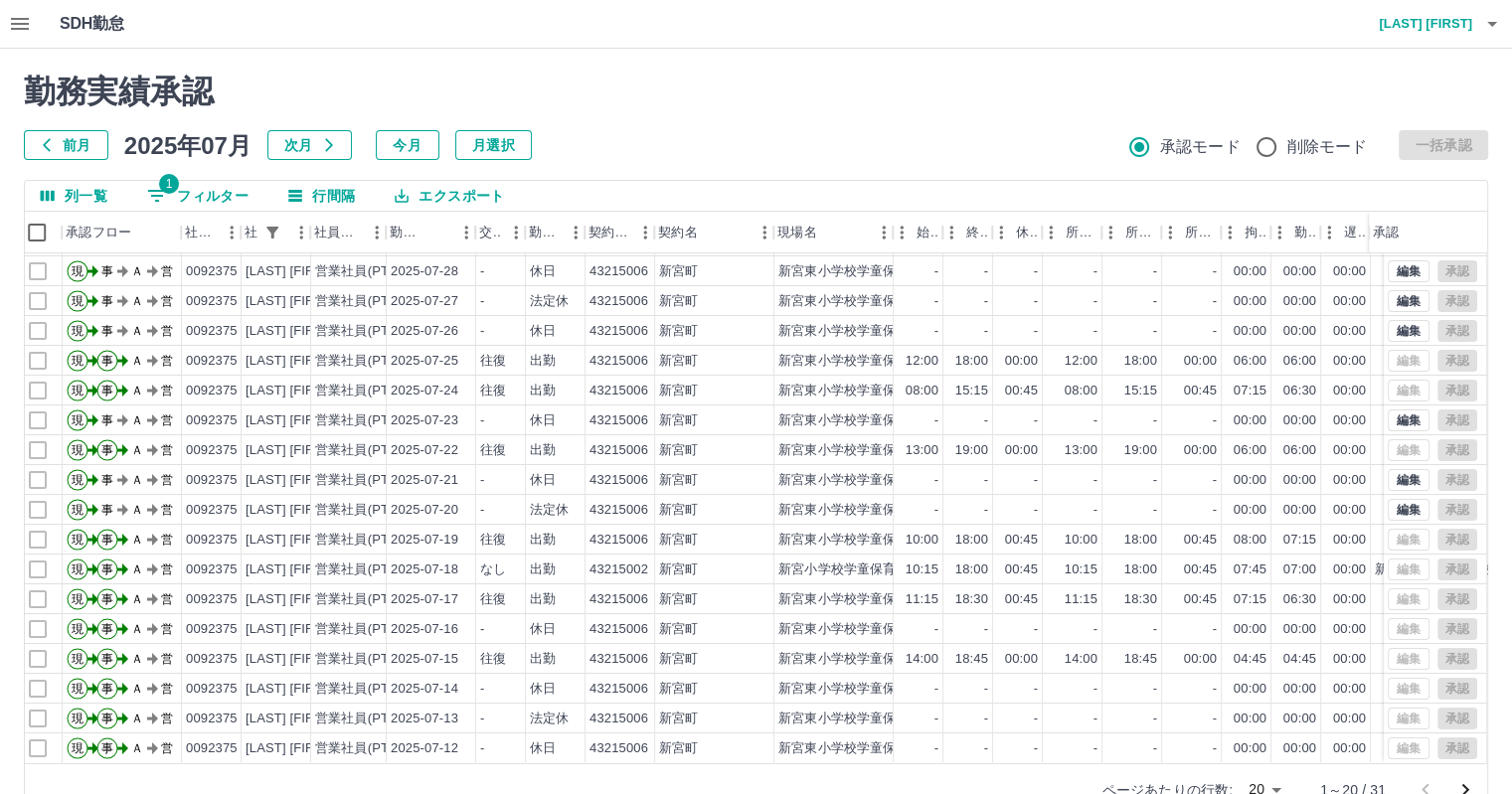 scroll, scrollTop: 46, scrollLeft: 0, axis: vertical 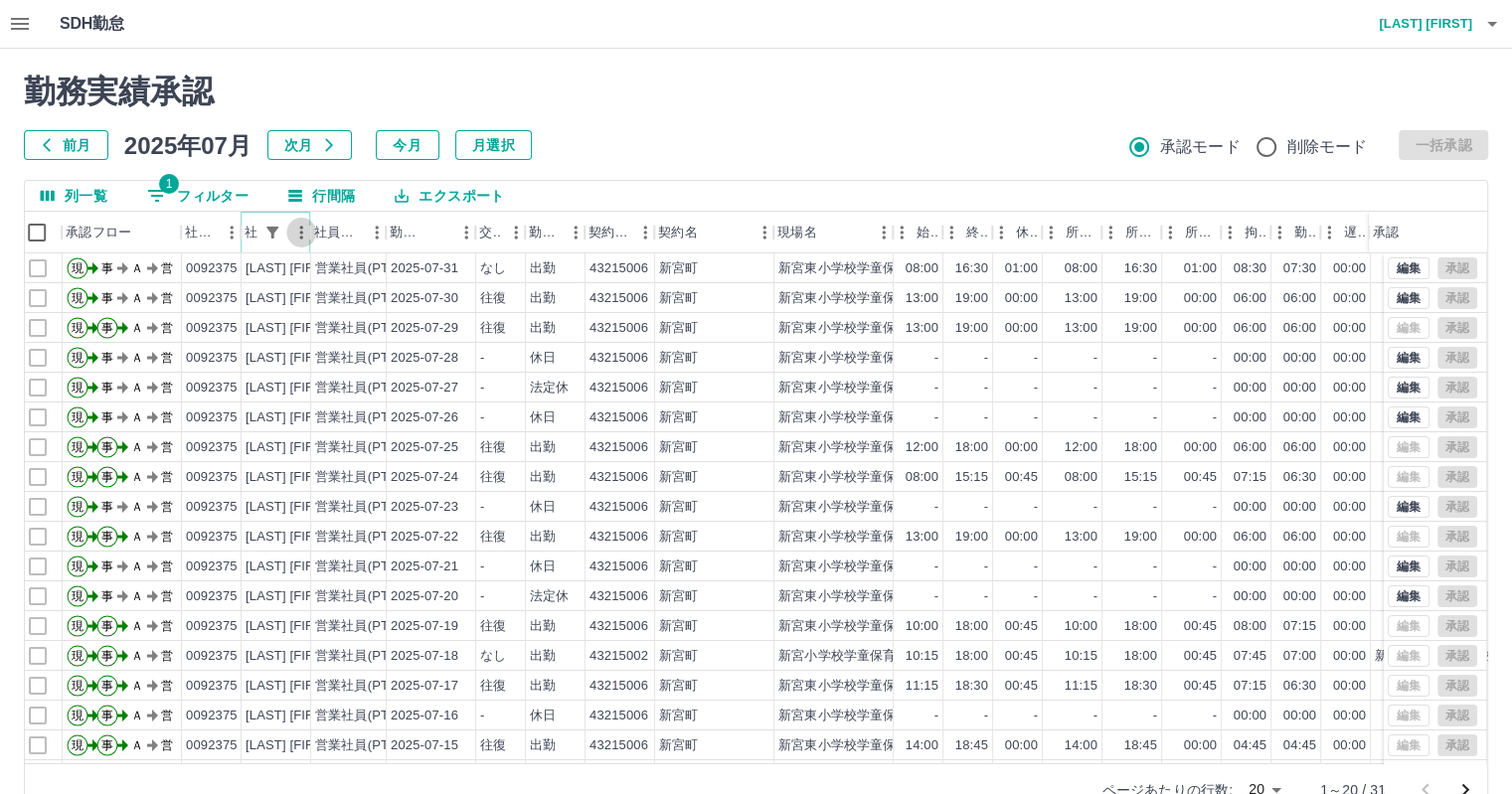 click at bounding box center (301, 233) 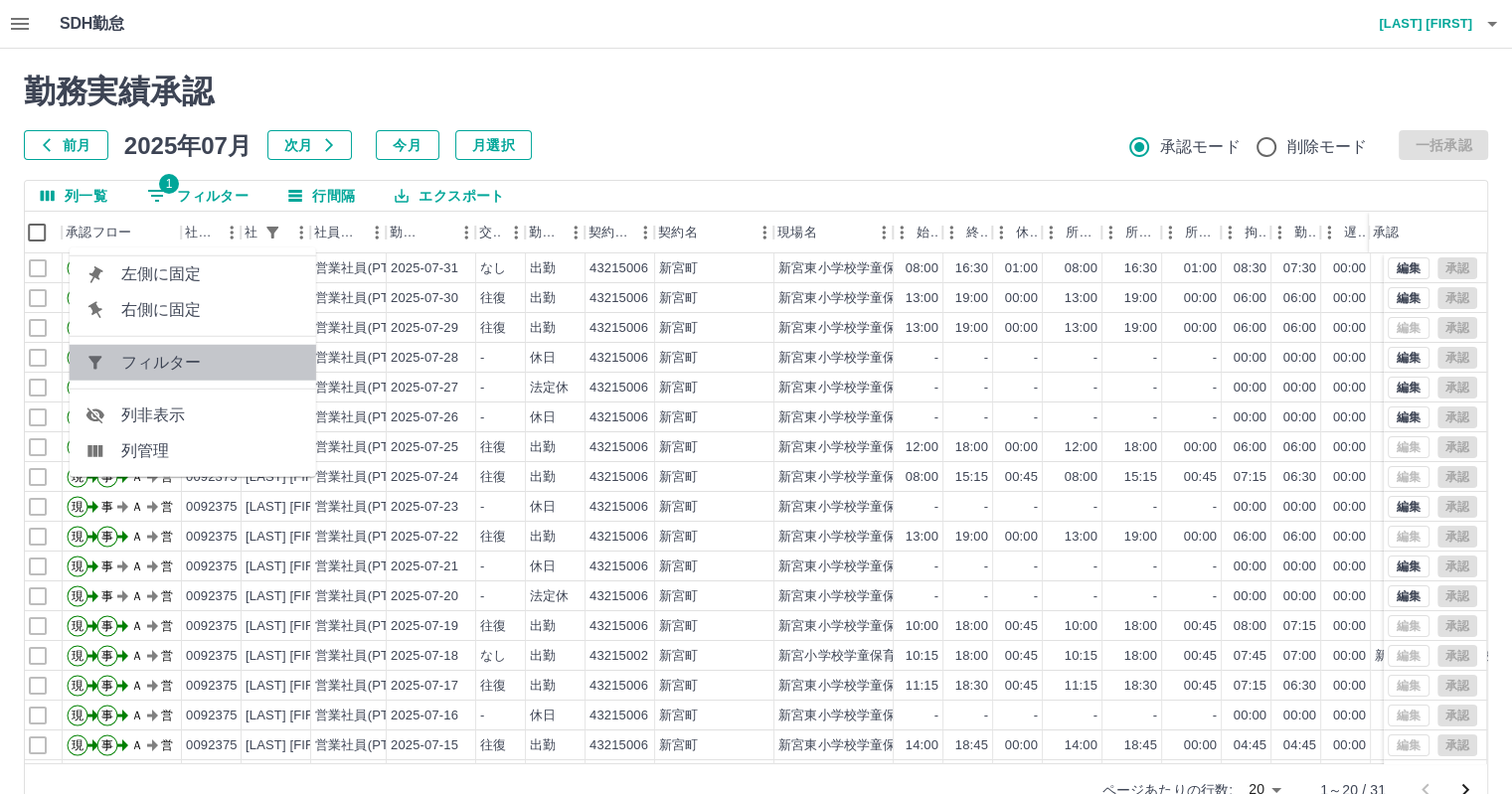 click on "フィルター" at bounding box center (211, 363) 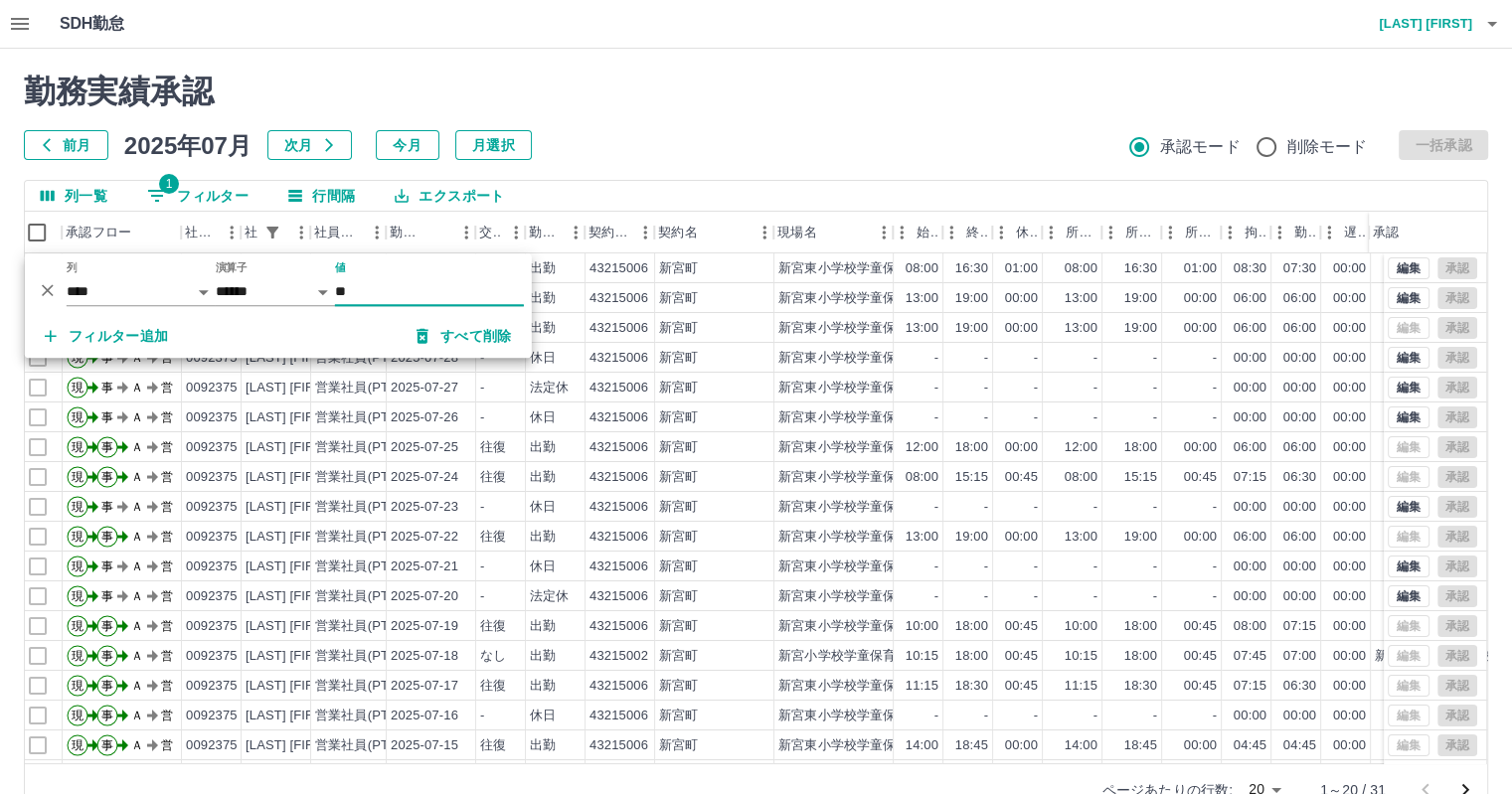 type on "*" 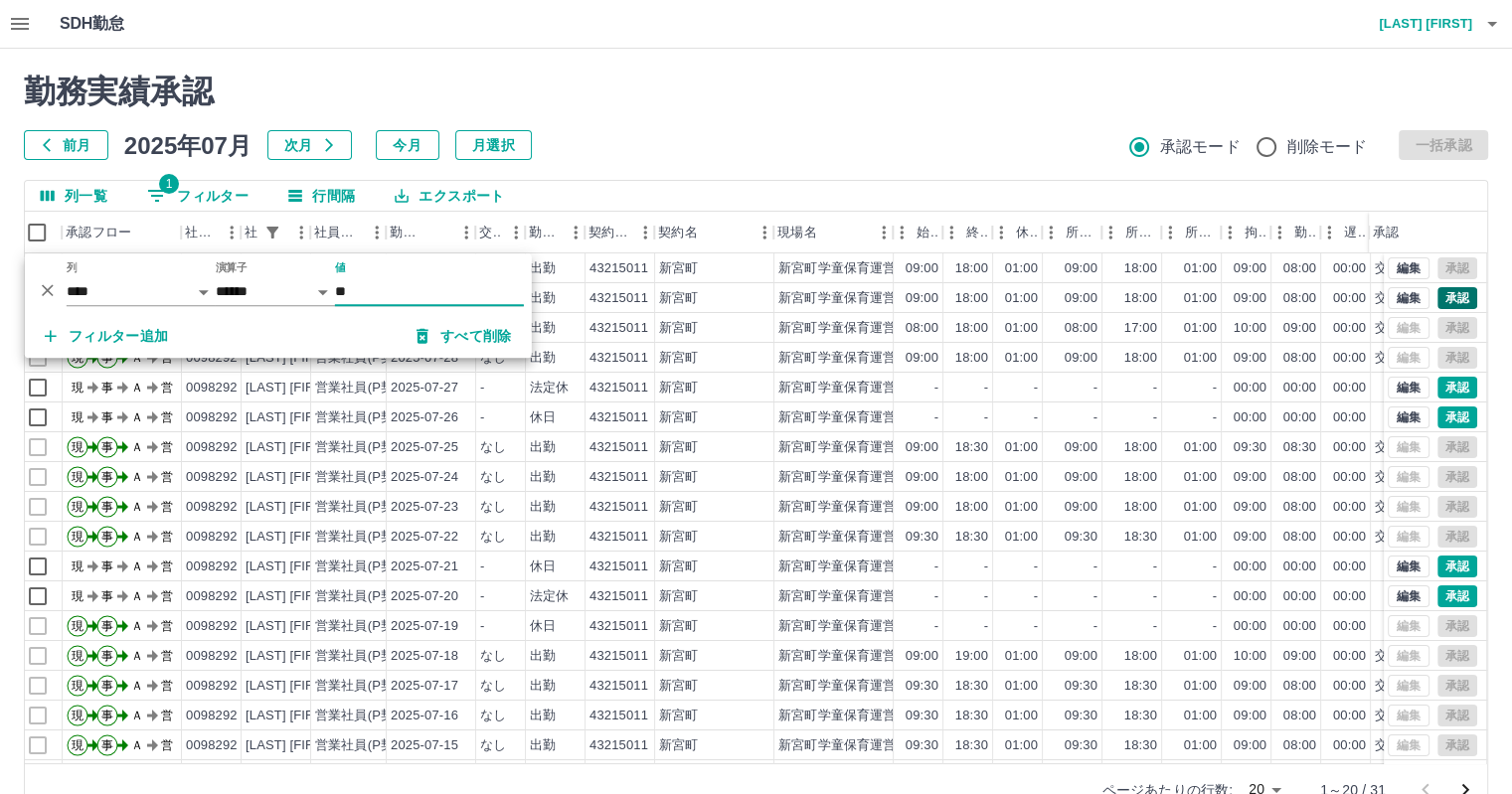 type on "**" 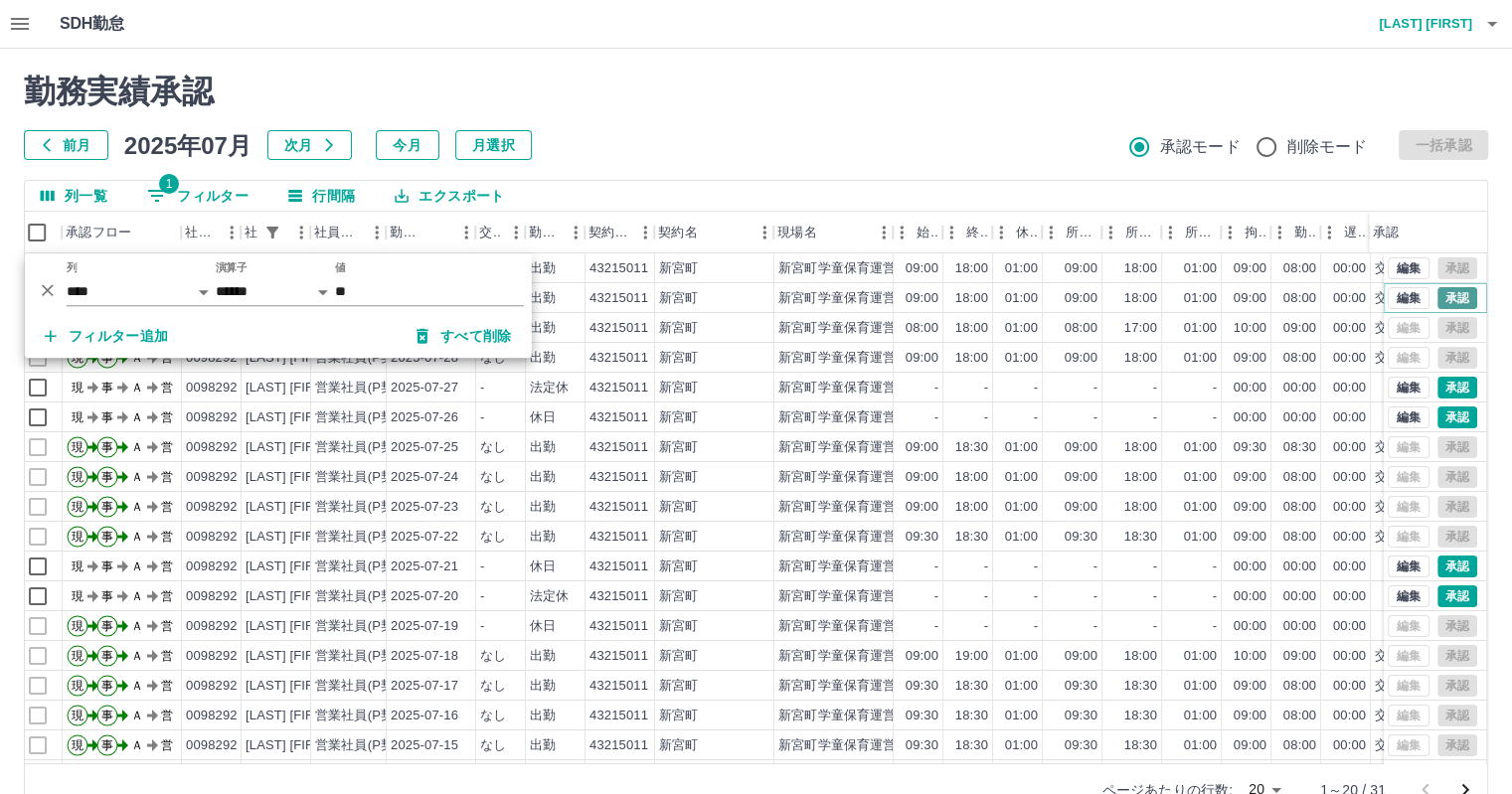 click on "承認" at bounding box center [1457, 298] 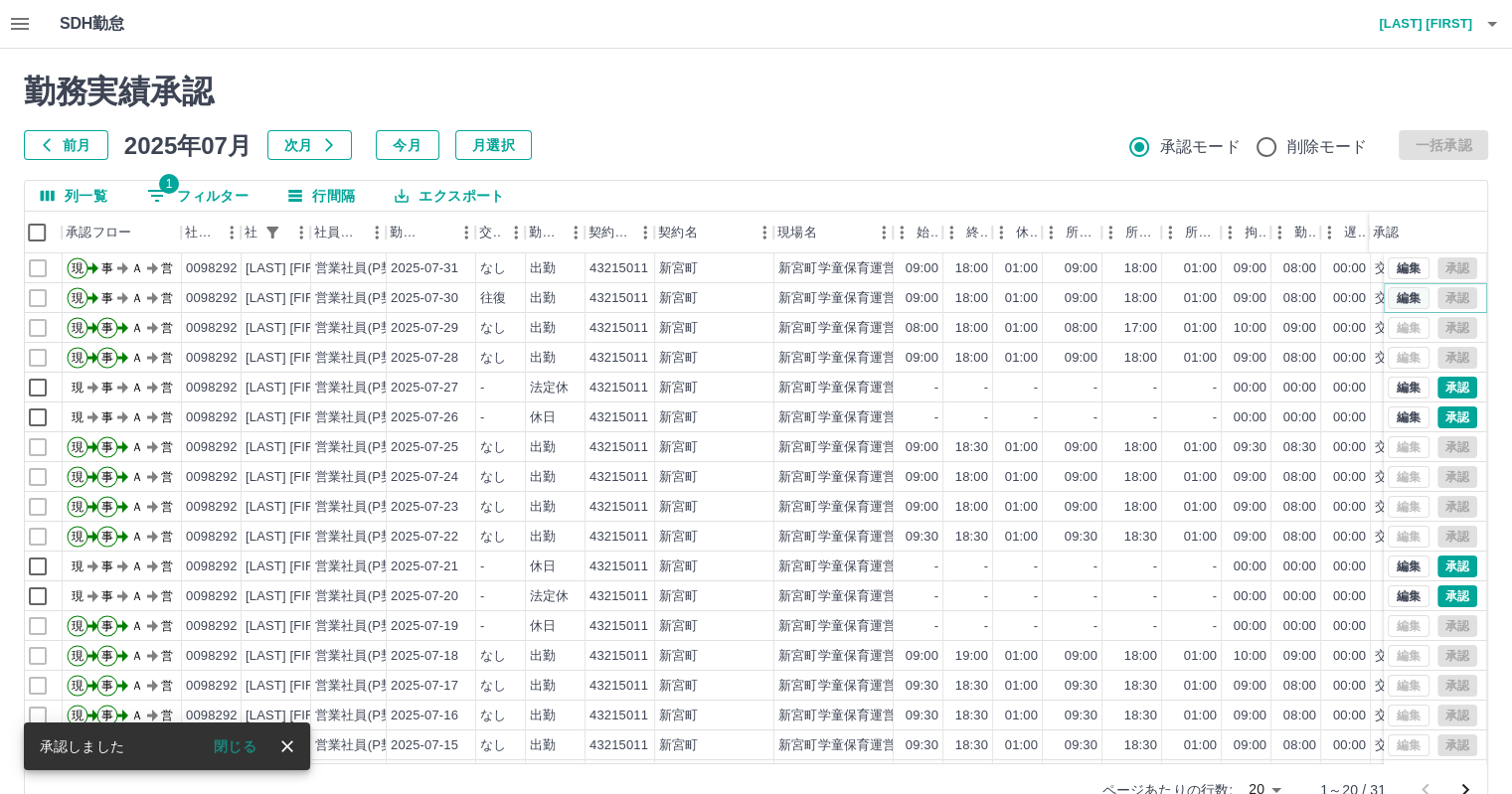click on "編集" at bounding box center [1409, 298] 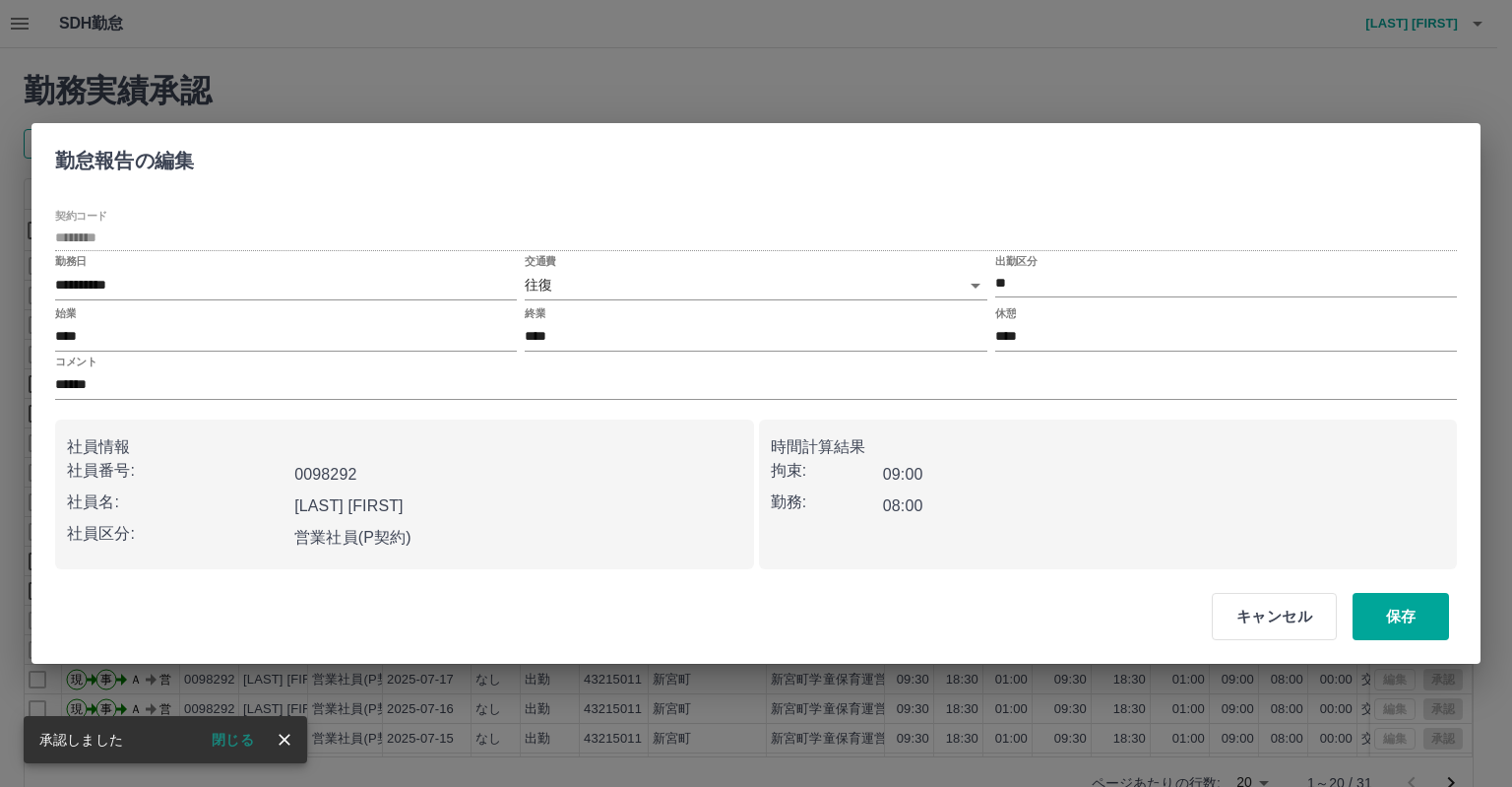 click on "SDH勤怠 [LAST] [FIRST] 勤務実績承認 前月 2025年07月 次月 今月 月選択 承認モード 削除モード 一括承認 列一覧 0 フィルター 行間隔 エクスポート 承認フロー 社員番号 社員名 社員区分 勤務日 交通費 勤務区分 契約コード 契約名 現場名 始業 終業 休憩 所定開始 所定終業 所定休憩 拘束 勤務 遅刻等 コメント ステータス 承認 現 事 Ａ 営 [NUMBER] [LAST] [FIRST] 営業社員(P契約) [DATE] なし 出勤 [NUMBER] [CITY] [CITY]学童保育運営事務局 09:00 18:00 01:00 09:00 18:00 01:00 09:00 08:00 00:00 交なし支あり 事務担当者承認待 現 事 Ａ 営 [NUMBER] [LAST] [FIRST] 営業社員(P契約) [DATE] 往復 出勤 [NUMBER] [CITY] [CITY]学童保育運営事務局 09:00 18:00 01:00 09:00 18:00 01:00 09:00 08:00 00:00 交なし支あり 事務担当者承認待 現 事 Ａ 営 [NUMBER] [LAST] [FIRST] 営業社員(P契約) [DATE] なし 出勤 [NUMBER] [CITY]" at bounding box center (756, 416) 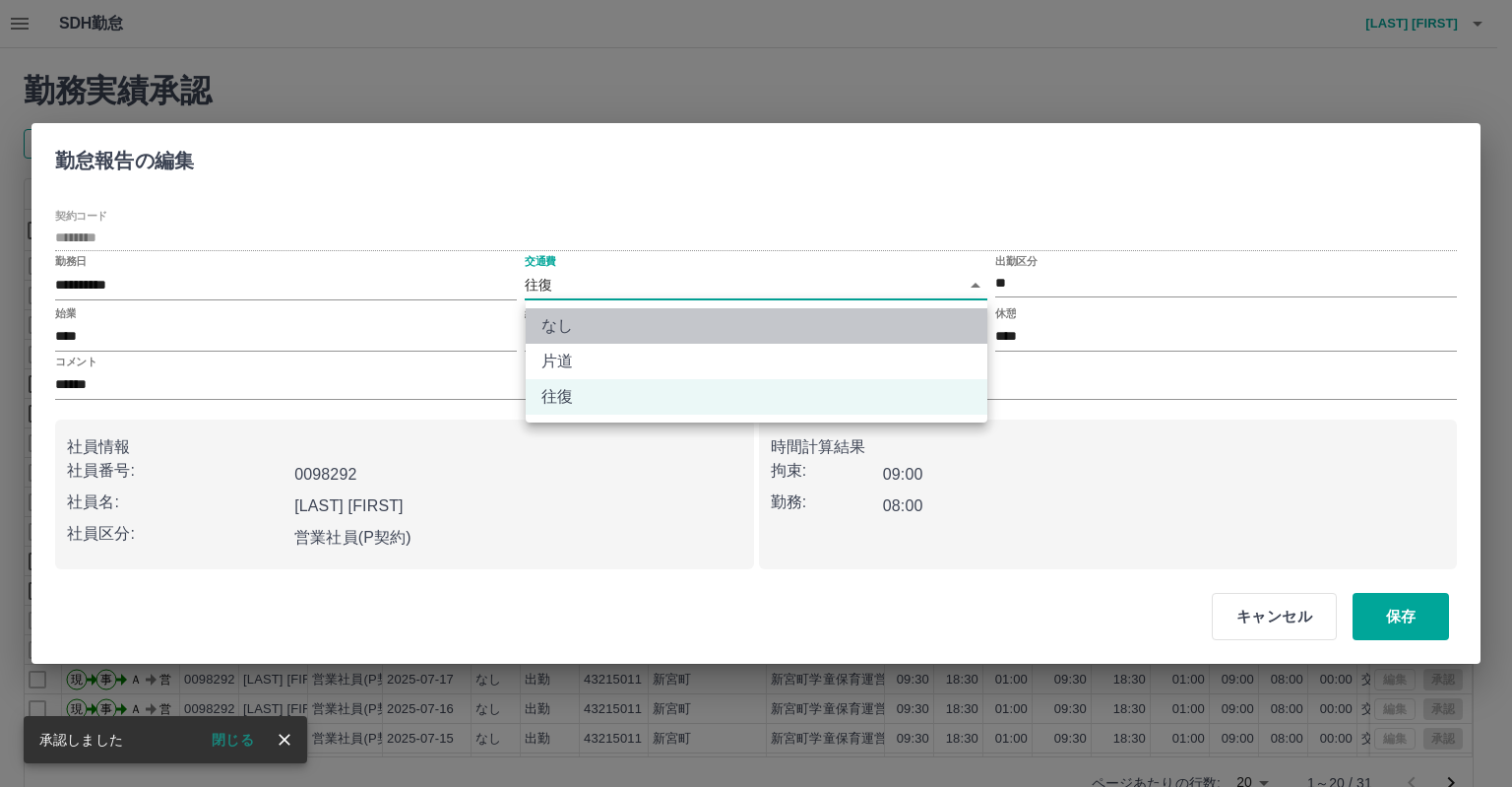 click on "なし" at bounding box center [756, 326] 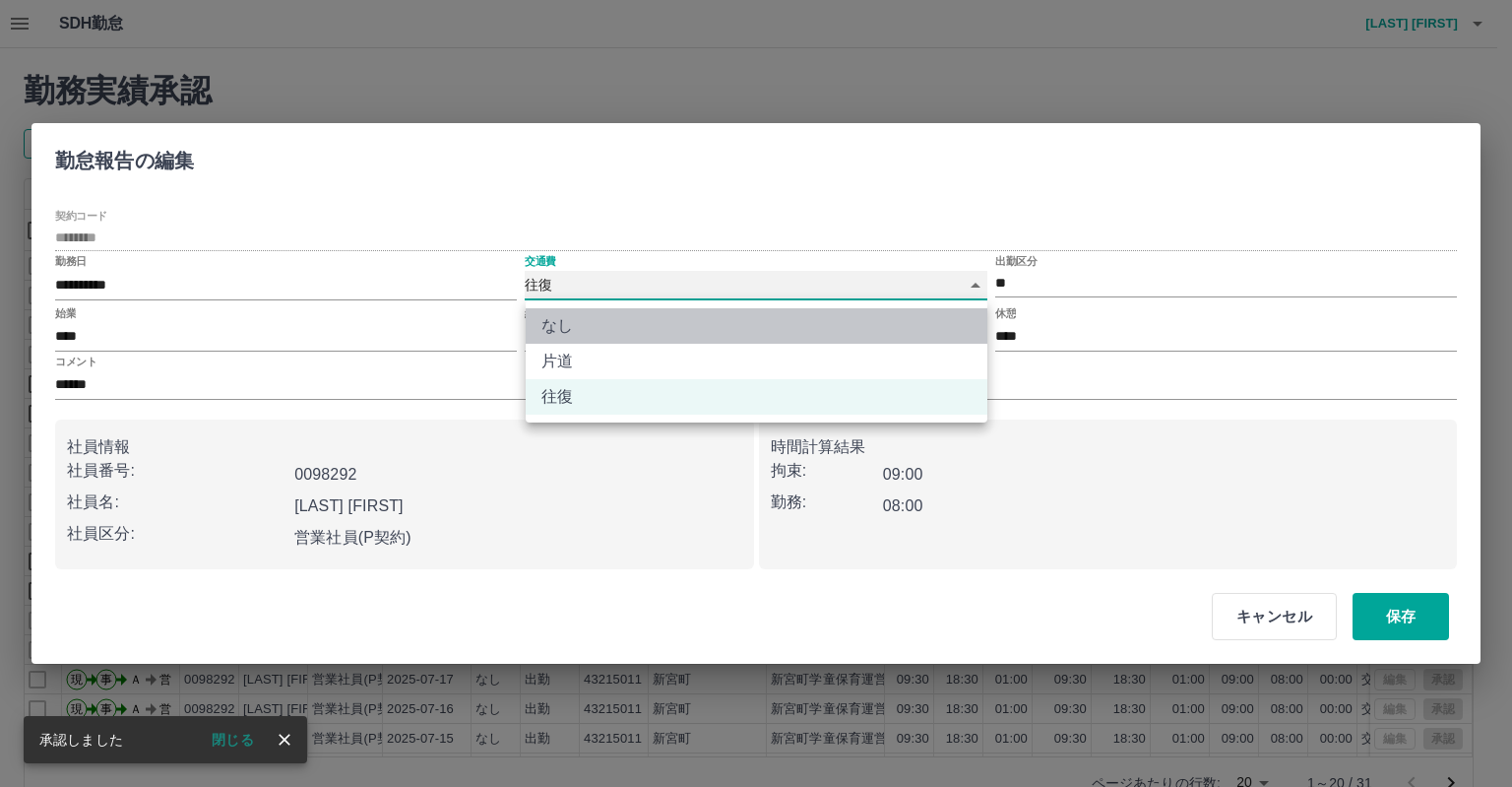 type on "****" 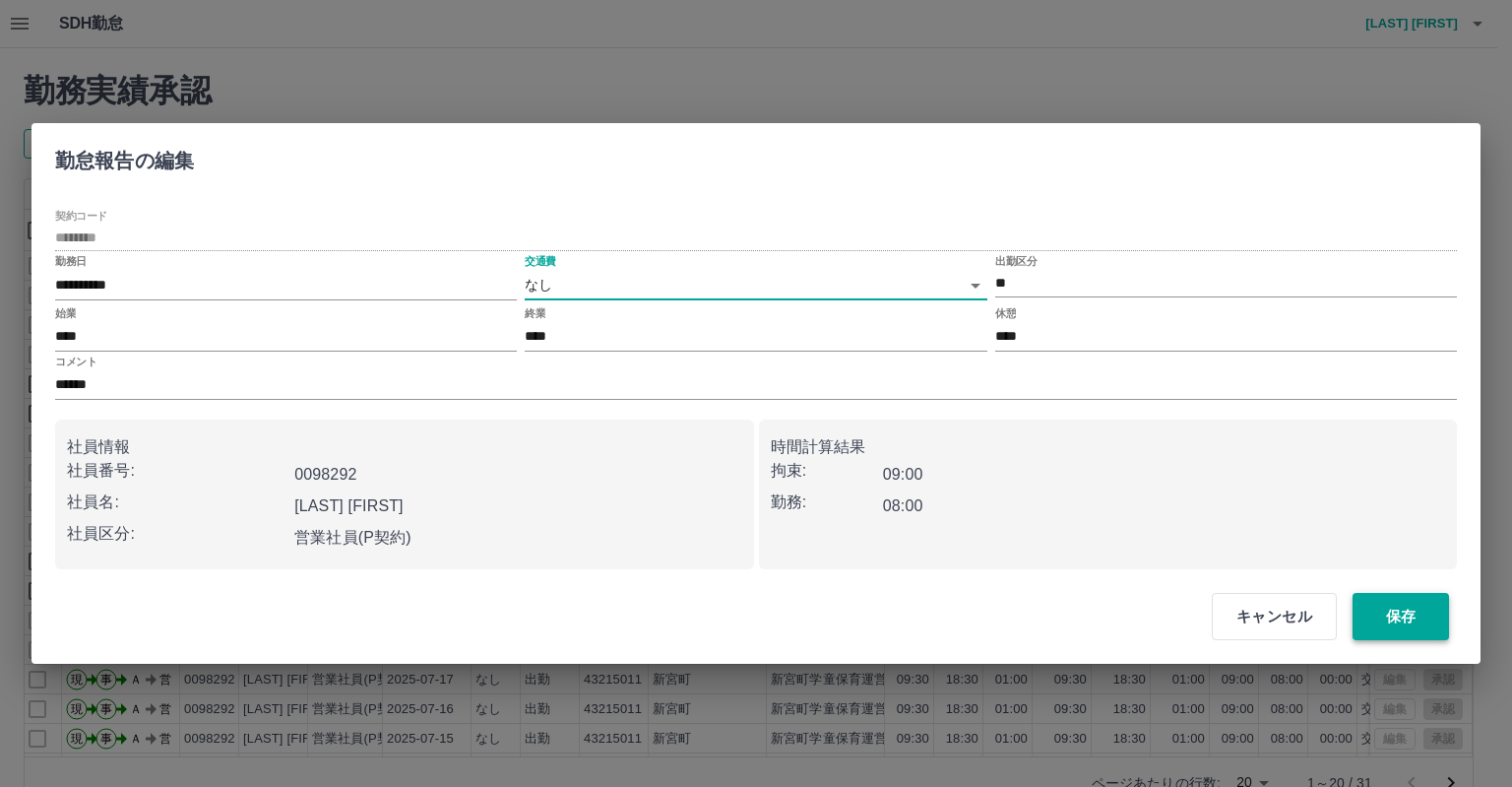click on "保存" at bounding box center (1401, 617) 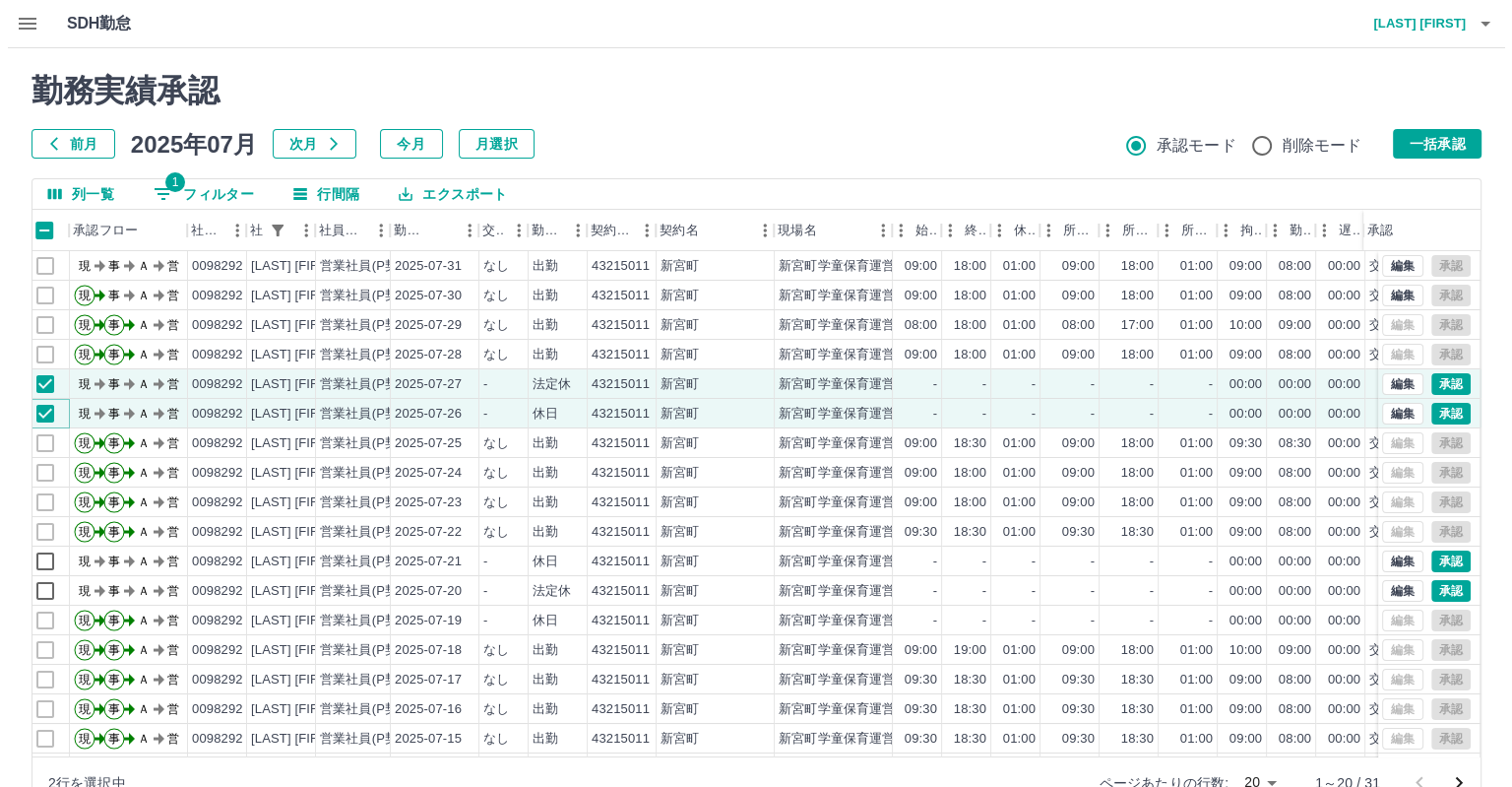 scroll, scrollTop: 0, scrollLeft: 12, axis: horizontal 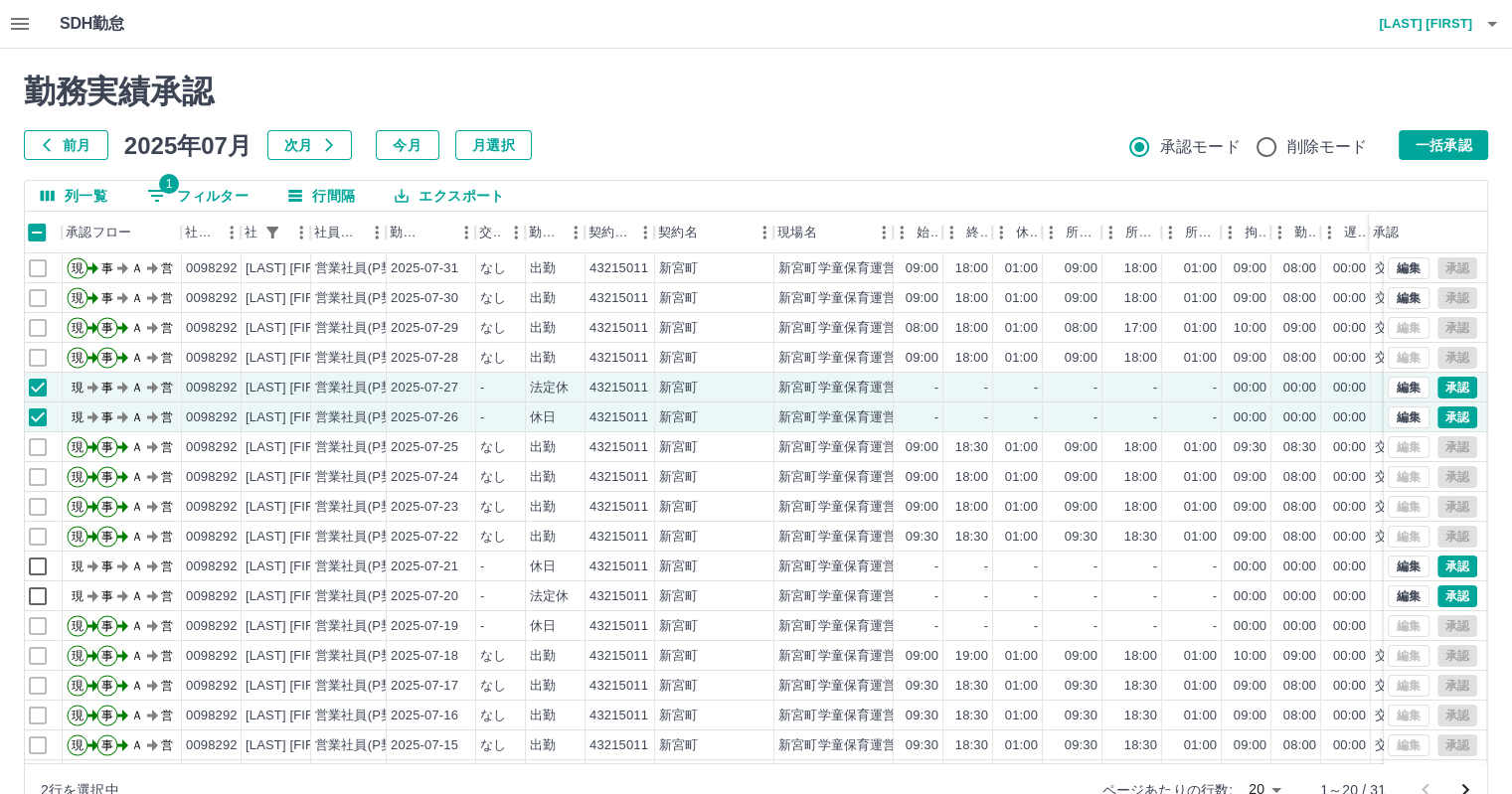 click on "勤務実績承認 前月 2025年07月 次月 今月 月選択 承認モード 削除モード 一括承認" at bounding box center (756, 116) 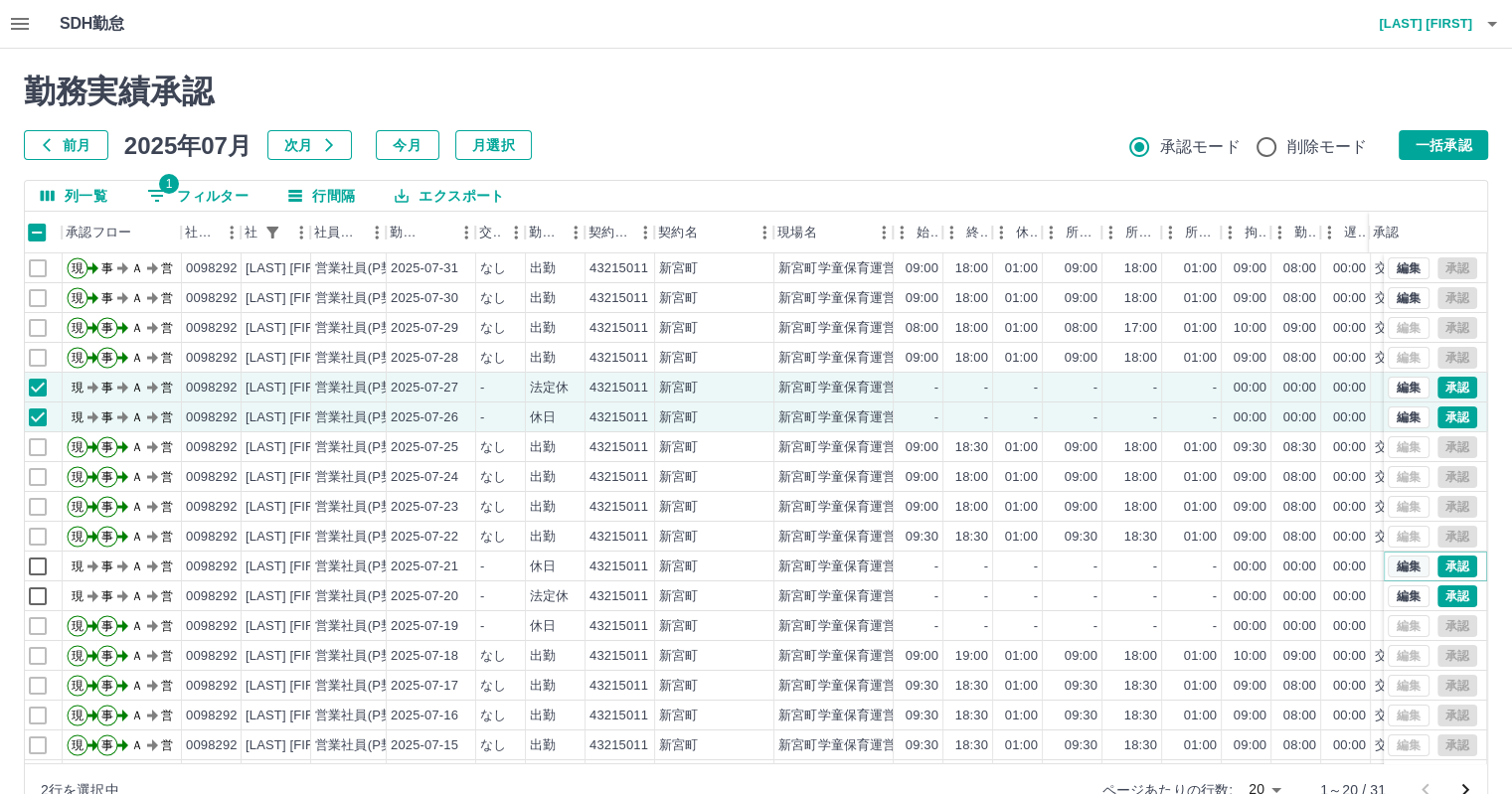 click on "編集" at bounding box center (1409, 566) 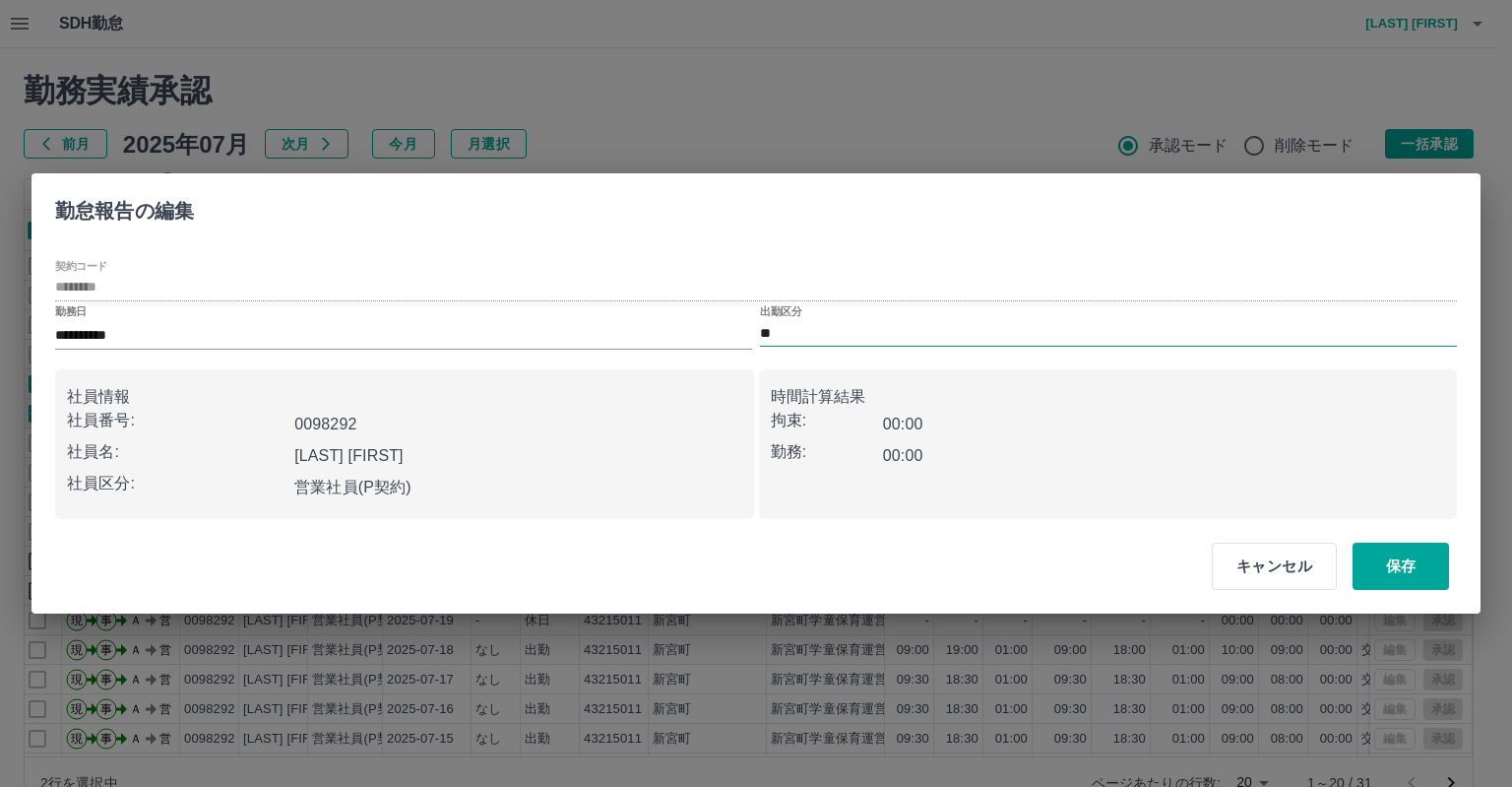 click on "**" at bounding box center [1108, 333] 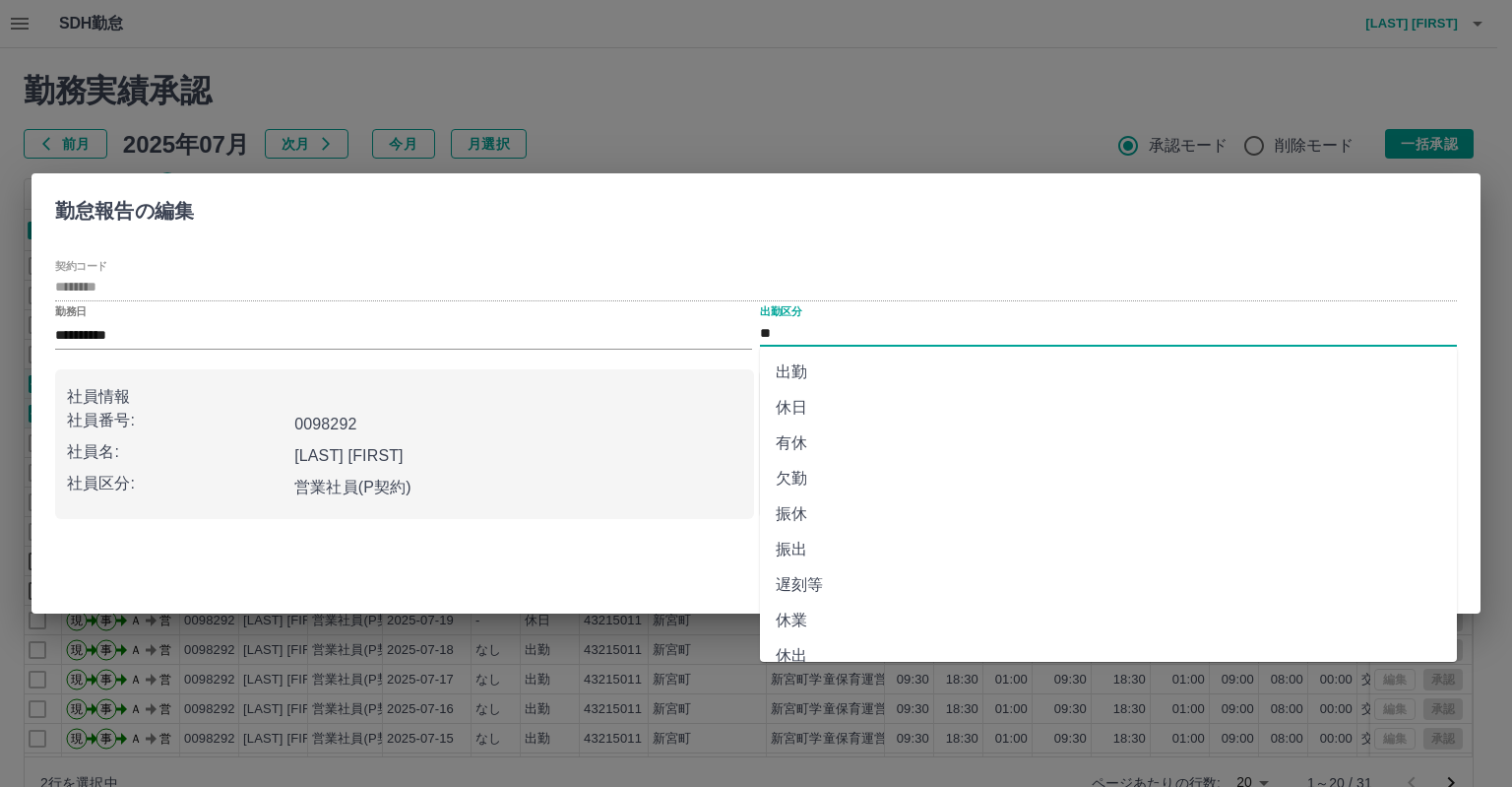 click on "出勤" at bounding box center [1108, 372] 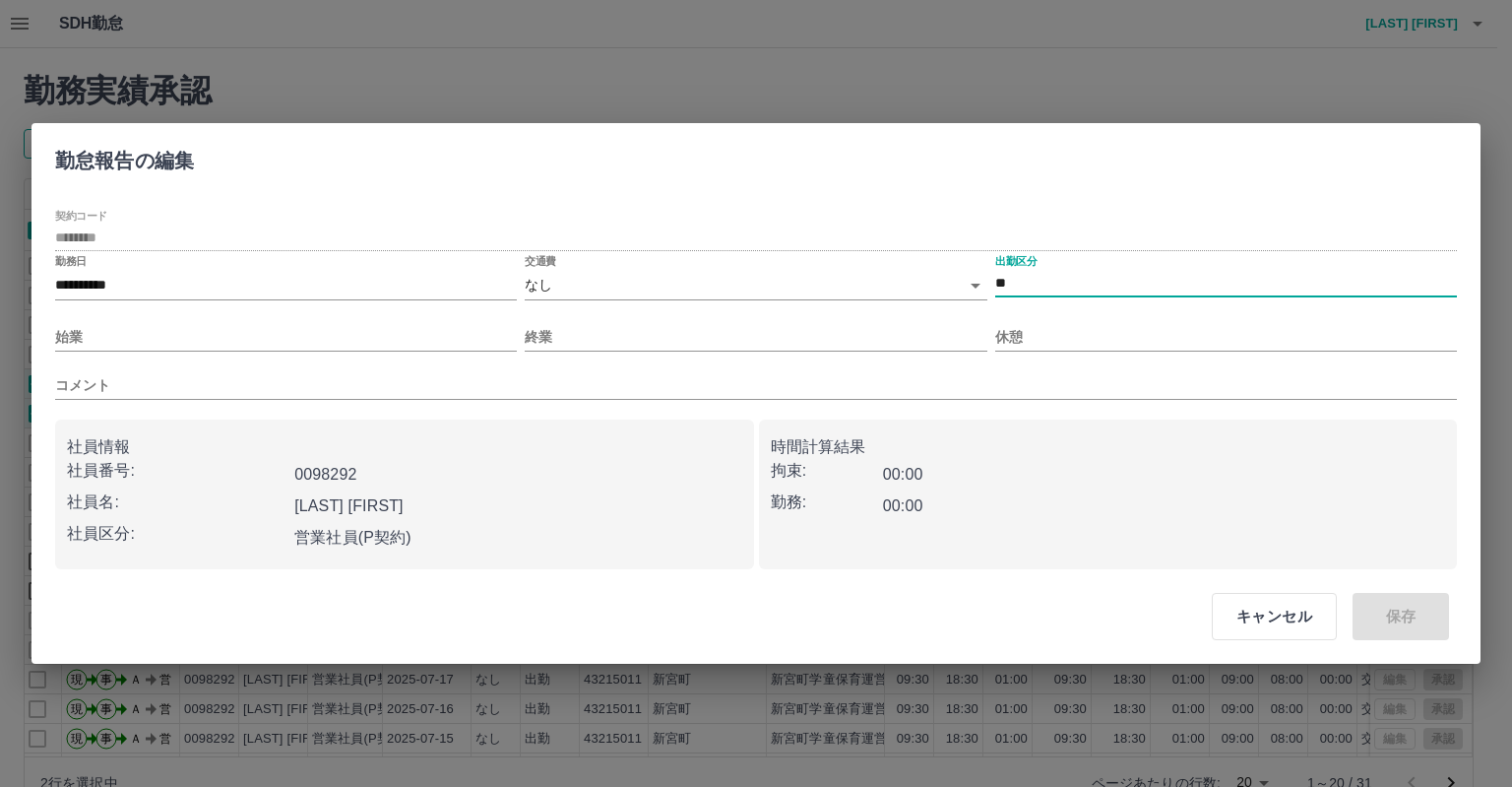 click on "**" at bounding box center (1226, 283) 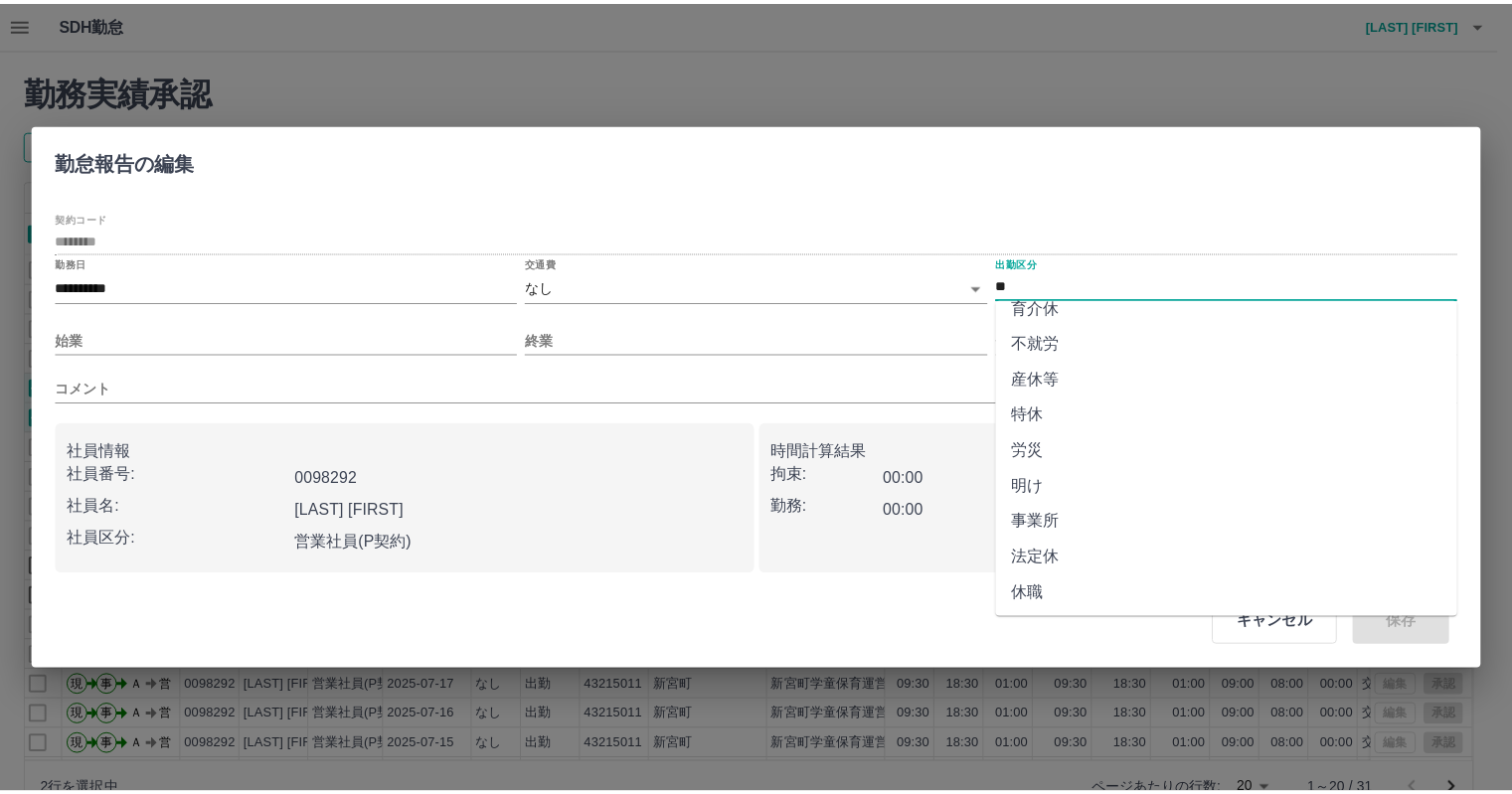 scroll, scrollTop: 342, scrollLeft: 0, axis: vertical 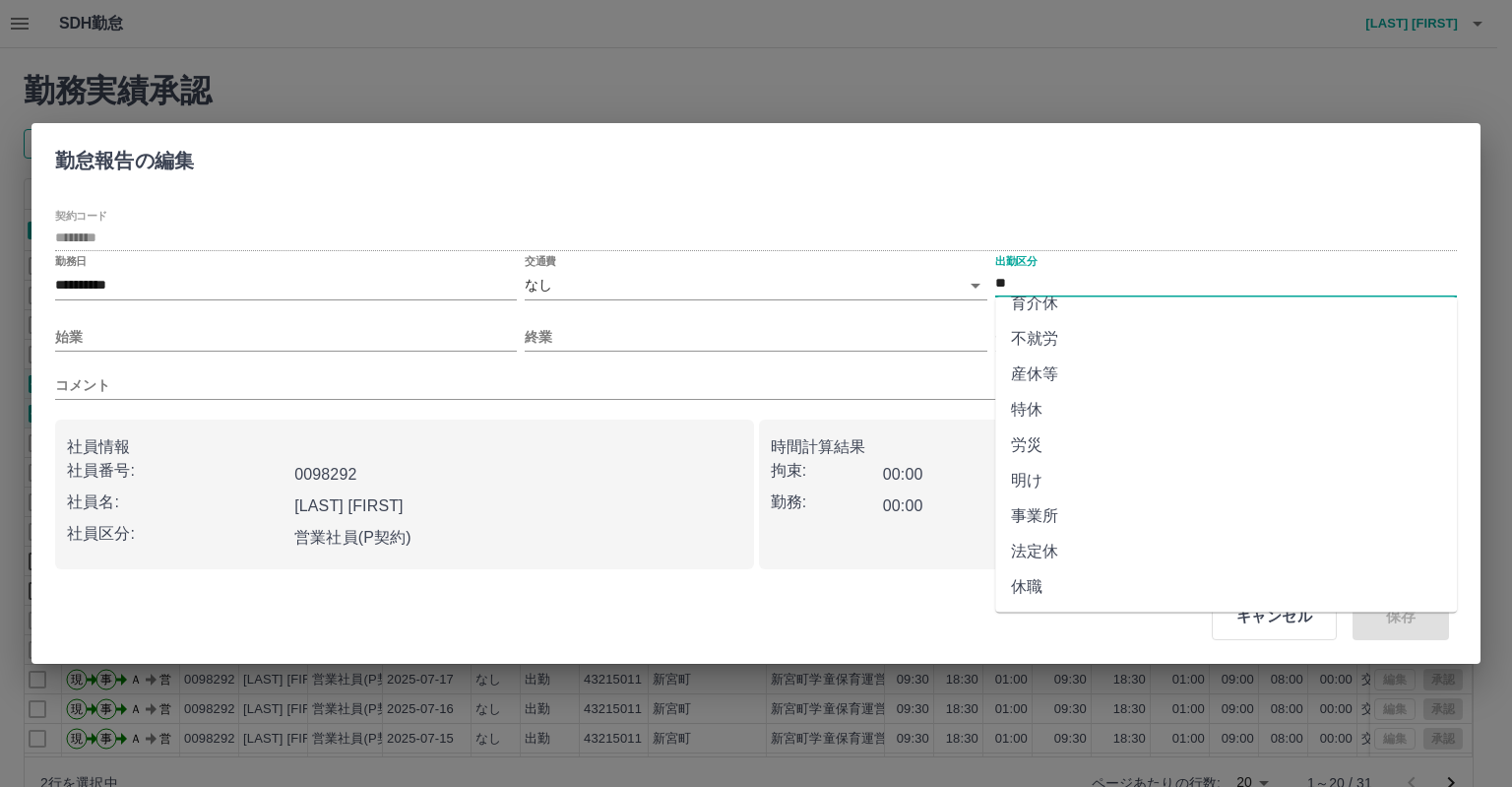 click on "法定休" at bounding box center [1226, 552] 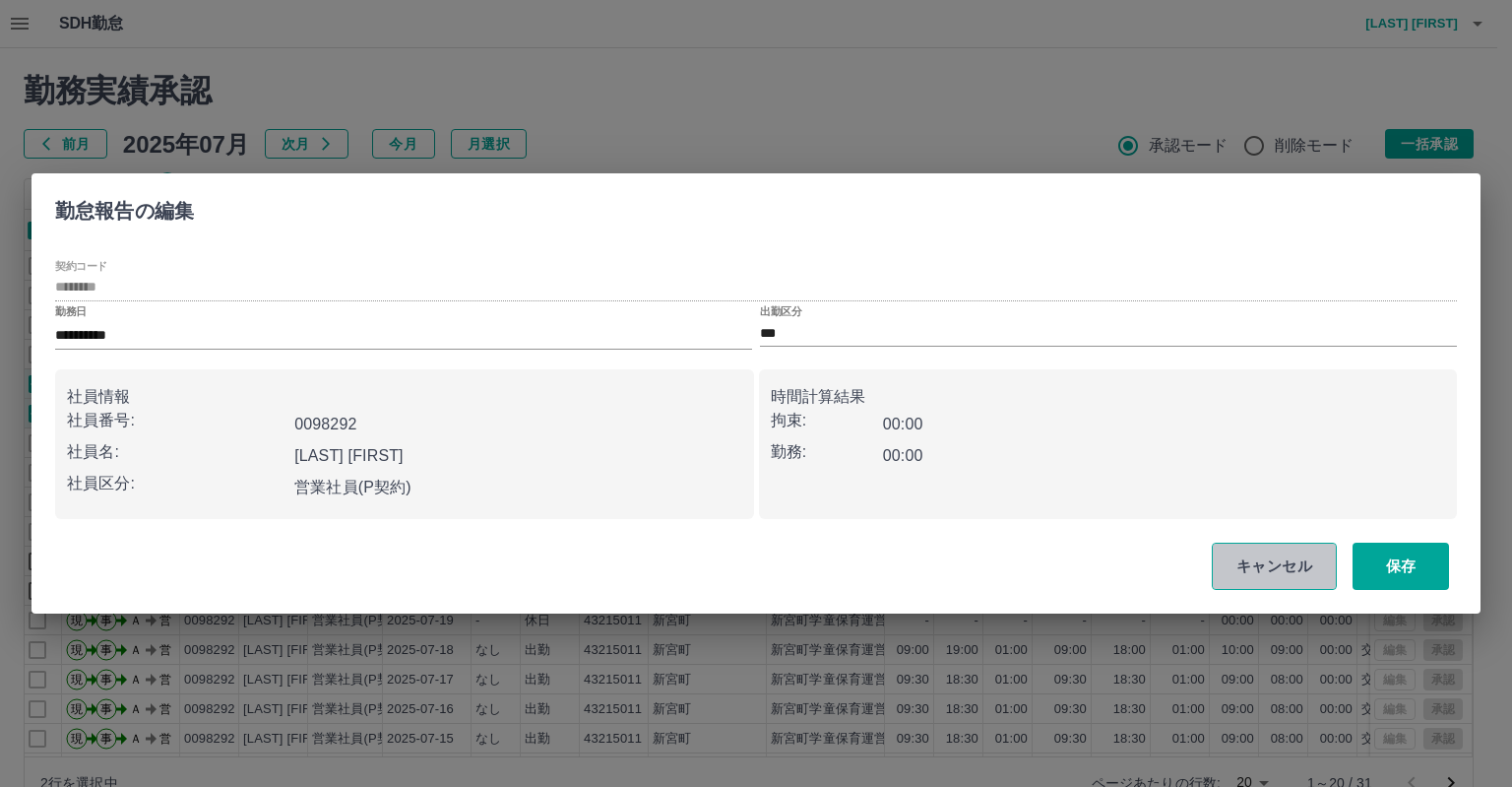 click on "キャンセル" at bounding box center [1274, 566] 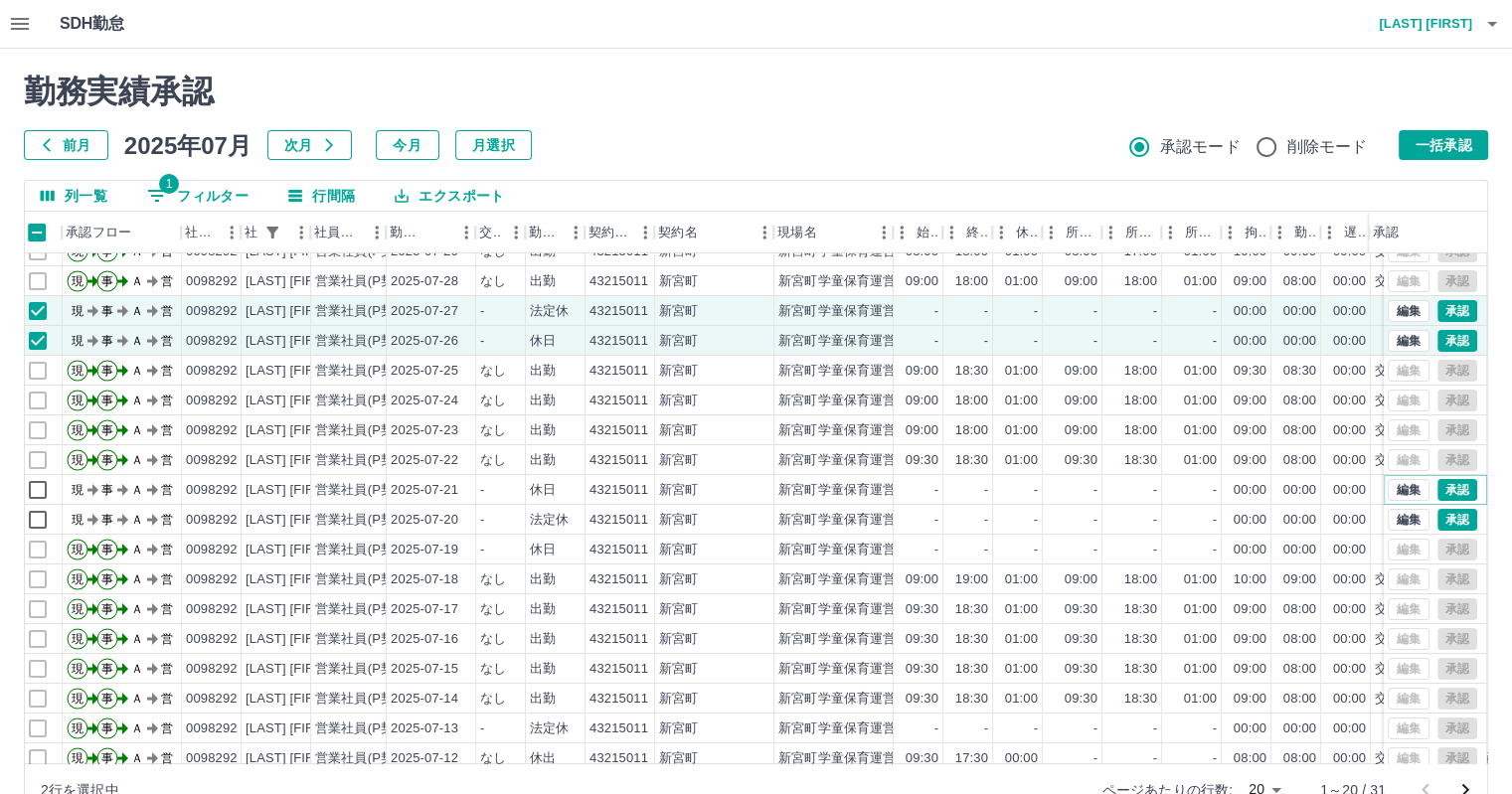 scroll, scrollTop: 99, scrollLeft: 12, axis: both 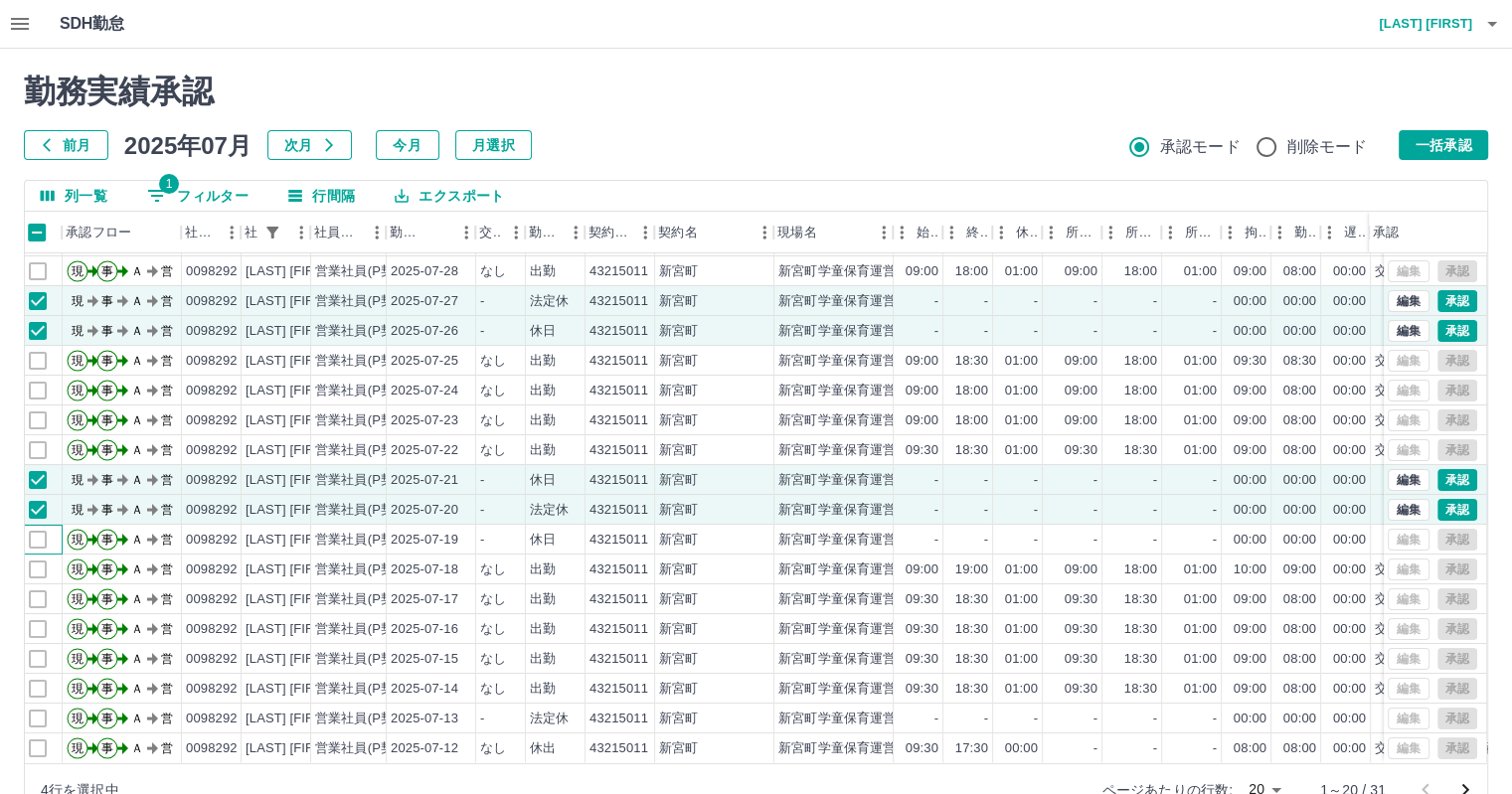 click at bounding box center [38, 540] 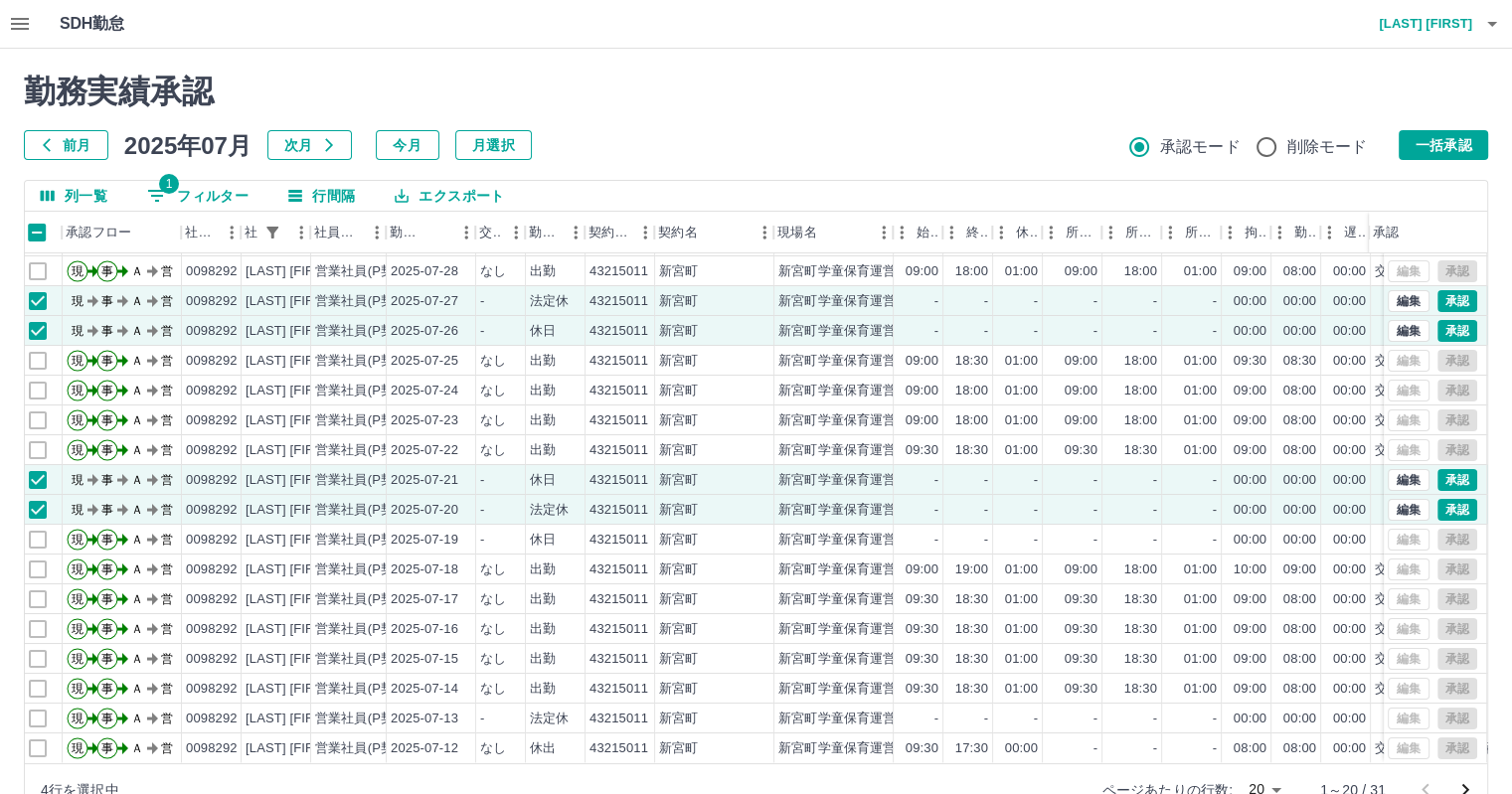 click on "勤務実績承認 前月 2025年07月 次月 今月 月選択 承認モード 削除モード 一括承認 列一覧 1 フィルター 行間隔 エクスポート 承認フロー 社員番号 社員名 社員区分 勤務日 交通費 勤務区分 契約コード 契約名 現場名 始業 終業 休憩 所定開始 所定終業 所定休憩 拘束 勤務 遅刻等 コメント ステータス 承認 現 事 Ａ 営 0098292 [NAME] 営業社員(P契約) 2025-07-30 なし 出勤 43215011 [CITY] [CITY]学童保育運営事務局 09:00 18:00 01:00 09:00 18:00 01:00 09:00 08:00 00:00 交なし支あり 事務担当者承認待 現 事 Ａ 営 0098292 [NAME] 営業社員(P契約) 2025-07-29 なし 出勤 43215011 [CITY] [CITY]学童保育運営事務局 08:00 18:00 01:00 08:00 17:00 01:00 10:00 09:00 00:00 交なし支あり AM承認待 現 事 Ａ 営 0098292 [NAME] 営業社員(P契約) 2025-07-28 なし 出勤 43215011 [CITY] [CITY]学童保育運営事務局 09:00" at bounding box center [756, 444] 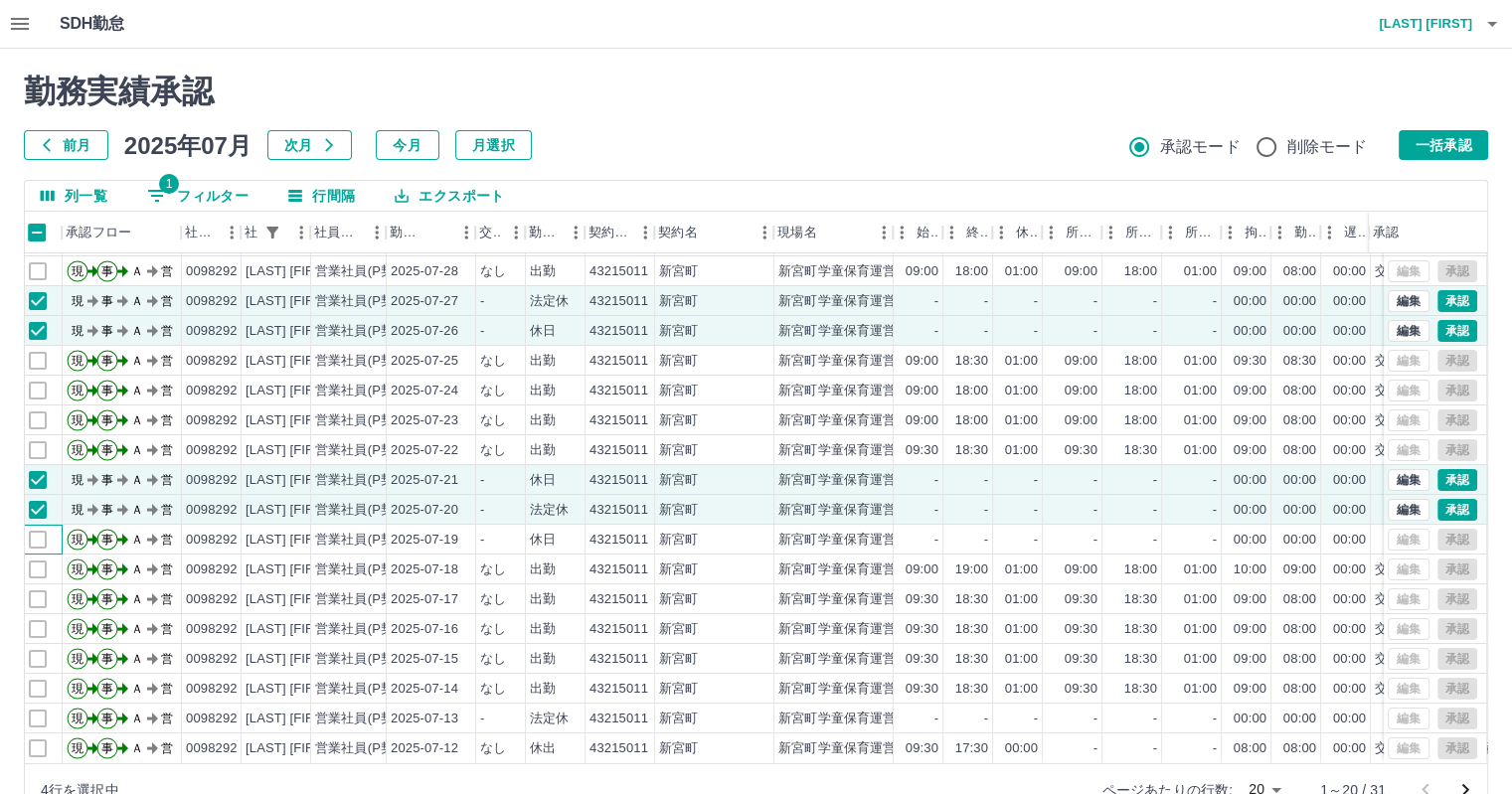 click at bounding box center (38, 540) 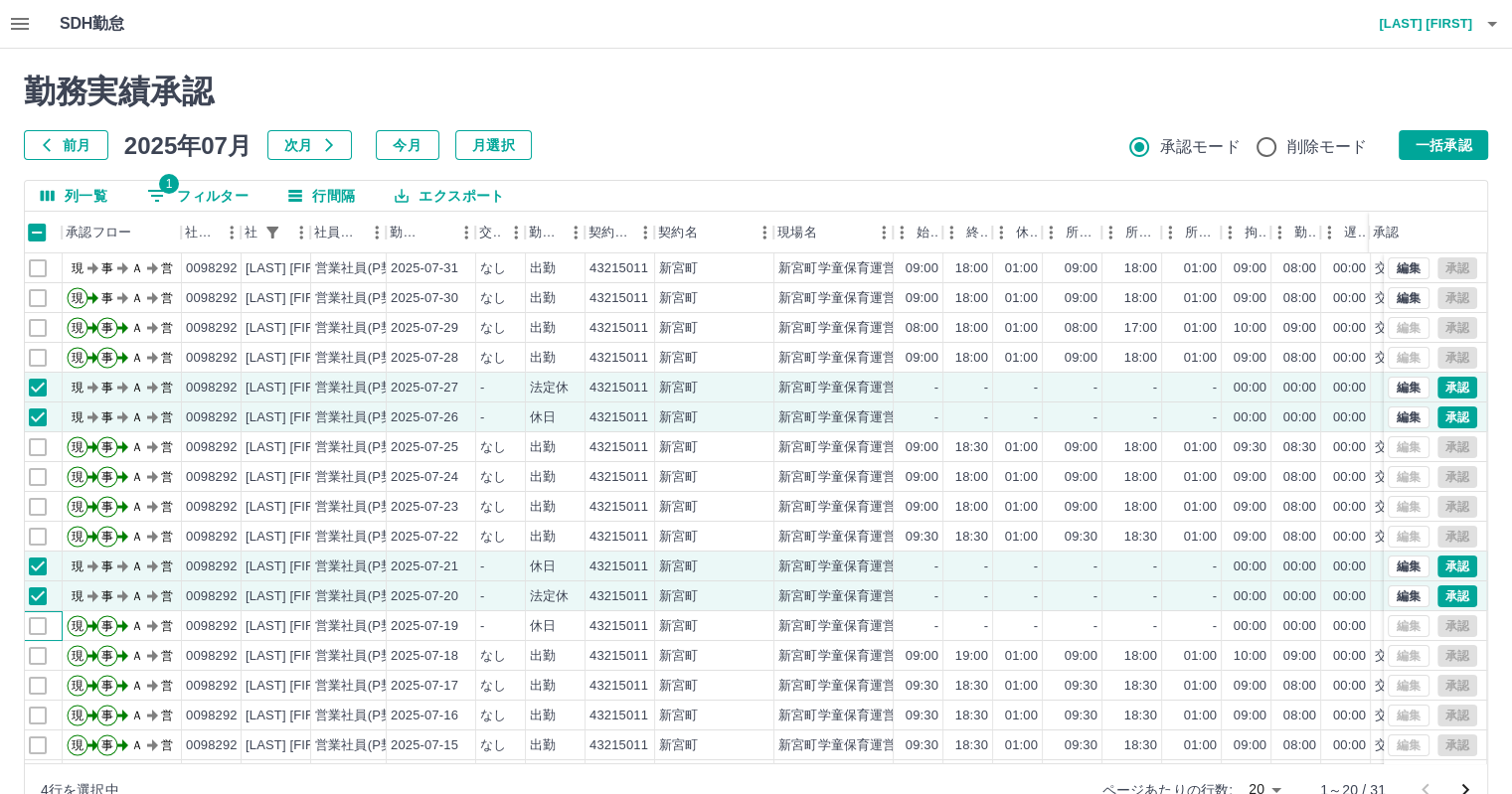 scroll, scrollTop: 0, scrollLeft: 12, axis: horizontal 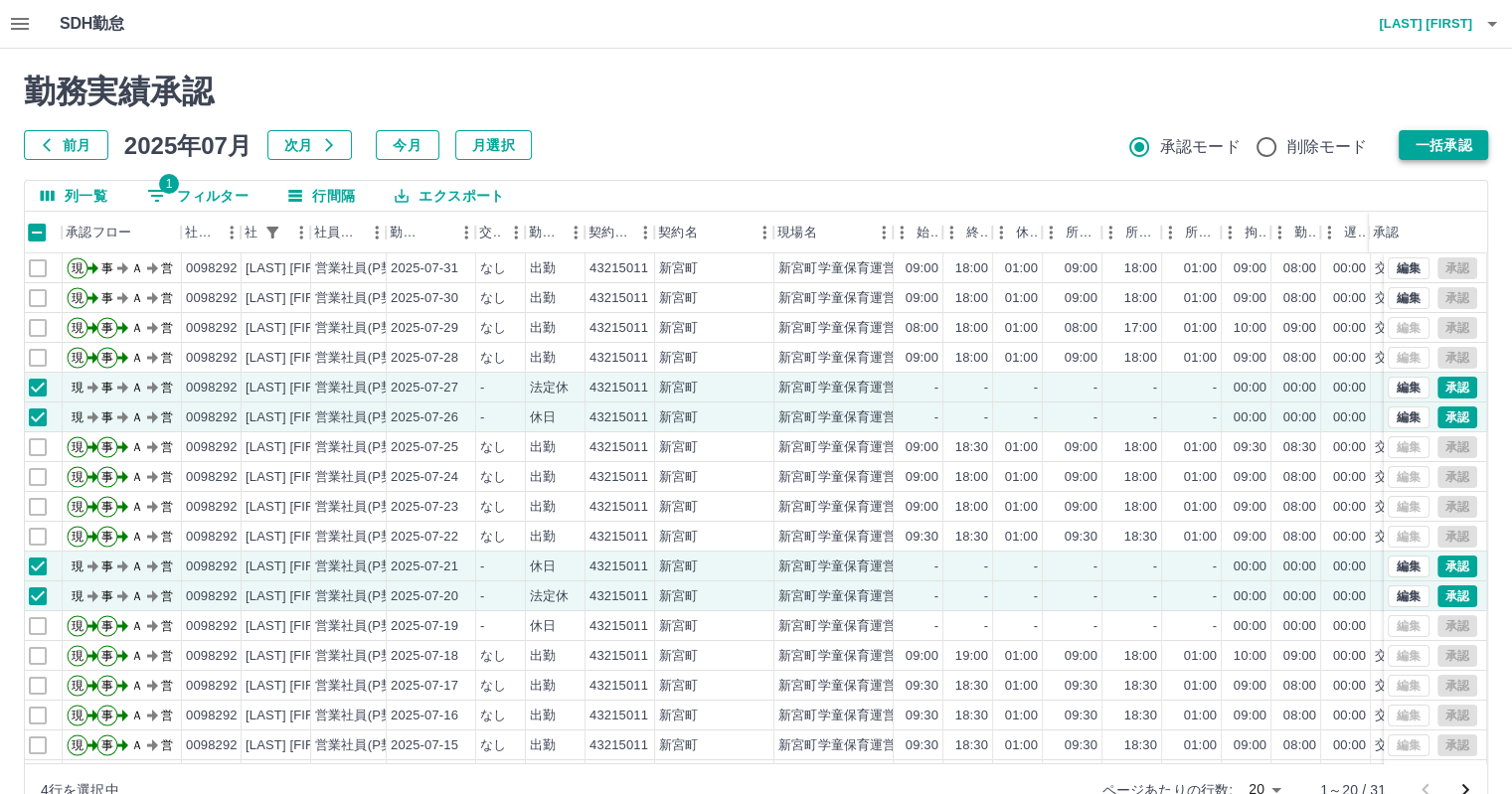 click on "一括承認" at bounding box center (1443, 145) 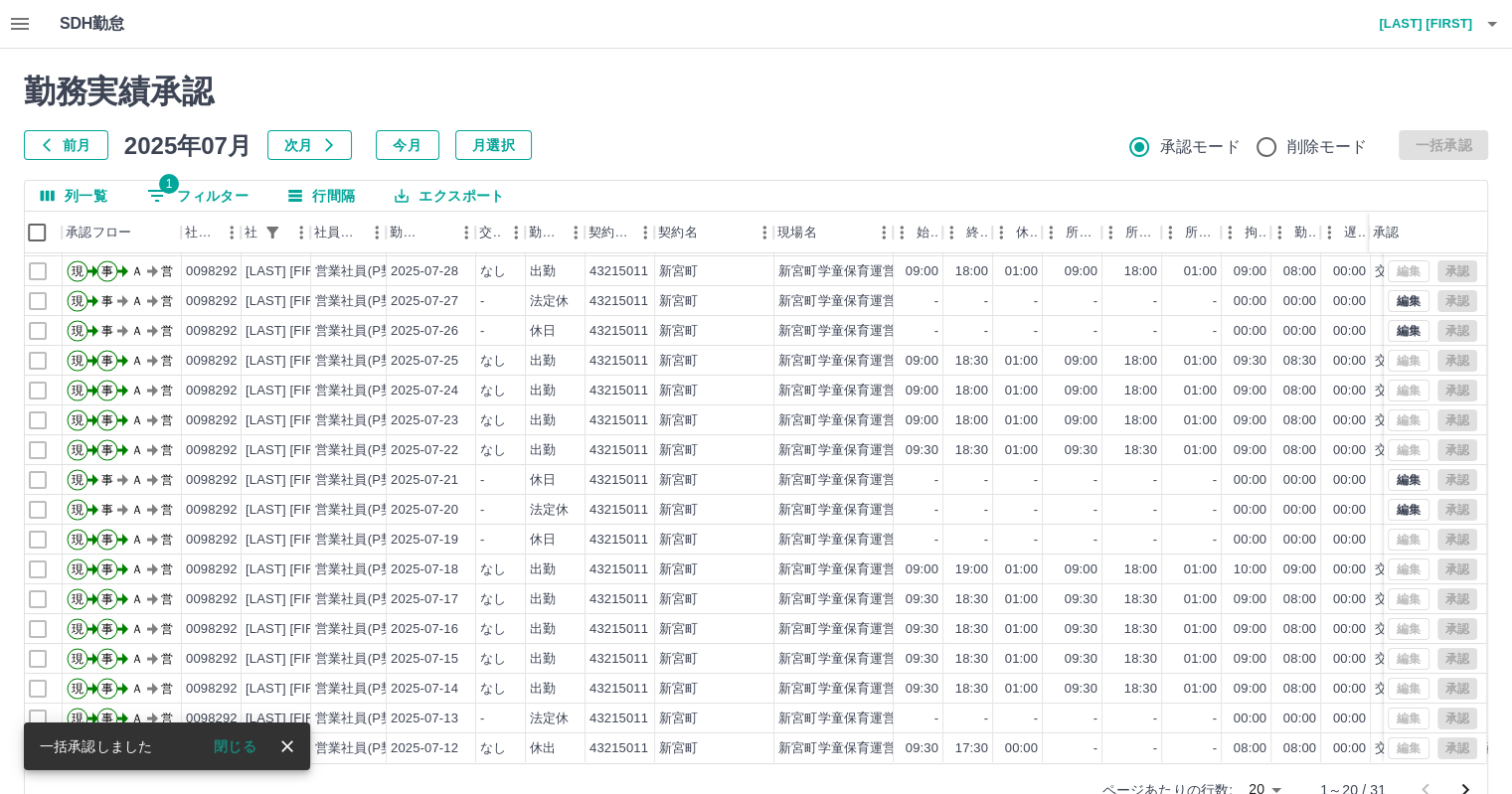 scroll, scrollTop: 100, scrollLeft: 12, axis: both 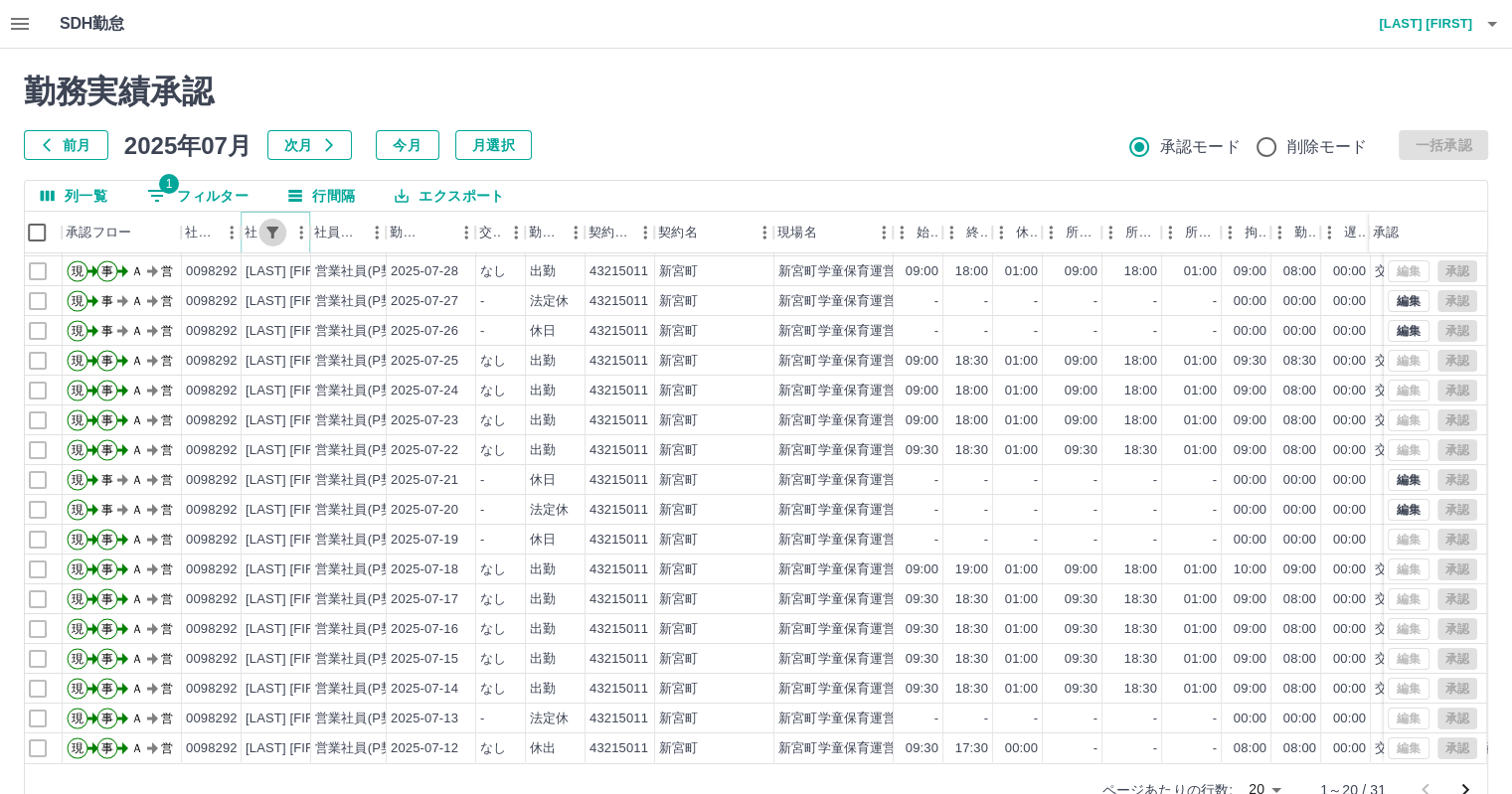 click at bounding box center [272, 233] 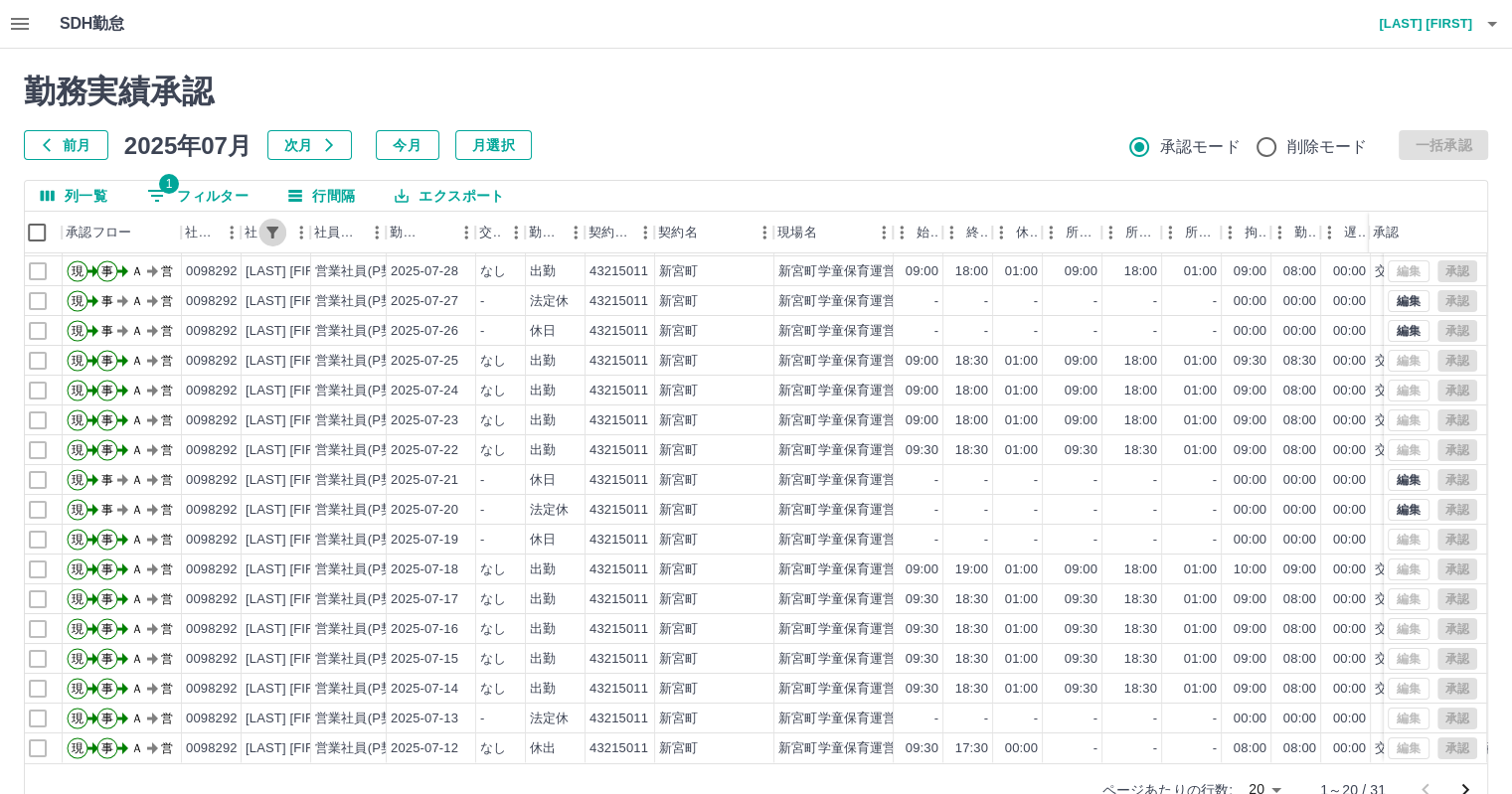 select on "**********" 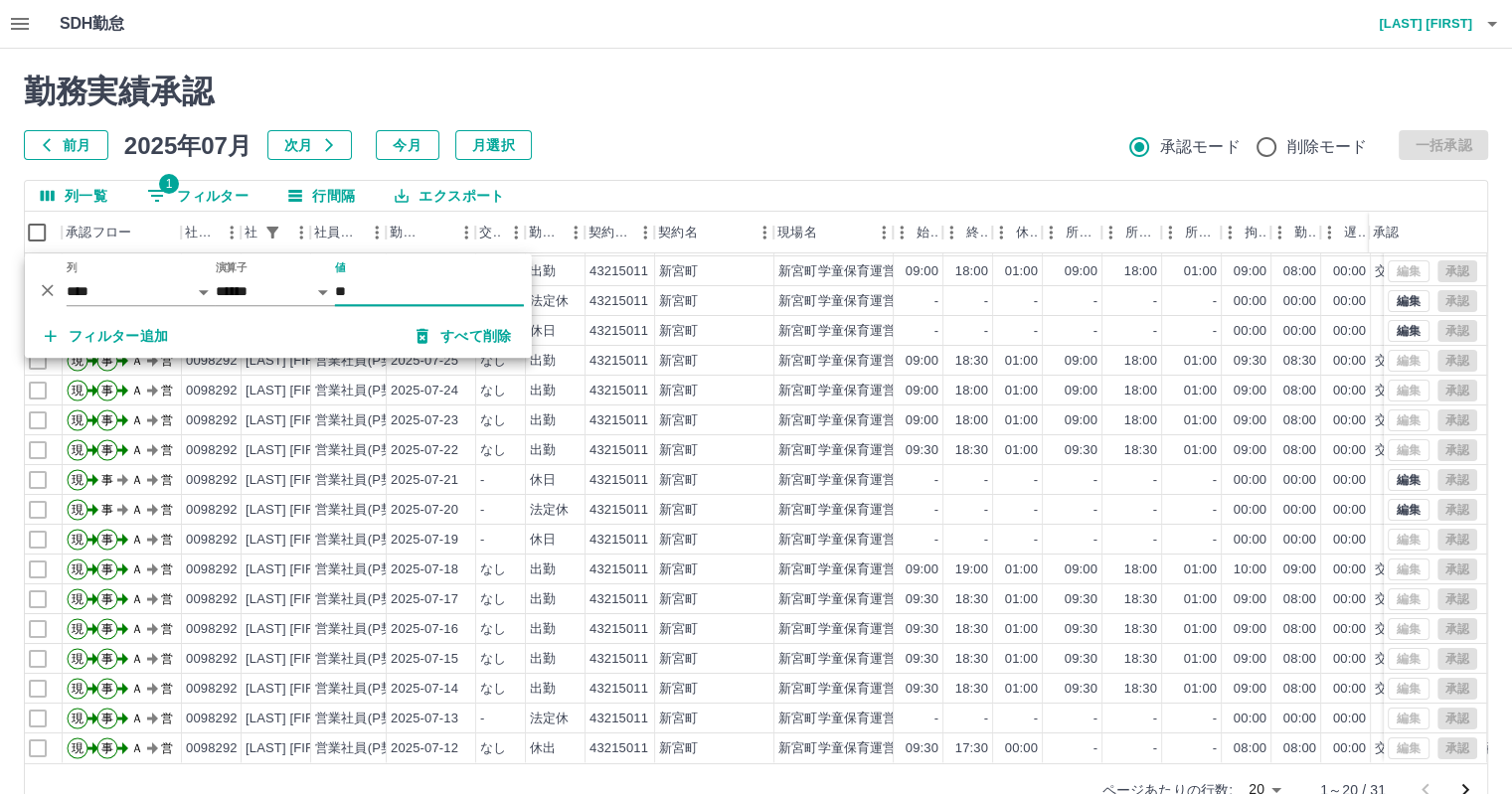 type on "*" 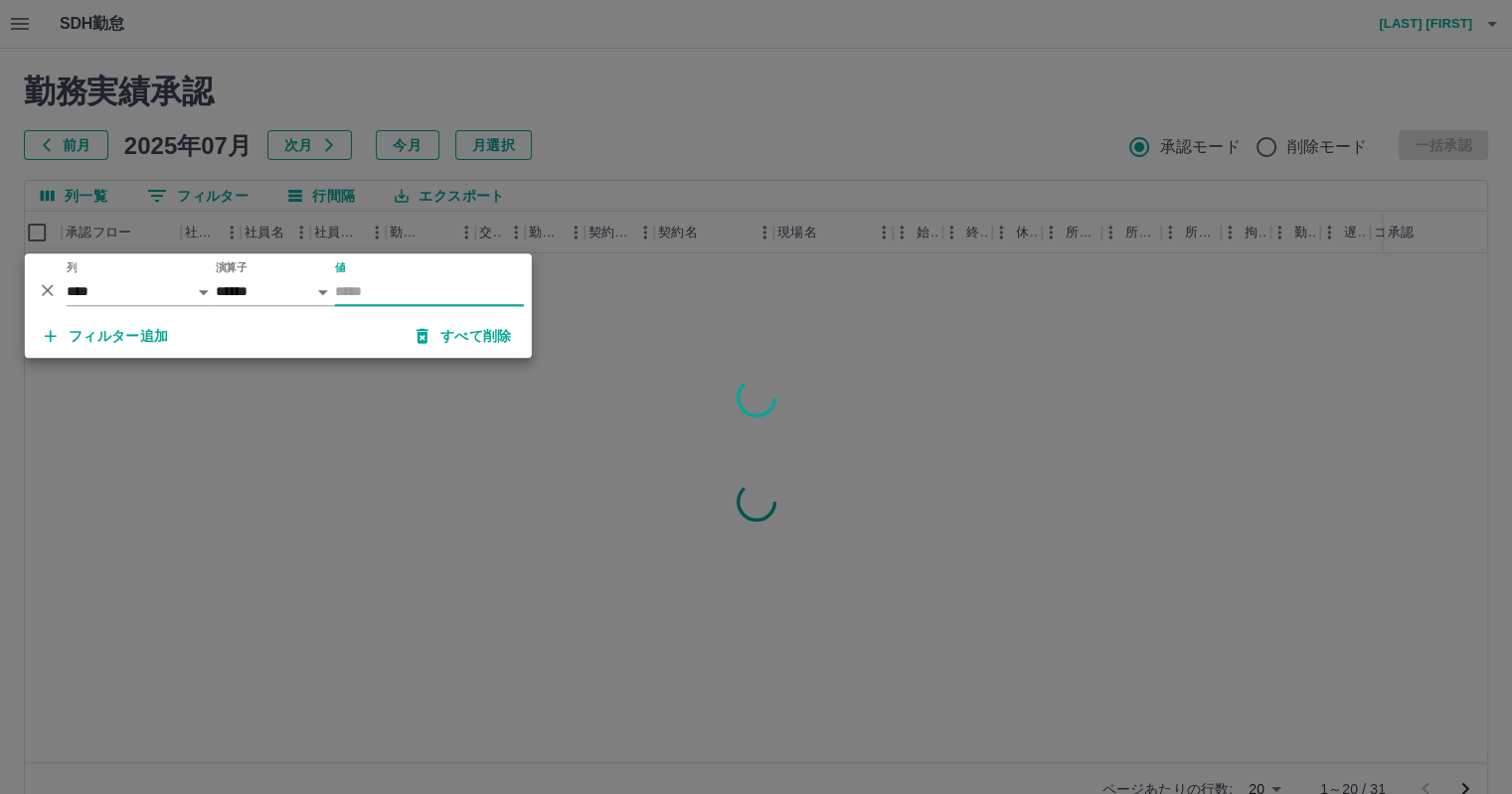 scroll, scrollTop: 0, scrollLeft: 12, axis: horizontal 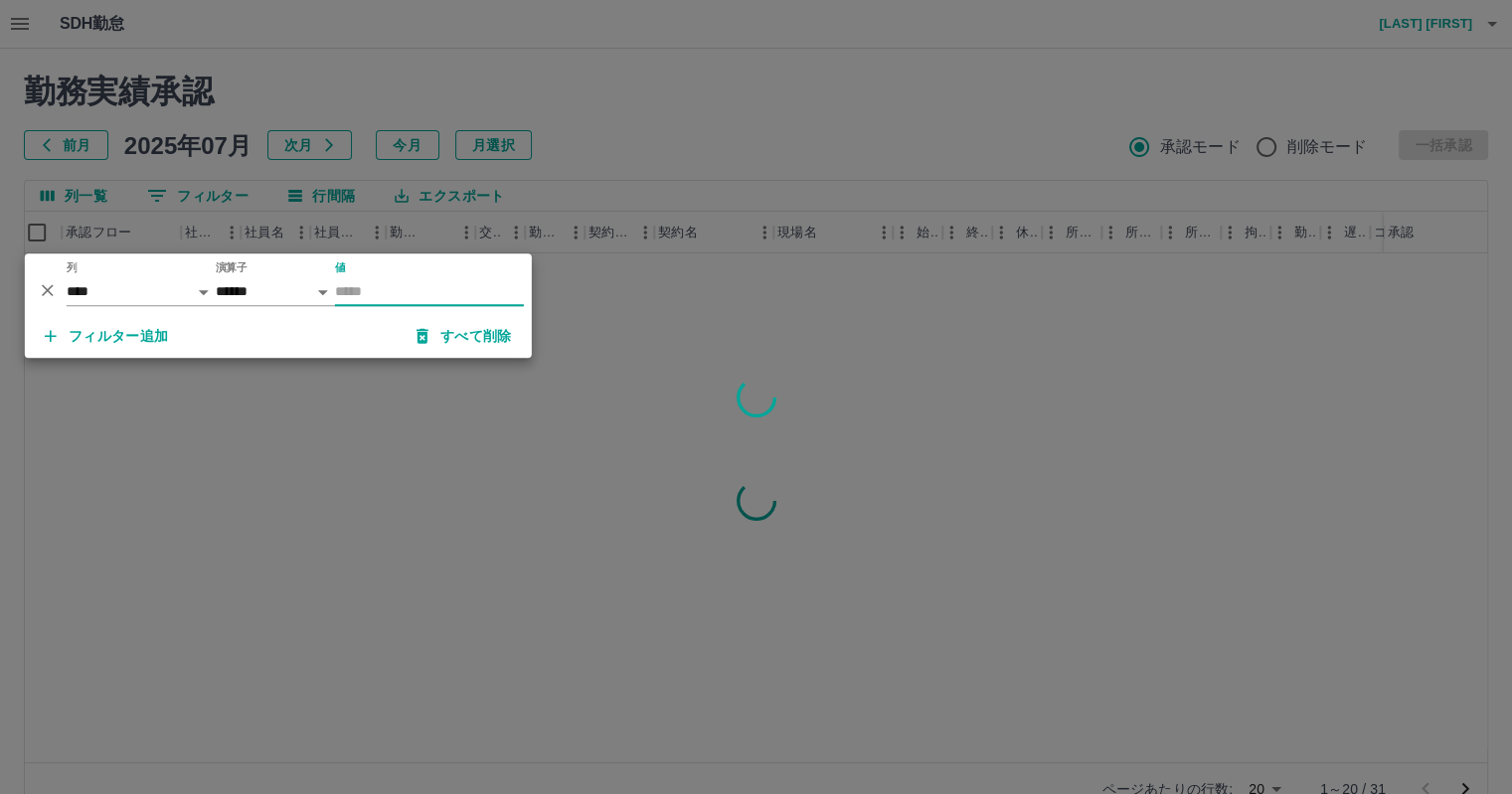 type 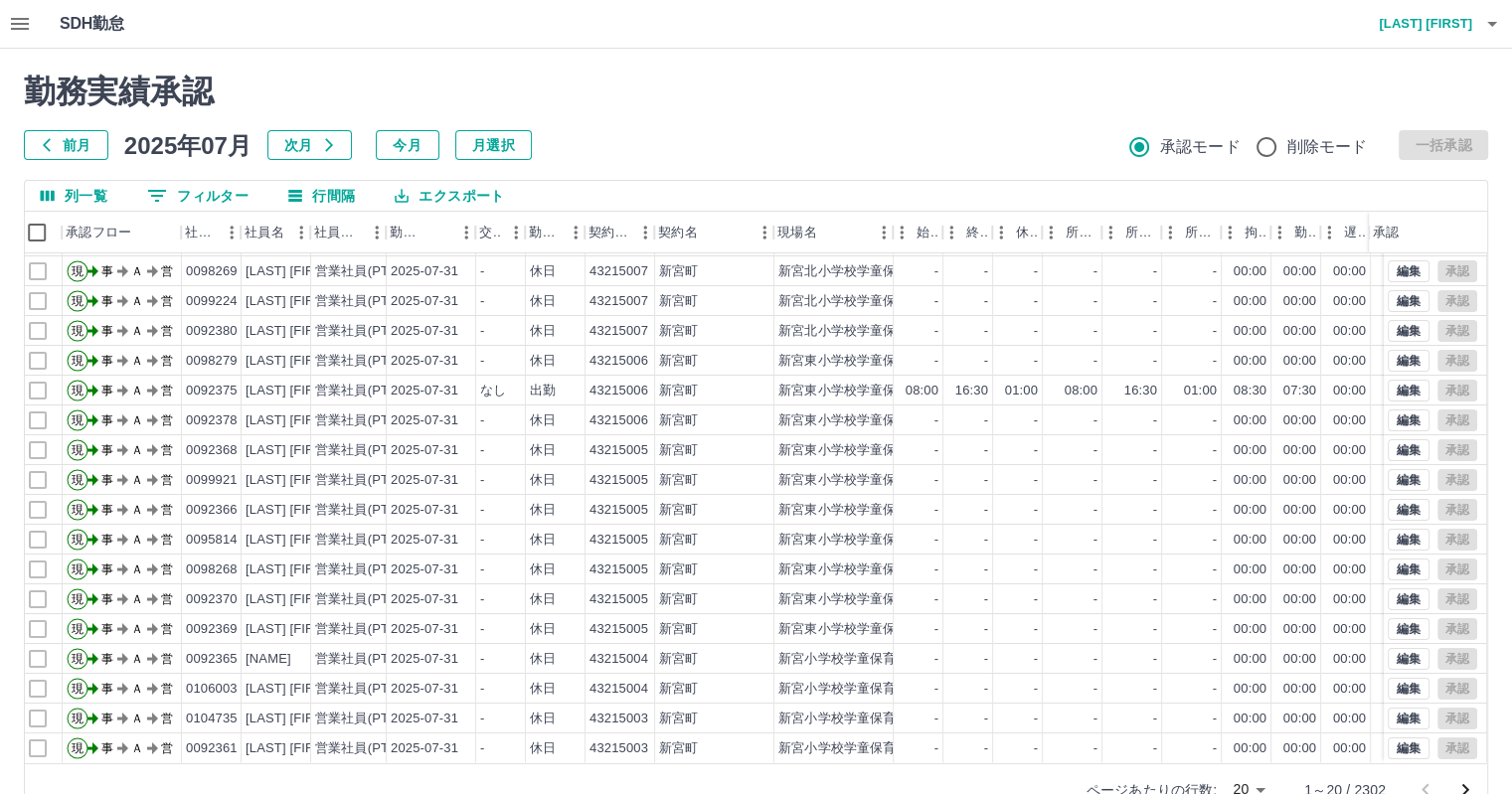 scroll, scrollTop: 100, scrollLeft: 12, axis: both 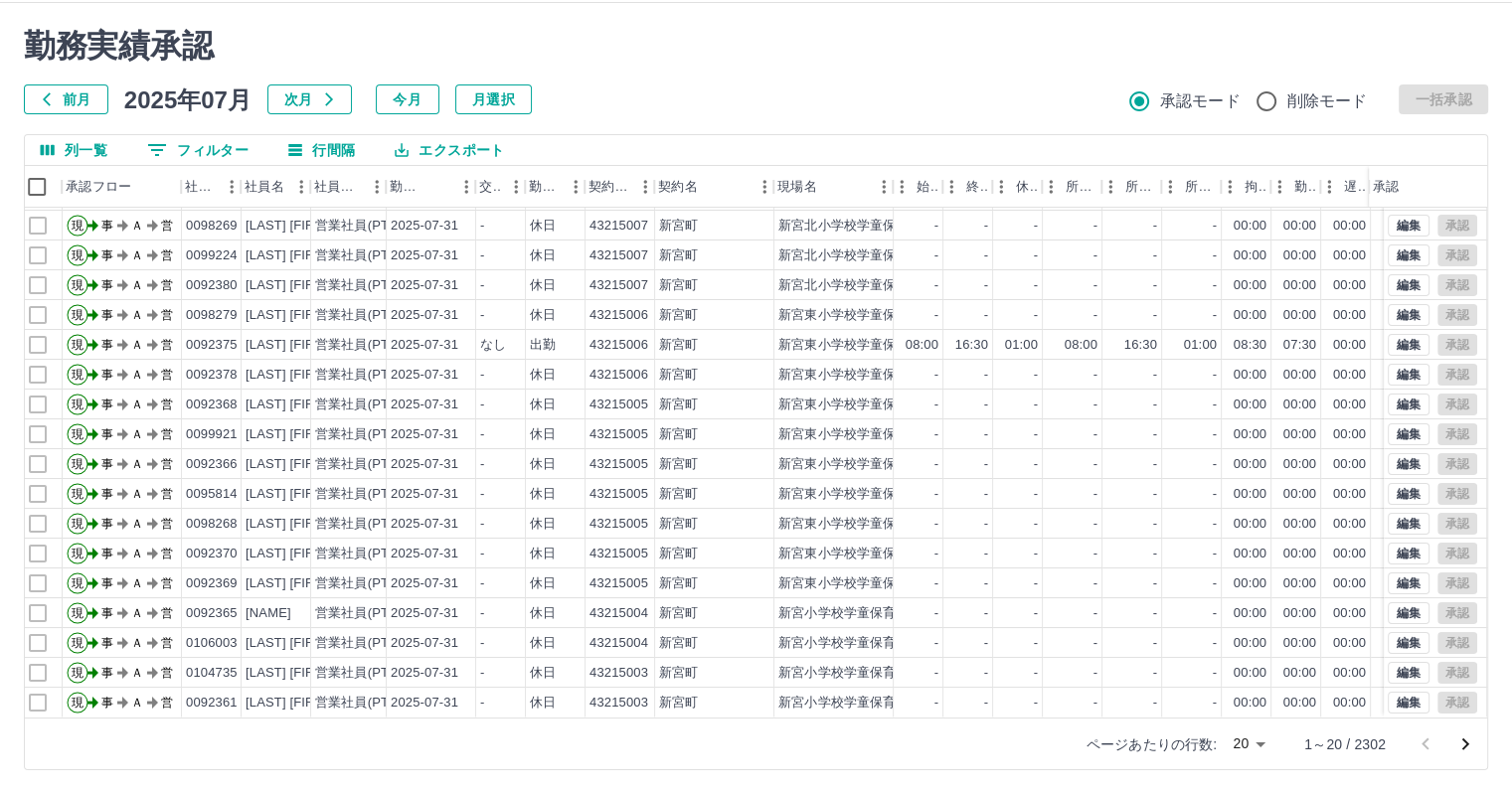 click 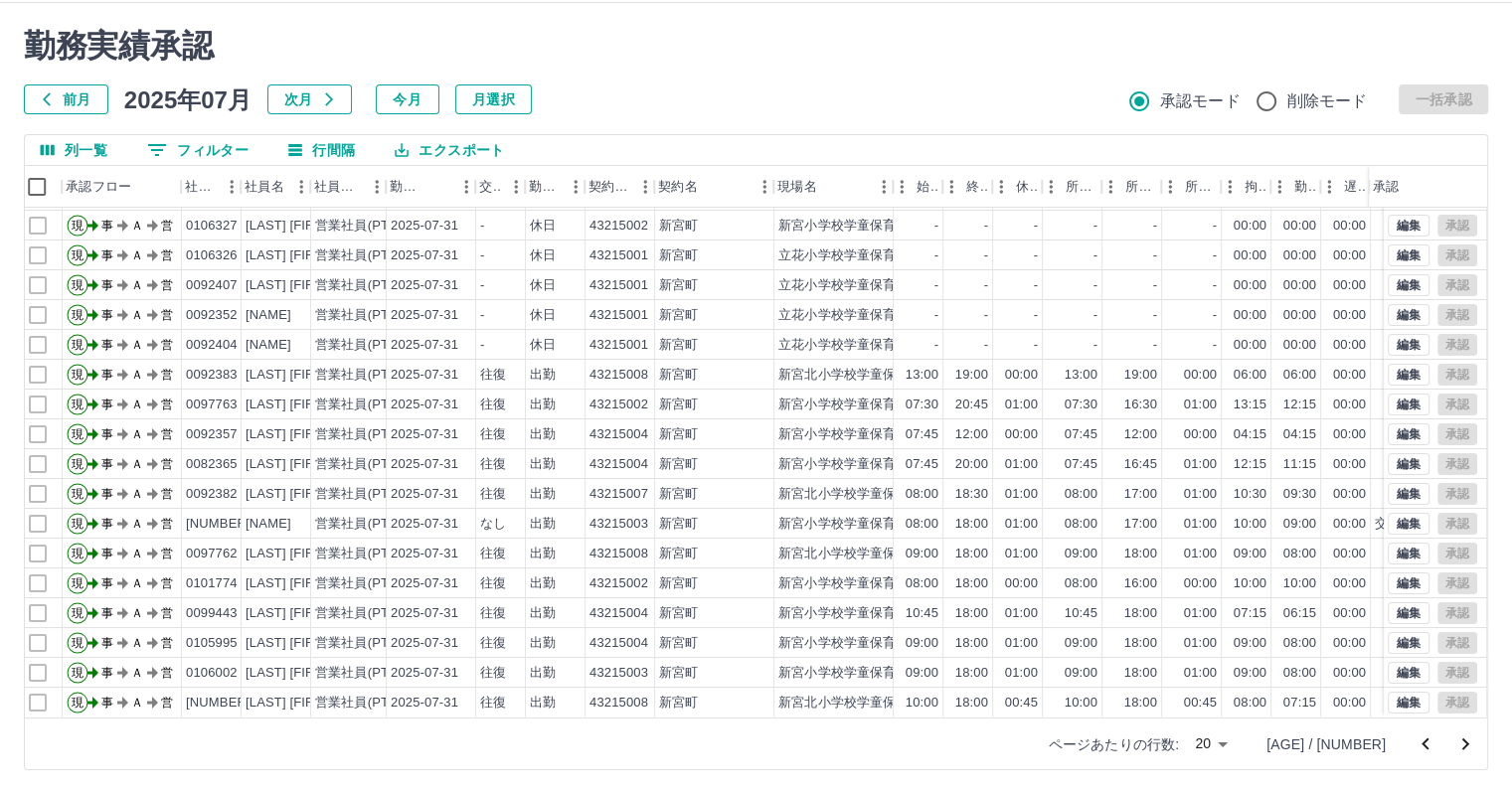 scroll, scrollTop: 100, scrollLeft: 12, axis: both 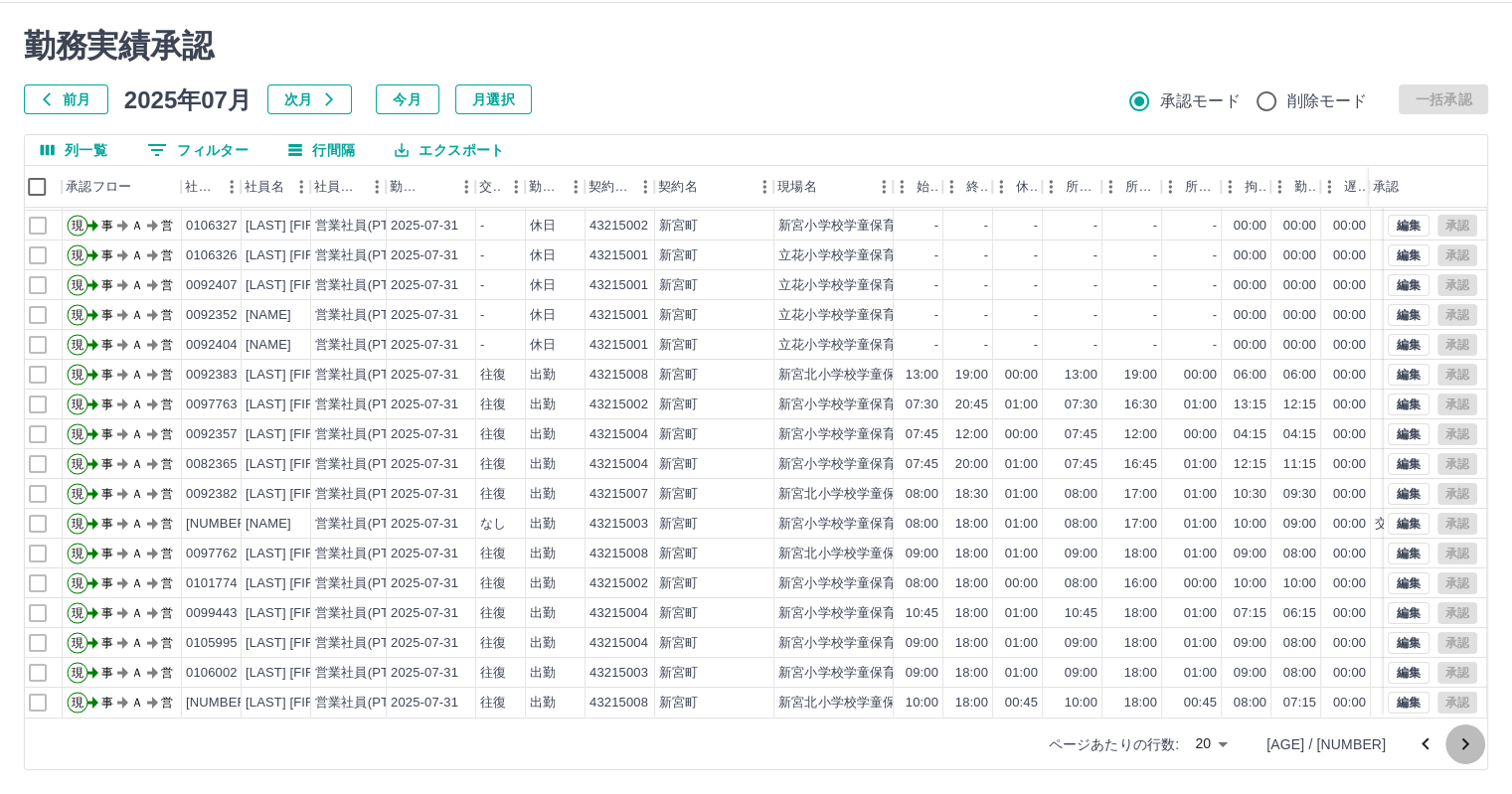 drag, startPoint x: 1469, startPoint y: 742, endPoint x: 1316, endPoint y: 674, distance: 167.4306 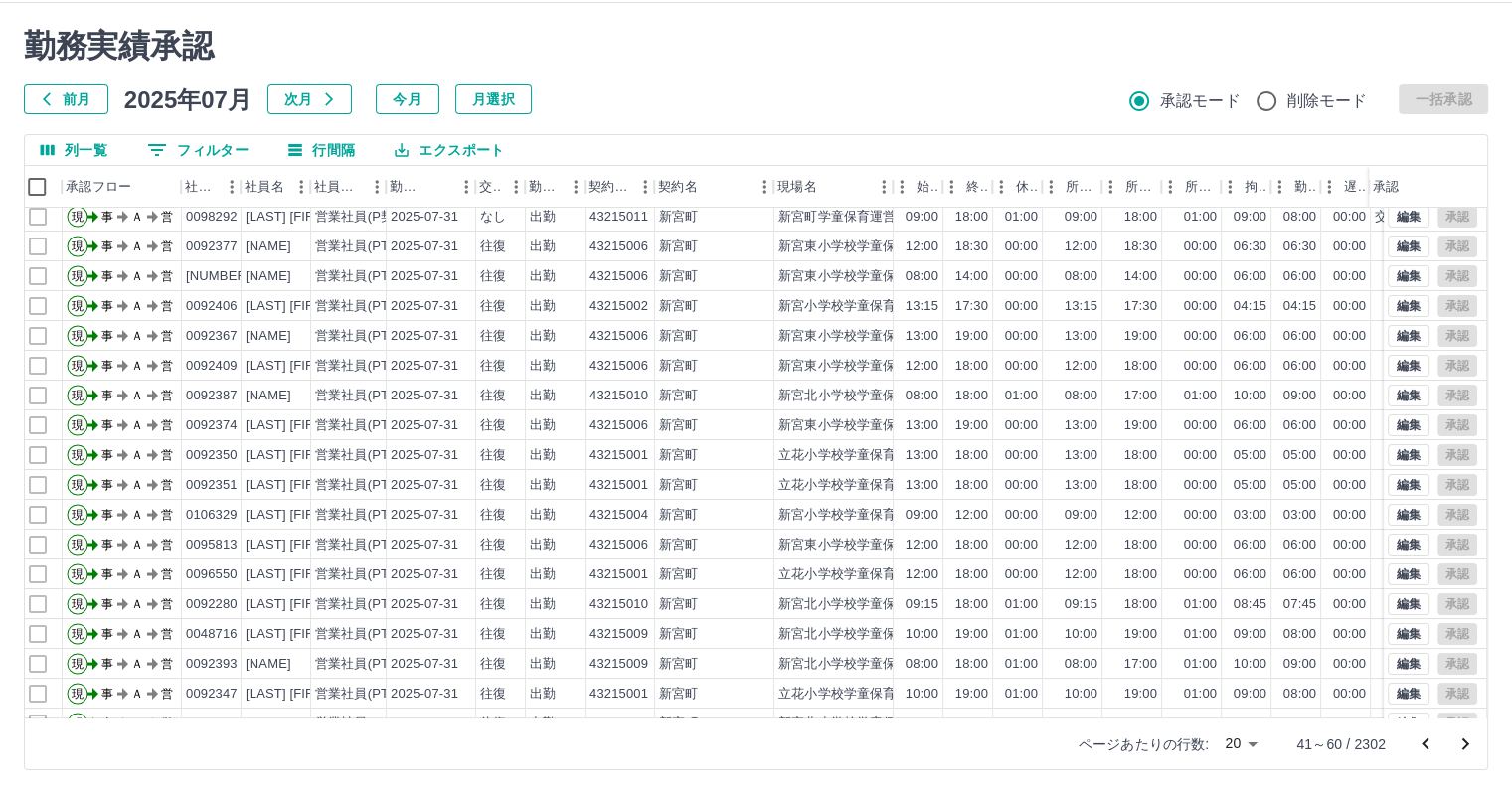 scroll, scrollTop: 100, scrollLeft: 12, axis: both 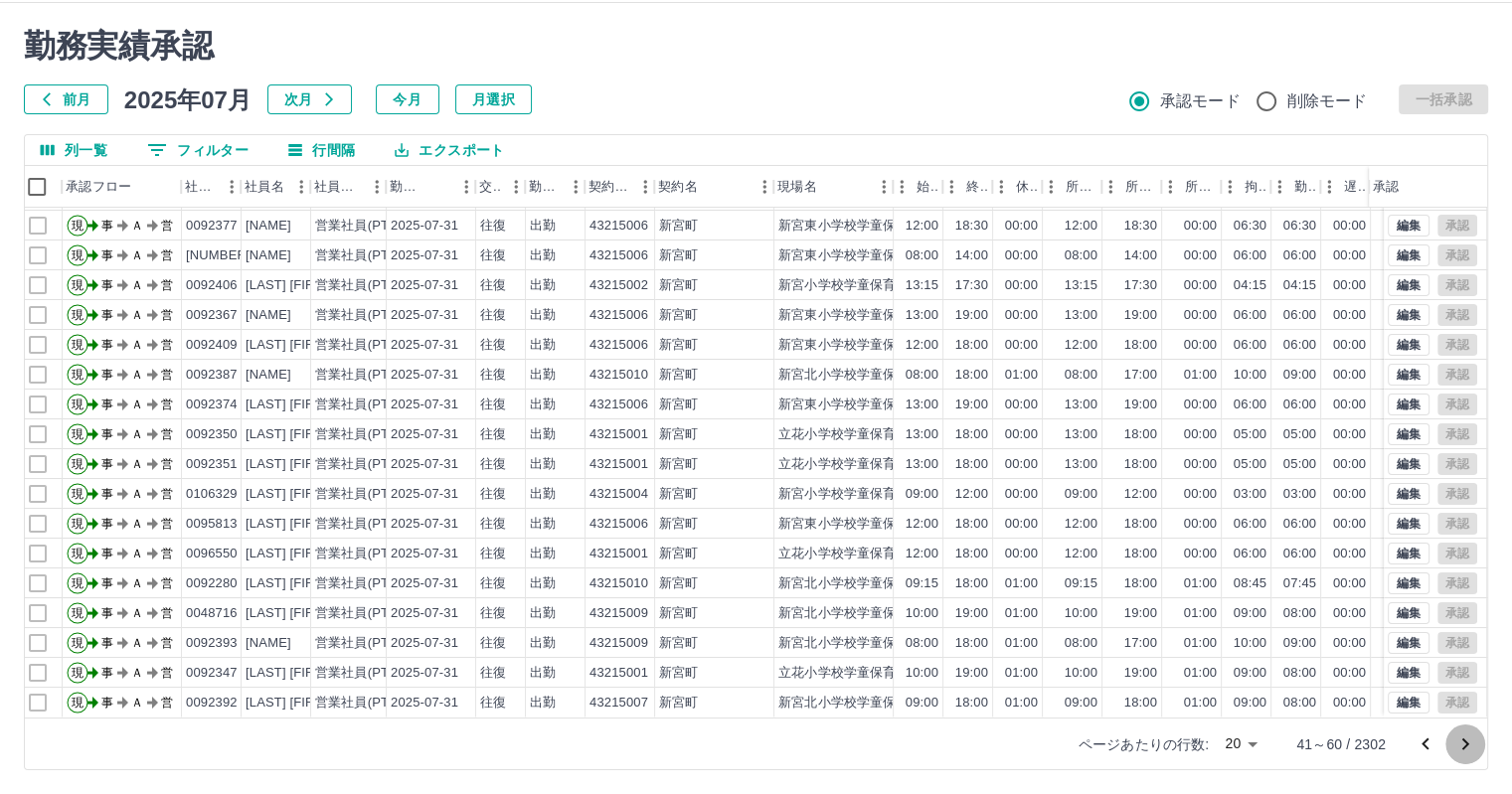 click 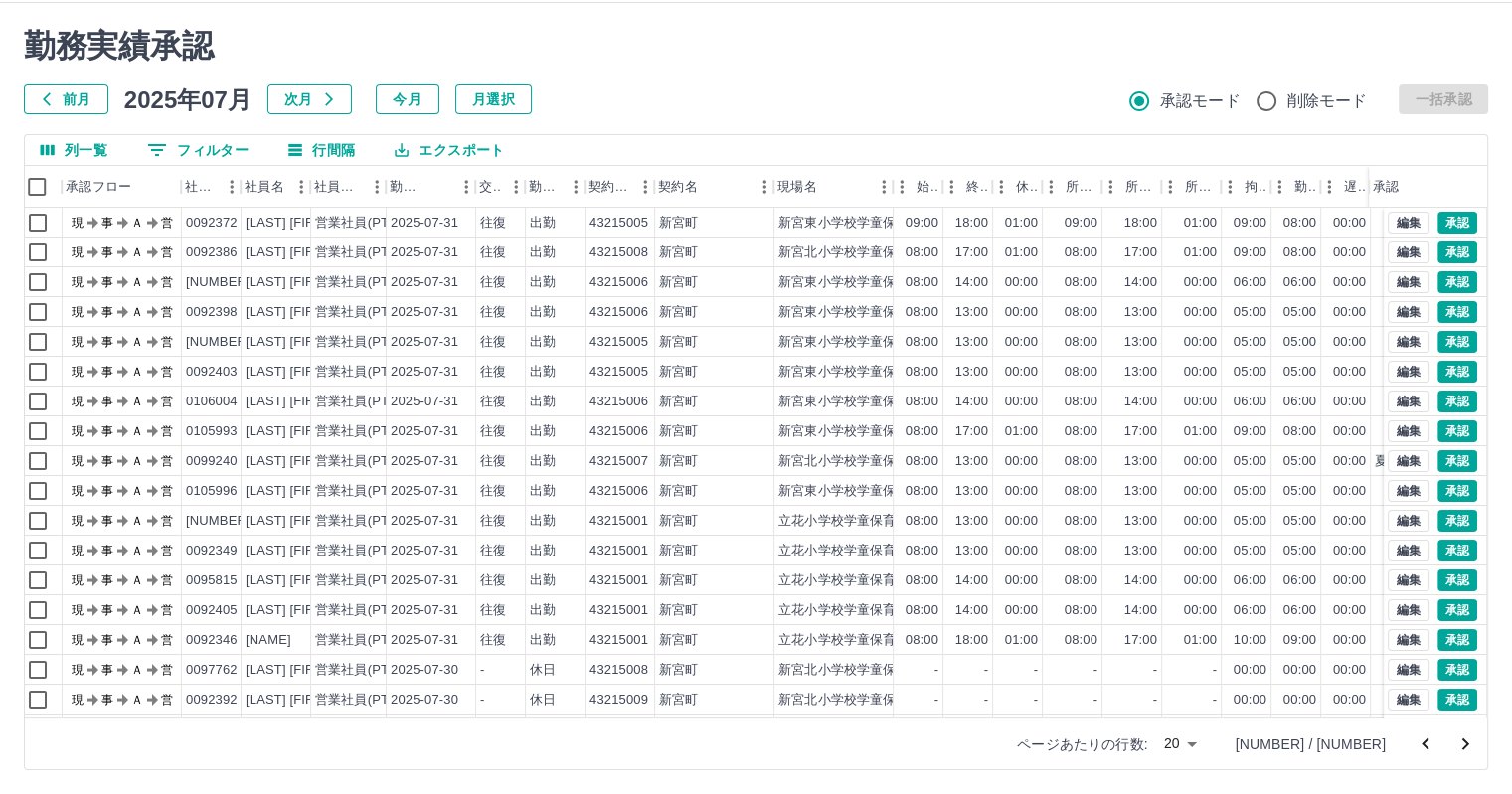 scroll, scrollTop: 0, scrollLeft: 12, axis: horizontal 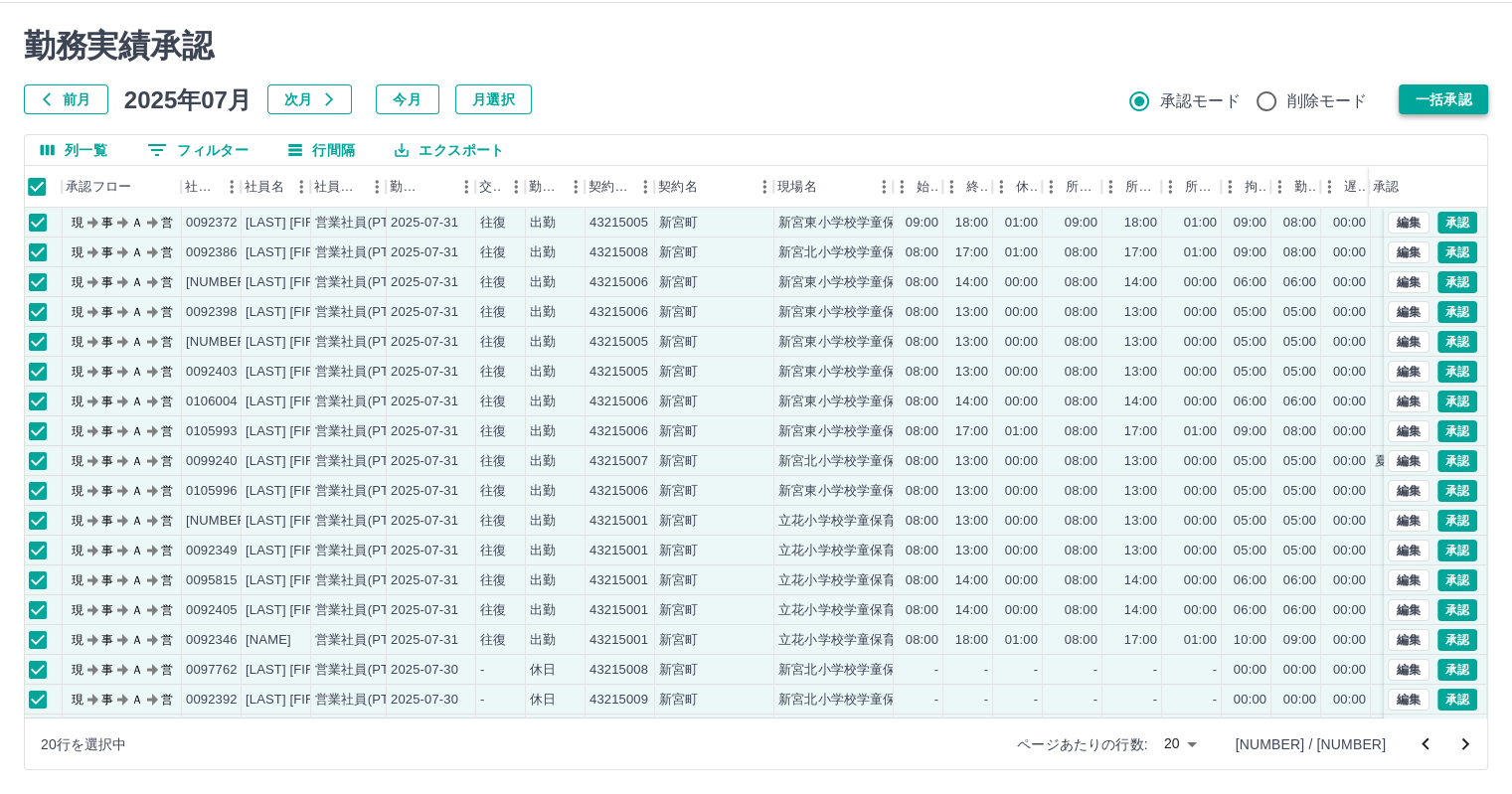 click on "一括承認" at bounding box center [1443, 99] 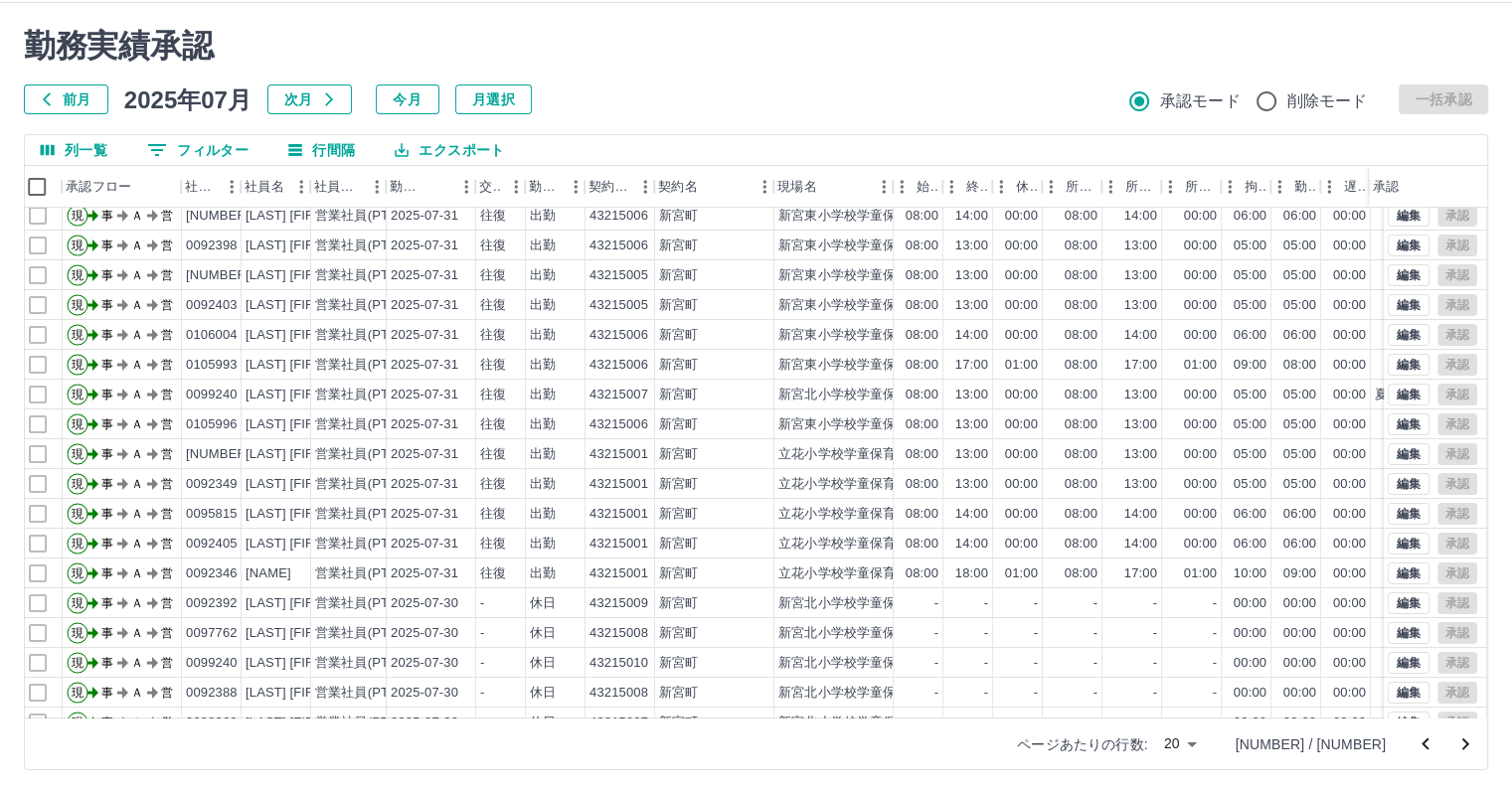 scroll, scrollTop: 100, scrollLeft: 12, axis: both 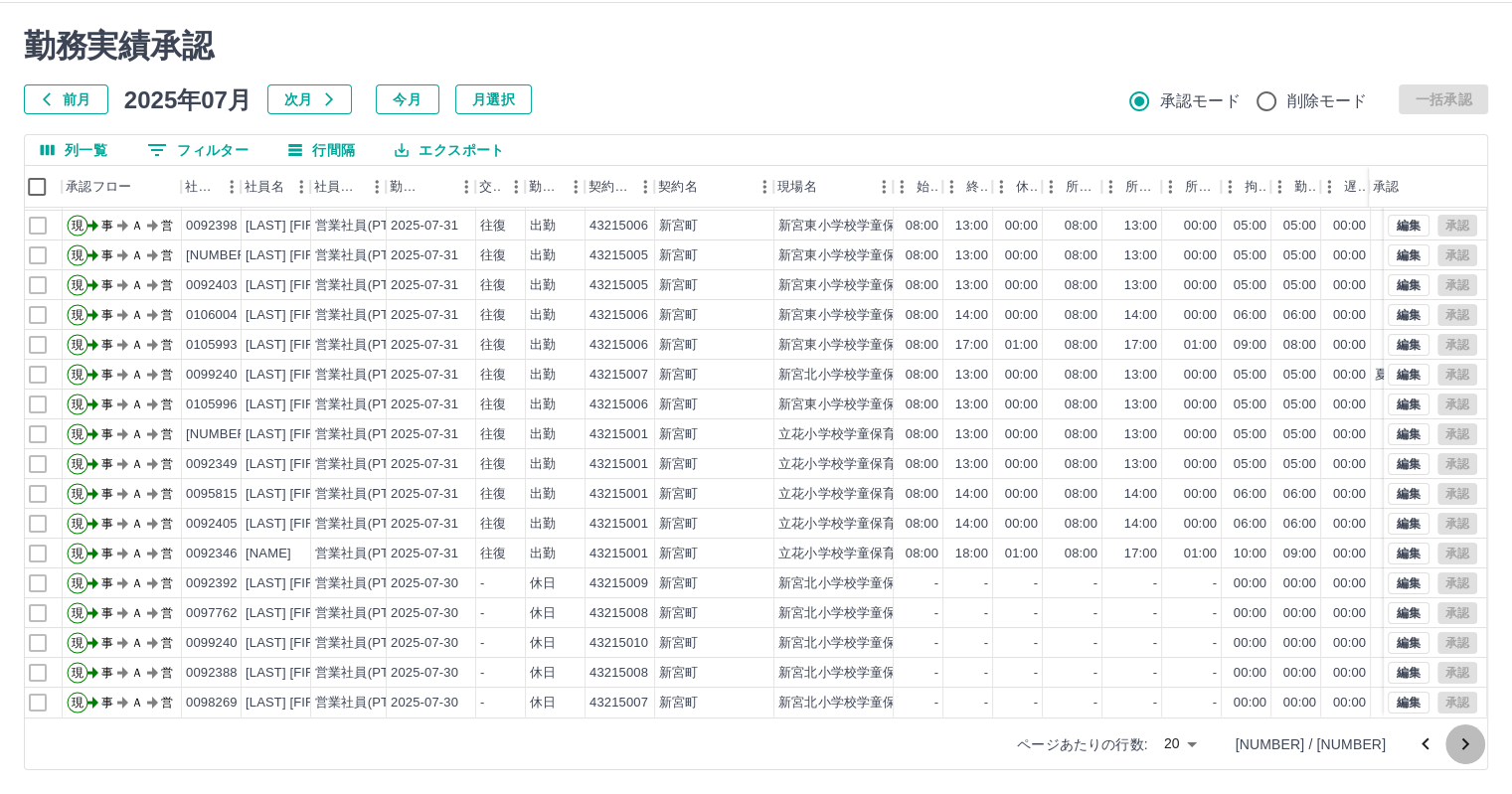 click 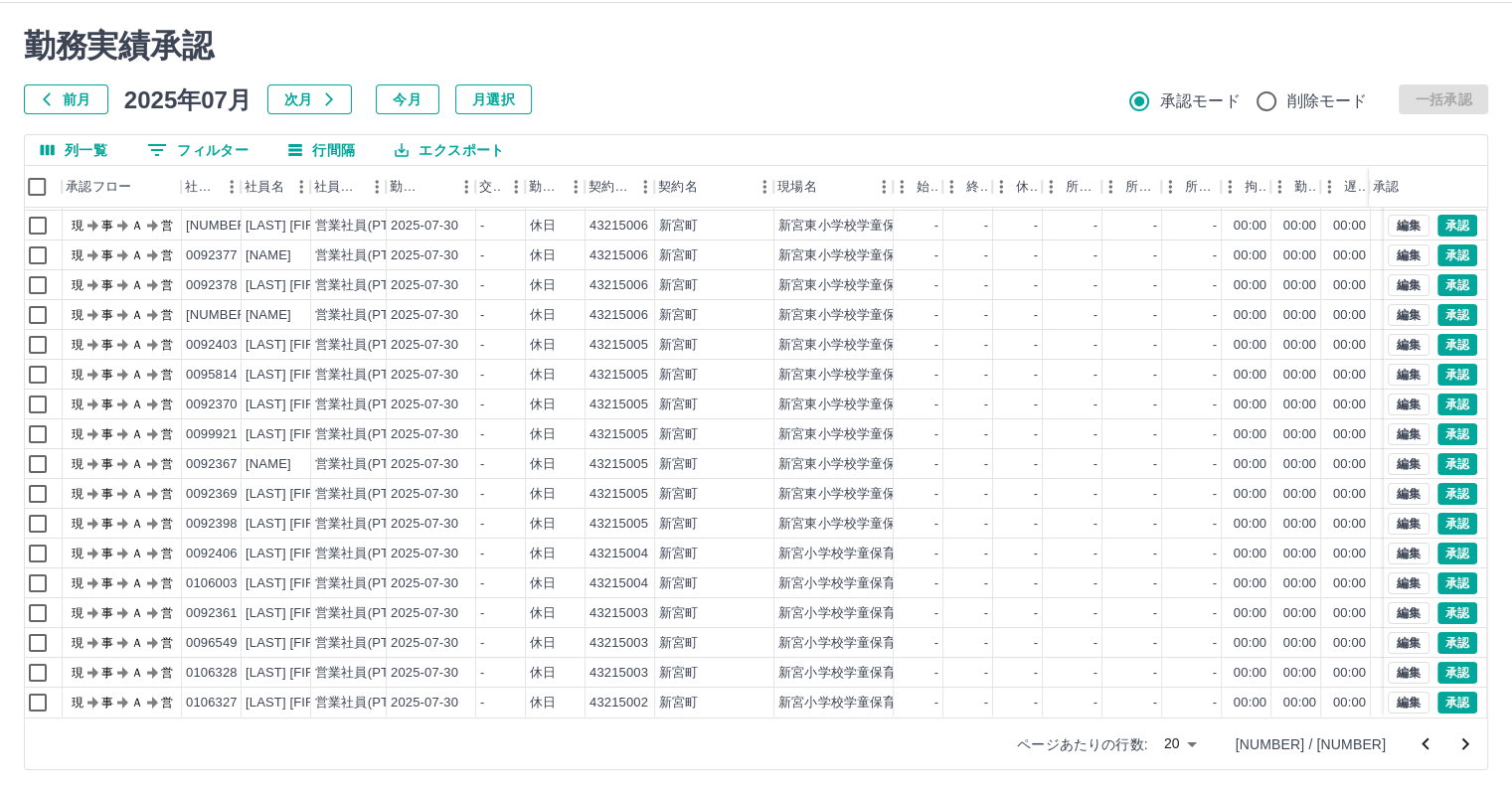 scroll, scrollTop: 0, scrollLeft: 12, axis: horizontal 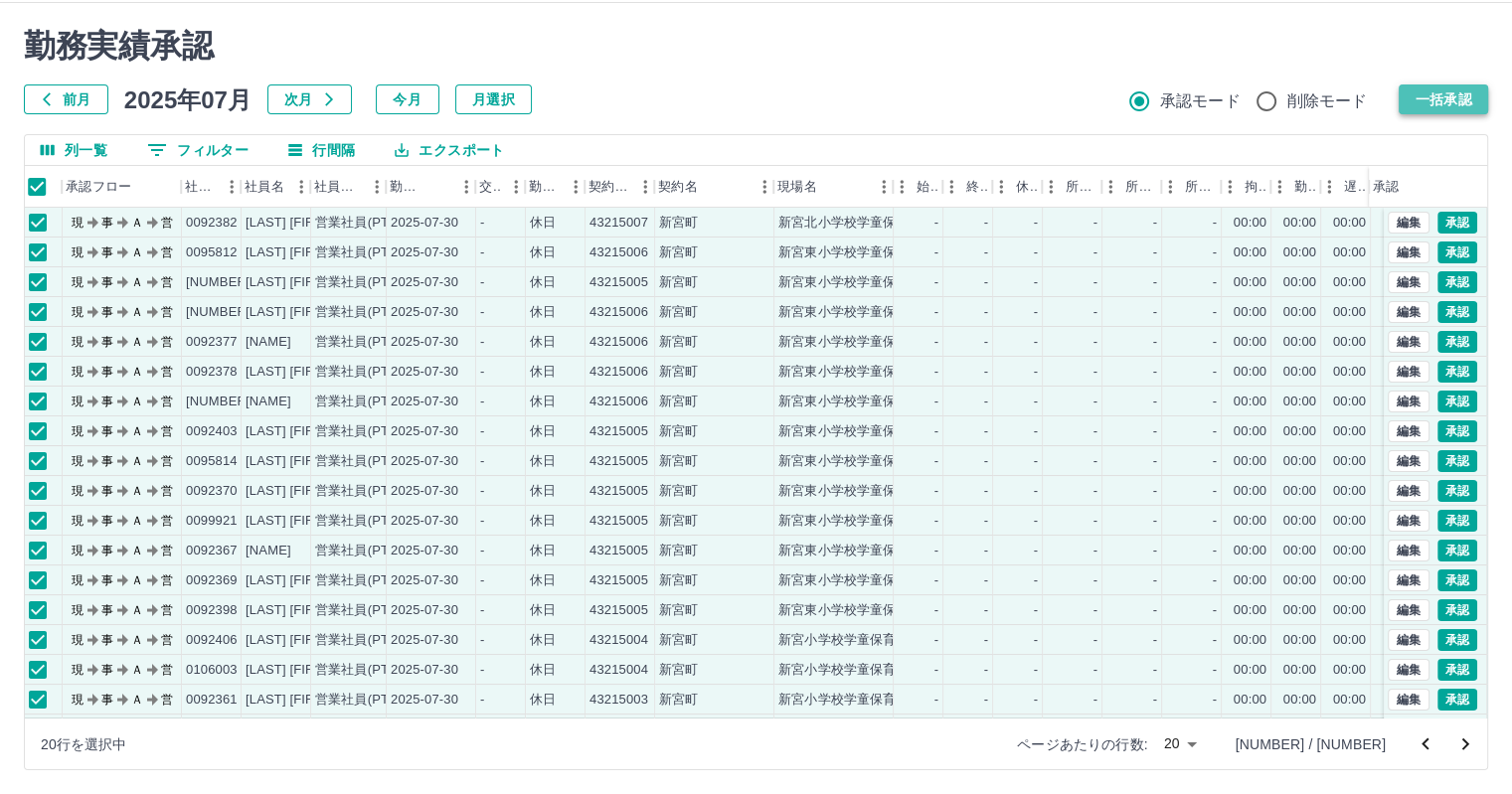 click on "一括承認" at bounding box center (1443, 99) 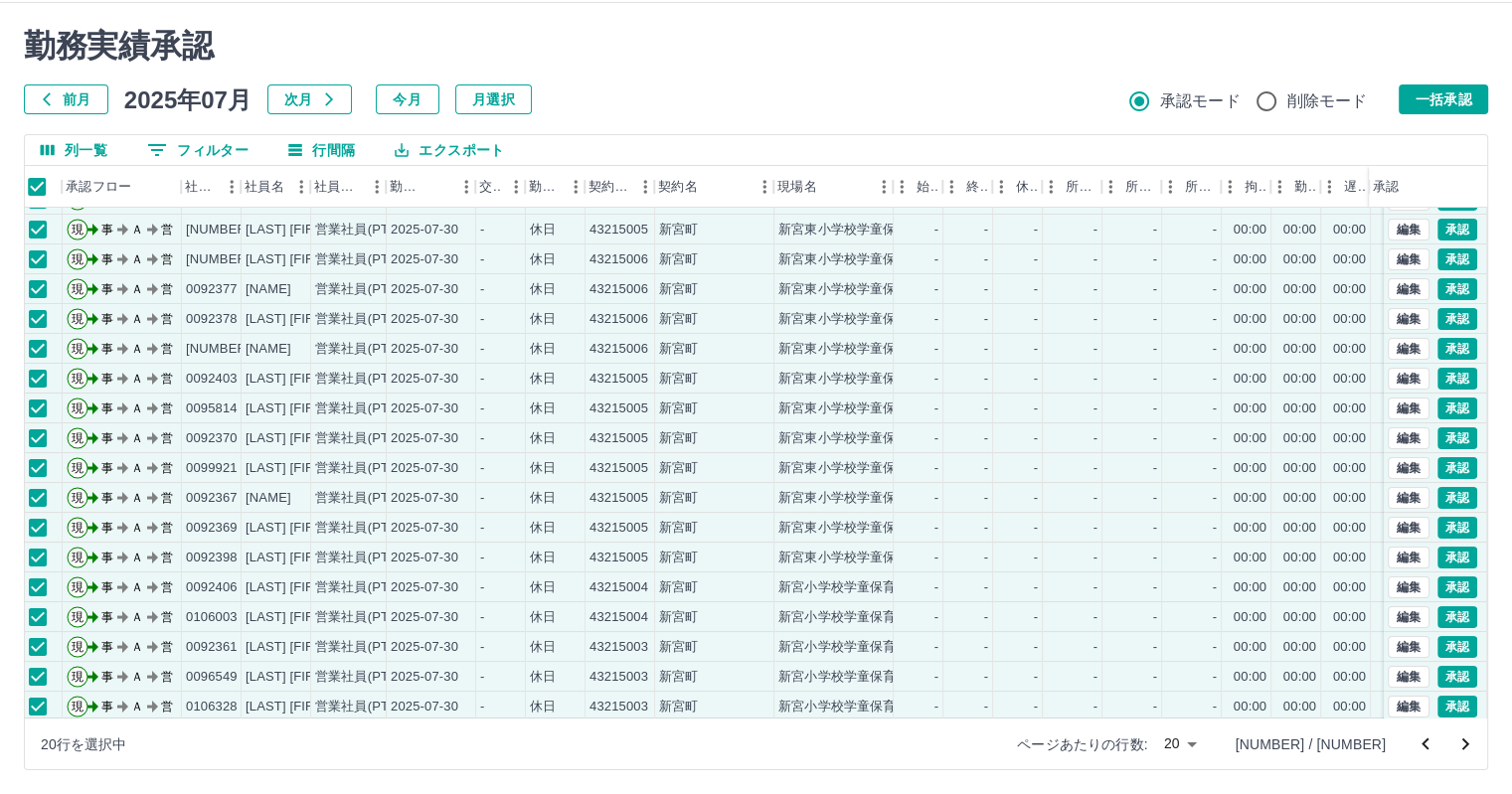 scroll, scrollTop: 100, scrollLeft: 12, axis: both 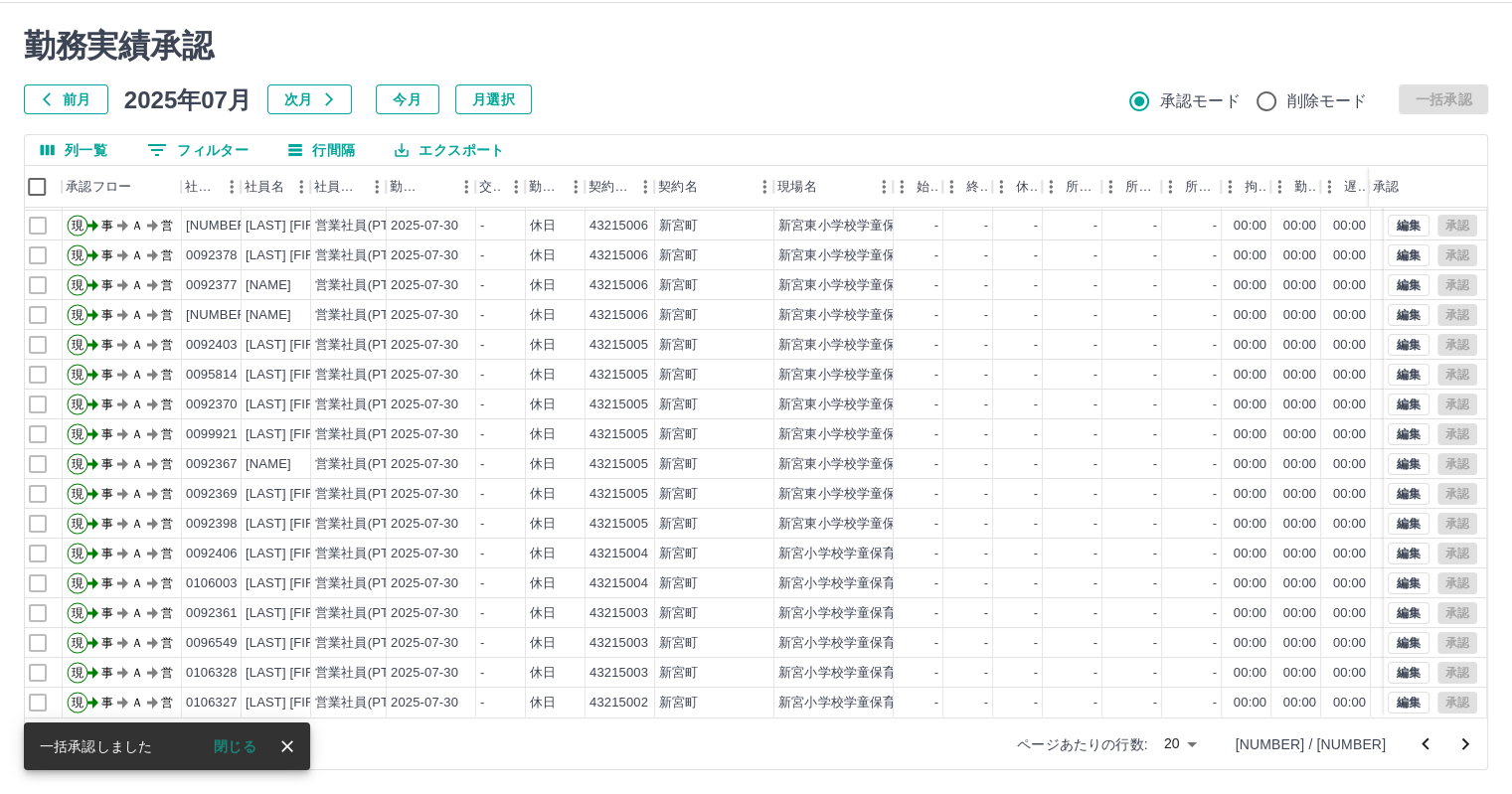 click 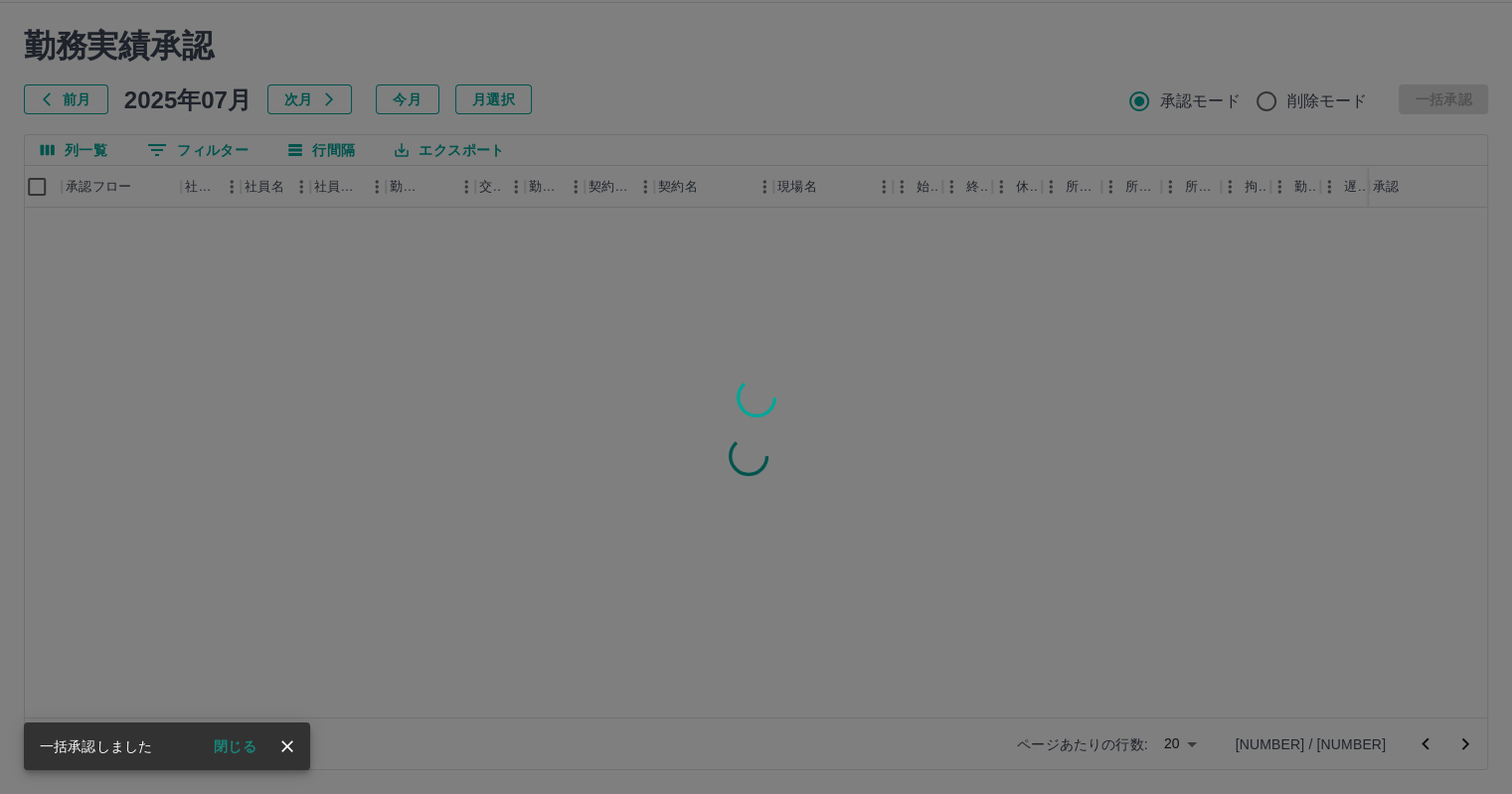 scroll, scrollTop: 0, scrollLeft: 12, axis: horizontal 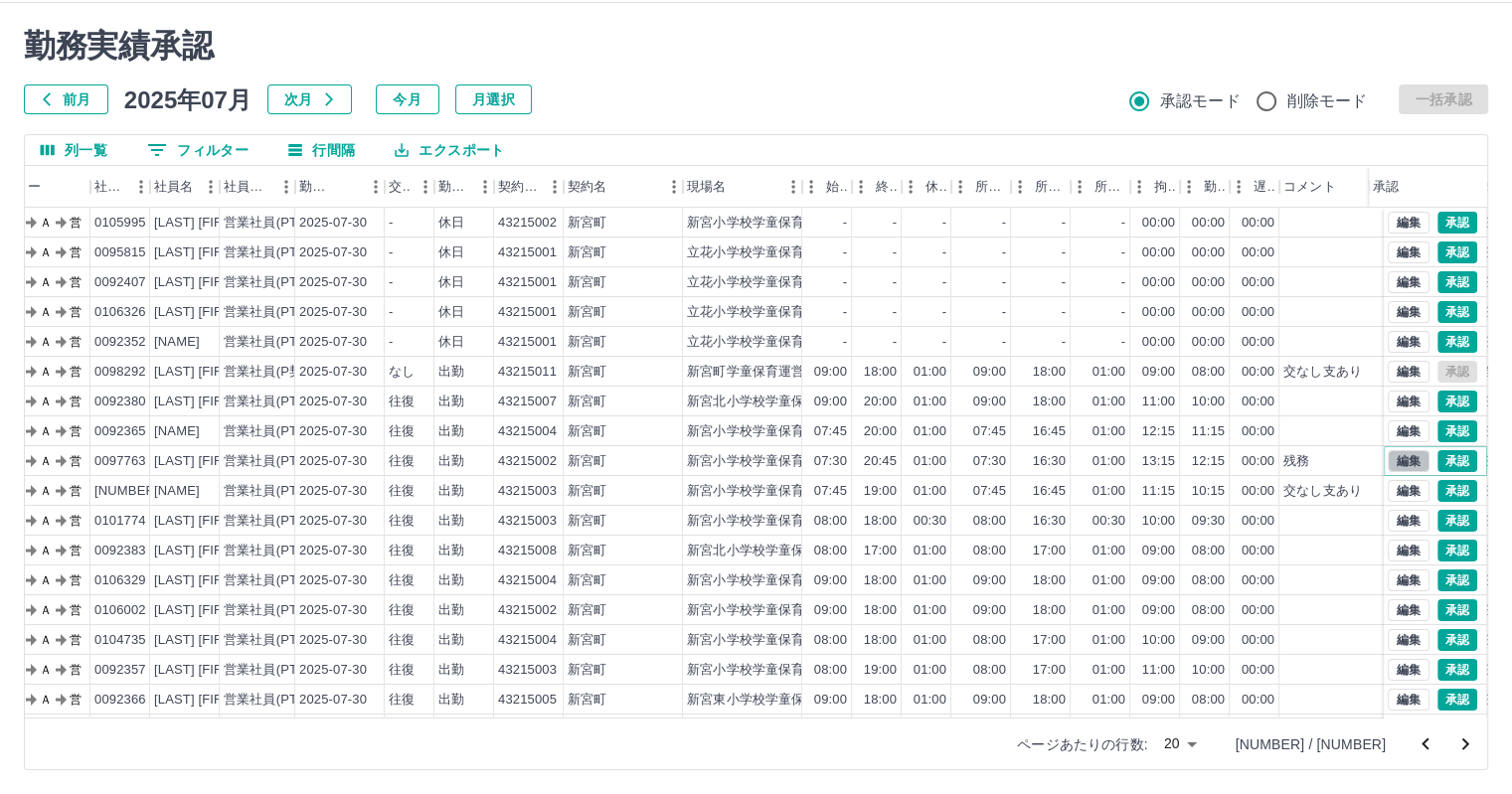 click on "編集" at bounding box center [1409, 461] 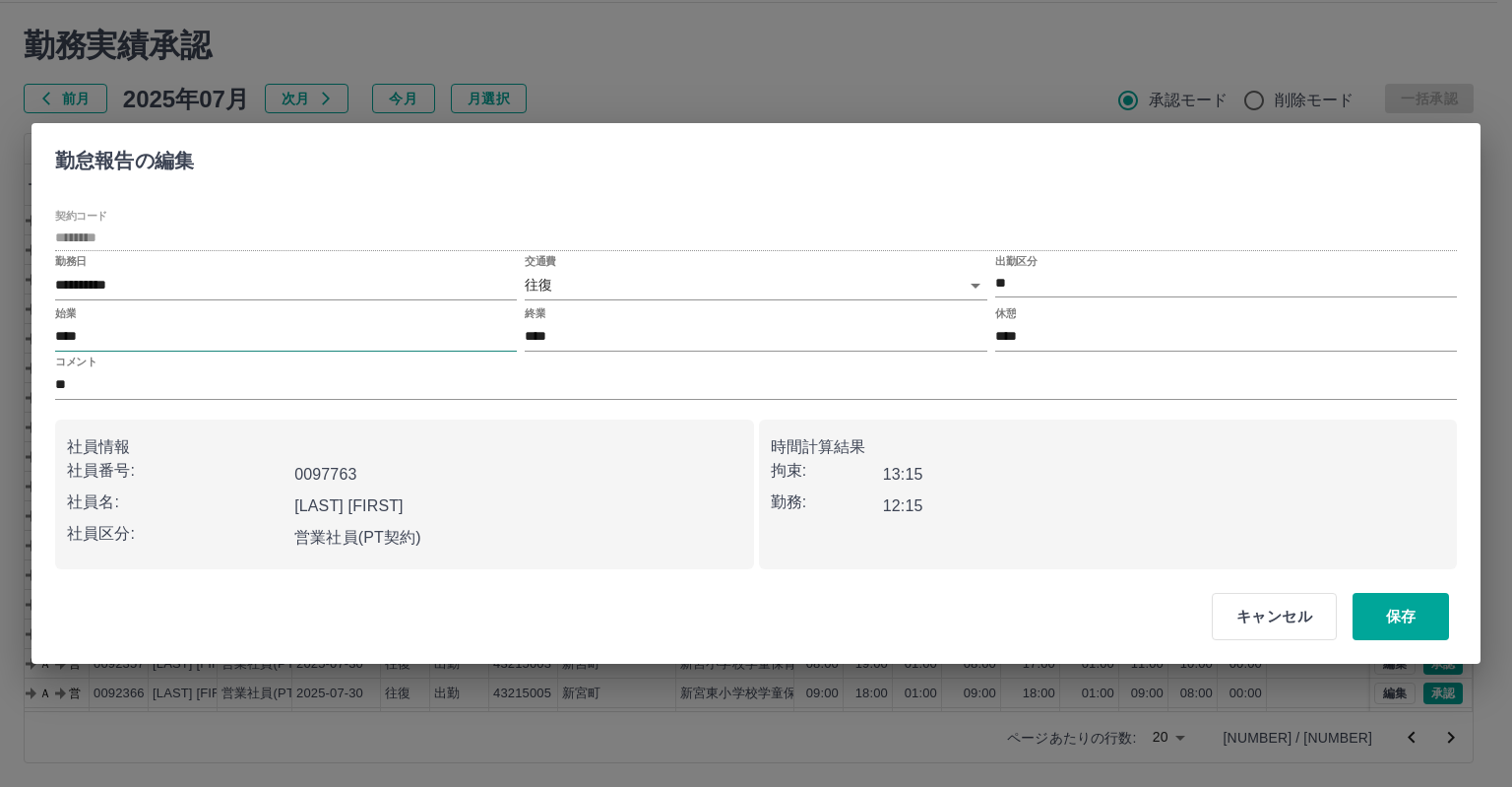 click on "****" at bounding box center (285, 337) 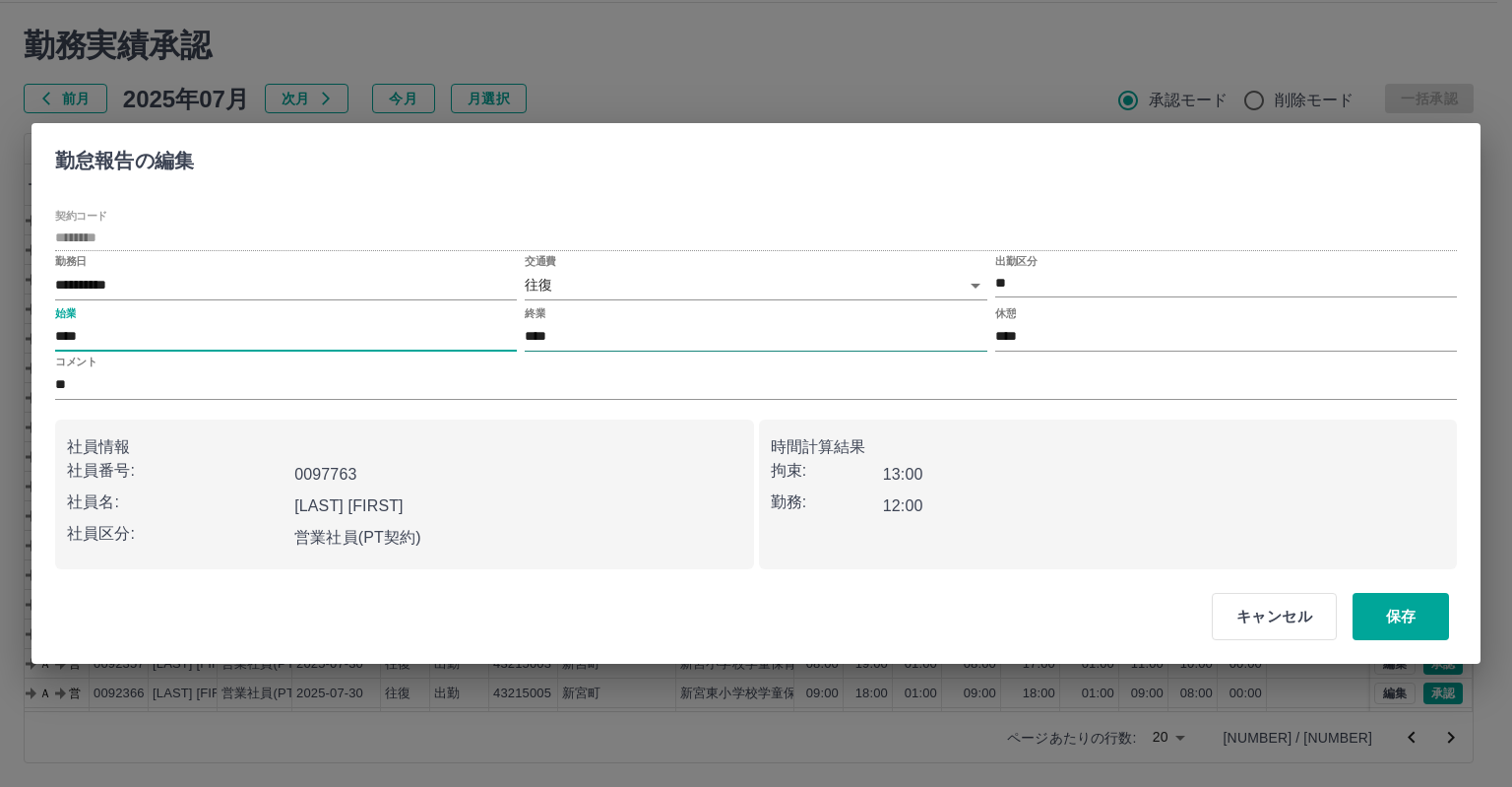 type on "****" 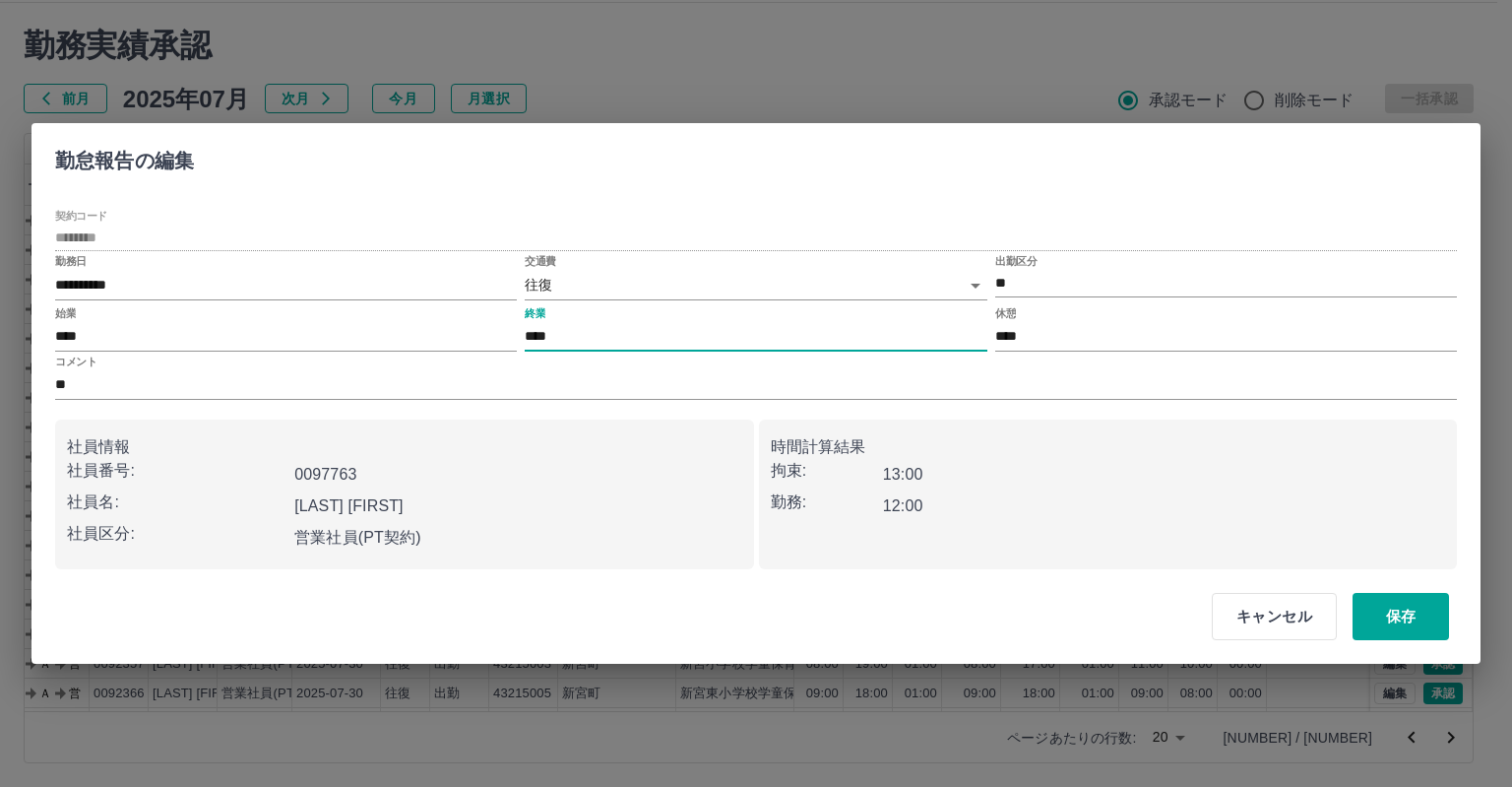 click on "****" at bounding box center (755, 337) 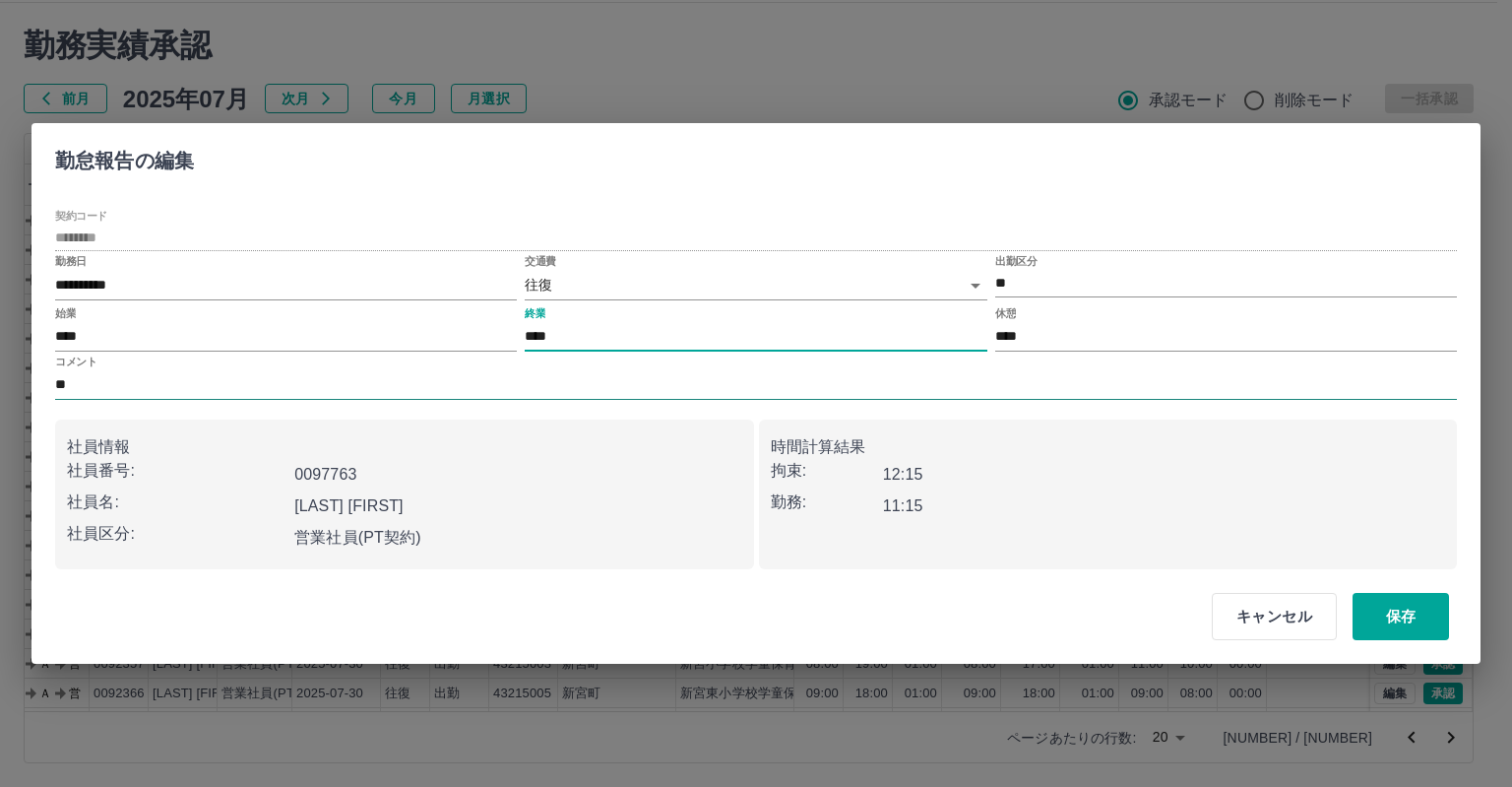 type on "****" 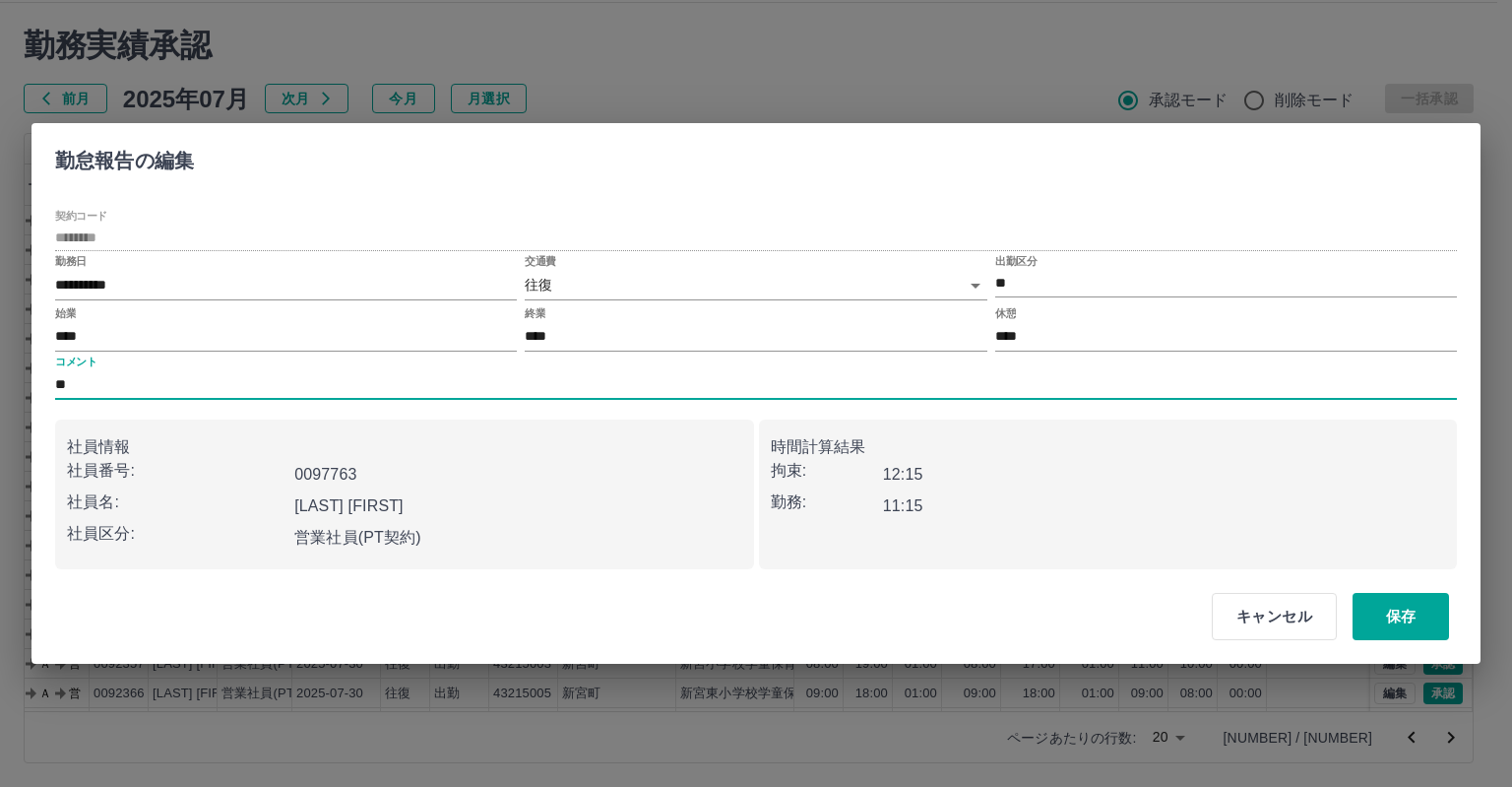 click on "**" at bounding box center (756, 385) 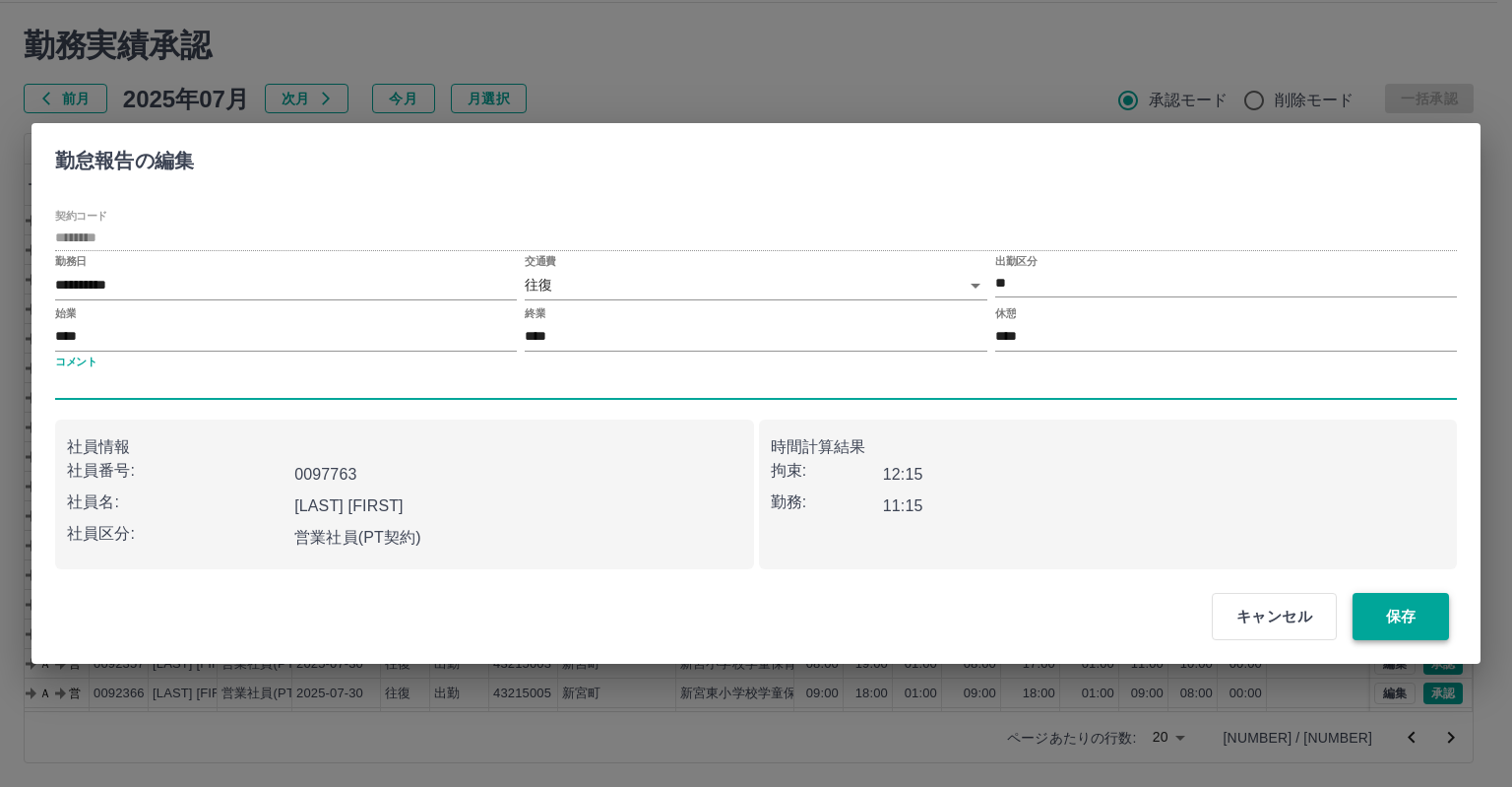 type 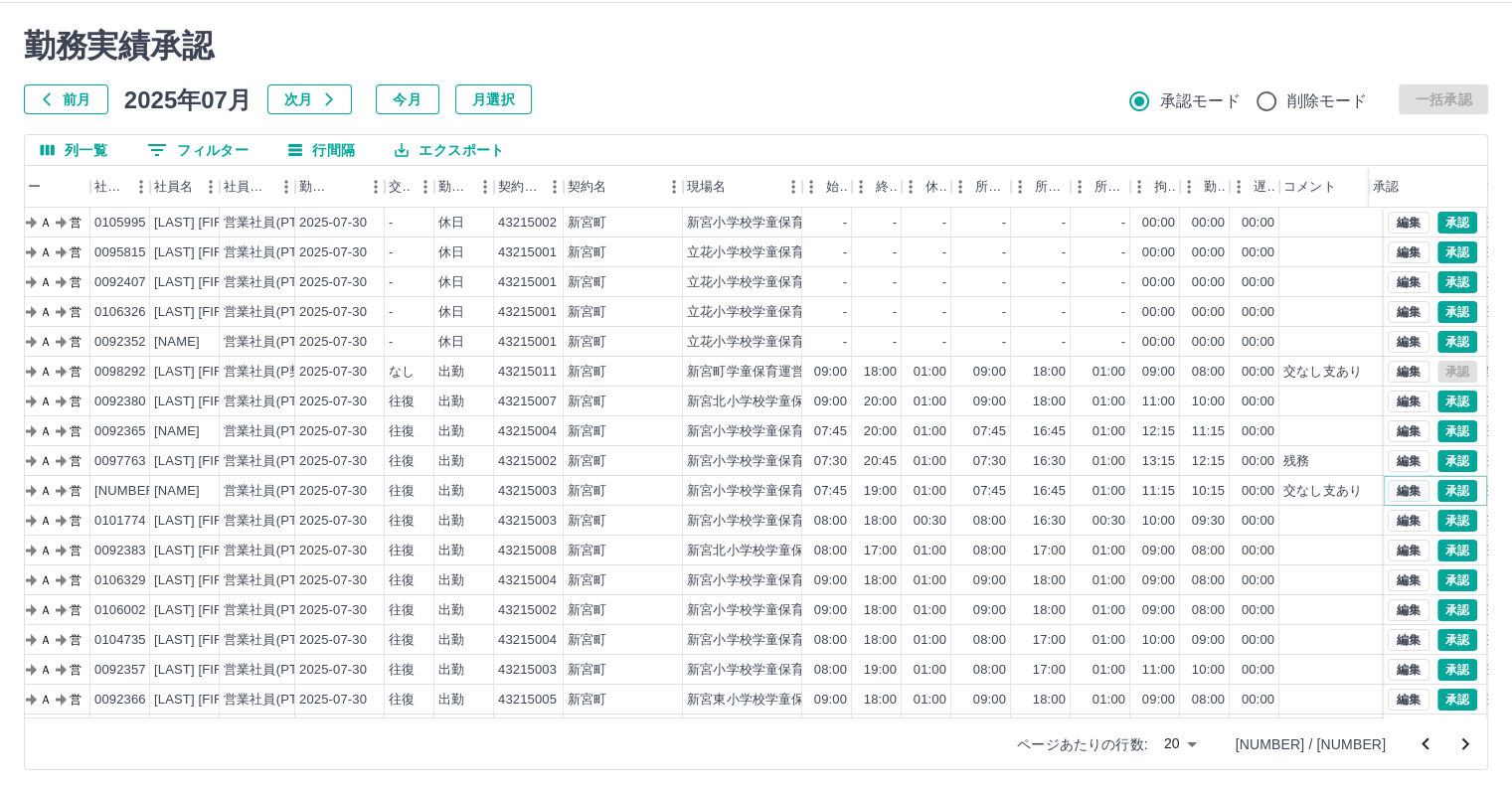 click on "編集" at bounding box center (1409, 491) 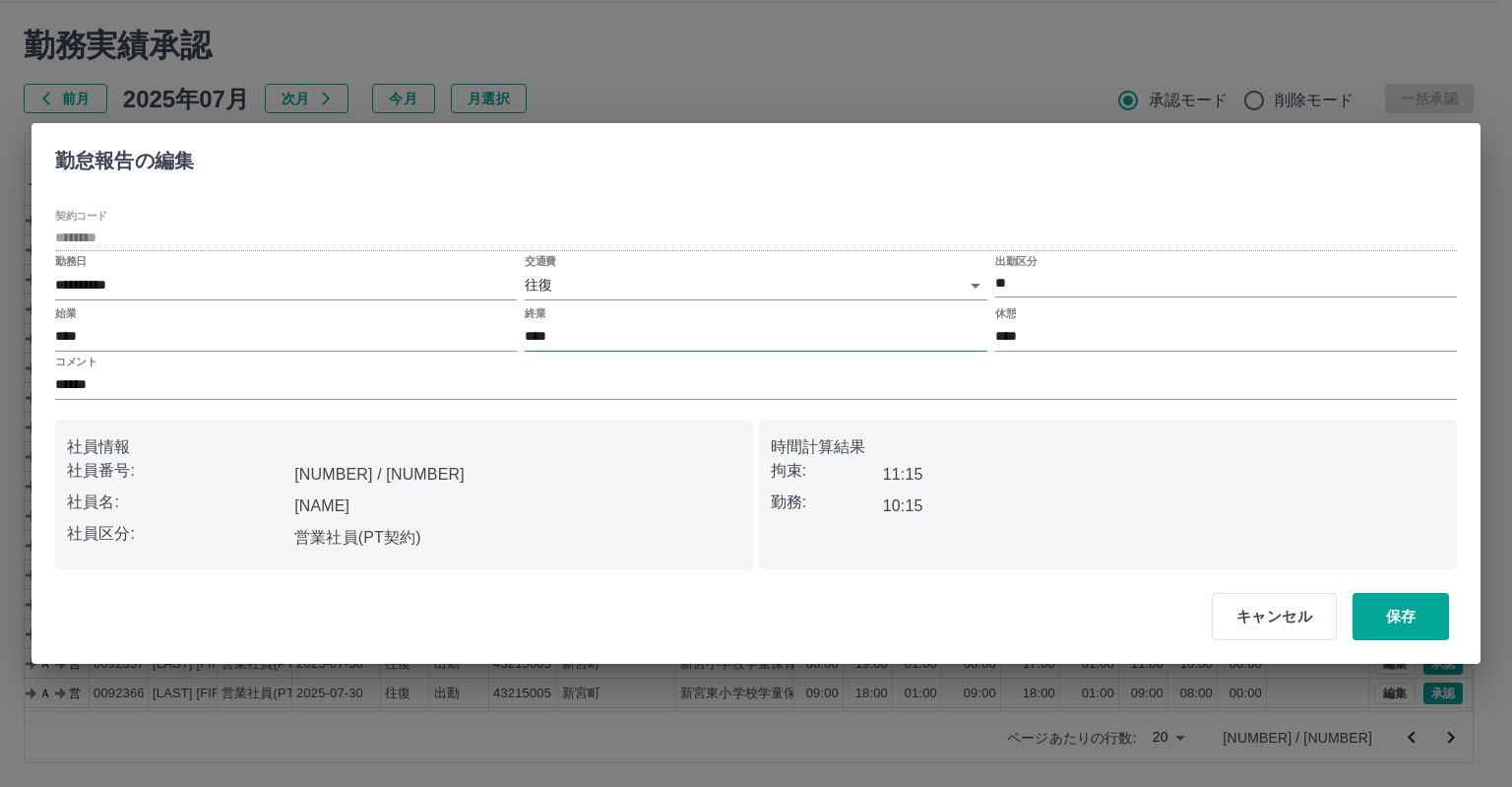 click on "****" at bounding box center (755, 337) 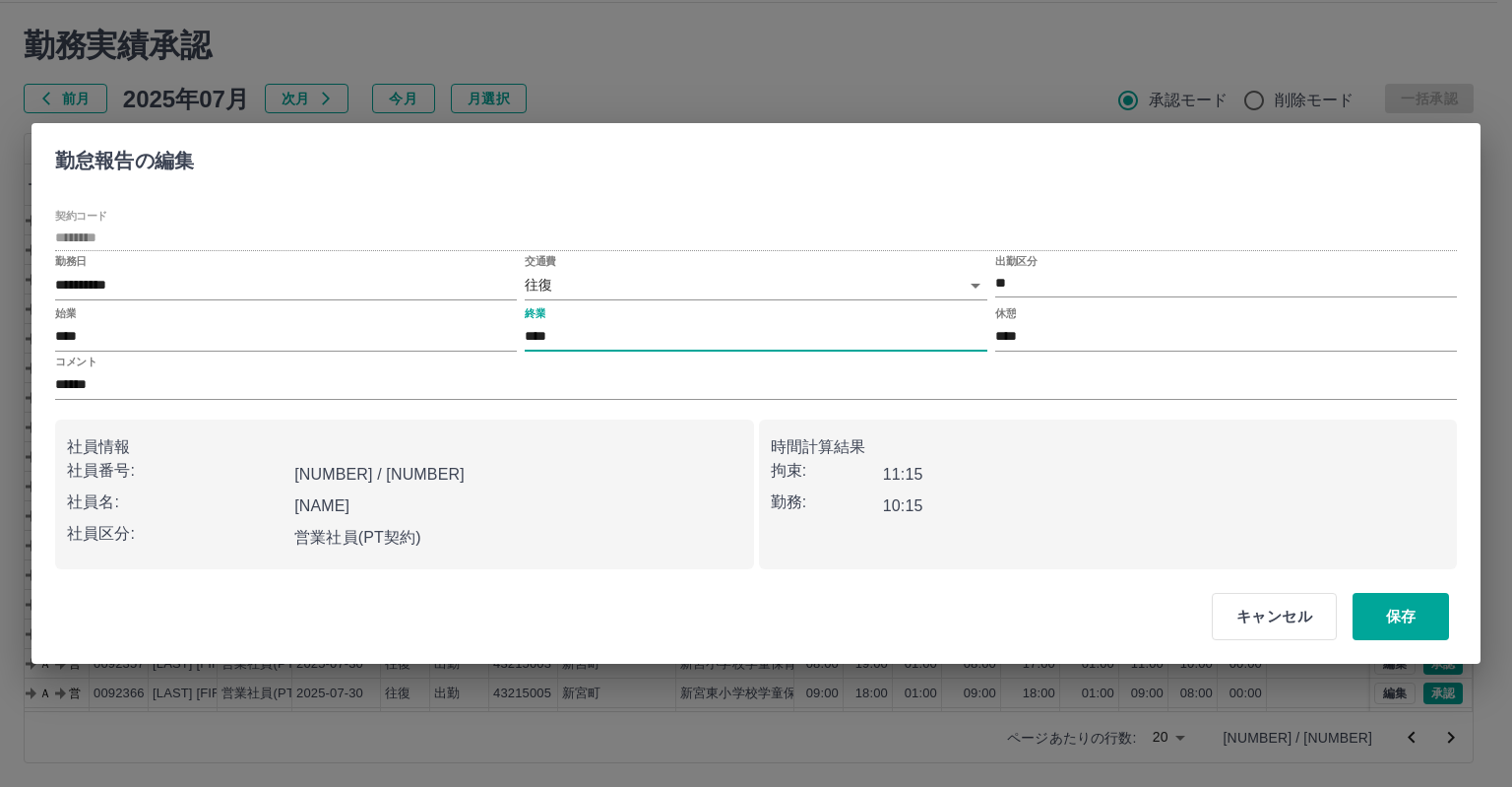 click on "SDH勤怠 [LAST] [FIRST] 勤務実績承認 前月 2025年07月 次月 今月 月選択 承認モード 削除モード 一括承認 列一覧 0 フィルター 行間隔 エクスポート 承認フロー 社員番号 社員名 社員区分 勤務日 交通費 勤務区分 契約コード 契約名 現場名 始業 終業 休憩 所定開始 所定終業 所定休憩 拘束 勤務 遅刻等 コメント ステータス 承認 現 事 Ａ 営 [NUMBER] [LAST] [FIRST] 営業社員(PT契約) [DATE]  -  休日 [NUMBER] [CITY] [CITY]小学校学童保育所第1クラブ - - - - - - 00:00 00:00 00:00 現場責任者承認待 現 事 Ａ 営 [NUMBER] [LAST] [FIRST] 営業社員(PT契約) [DATE]  -  休日 [NUMBER] [CITY] [CITY]小学校学童保育所 - - - - - - 00:00 00:00 00:00 現場責任者承認待 現 事 Ａ 営 [NUMBER] [LAST] [FIRST] 営業社員(PT契約) [DATE]  -  休日 [NUMBER] [CITY] [CITY]小学校学童保育所 - - - - - - 00:00 00:00 00:00 現場責任者承認待 現 事 -" at bounding box center [756, 370] 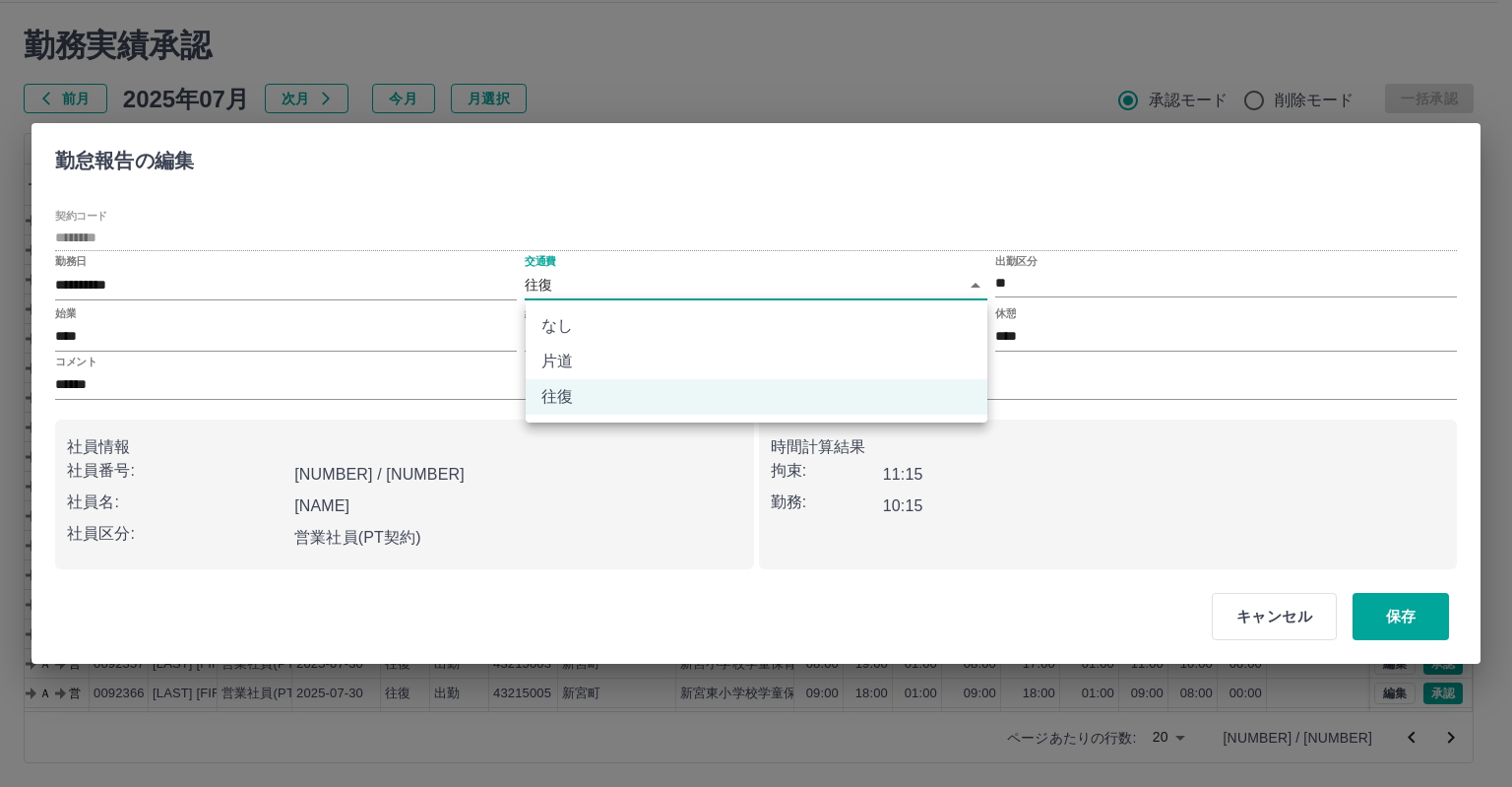 click on "なし" at bounding box center (756, 326) 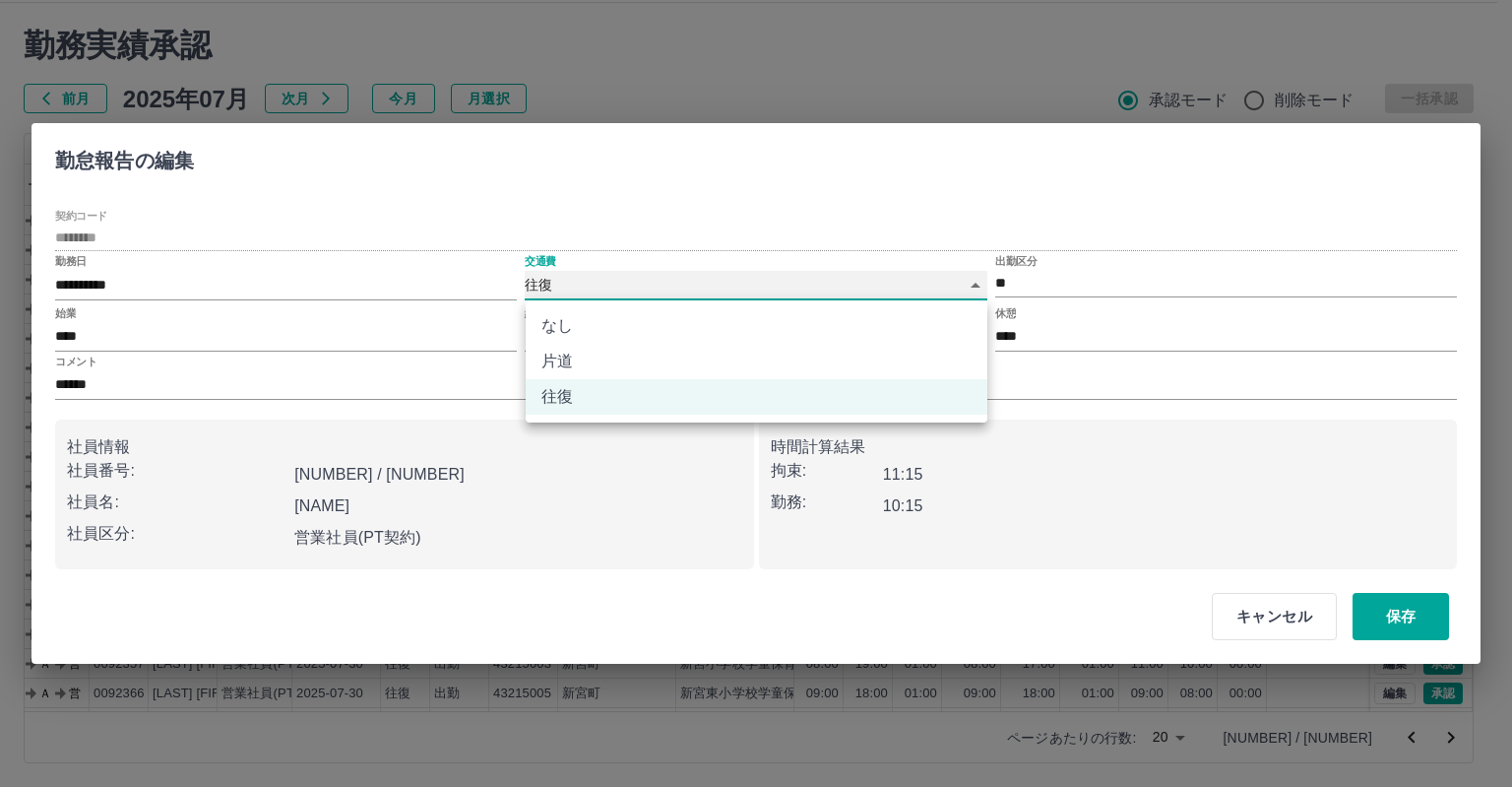 type on "****" 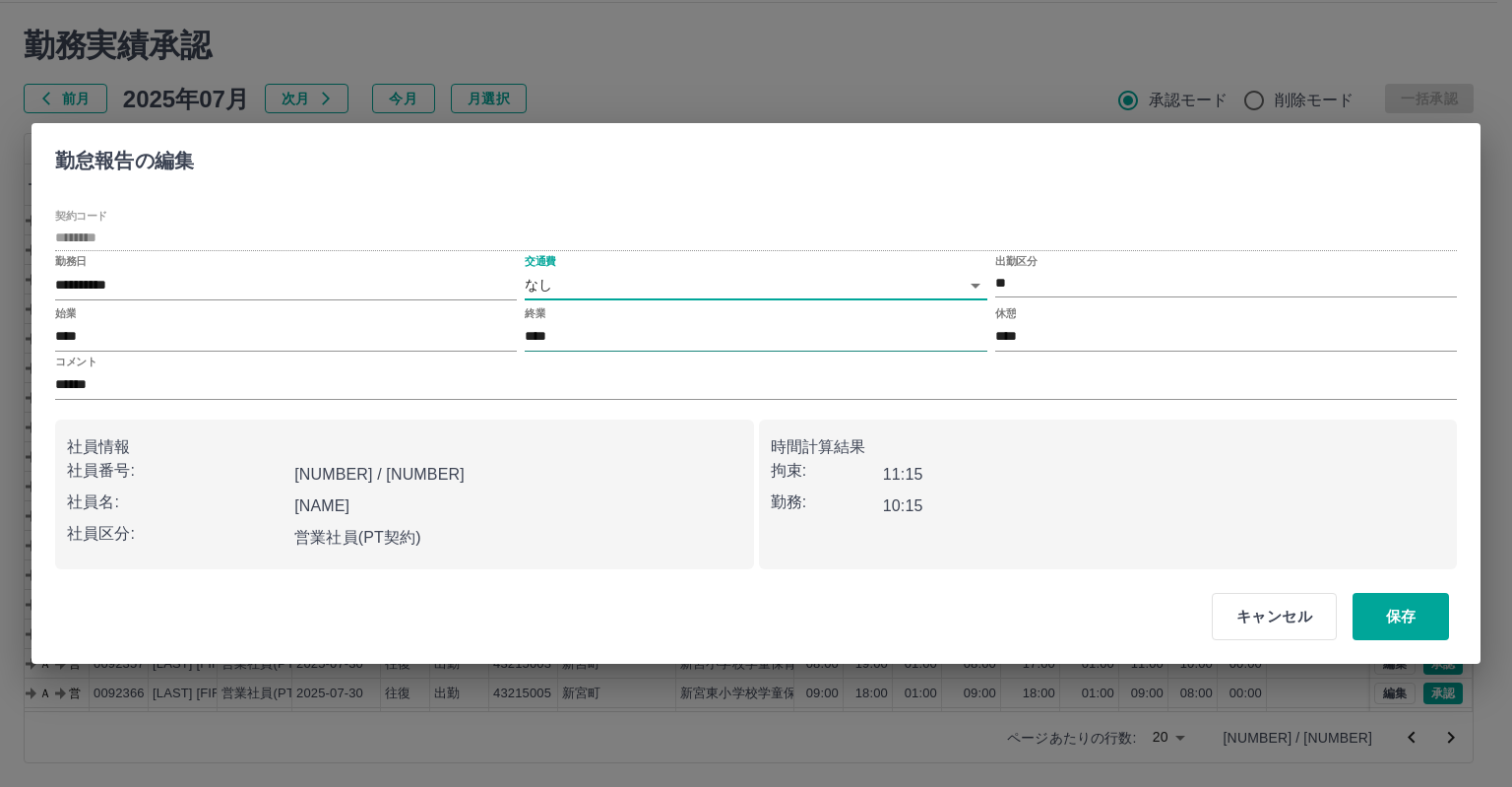 click on "****" at bounding box center (755, 337) 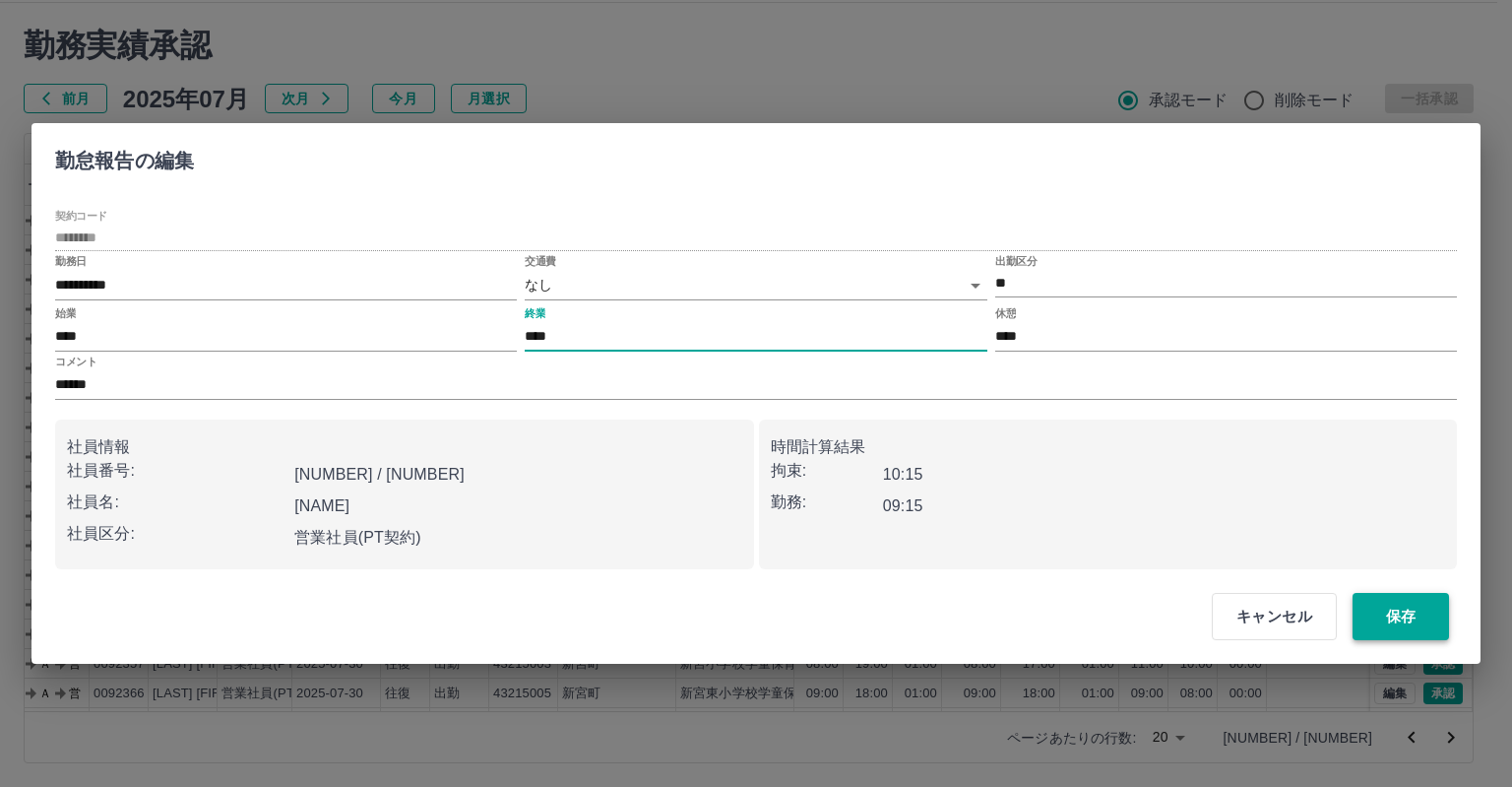 type on "****" 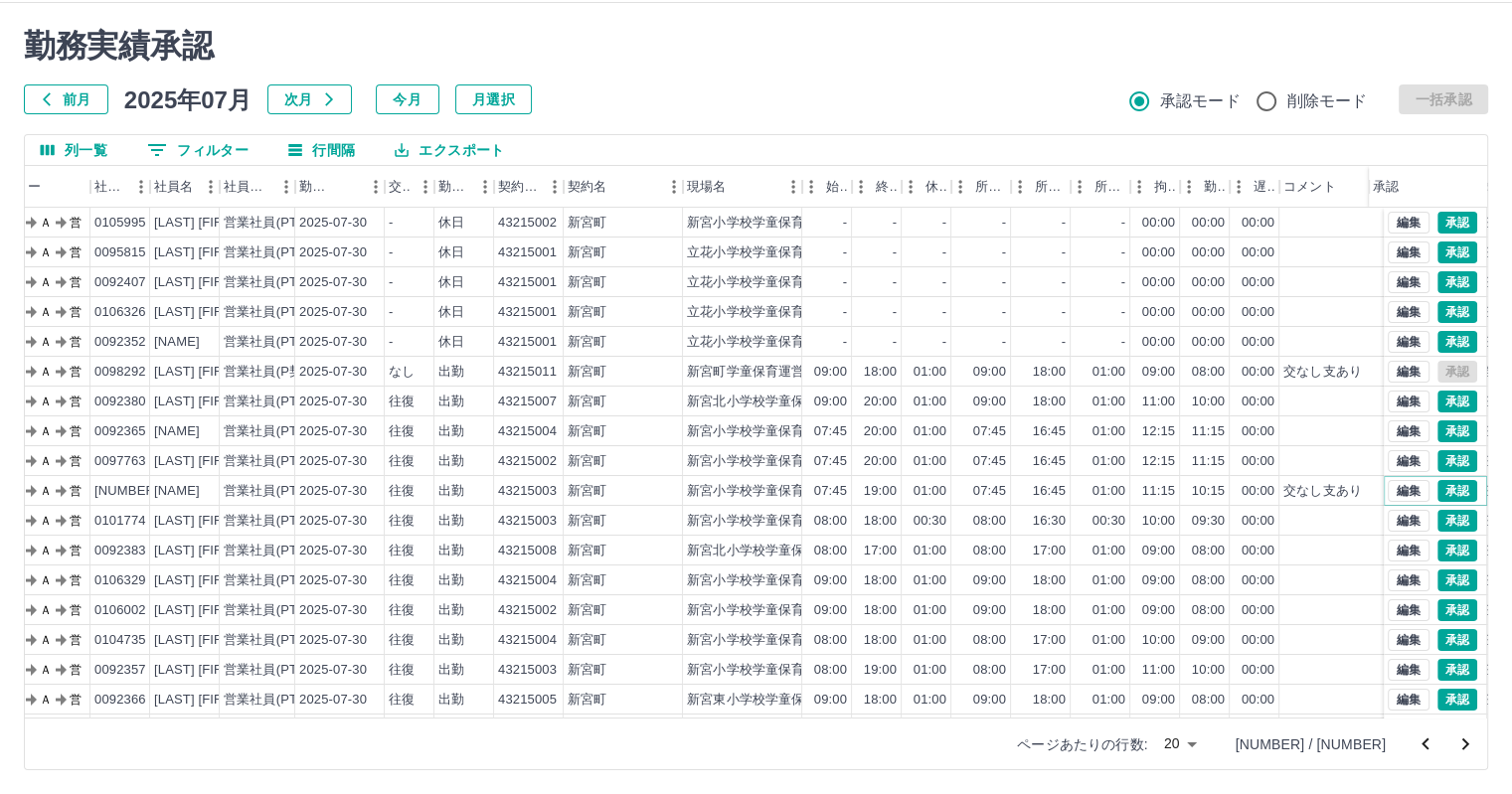 scroll, scrollTop: 100, scrollLeft: 103, axis: both 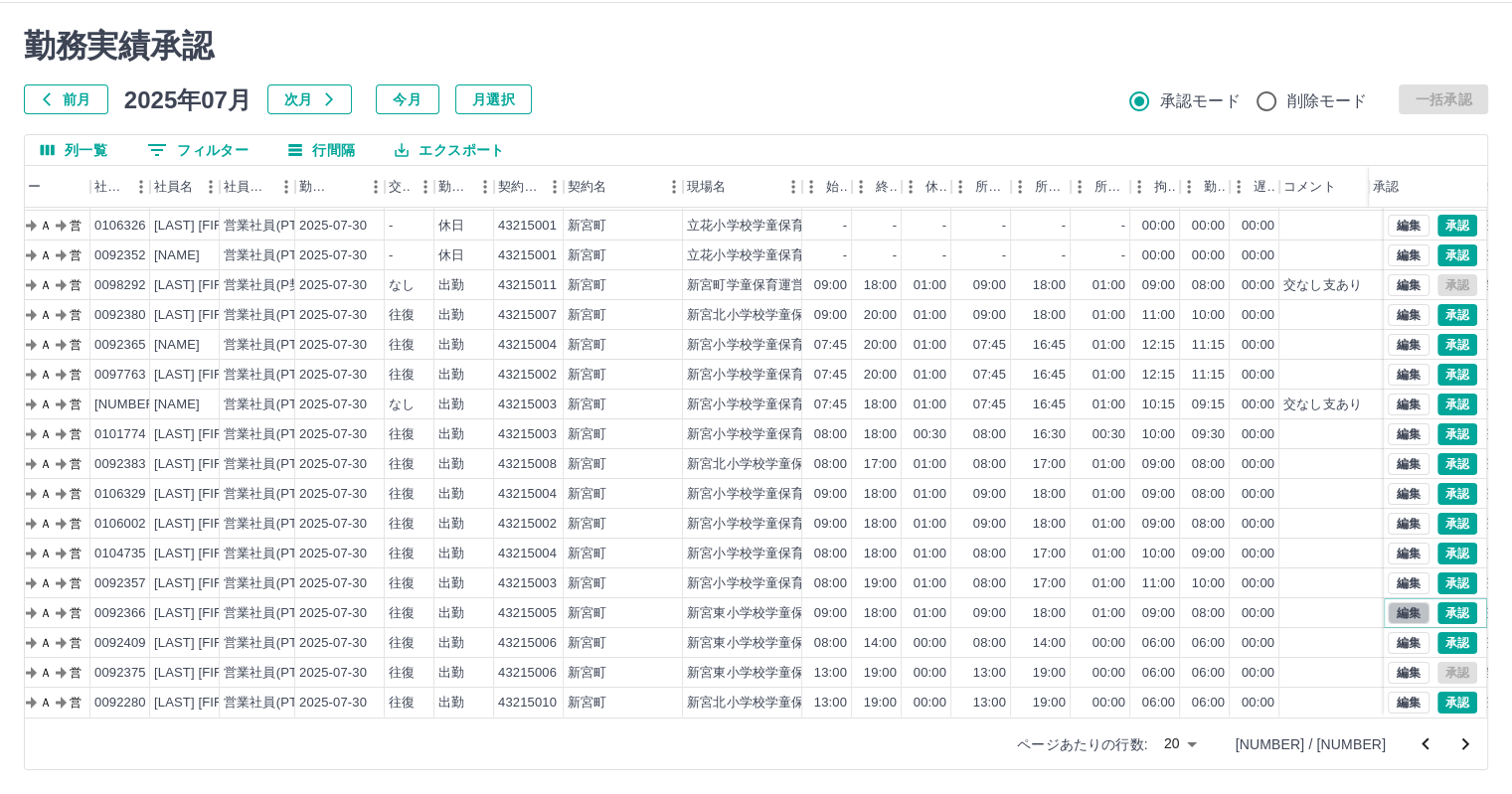 click on "編集" at bounding box center [1409, 613] 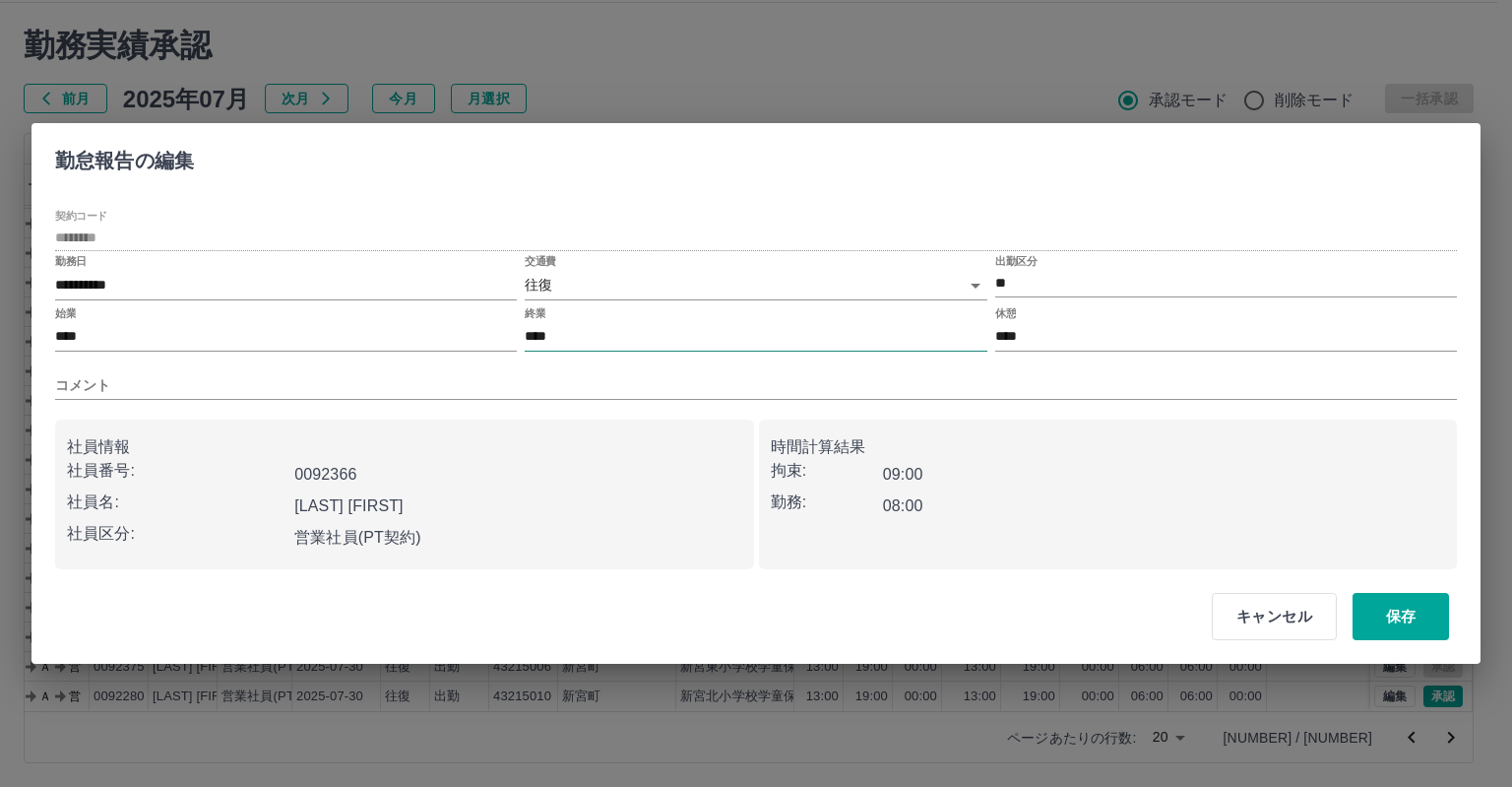 click on "****" at bounding box center (755, 337) 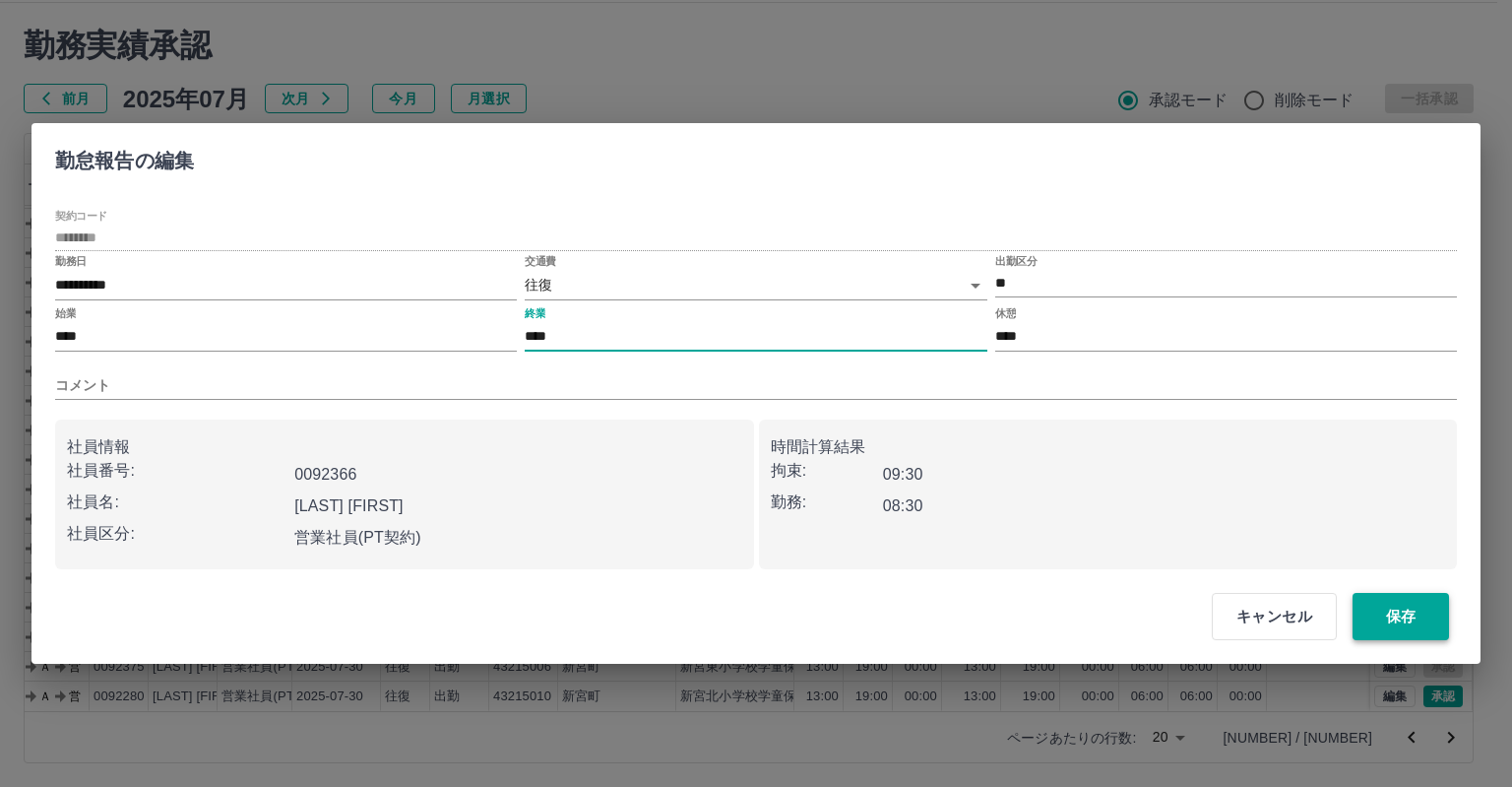 type on "****" 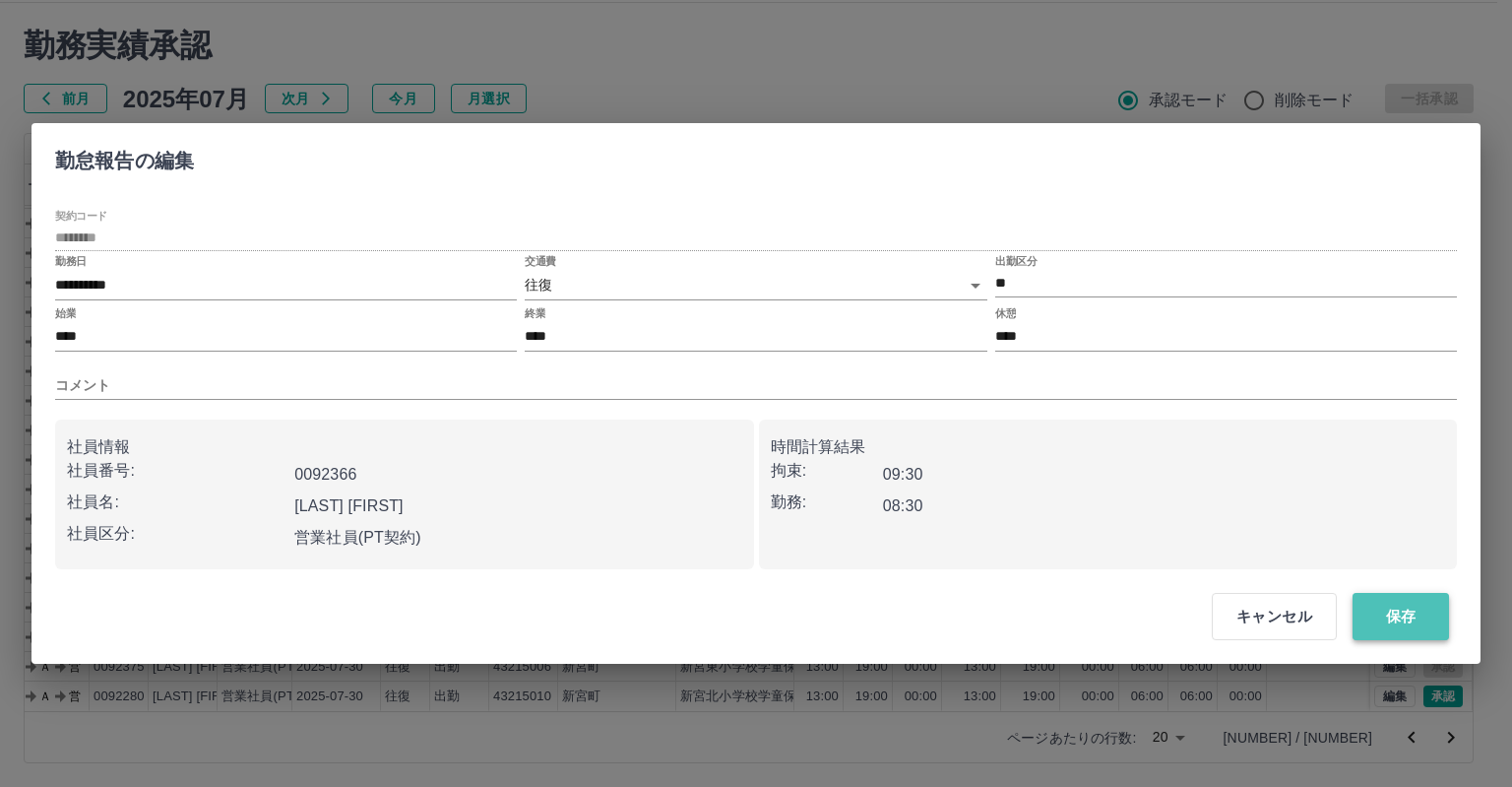 click on "保存" at bounding box center [1401, 617] 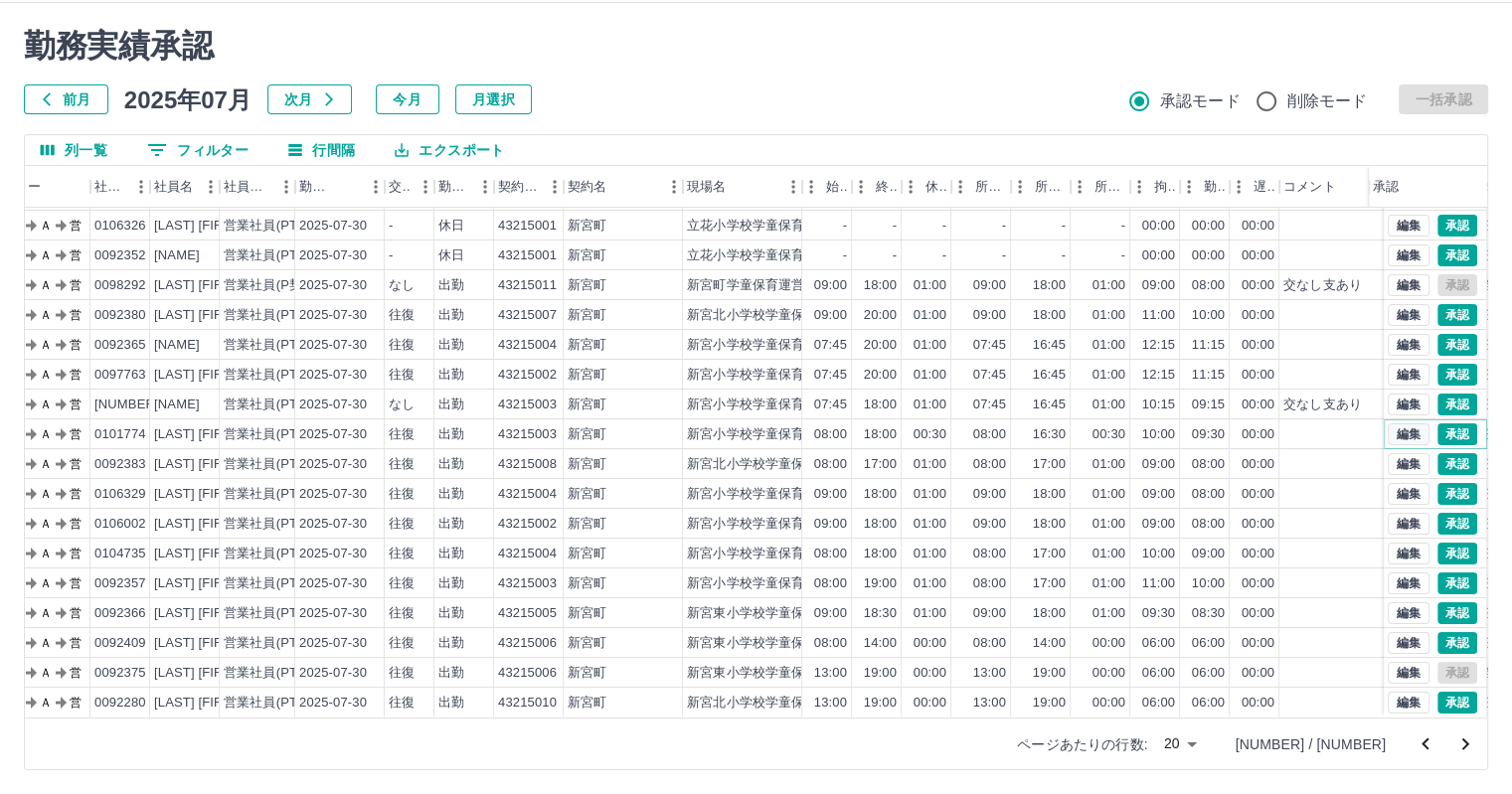 click on "編集" at bounding box center (1409, 434) 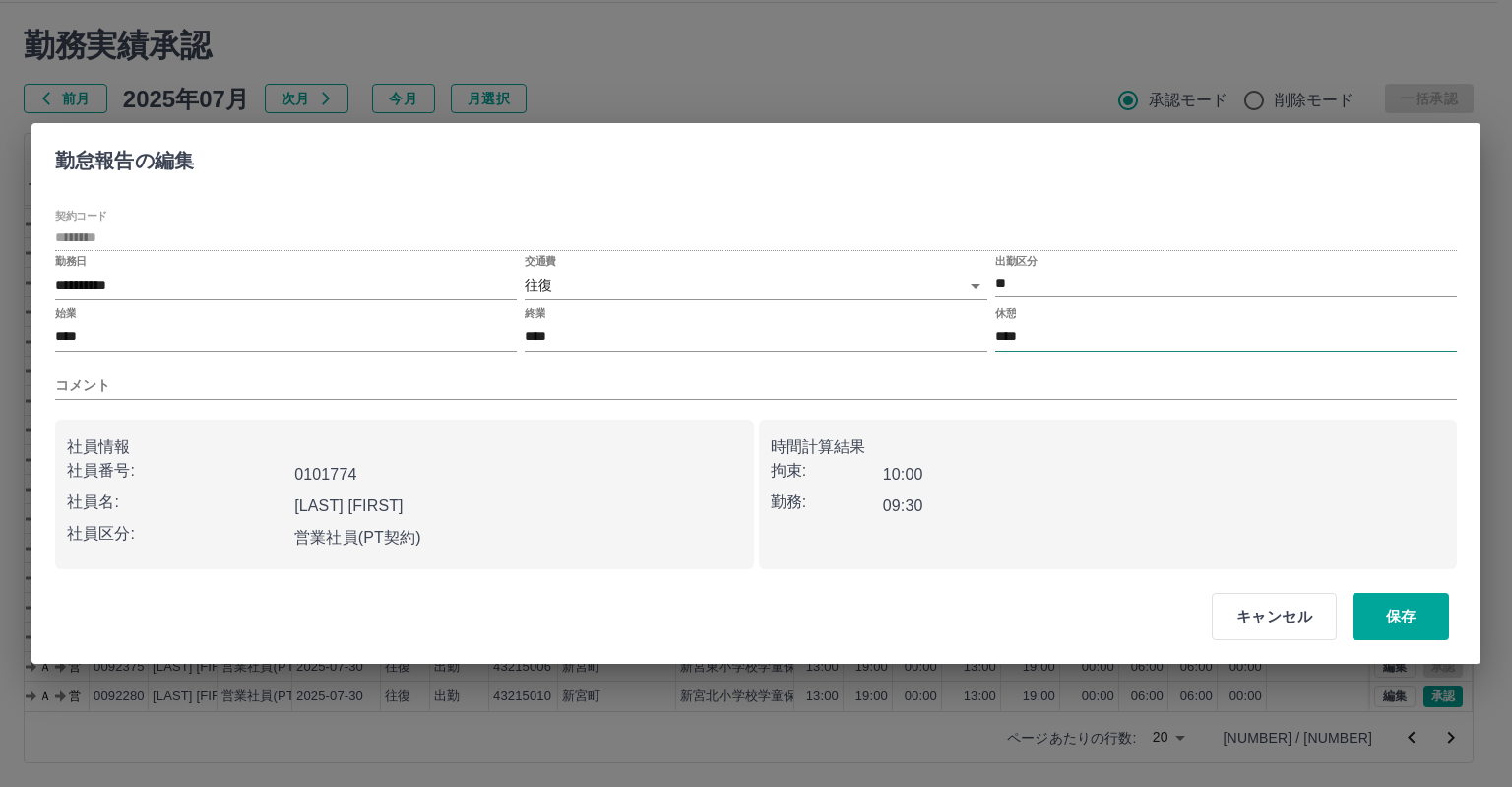 click on "****" at bounding box center [1226, 337] 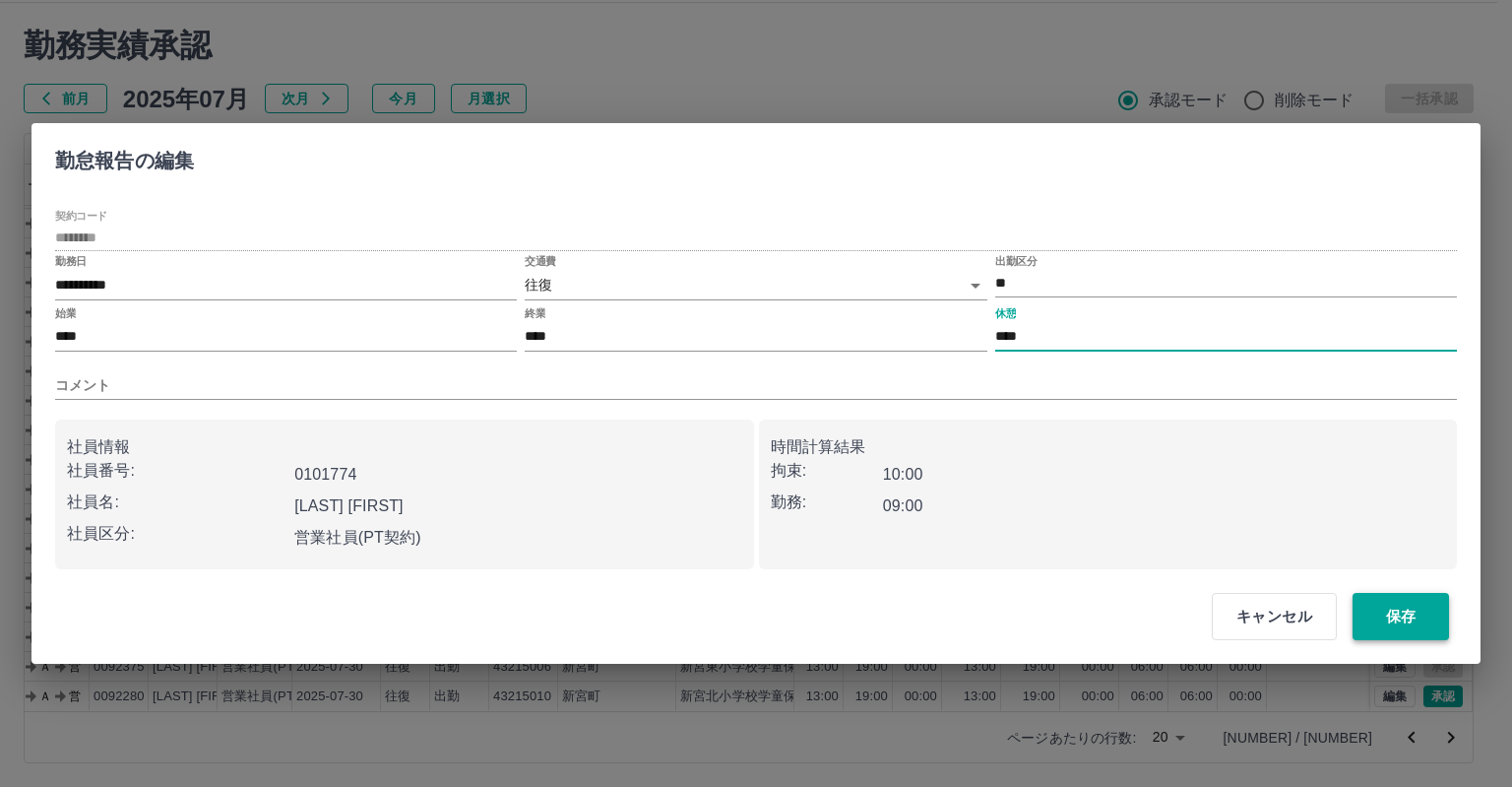 type on "****" 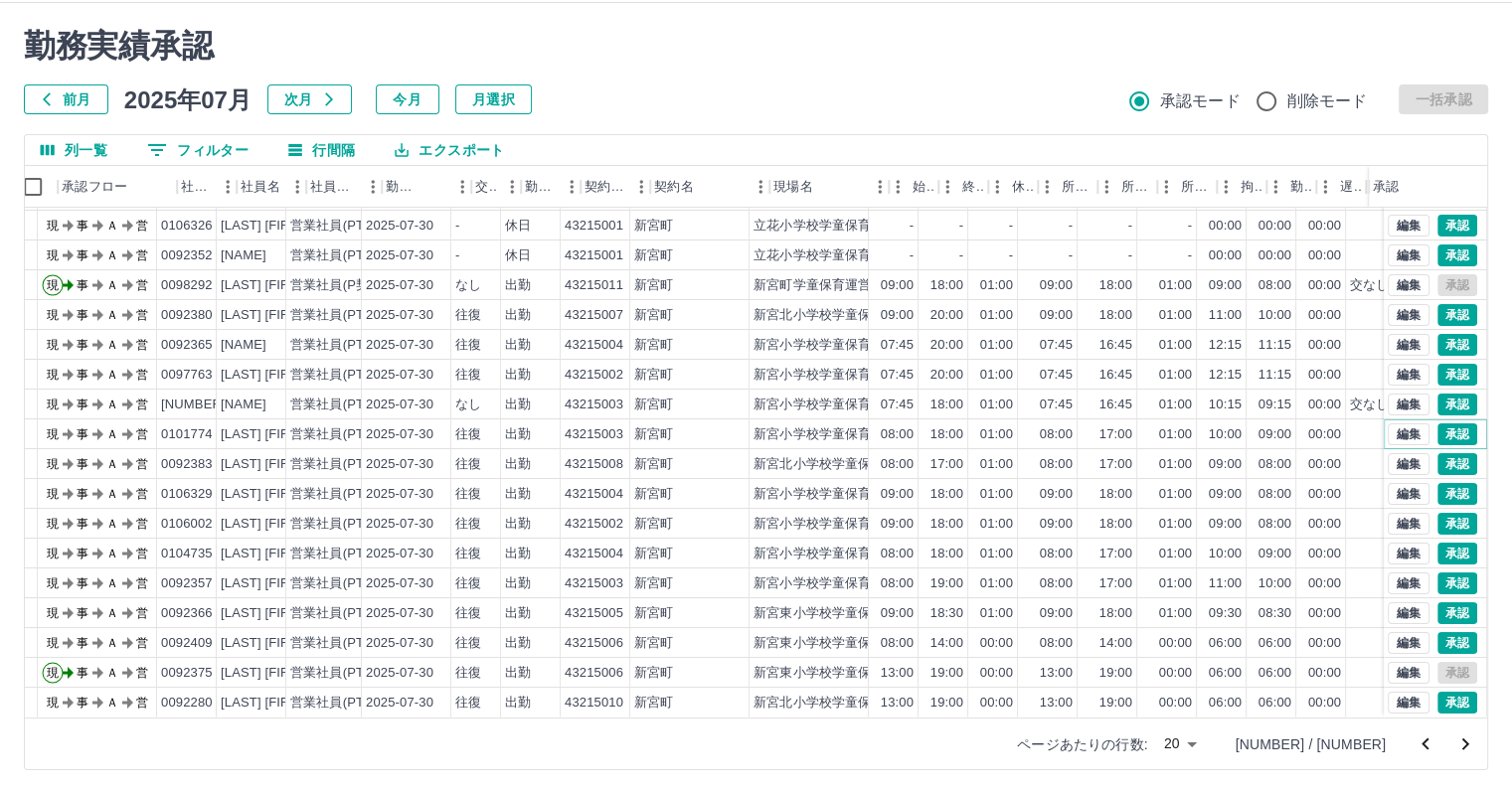 scroll, scrollTop: 100, scrollLeft: 0, axis: vertical 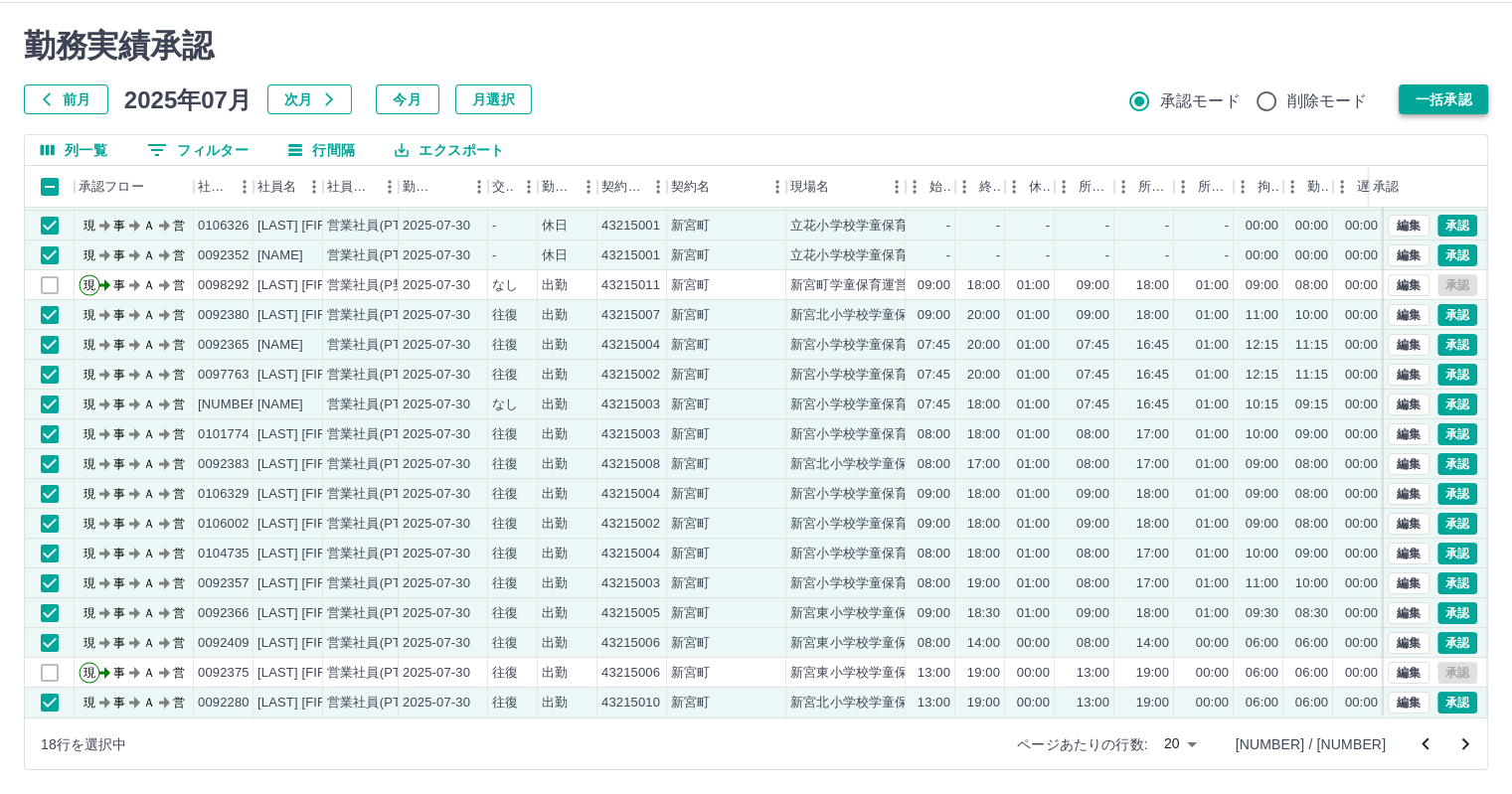 click on "一括承認" at bounding box center [1443, 99] 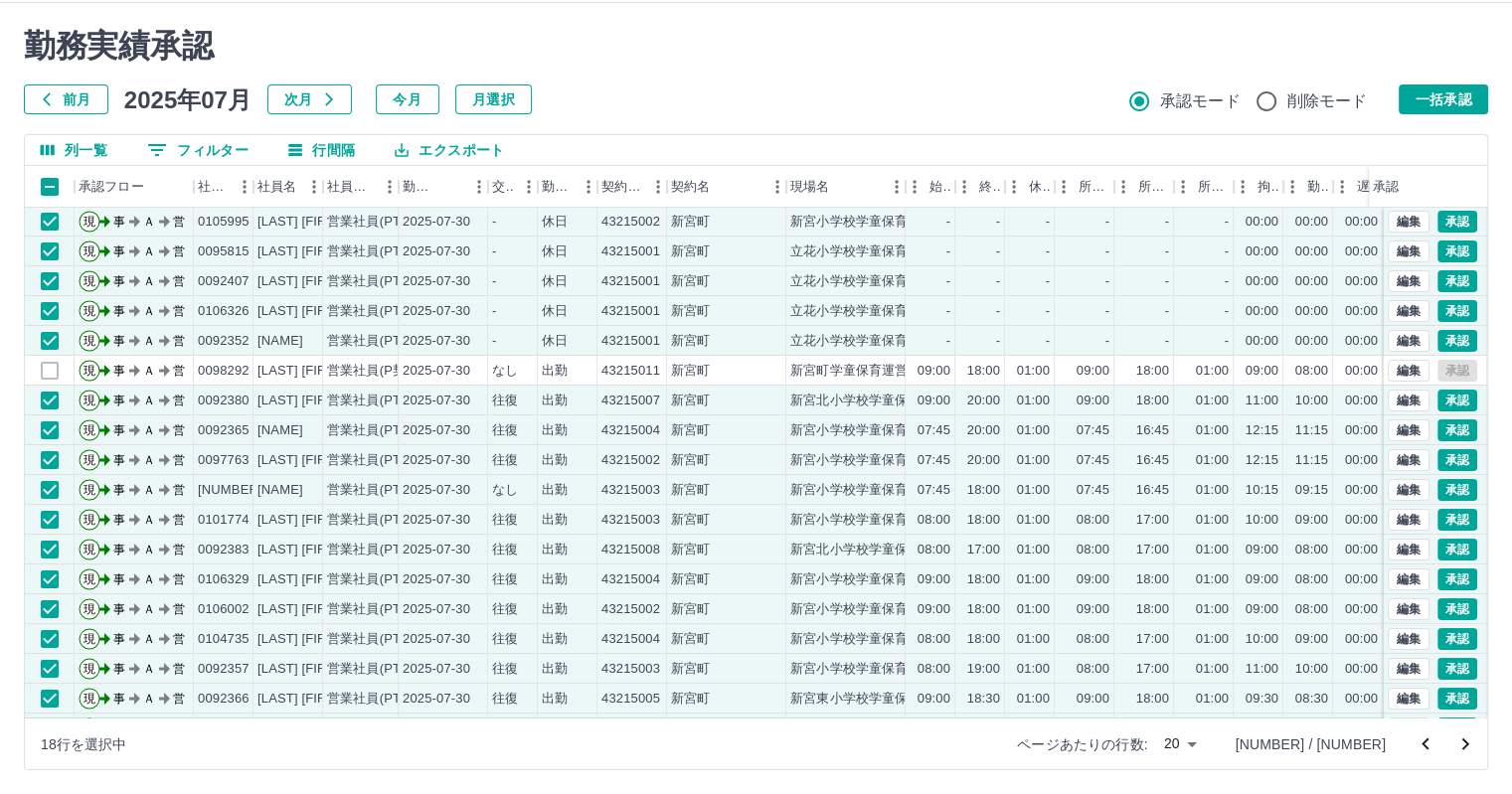 scroll, scrollTop: 0, scrollLeft: 0, axis: both 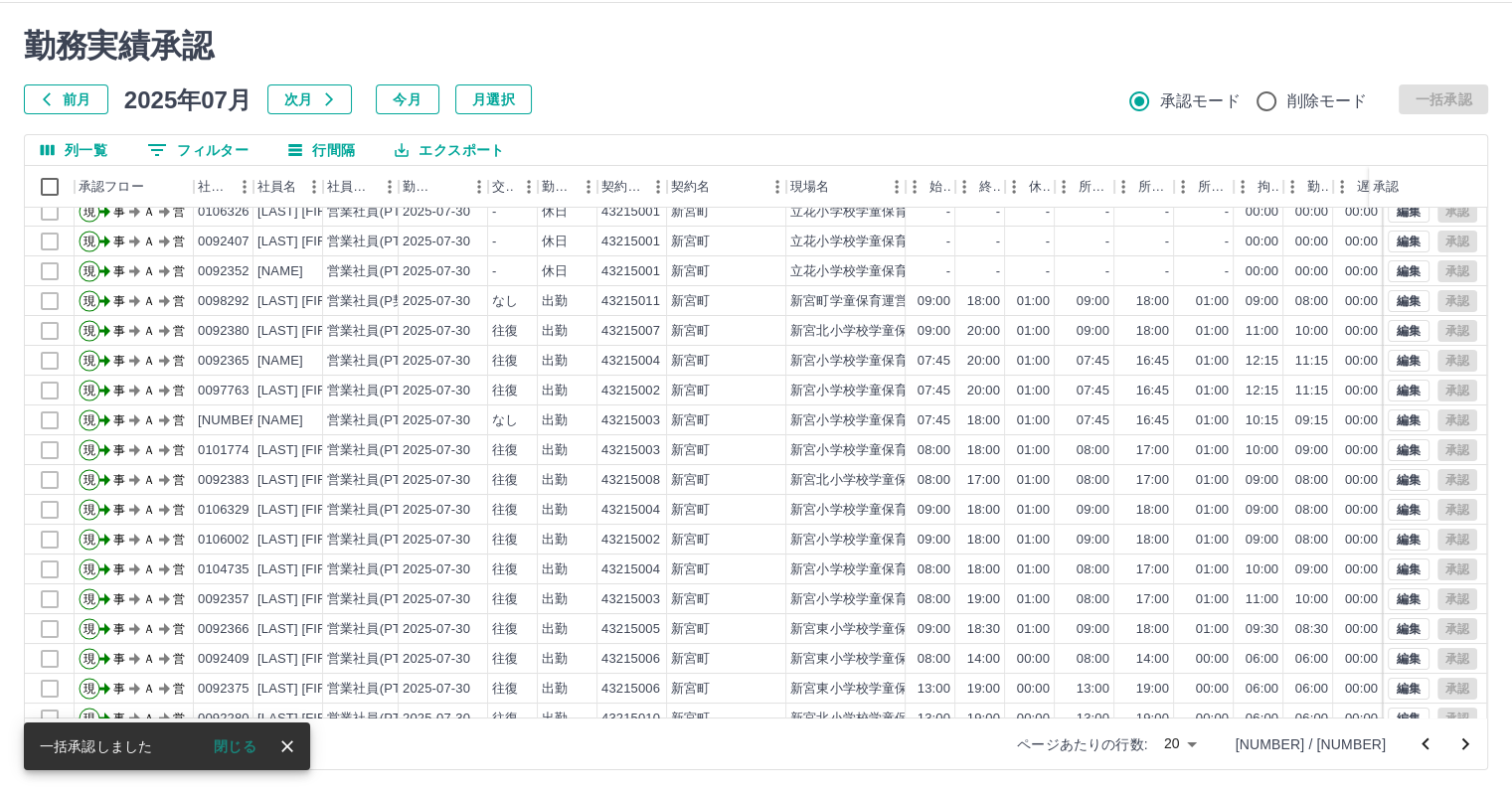 click 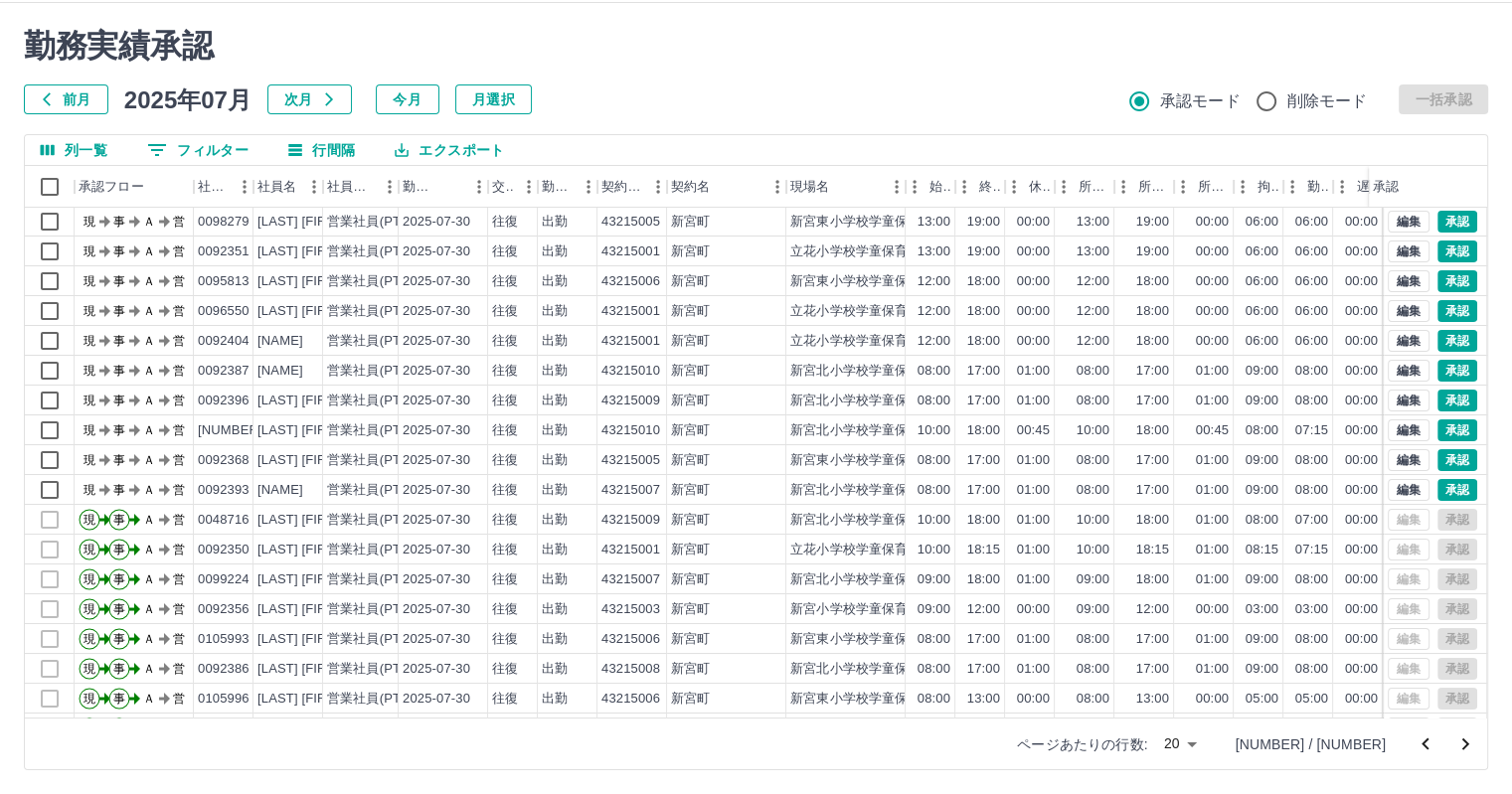 scroll, scrollTop: 0, scrollLeft: 0, axis: both 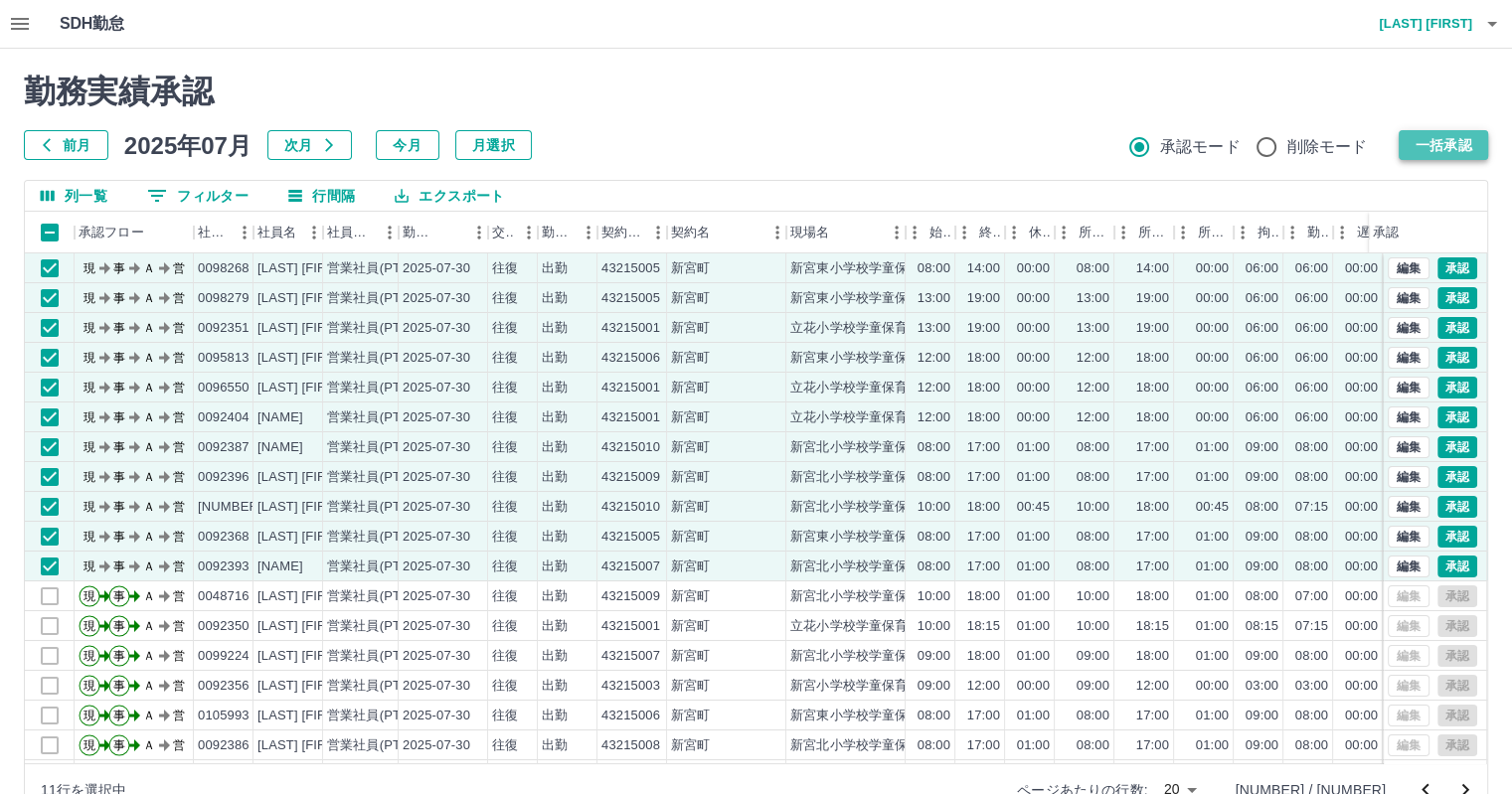 click on "一括承認" at bounding box center (1443, 145) 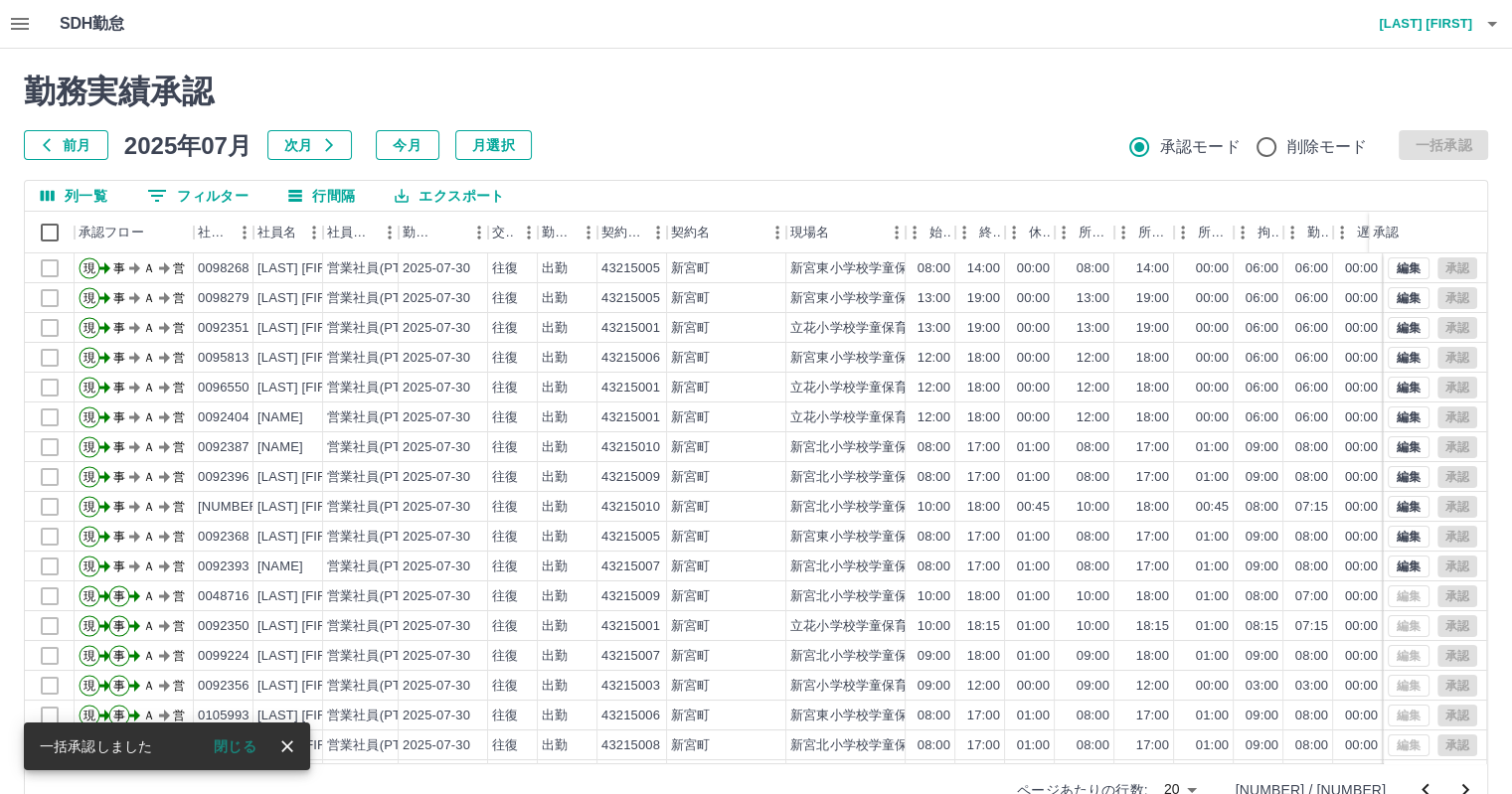 click 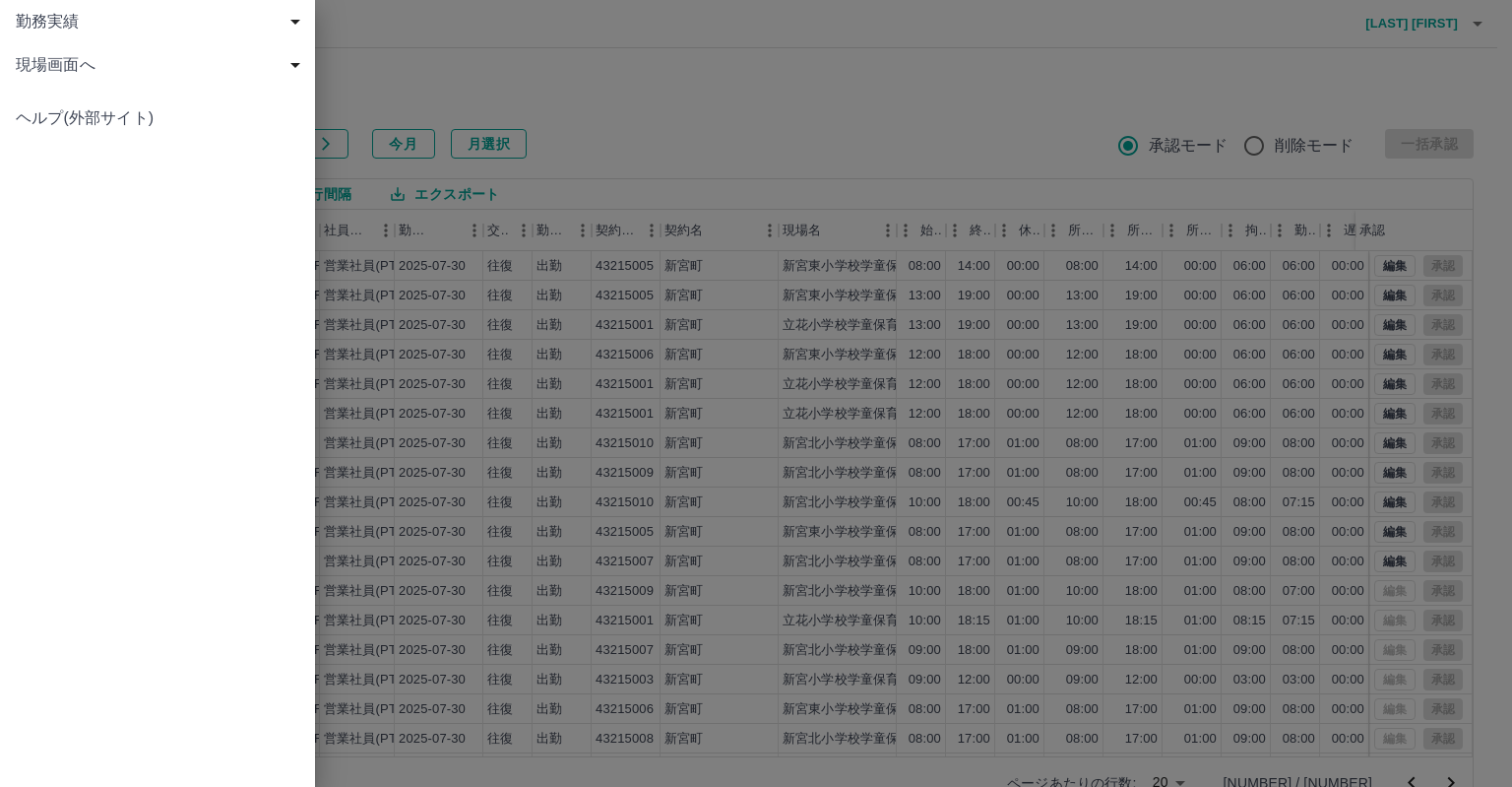 click on "現場画面へ" at bounding box center [161, 65] 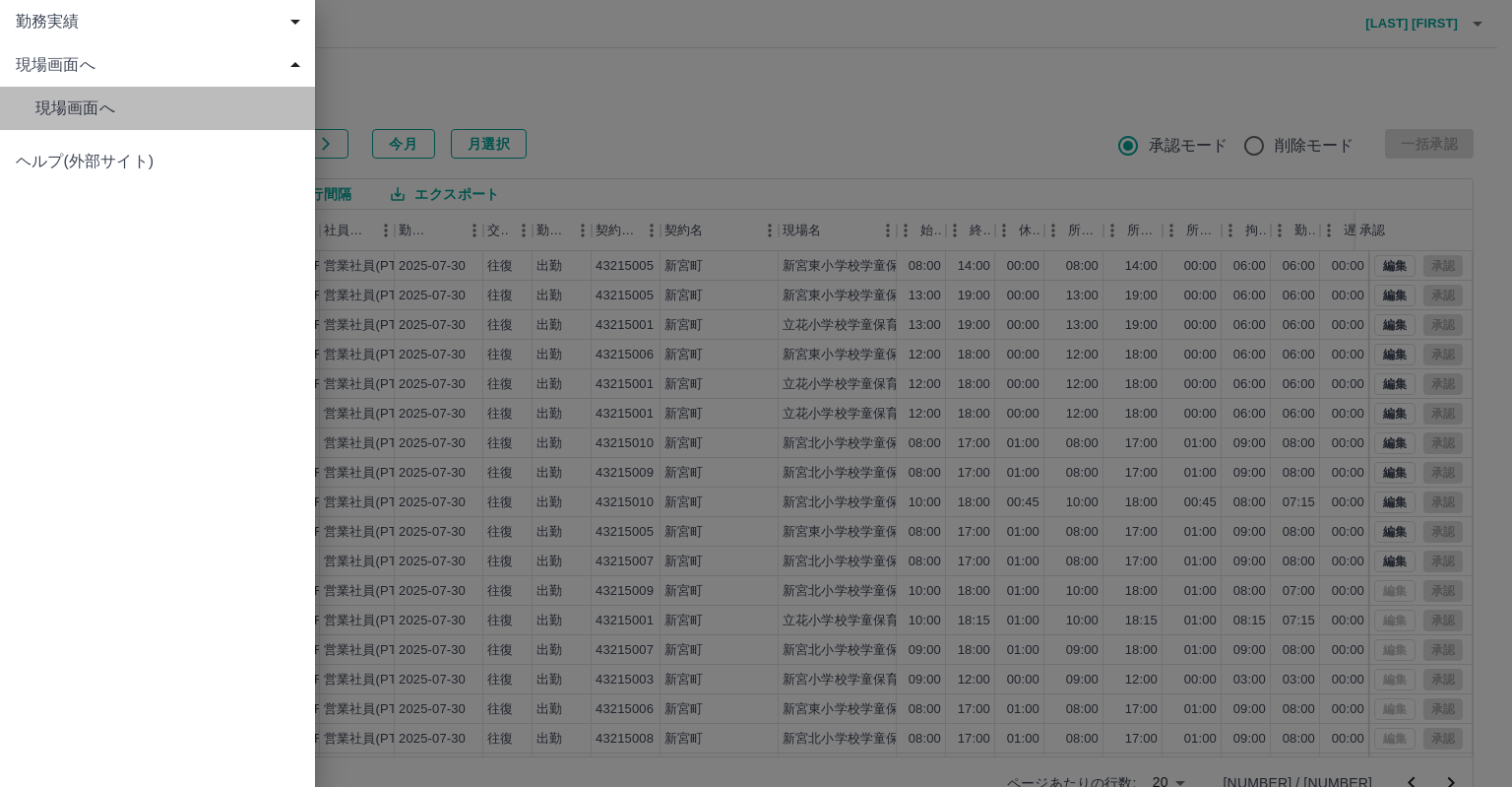 click on "現場画面へ" at bounding box center [167, 108] 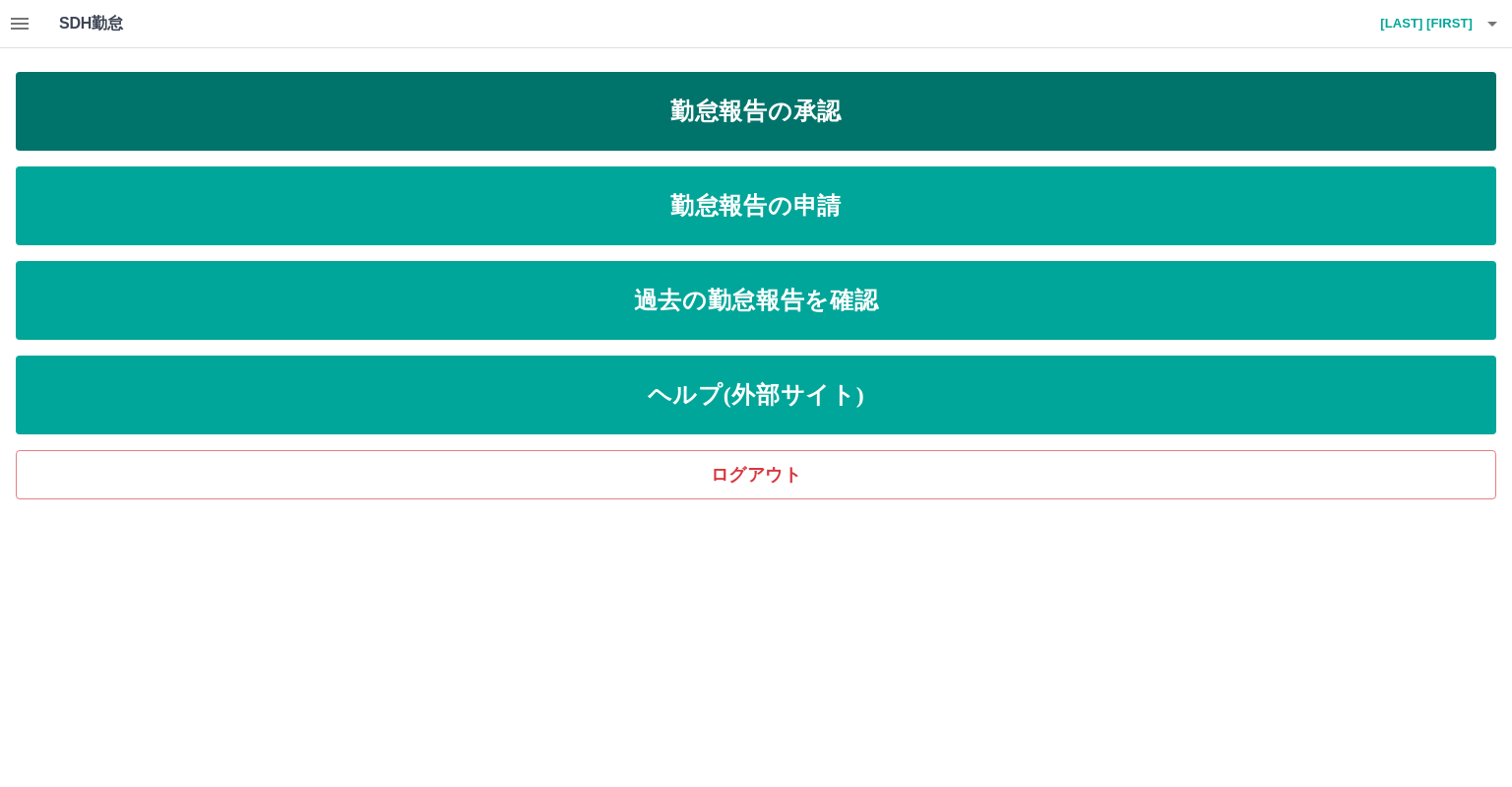click on "勤怠報告の承認" at bounding box center [756, 111] 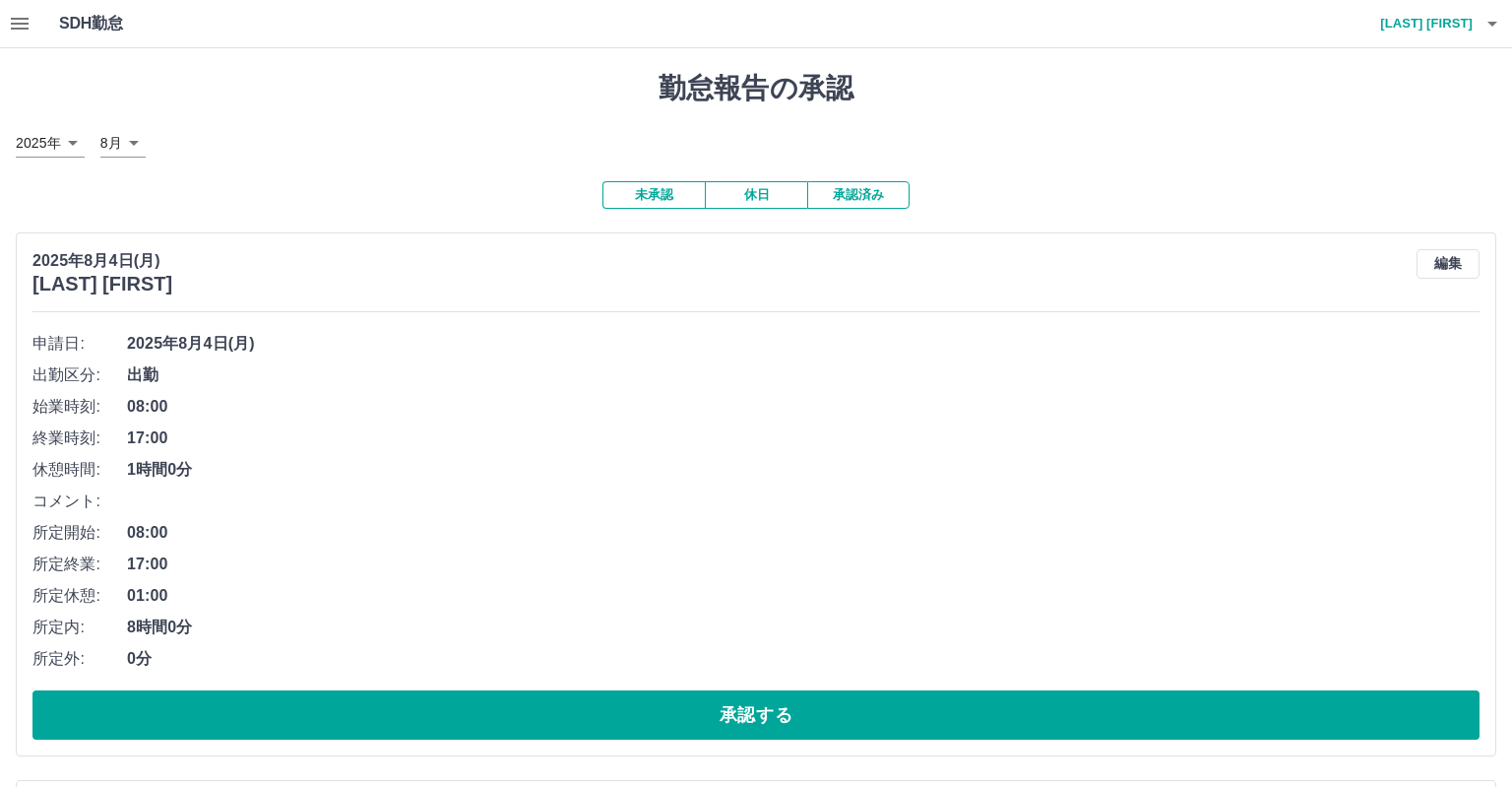 click on "SDH勤怠 [LAST] [FIRST] 勤怠報告の承認 2025年 **** 8月 * 未承認 休日 承認済み 2025年8月4日(月) [LAST] [FIRST] 編集 申請日: 2025年8月4日(月) 出勤区分: 出勤 始業時刻: 08:00 終業時刻: 17:00 休憩時間: 1時間0分 コメント: 所定開始: 08:00 所定終業: 17:00 所定休憩: 01:00 所定内: 8時間0分 所定外: 0分 承認する 2025年8月4日(月) [LAST] [FIRST] 編集 申請日: 2025年8月4日(月) 出勤区分: 出勤 始業時刻: 08:00 終業時刻: 17:00 休憩時間: 1時間0分 コメント: 所定開始: 08:00 所定終業: 17:00 所定休憩: 01:00 所定内: 8時間0分 所定外: 0分 承認する 2025年8月4日(月) [LAST] [FIRST] 編集 申請日: 出勤" at bounding box center (756, 7002) 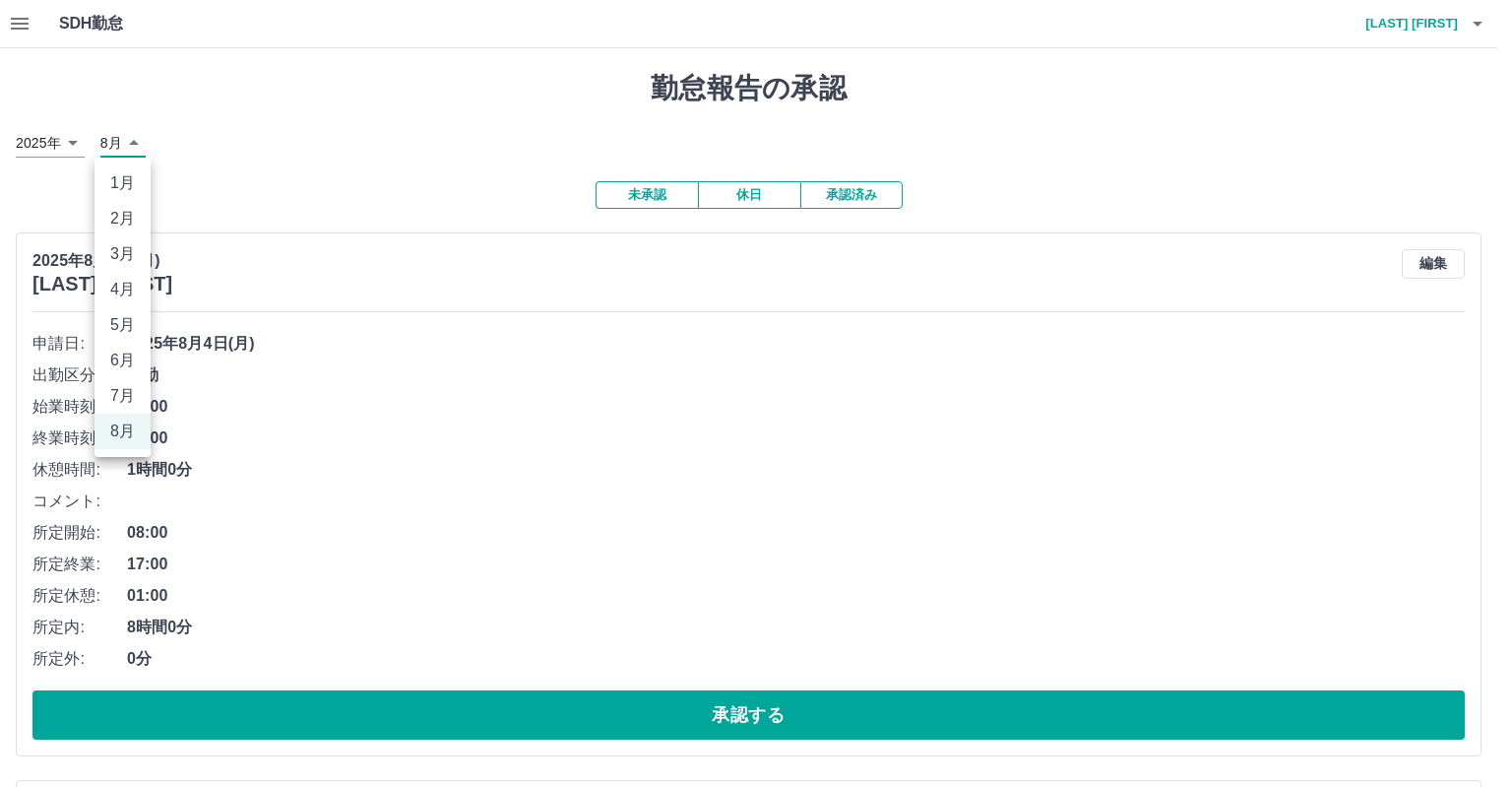 click on "7月" at bounding box center (122, 396) 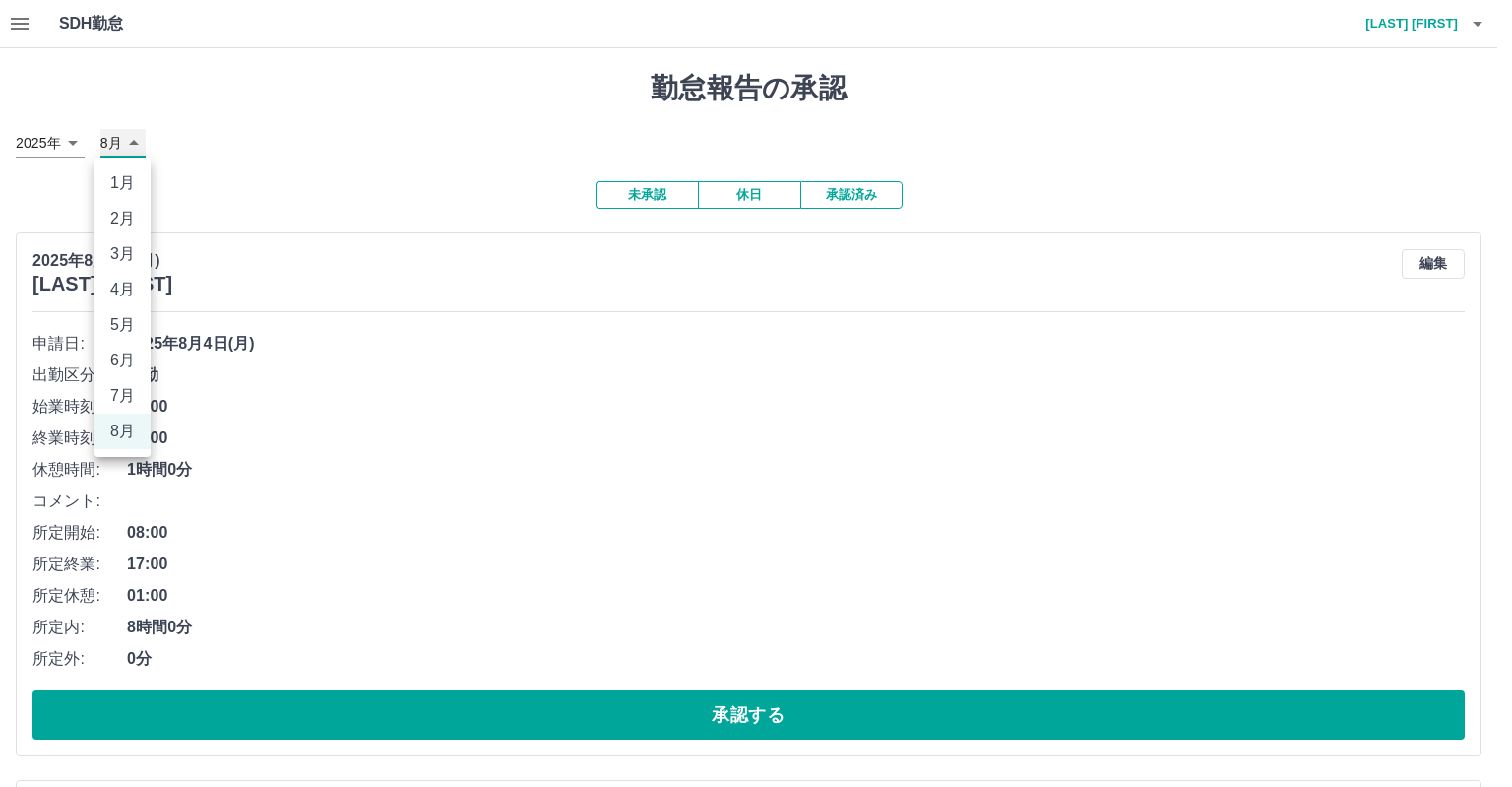type on "*" 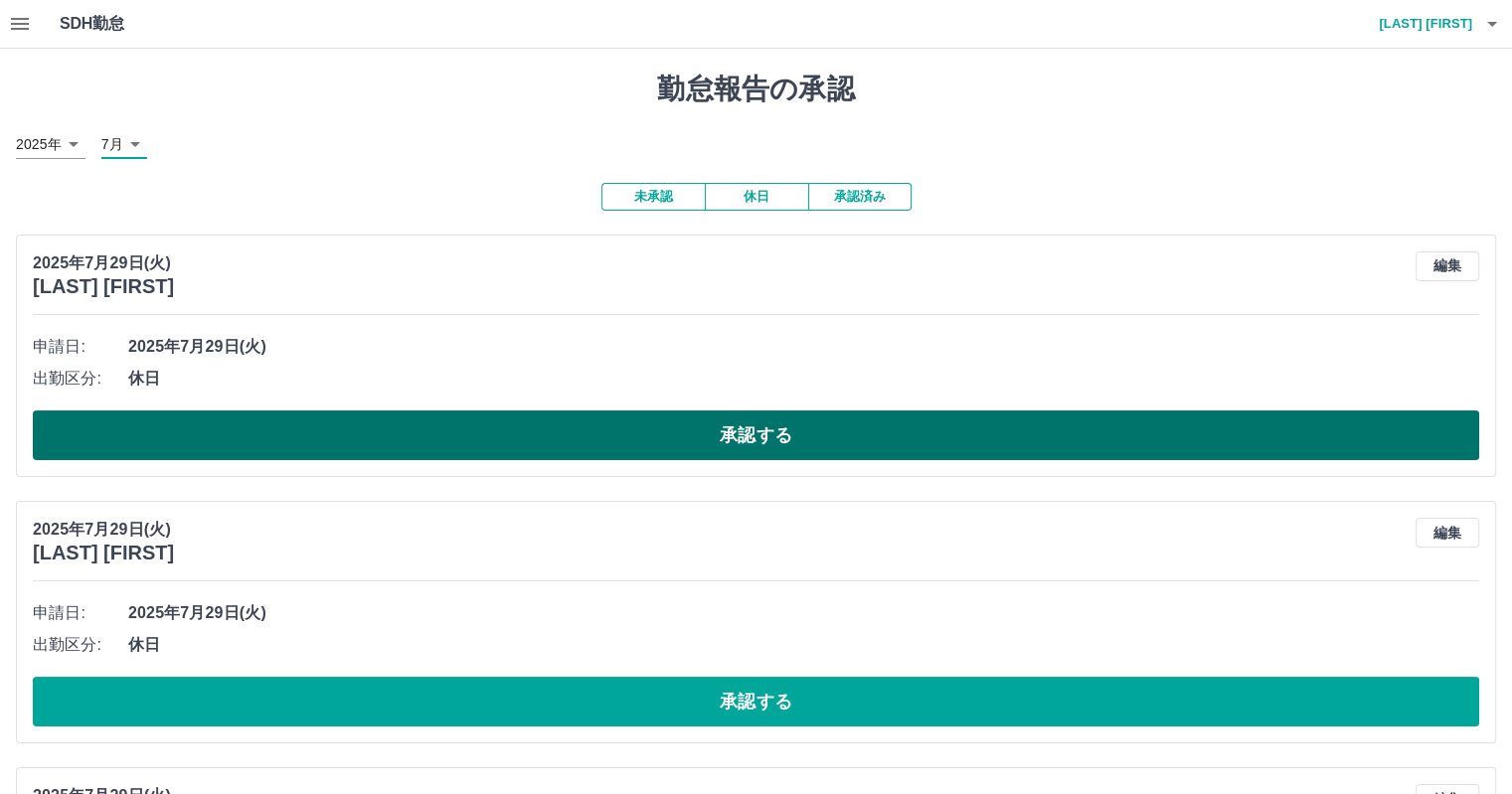 click on "承認する" at bounding box center [756, 435] 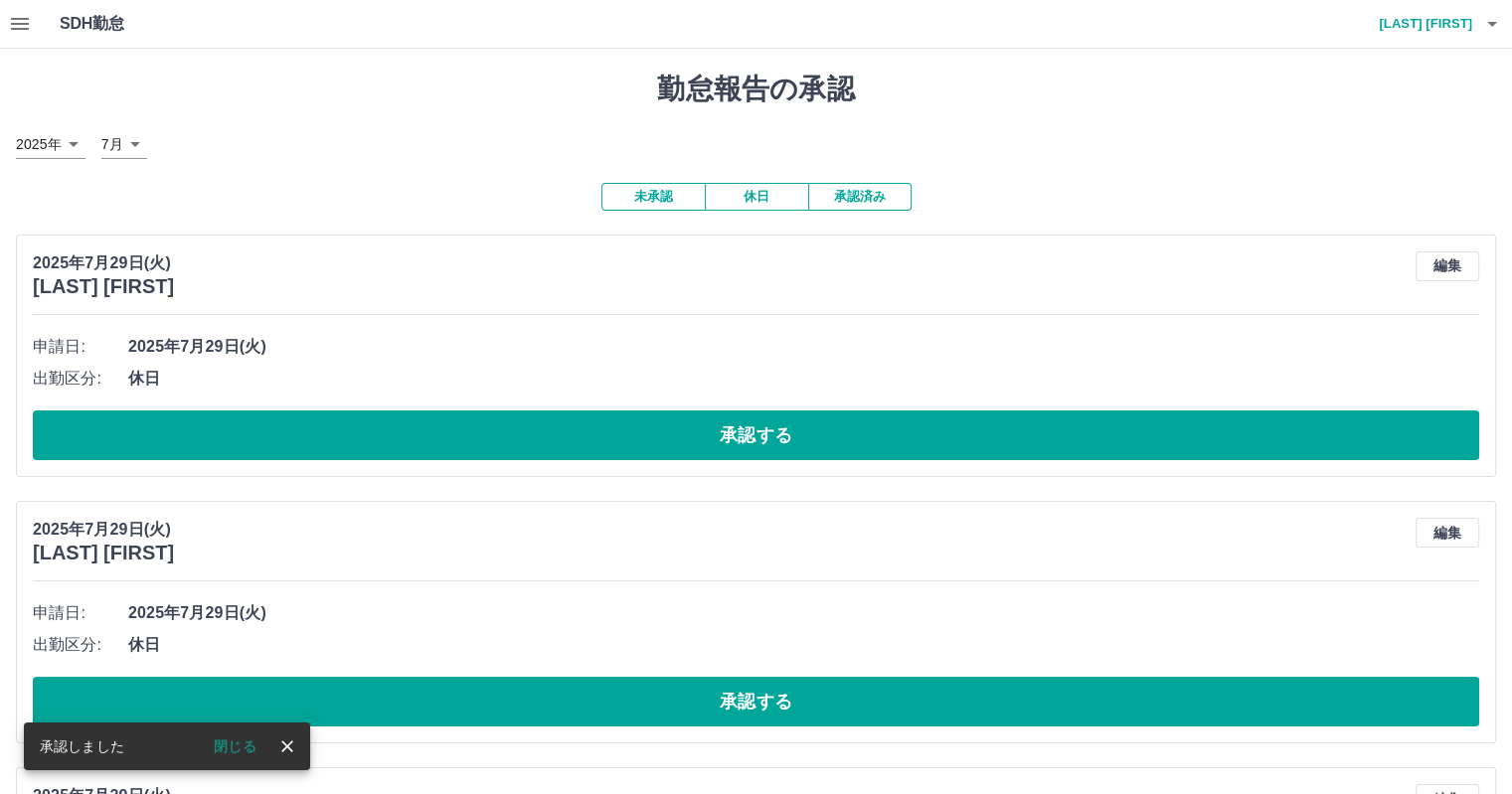 click on "休日" at bounding box center [756, 197] 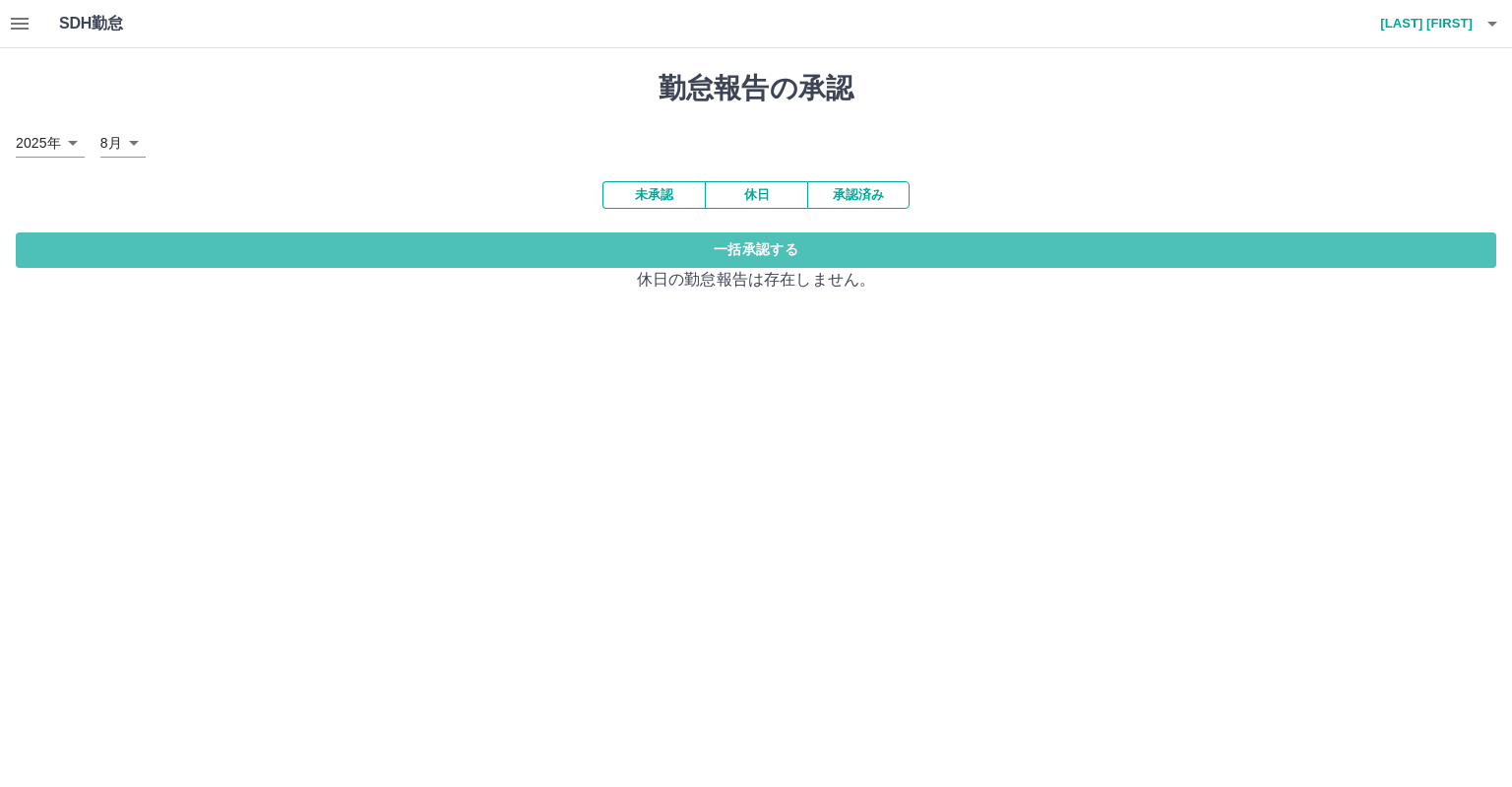 click on "一括承認する" at bounding box center [756, 250] 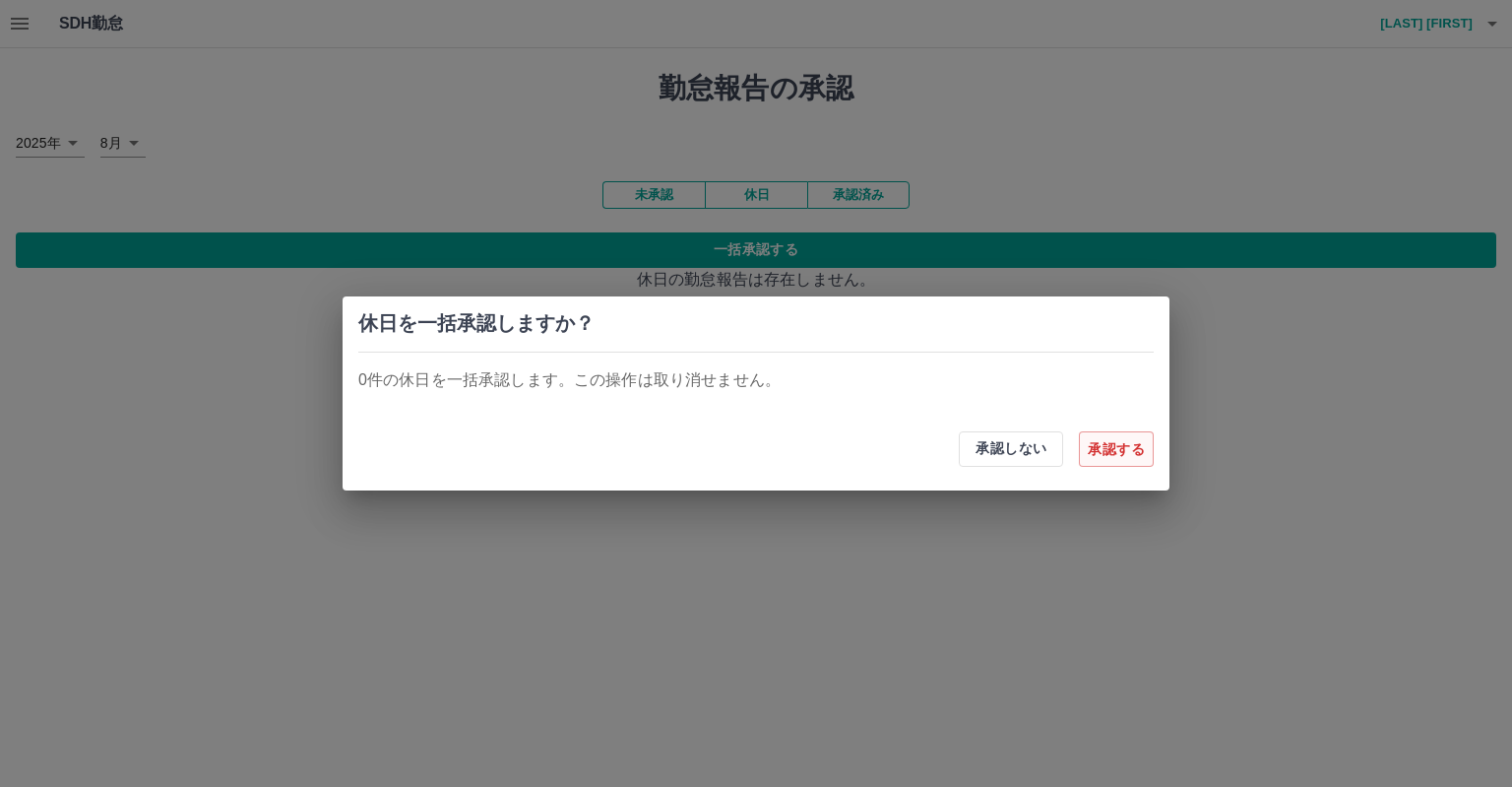 click on "承認する" at bounding box center (1116, 449) 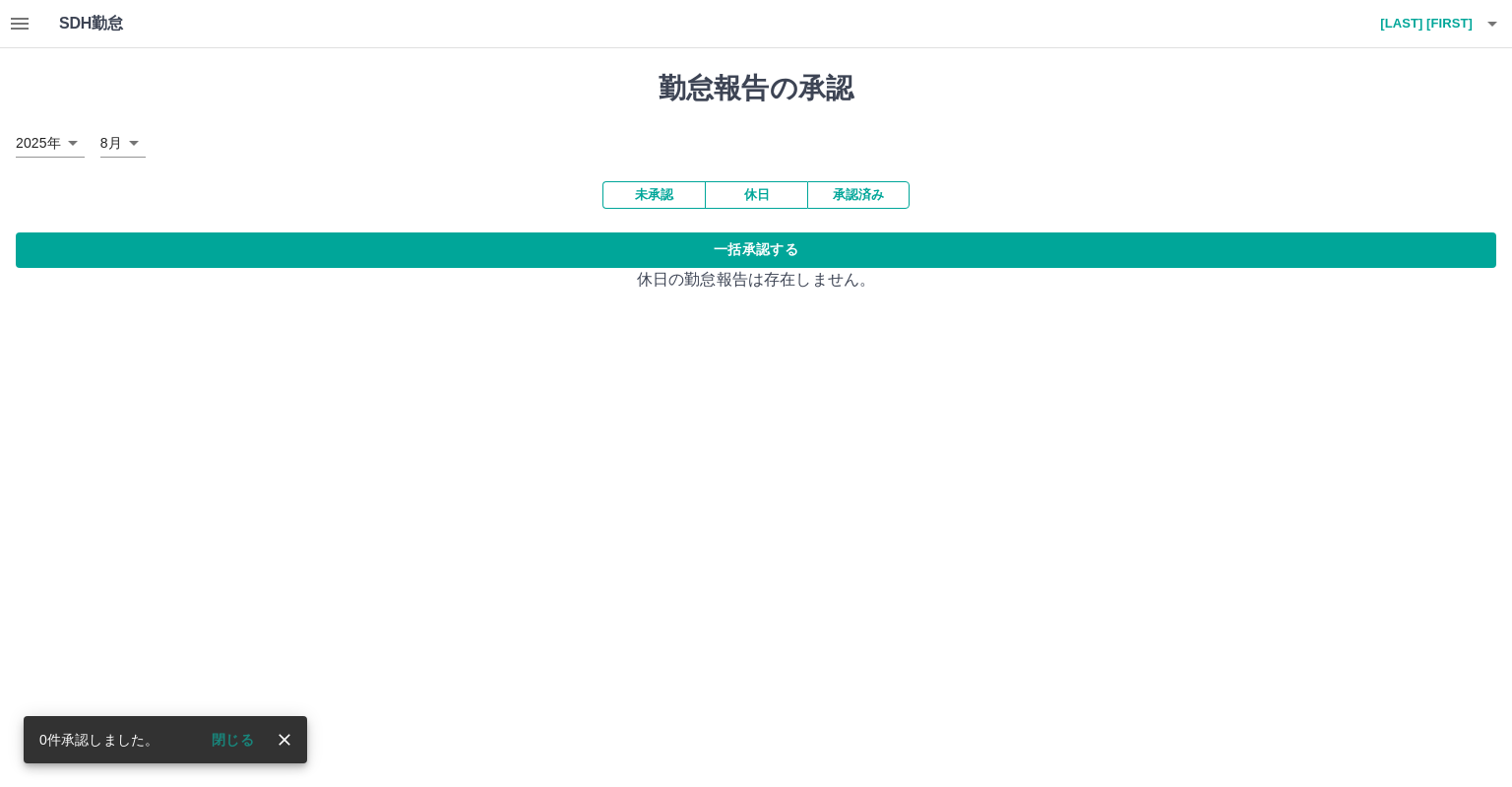 click on "未承認" at bounding box center [654, 195] 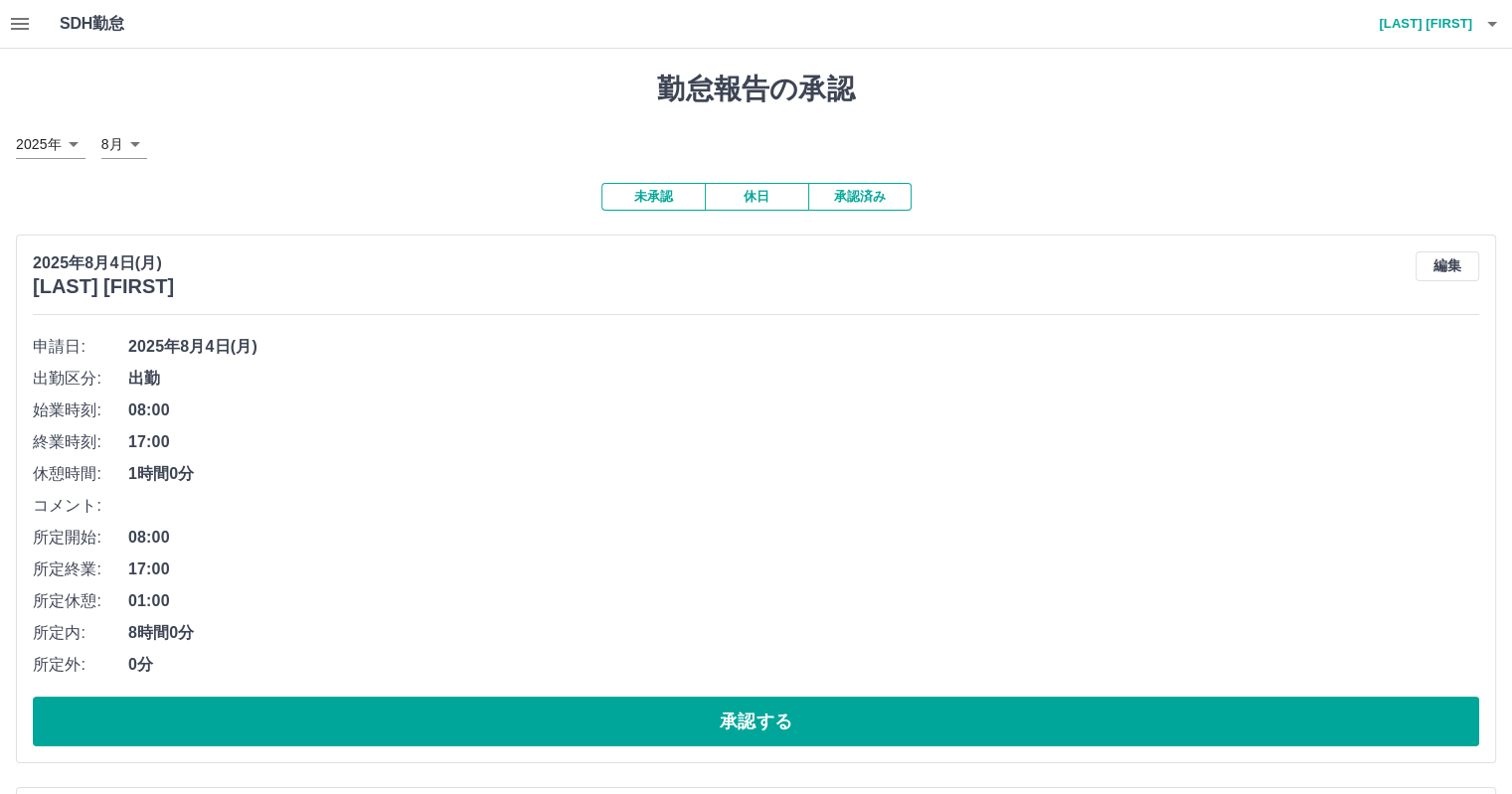 click on "SDH勤怠 [LAST] [FIRST] 勤怠報告の承認 2025年 **** 8月 * 未承認 休日 承認済み 2025年8月4日(月) [LAST] [FIRST] 編集 申請日: 2025年8月4日(月) 出勤区分: 出勤 始業時刻: 08:00 終業時刻: 17:00 休憩時間: 1時間0分 コメント: 所定開始: 08:00 所定終業: 17:00 所定休憩: 01:00 所定内: 8時間0分 所定外: 0分 承認する 2025年8月4日(月) [LAST] [FIRST] 編集 申請日: 2025年8月4日(月) 出勤区分: 出勤 始業時刻: 08:00 終業時刻: 17:00 休憩時間: 1時間0分 コメント: 所定開始: 08:00 所定終業: 17:00 所定休憩: 01:00 所定内: 8時間0分 所定外: 0分 承認する 2025年8月4日(月) [LAST] [FIRST] 編集 申請日: 出勤" at bounding box center (756, 7065) 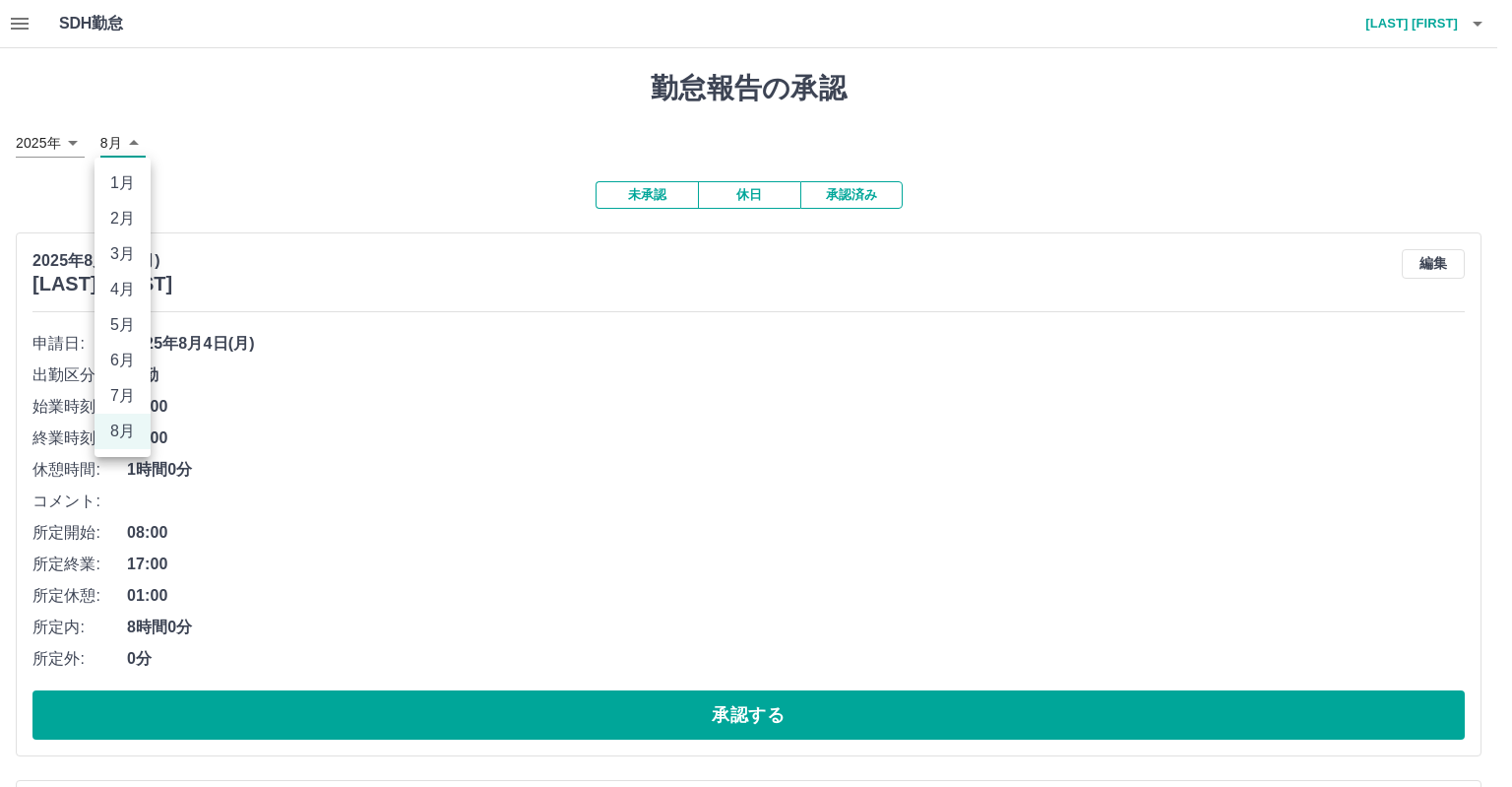 click on "7月" at bounding box center [122, 396] 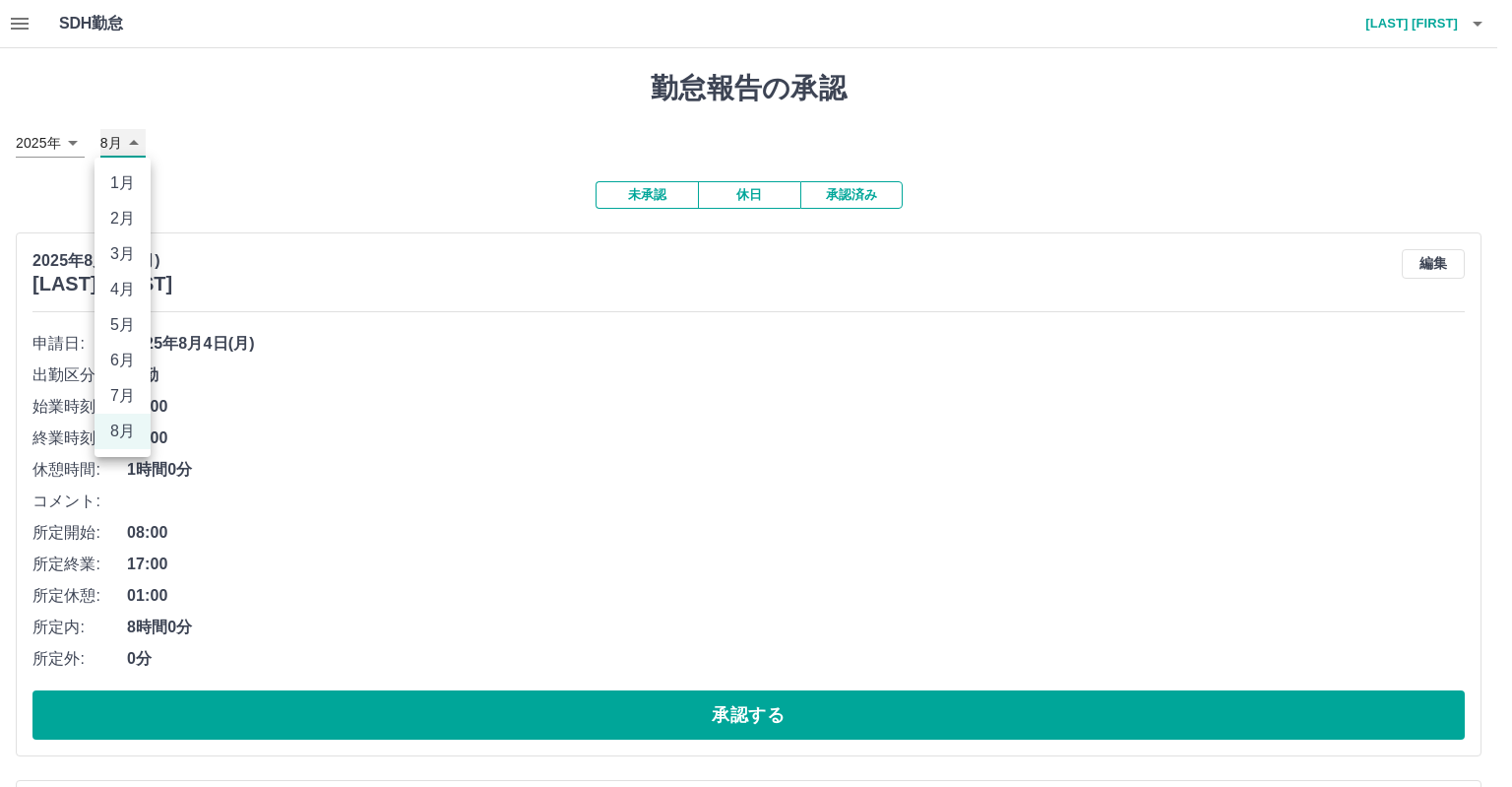 type on "*" 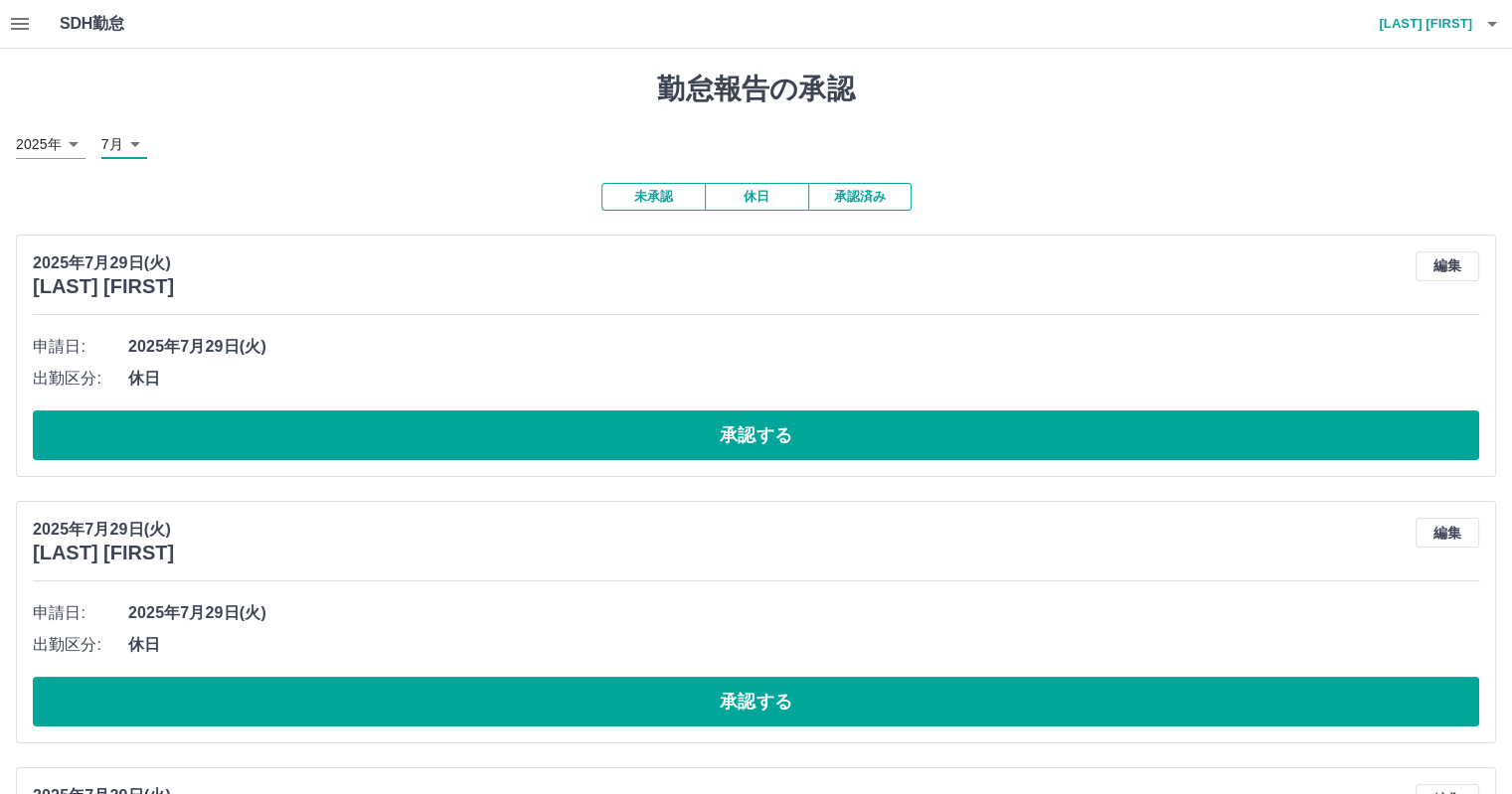 click on "休日" at bounding box center (756, 197) 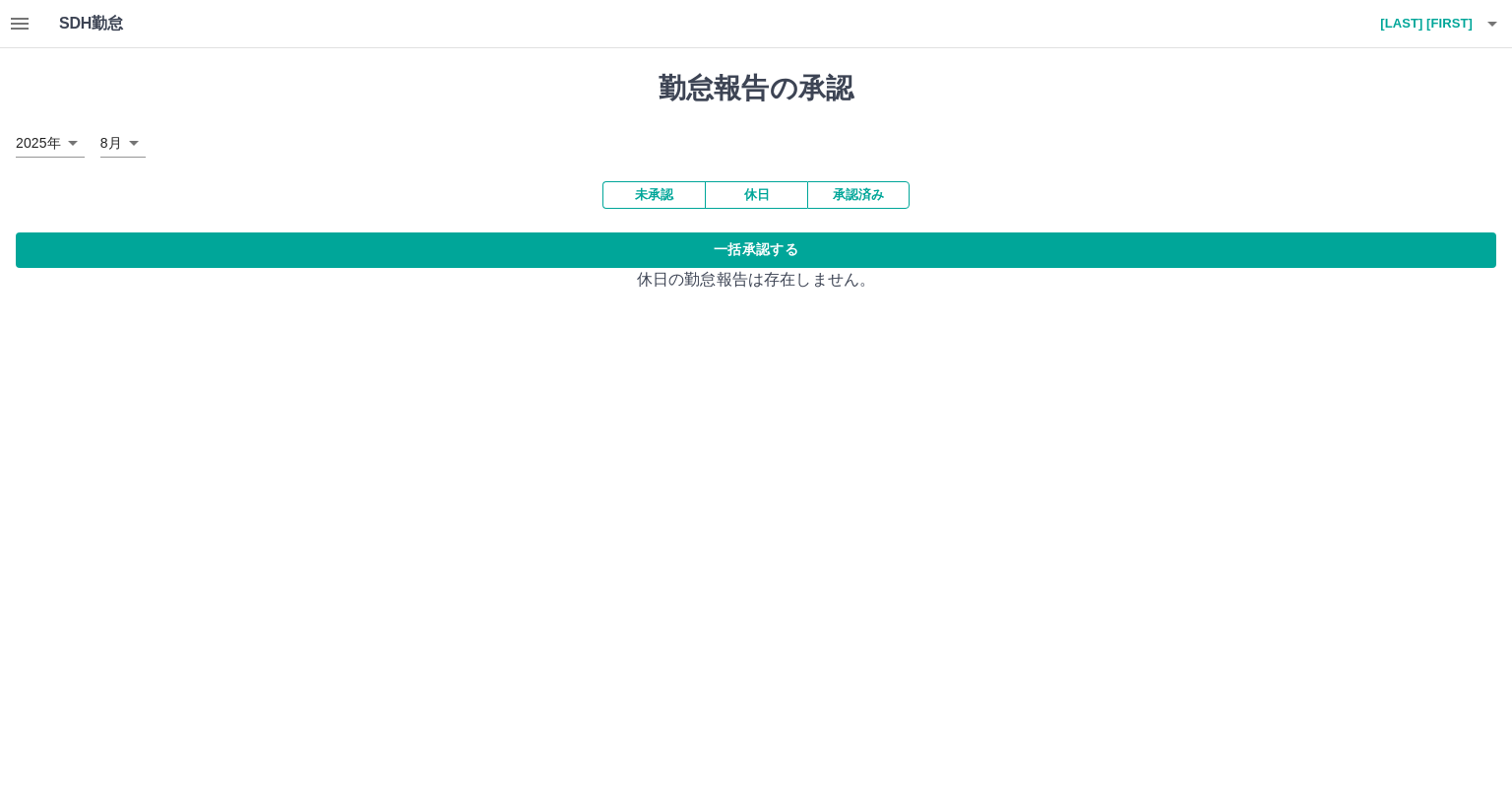 click on "SDH勤怠 [LAST] [FIRST] 勤怠報告の承認 2025年 **** 8月 * 未承認 休日 承認済み 一括承認する 休日の勤怠報告は存在しません。 SDH勤怠" at bounding box center [756, 158] 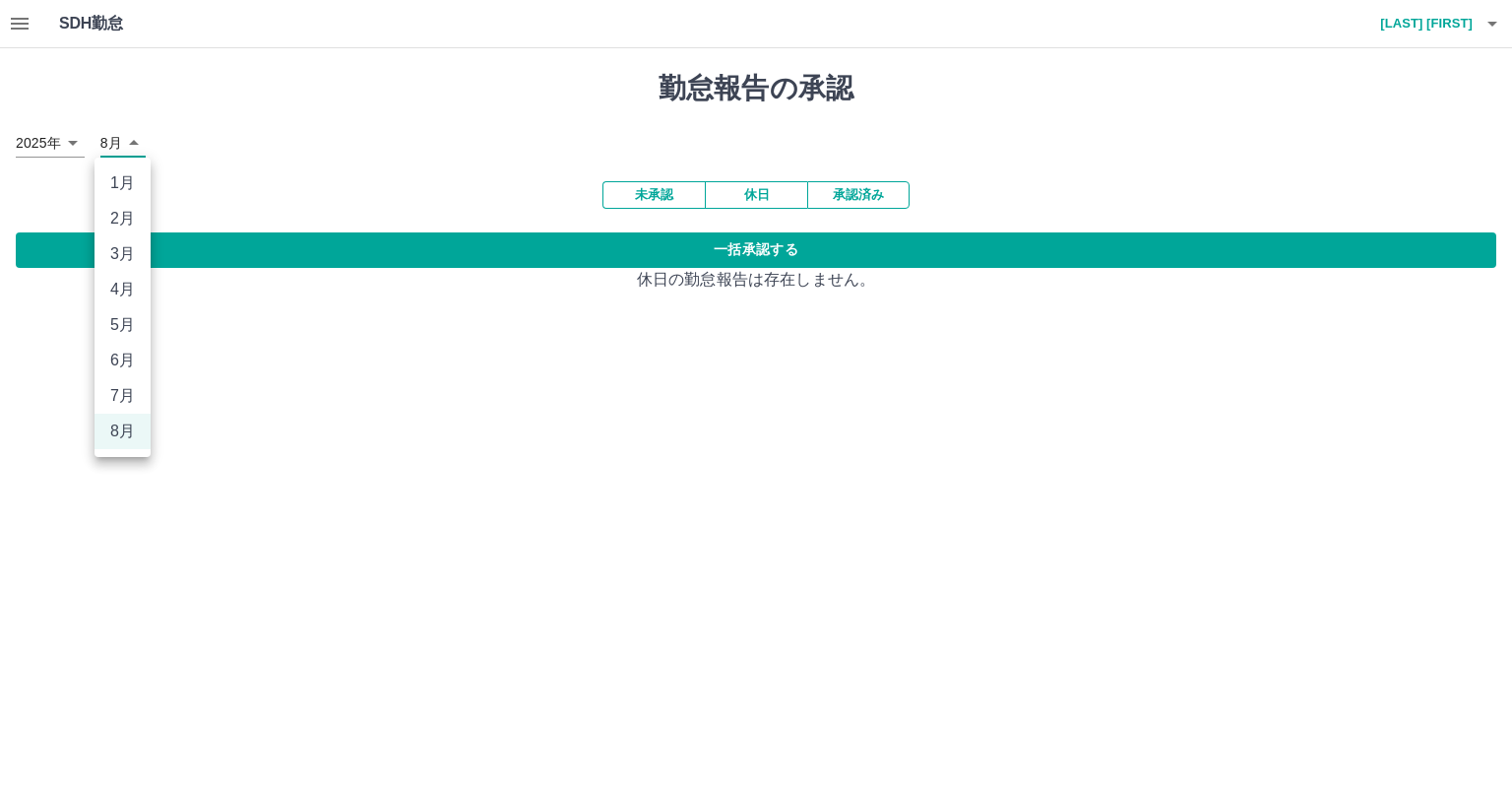 click on "7月" at bounding box center [122, 396] 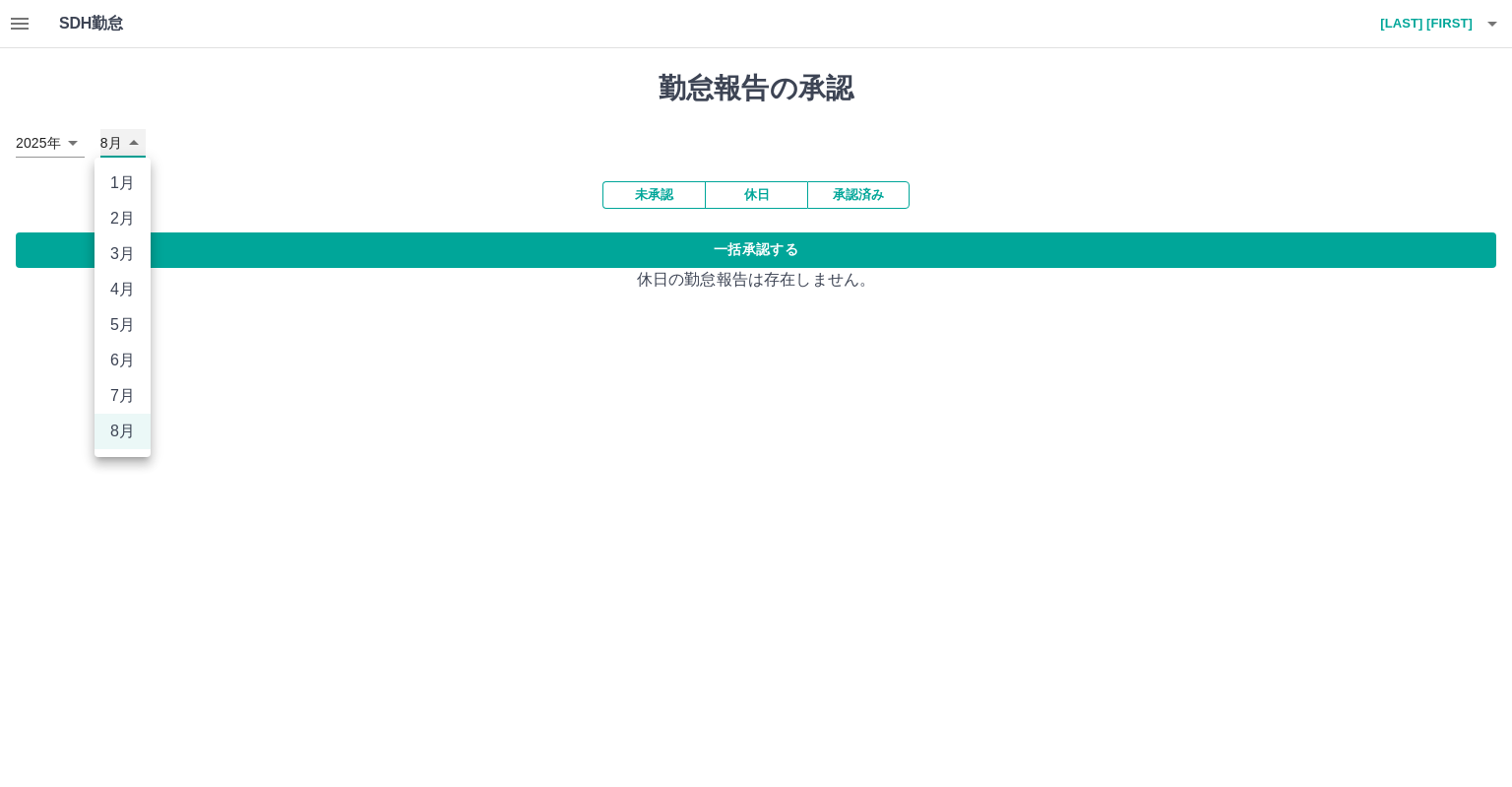 type on "*" 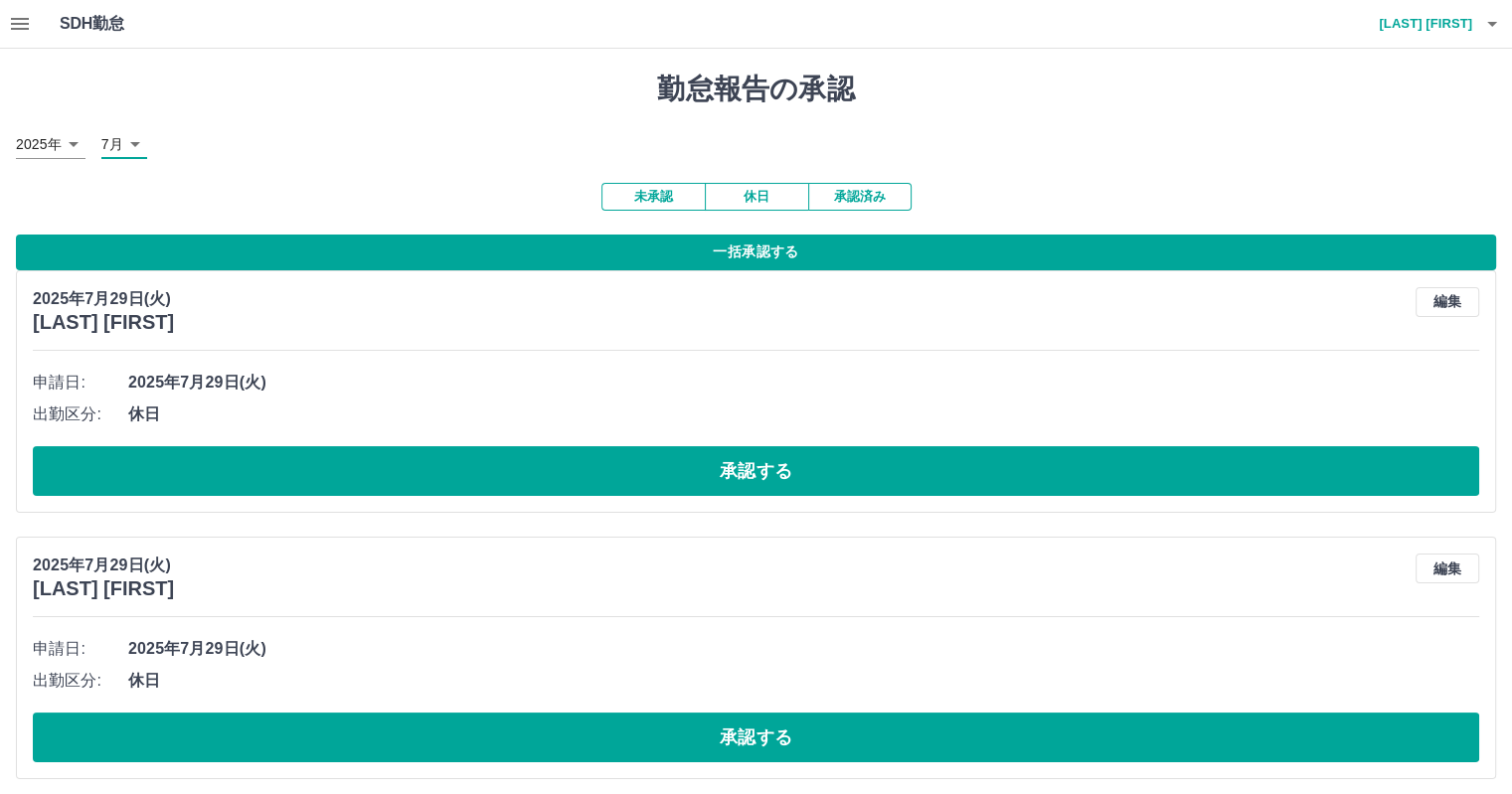 click on "一括承認する" at bounding box center (756, 252) 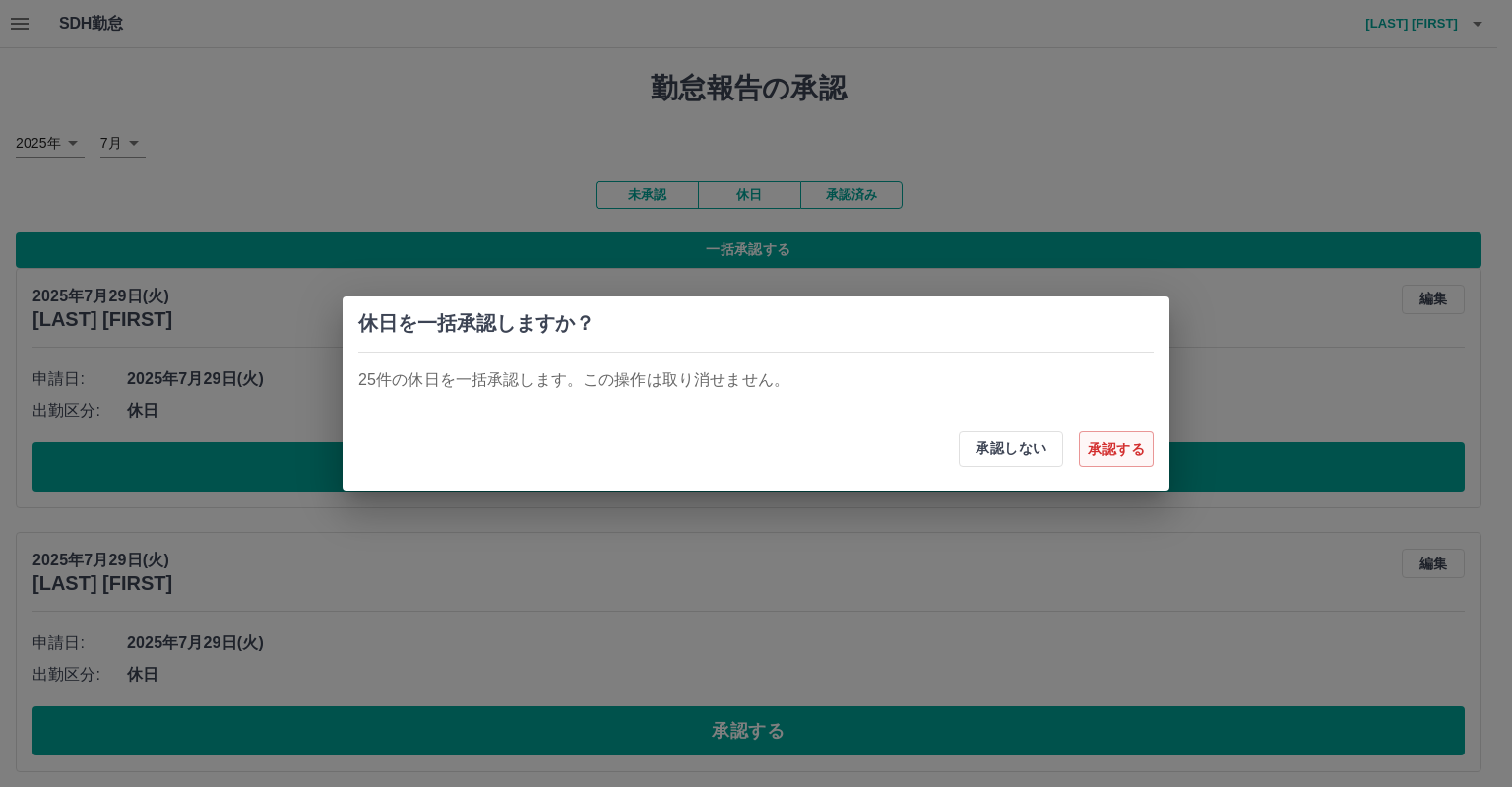 click on "承認する" at bounding box center (1116, 449) 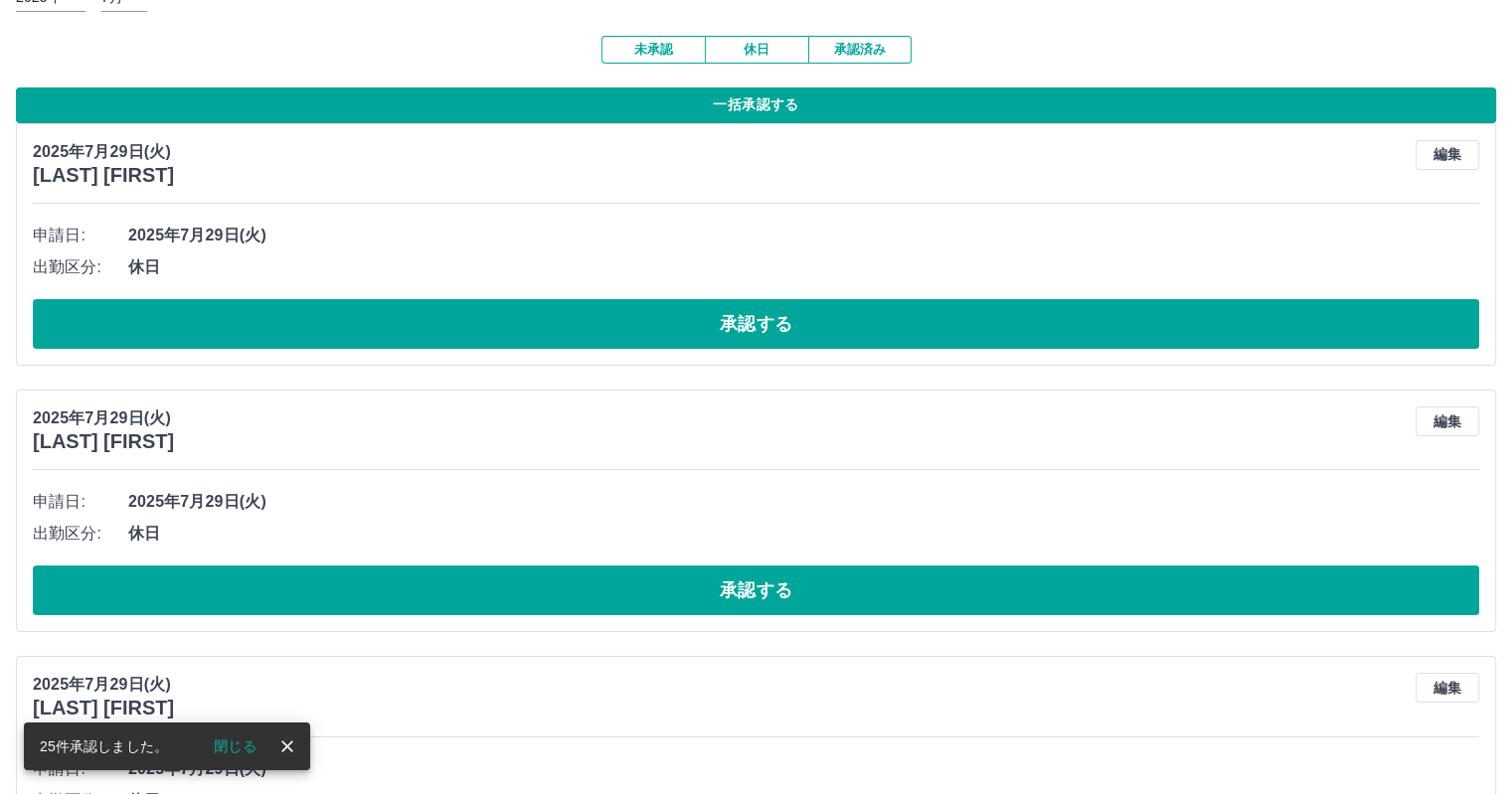 scroll, scrollTop: 0, scrollLeft: 0, axis: both 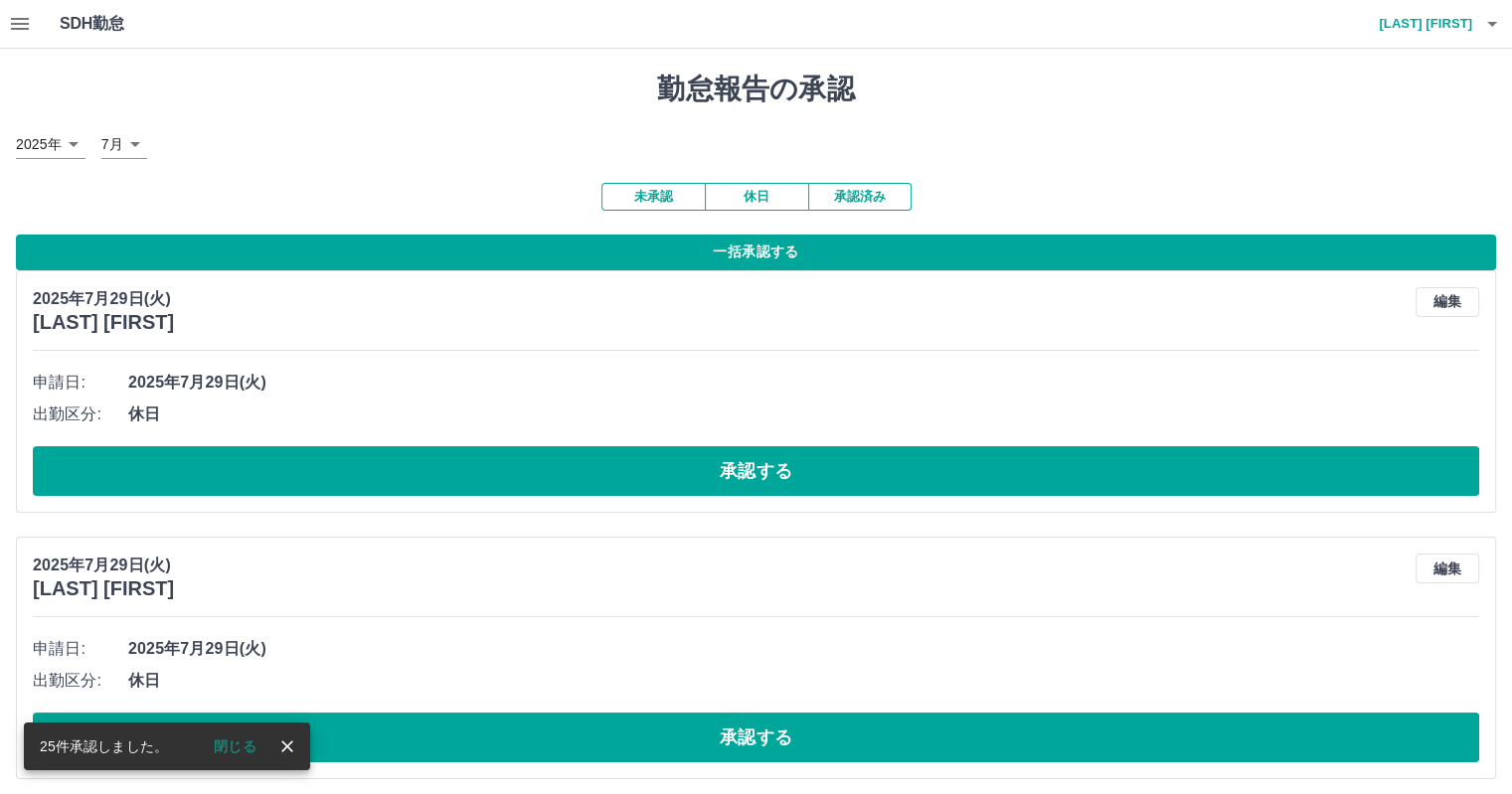 click on "一括承認する" at bounding box center (756, 252) 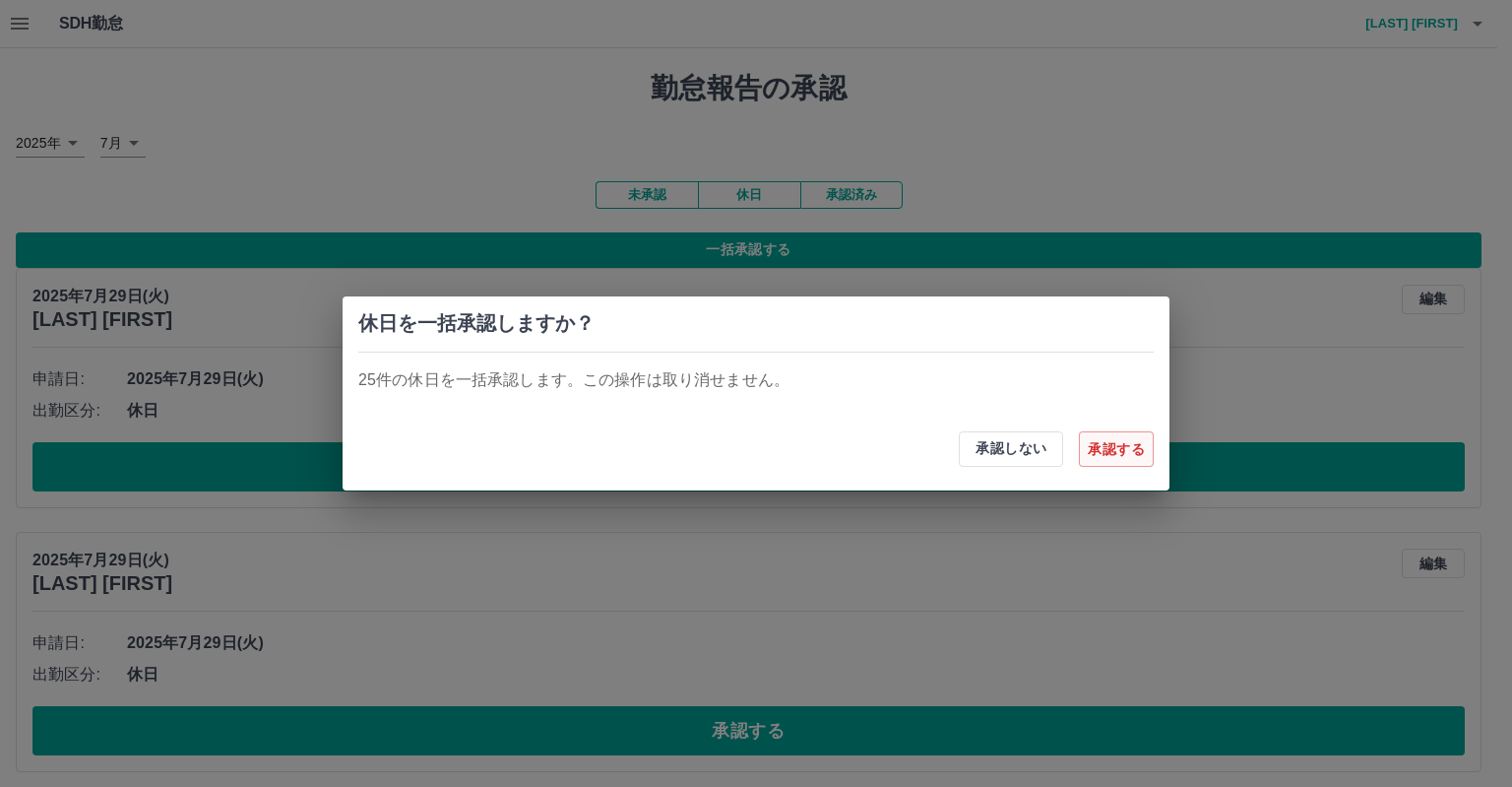 click on "承認する" at bounding box center [1116, 449] 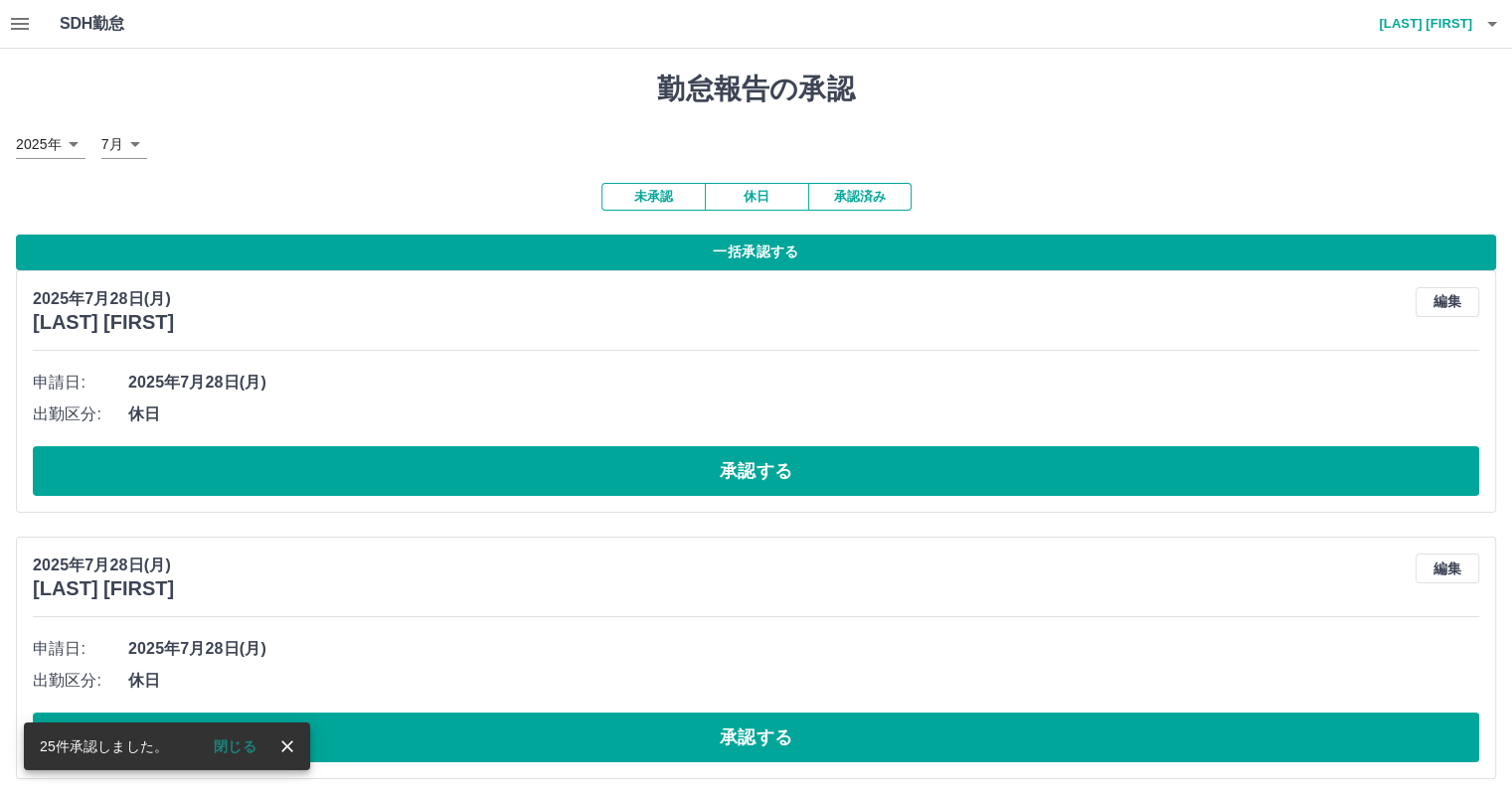click on "一括承認する" at bounding box center [756, 252] 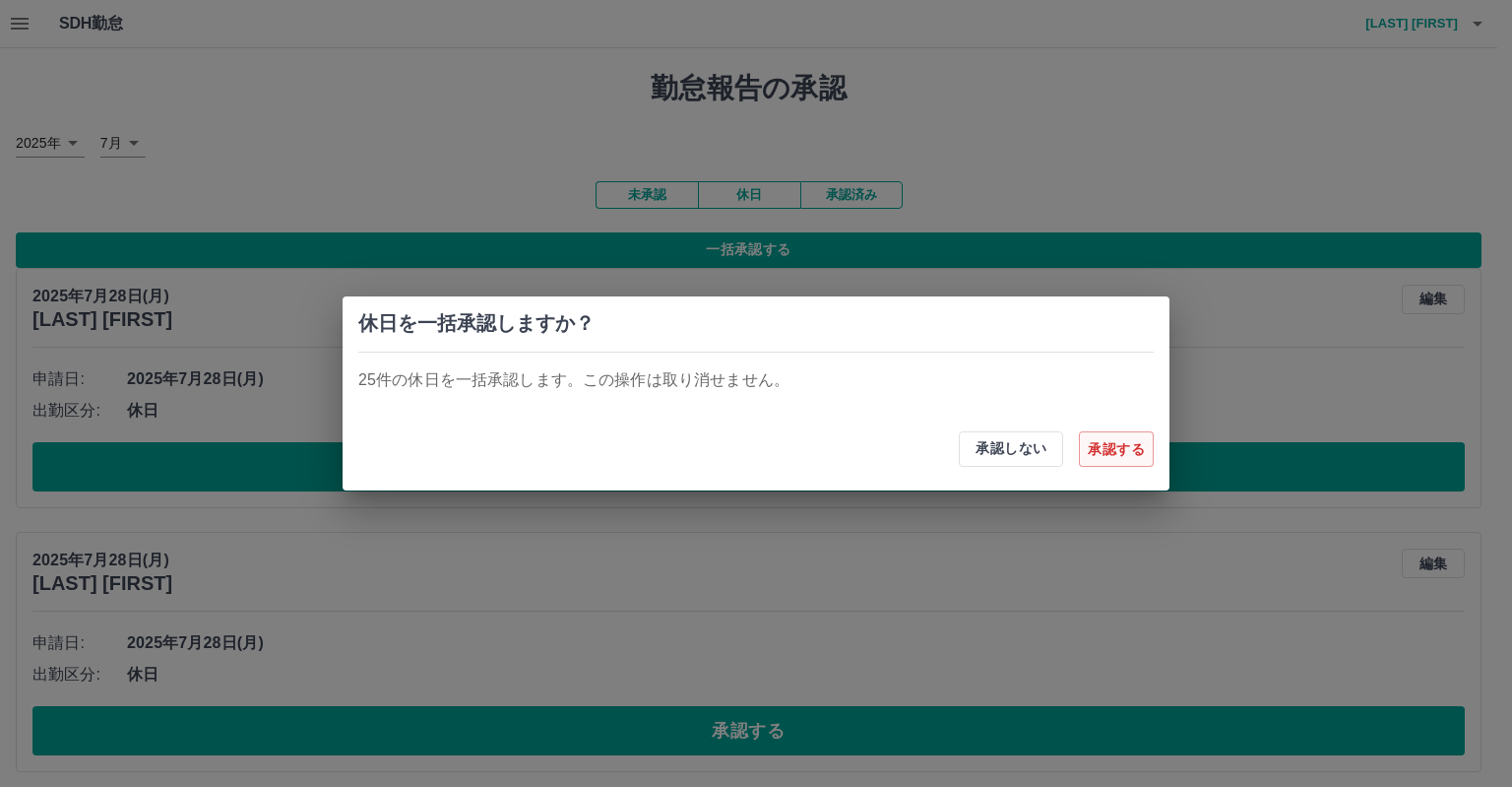 click on "承認する" at bounding box center (1116, 449) 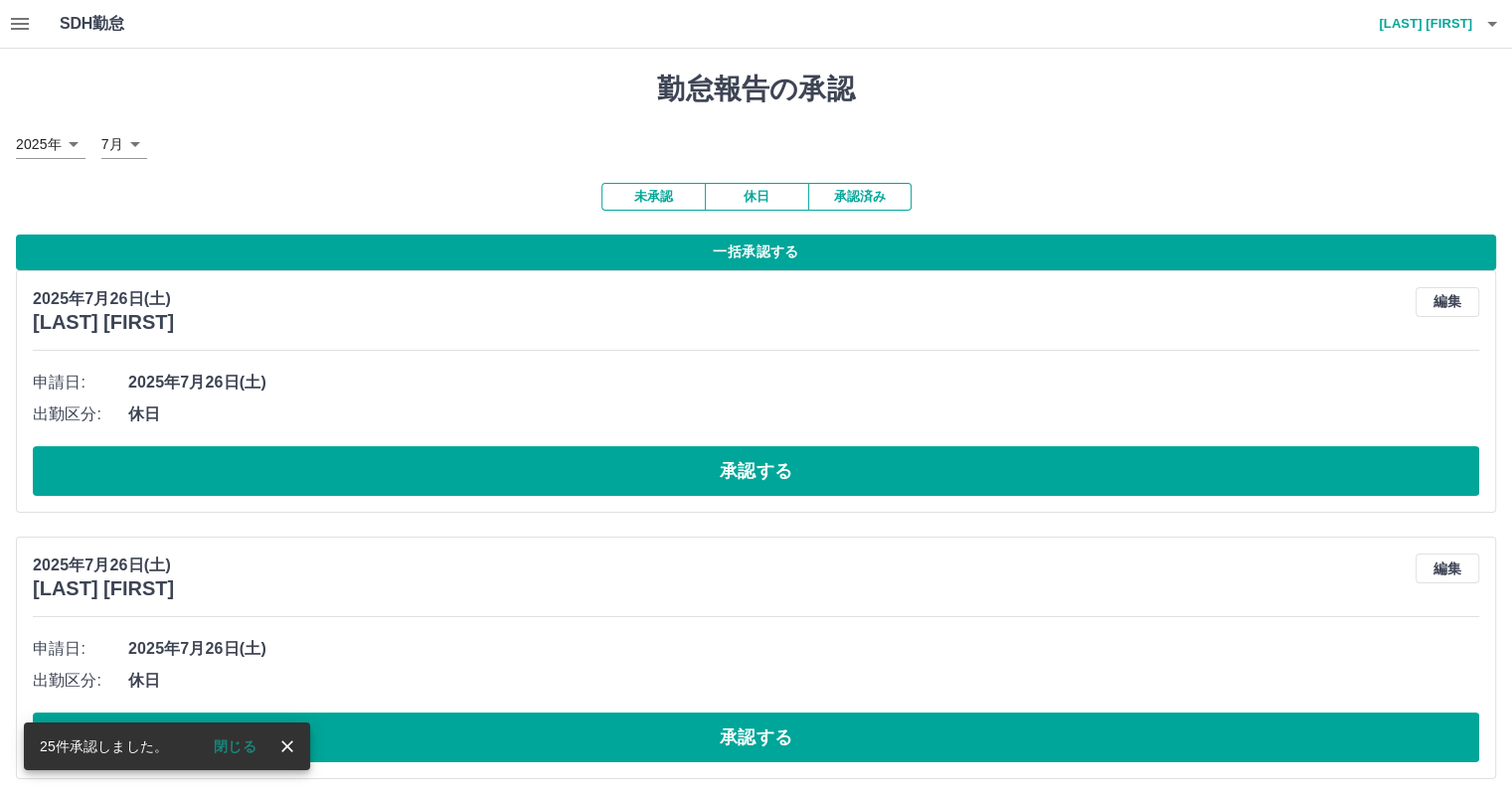 click on "一括承認する" at bounding box center (756, 252) 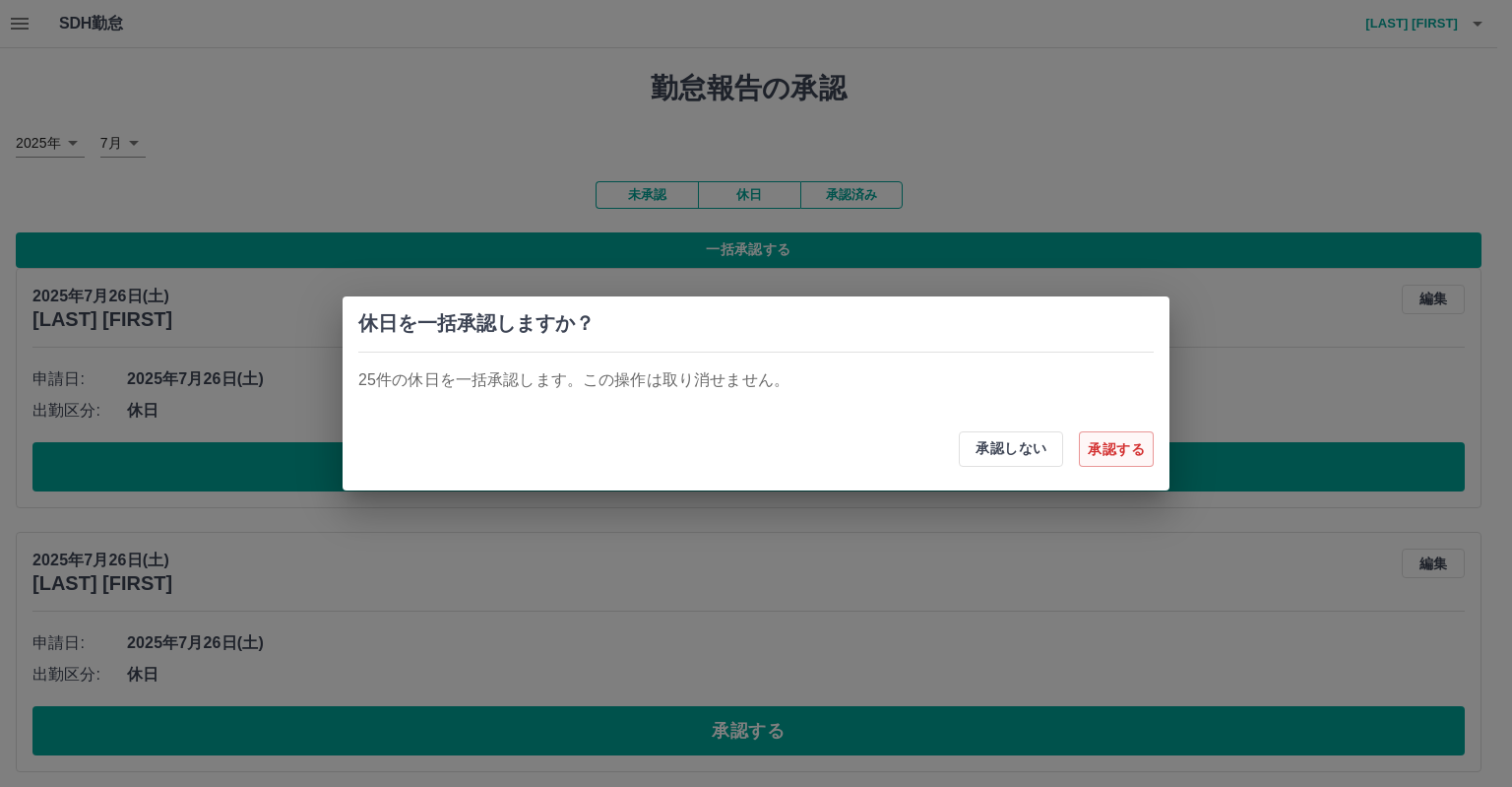 click on "承認する" at bounding box center (1116, 449) 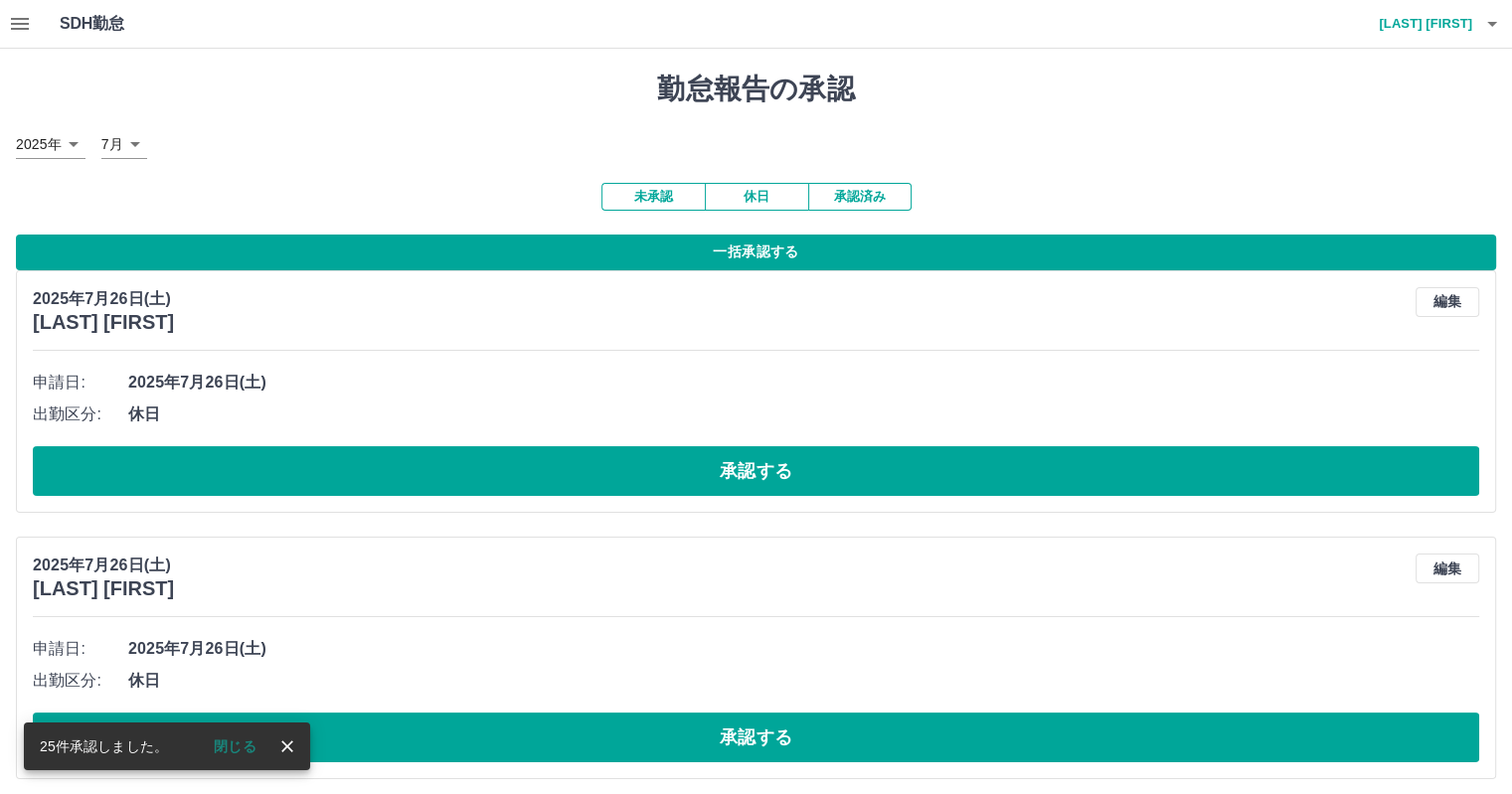 click on "一括承認する" at bounding box center [756, 252] 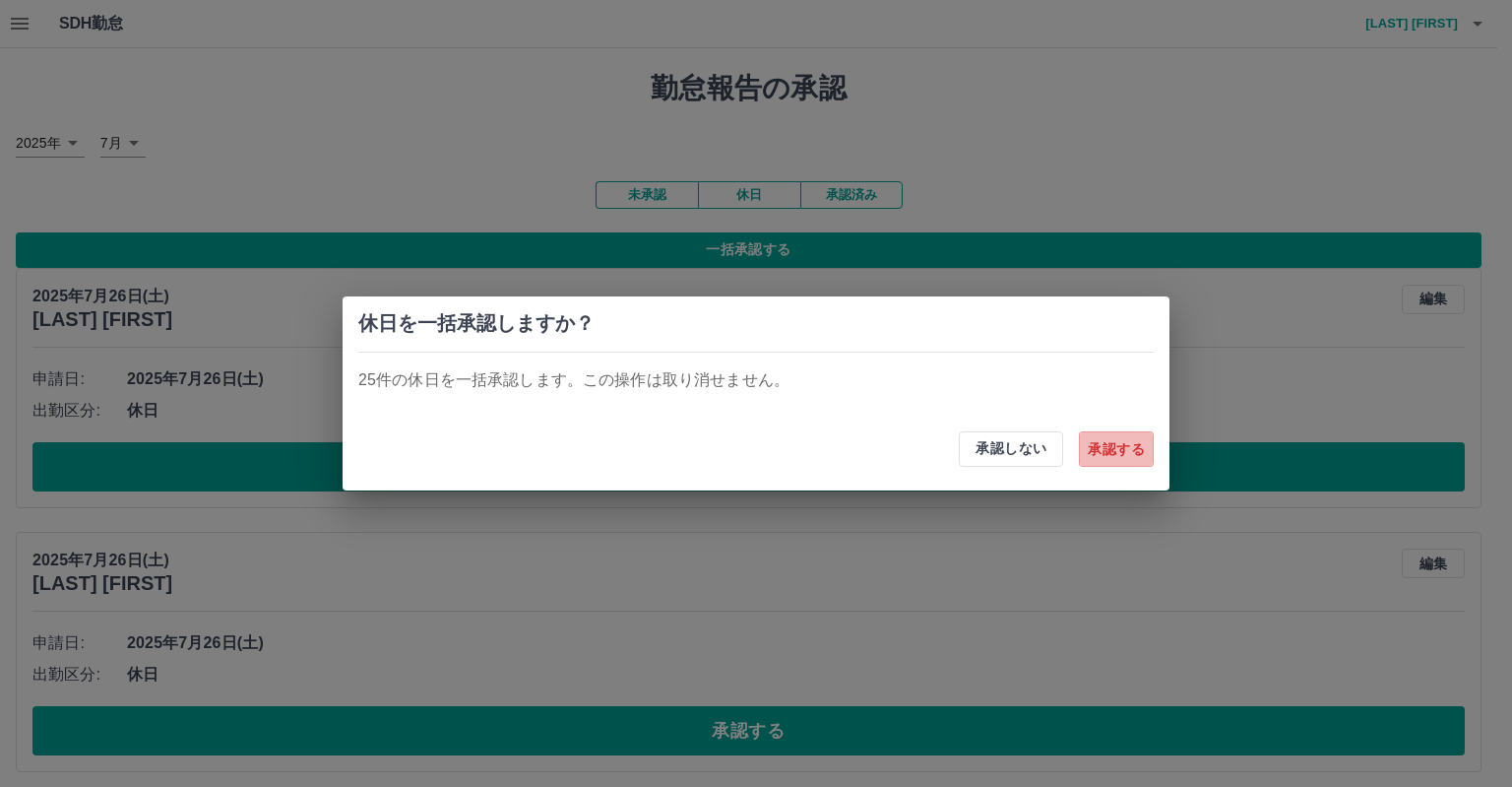 drag, startPoint x: 1099, startPoint y: 448, endPoint x: 1080, endPoint y: 440, distance: 20.615528 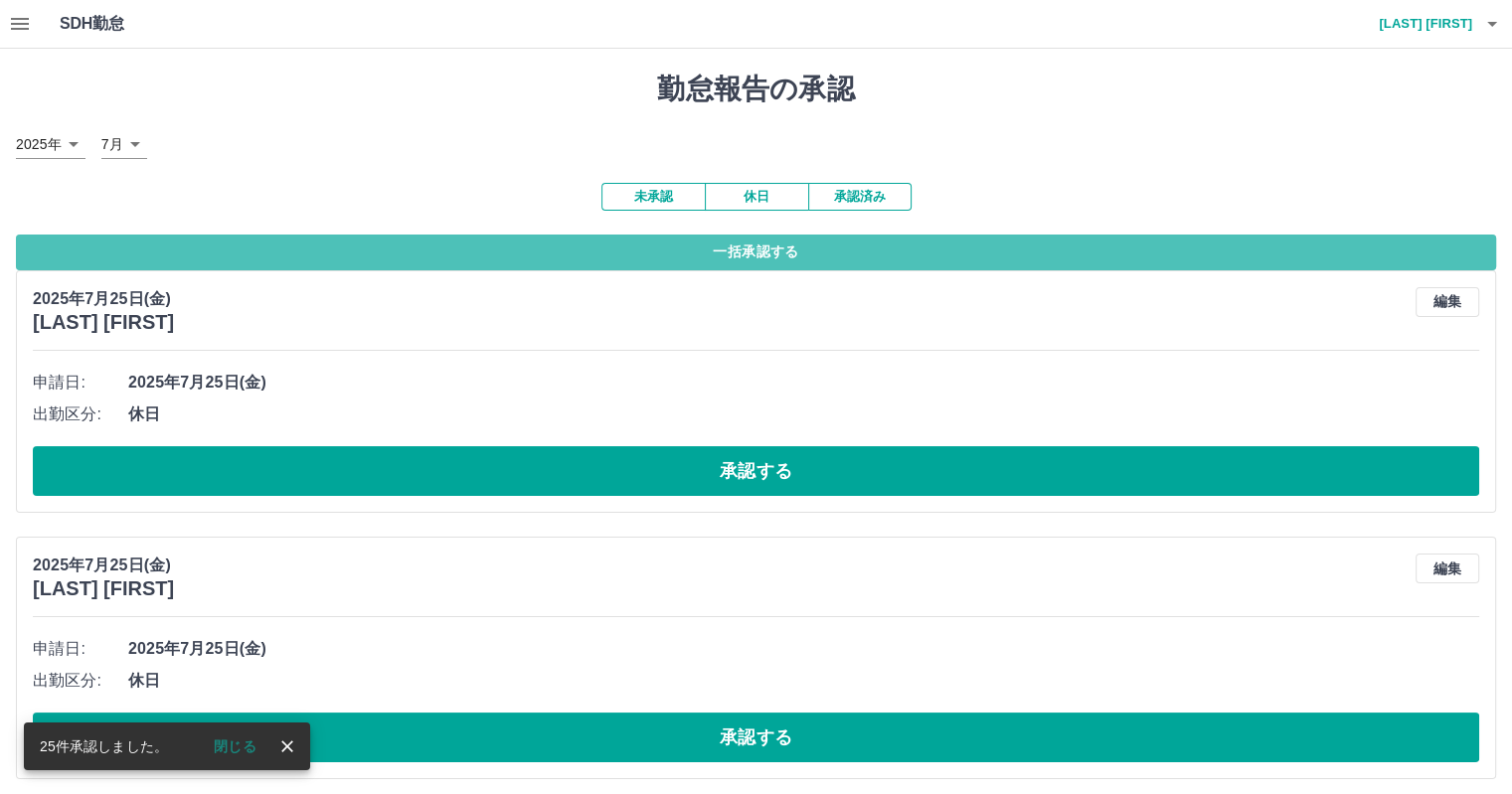 click on "一括承認する" at bounding box center [756, 252] 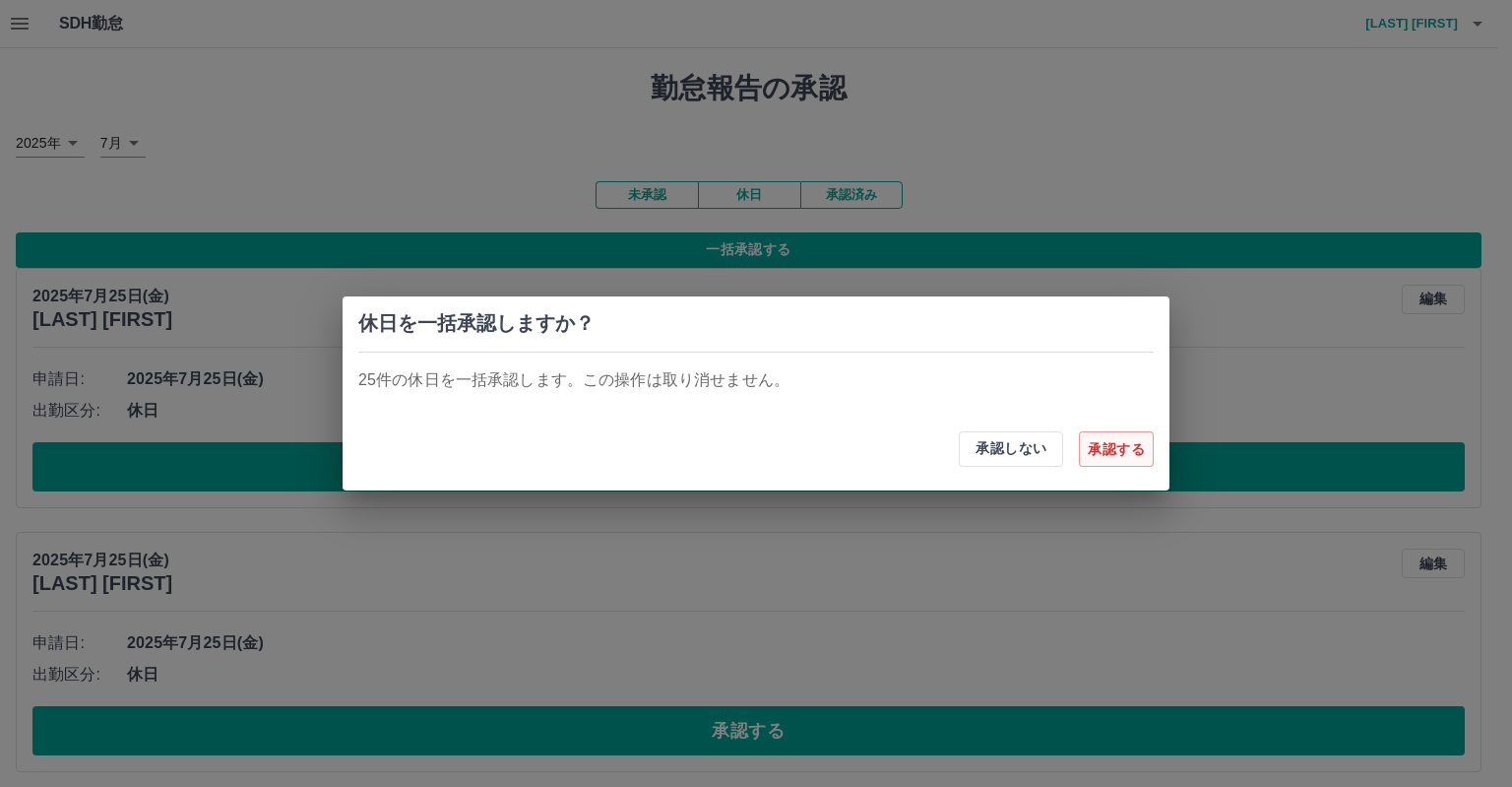 click on "承認する" at bounding box center [1116, 449] 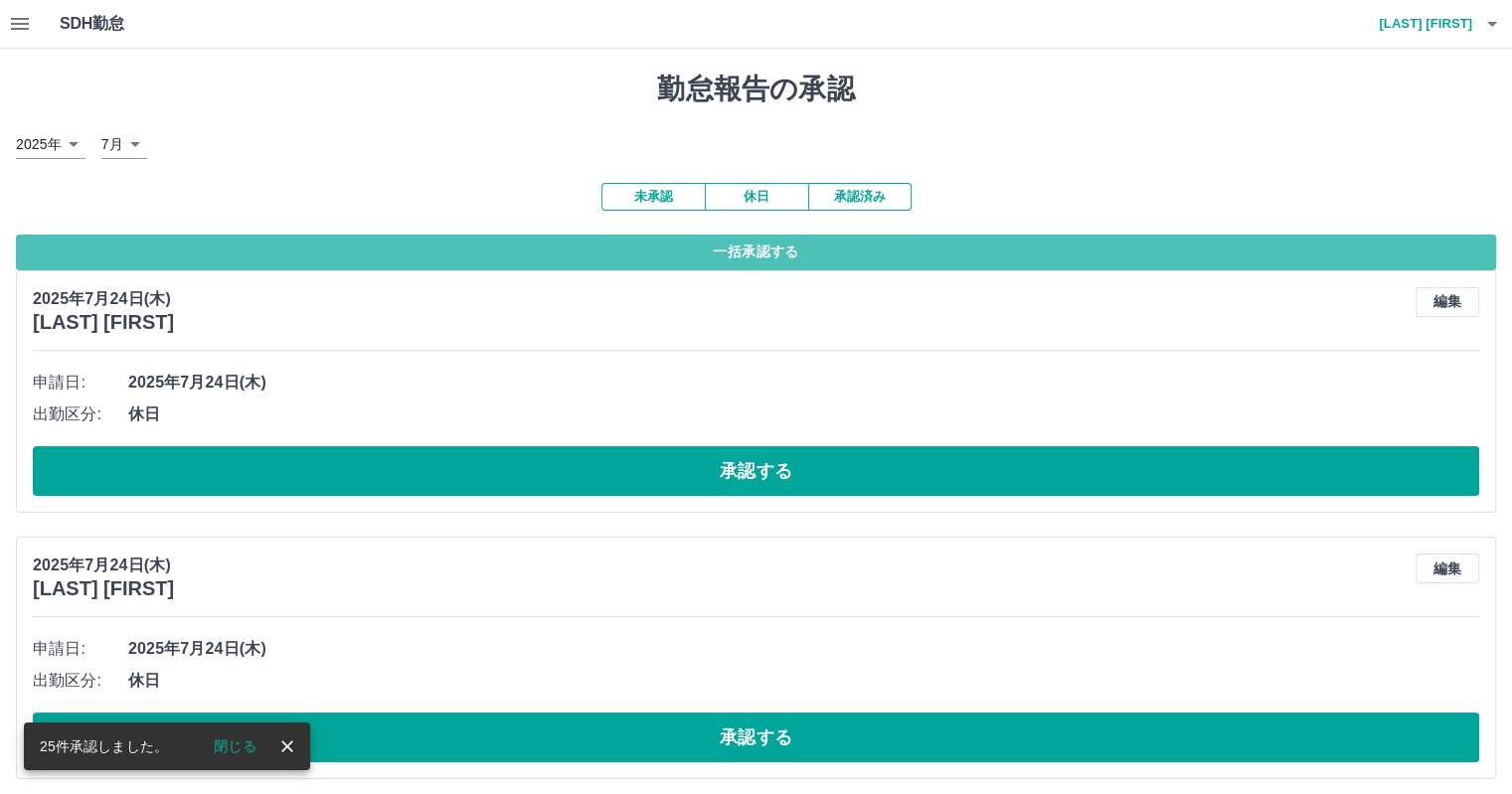 click on "一括承認する" at bounding box center (756, 252) 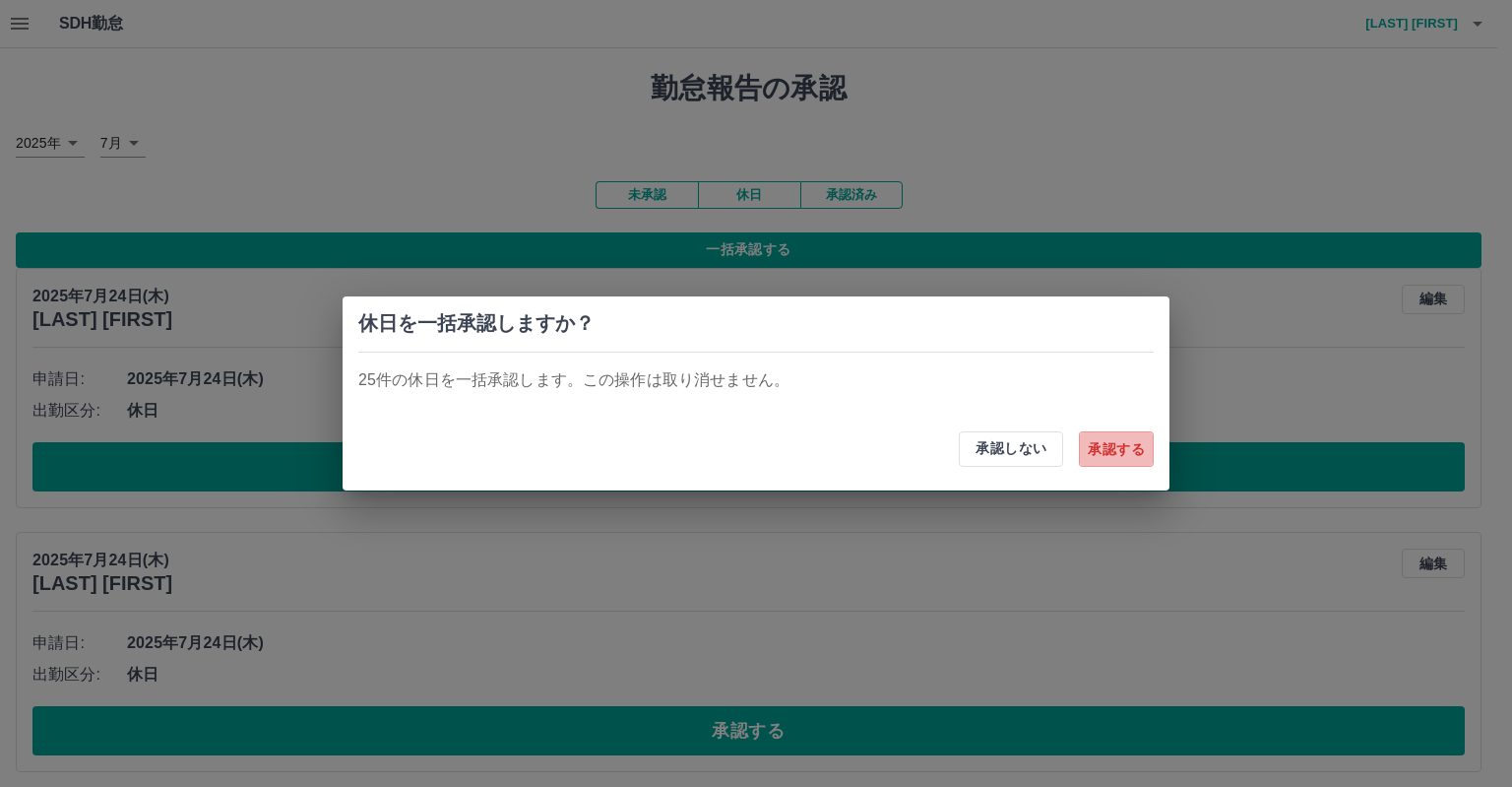 click on "承認する" at bounding box center (1116, 449) 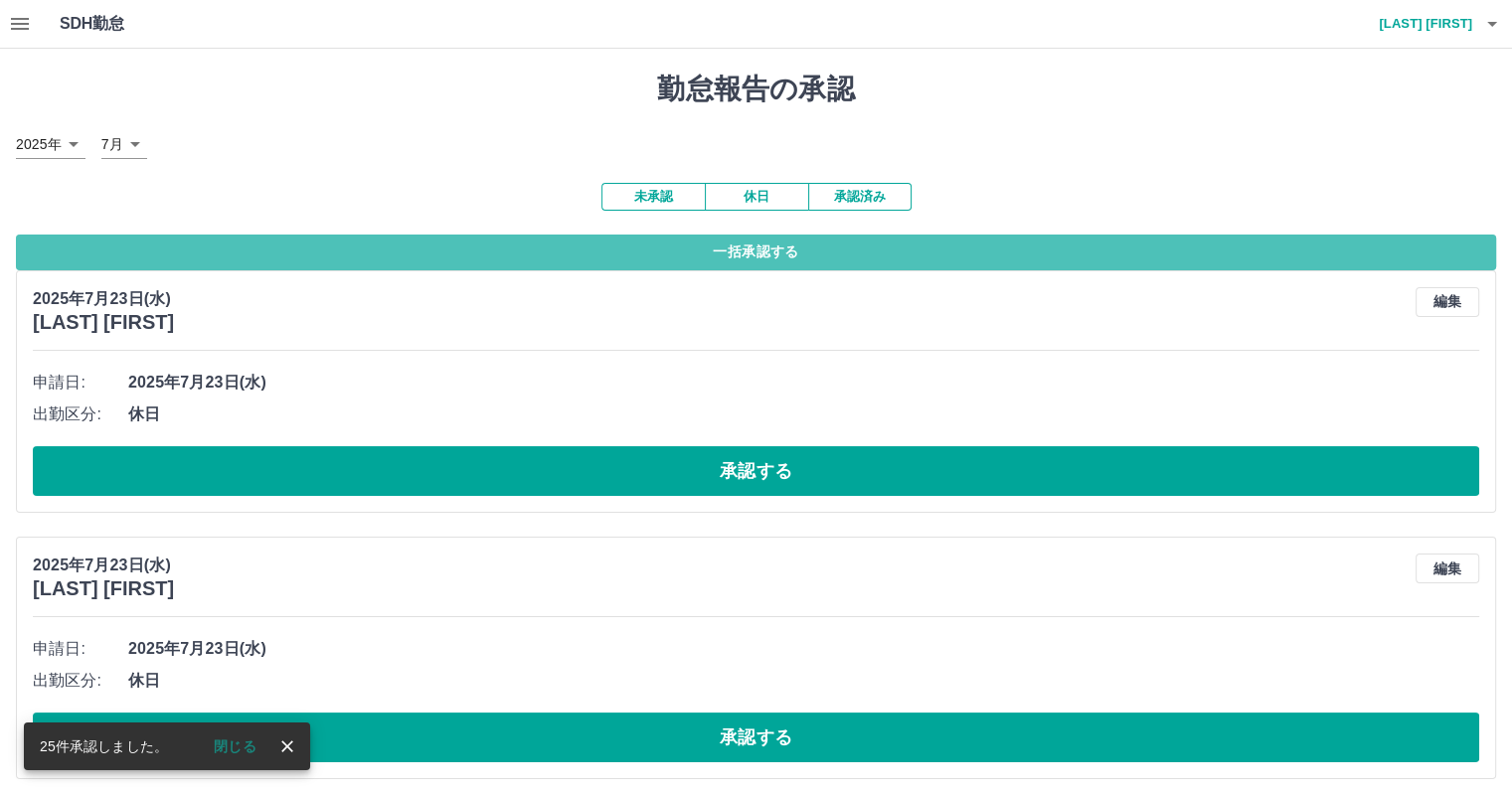 click on "一括承認する" at bounding box center (756, 252) 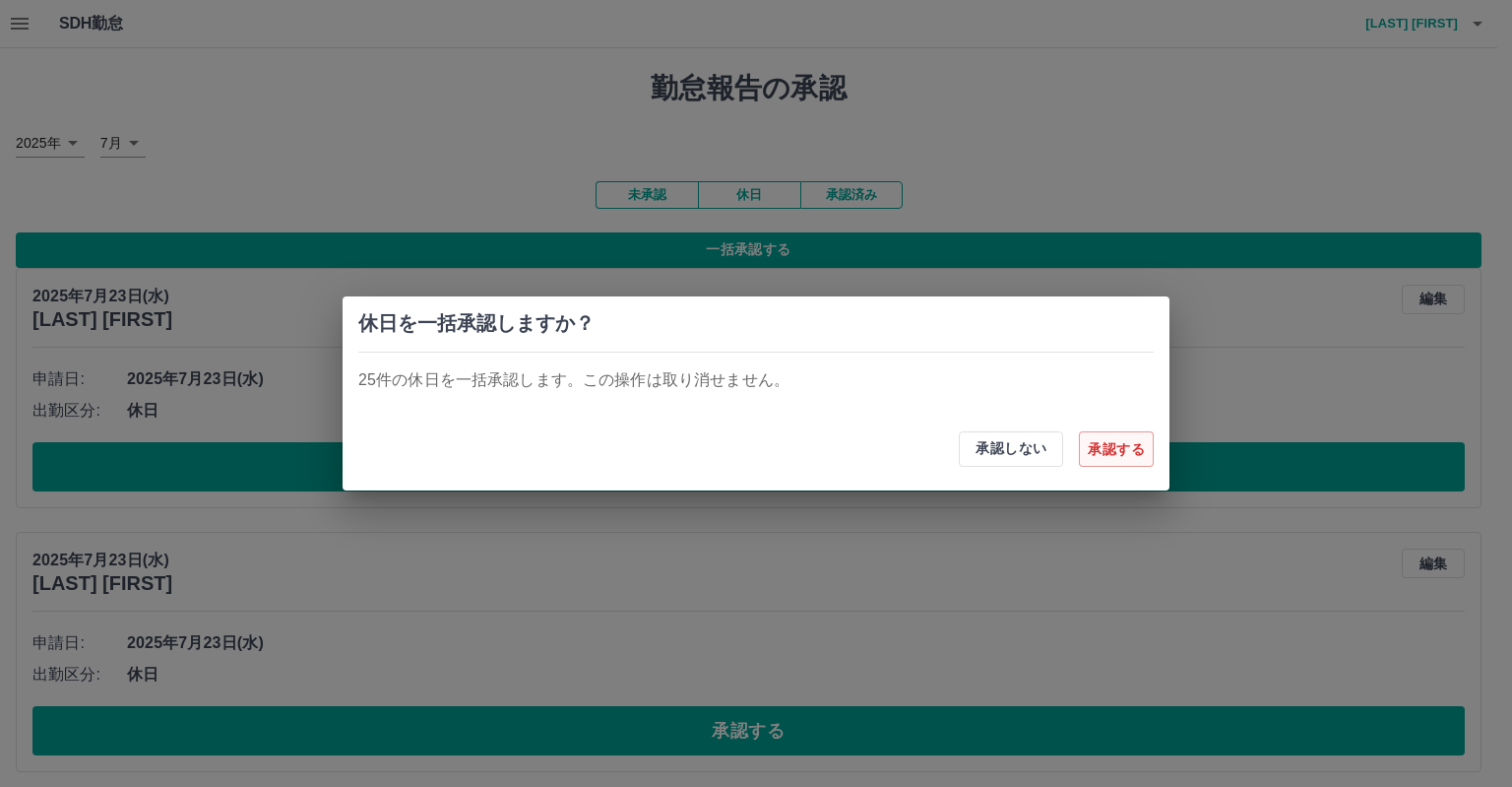 click on "承認する" at bounding box center (1116, 449) 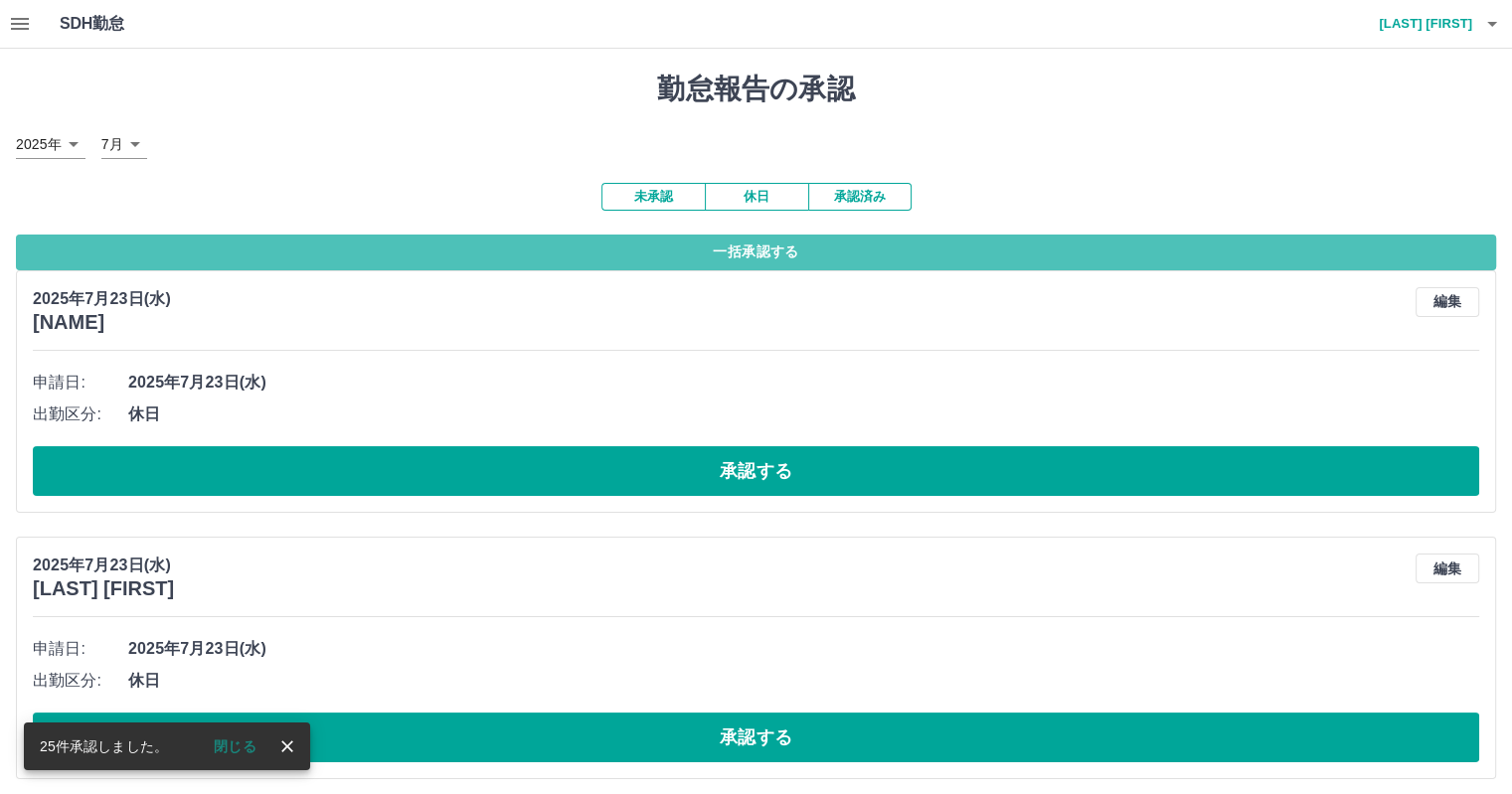 click on "一括承認する" at bounding box center [756, 252] 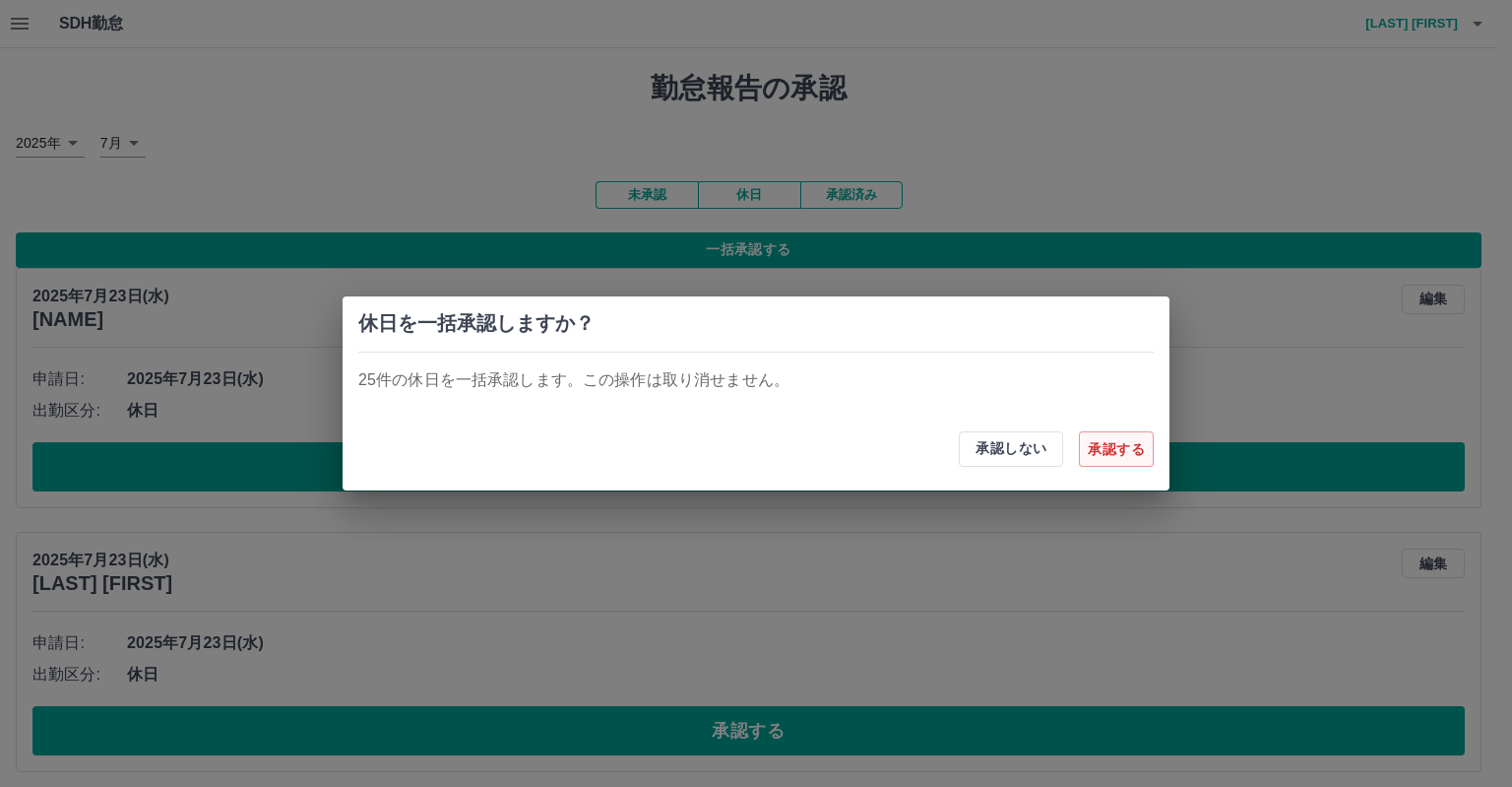 click on "承認する" at bounding box center (1116, 449) 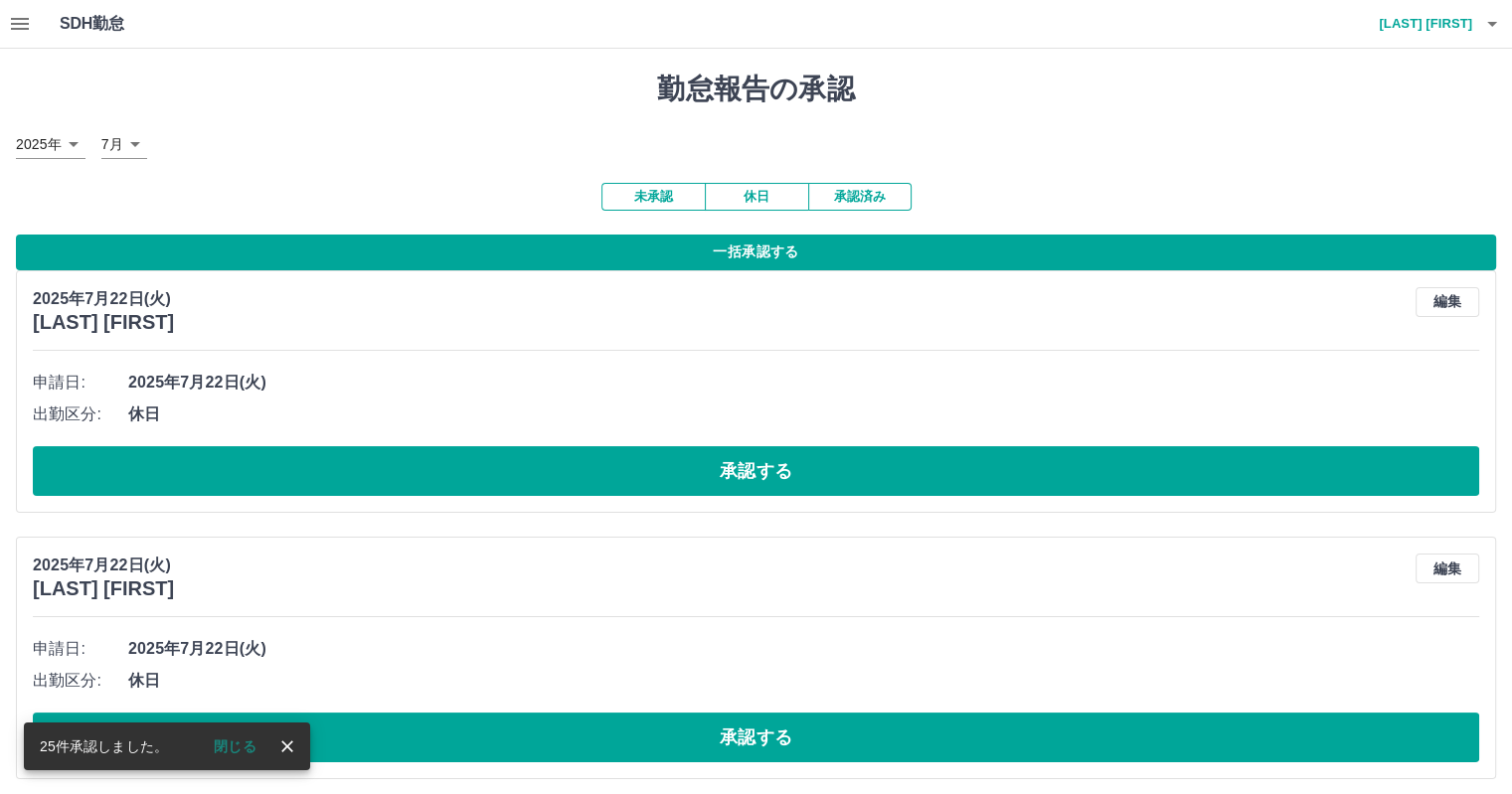 click on "一括承認する" at bounding box center [756, 252] 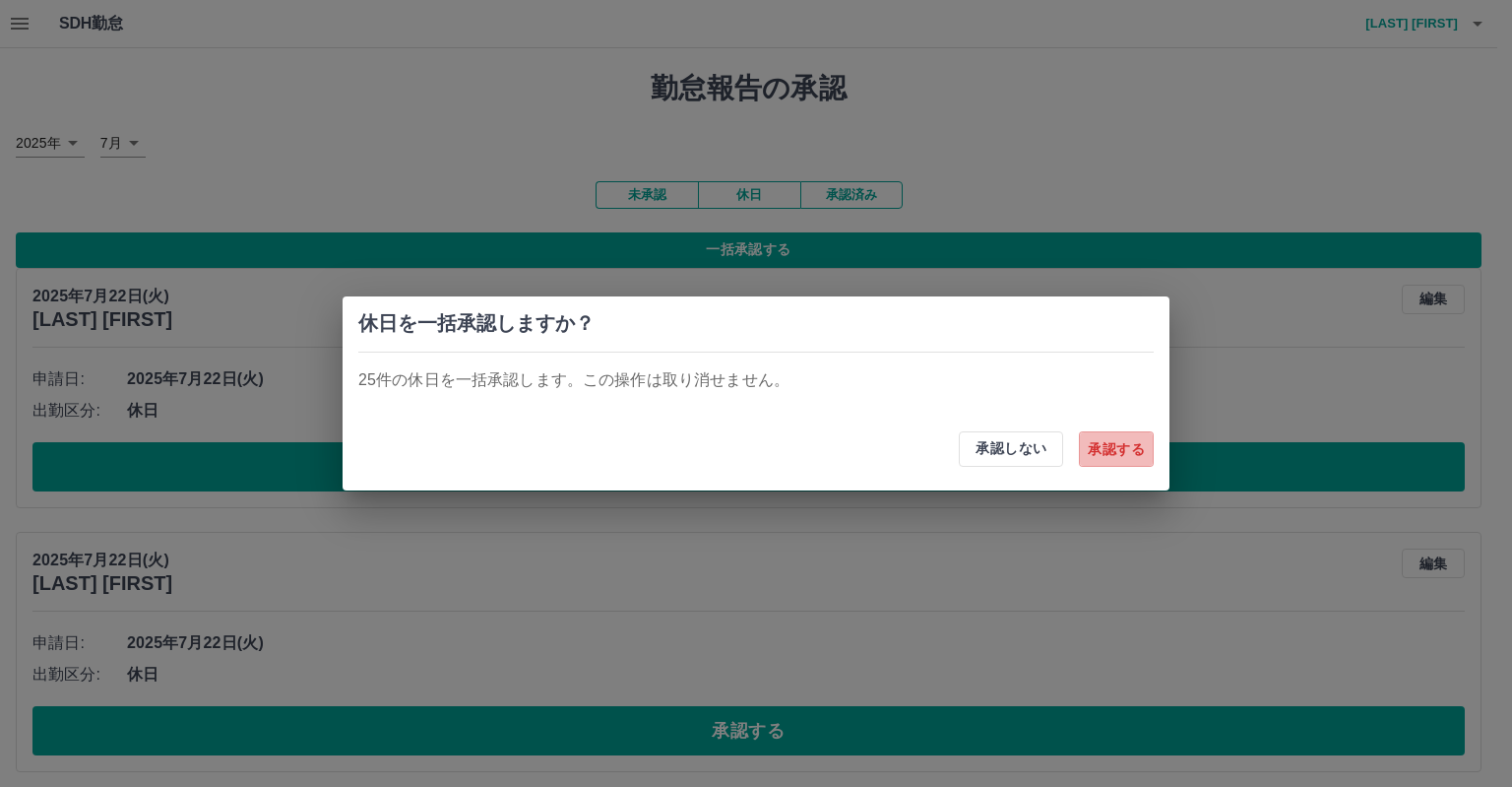 drag, startPoint x: 1137, startPoint y: 452, endPoint x: 1090, endPoint y: 433, distance: 50.69517 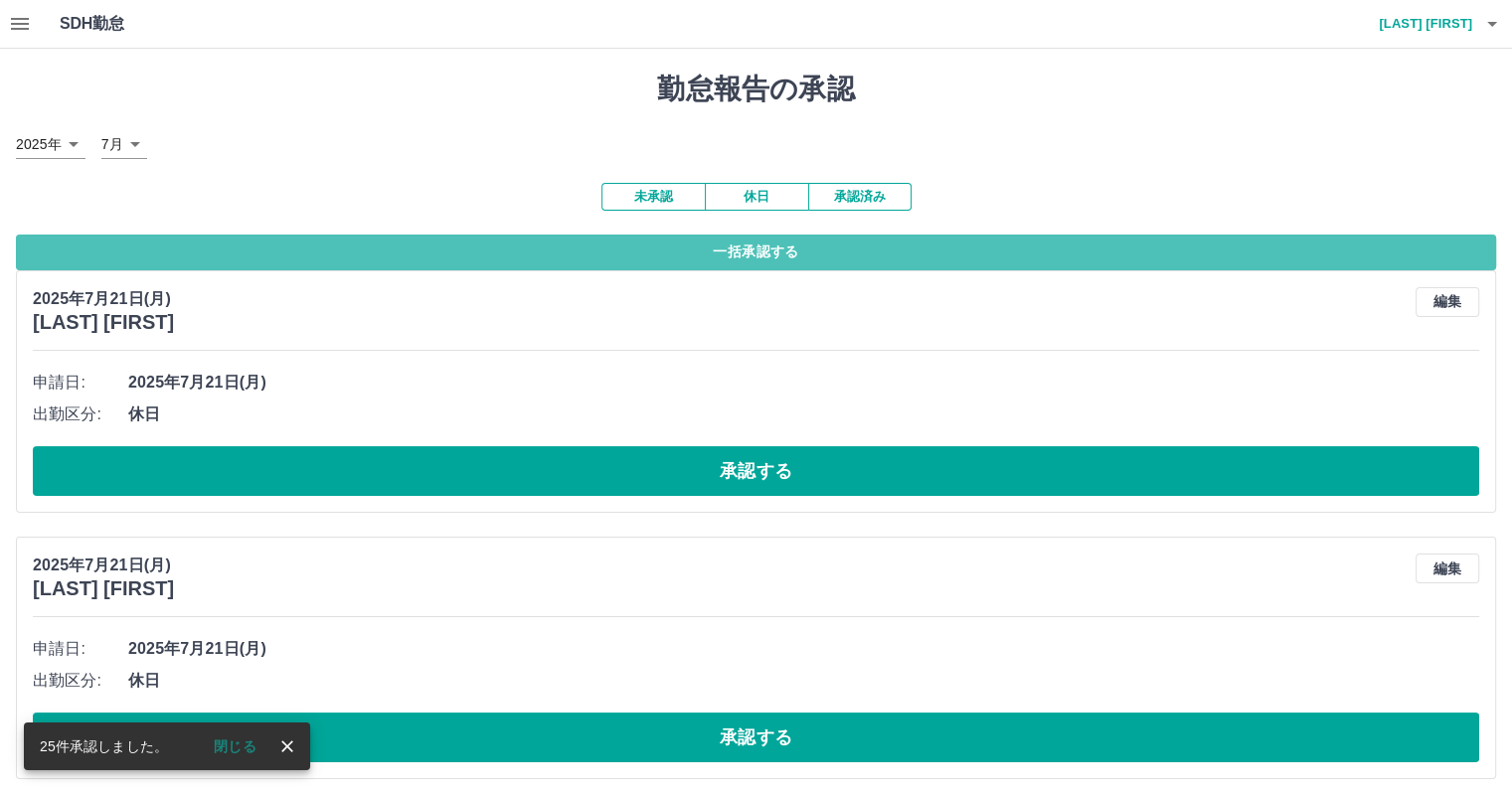 click on "一括承認する" at bounding box center [756, 252] 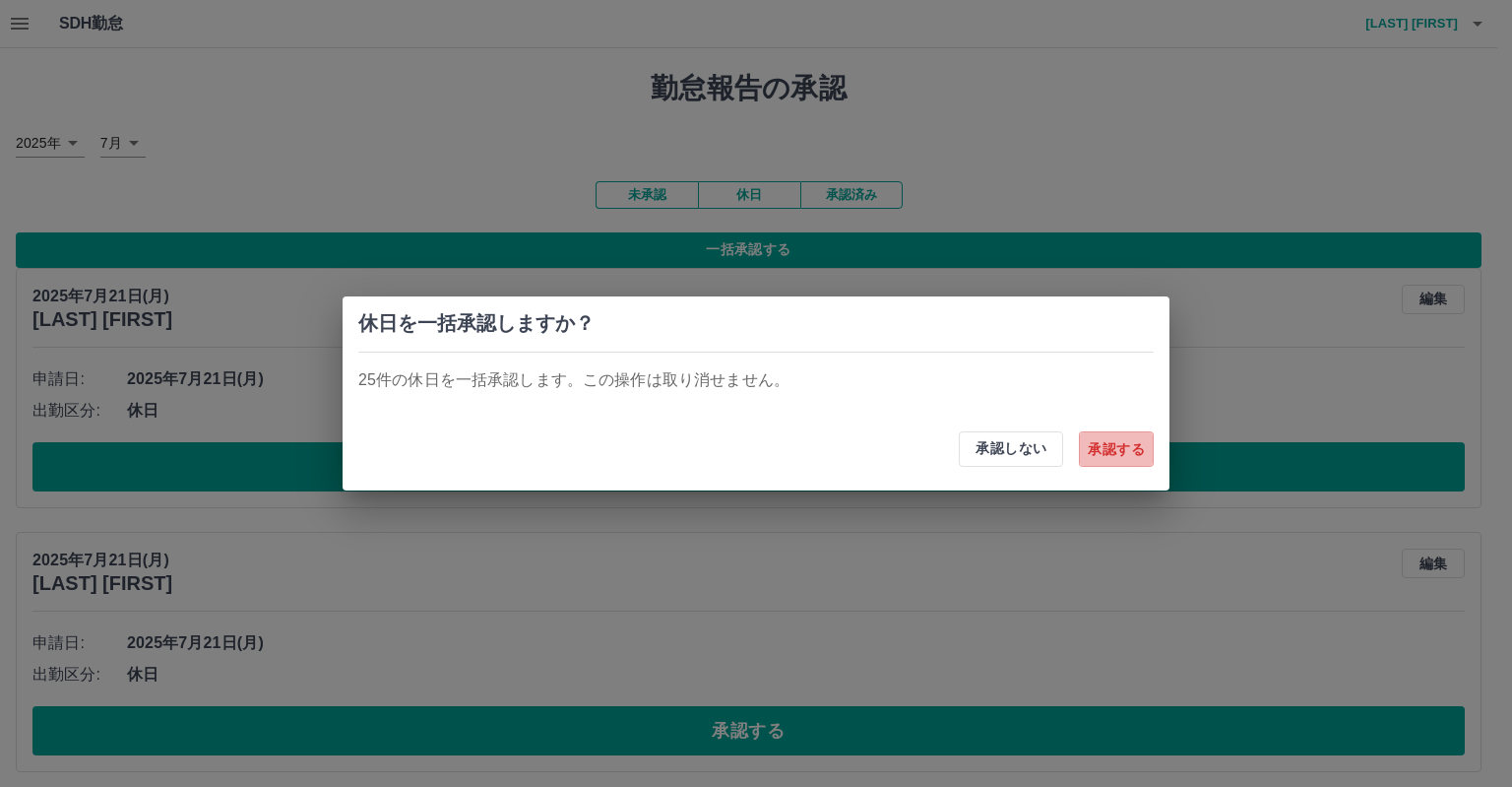 click on "承認する" at bounding box center [1116, 449] 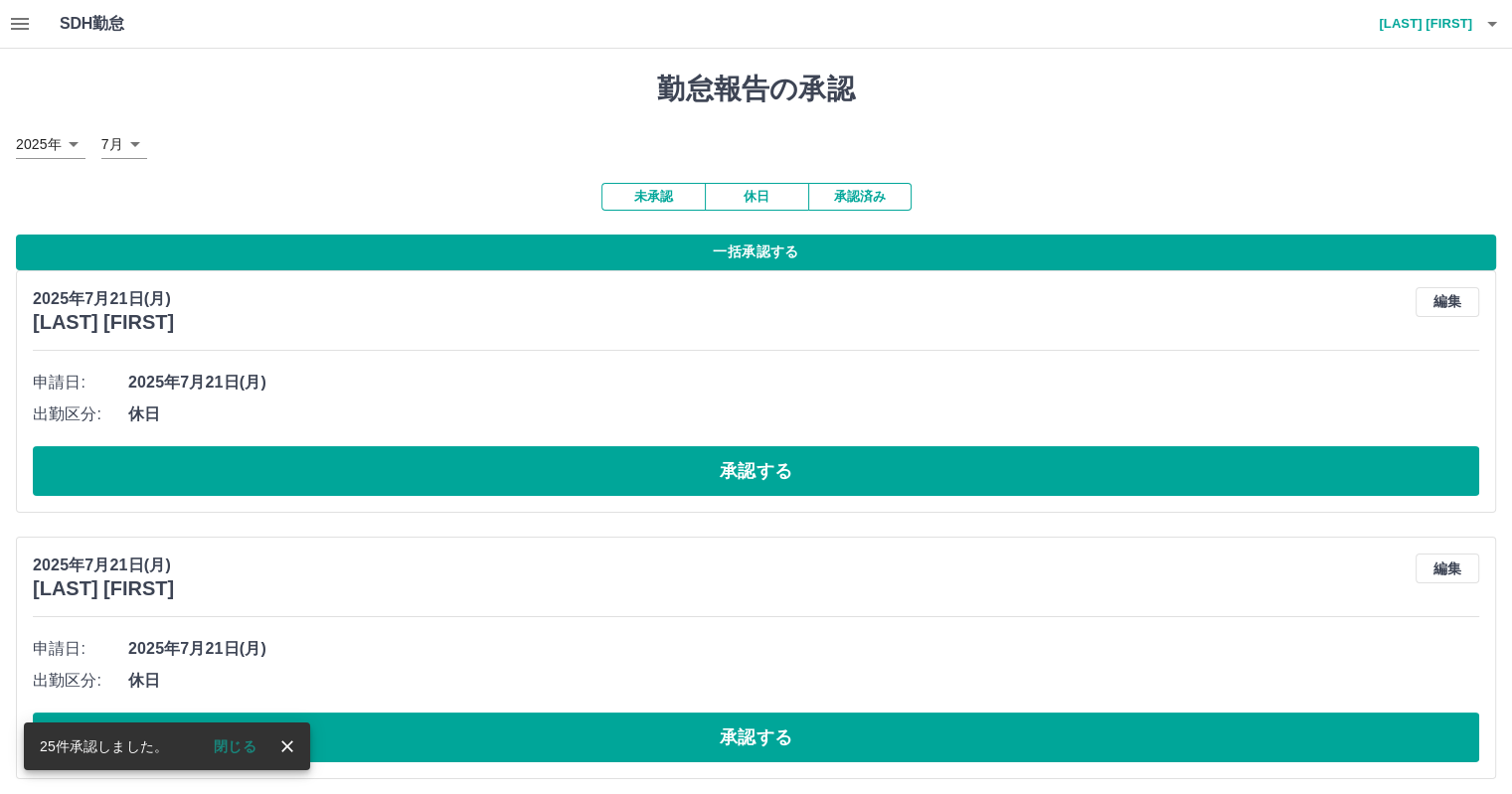 click on "一括承認する" at bounding box center [756, 252] 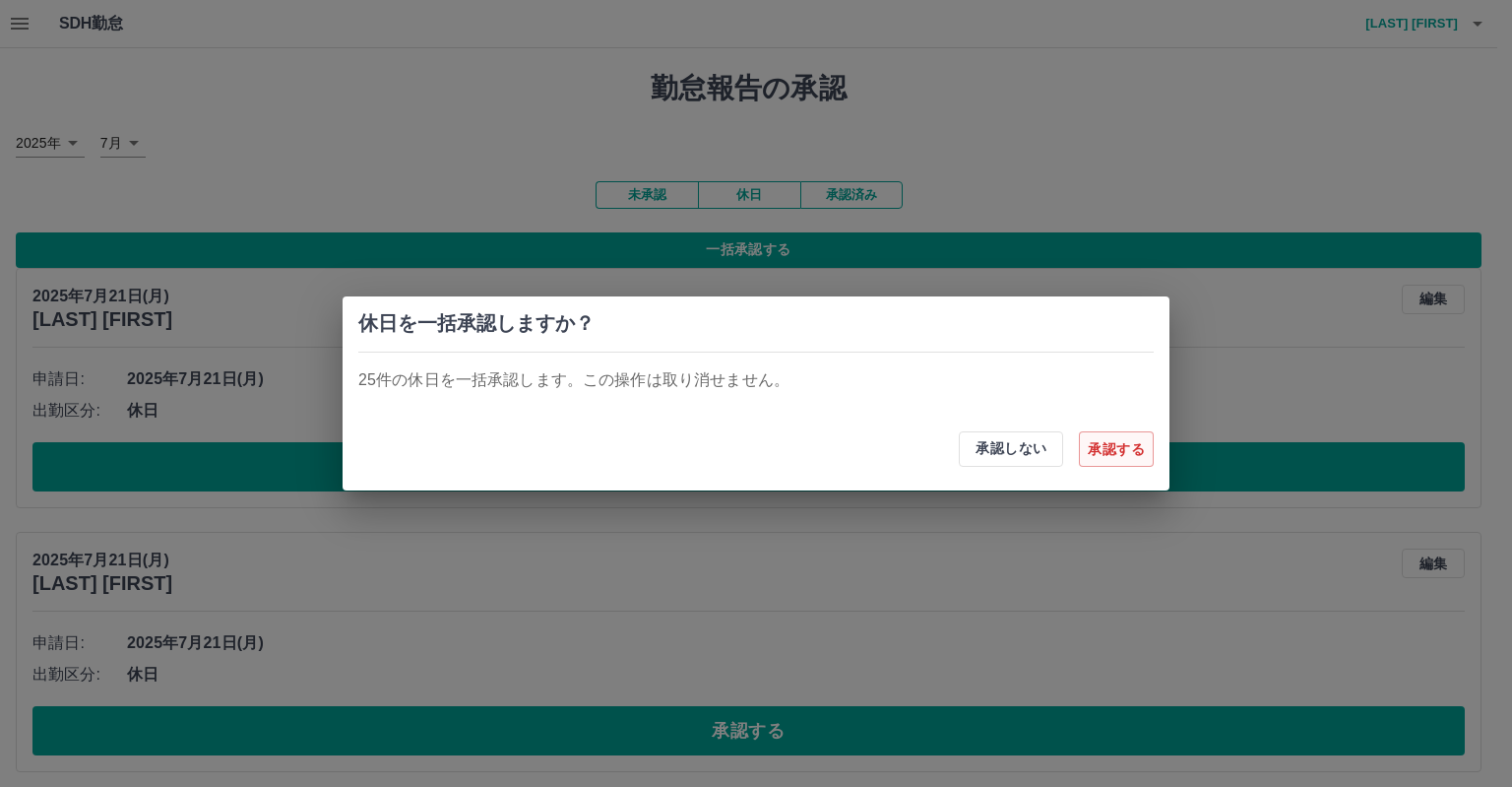 click on "承認する" at bounding box center (1116, 449) 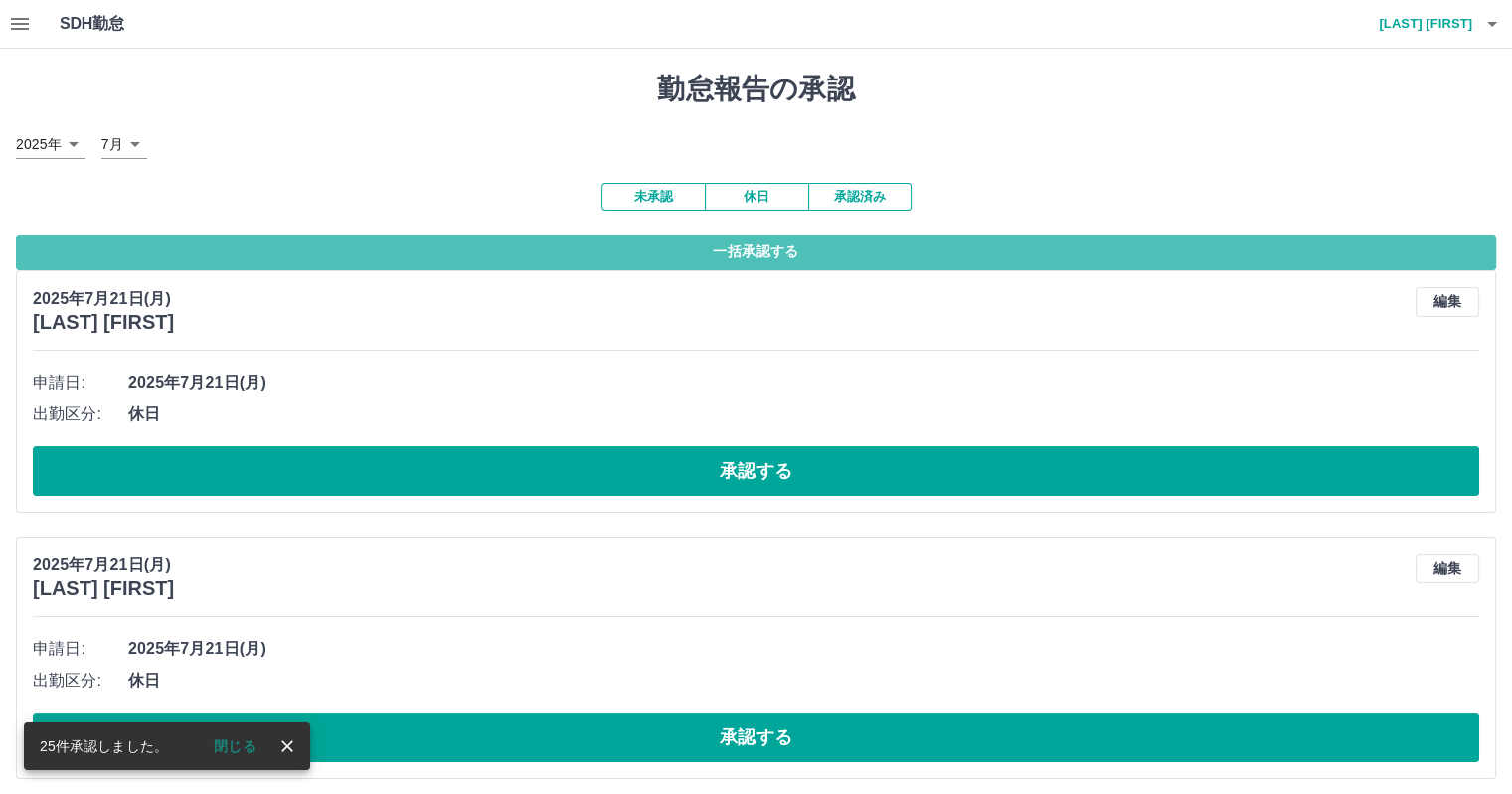 click on "一括承認する" at bounding box center (756, 252) 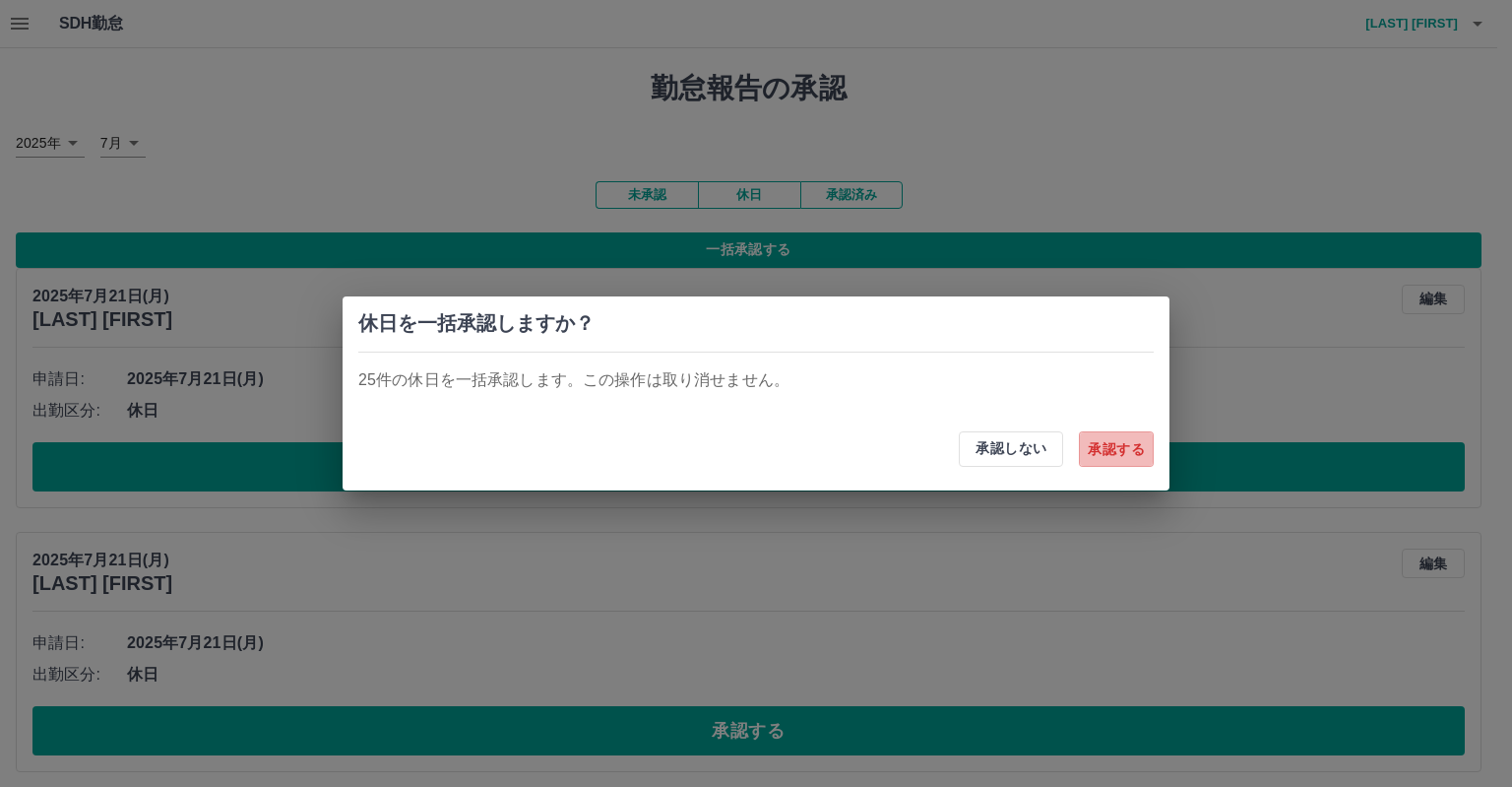 click on "承認する" at bounding box center [1116, 449] 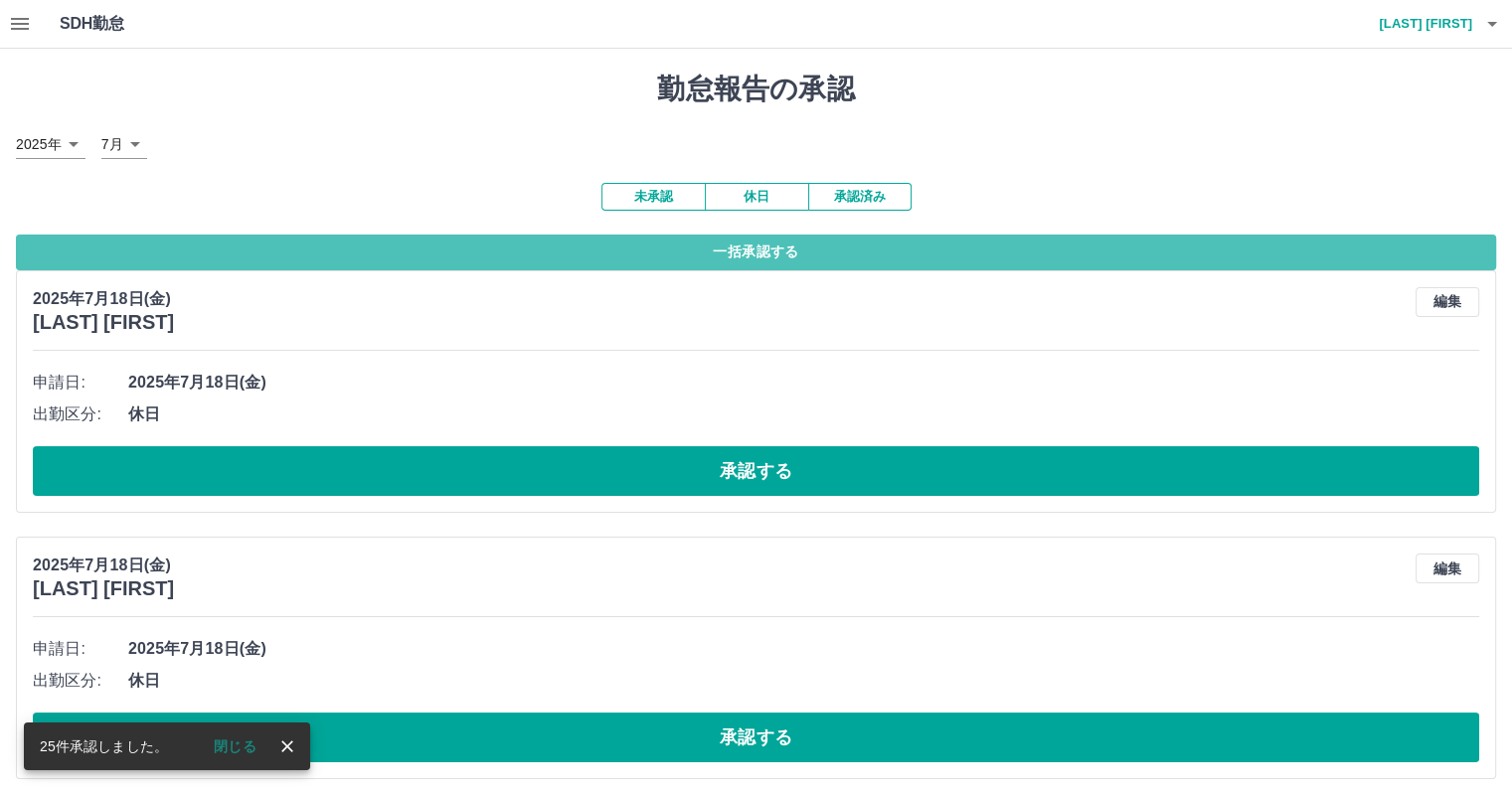 click on "一括承認する" at bounding box center (756, 252) 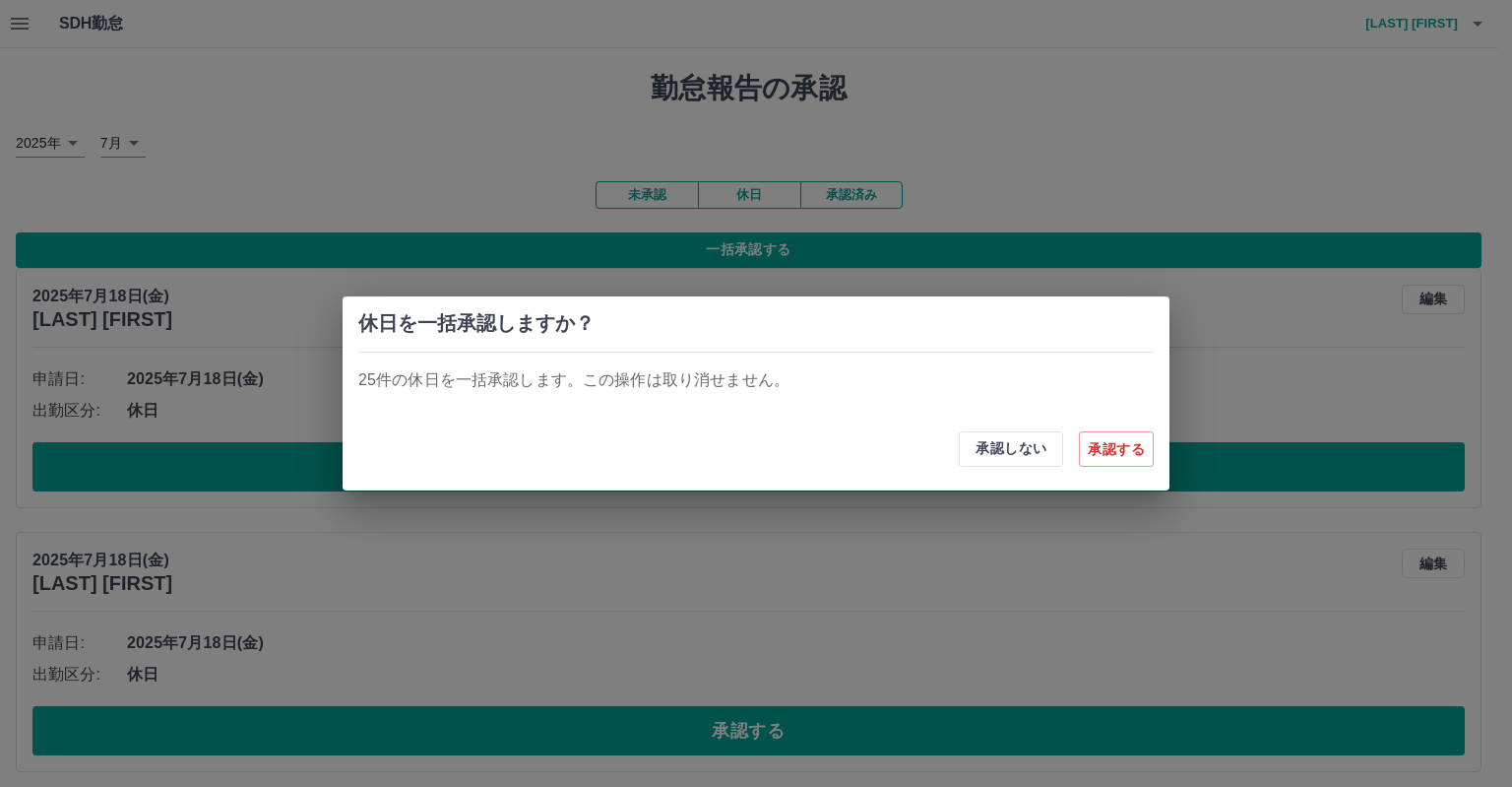click on "休日を一括承認しますか？ 25件の休日を一括承認します。この操作は取り消せません。 承認しない 承認する" at bounding box center (756, 393) 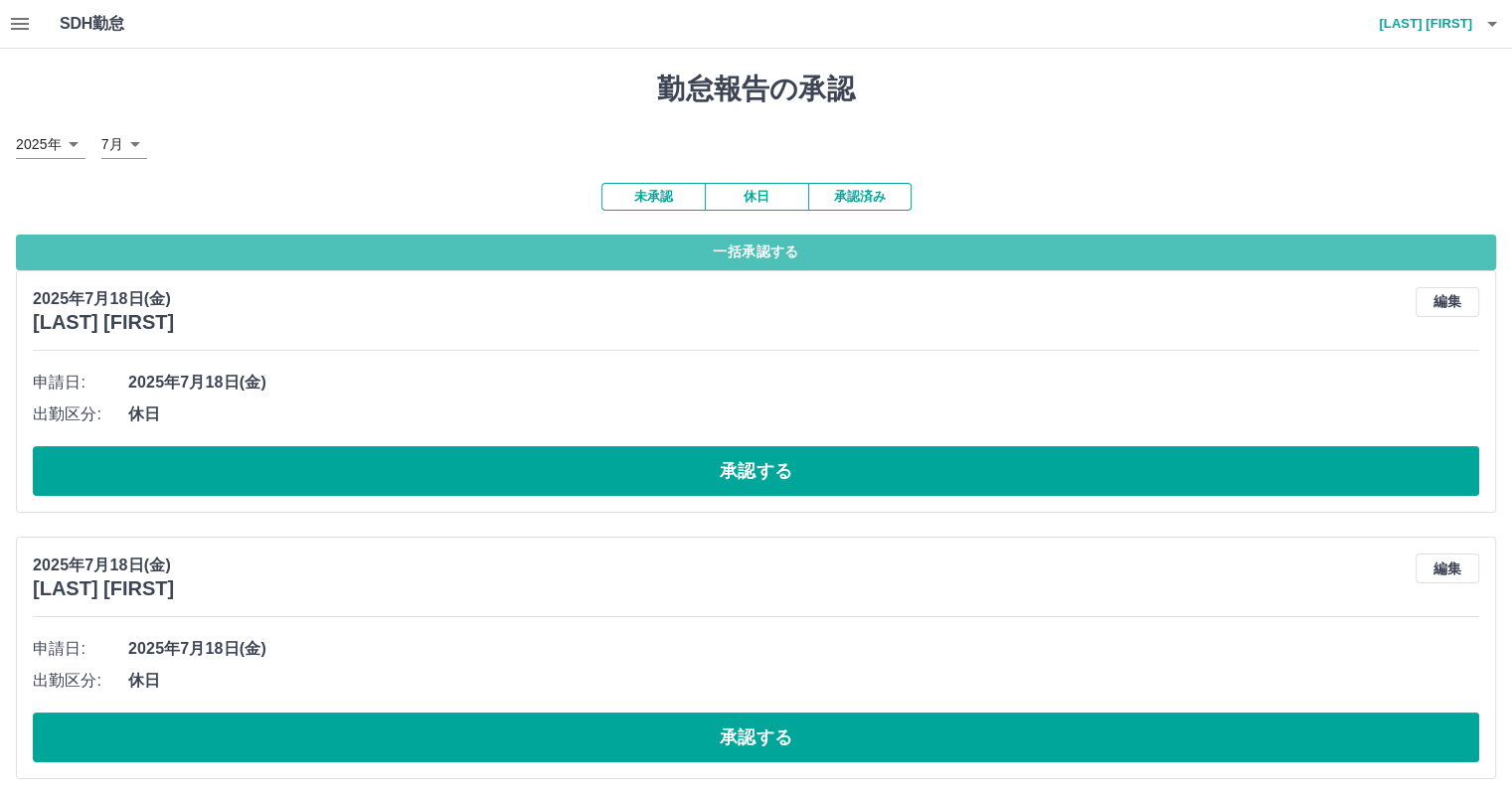 click on "一括承認する" at bounding box center (756, 252) 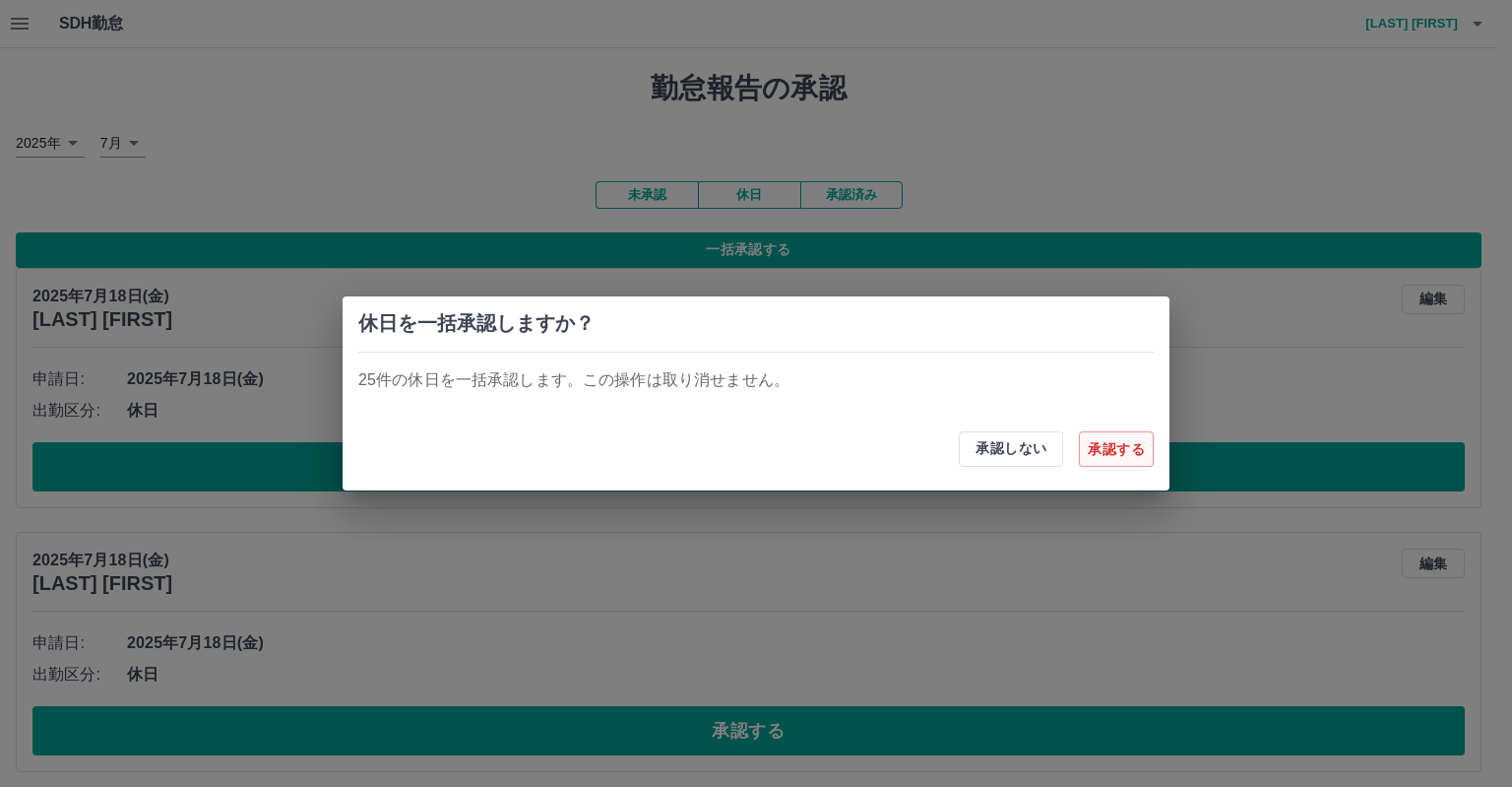 click on "承認する" at bounding box center [1116, 449] 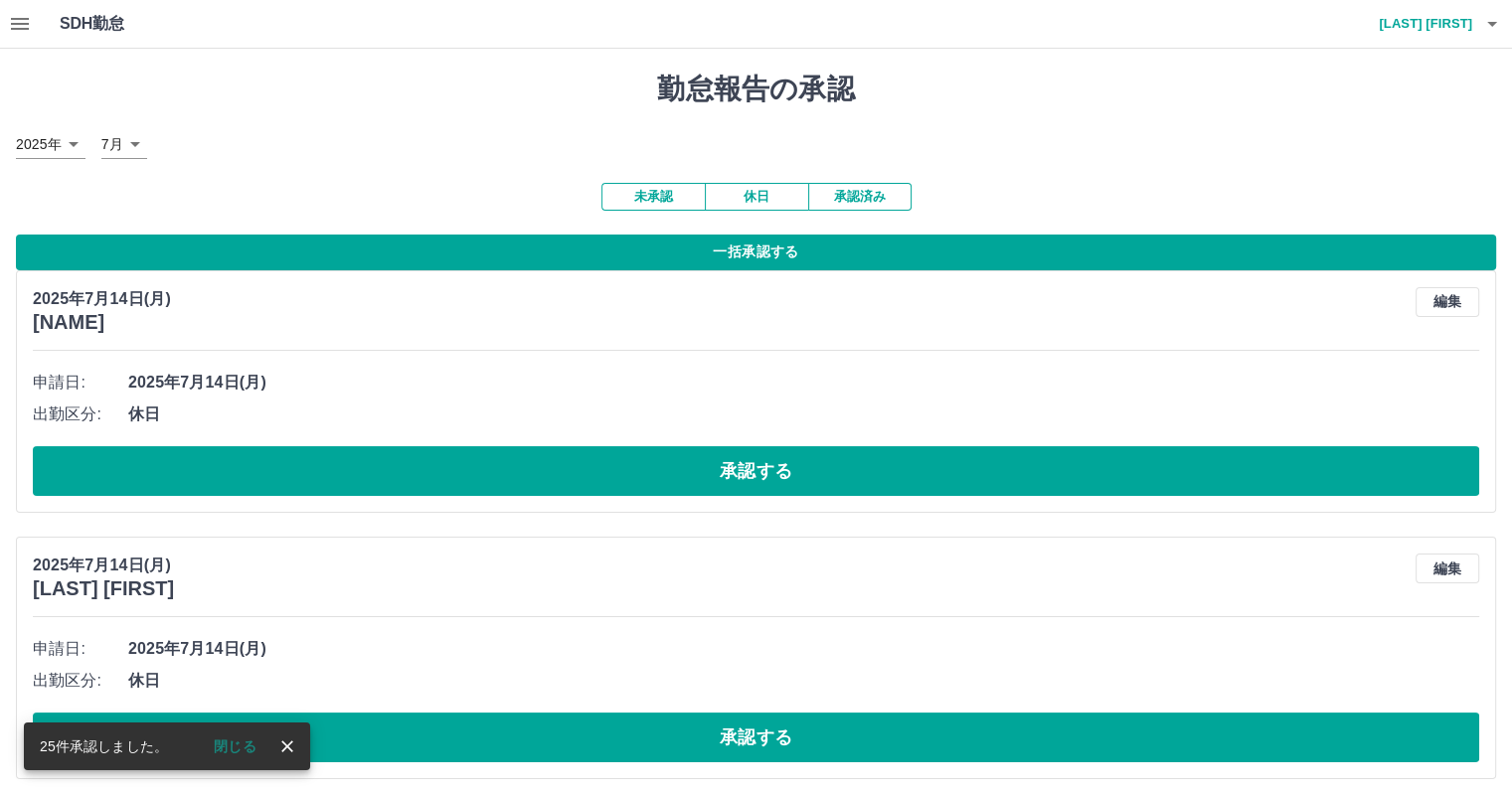 click on "一括承認する" at bounding box center [756, 252] 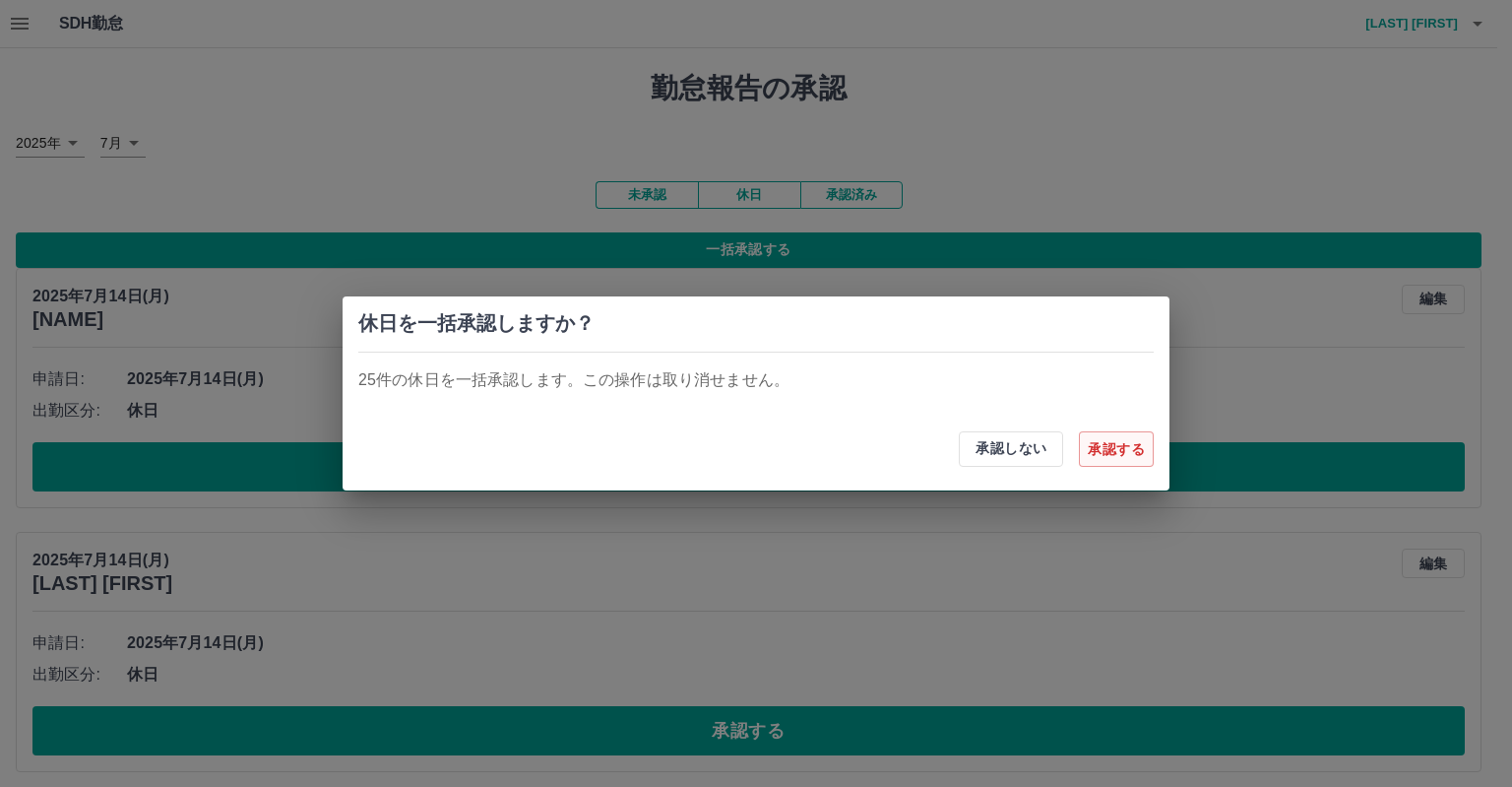 click on "承認する" at bounding box center (1116, 449) 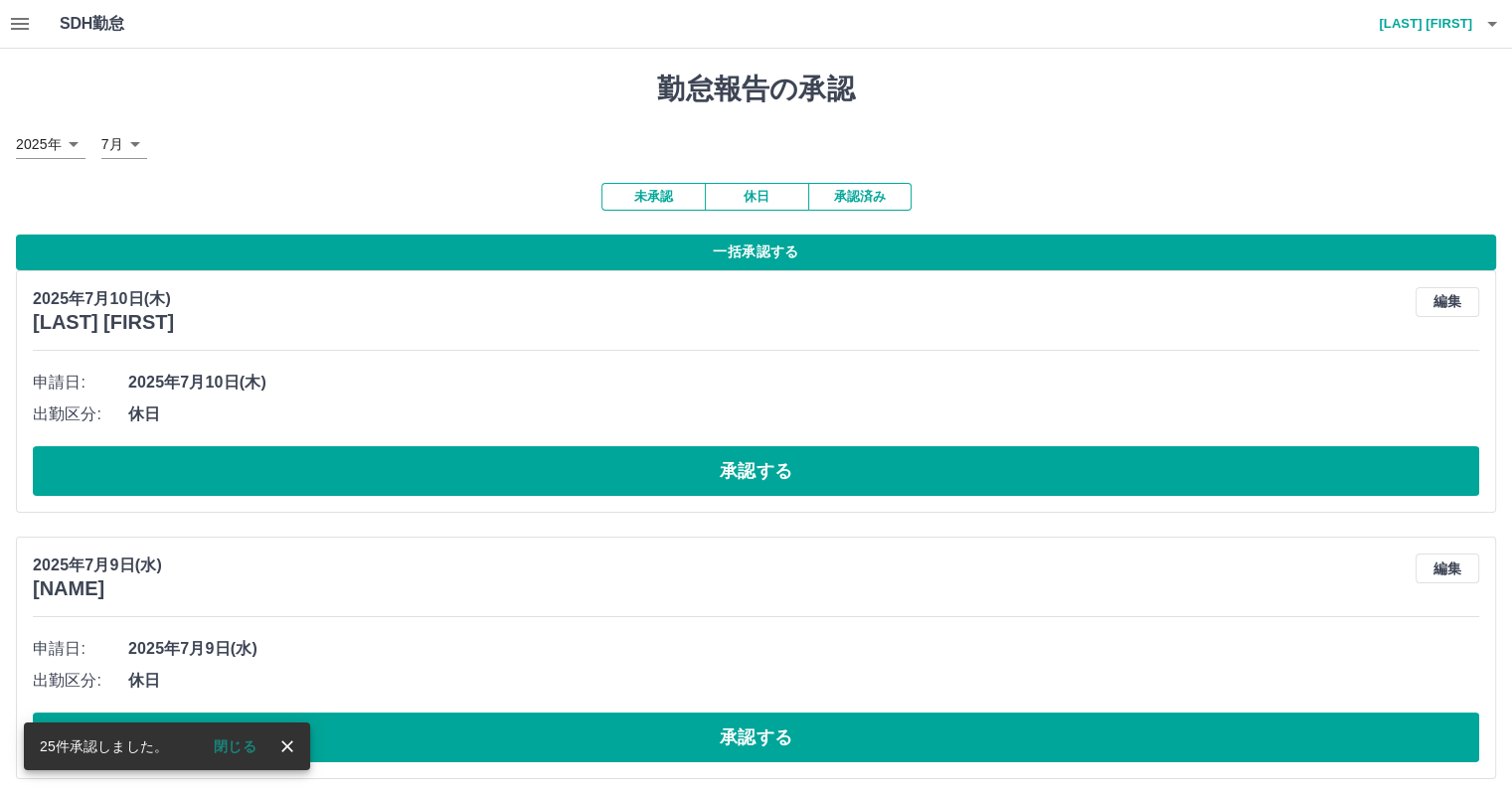 click on "一括承認する" at bounding box center [756, 252] 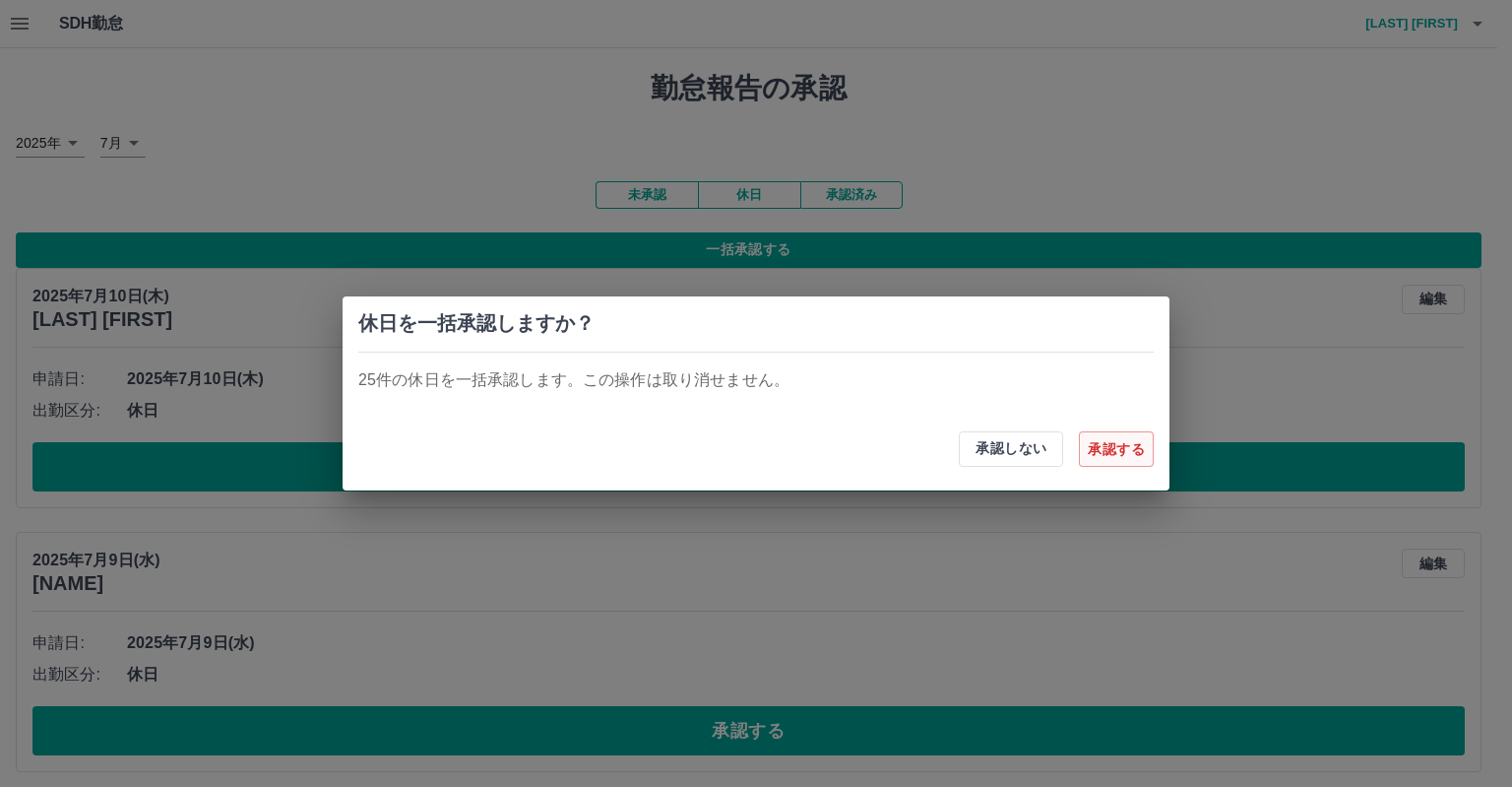 click on "承認する" at bounding box center [1116, 449] 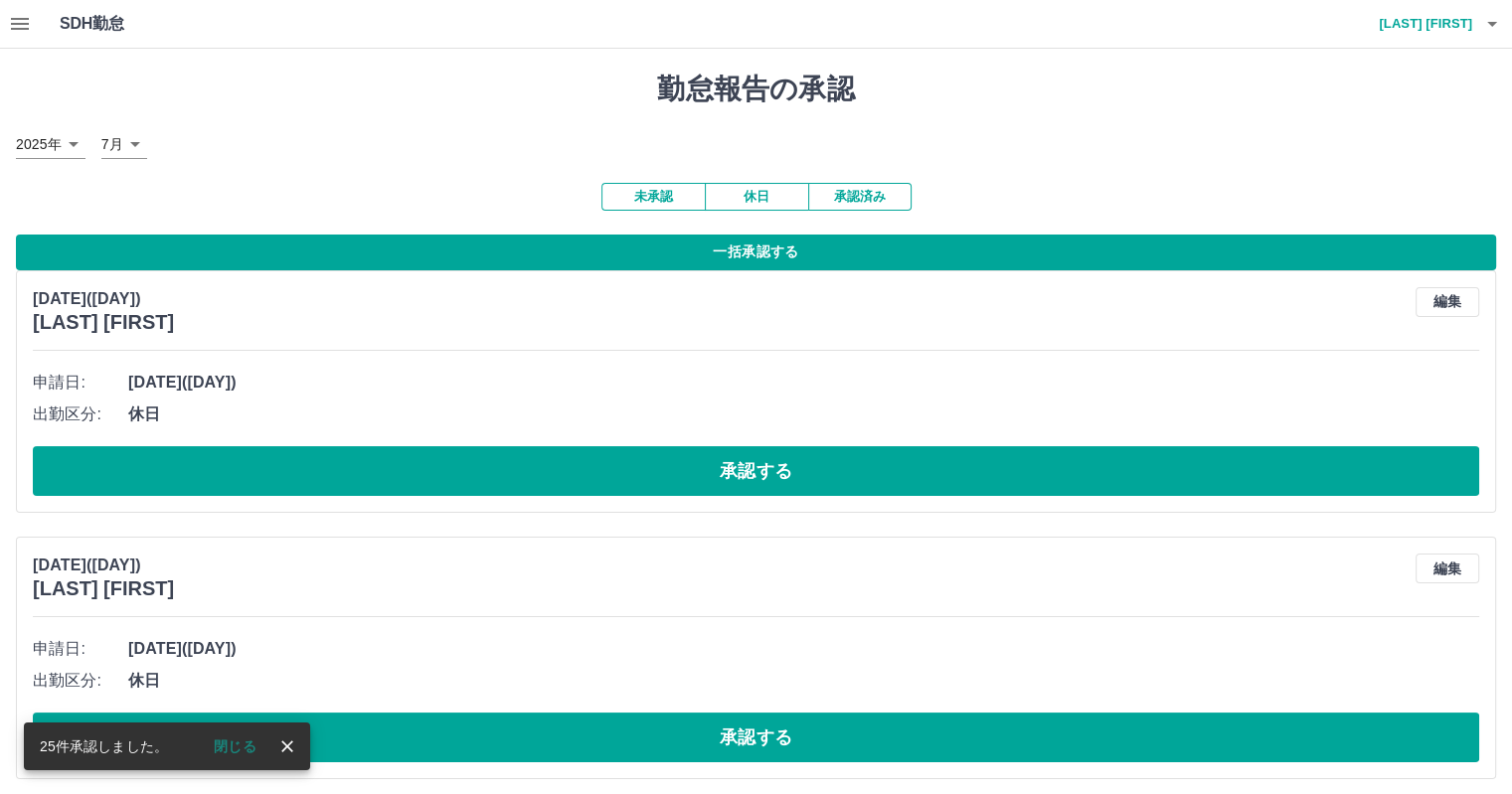 click on "一括承認する" at bounding box center (756, 252) 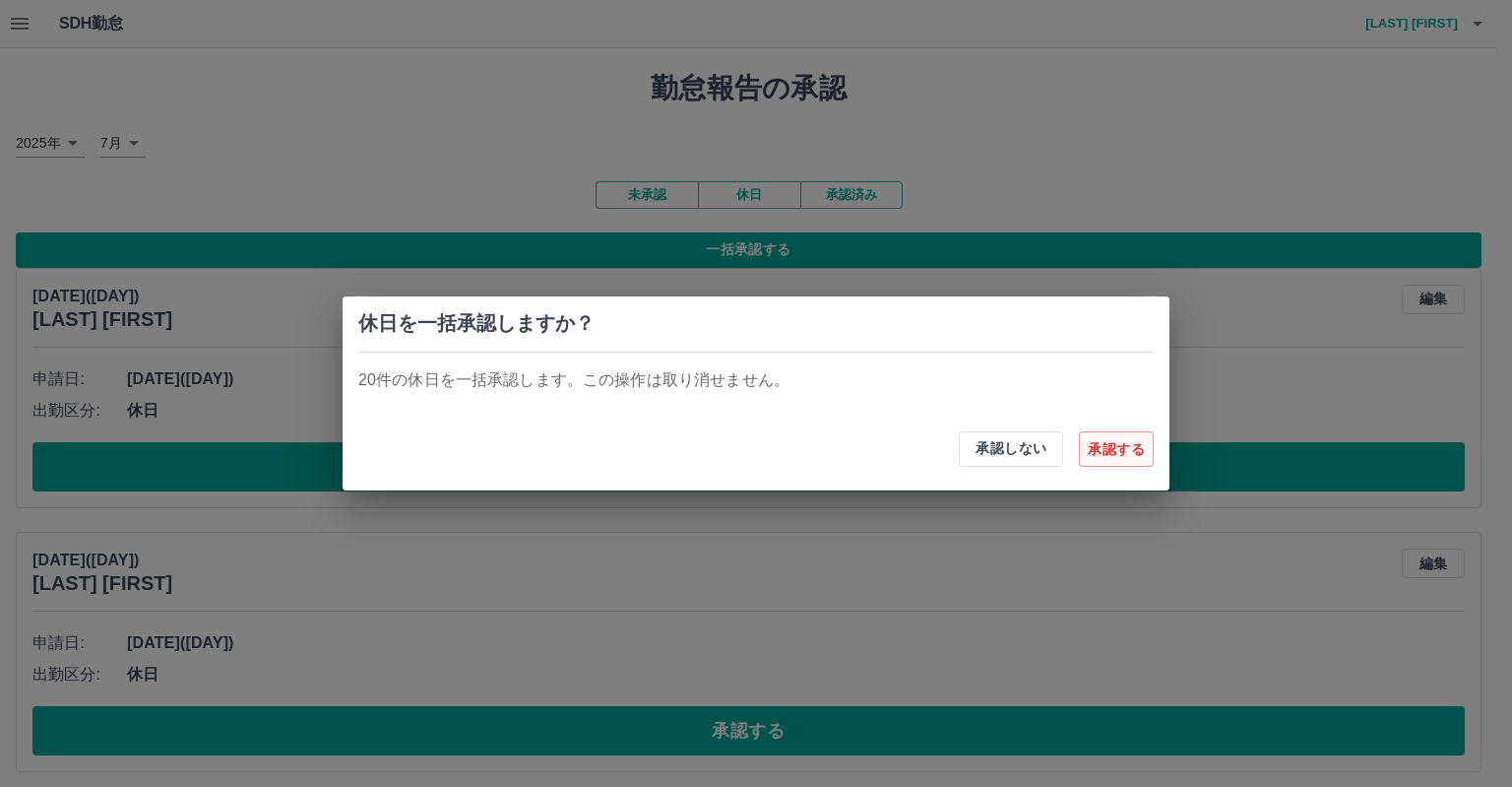 click on "承認する" at bounding box center (1116, 449) 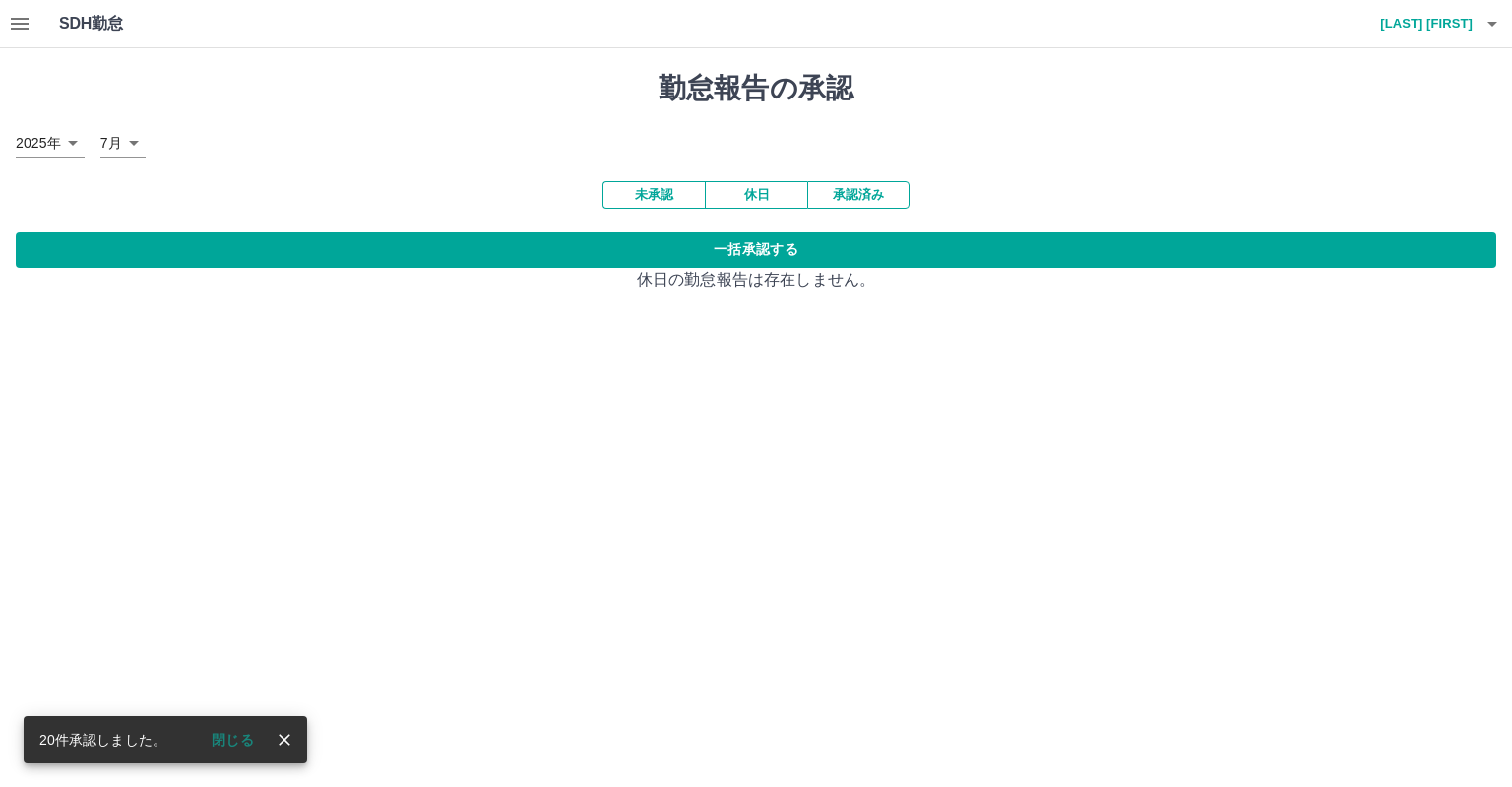 click on "未承認" at bounding box center [654, 195] 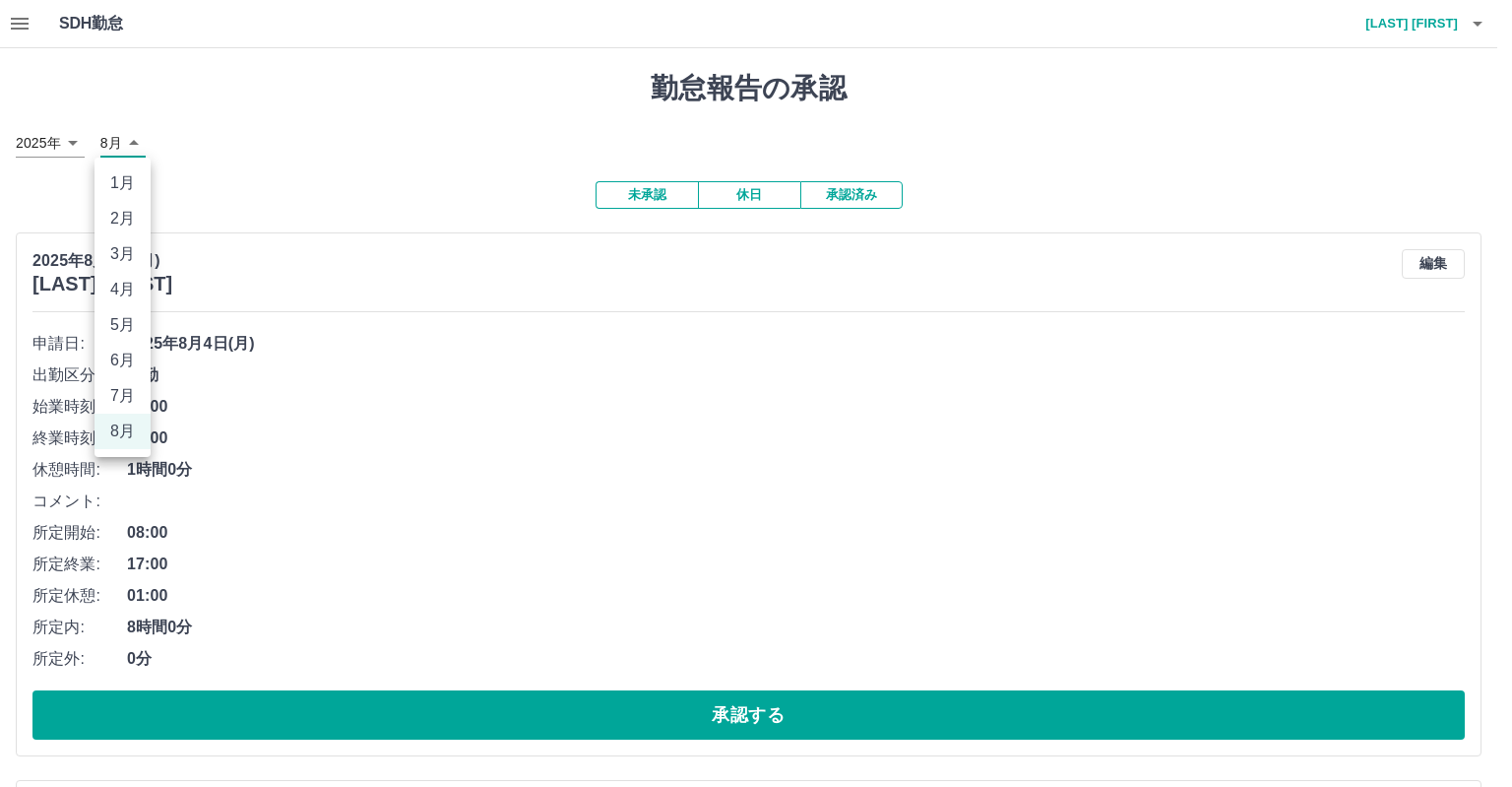 click on "SDH勤怠 [LAST] [FIRST] 勤怠報告の承認 2025年 **** 8月 * 未承認 休日 承認済み 2025年8月4日(月) [LAST] [FIRST] 編集 申請日: 2025年8月4日(月) 出勤区分: 出勤 始業時刻: 08:00 終業時刻: 17:00 休憩時間: 1時間0分 コメント: 所定開始: 08:00 所定終業: 17:00 所定休憩: 01:00 所定内: 8時間0分 所定外: 0分 承認する 2025年8月4日(月) [LAST] [FIRST] 編集 申請日: 2025年8月4日(月) 出勤区分: 出勤 始業時刻: 08:00 終業時刻: 17:00 休憩時間: 1時間0分 コメント: 所定開始: 08:00 所定終業: 17:00 所定休憩: 01:00 所定内: 8時間0分 所定外: 0分 承認する 2025年8月4日(月) [LAST] [FIRST] 編集 申請日: 出勤" at bounding box center [756, 7002] 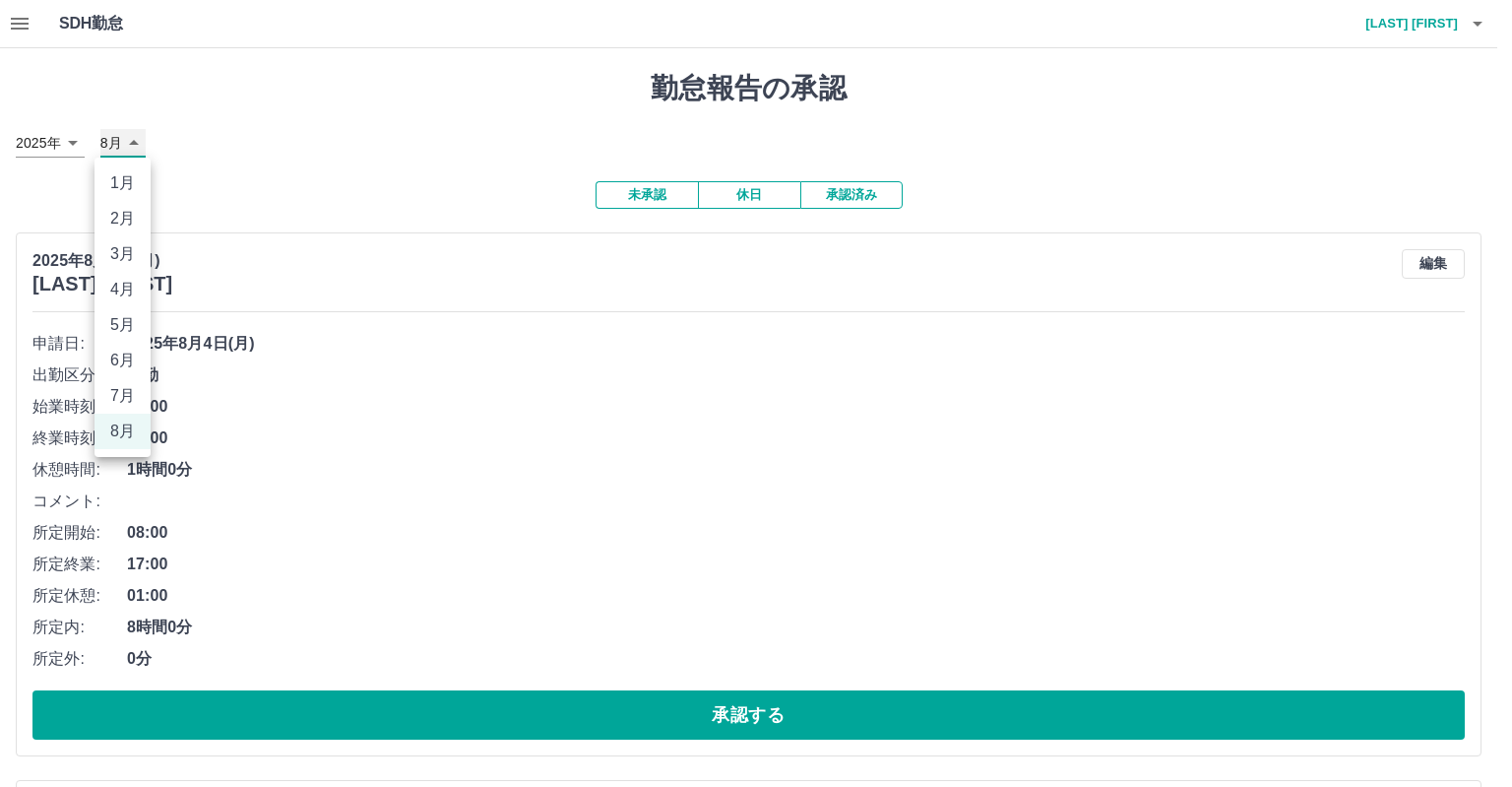 type on "*" 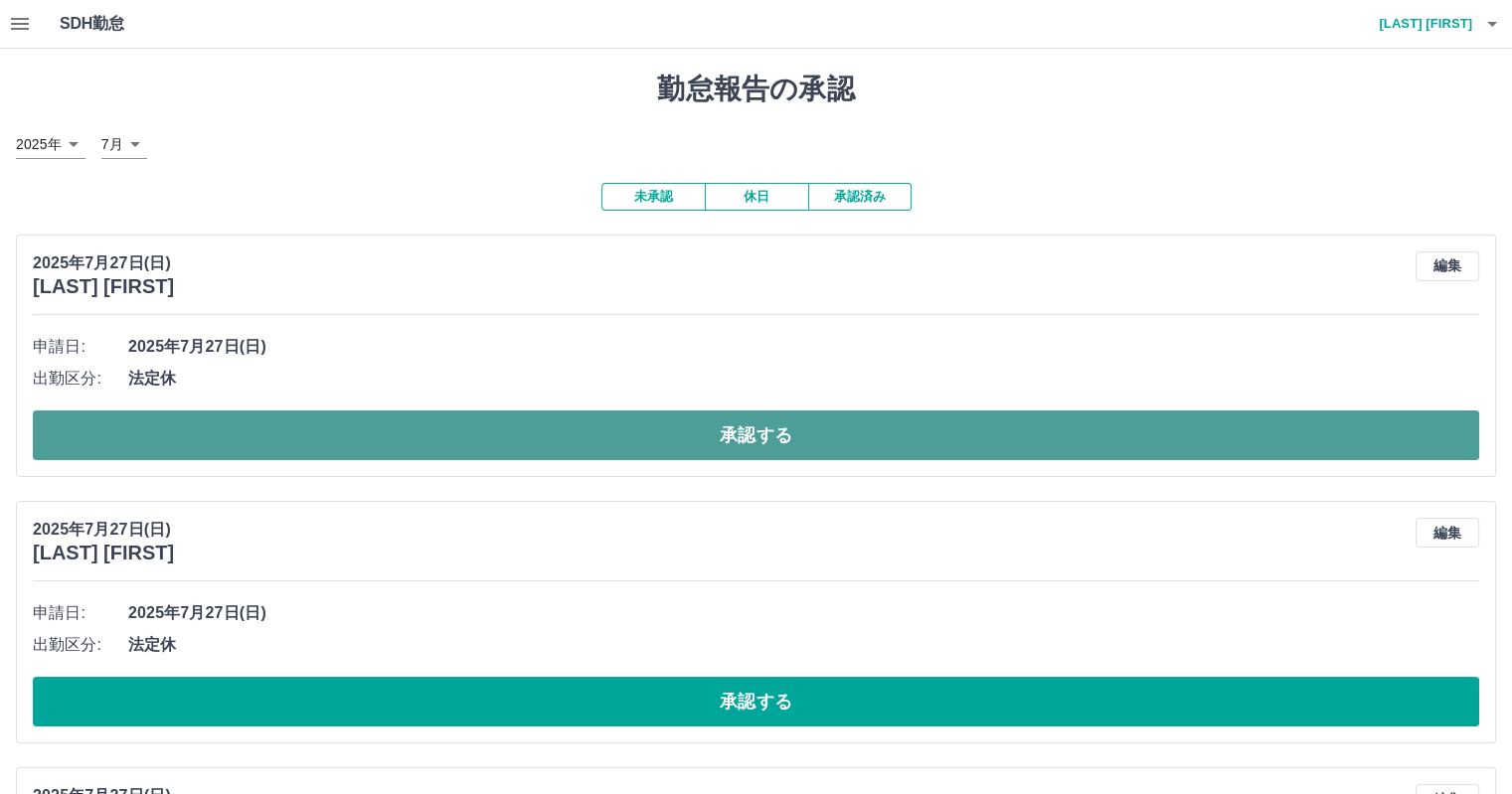 click on "承認する" at bounding box center (756, 435) 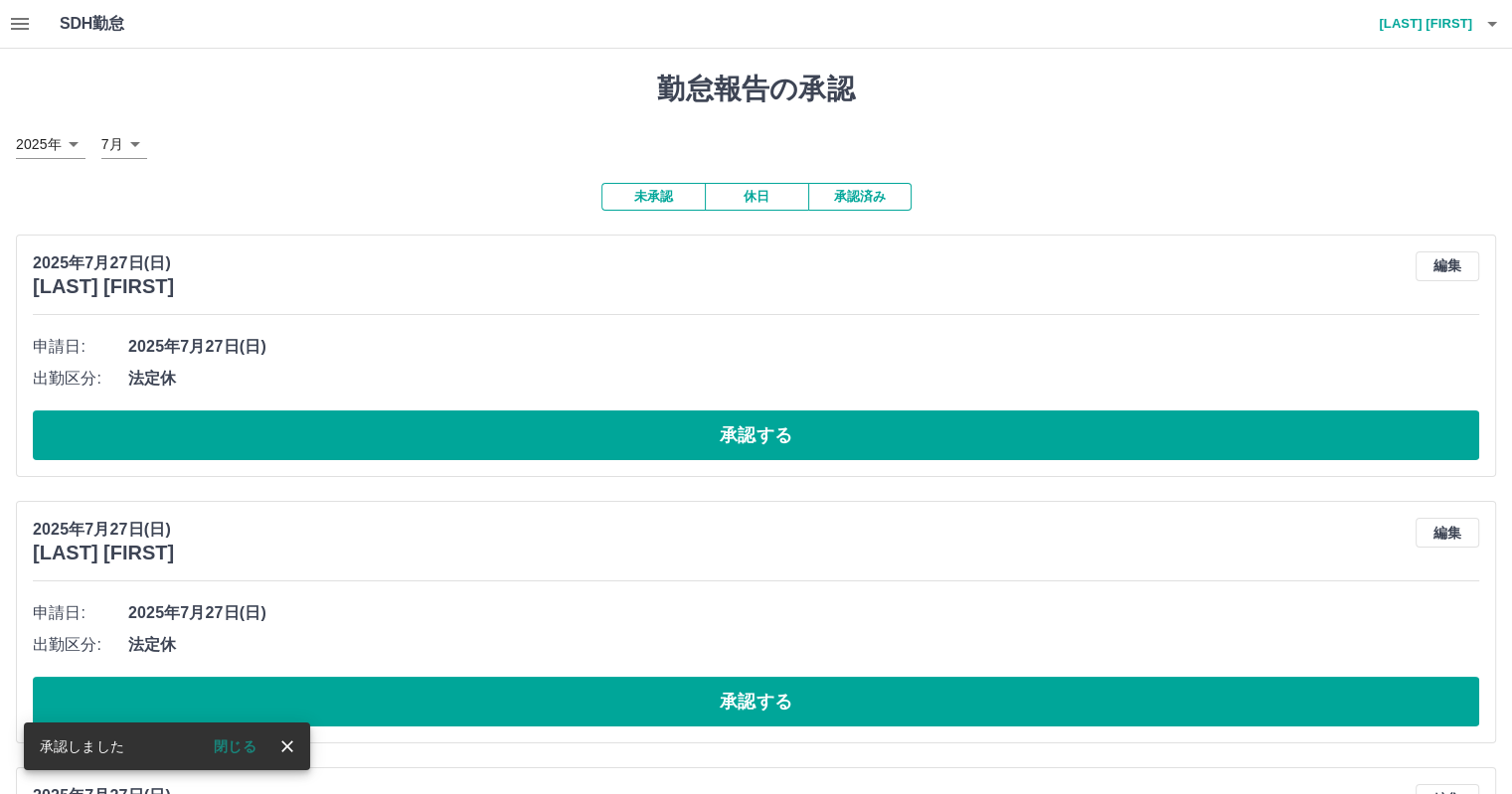 click on "承認する" at bounding box center (756, 435) 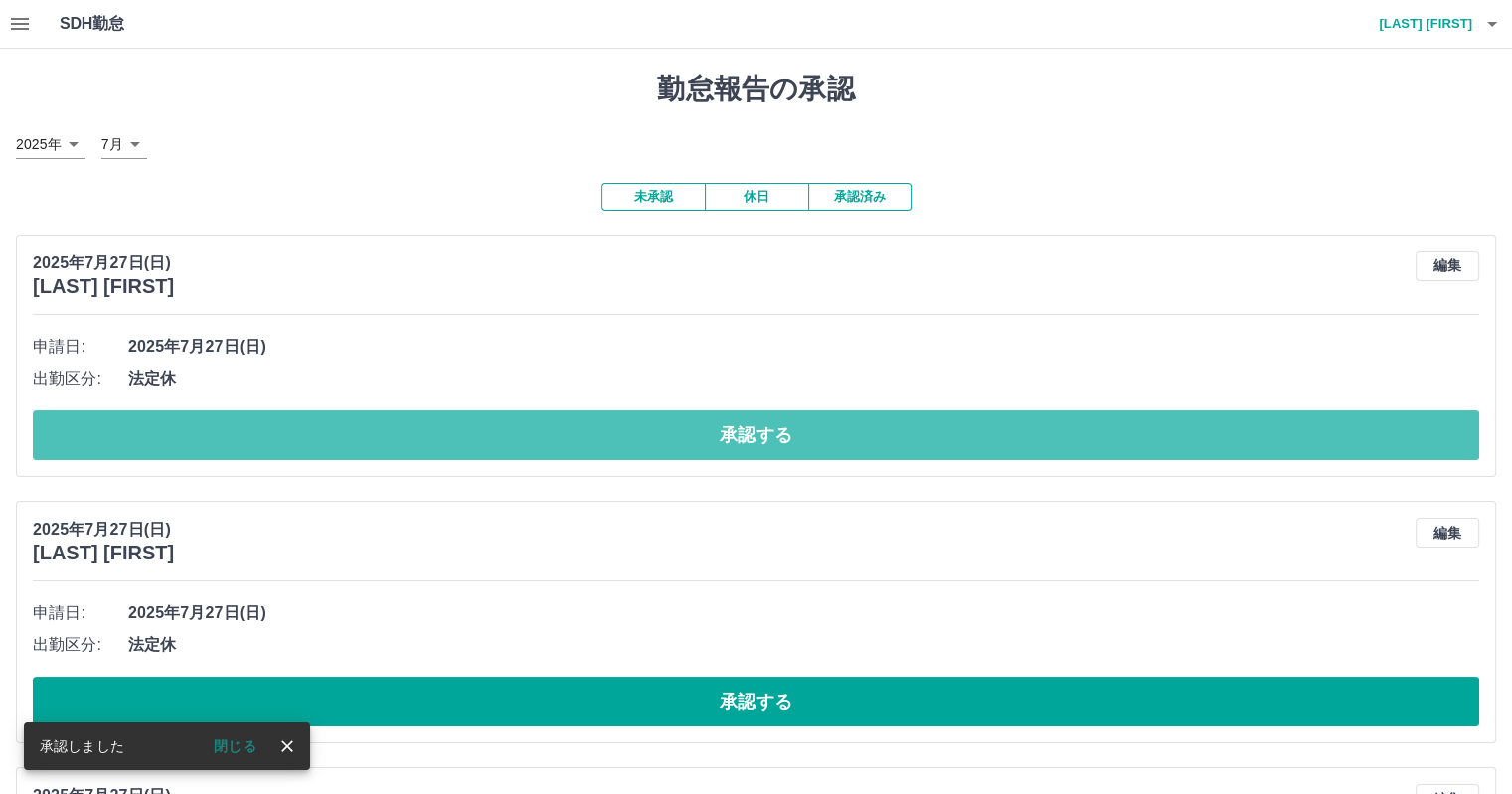 click on "承認する" at bounding box center [756, 435] 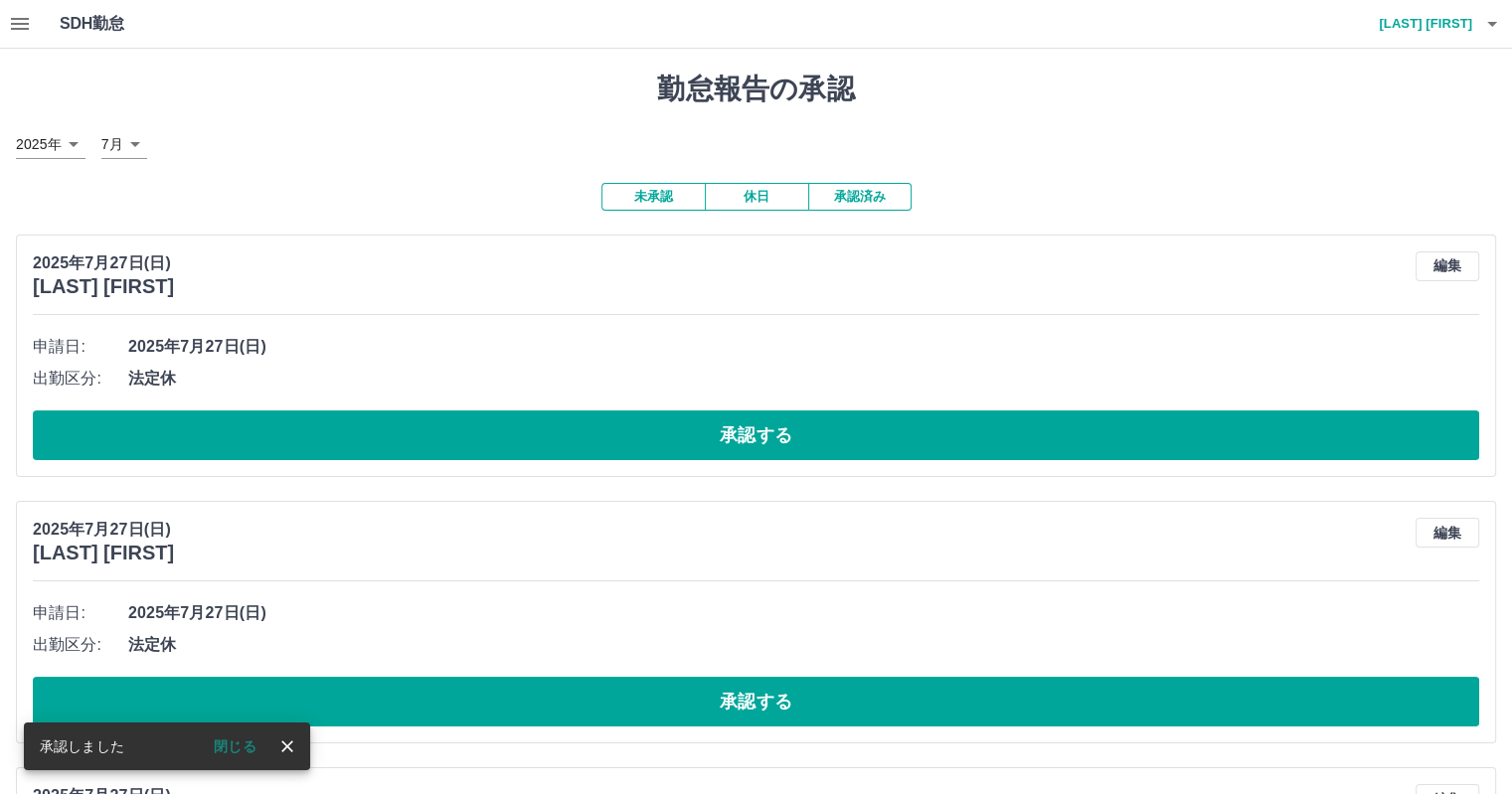 click on "承認する" at bounding box center (756, 435) 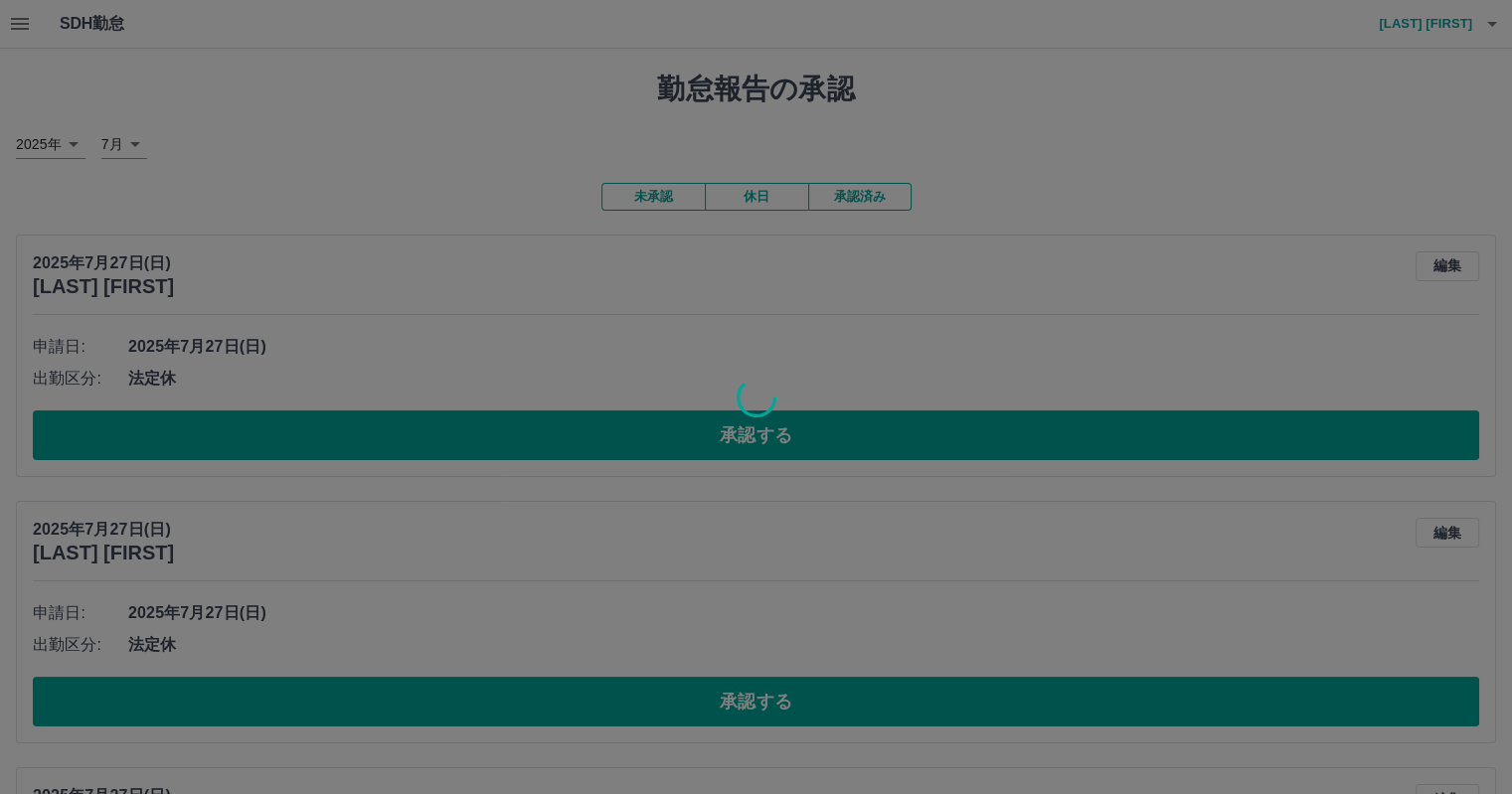 click at bounding box center (756, 397) 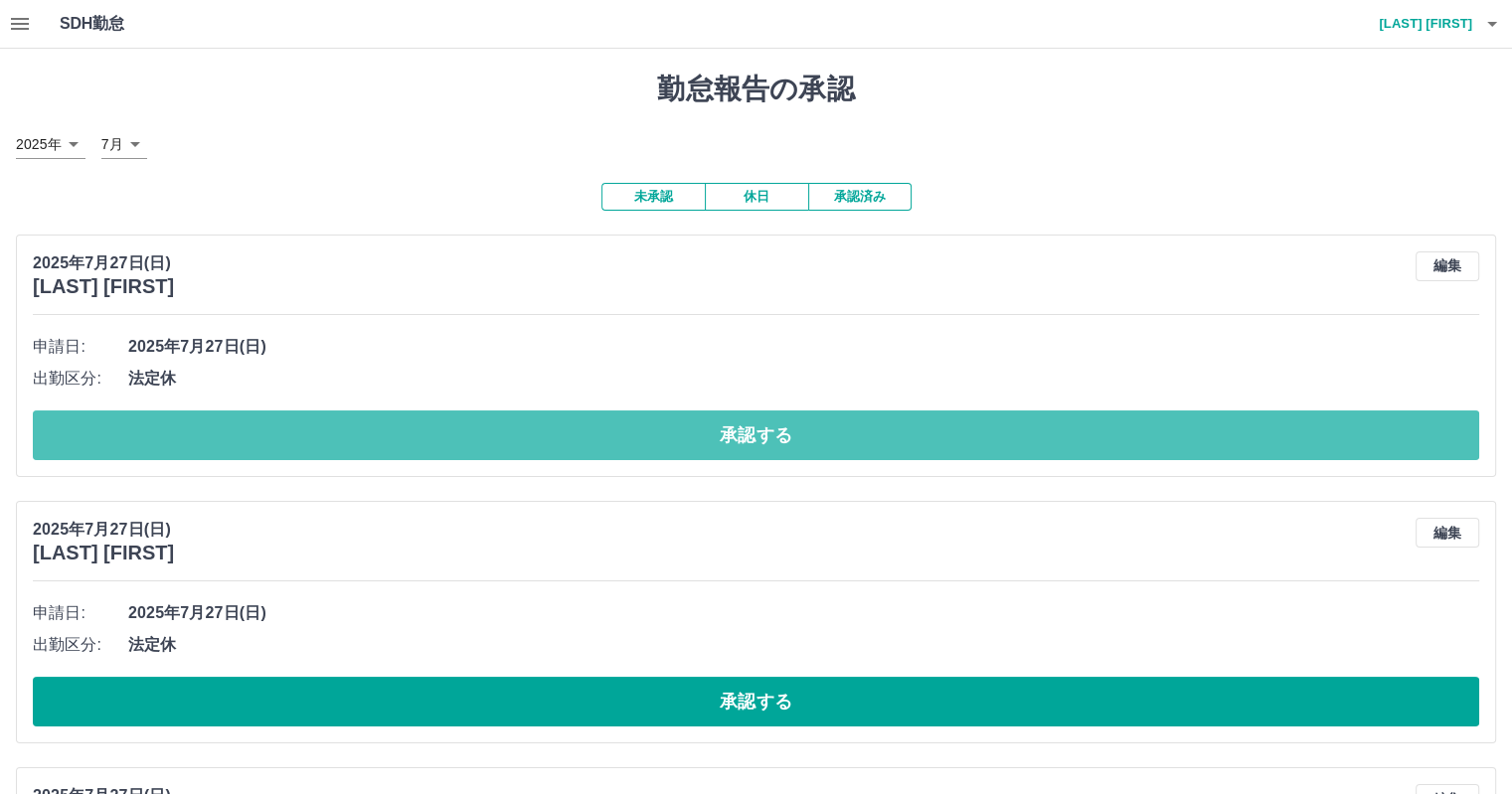 click on "承認する" at bounding box center (756, 435) 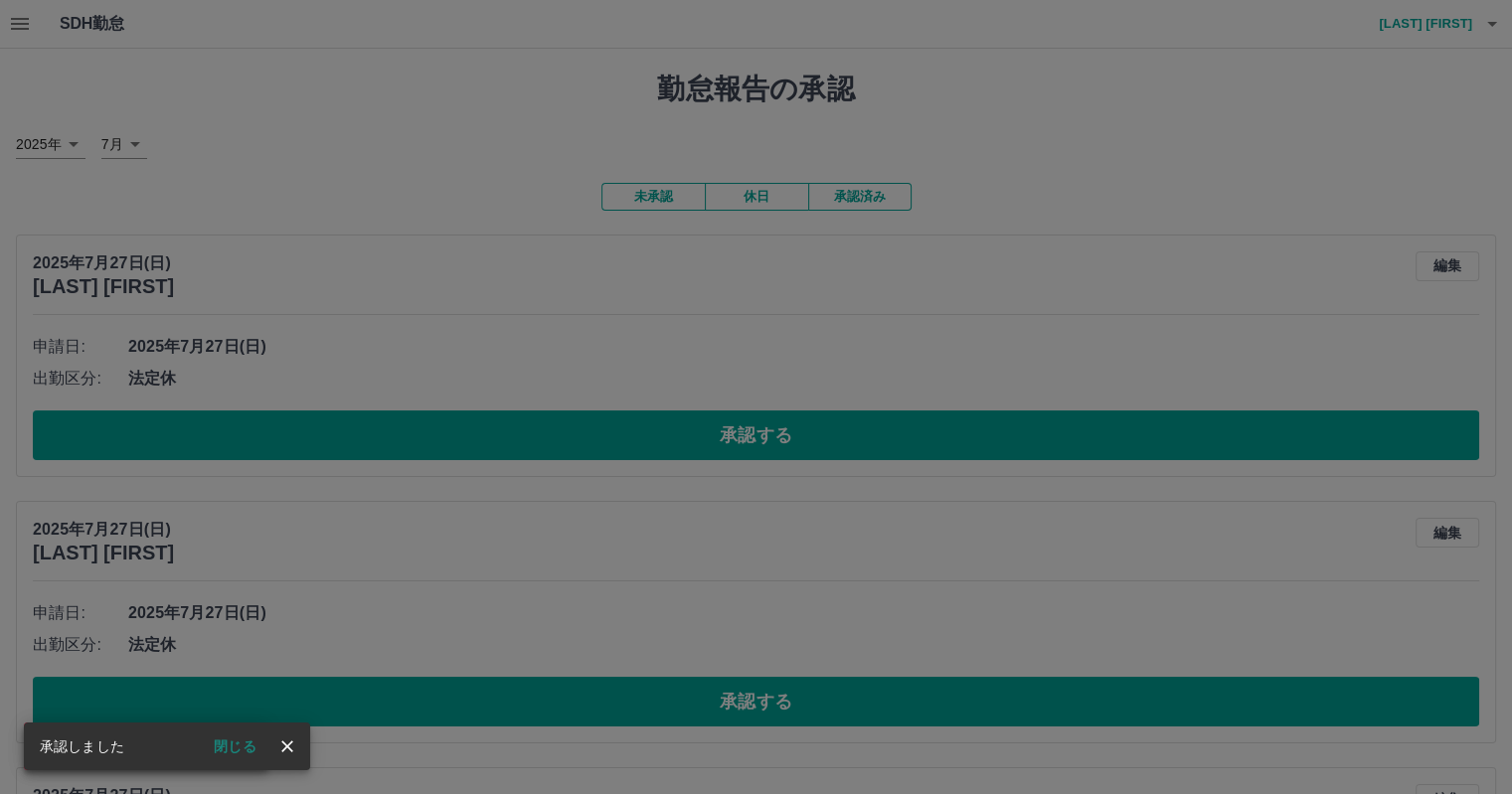 click on "承認権限がありません" at bounding box center [756, 397] 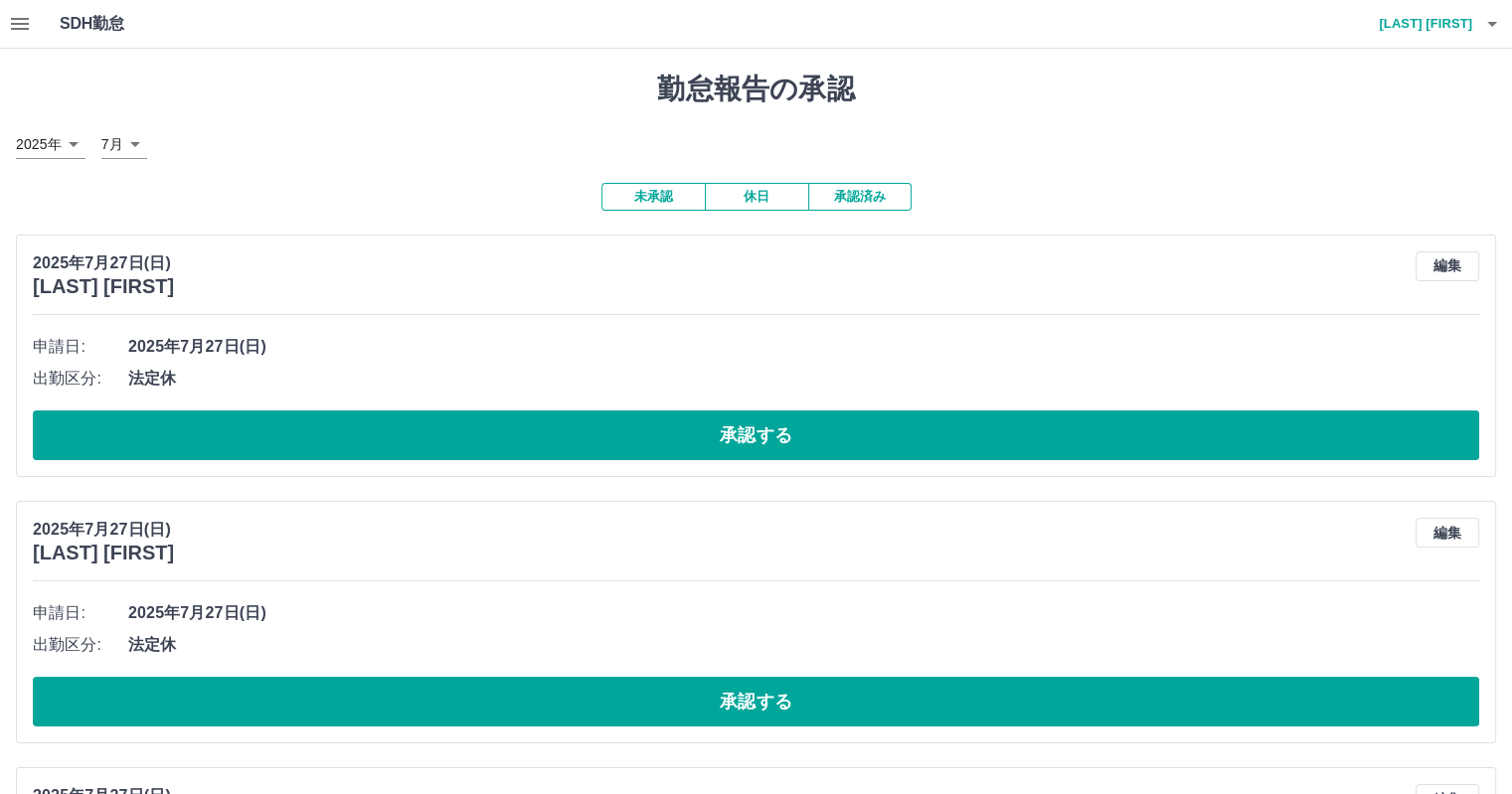 click on "承認する" at bounding box center (756, 435) 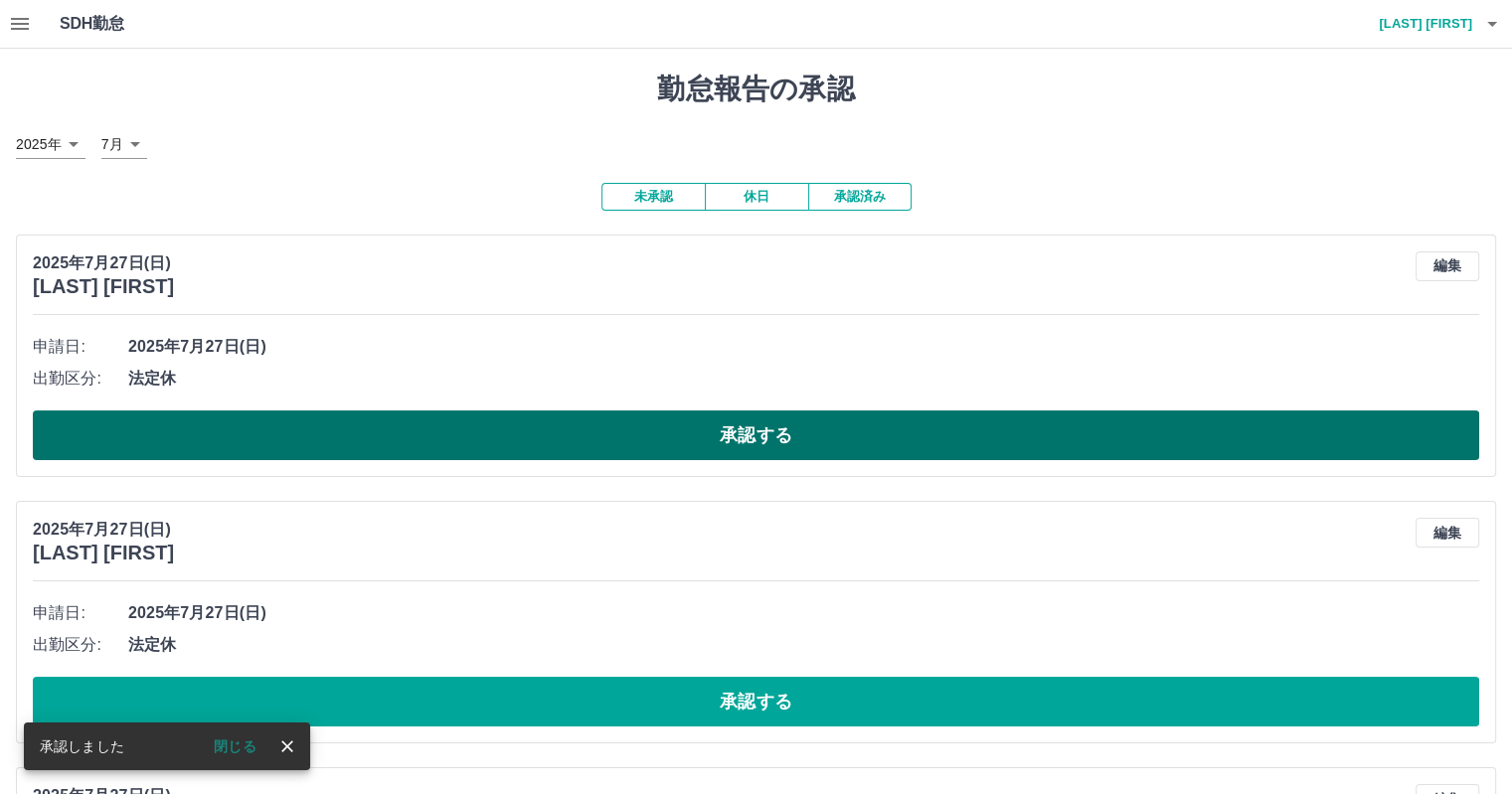 click on "承認する" at bounding box center (756, 435) 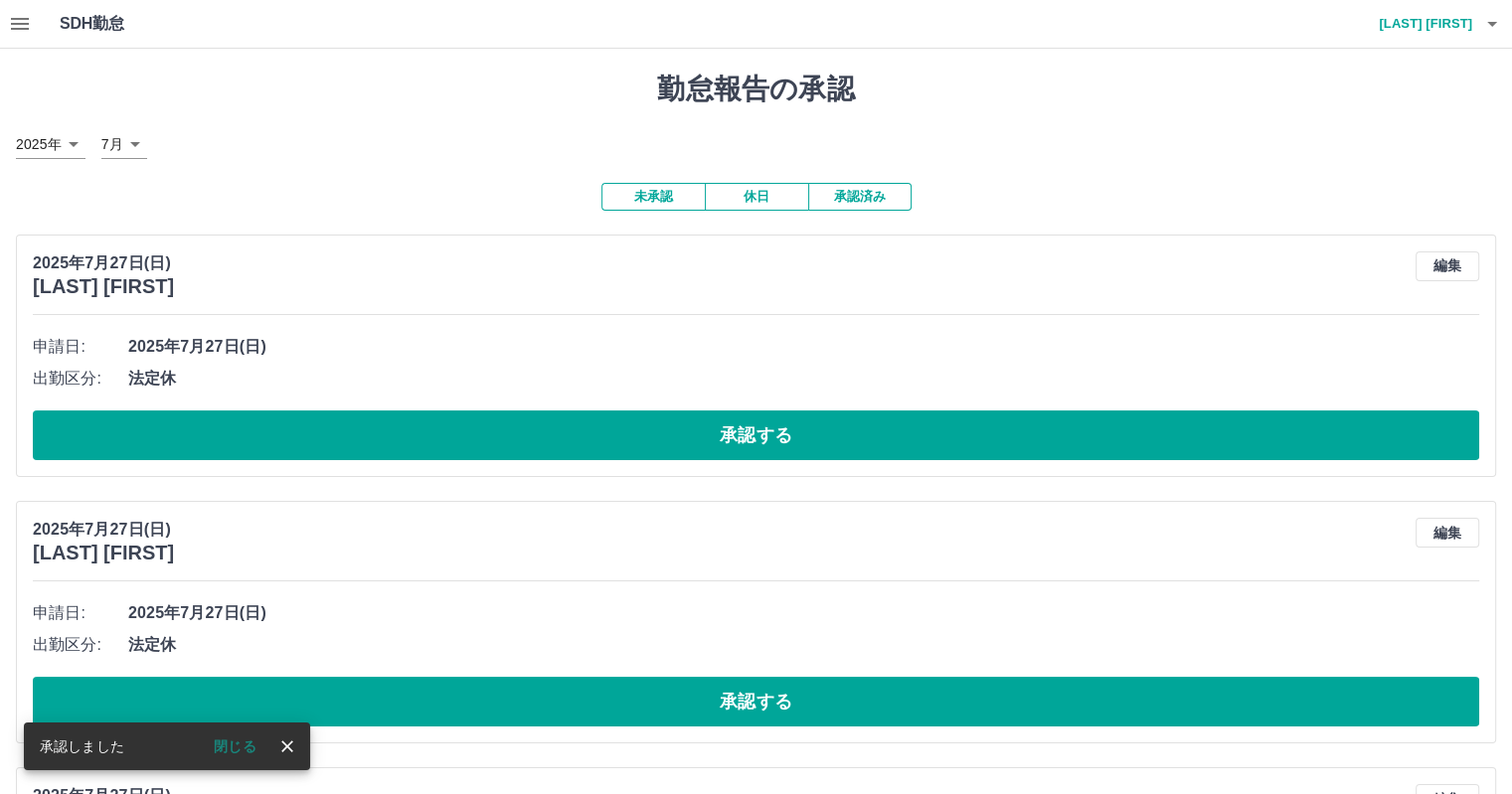 click on "承認する" at bounding box center [756, 435] 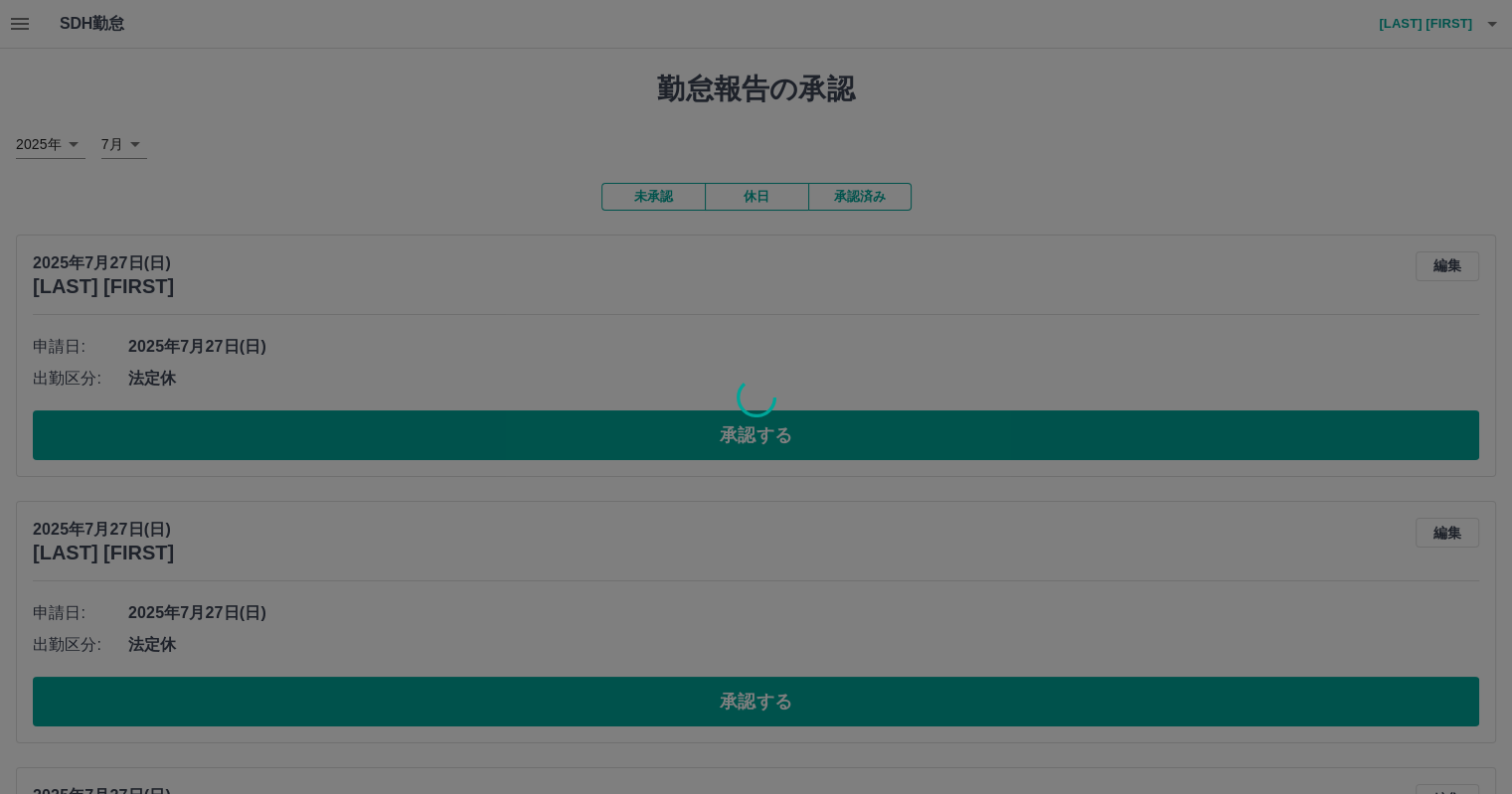 click at bounding box center [756, 397] 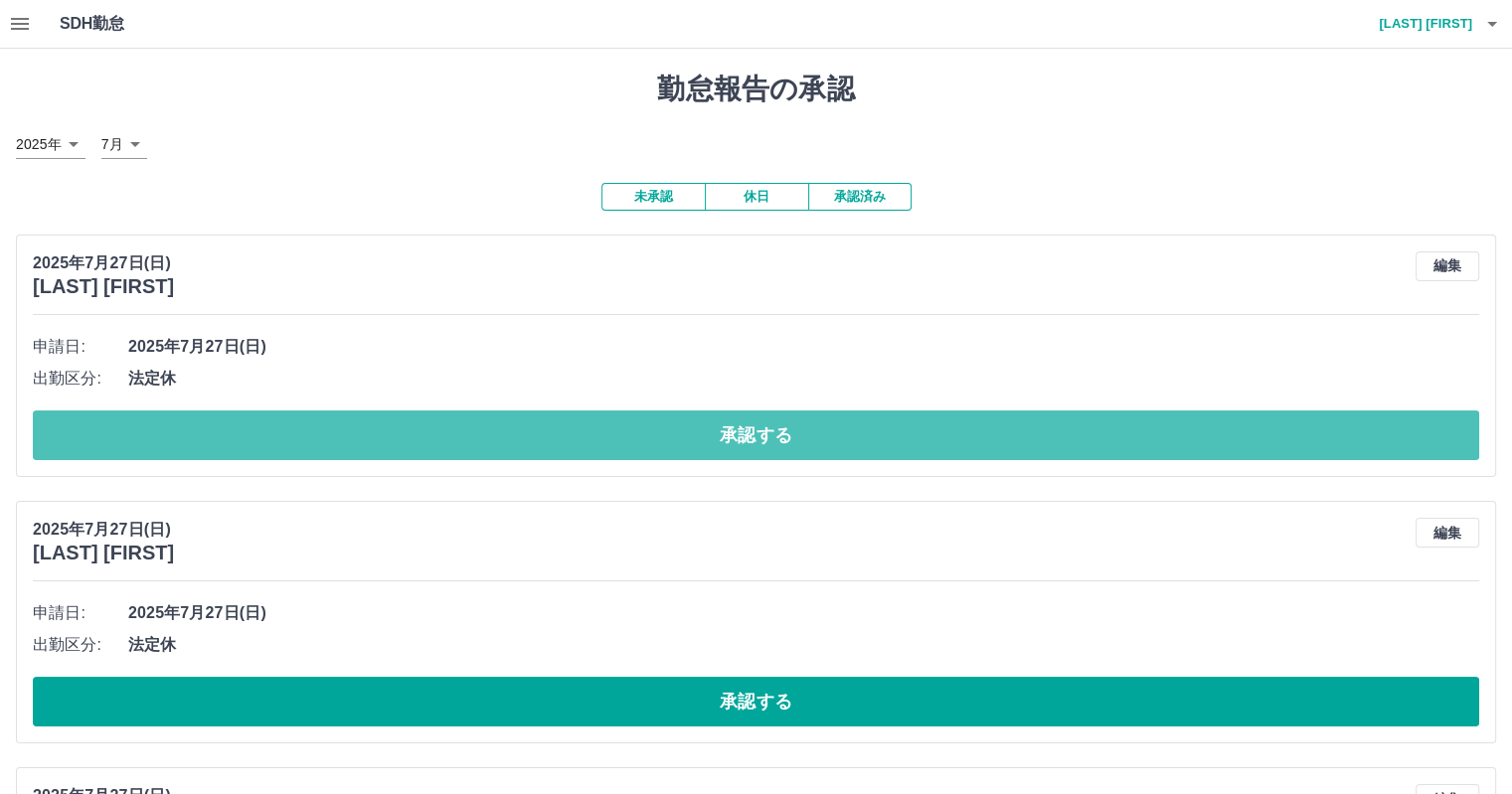 click on "承認する" at bounding box center (756, 435) 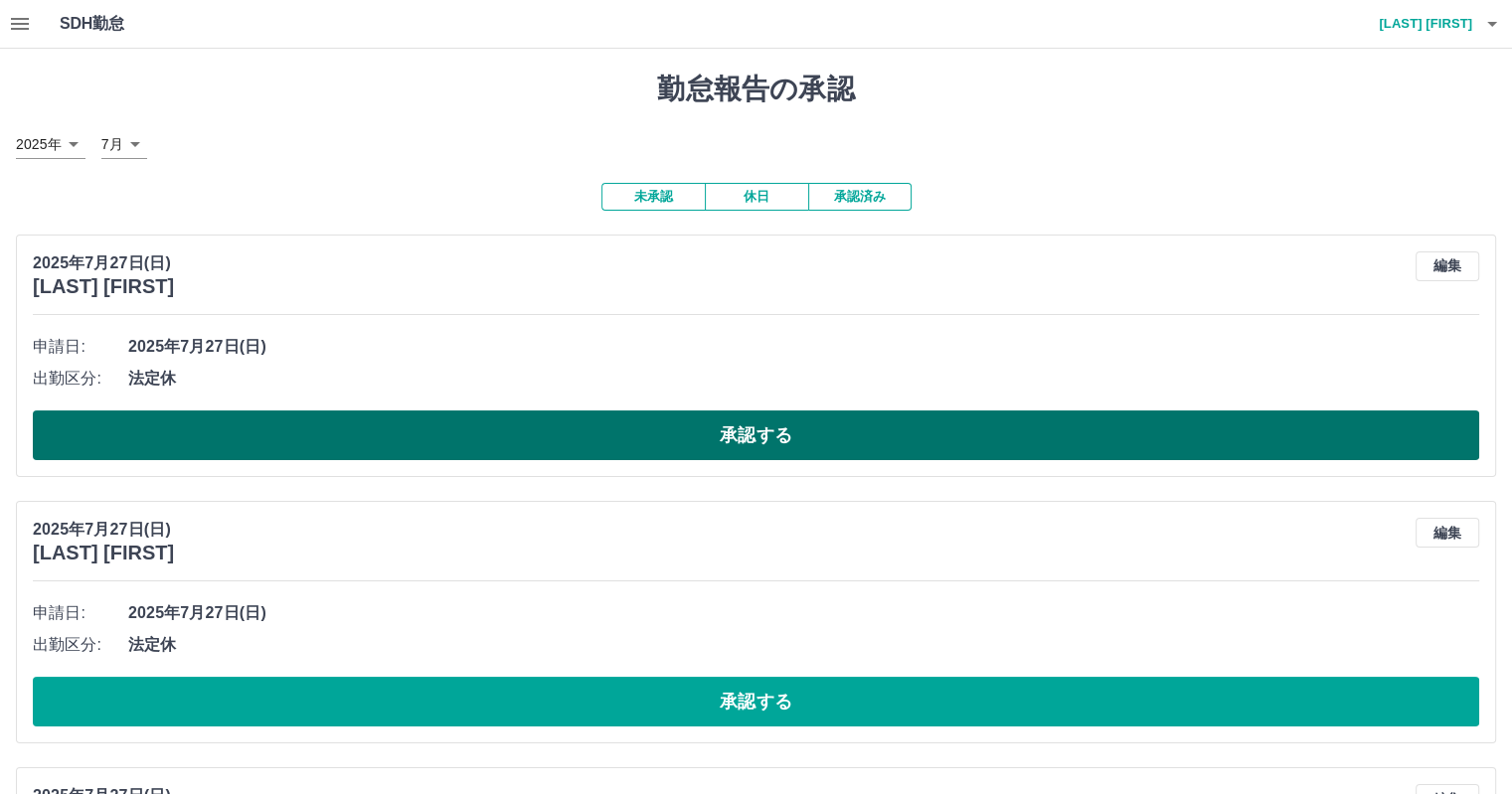click on "承認する" at bounding box center (756, 435) 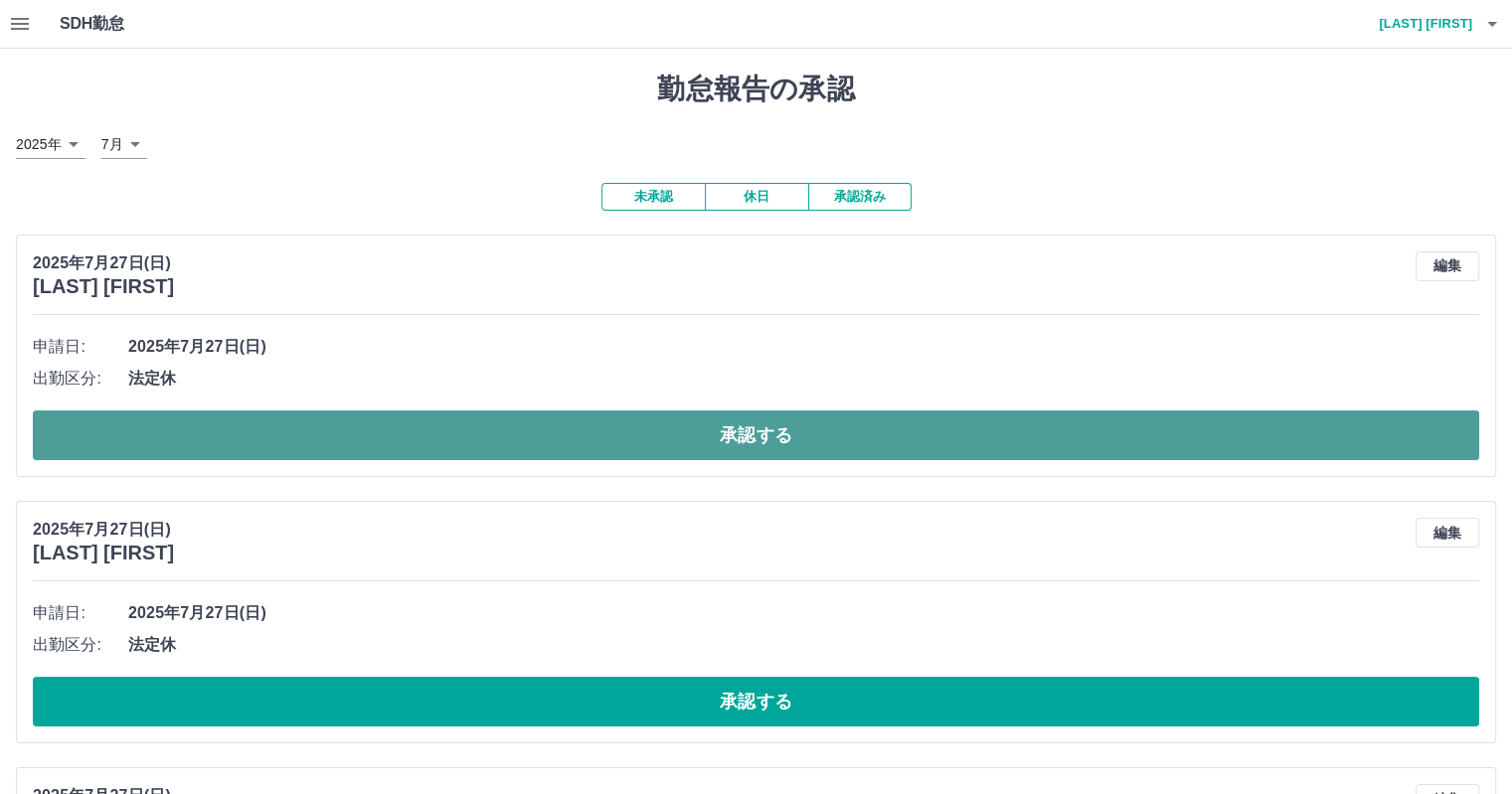 click on "承認する" at bounding box center [756, 435] 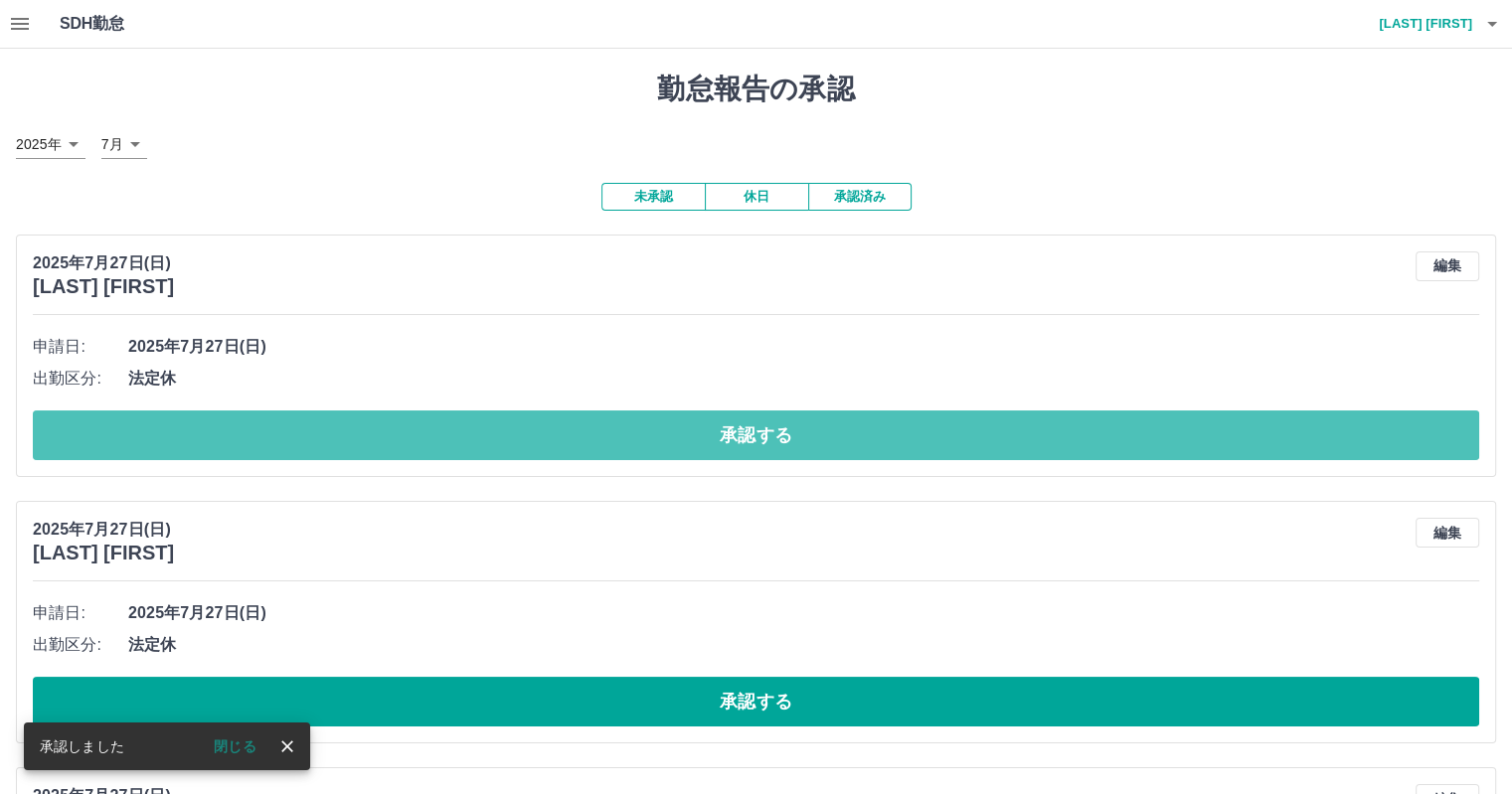 click on "承認する" at bounding box center (756, 435) 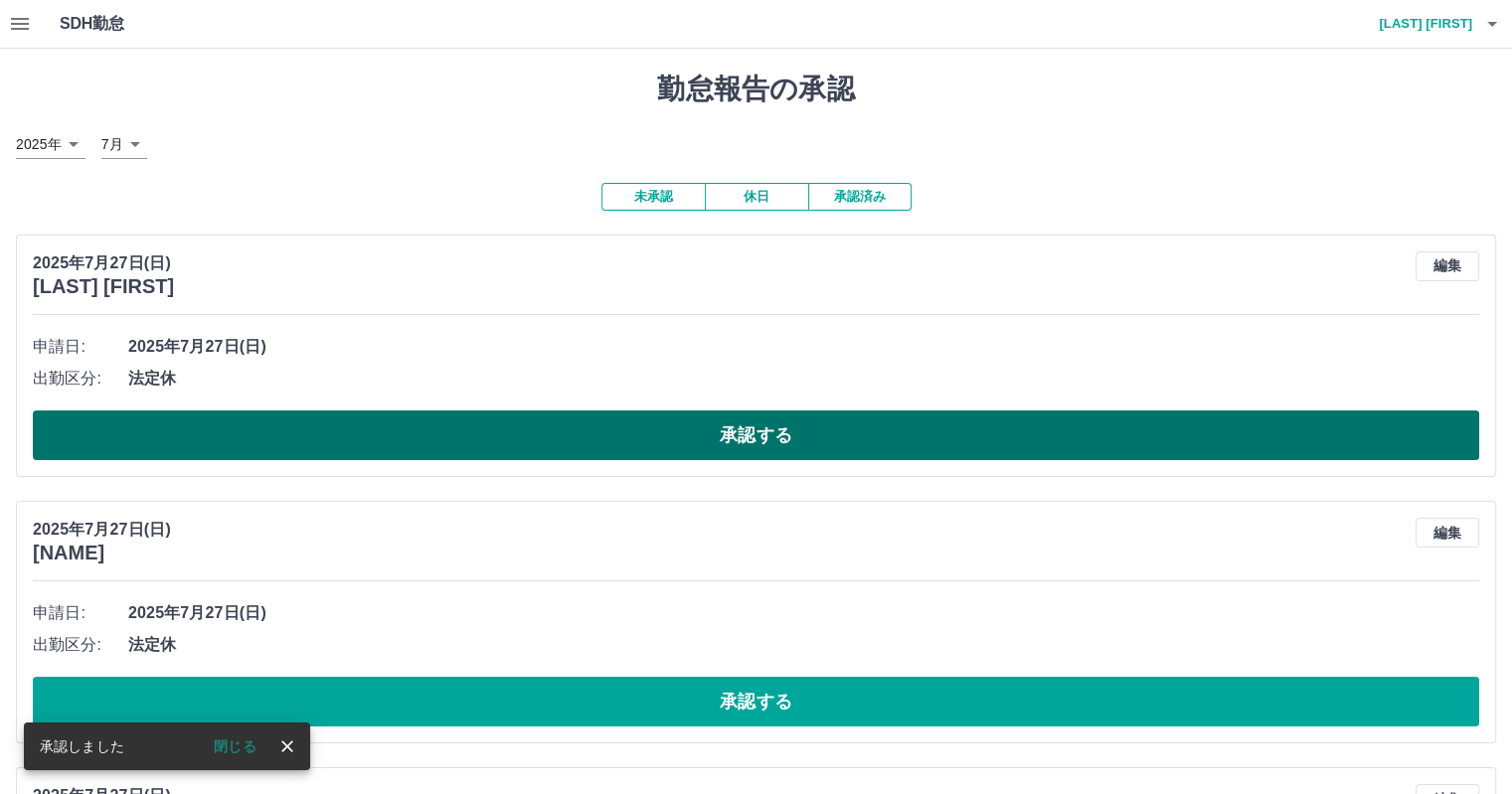 click on "承認する" at bounding box center [756, 435] 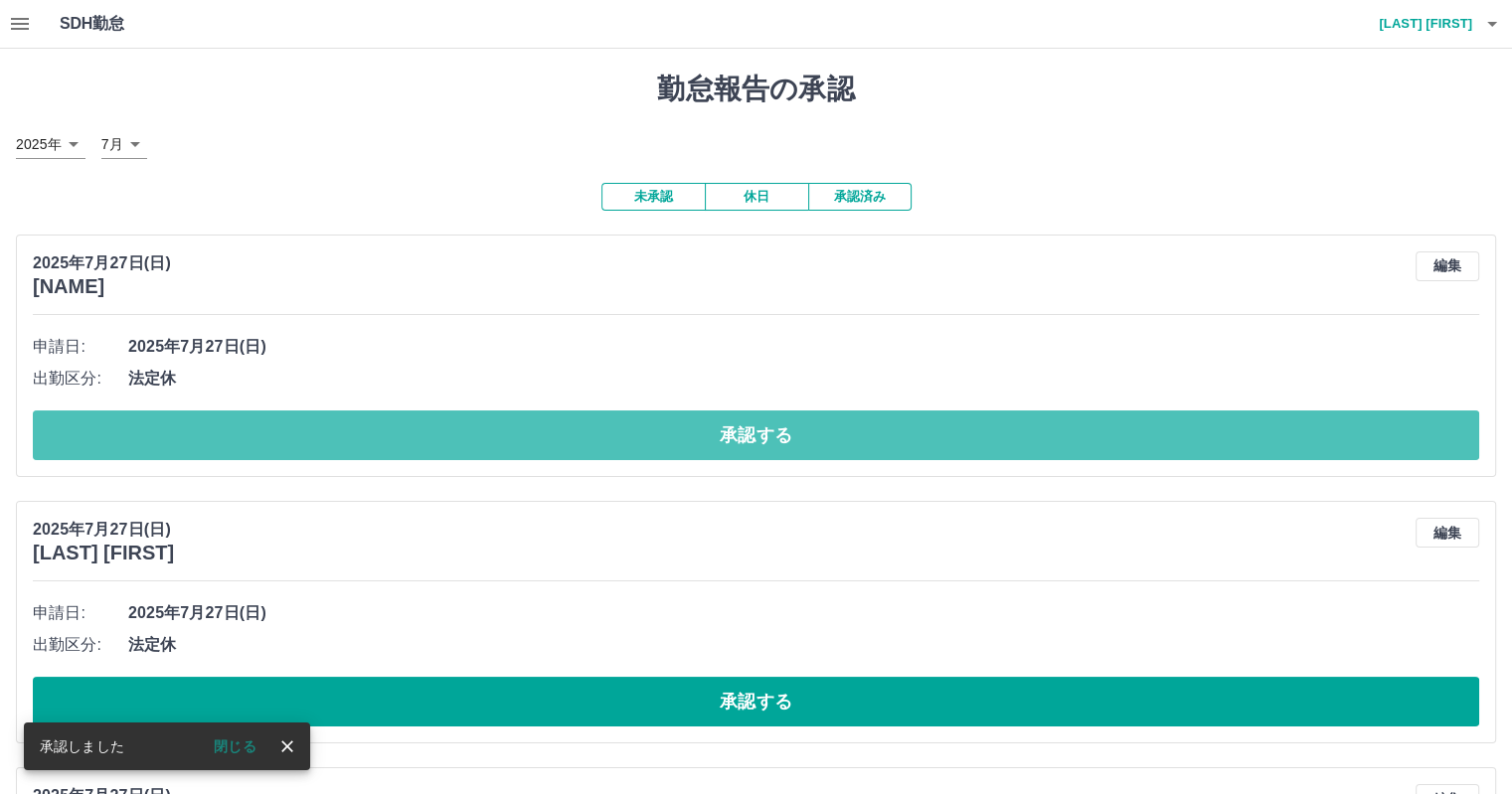 click on "承認する" at bounding box center (756, 435) 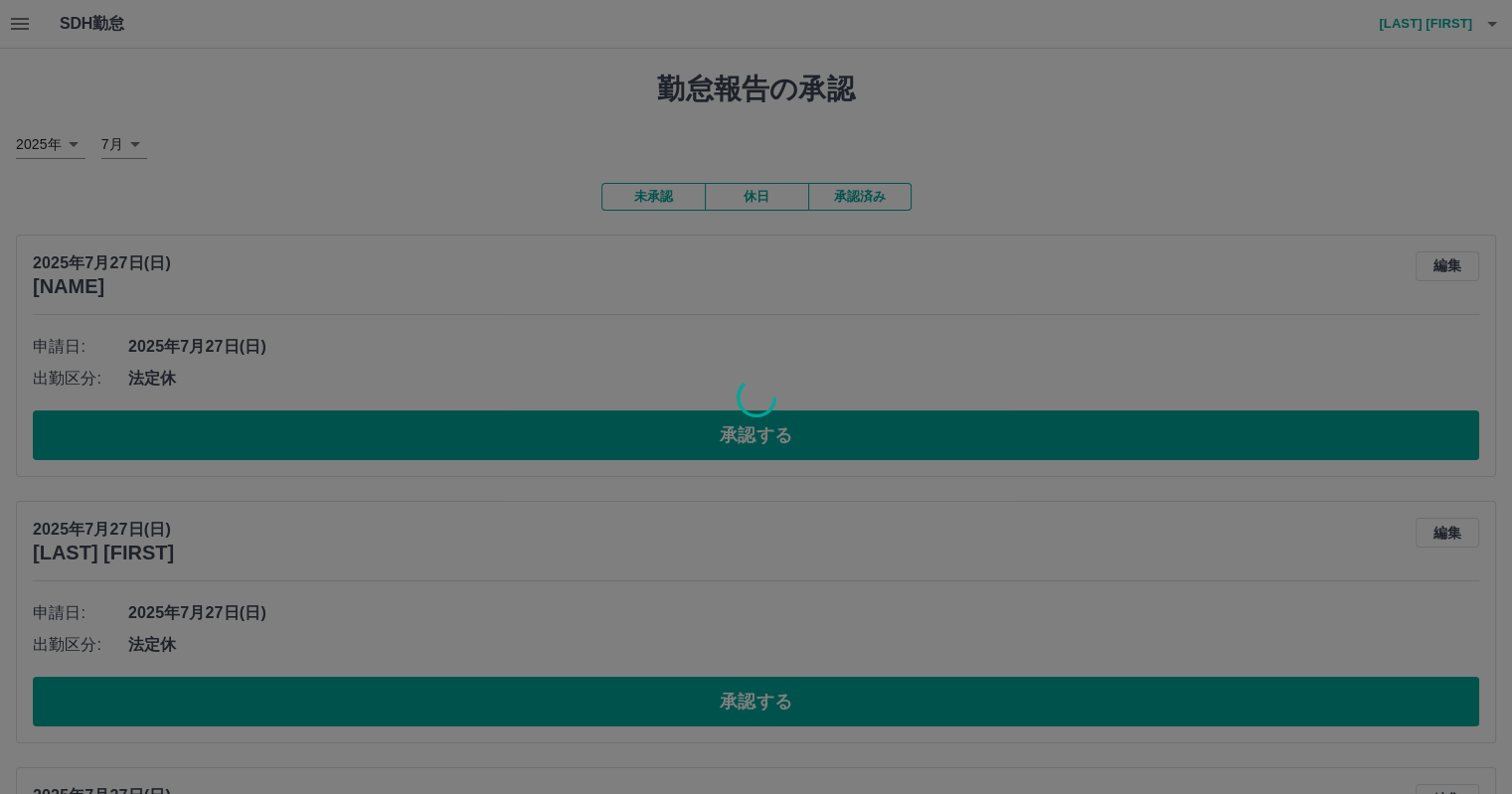 click at bounding box center [756, 397] 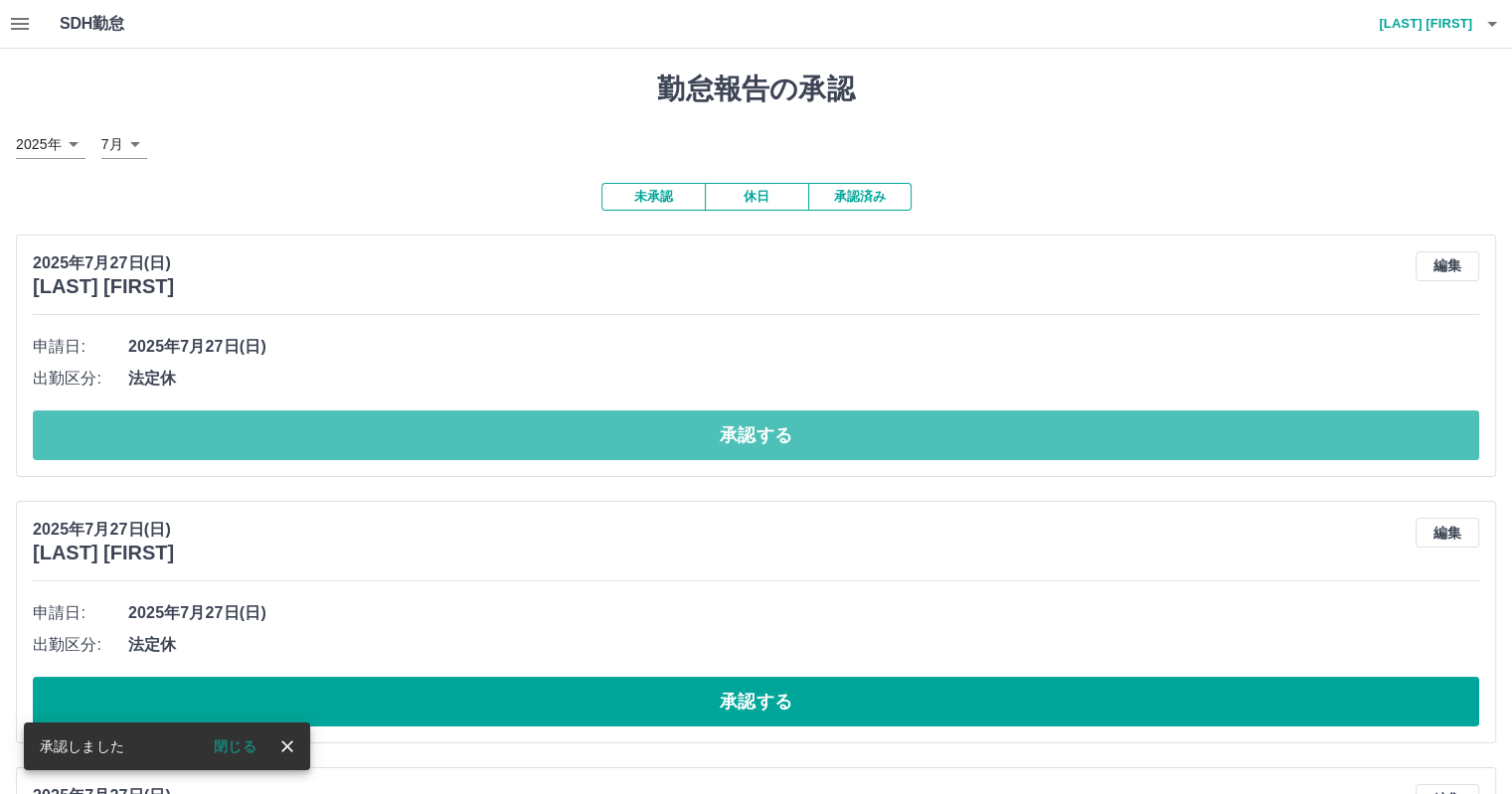 click on "承認する" at bounding box center (756, 435) 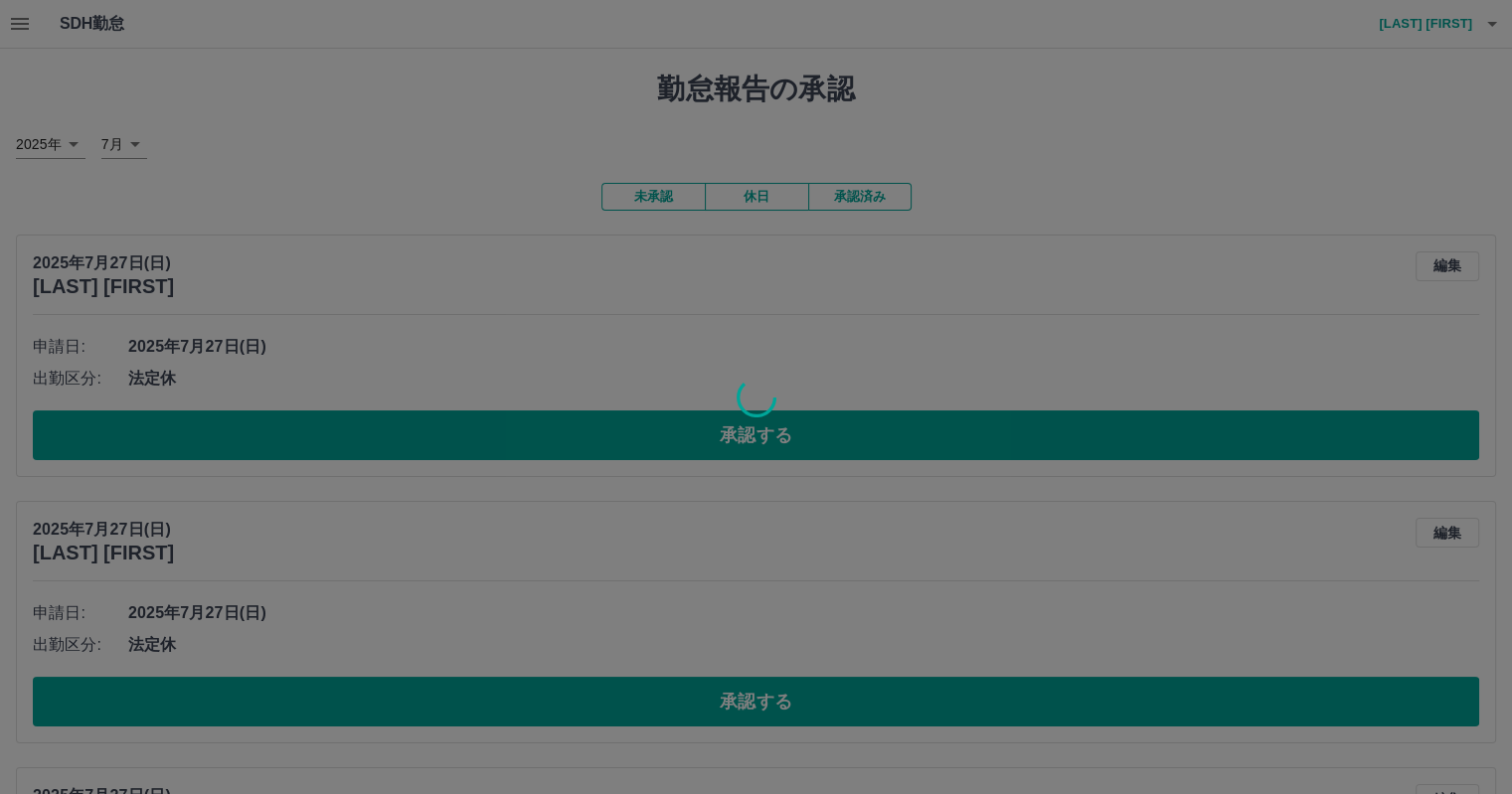 click at bounding box center (756, 397) 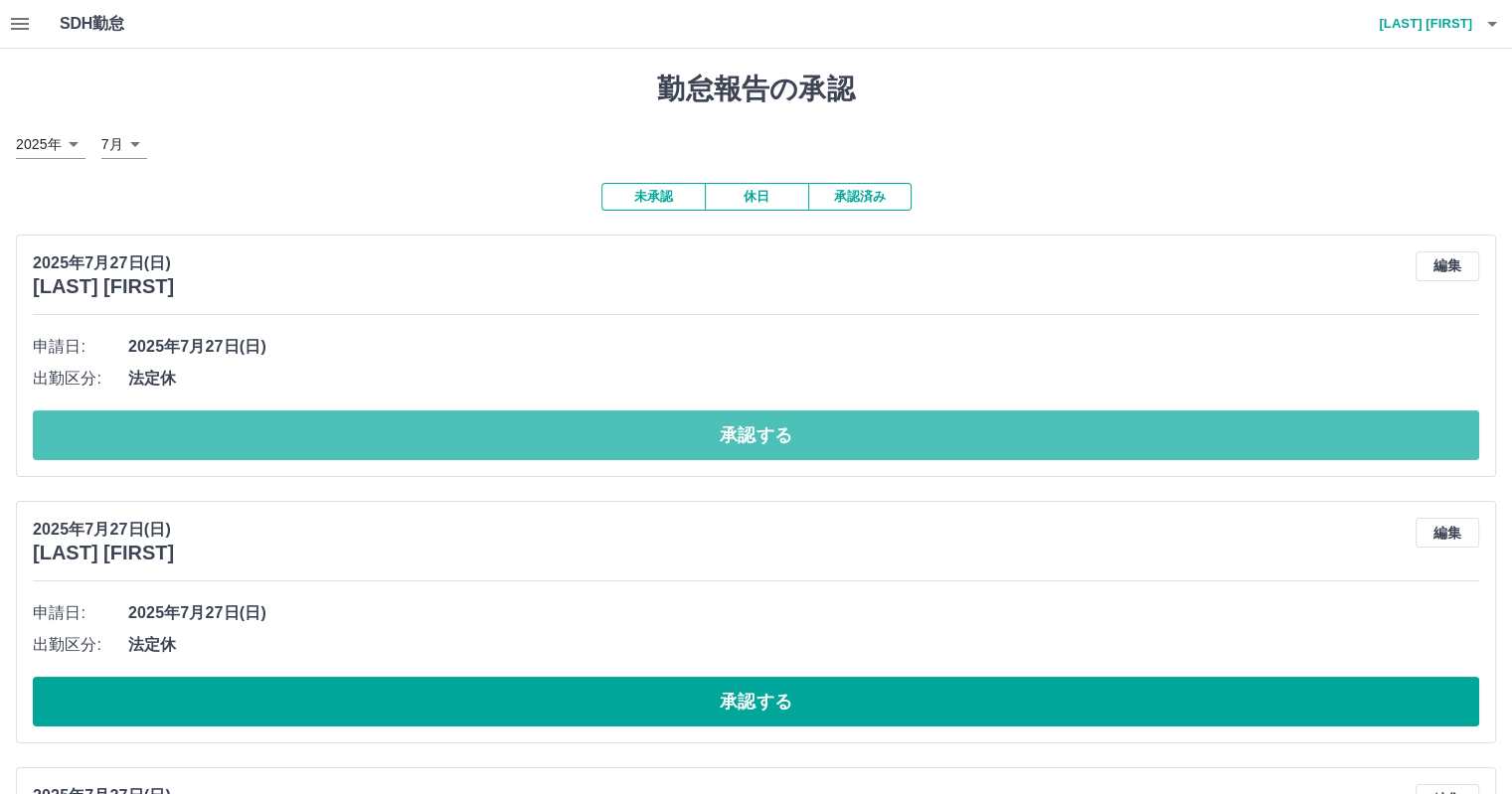 click on "承認する" at bounding box center (756, 435) 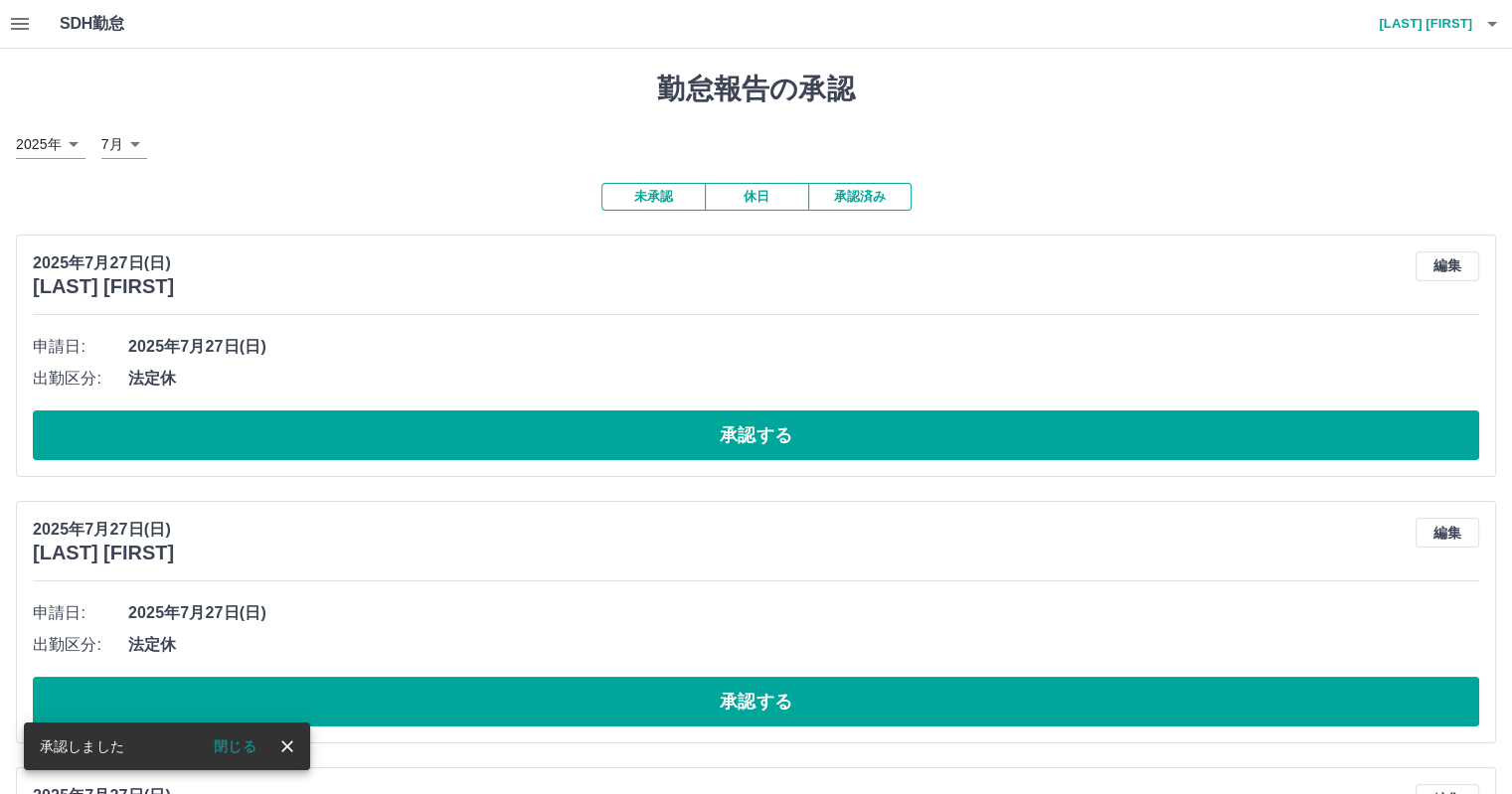 click on "承認する" at bounding box center [756, 435] 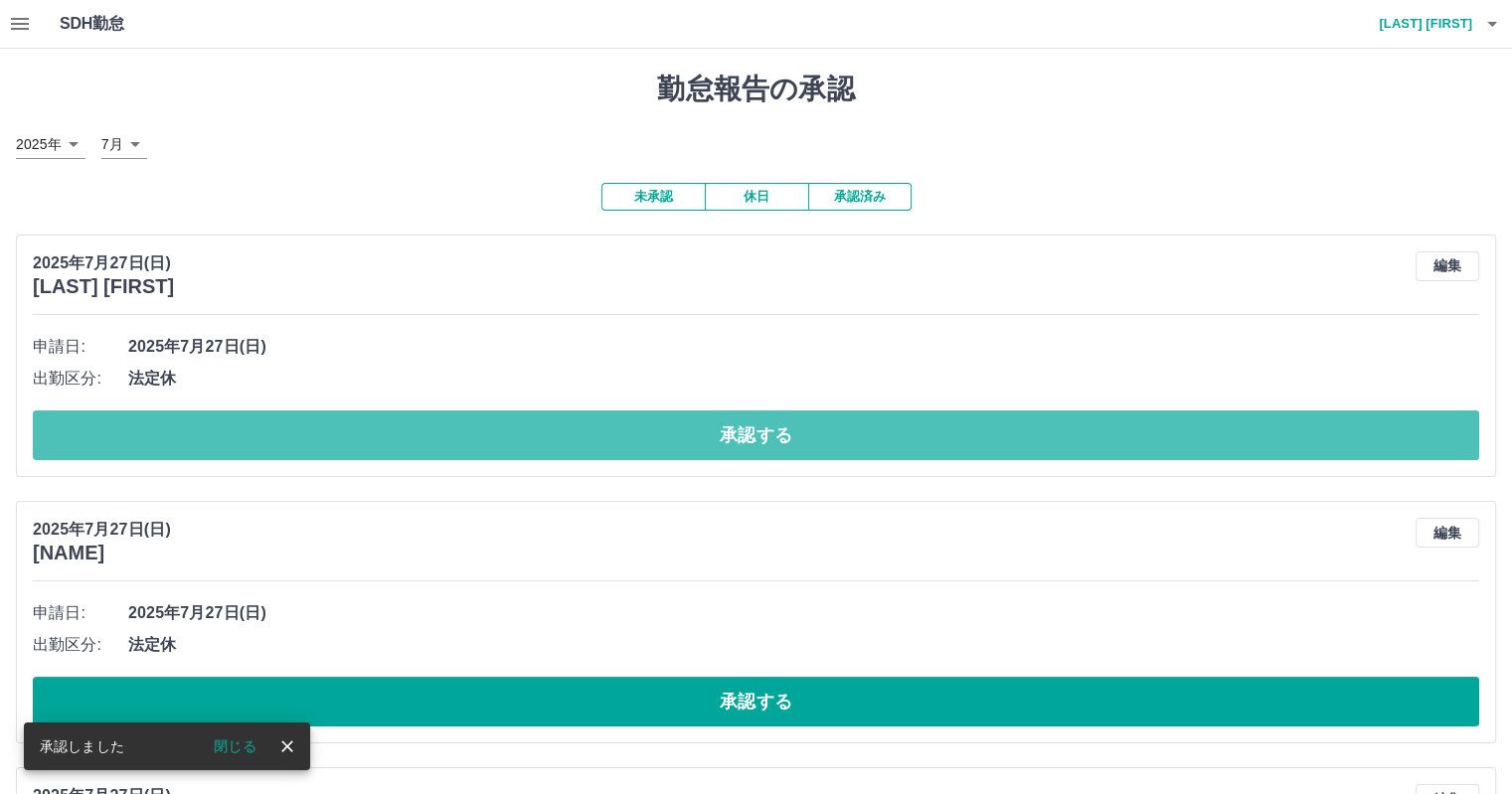 click on "承認する" at bounding box center (756, 435) 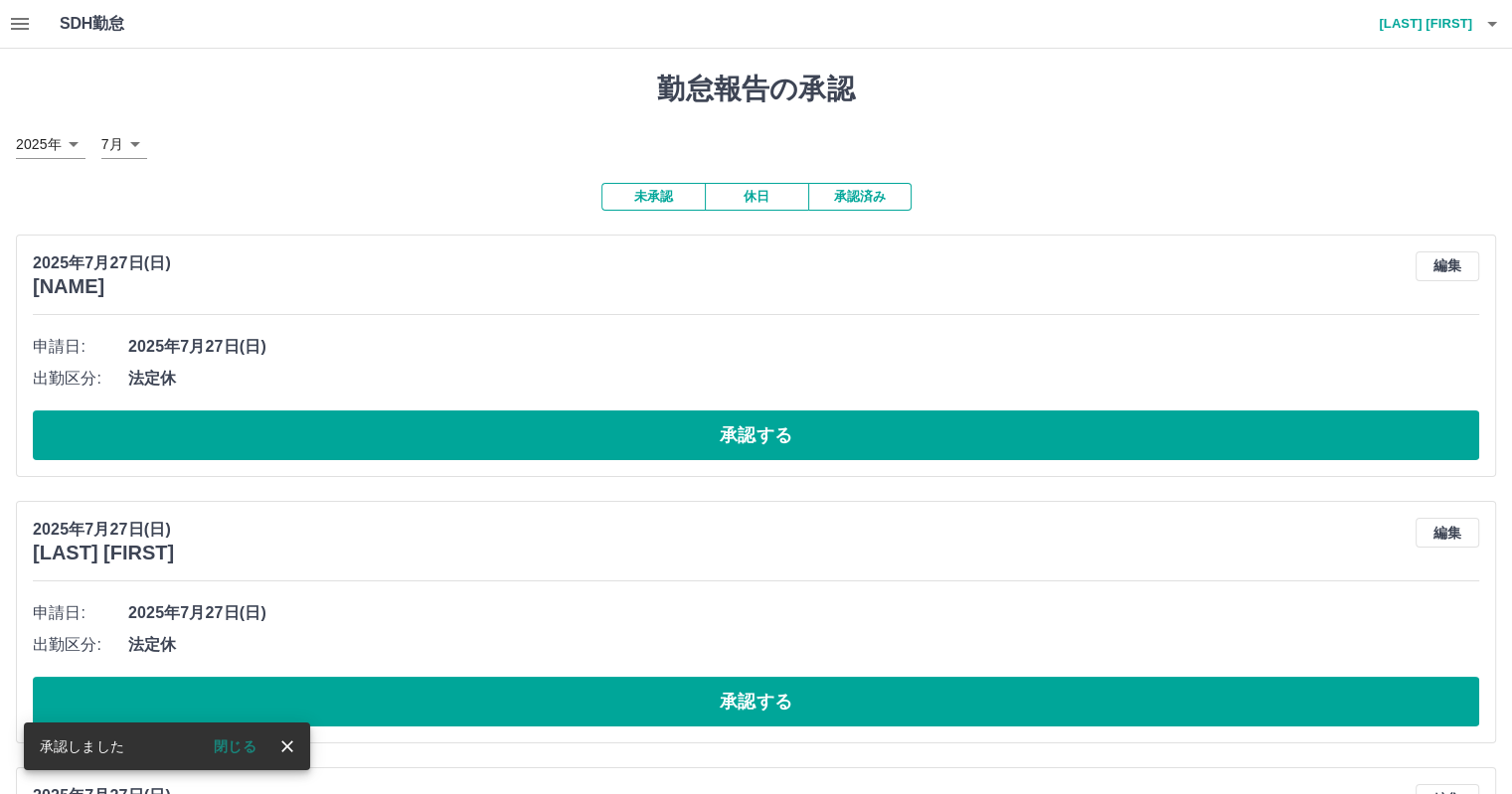 click on "承認する" at bounding box center [756, 435] 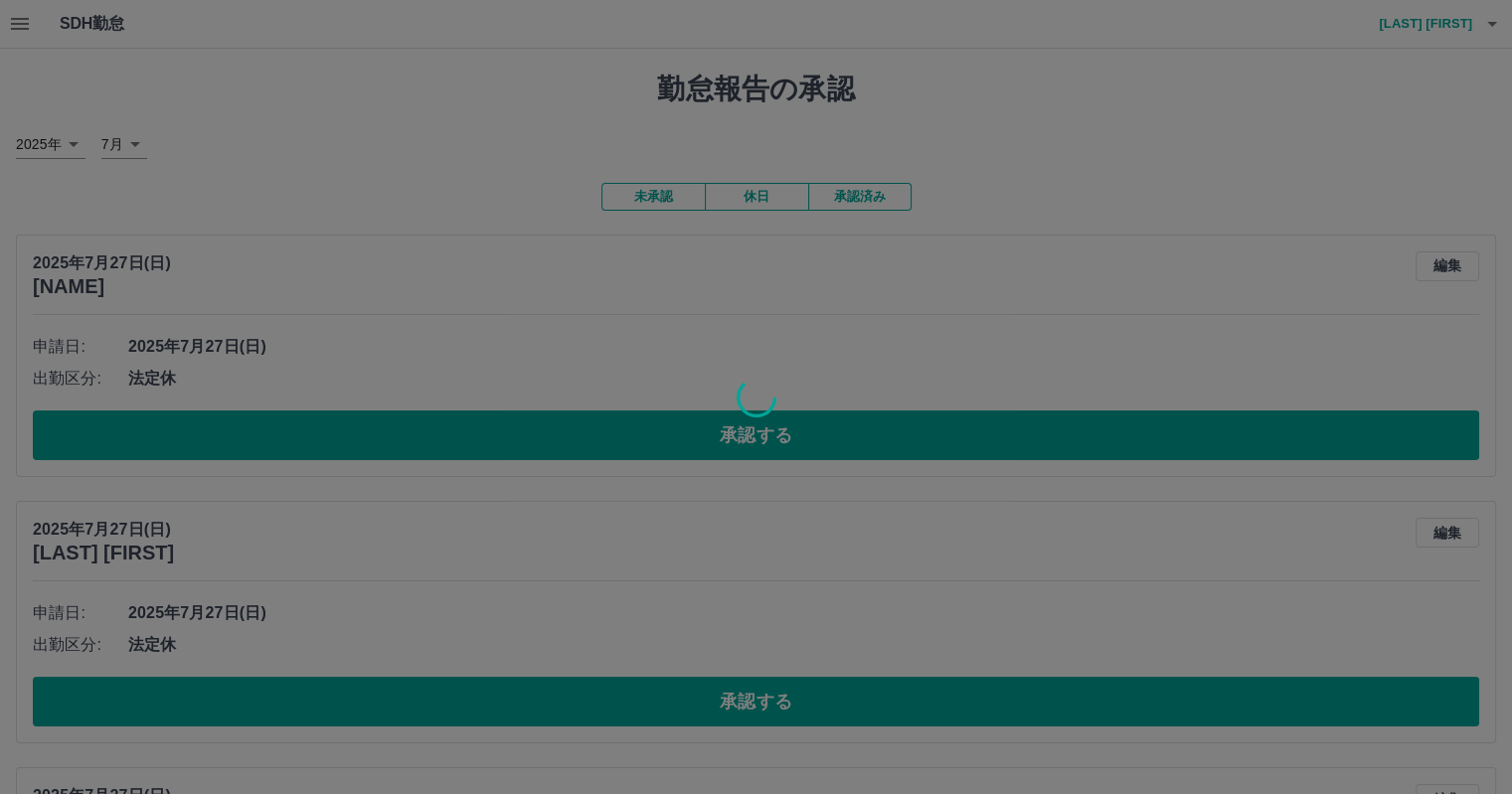 click at bounding box center [756, 397] 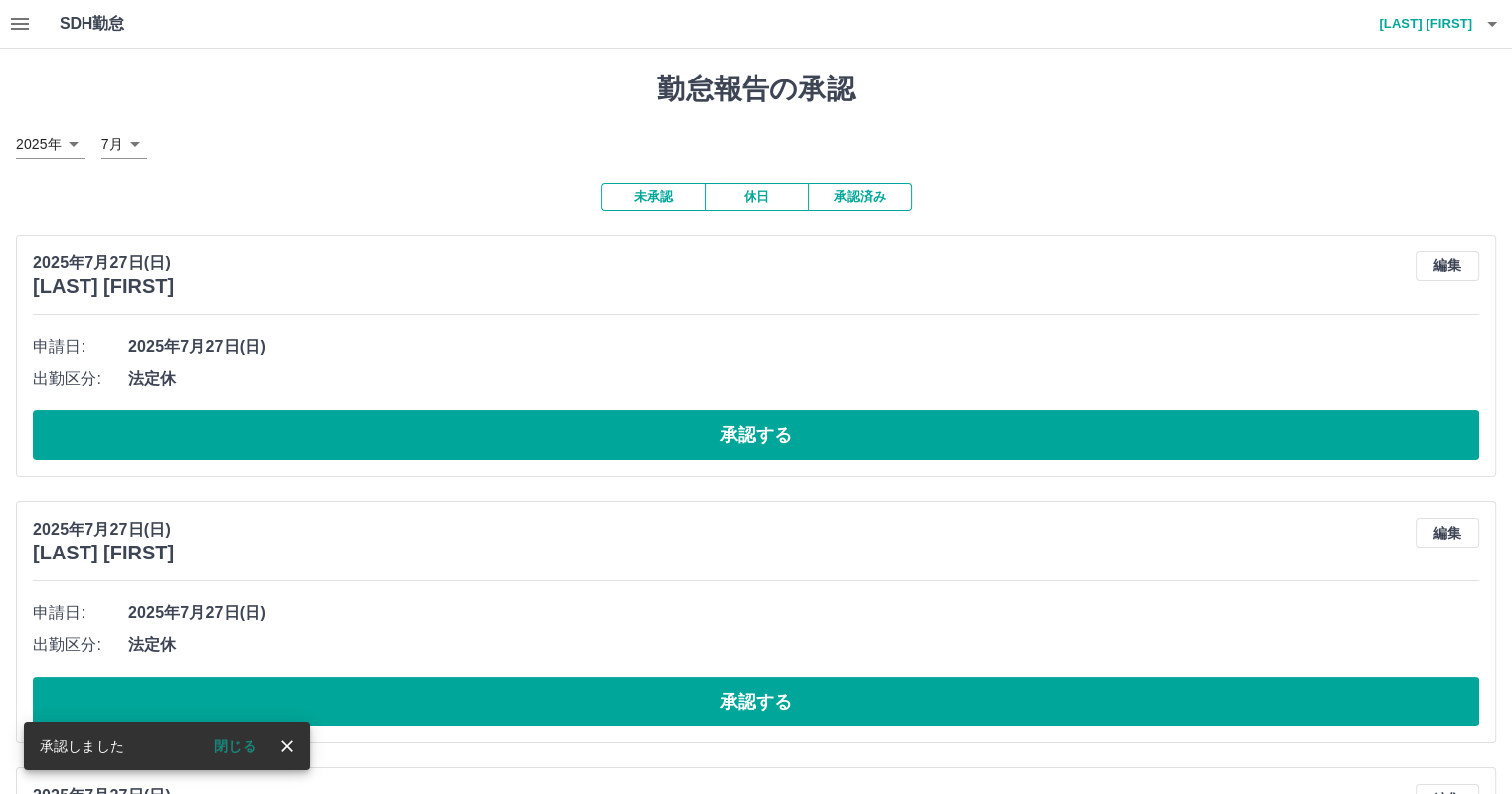 click on "承認する" at bounding box center (756, 435) 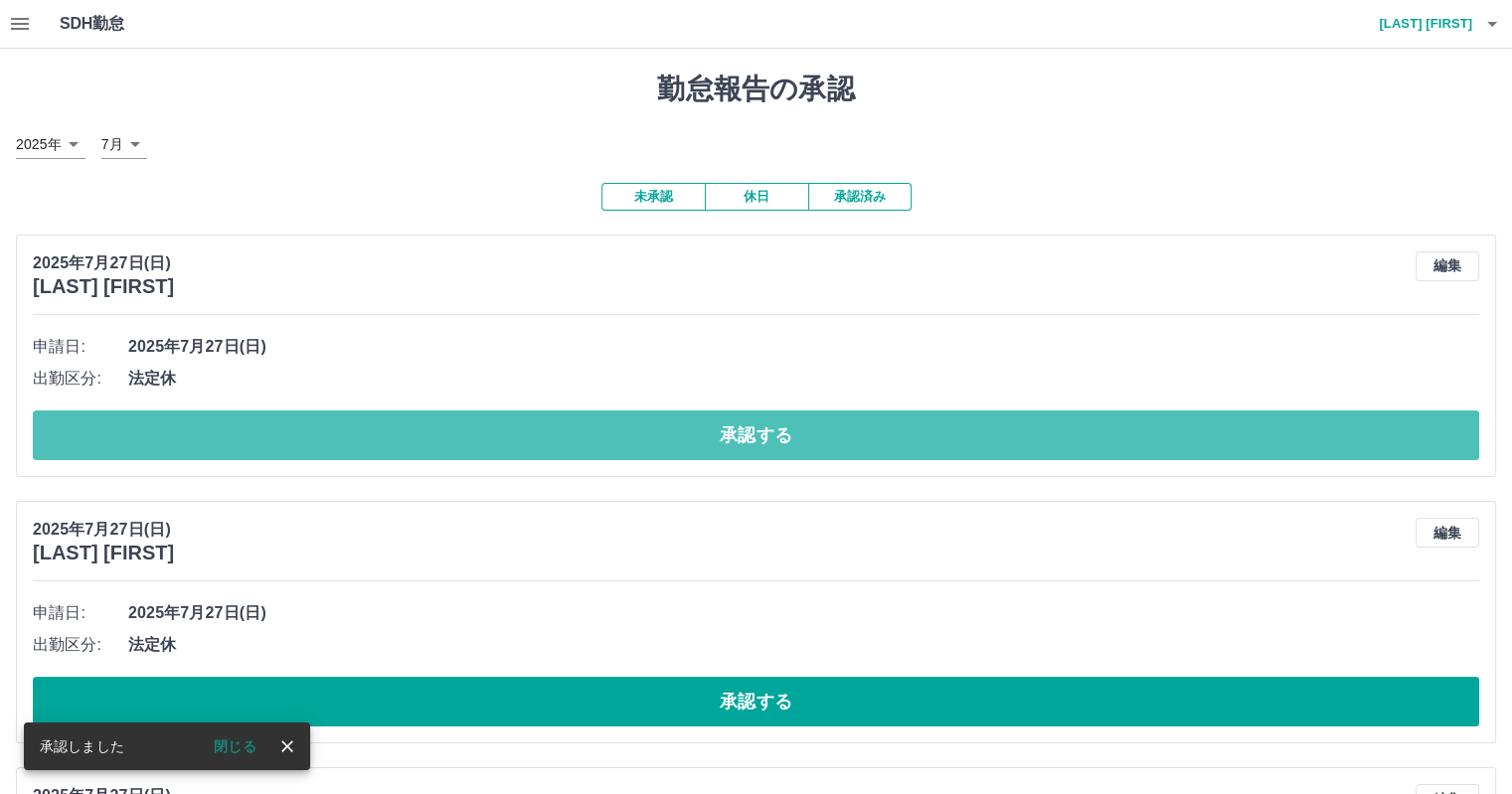 click on "承認する" at bounding box center [756, 435] 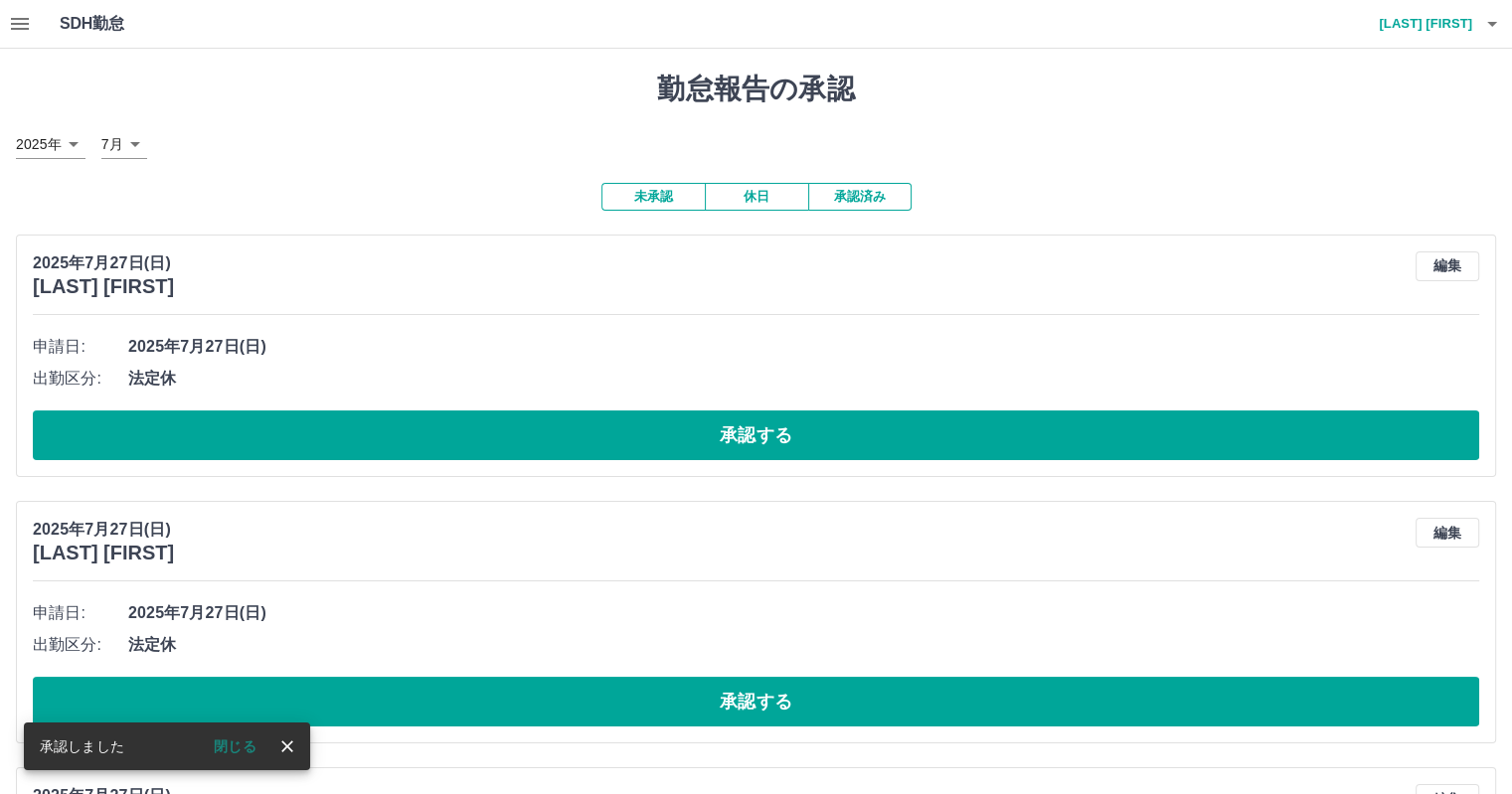 click on "承認する" at bounding box center [756, 435] 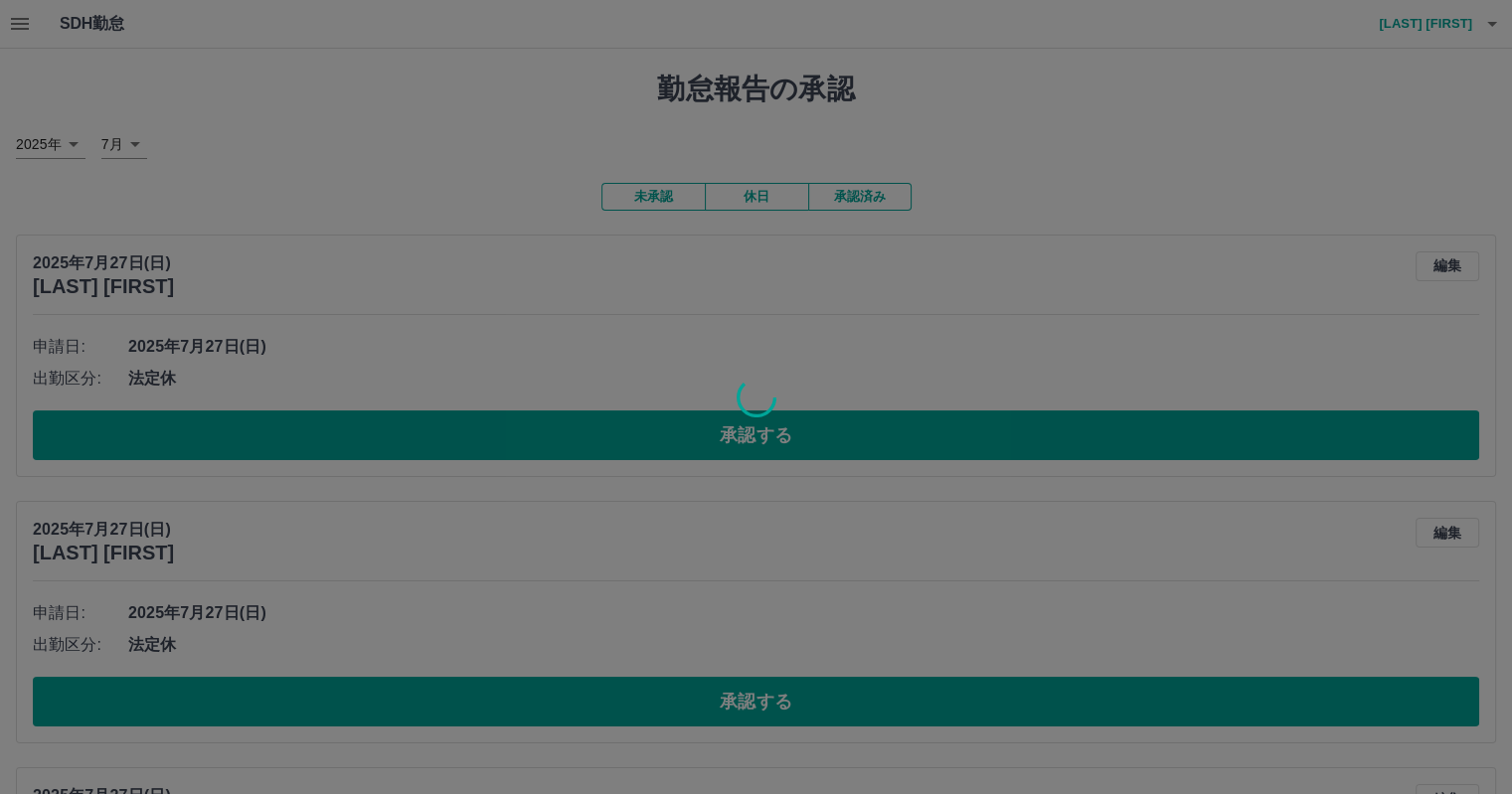click at bounding box center (756, 397) 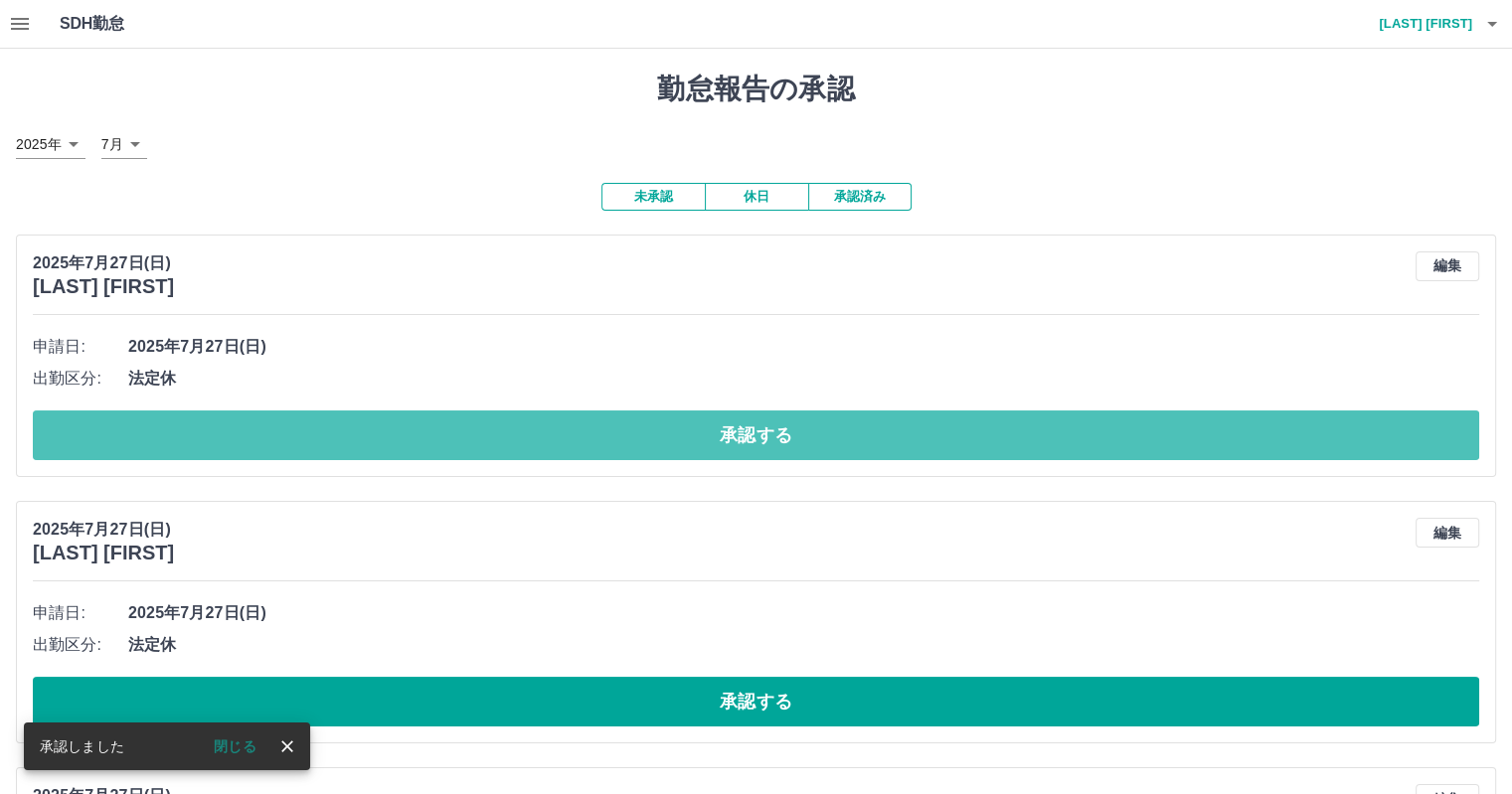 click on "承認する" at bounding box center (756, 435) 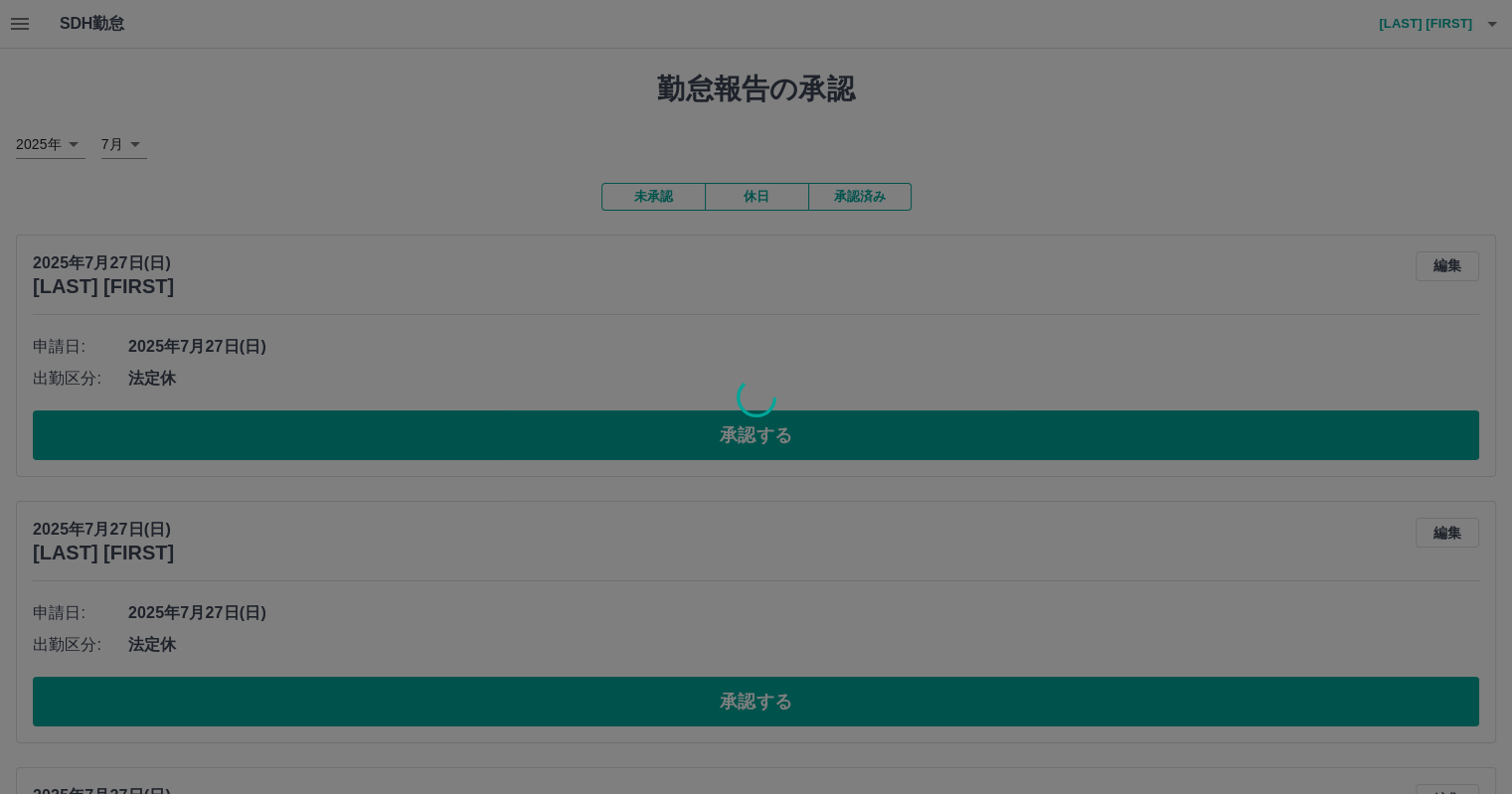 click at bounding box center [756, 397] 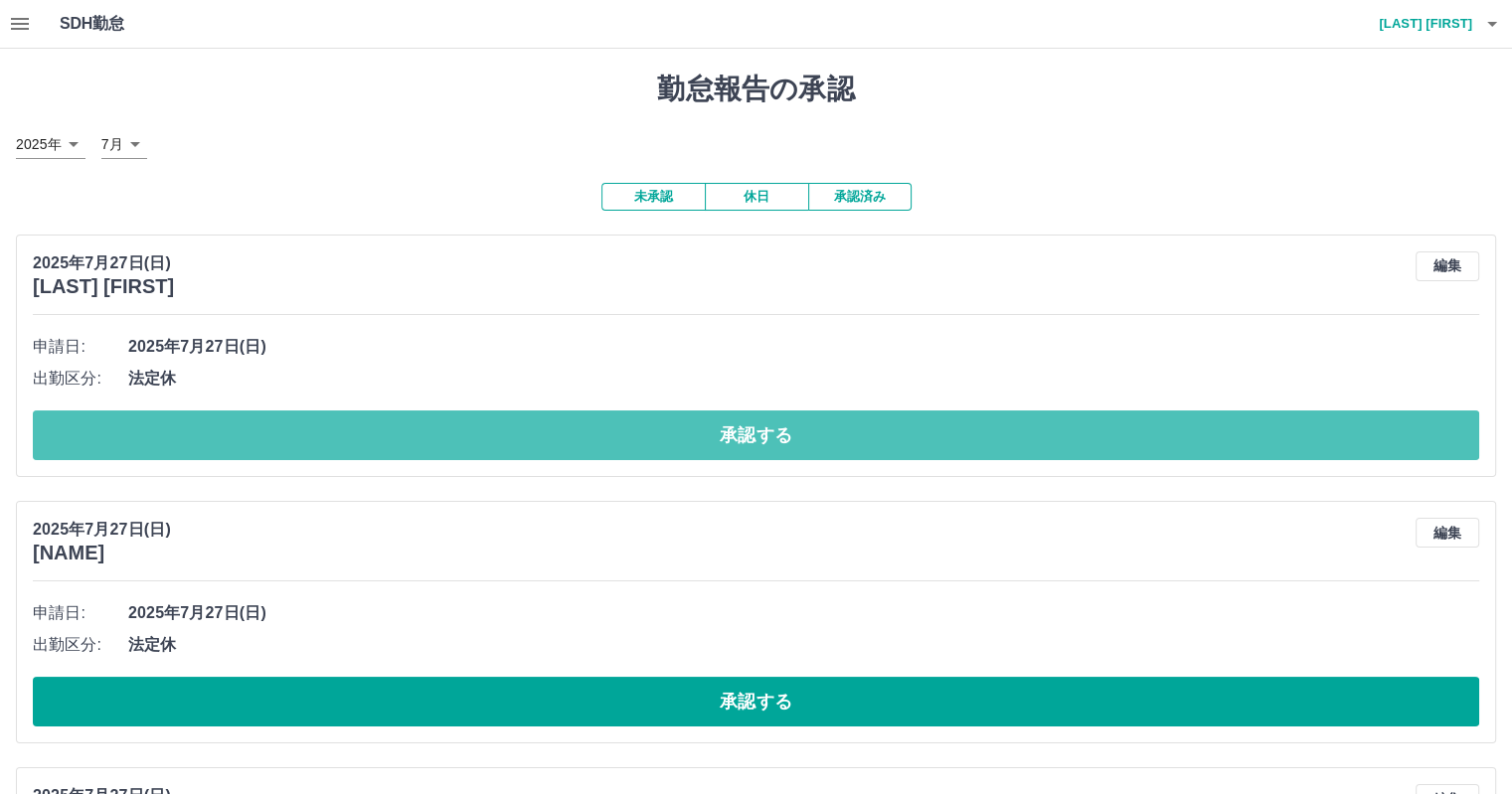 click on "承認する" at bounding box center (756, 435) 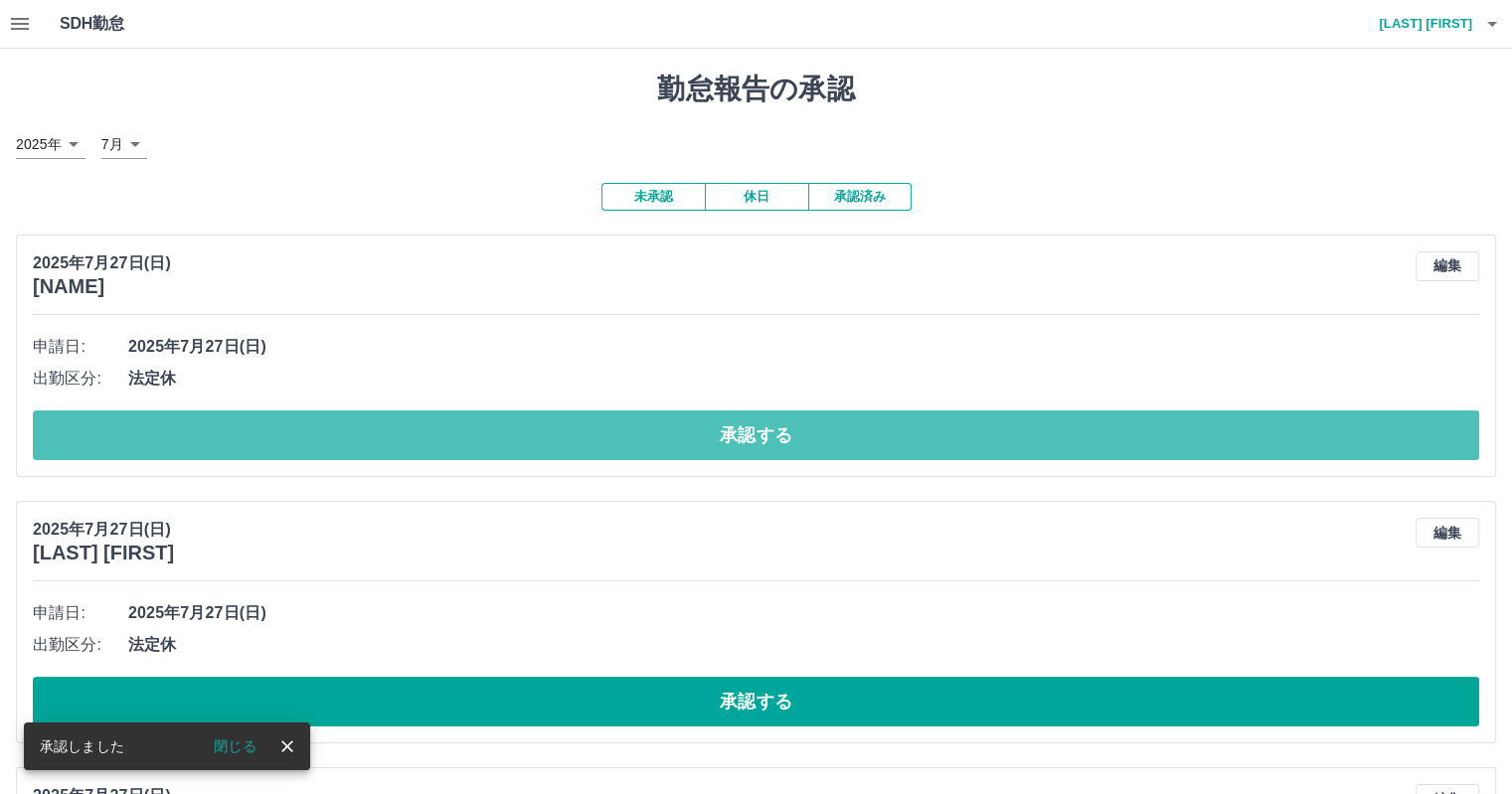 click on "承認する" at bounding box center [756, 435] 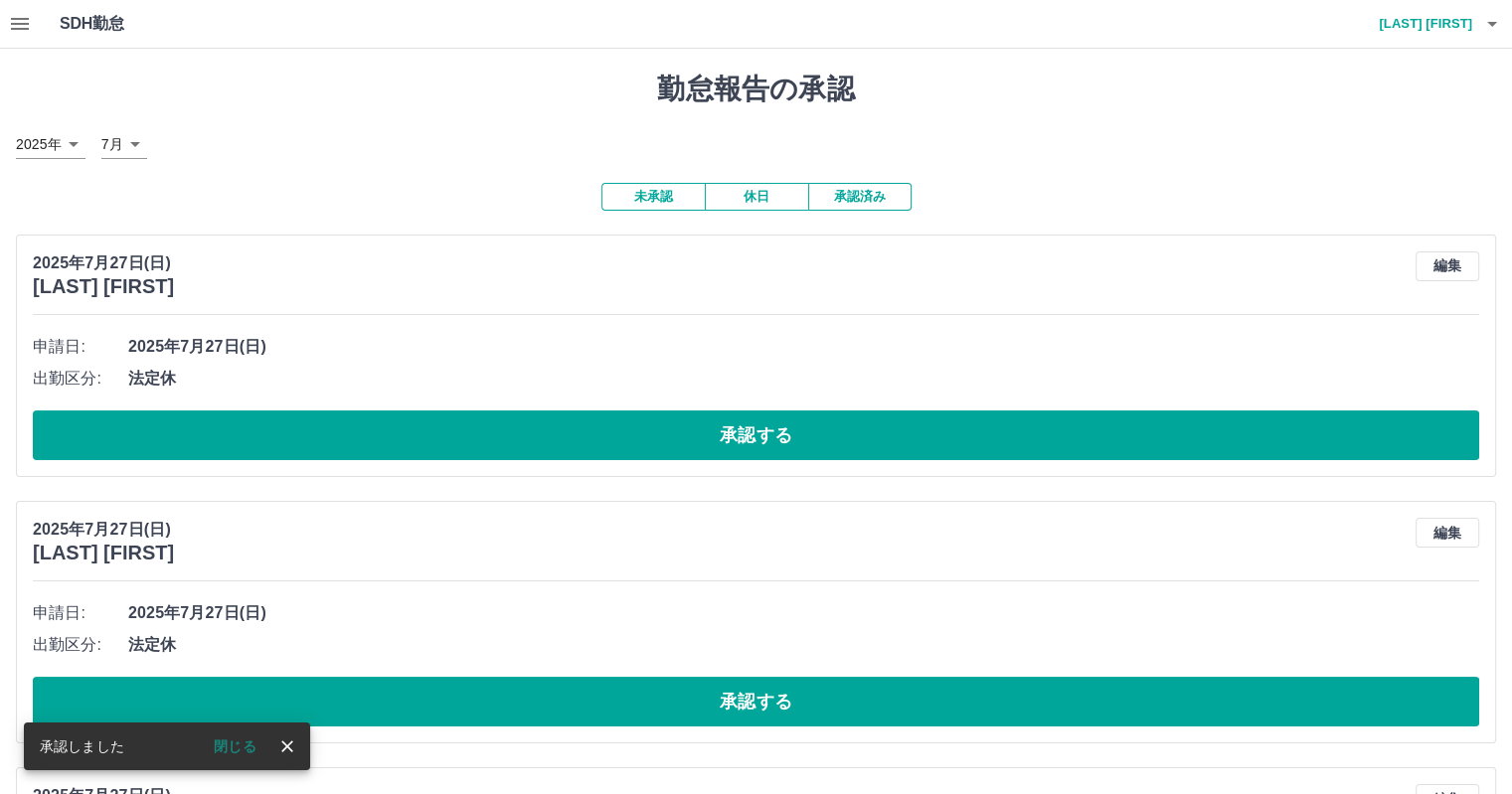 click on "承認する" at bounding box center [756, 435] 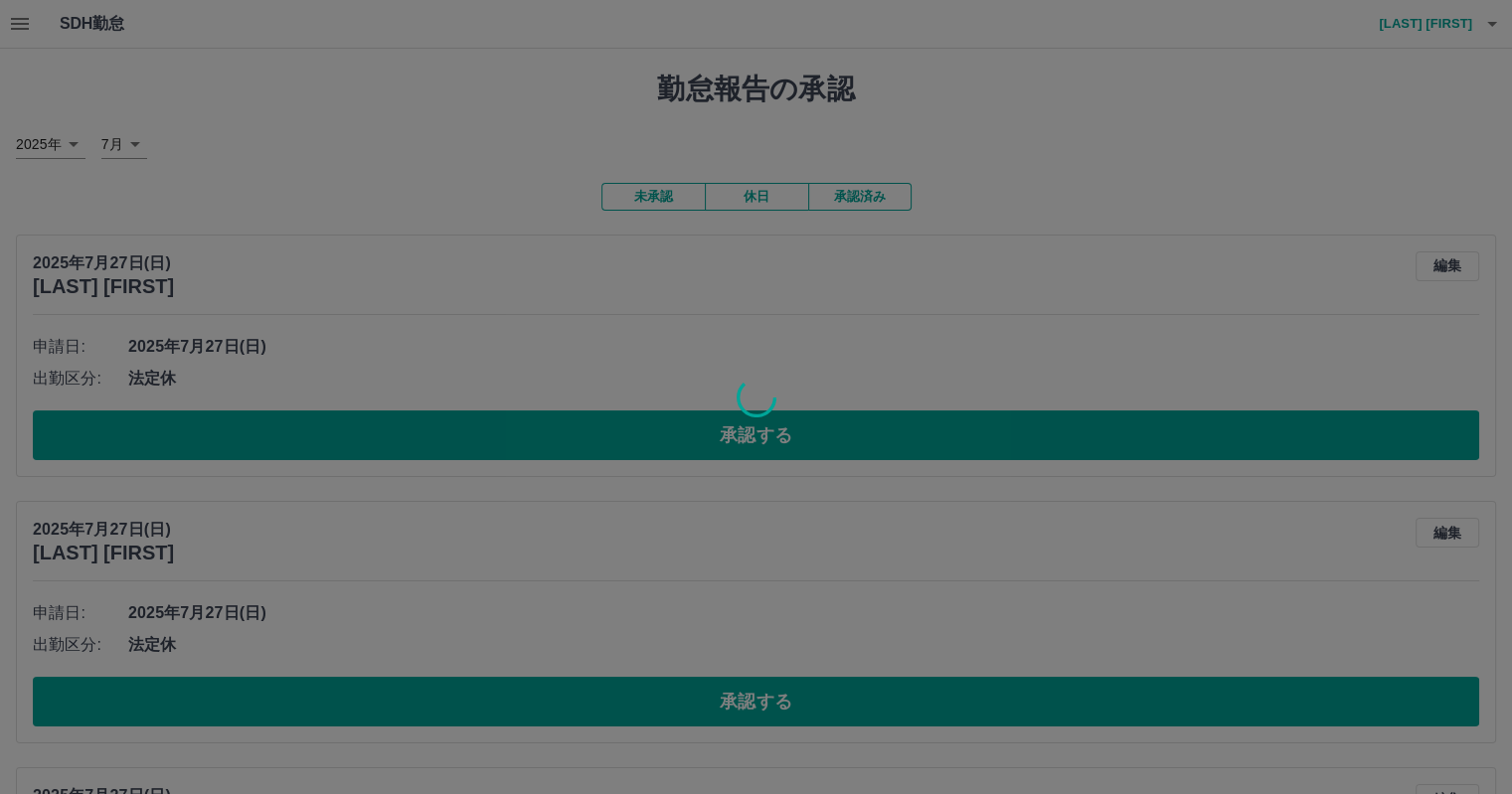 click at bounding box center [756, 397] 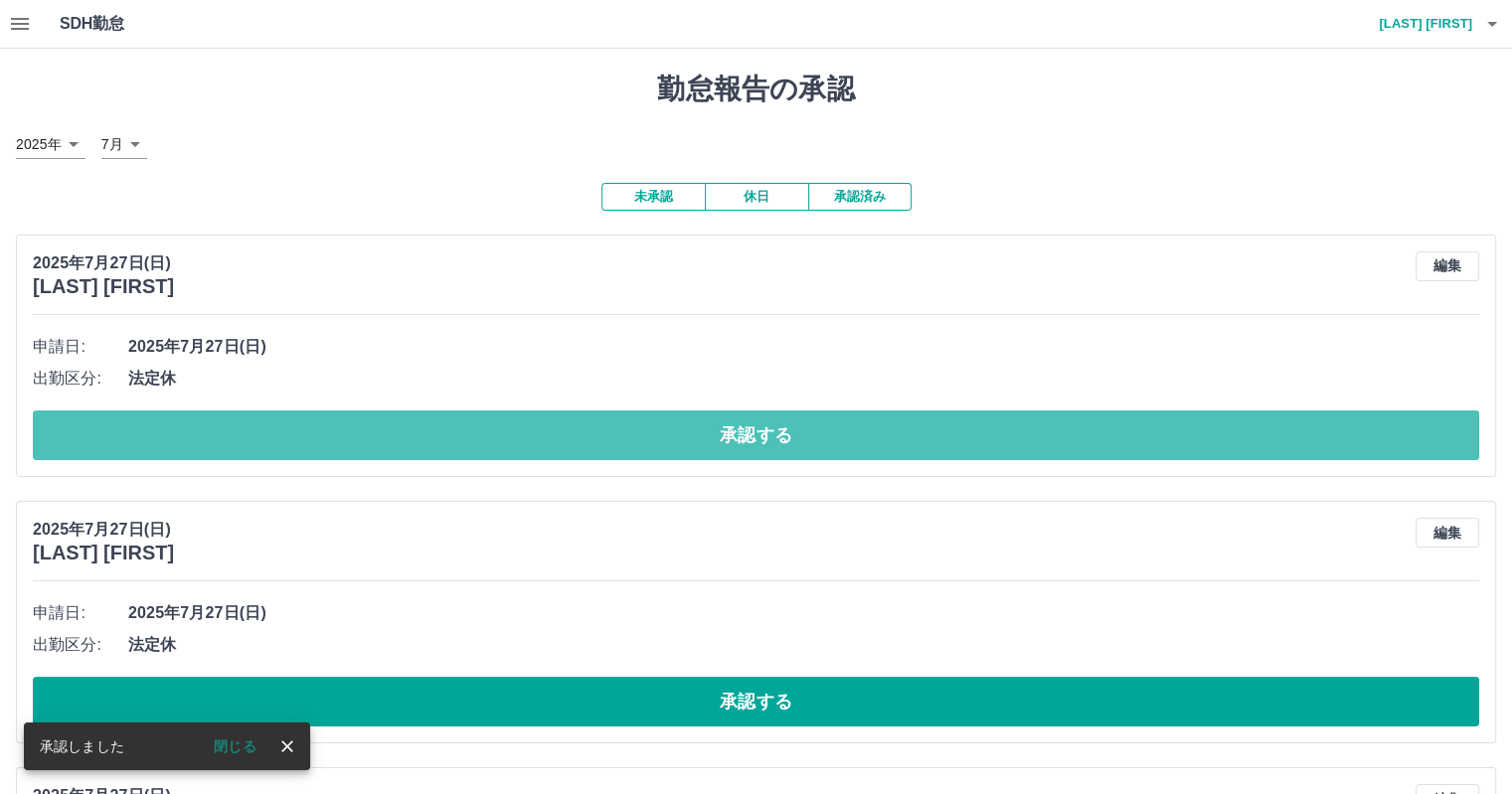 click on "承認する" at bounding box center [756, 435] 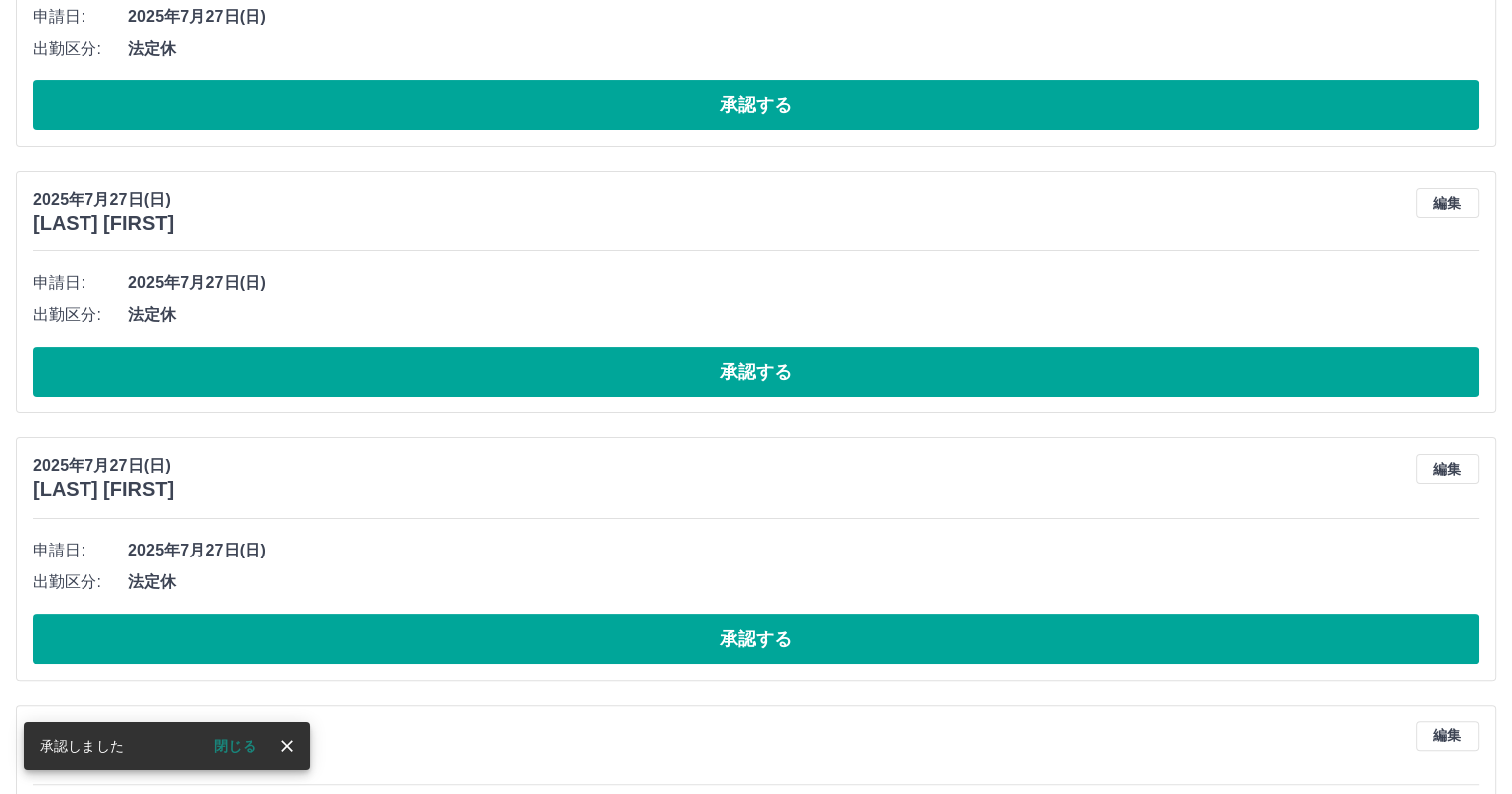 scroll, scrollTop: 0, scrollLeft: 0, axis: both 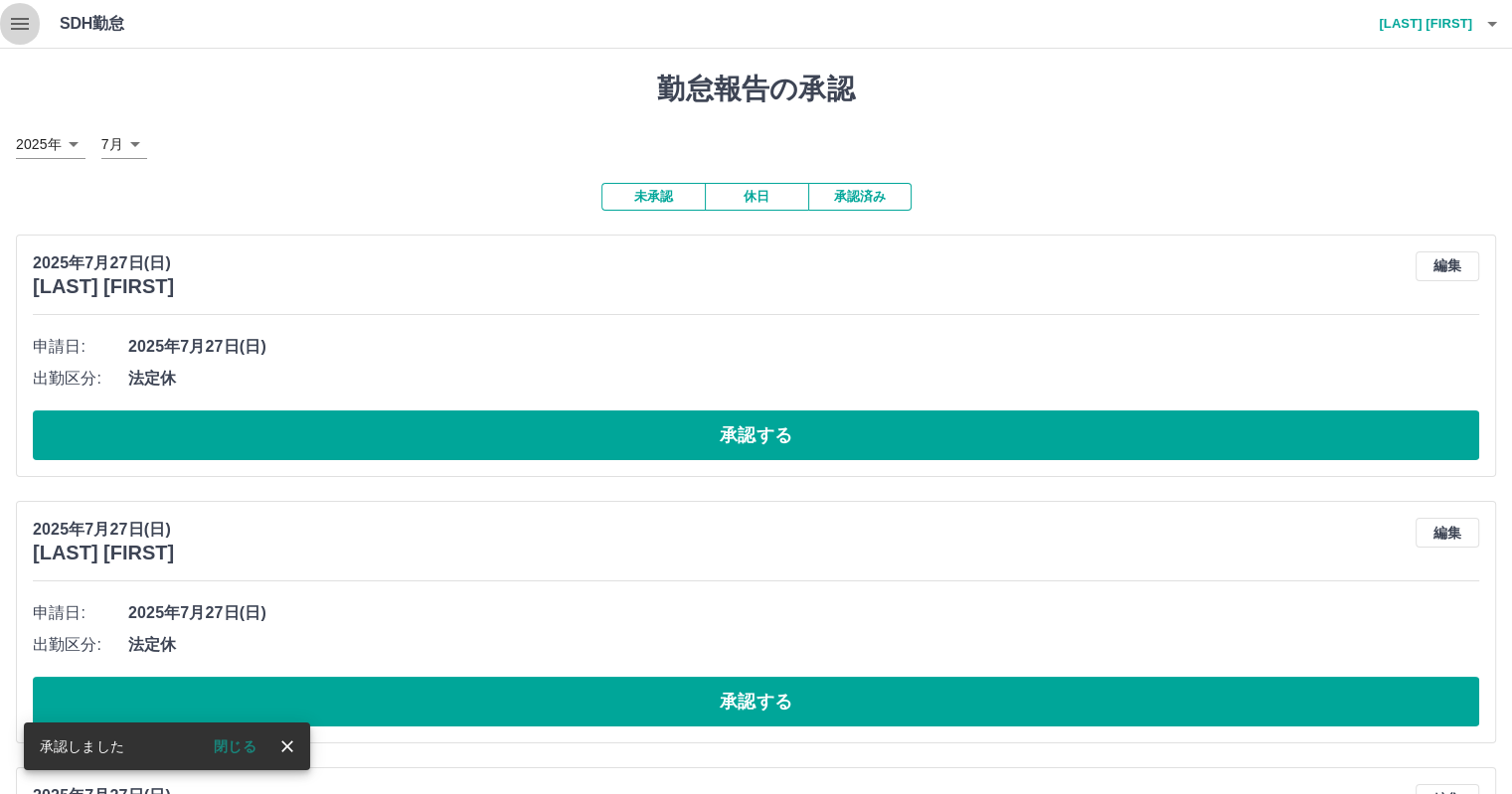 click 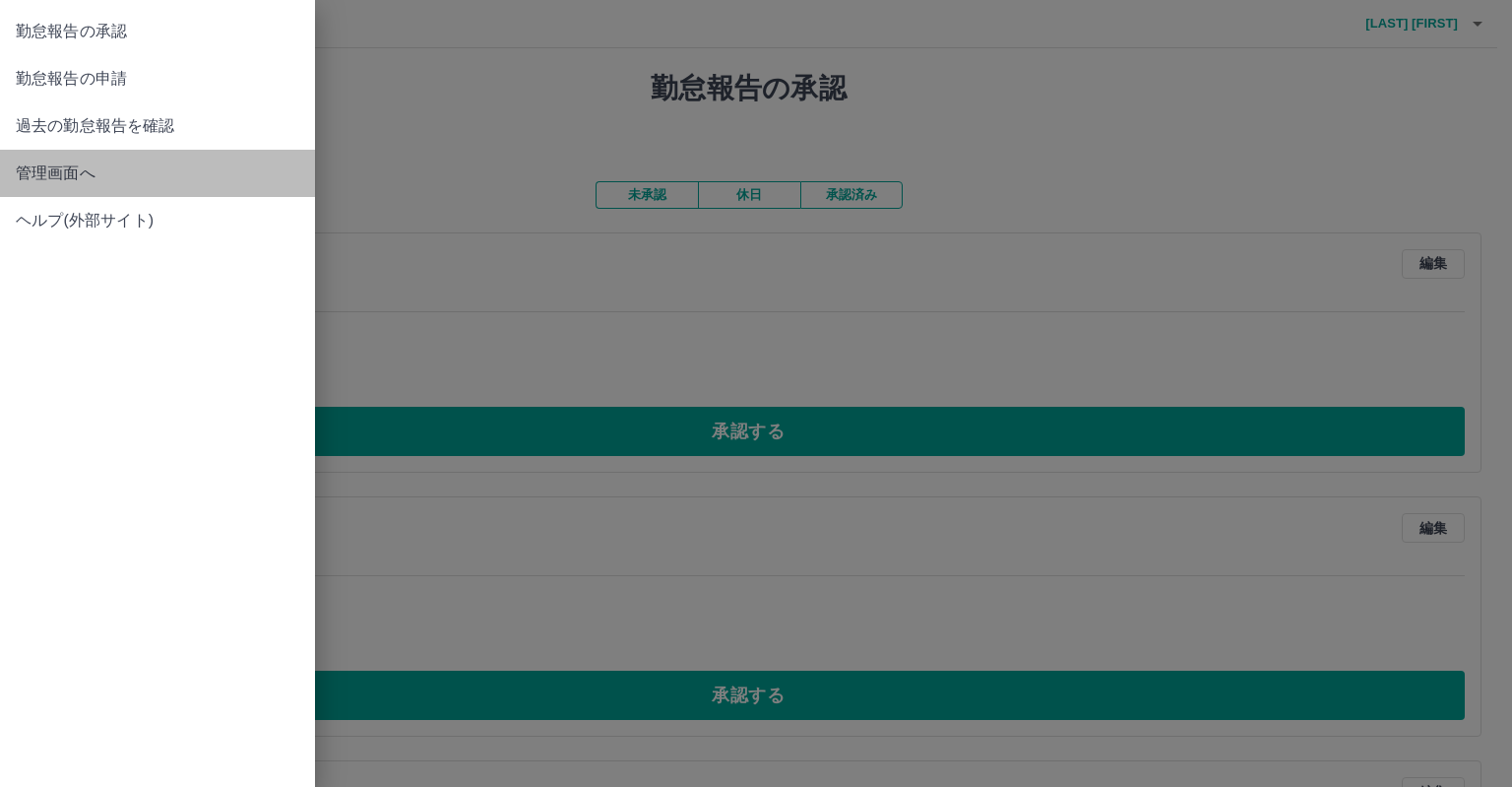 click on "管理画面へ" at bounding box center [158, 173] 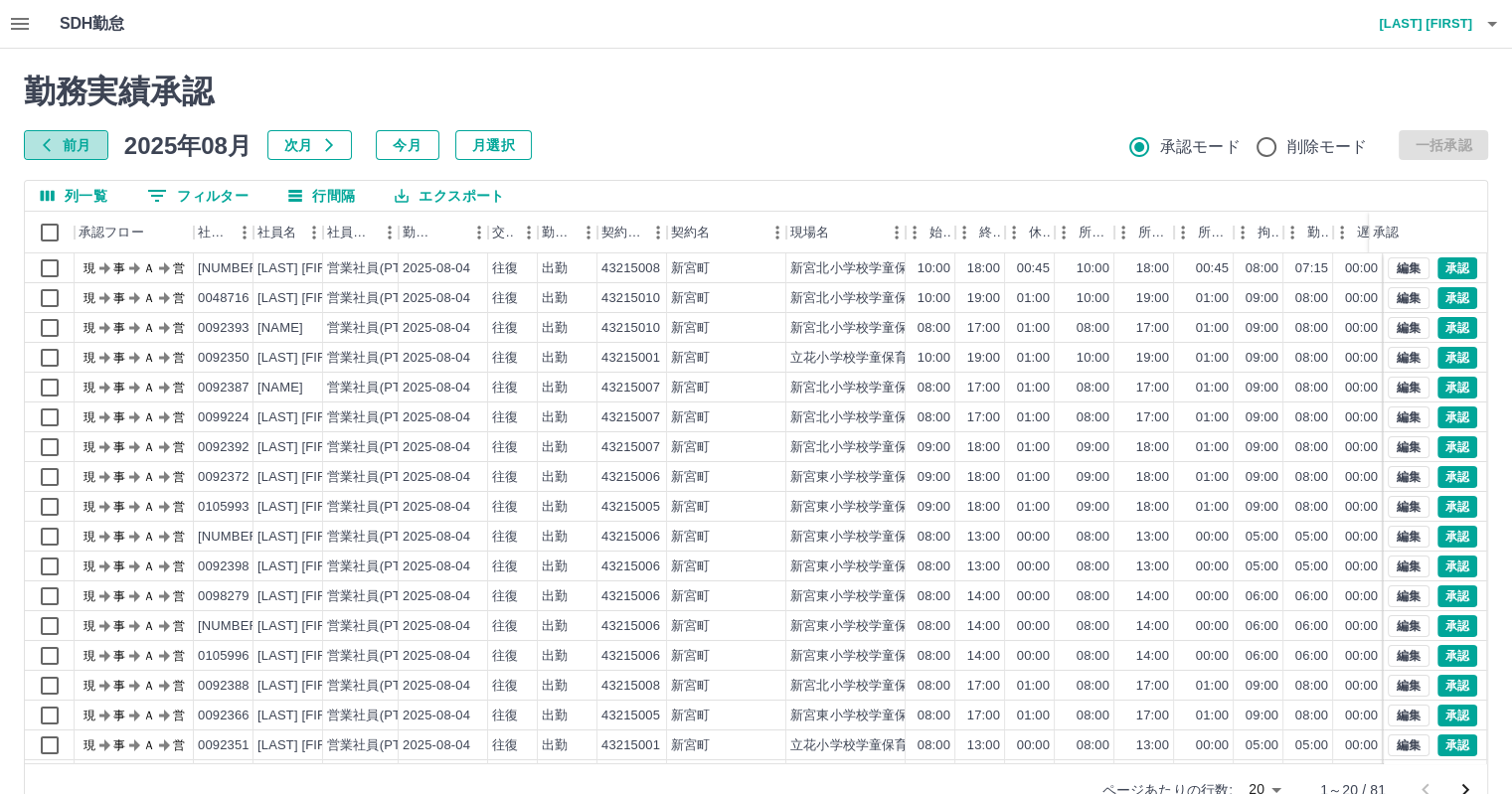 click on "前月" at bounding box center (66, 145) 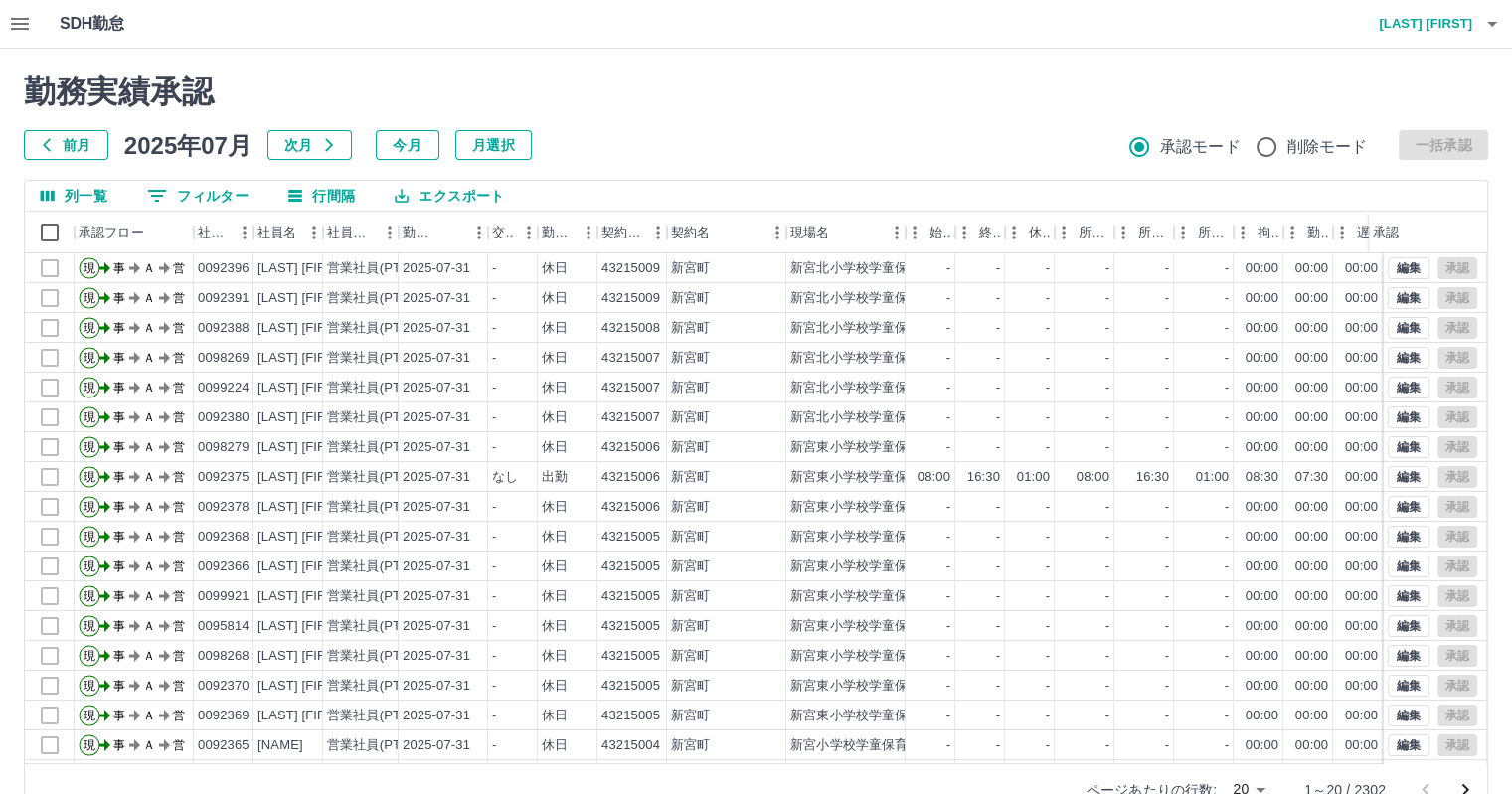 click 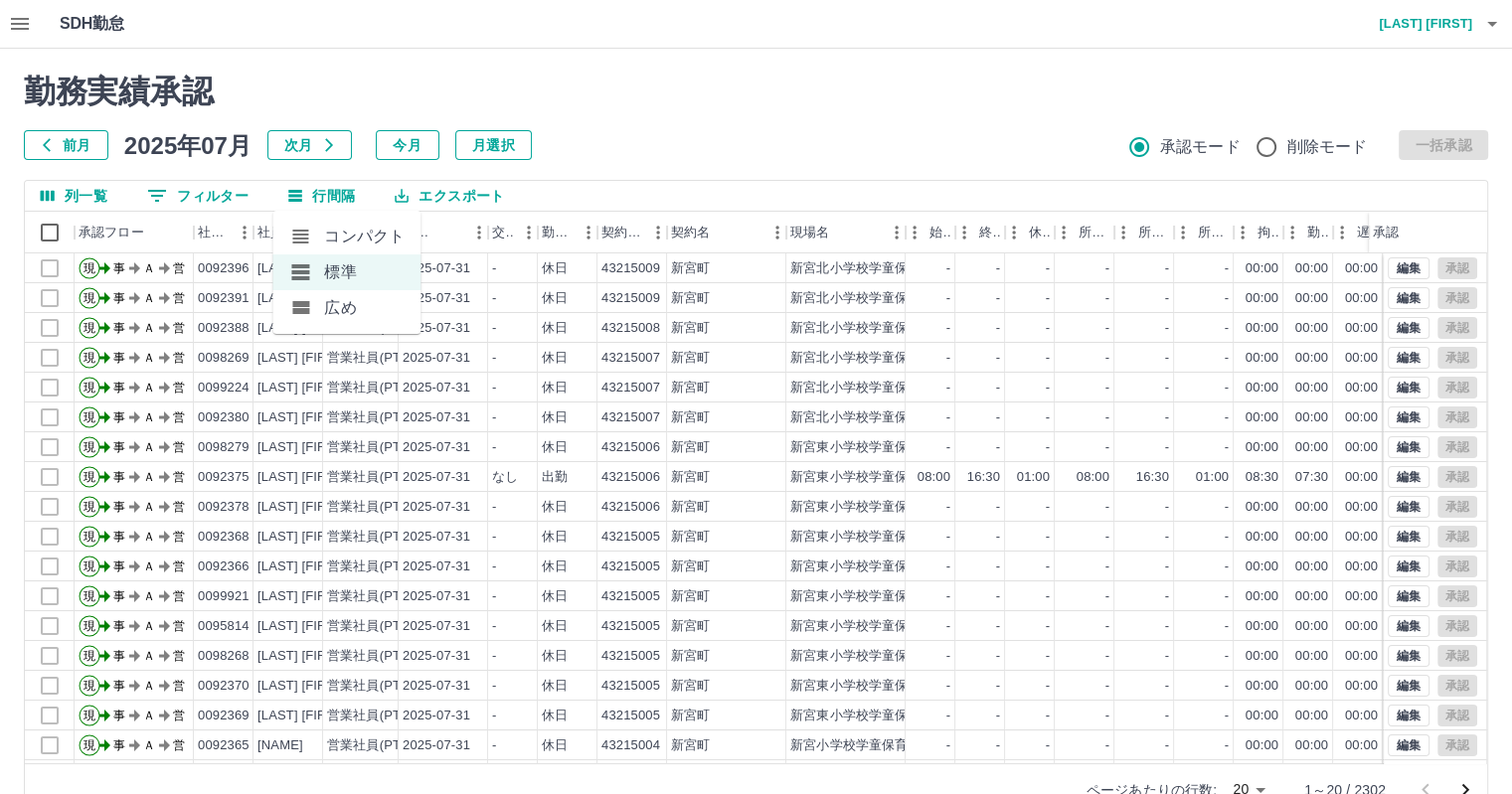 click 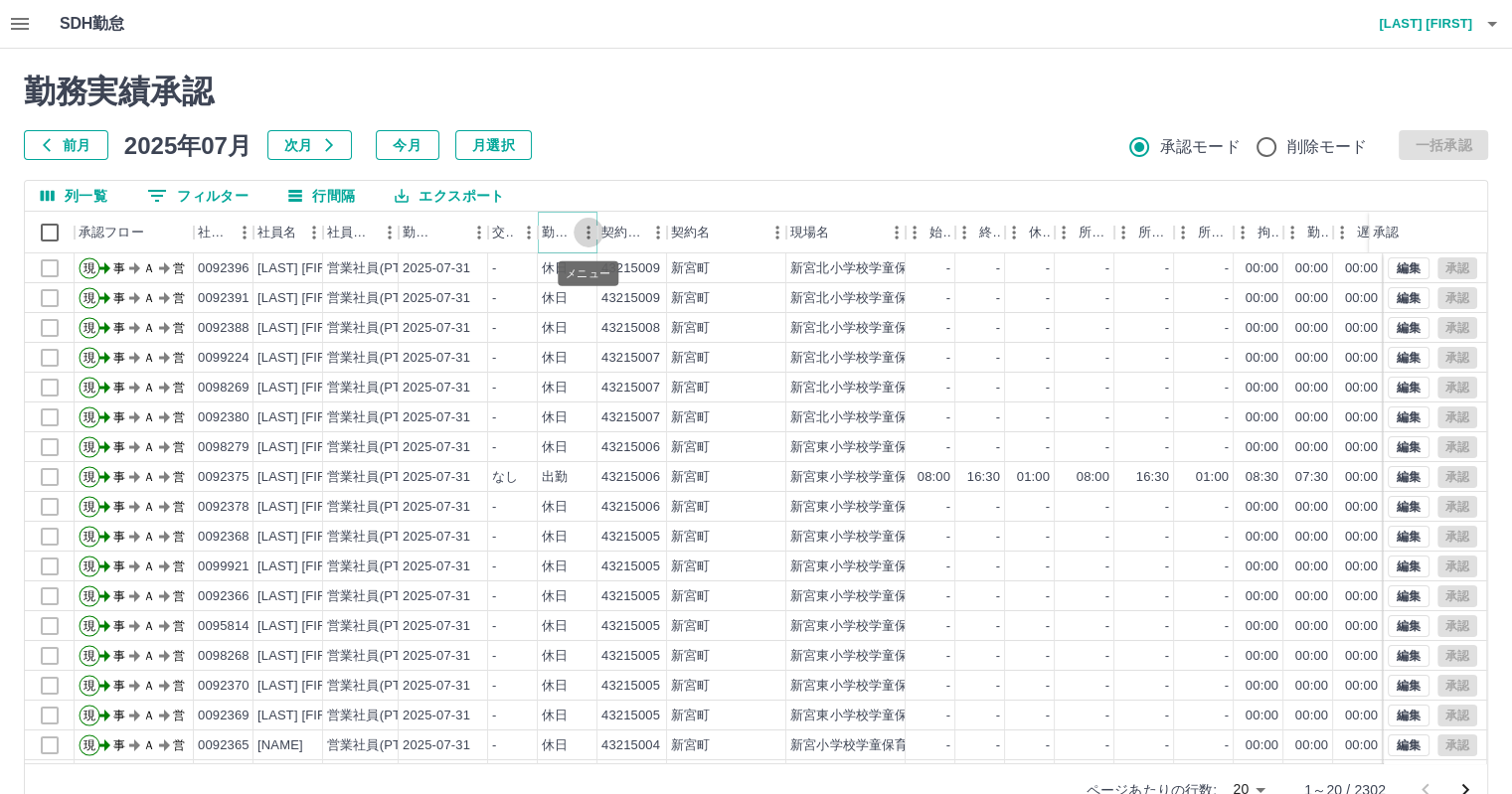click 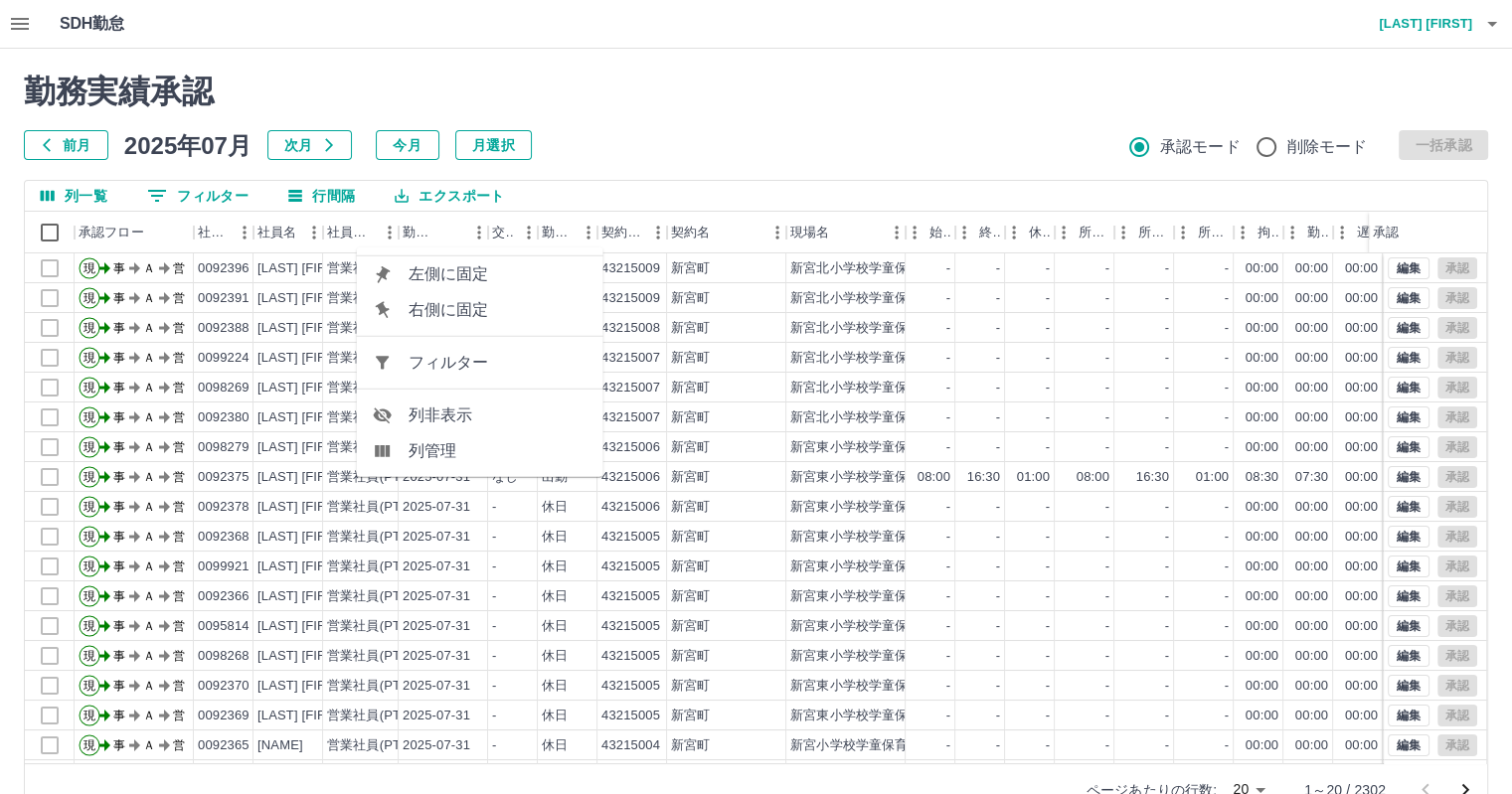 click on "フィルター" at bounding box center (498, 363) 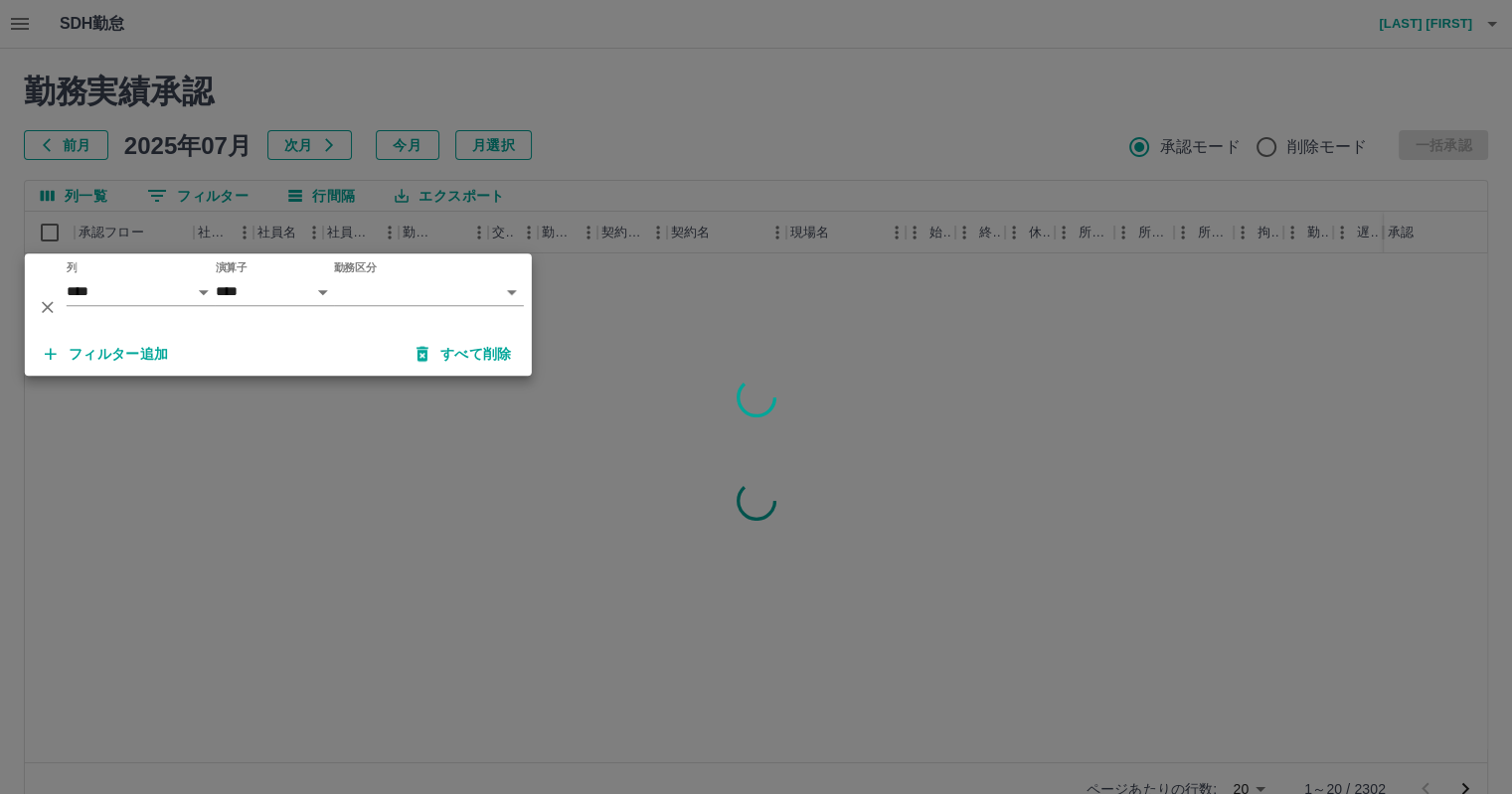 click on "SDH勤怠 [LAST] [FIRST] 勤務実績承認 前月 2025年07月 次月 今月 月選択 承認モード 削除モード 一括承認 列一覧 0 フィルター 行間隔 エクスポート 承認フロー 社員番号 社員名 社員区分 勤務日 交通費 勤務区分 契約コード 契約名 現場名 始業 終業 休憩 所定開始 所定終業 所定休憩 拘束 勤務 遅刻等 コメント ステータス 承認 ページあたりの行数: 20 ** 1～20 / 2302 SDH勤怠 *** ** 列 **** *** **** *** *** **** ***** *** *** ** ** ** **** **** **** ** ** *** **** ***** 演算子 **** ****** 勤務区分 ​ ********* フィルター追加 すべて削除" at bounding box center (756, 419) 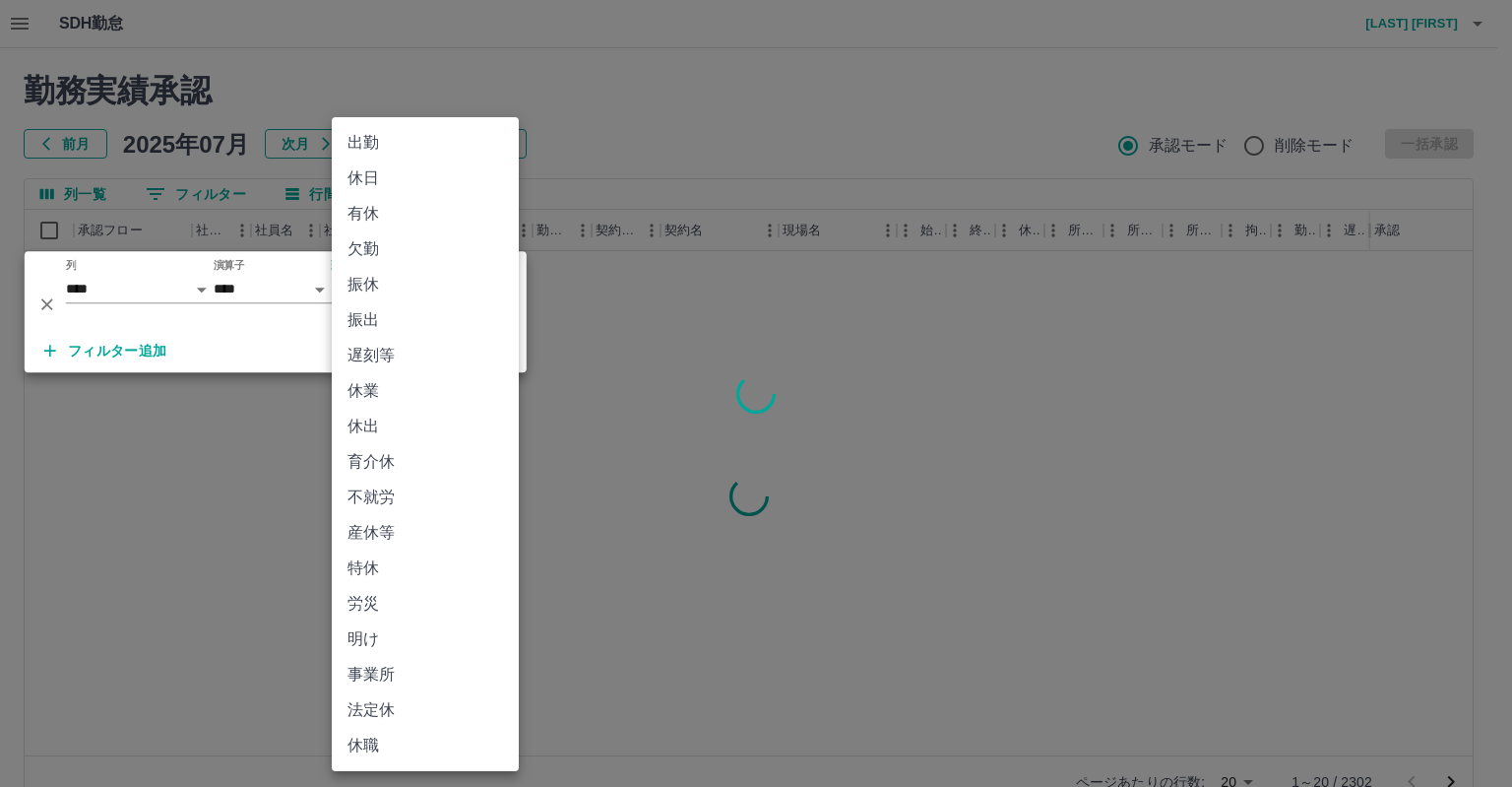 click on "法定休" at bounding box center [425, 710] 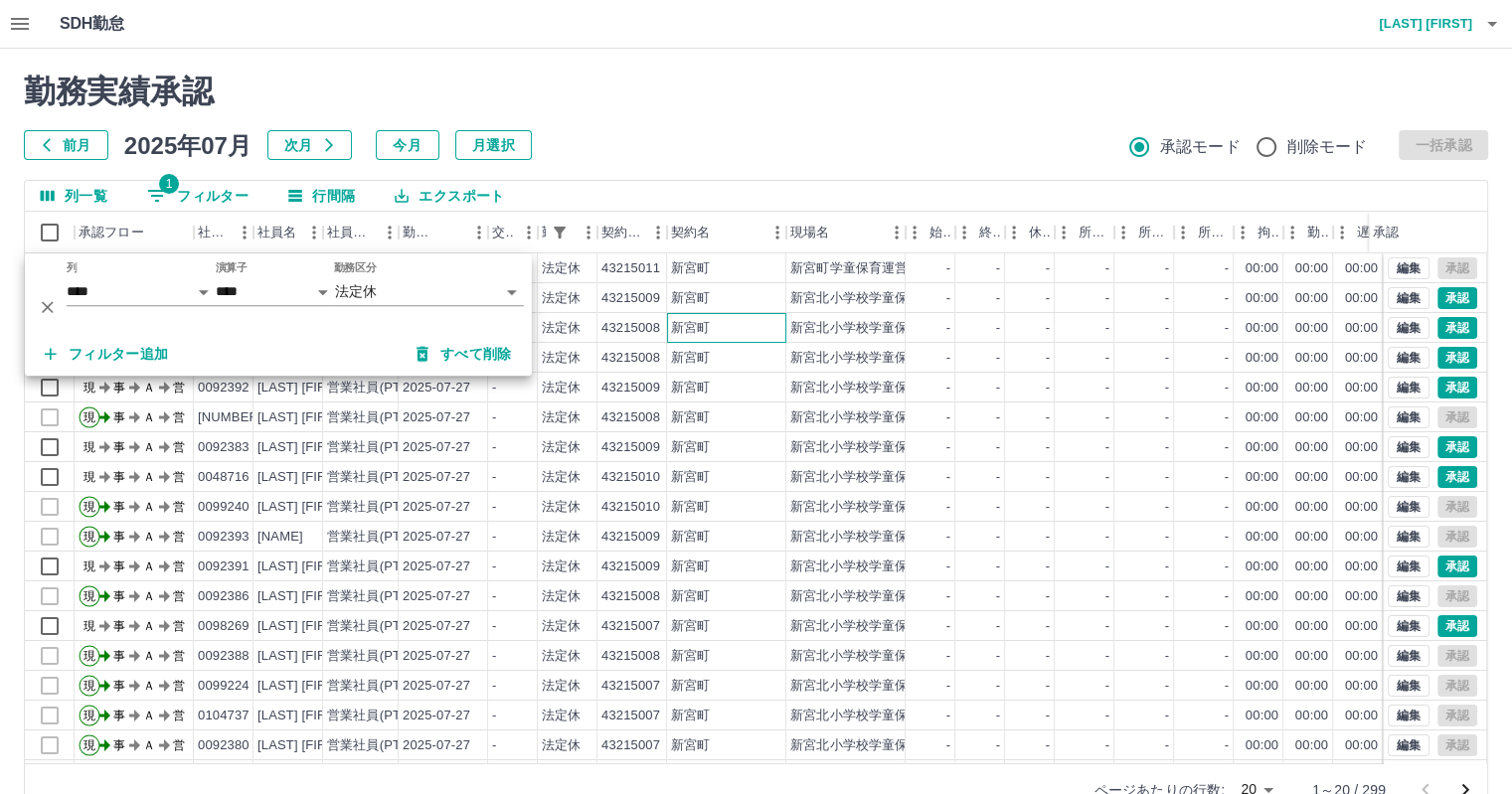 click on "新宮町" at bounding box center (727, 328) 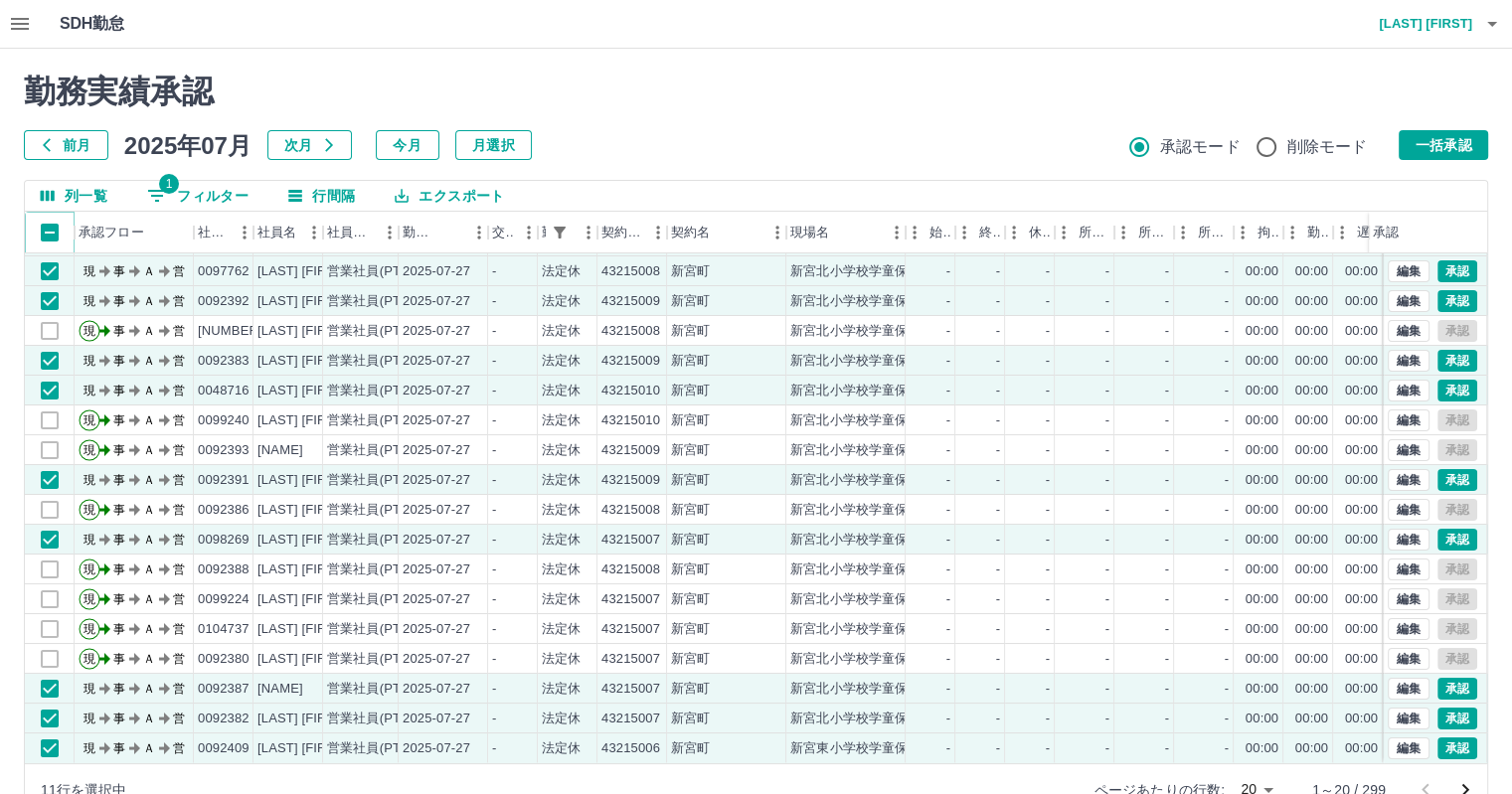 scroll, scrollTop: 100, scrollLeft: 0, axis: vertical 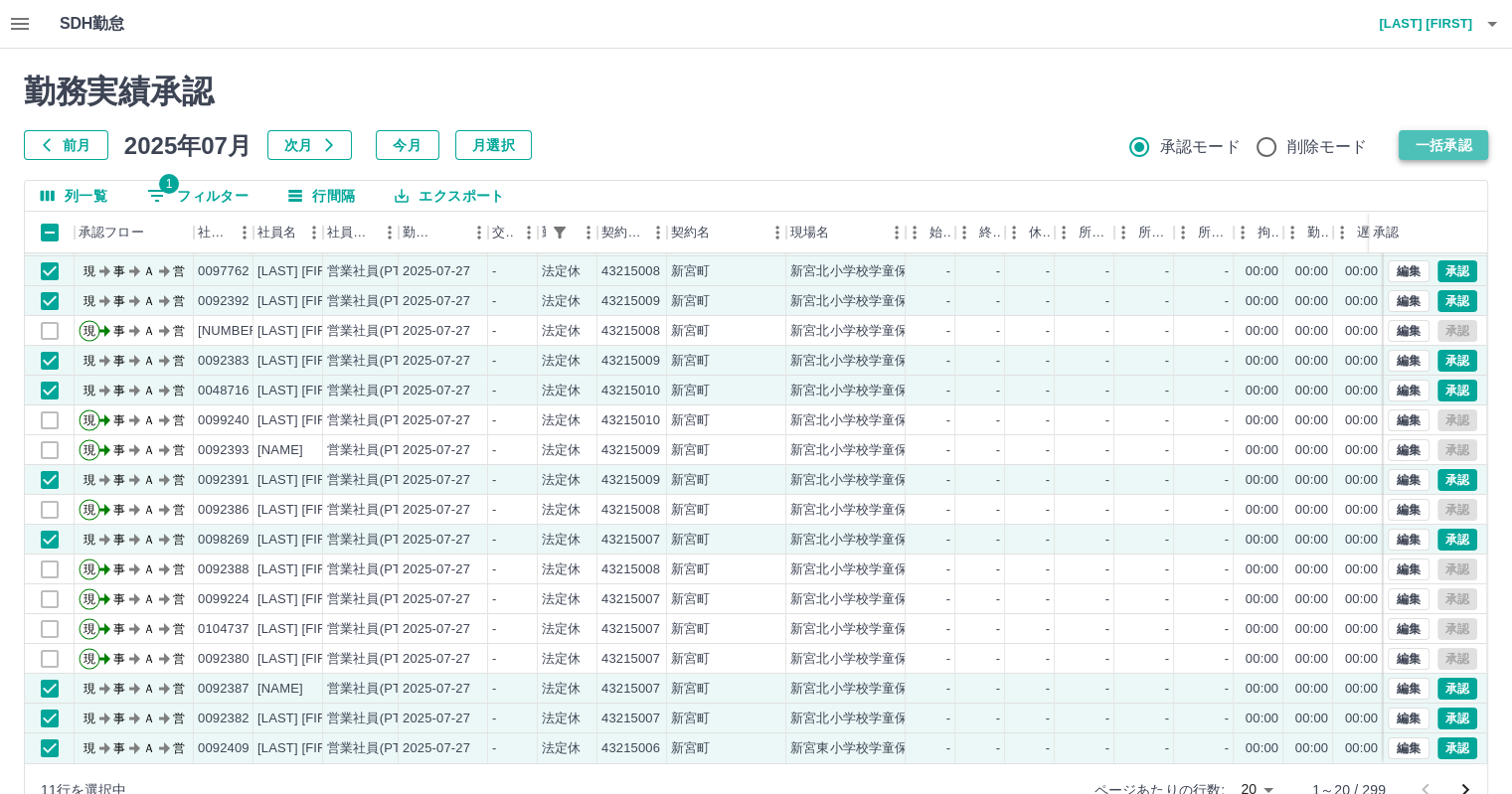 click on "一括承認" at bounding box center [1443, 145] 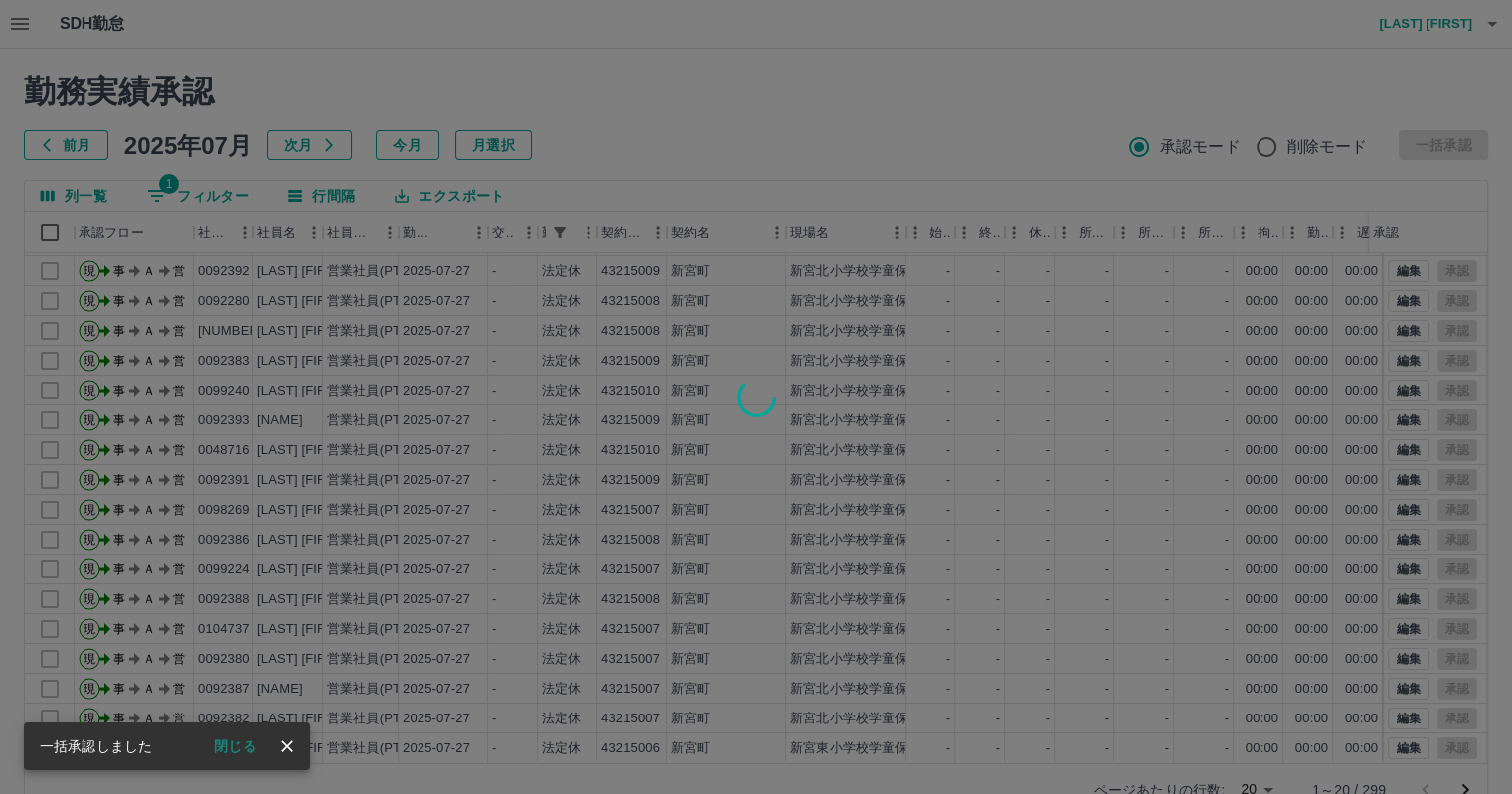 scroll, scrollTop: 71, scrollLeft: 0, axis: vertical 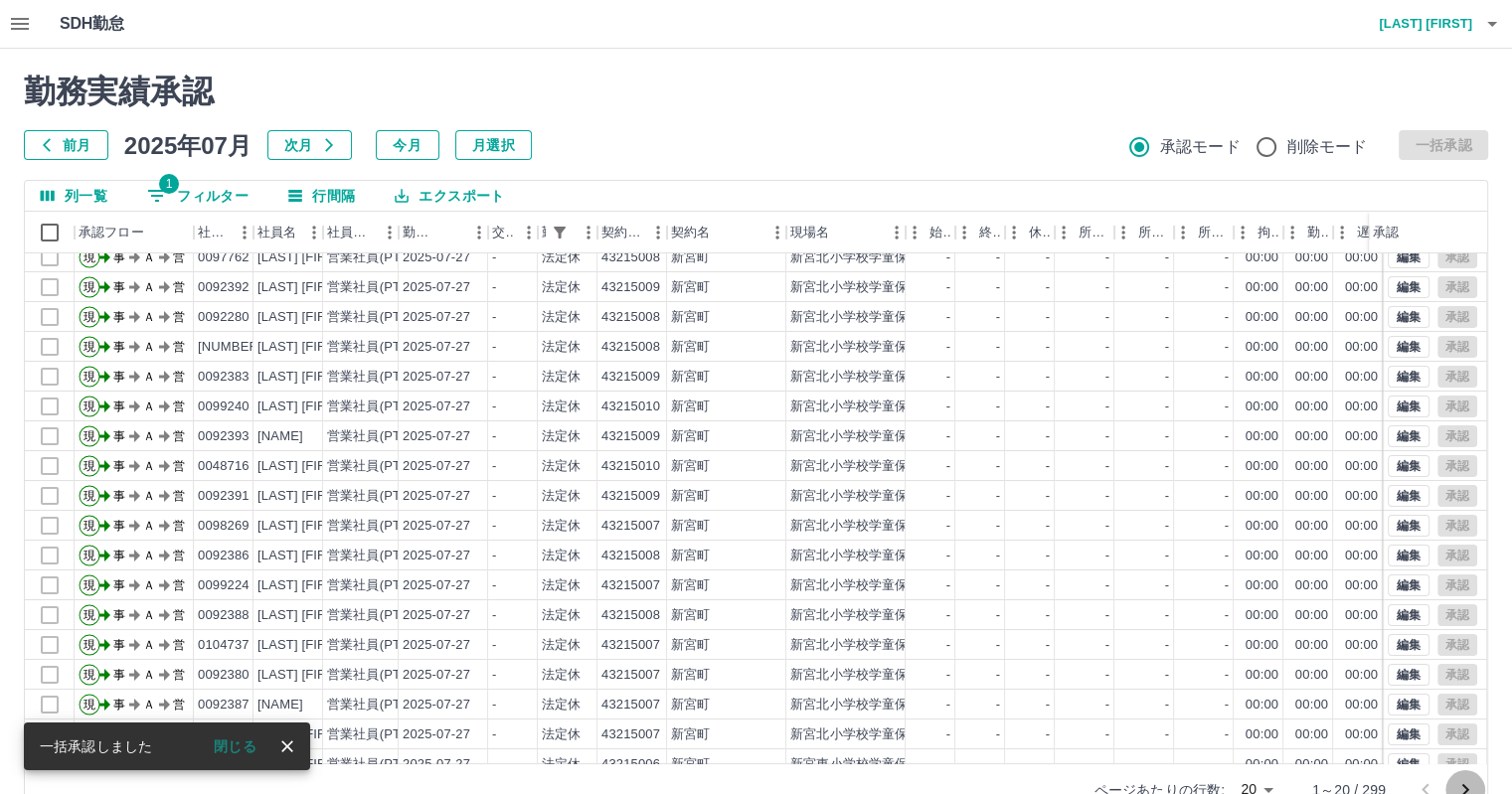 click 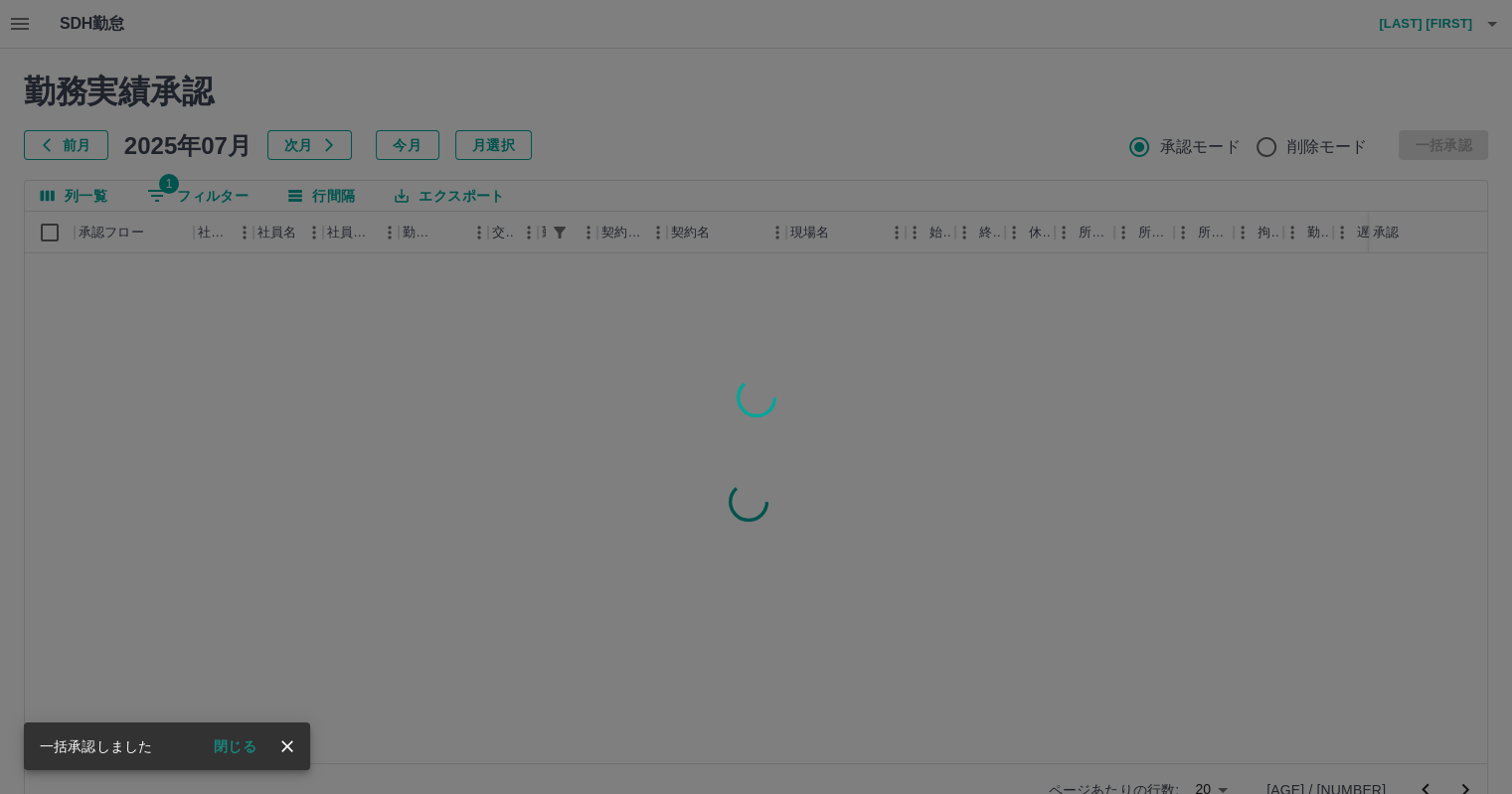 scroll, scrollTop: 0, scrollLeft: 0, axis: both 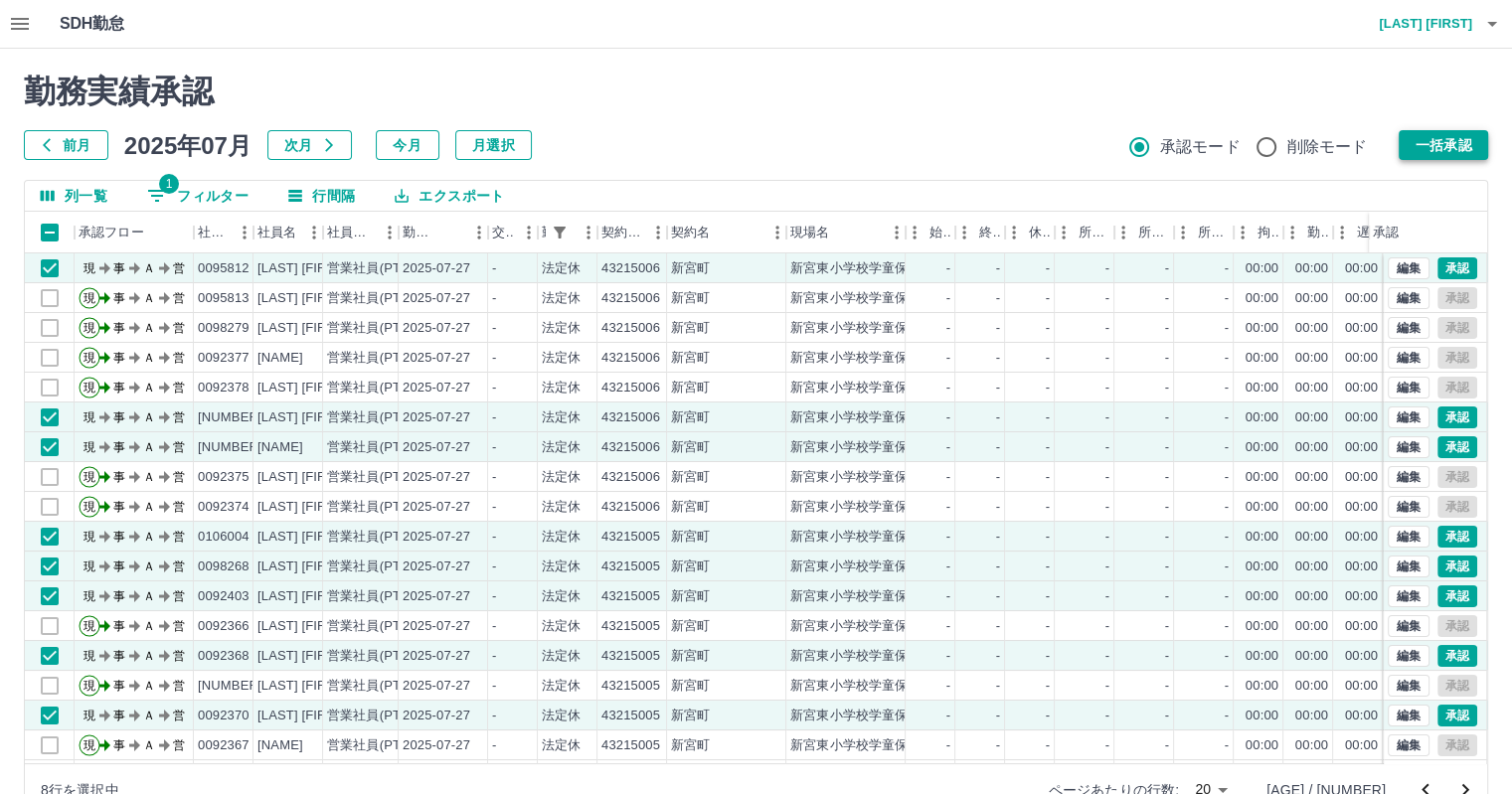 click on "一括承認" at bounding box center (1443, 145) 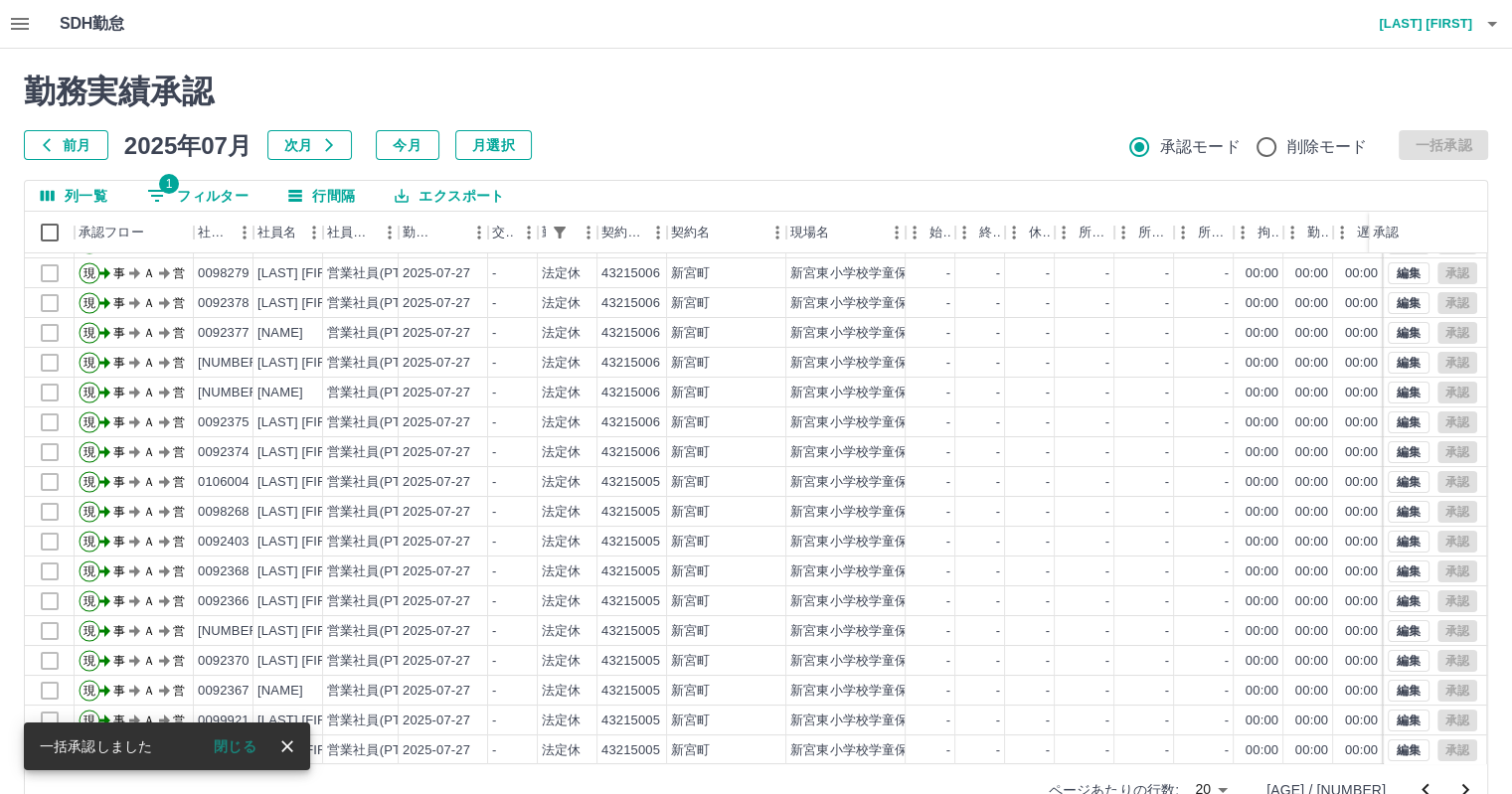 scroll, scrollTop: 100, scrollLeft: 0, axis: vertical 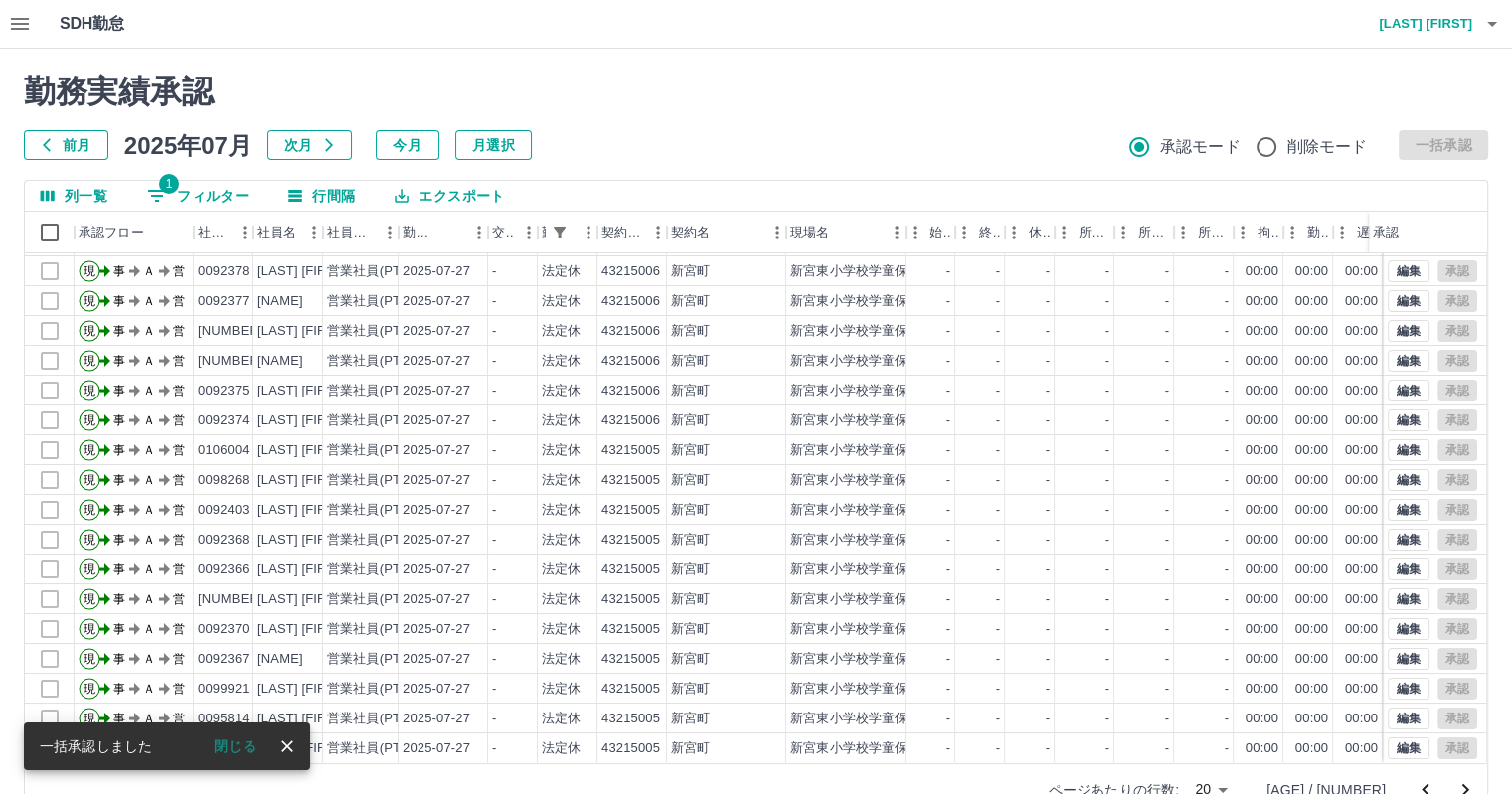 click 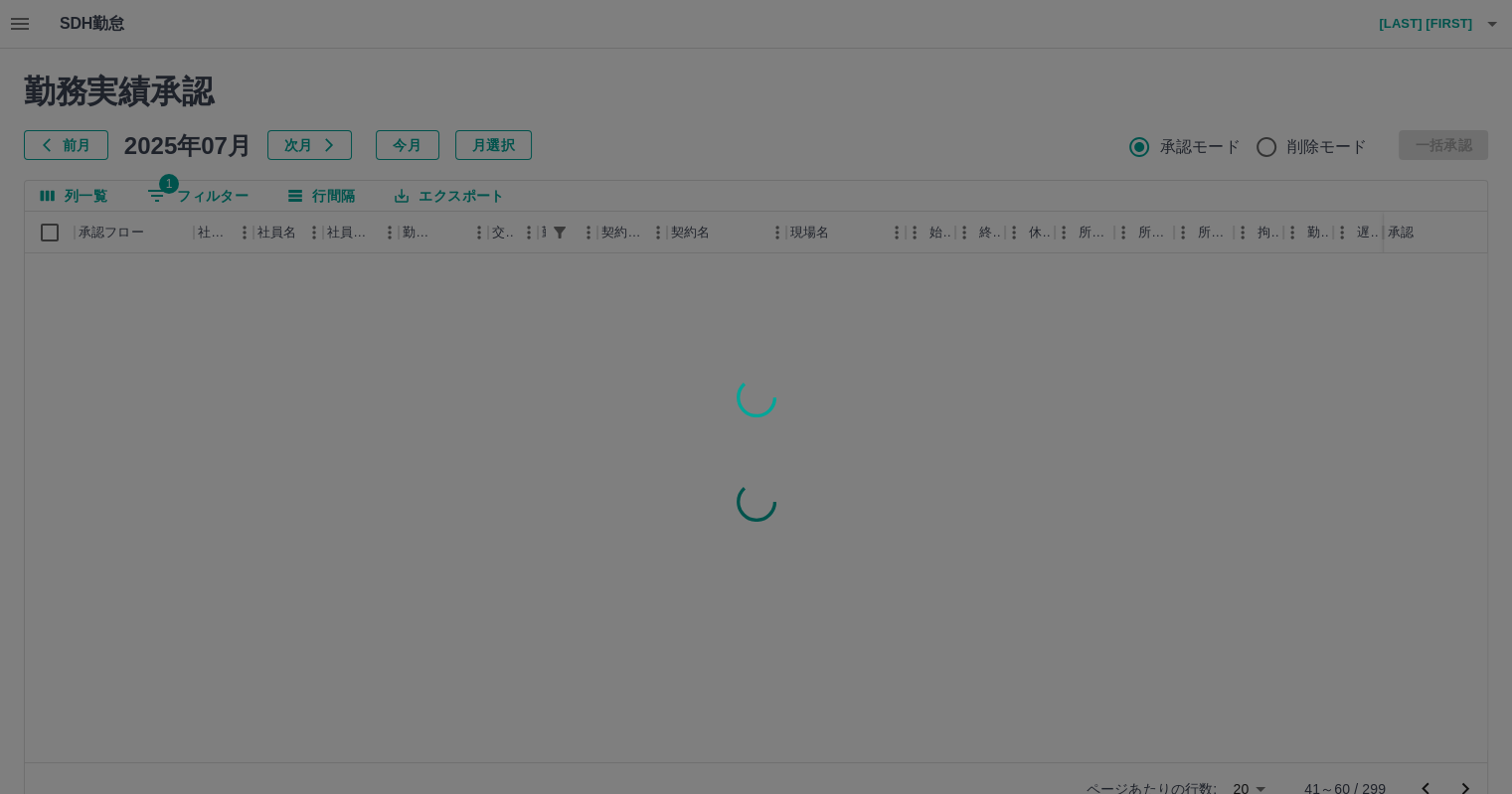 scroll, scrollTop: 0, scrollLeft: 0, axis: both 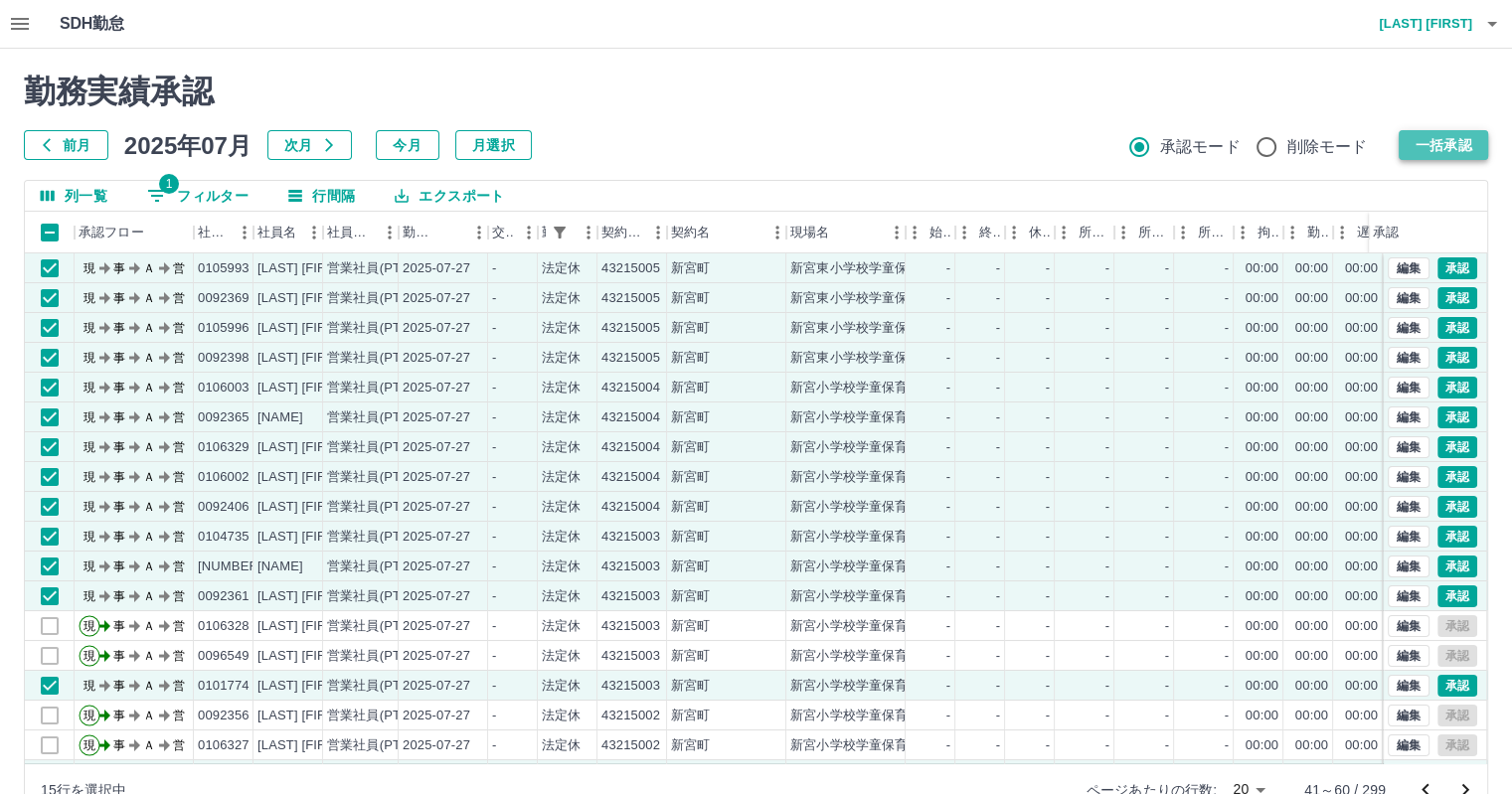 click on "一括承認" at bounding box center (1443, 145) 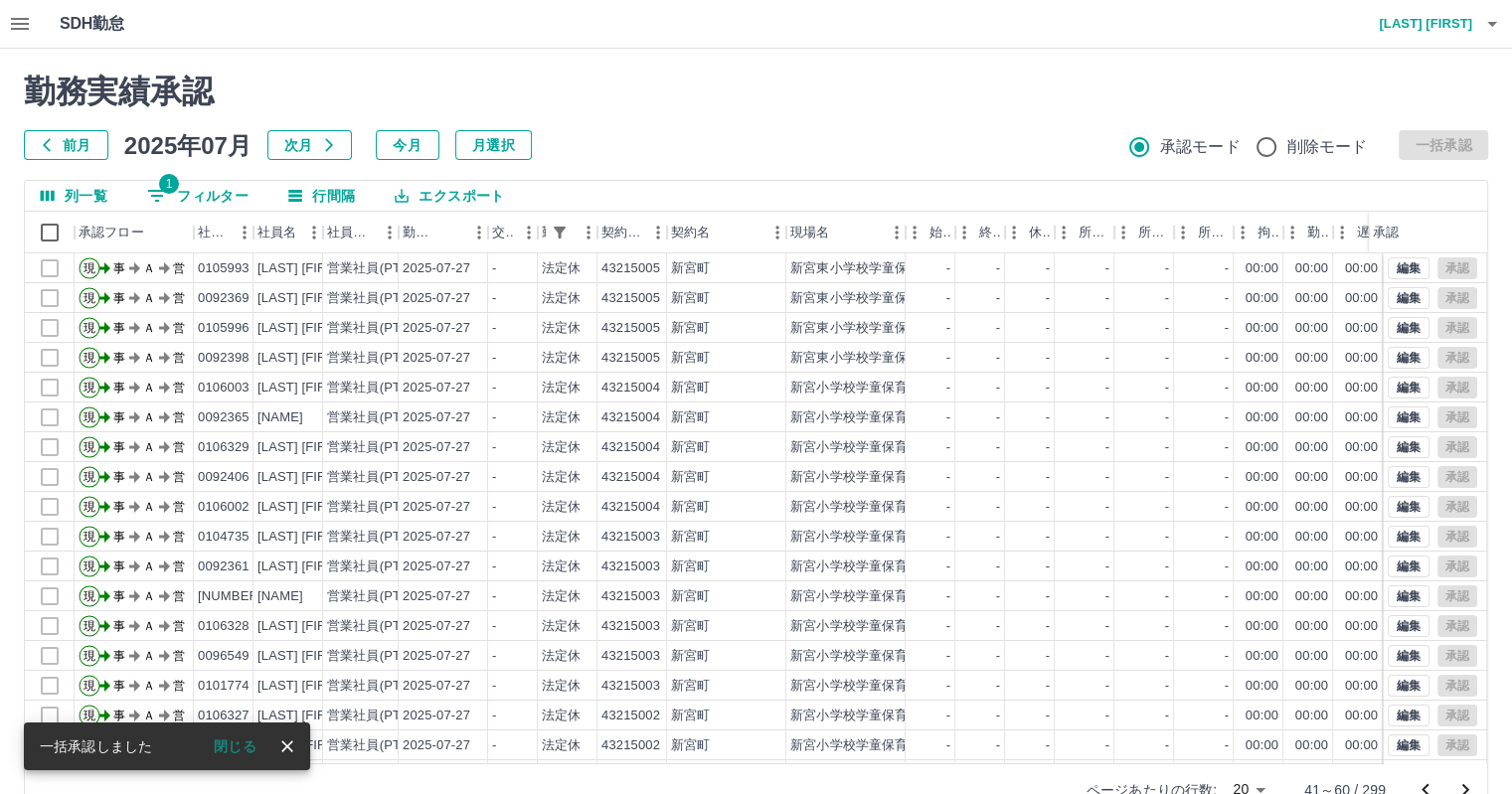 scroll, scrollTop: 46, scrollLeft: 0, axis: vertical 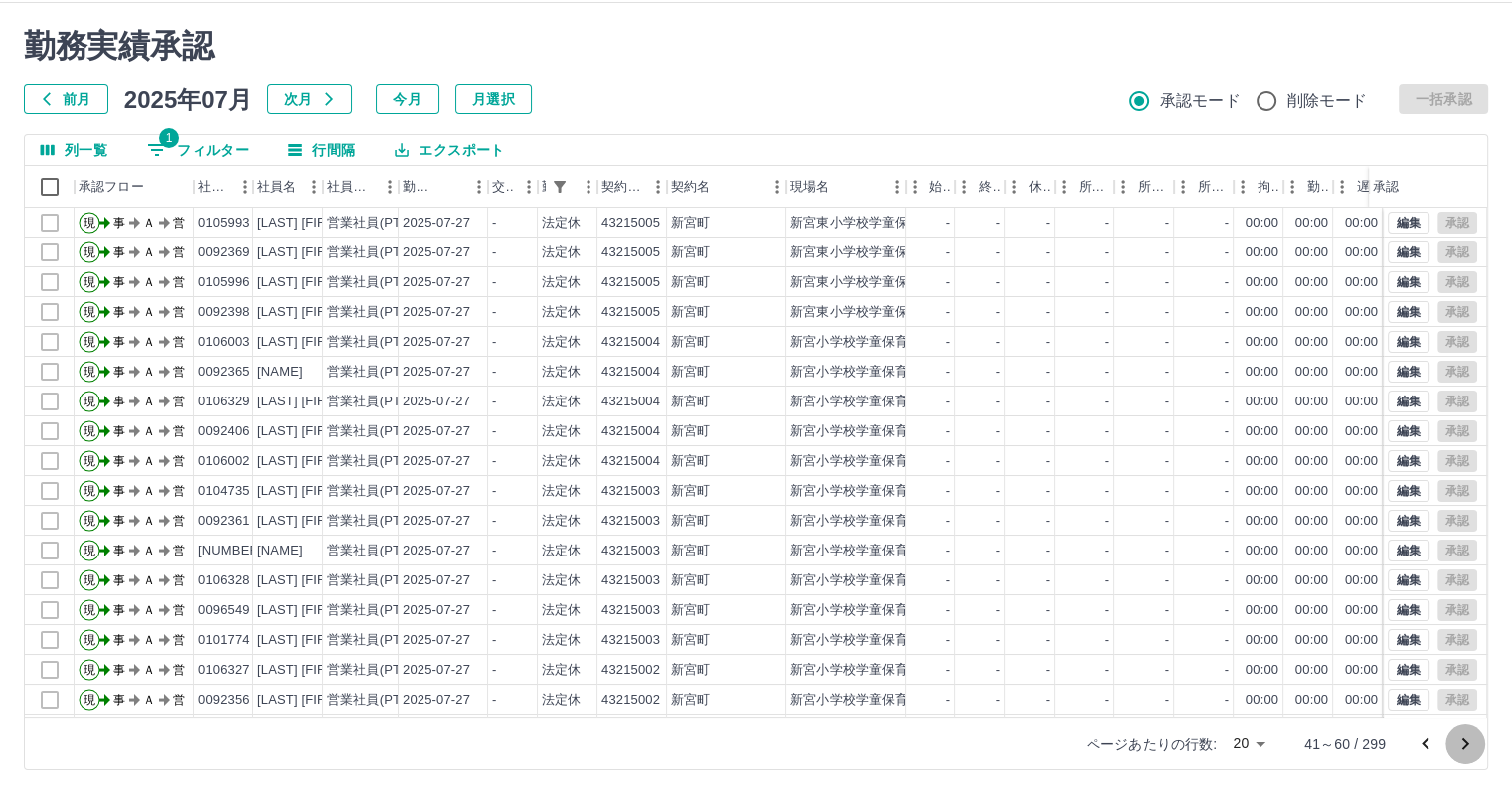 click 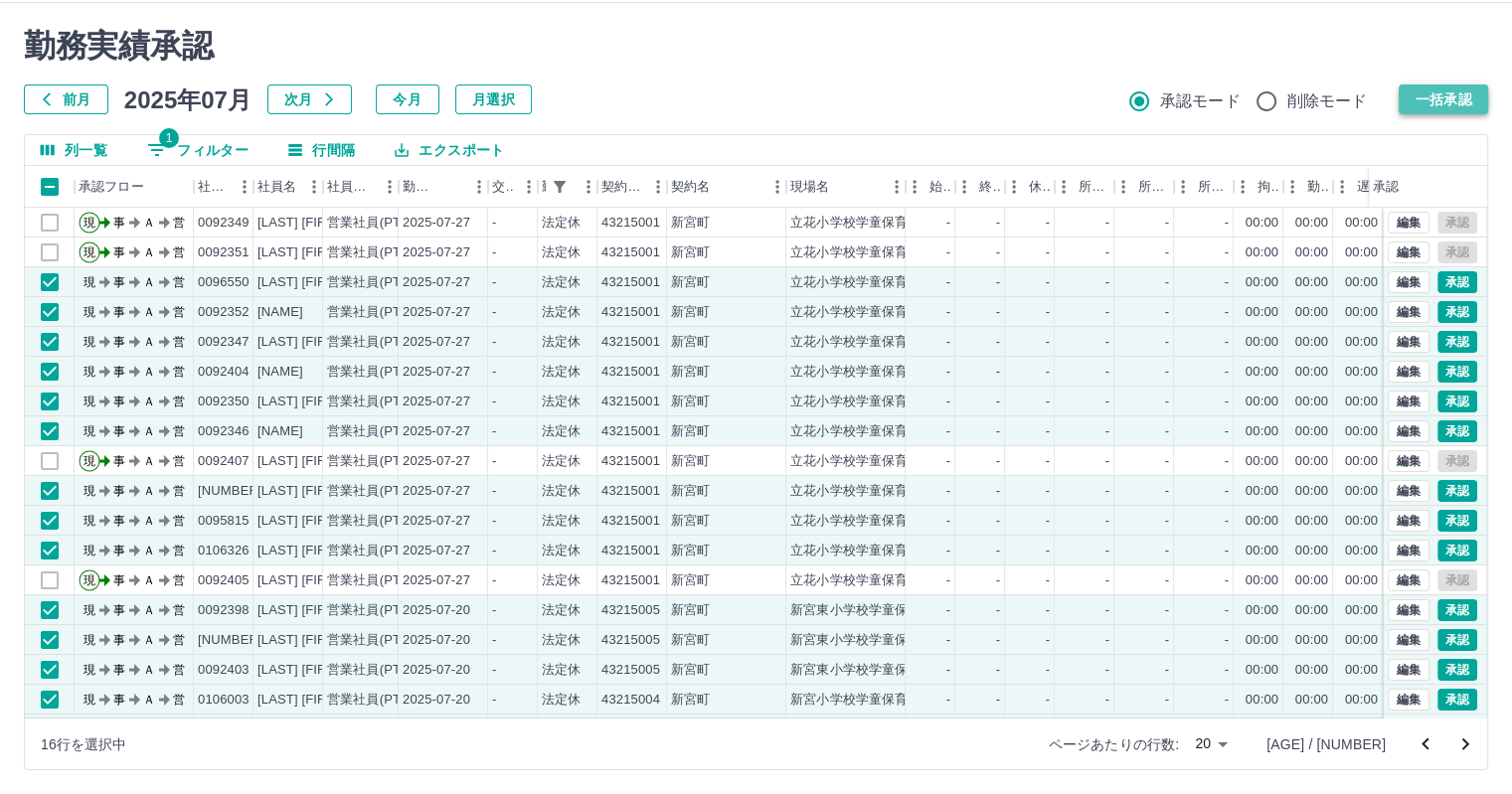 click on "一括承認" at bounding box center (1443, 99) 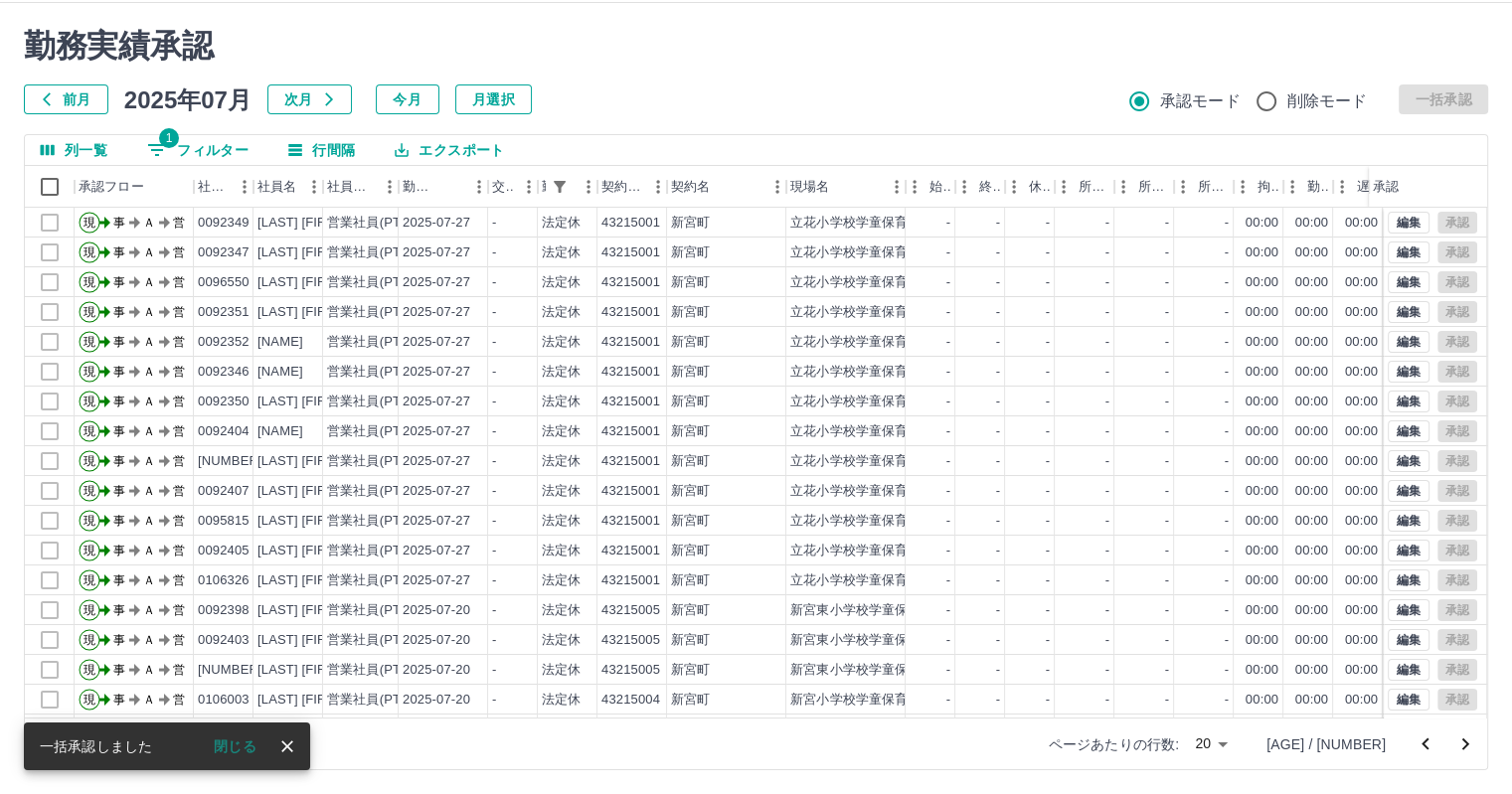 drag, startPoint x: 1464, startPoint y: 747, endPoint x: 1335, endPoint y: 641, distance: 166.96407 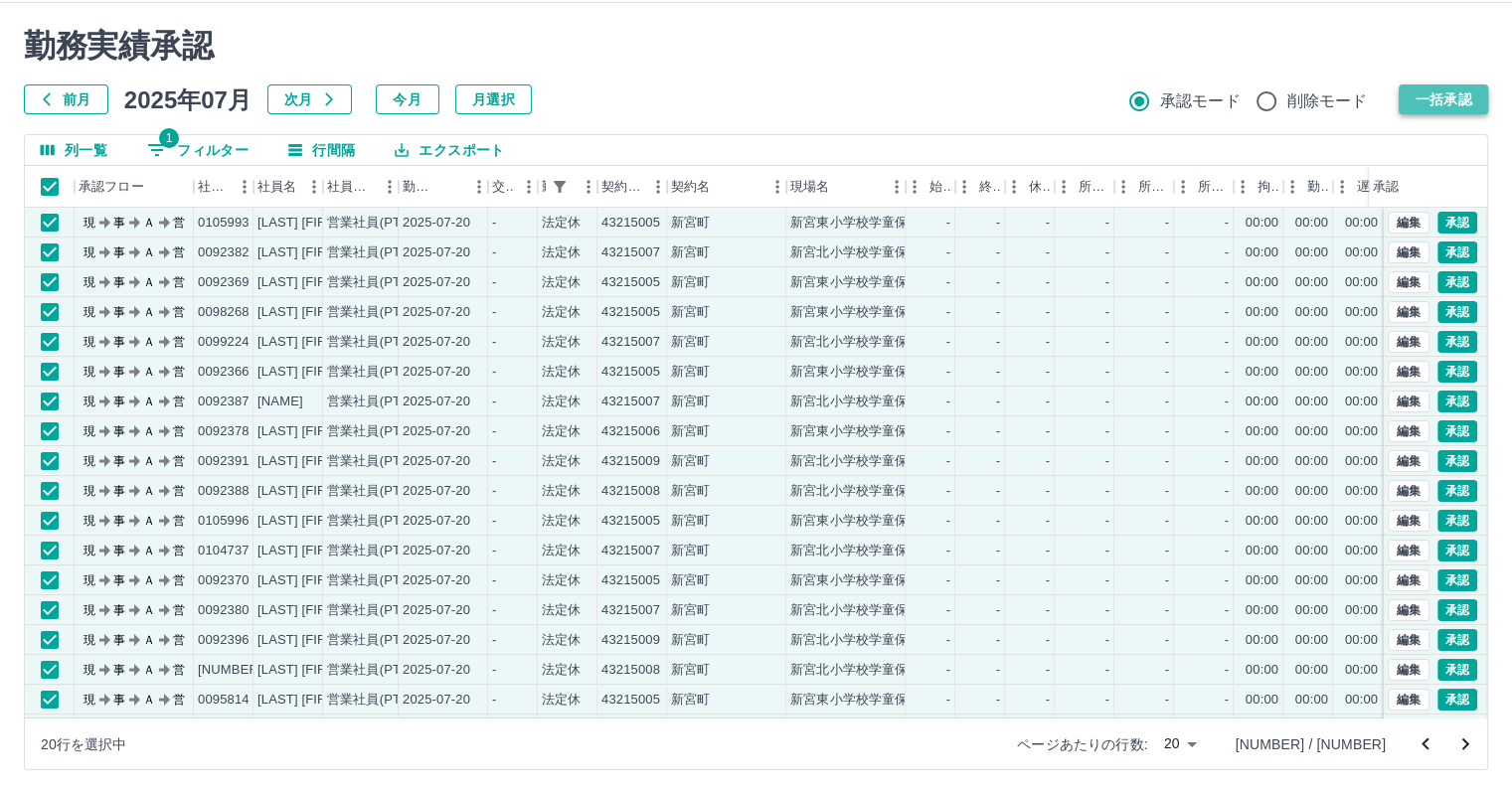 click on "一括承認" at bounding box center (1443, 99) 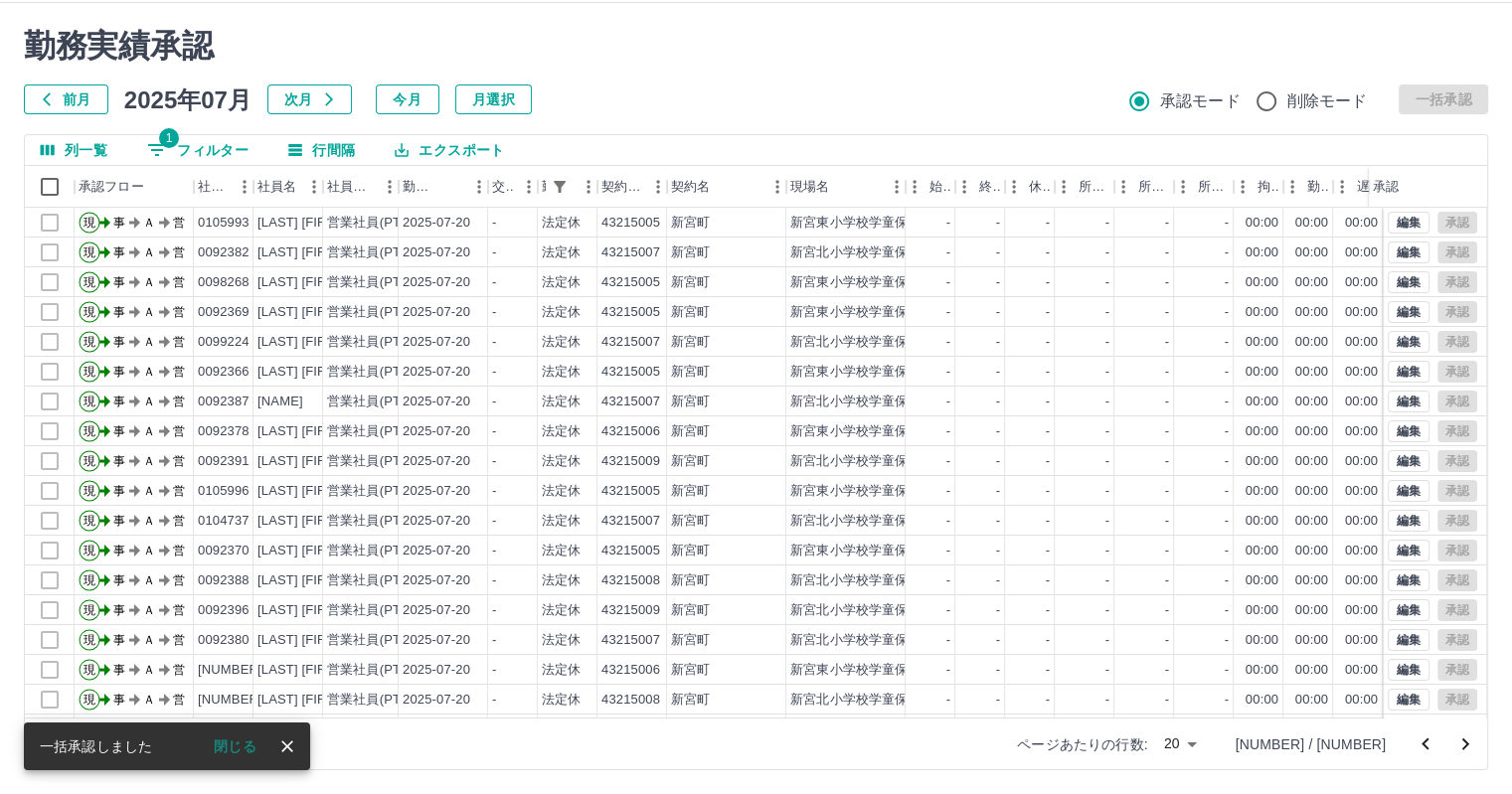 click 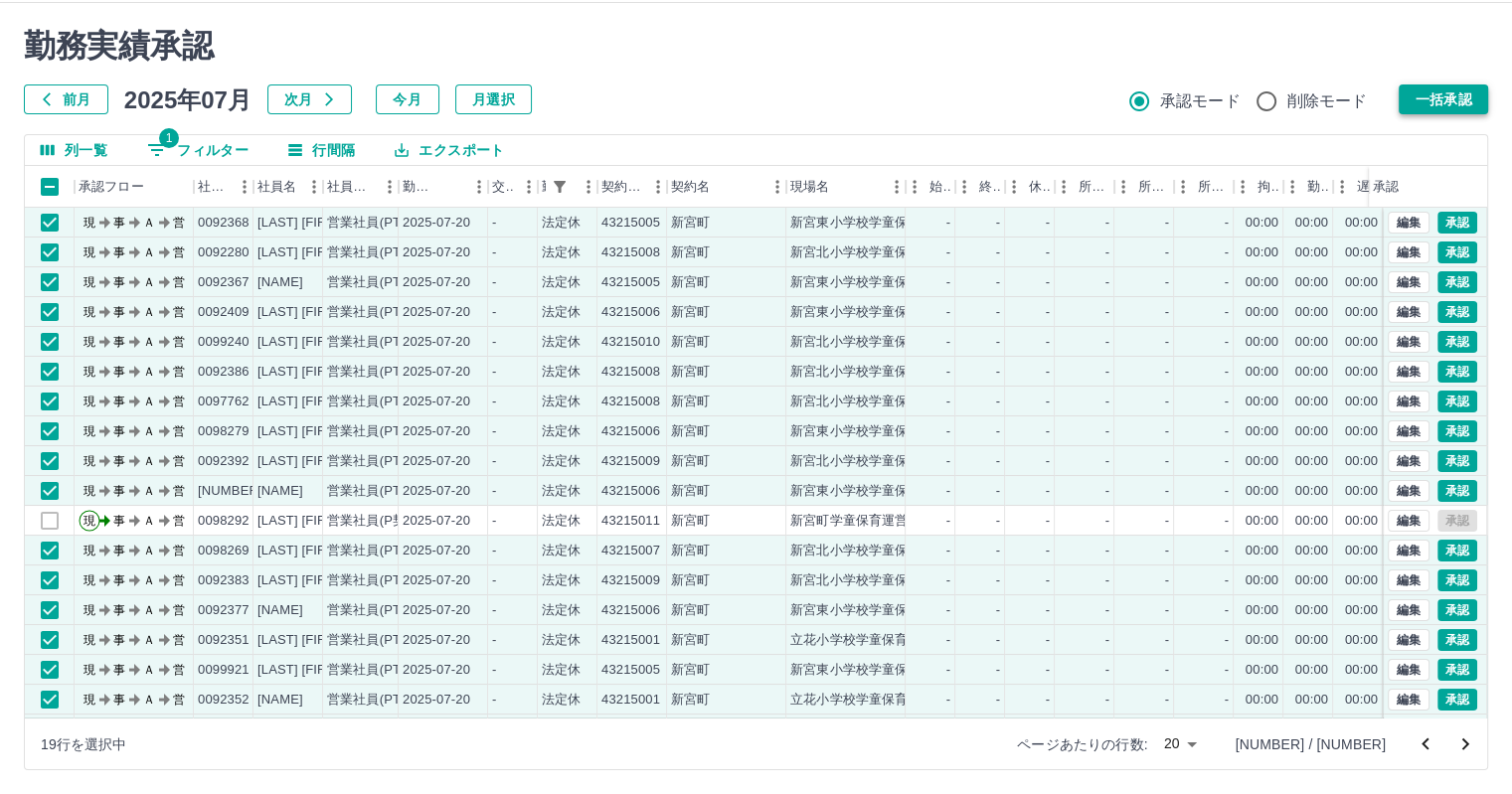 click on "一括承認" at bounding box center [1443, 99] 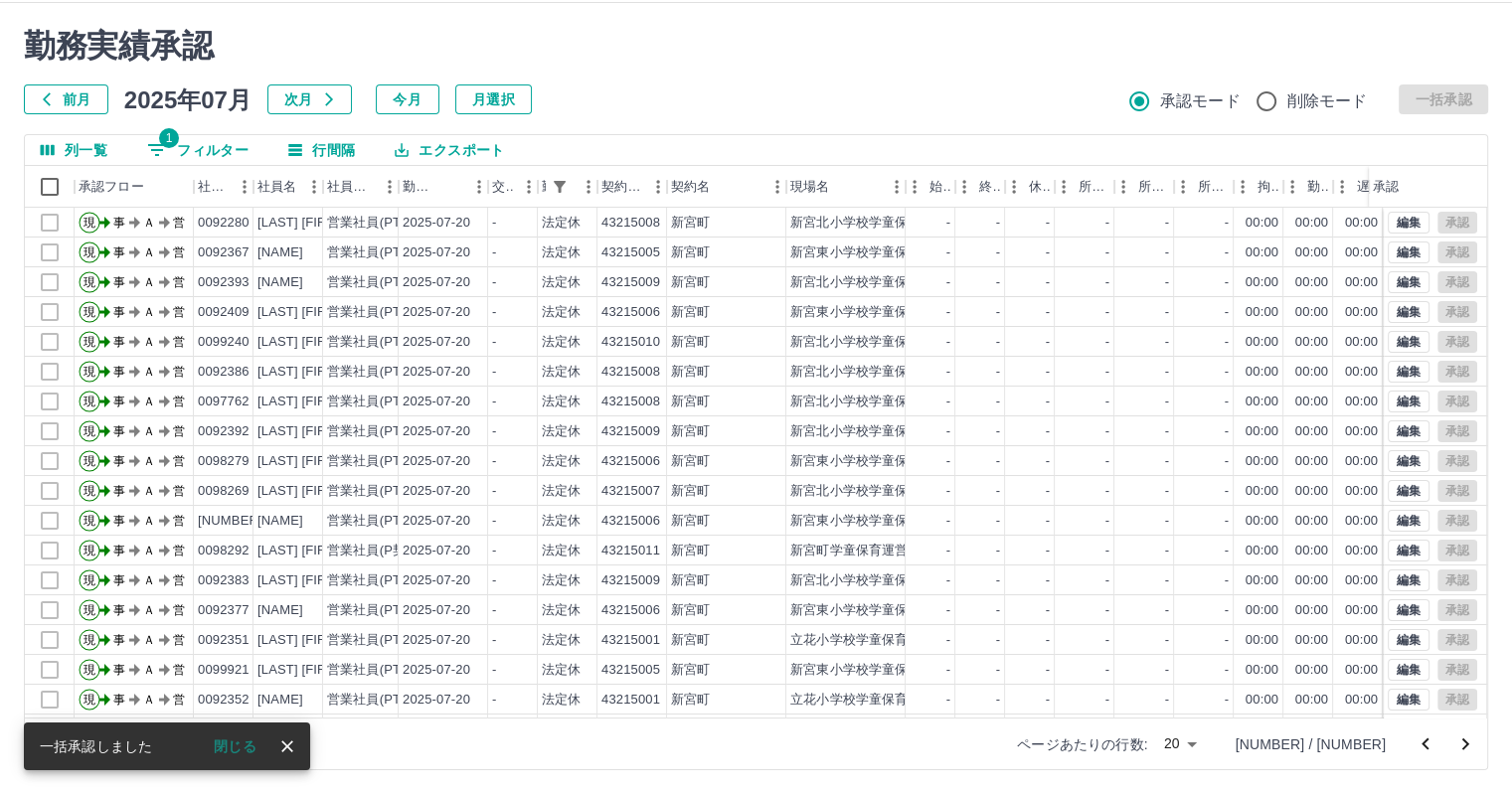 click 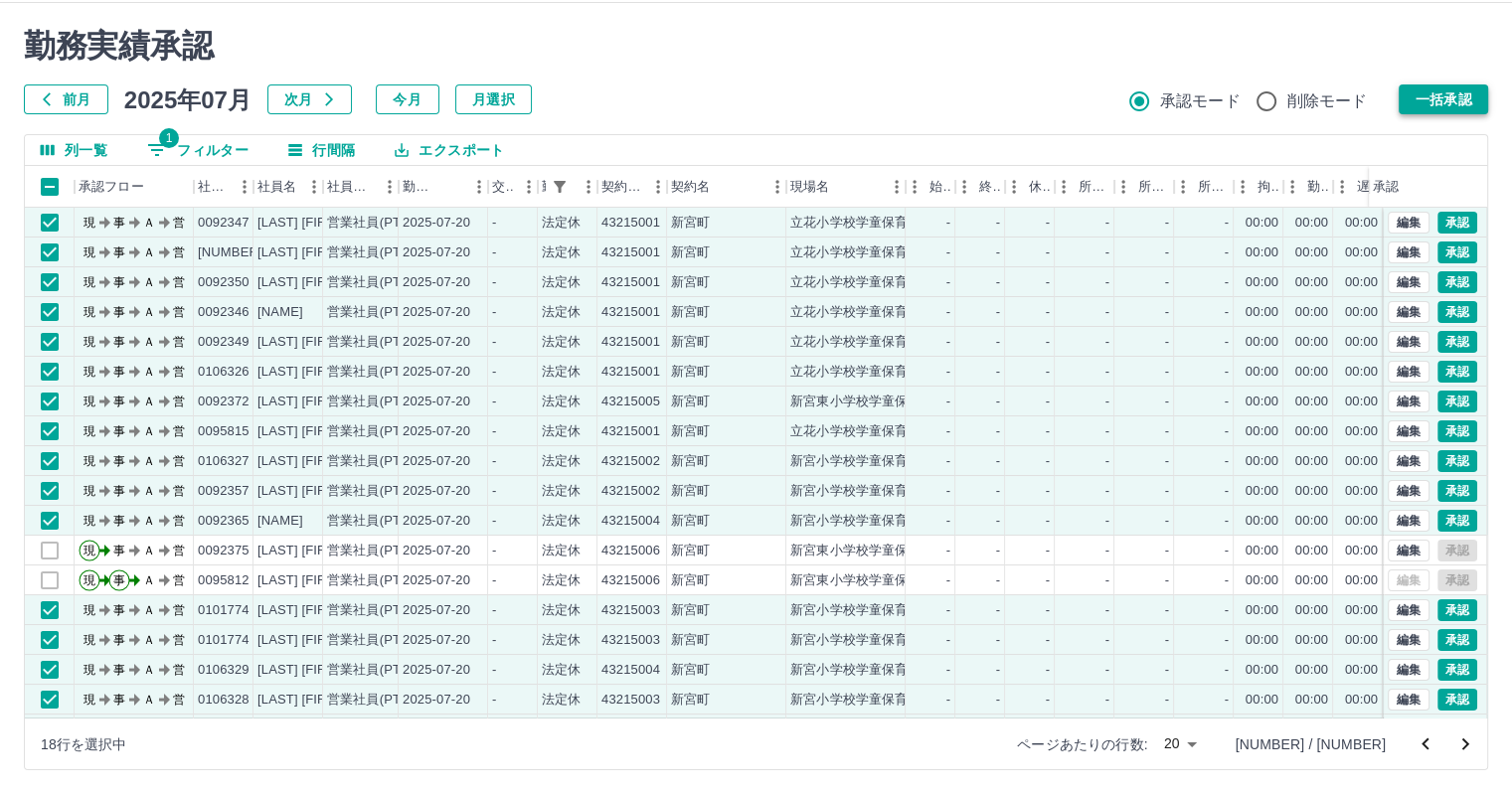 click on "一括承認" at bounding box center (1443, 99) 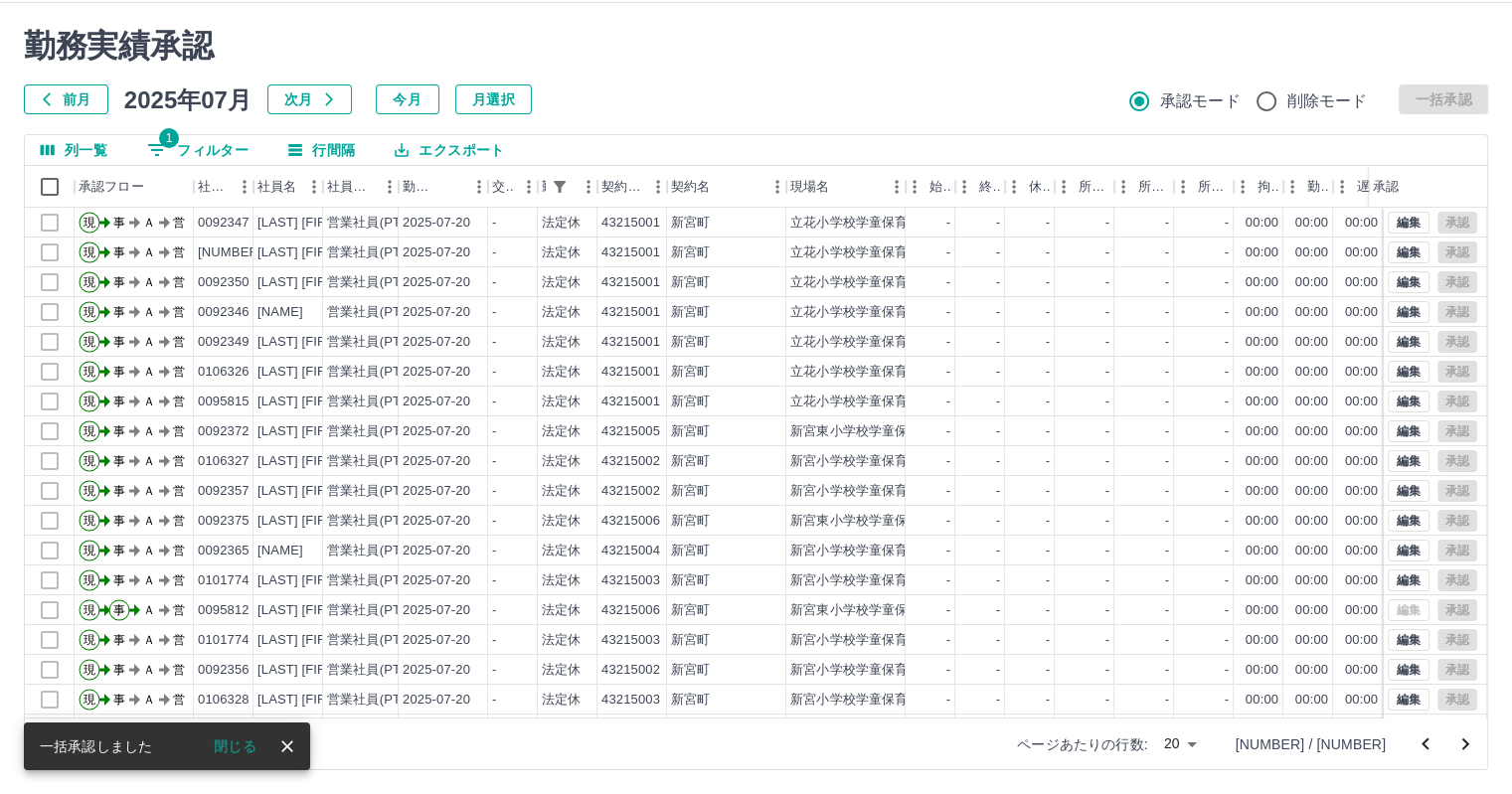 click 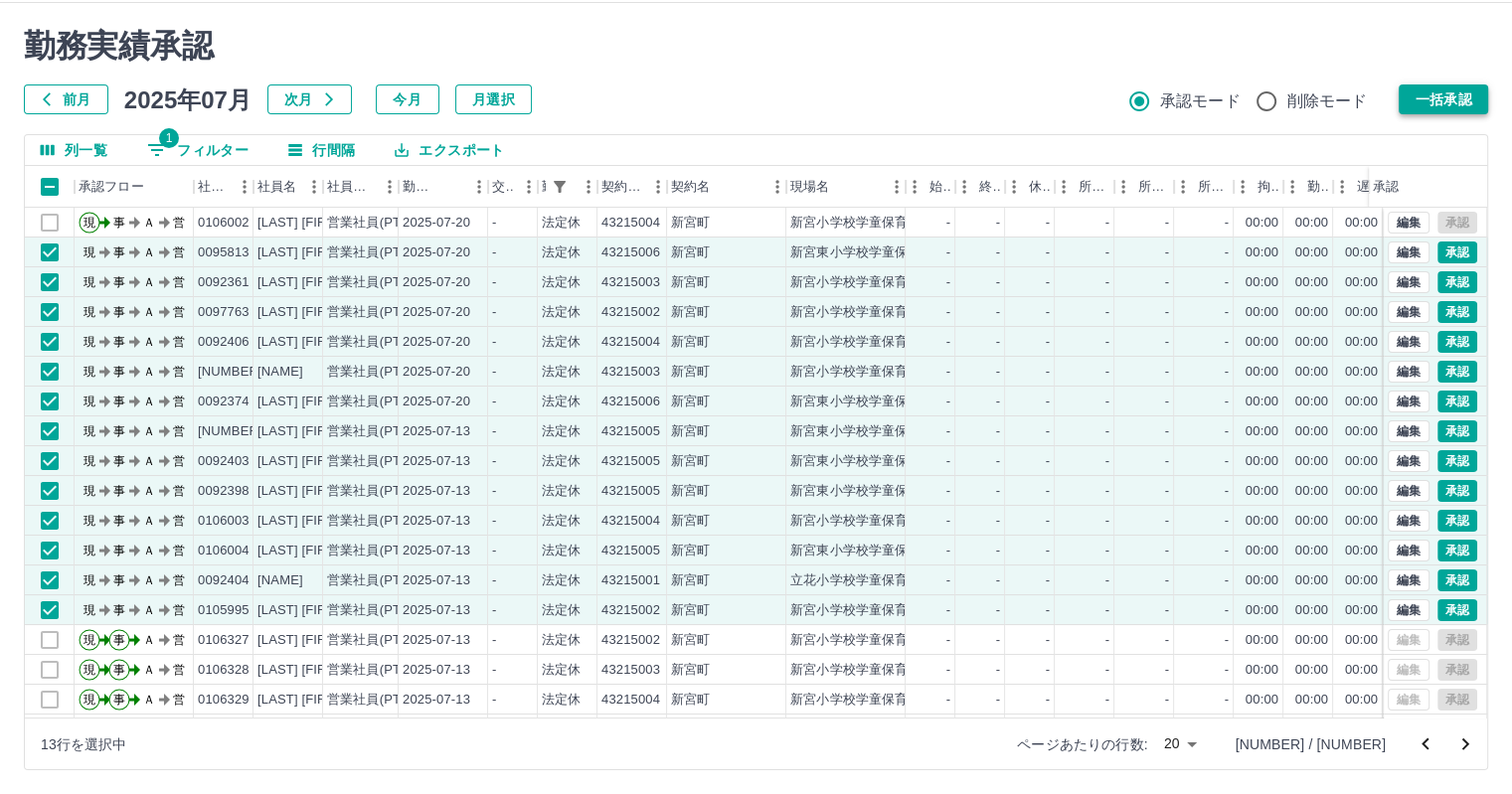 click on "一括承認" at bounding box center (1443, 99) 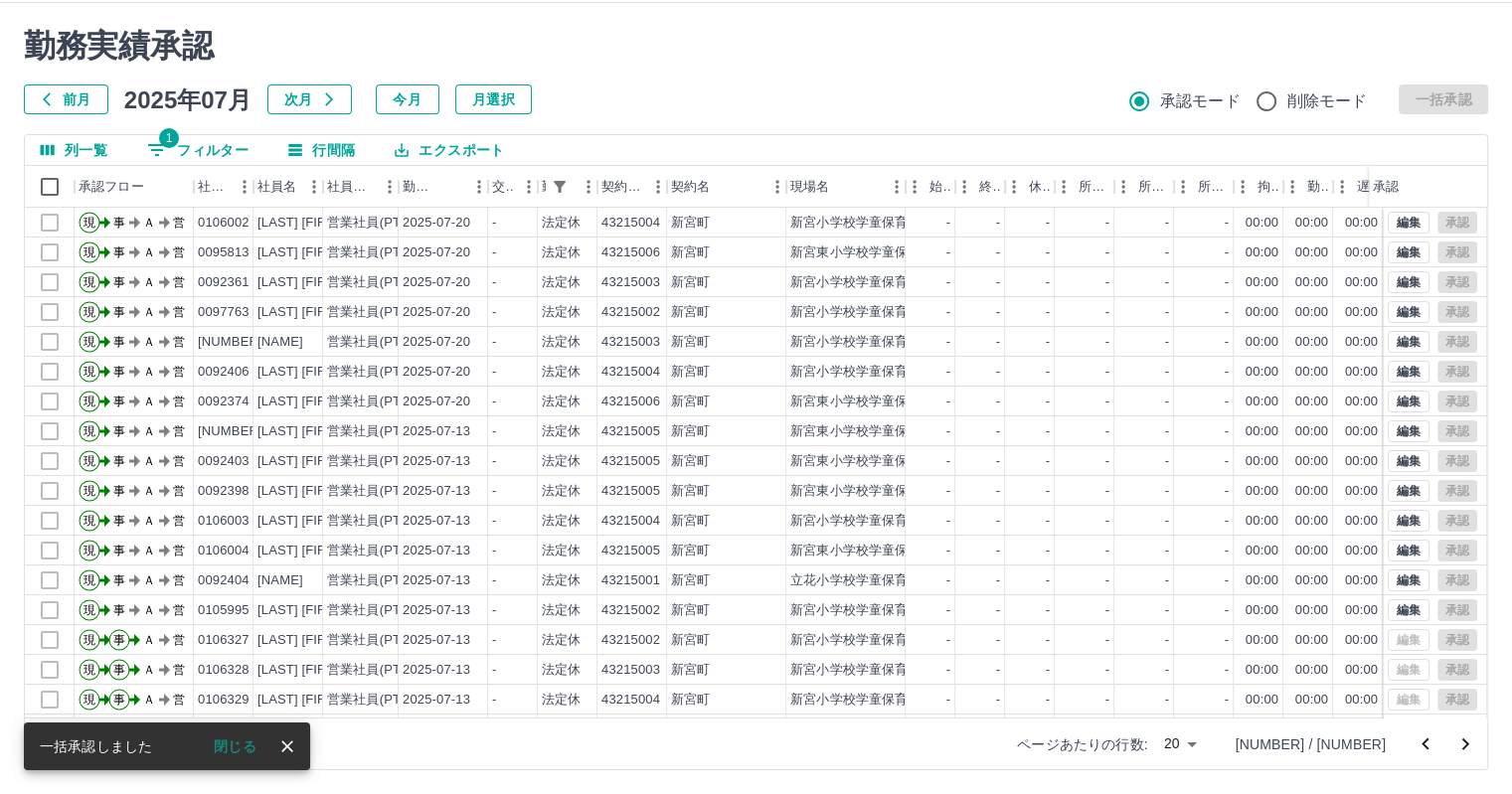 click 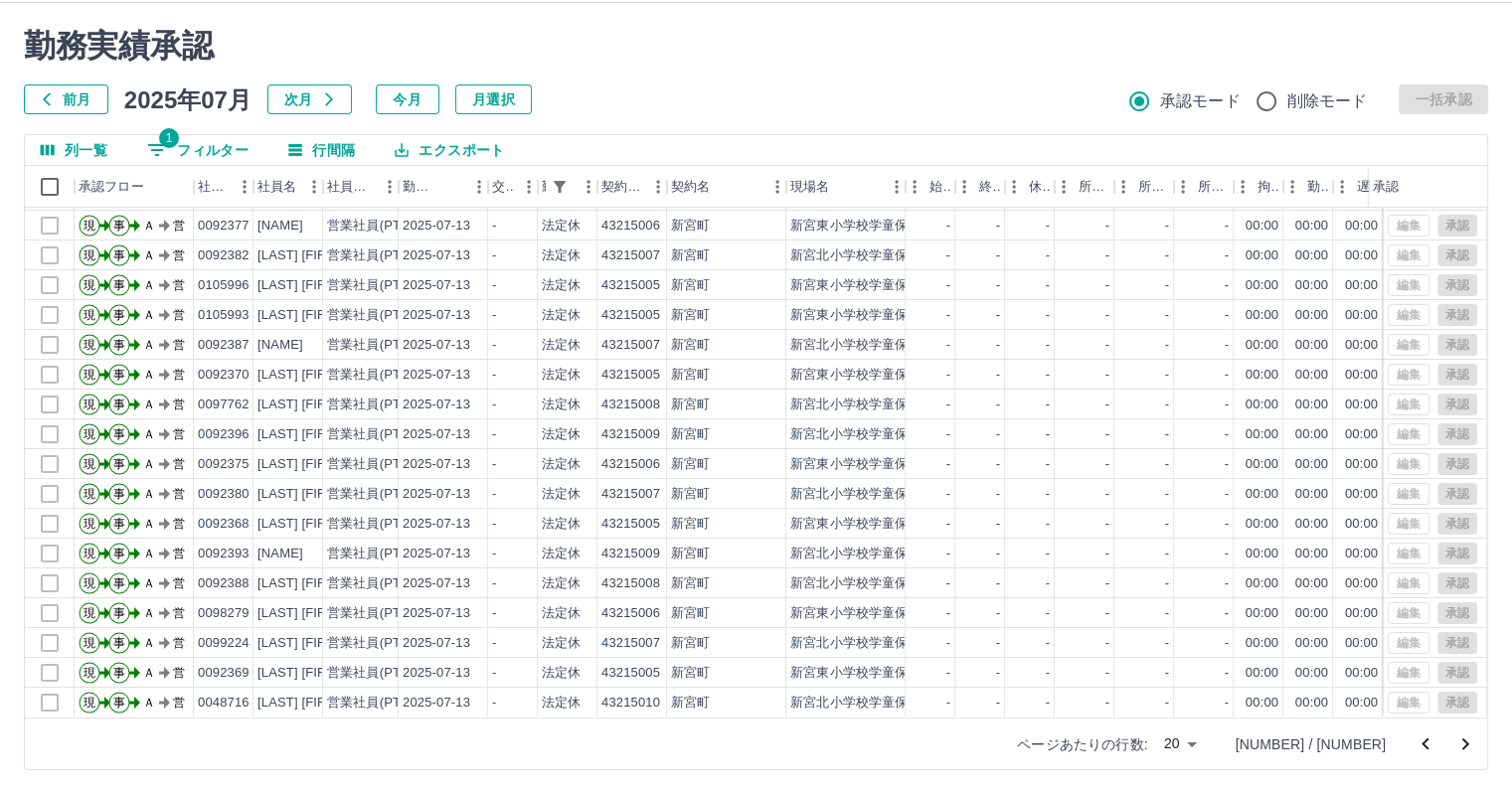 scroll, scrollTop: 100, scrollLeft: 0, axis: vertical 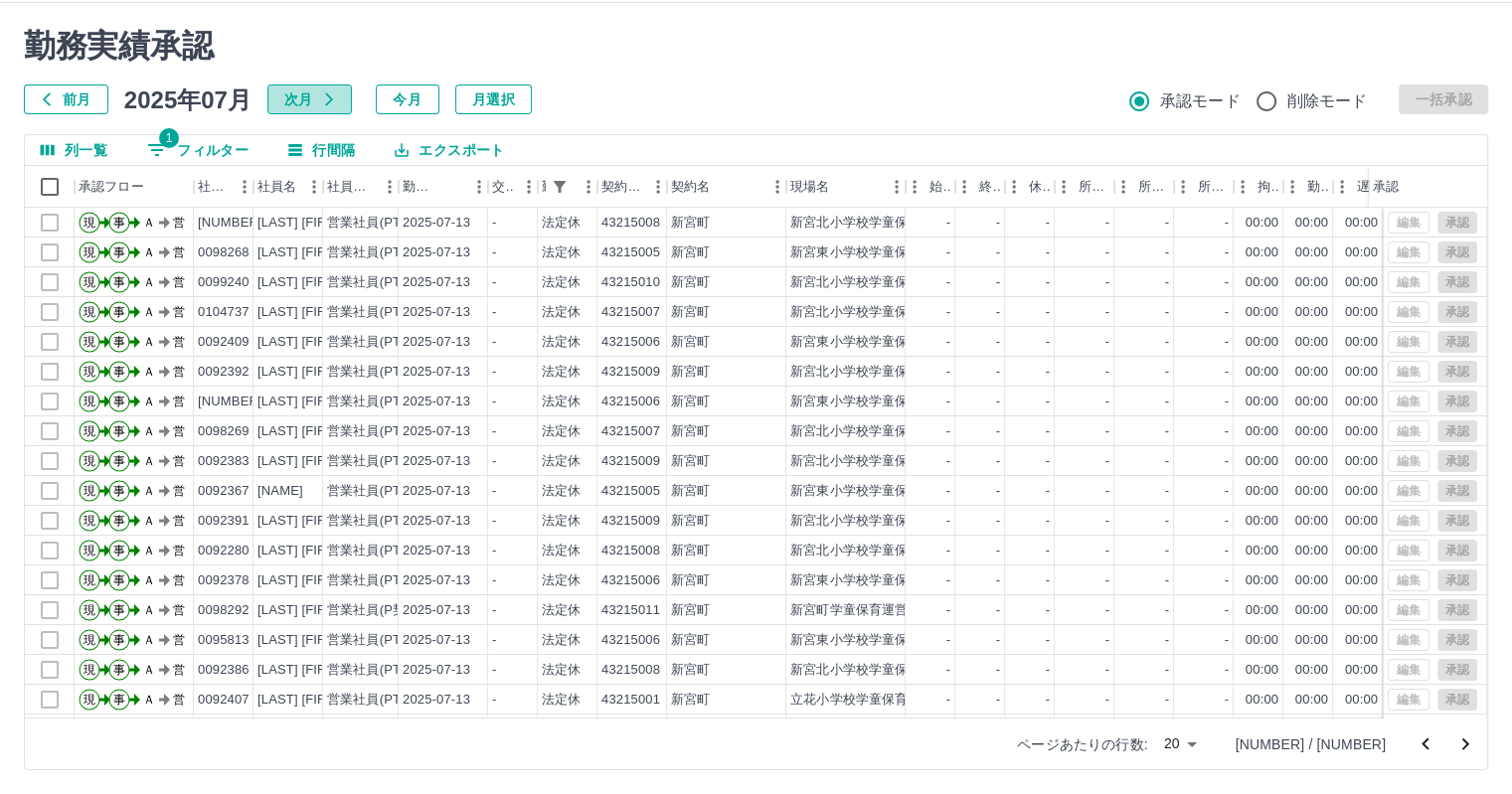 click 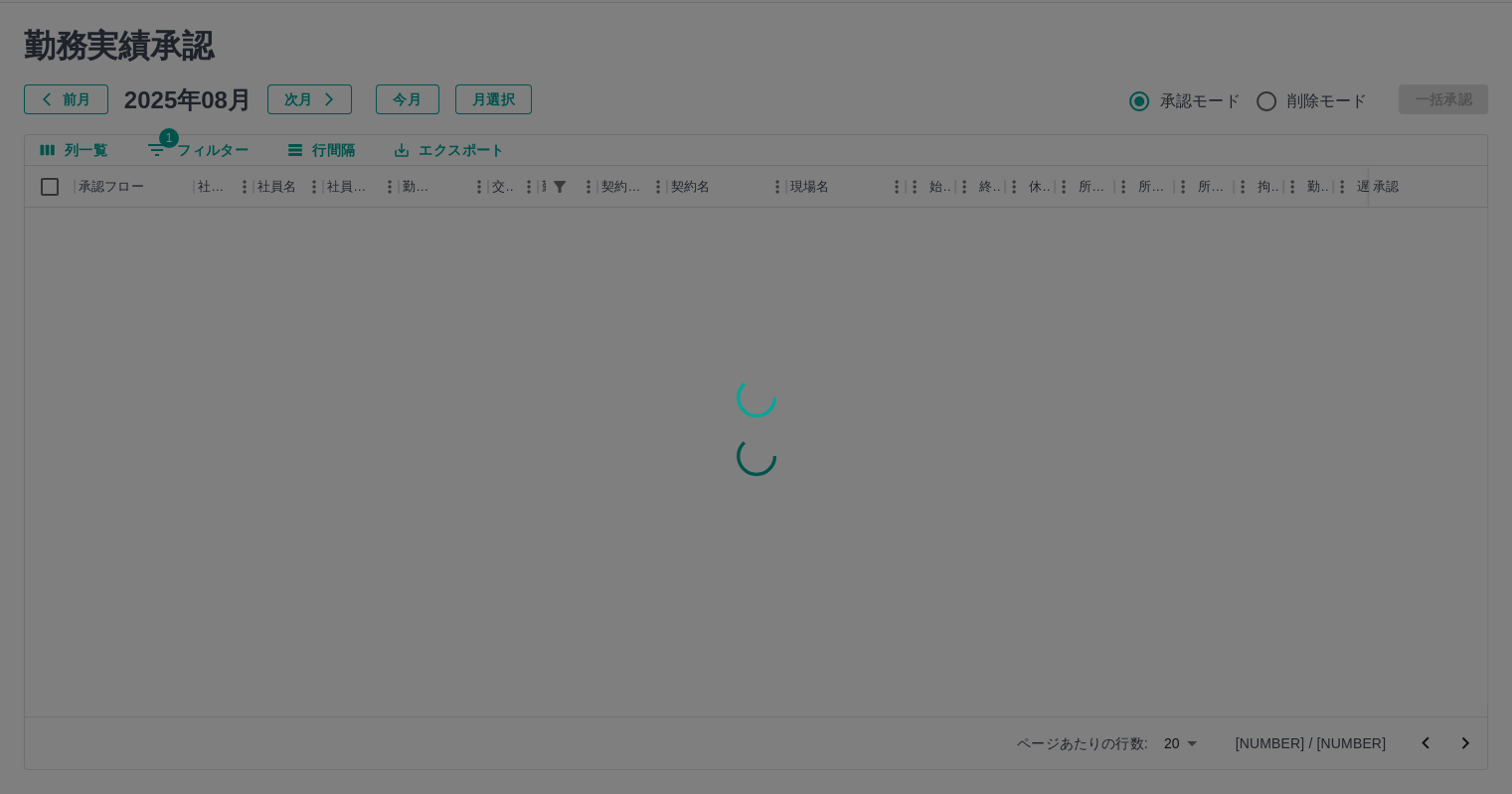 scroll, scrollTop: 0, scrollLeft: 0, axis: both 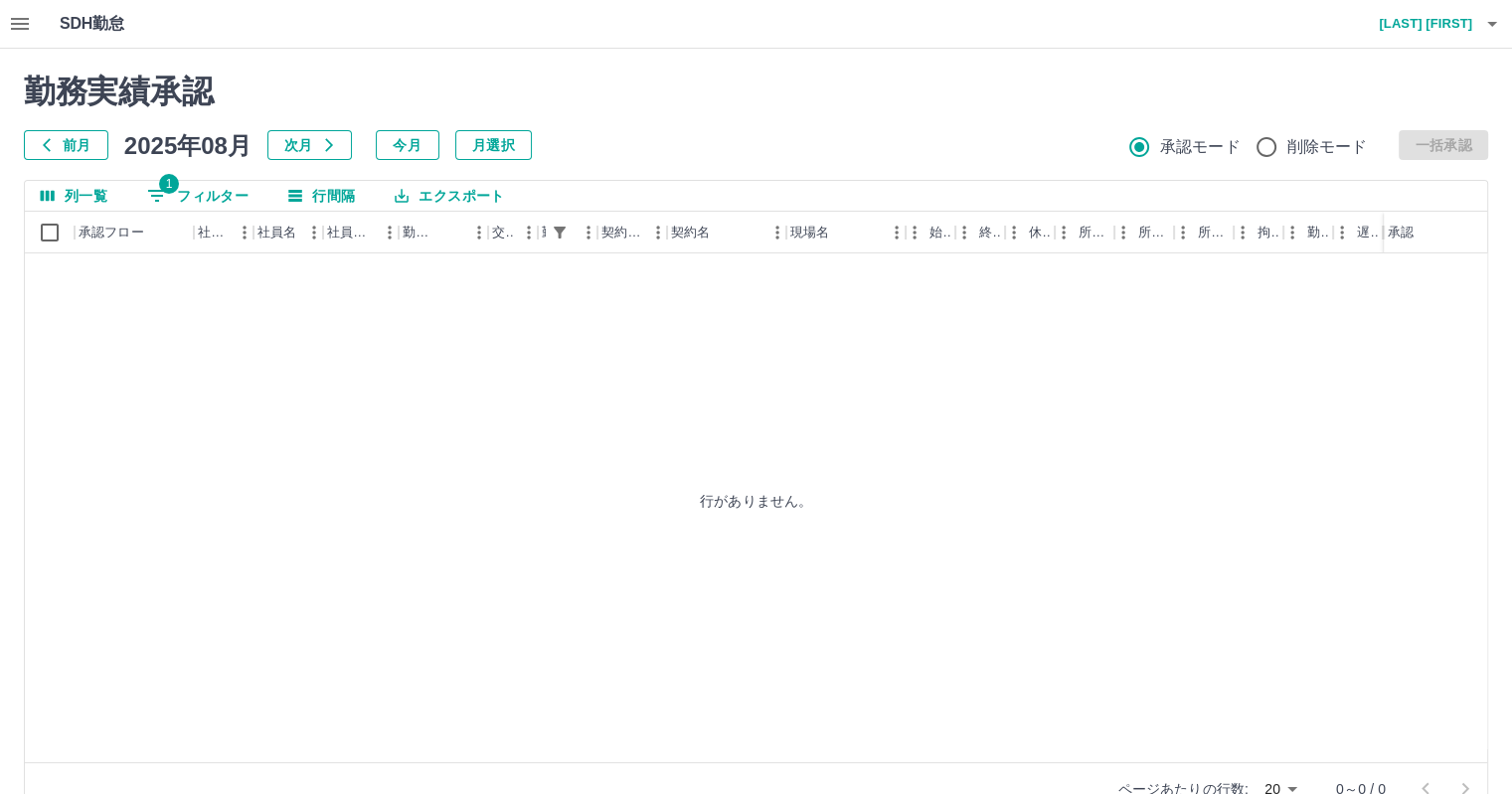 click 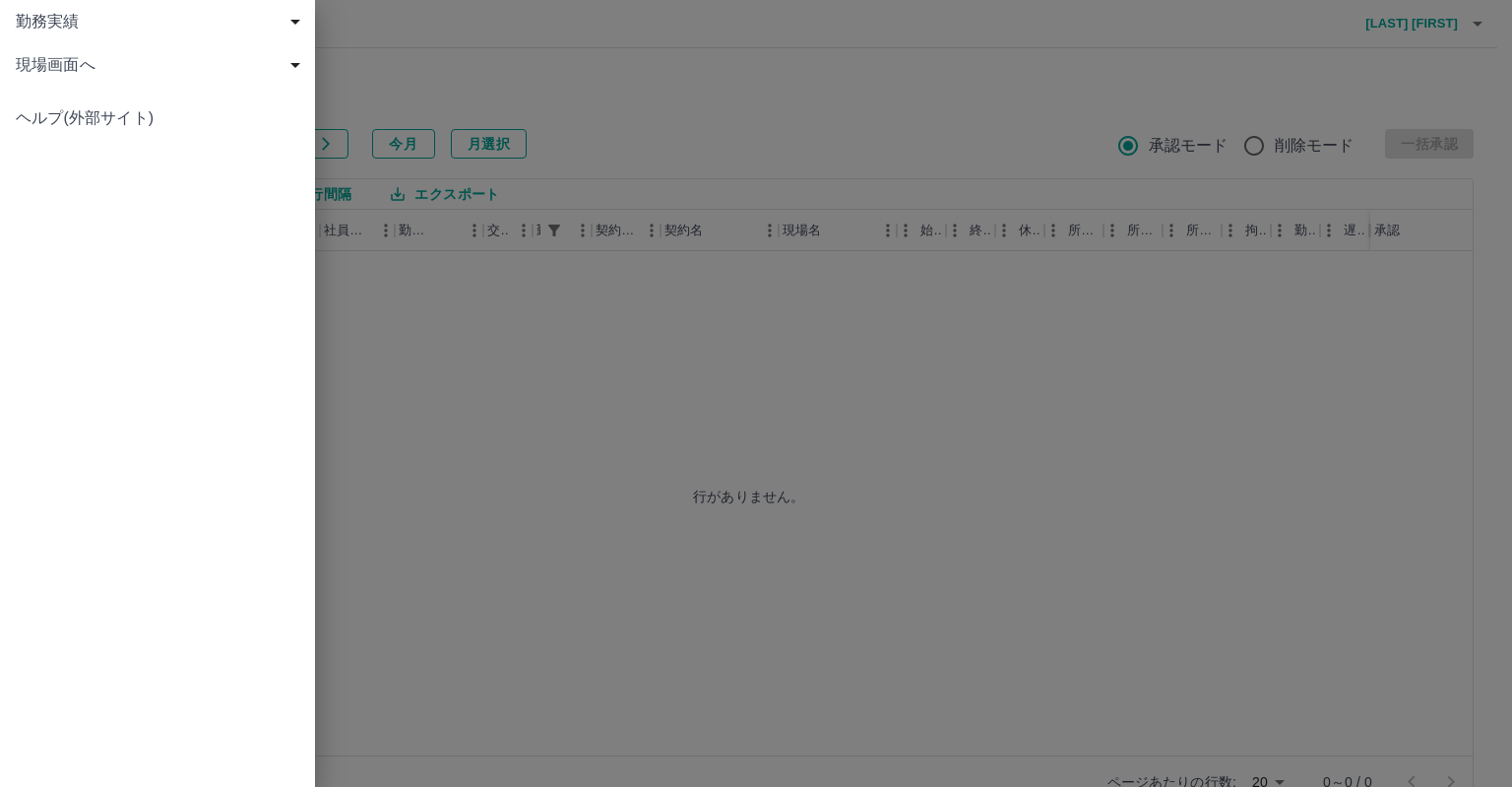 click on "現場画面へ" at bounding box center (161, 65) 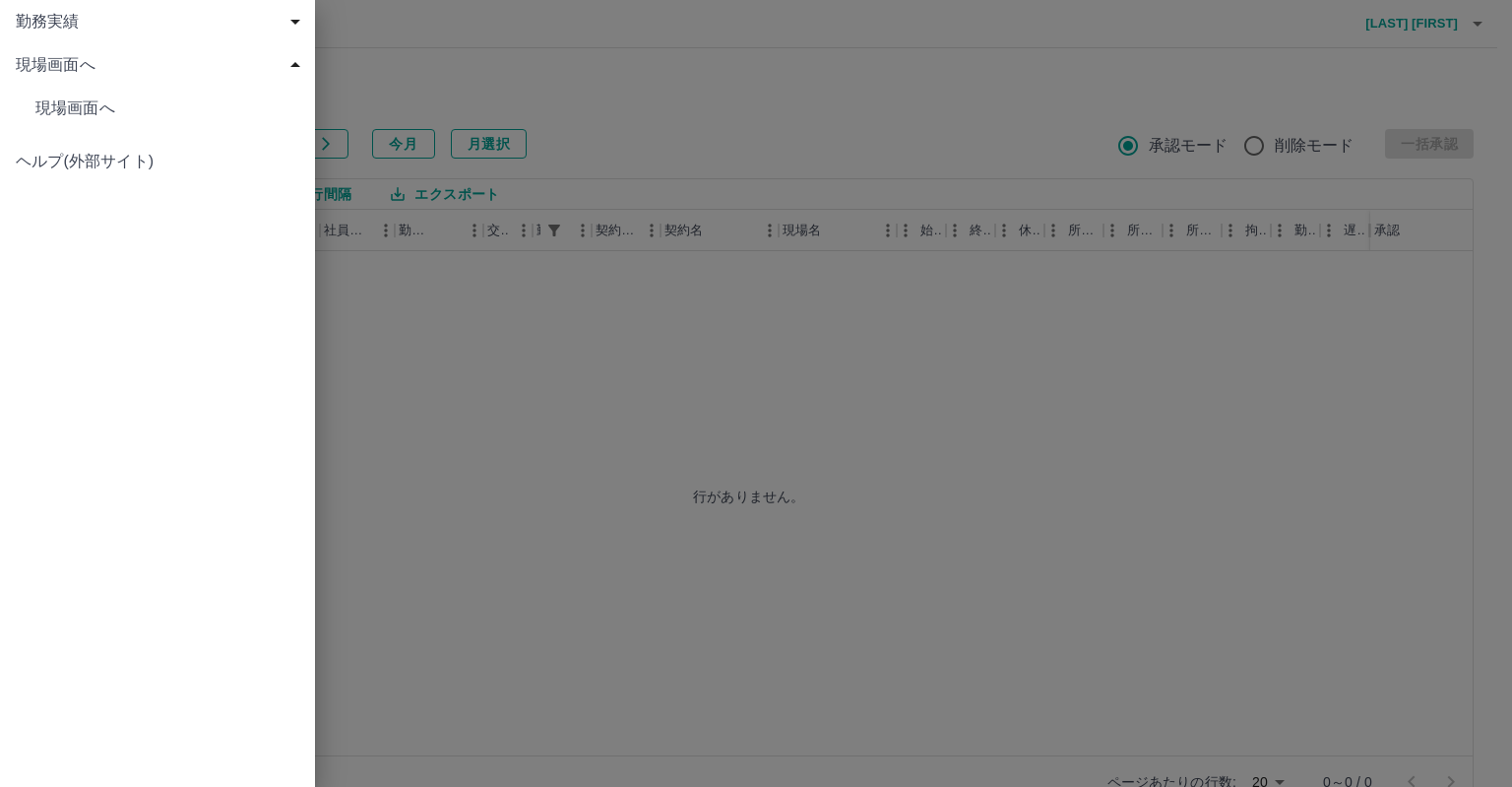 click on "現場画面へ" at bounding box center [167, 108] 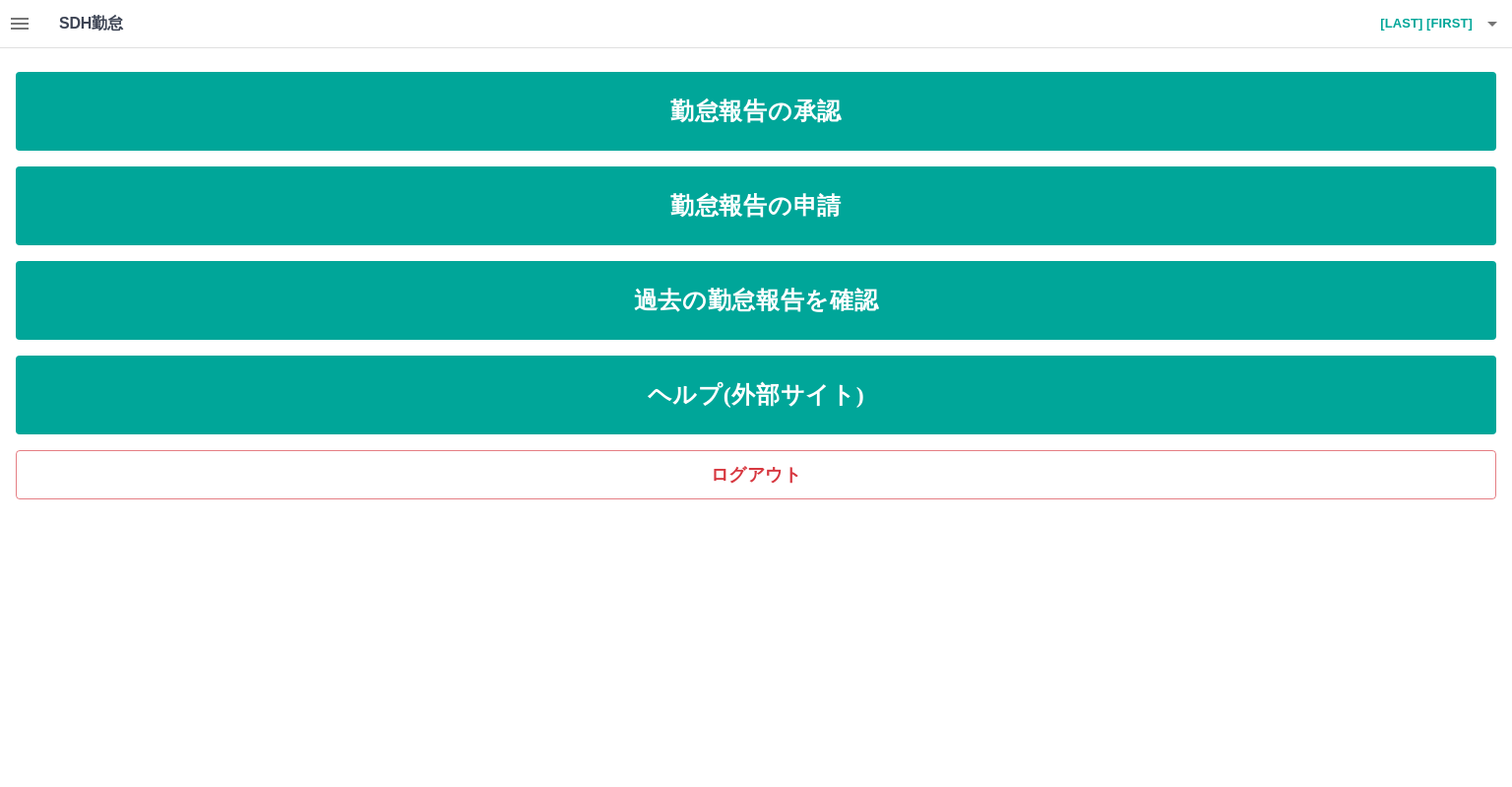 click on "勤怠報告の承認 勤怠報告の申請 過去の勤怠報告を確認 ヘルプ(外部サイト) ログアウト" at bounding box center [756, 286] 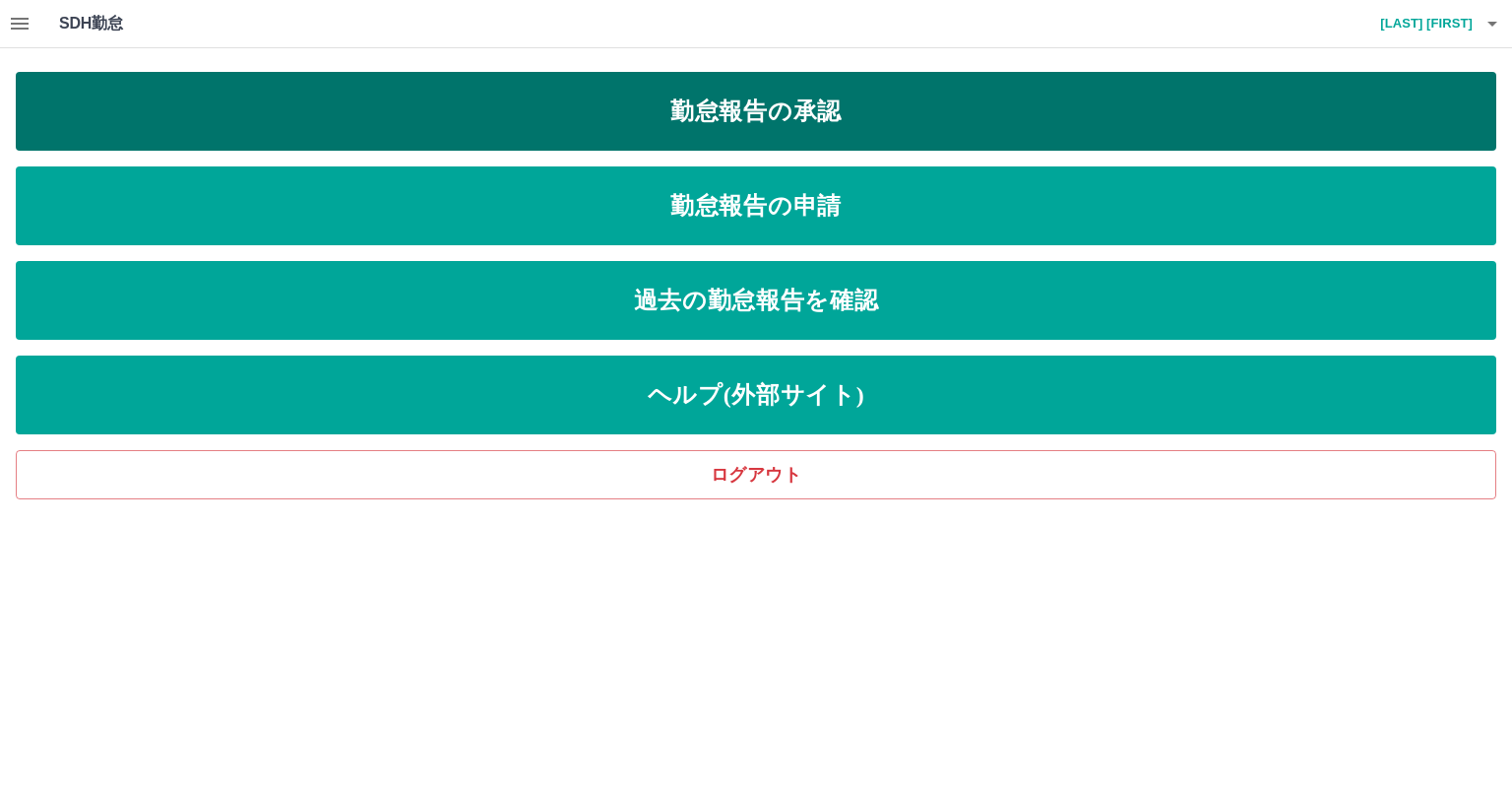 click on "勤怠報告の承認" at bounding box center [756, 111] 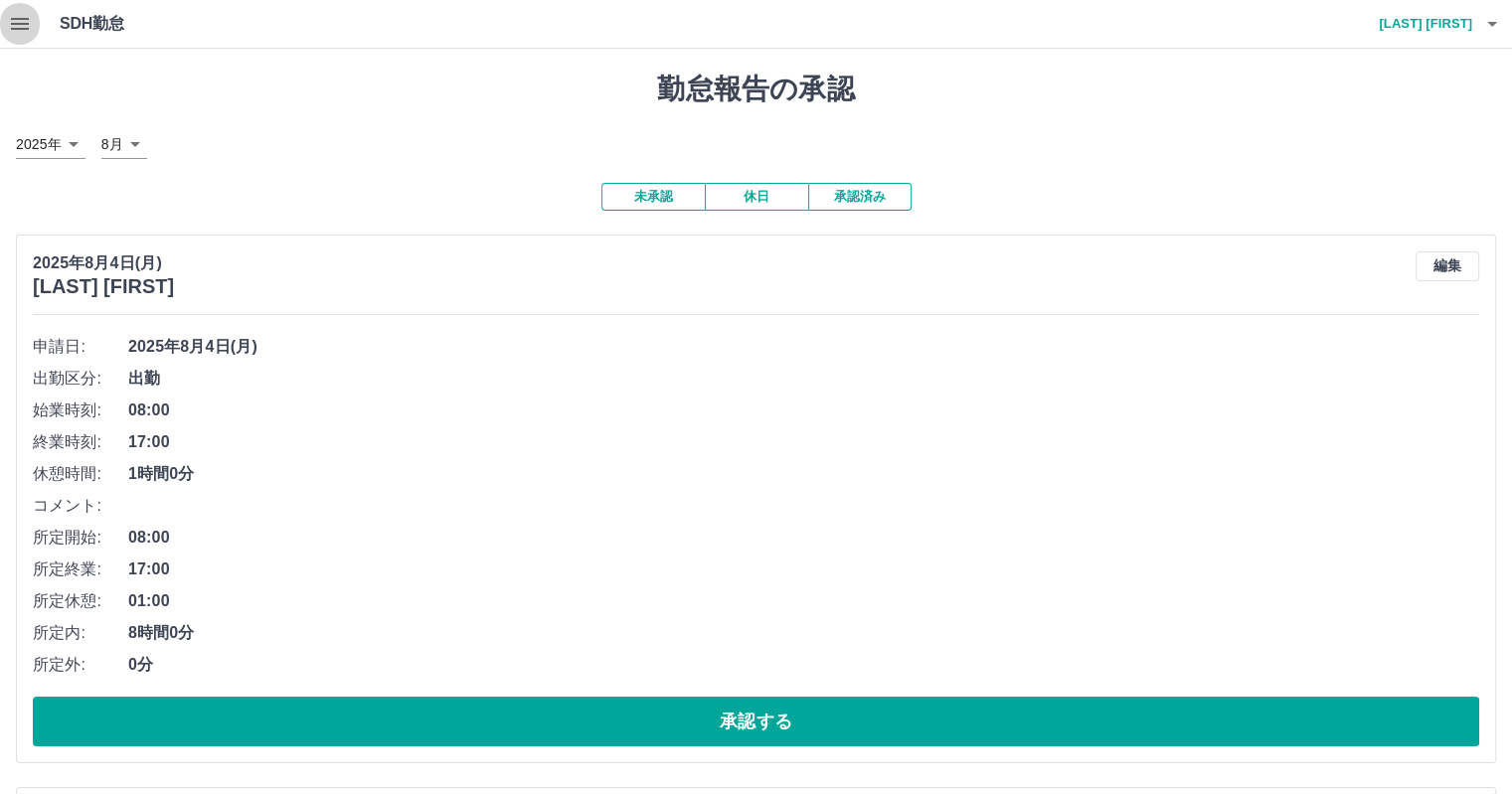 click 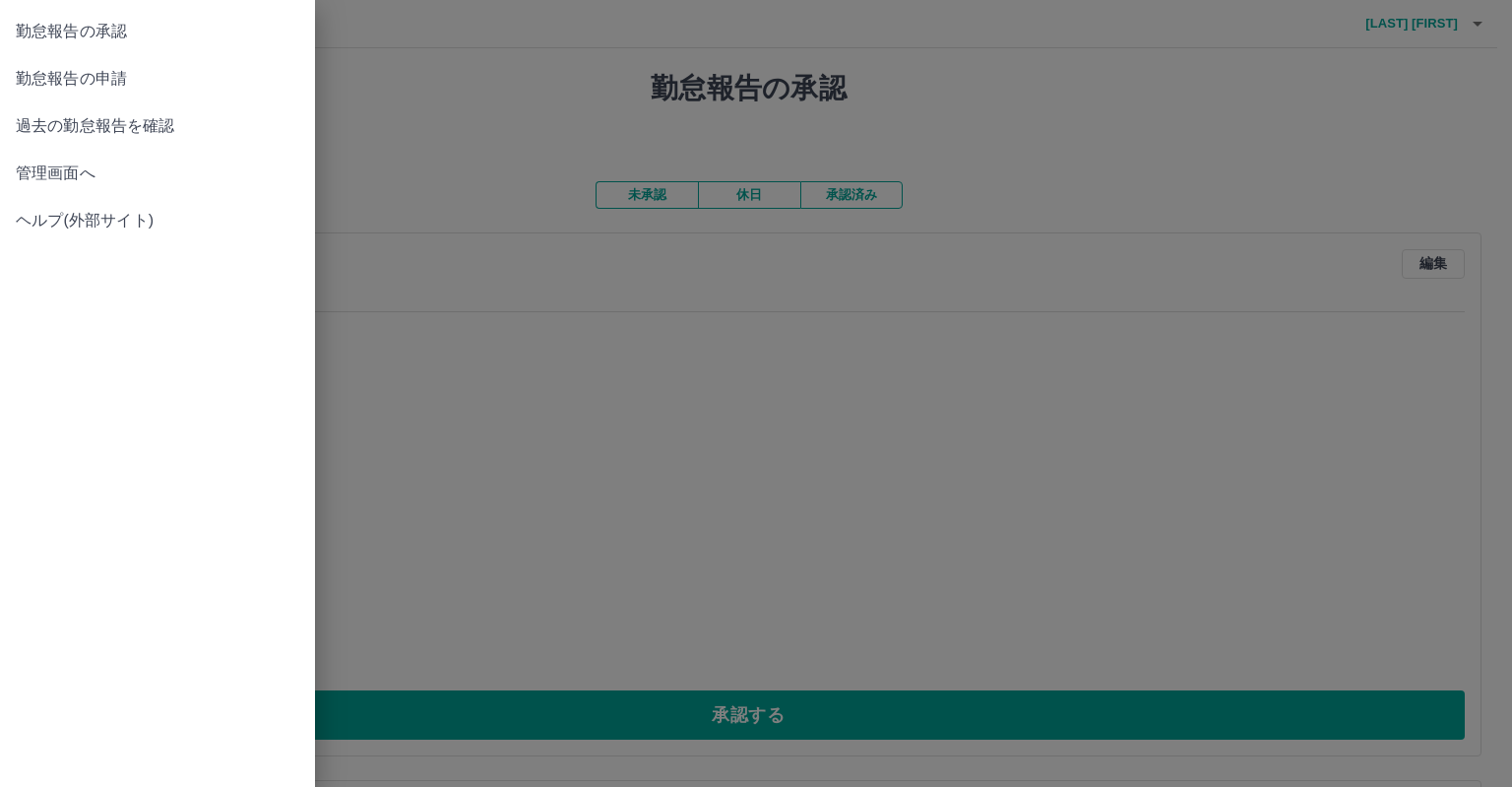 click on "管理画面へ" at bounding box center [158, 173] 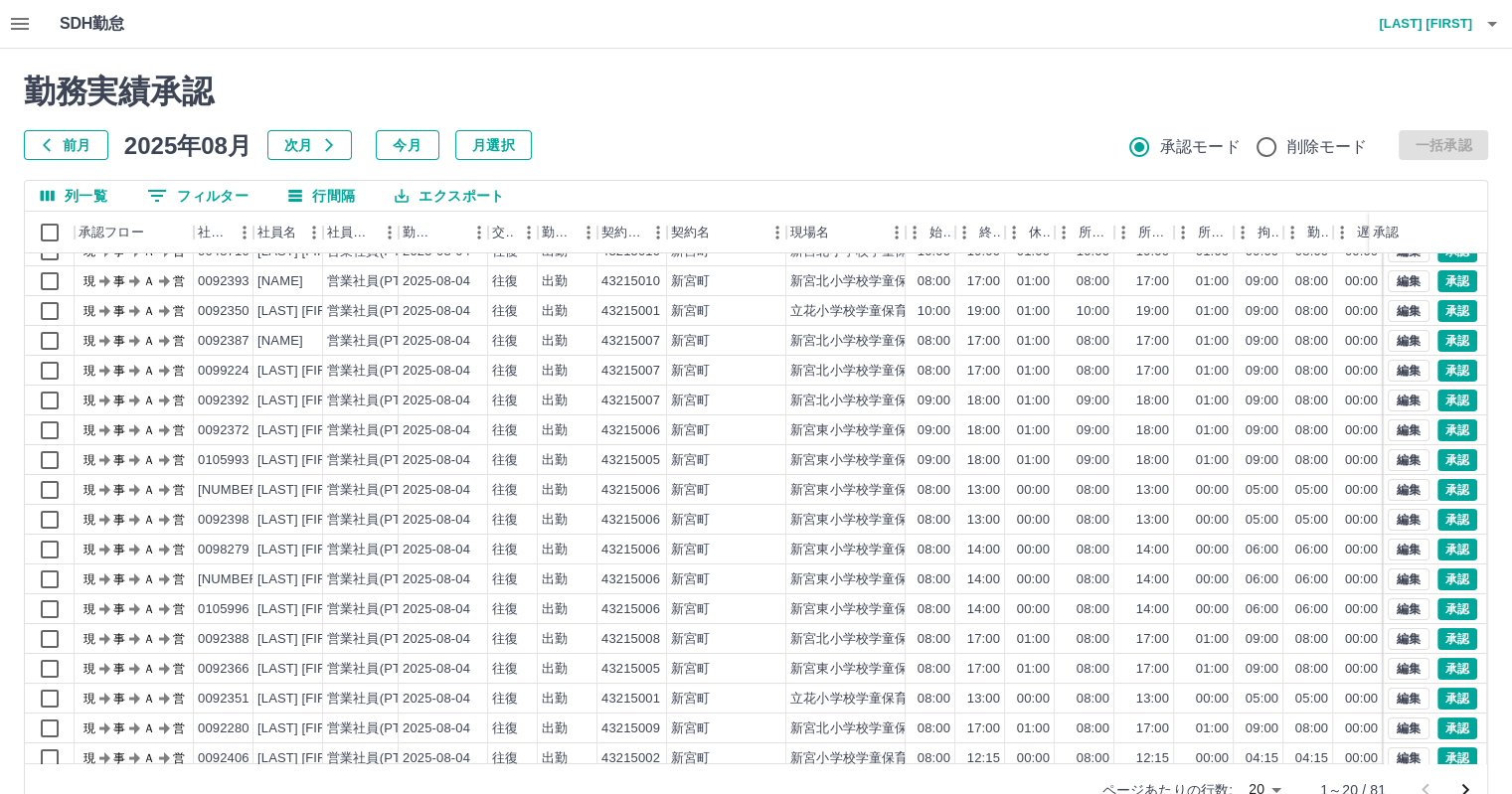 scroll, scrollTop: 0, scrollLeft: 0, axis: both 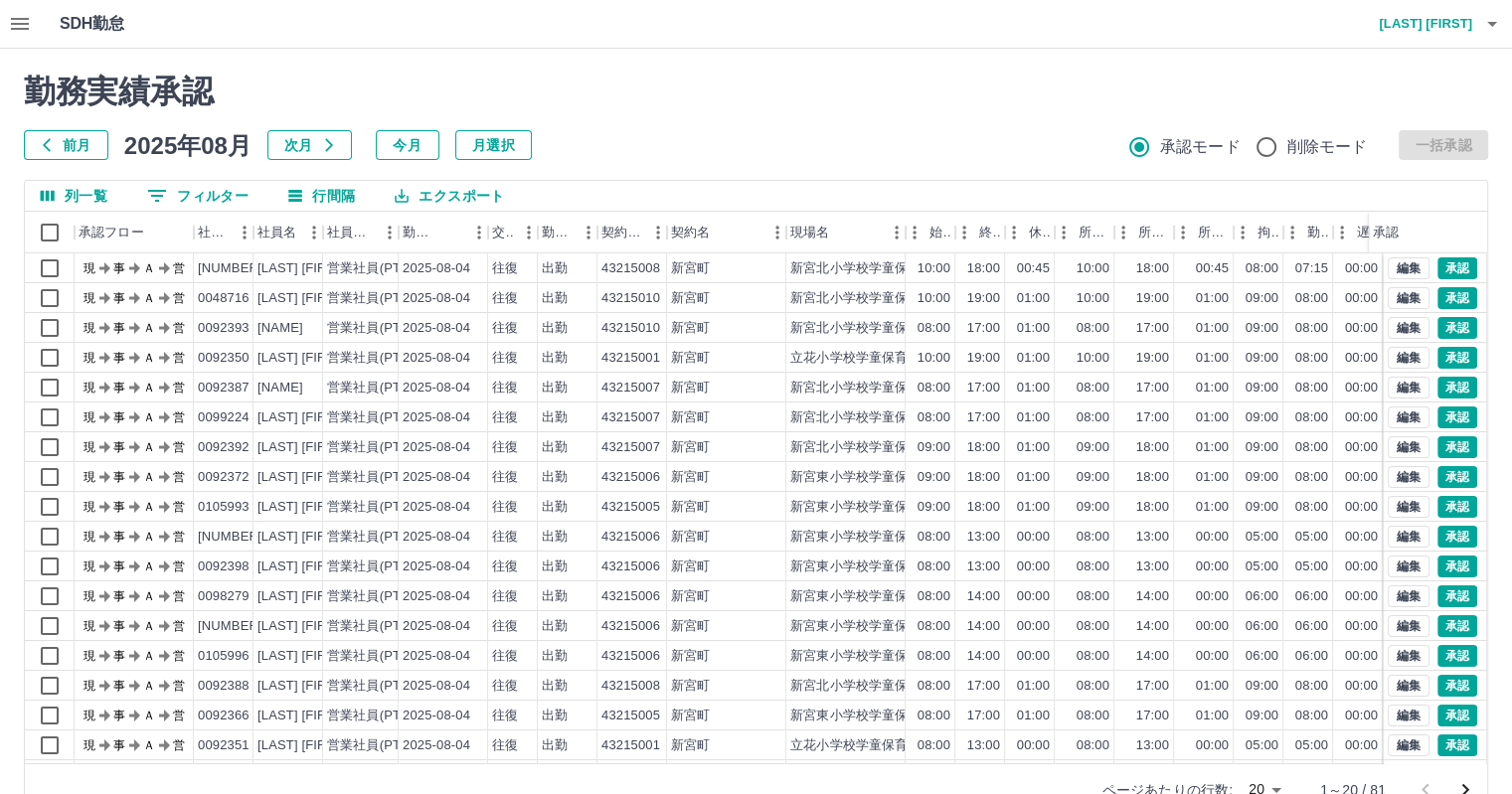 click 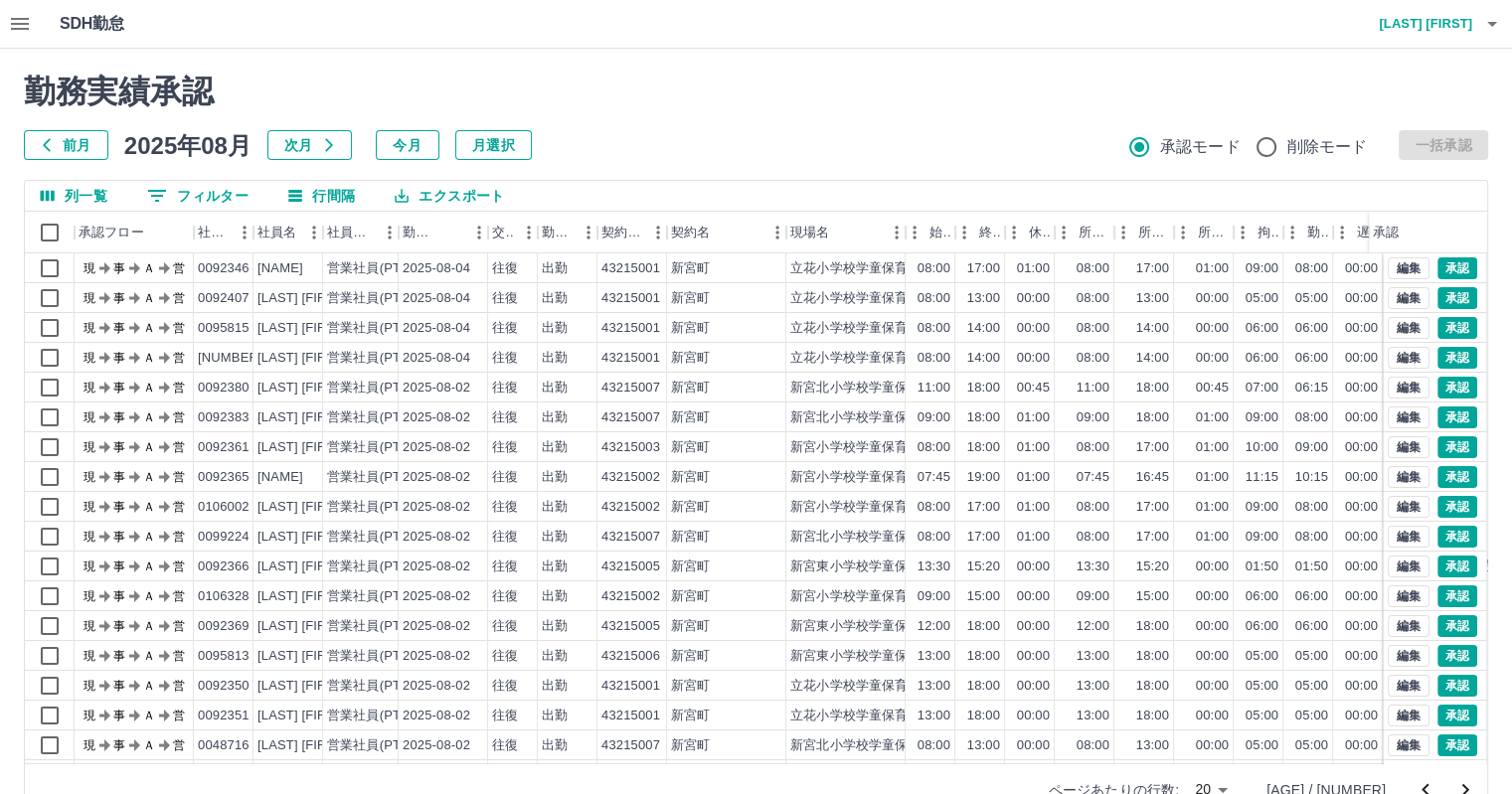 click 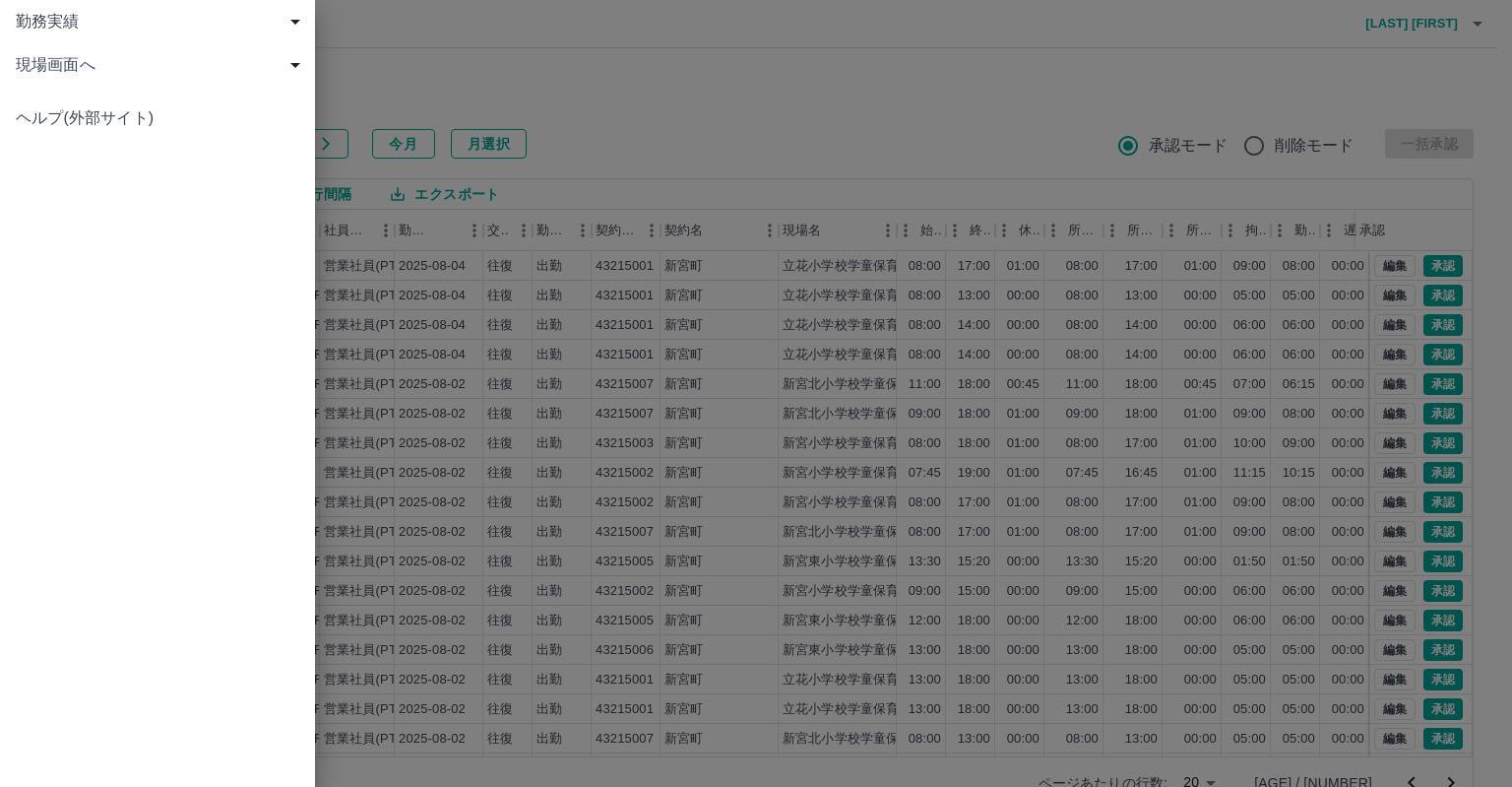 click on "現場画面へ" at bounding box center (161, 65) 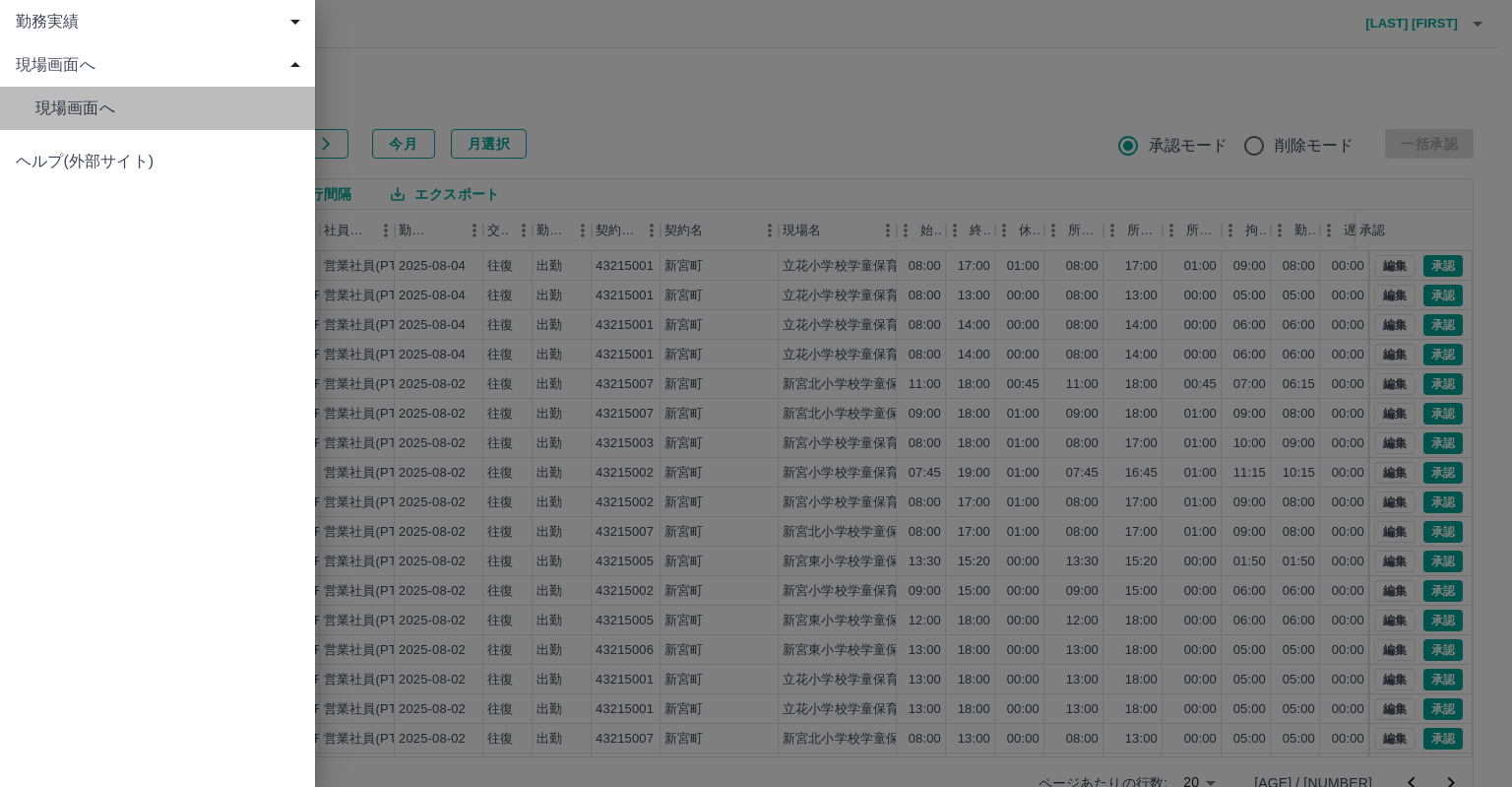click on "現場画面へ" at bounding box center [158, 108] 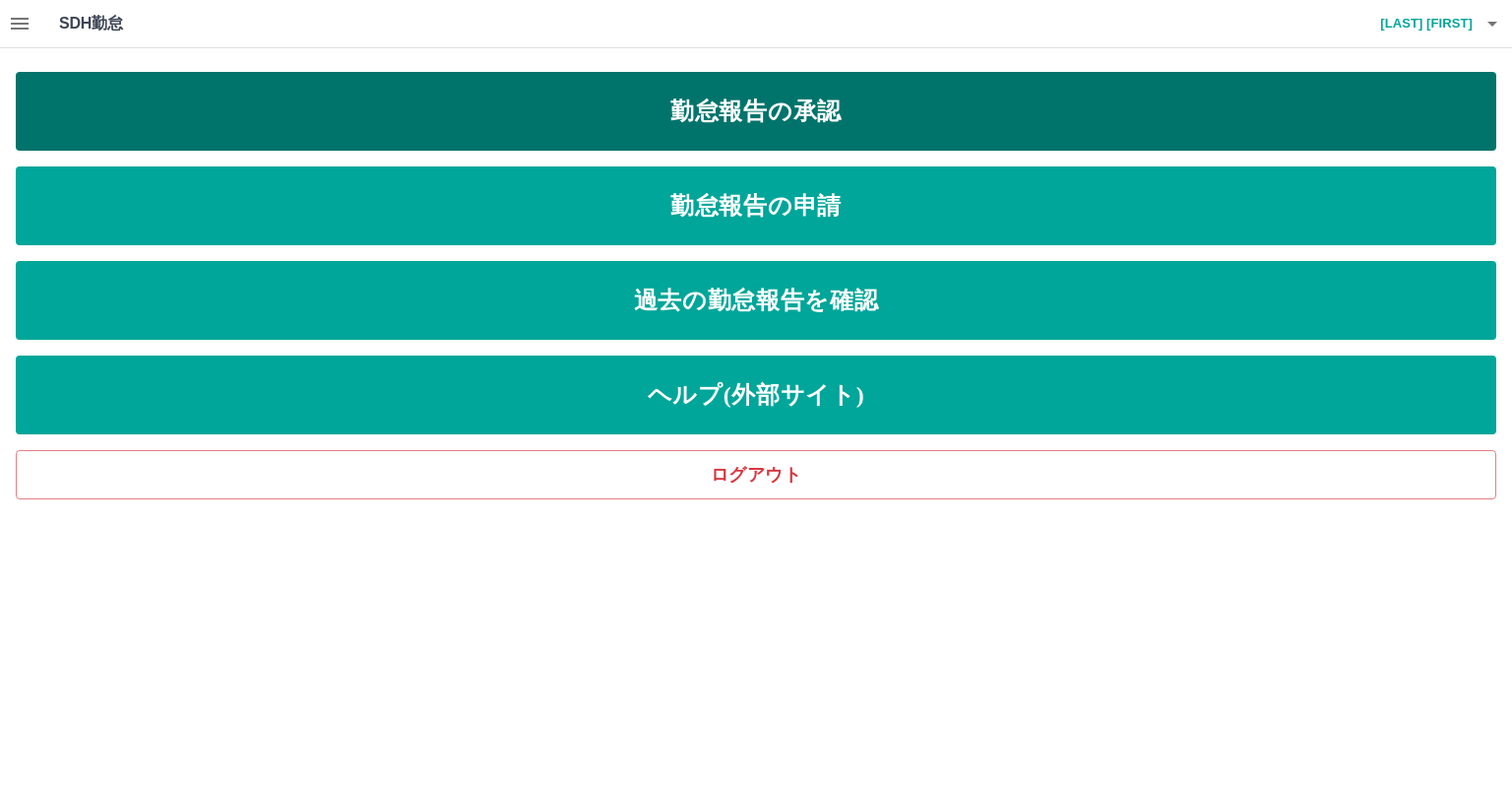 click on "勤怠報告の承認" at bounding box center [756, 111] 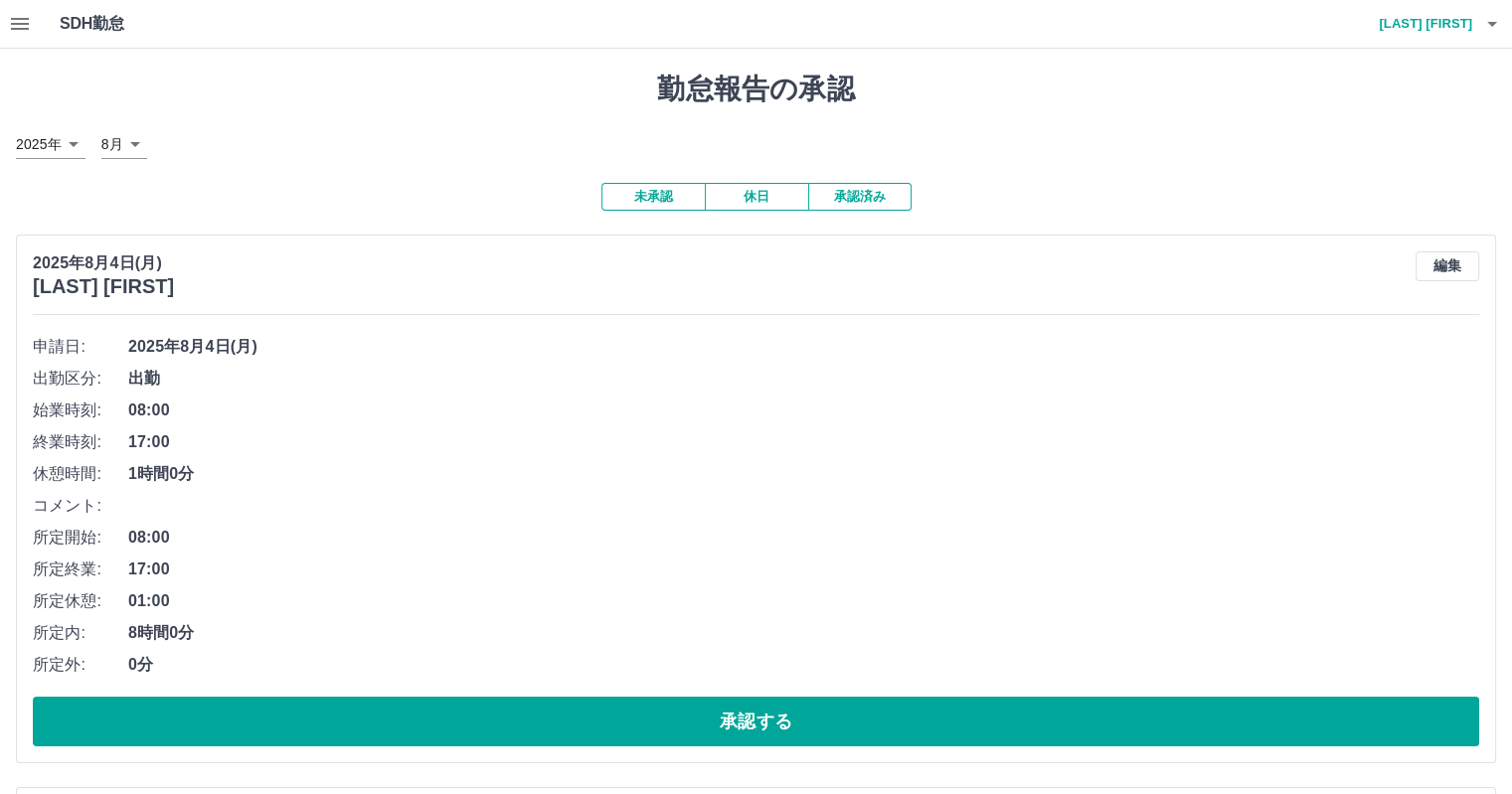 click 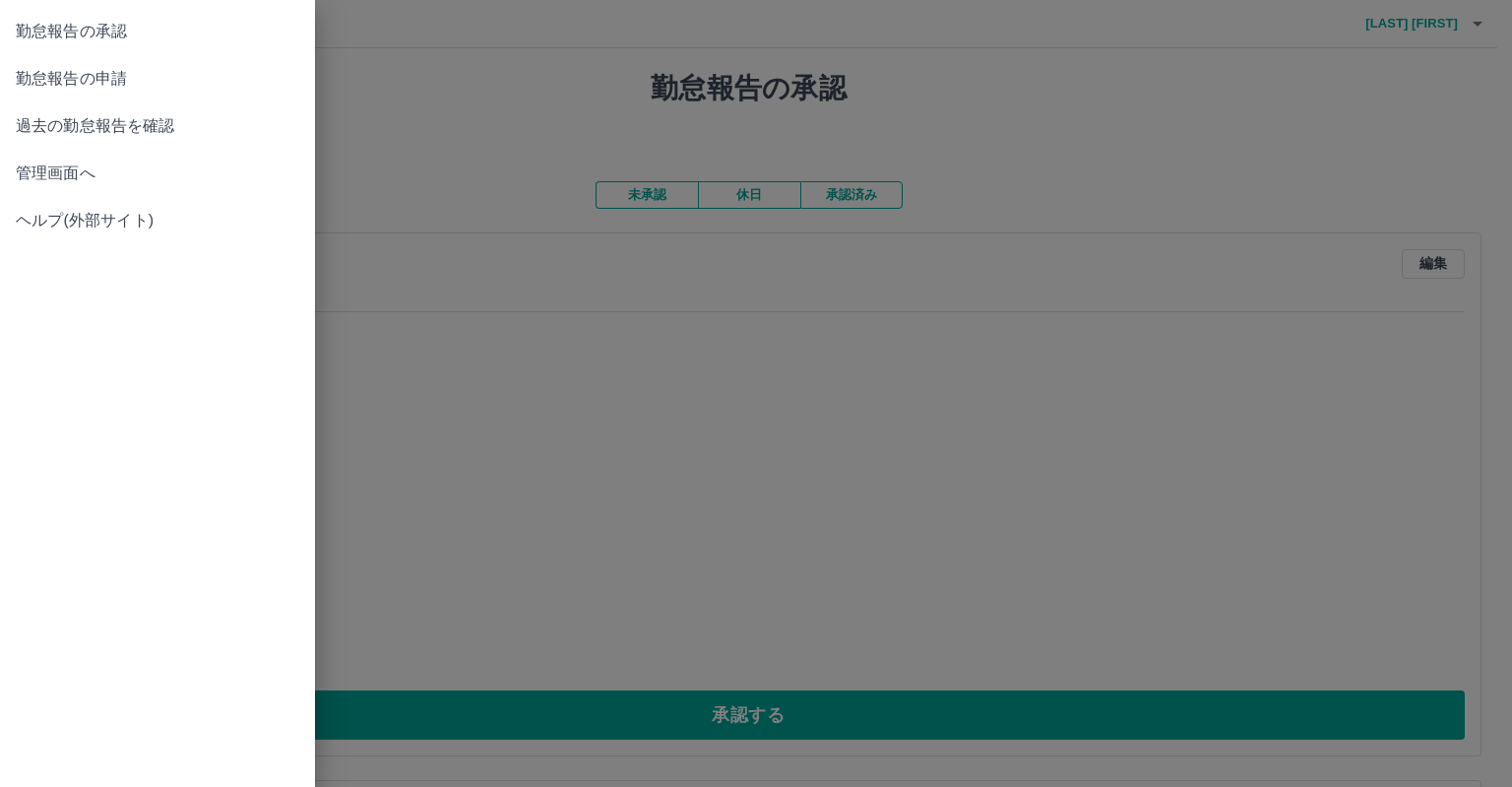 click at bounding box center (756, 393) 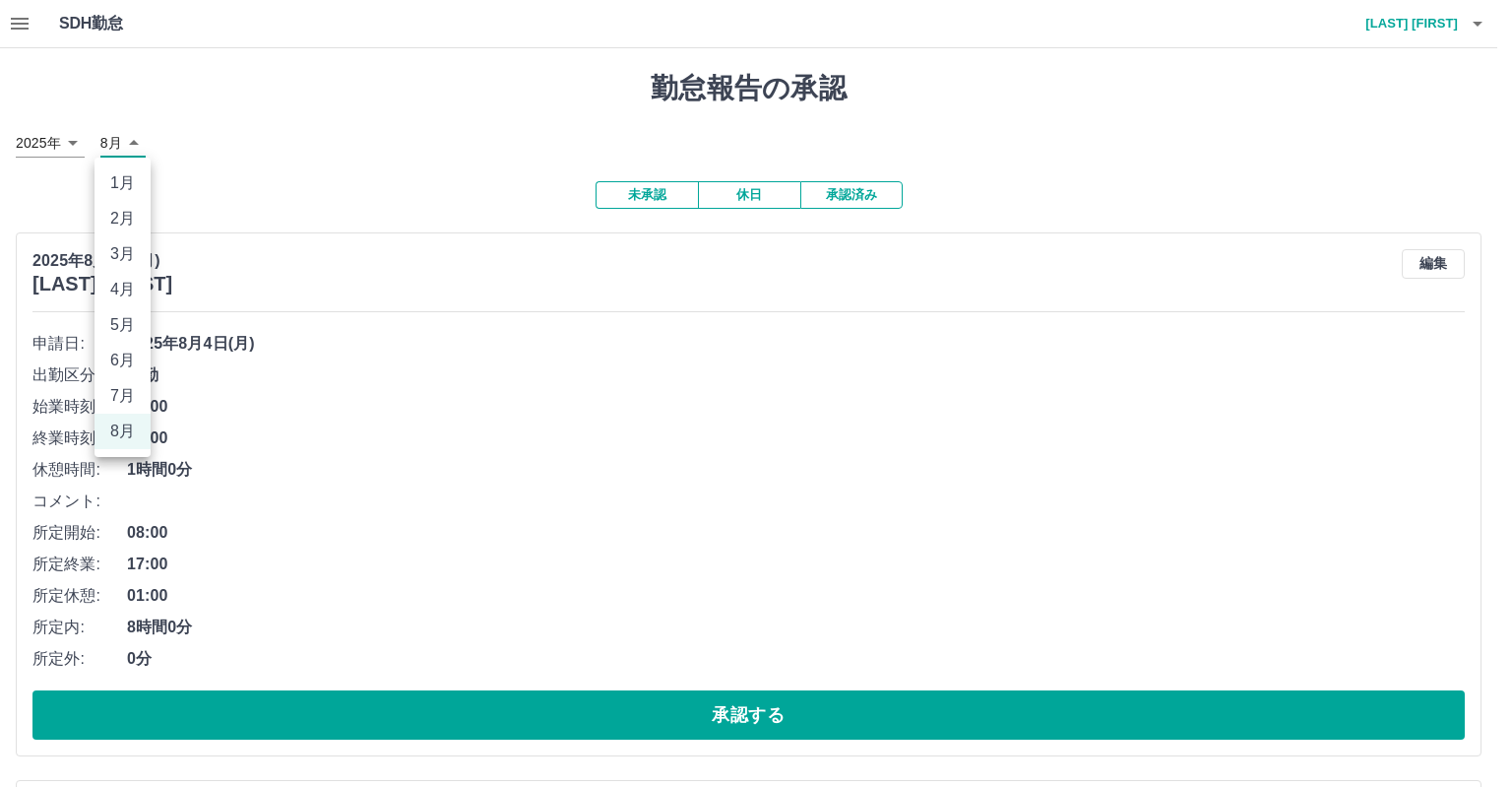 click on "SDH勤怠 [LAST] [FIRST] 勤怠報告の承認 2025年 **** 8月 * 未承認 休日 承認済み 2025年8月4日(月) [LAST] [FIRST] 編集 申請日: 2025年8月4日(月) 出勤区分: 出勤 始業時刻: 08:00 終業時刻: 17:00 休憩時間: 1時間0分 コメント: 所定開始: 08:00 所定終業: 17:00 所定休憩: 01:00 所定内: 8時間0分 所定外: 0分 承認する 2025年8月4日(月) [LAST] [FIRST] 編集 申請日: 2025年8月4日(月) 出勤区分: 出勤 始業時刻: 08:00 終業時刻: 17:00 休憩時間: 1時間0分 コメント: 所定開始: 08:00 所定終業: 17:00 所定休憩: 01:00 所定内: 8時間0分 所定外: 0分 承認する 2025年8月4日(月) [LAST] [FIRST] 編集 申請日: 出勤" at bounding box center (756, 7002) 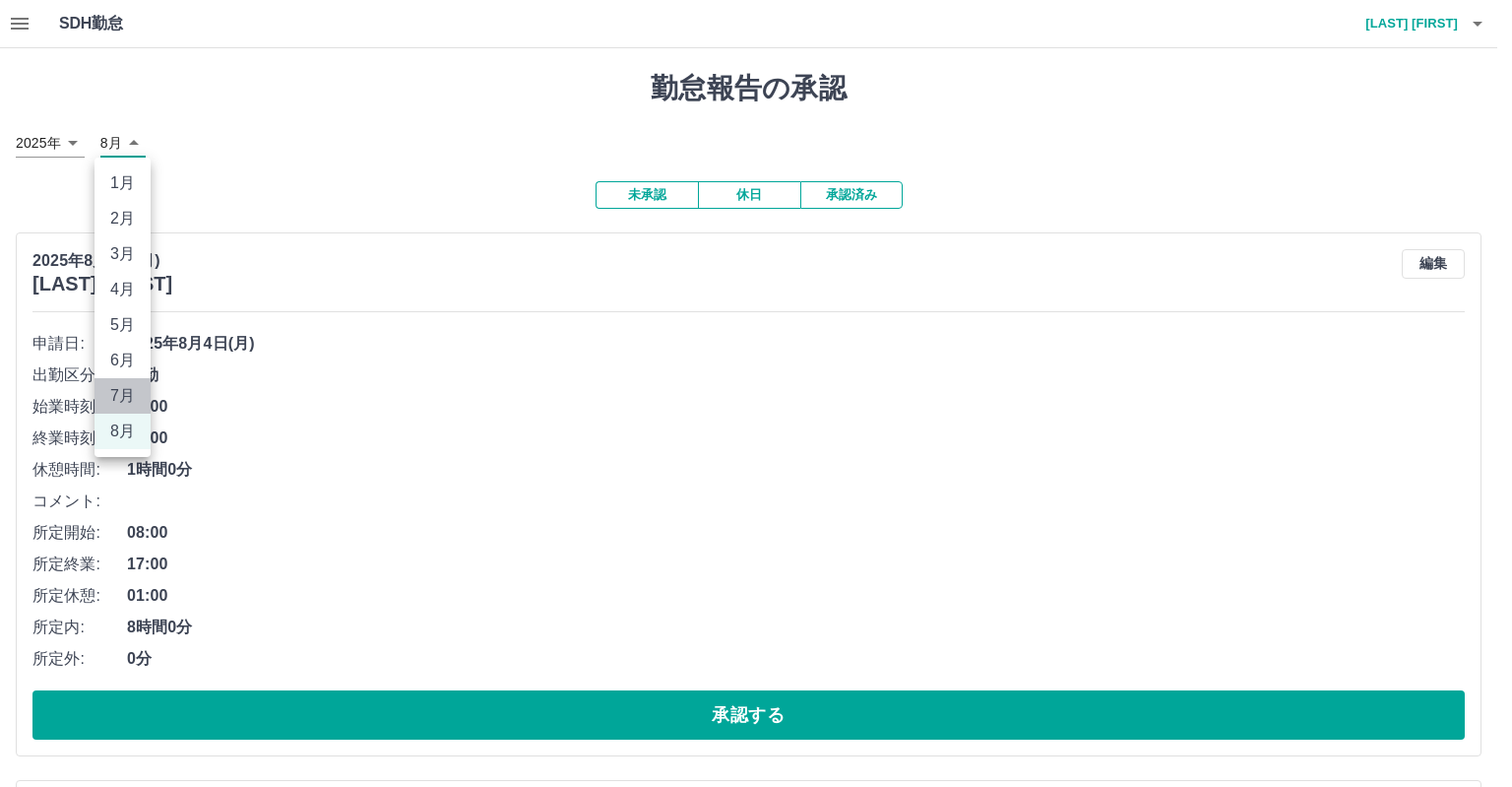 click on "7月" at bounding box center (122, 396) 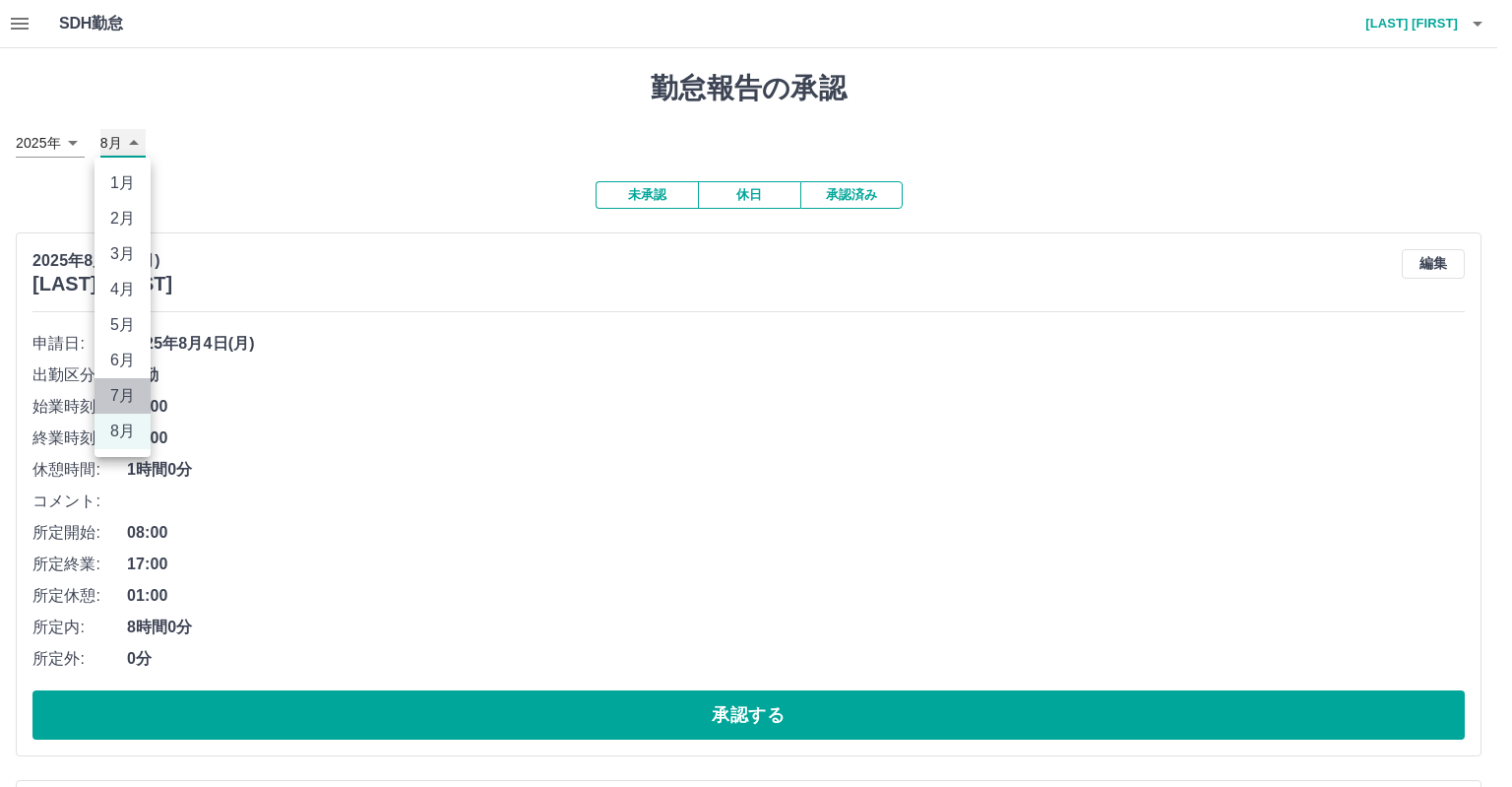 type on "*" 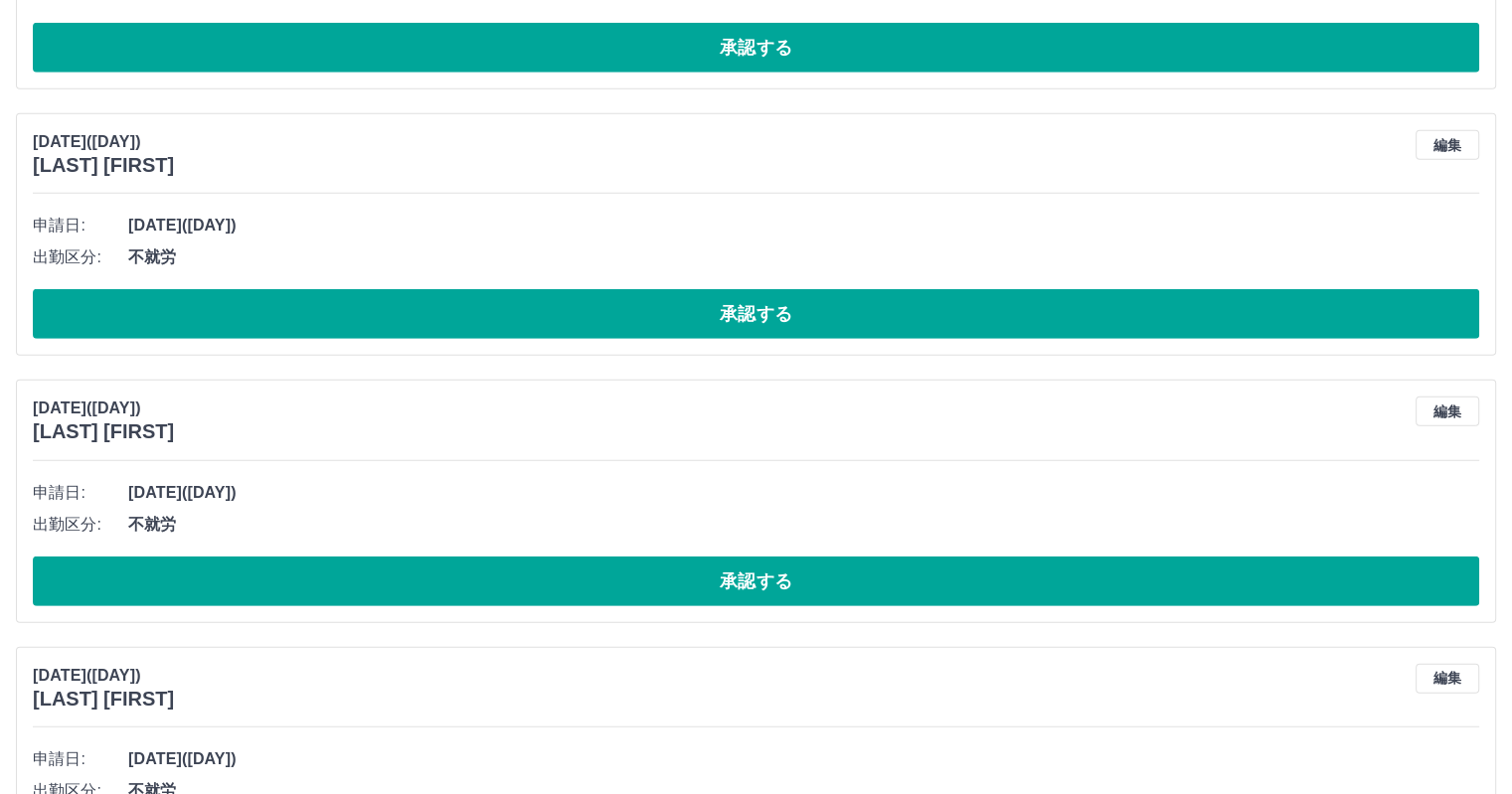 scroll, scrollTop: 5772, scrollLeft: 0, axis: vertical 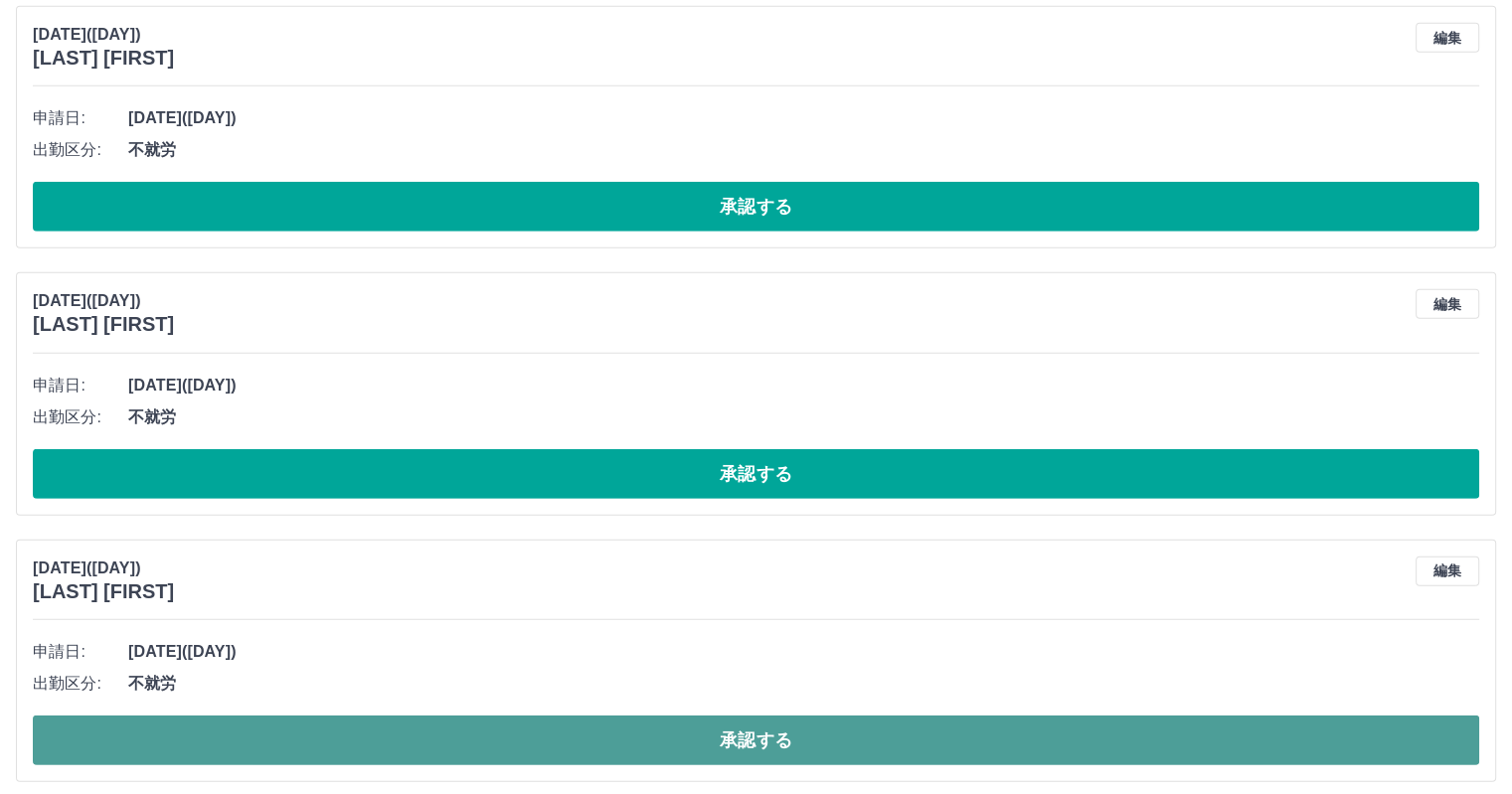 click on "承認する" at bounding box center [756, 740] 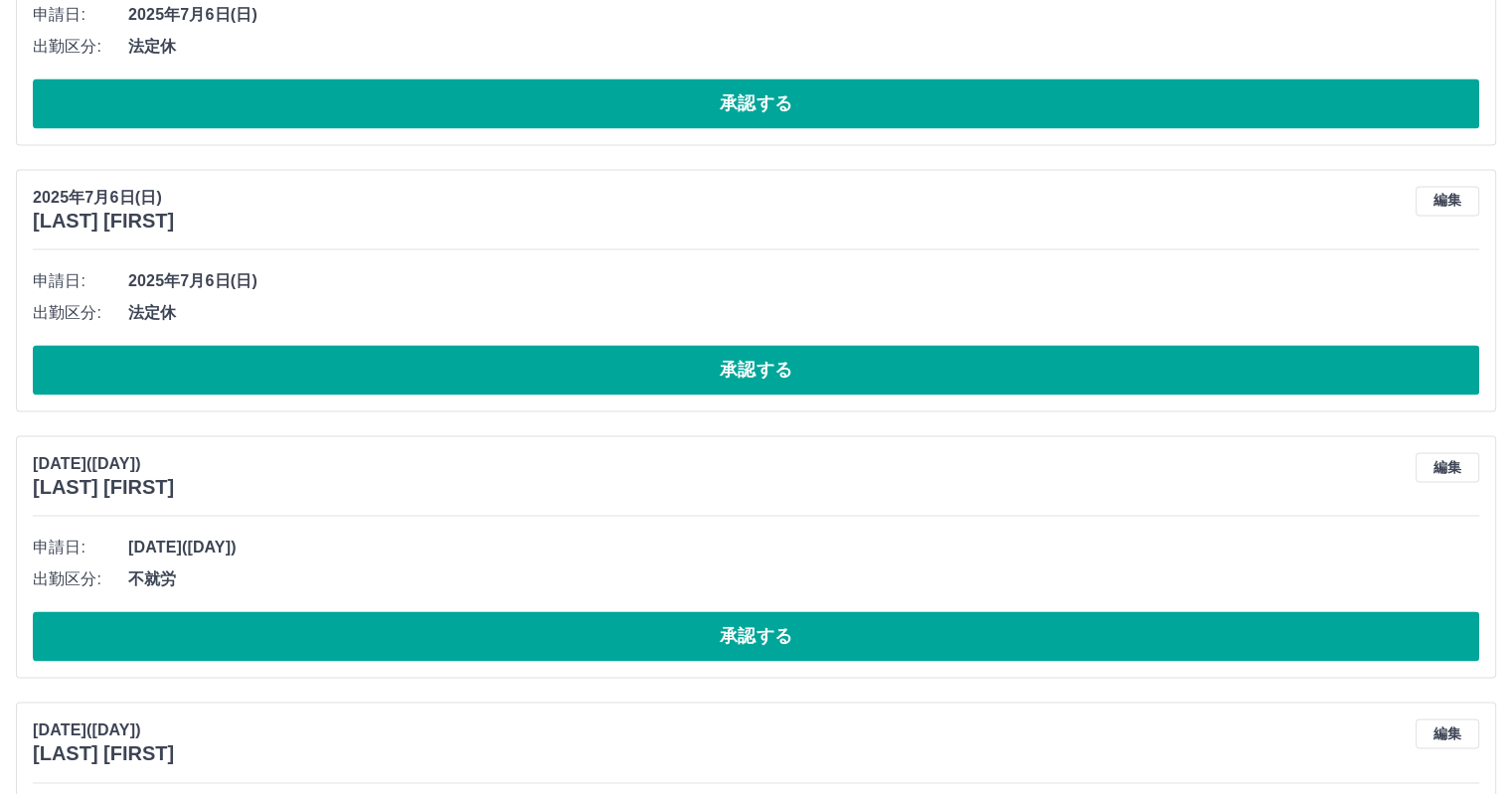 scroll, scrollTop: 2822, scrollLeft: 0, axis: vertical 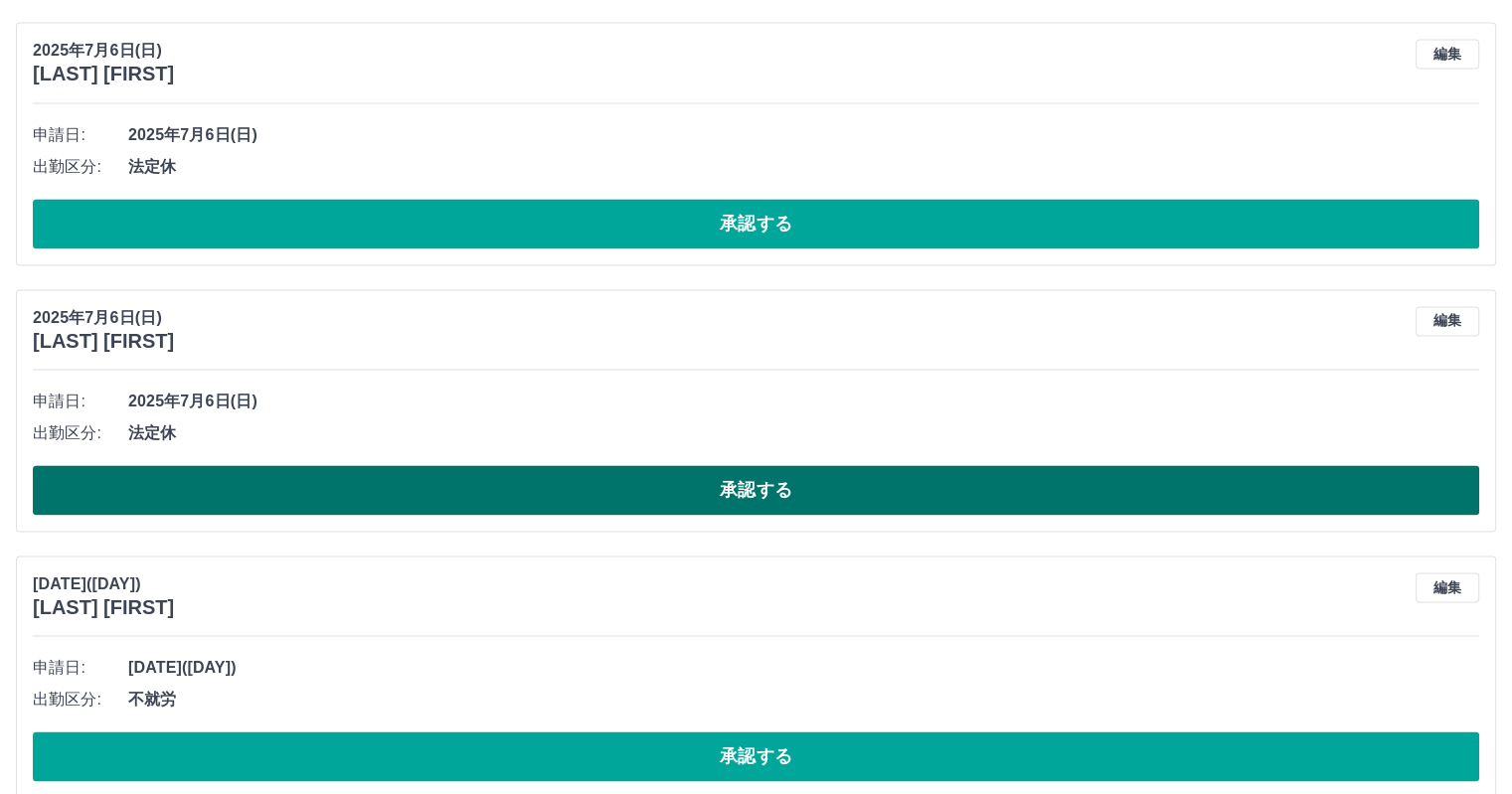 click on "承認する" at bounding box center (756, 490) 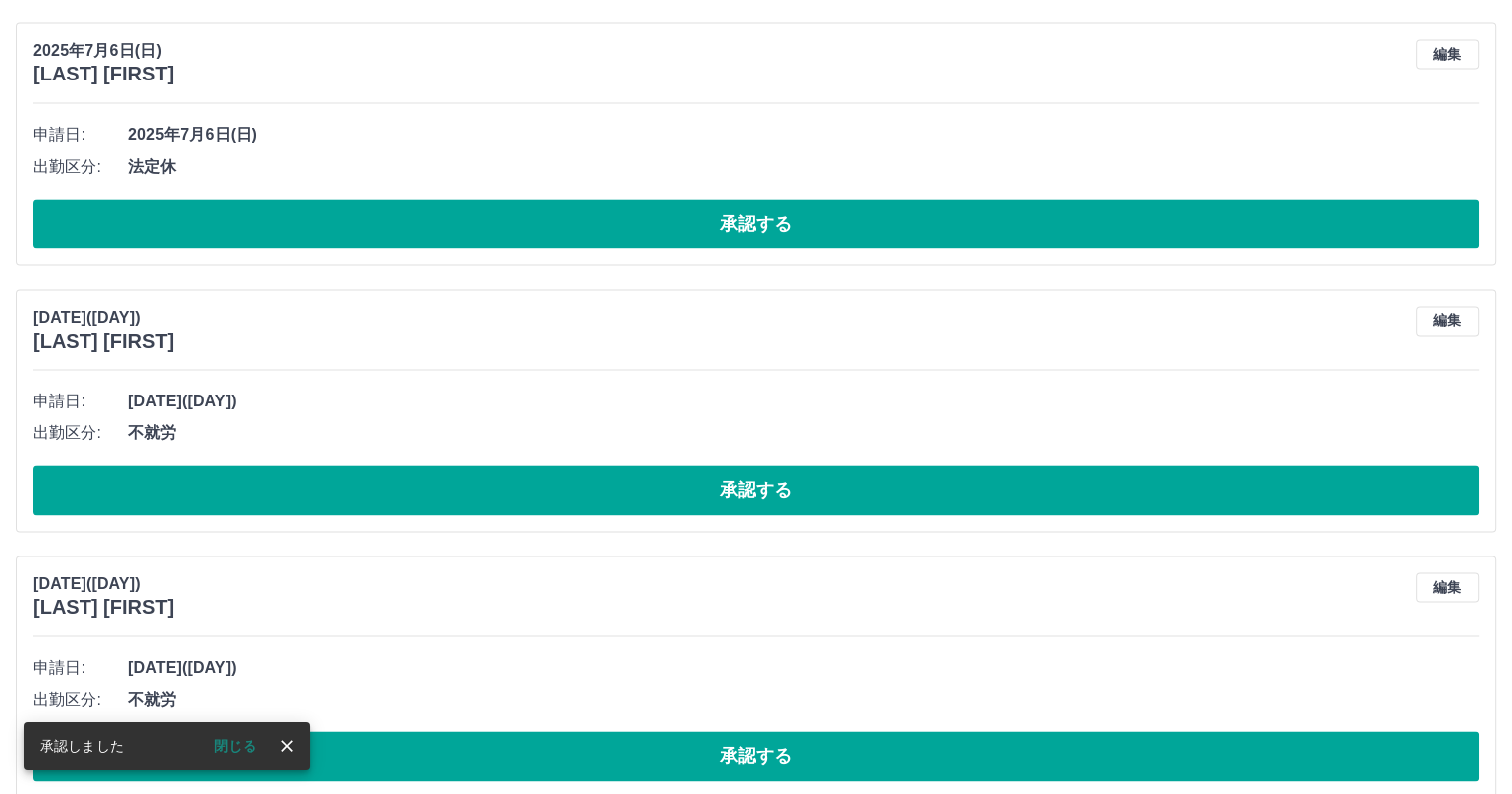 click on "承認する" at bounding box center [756, 224] 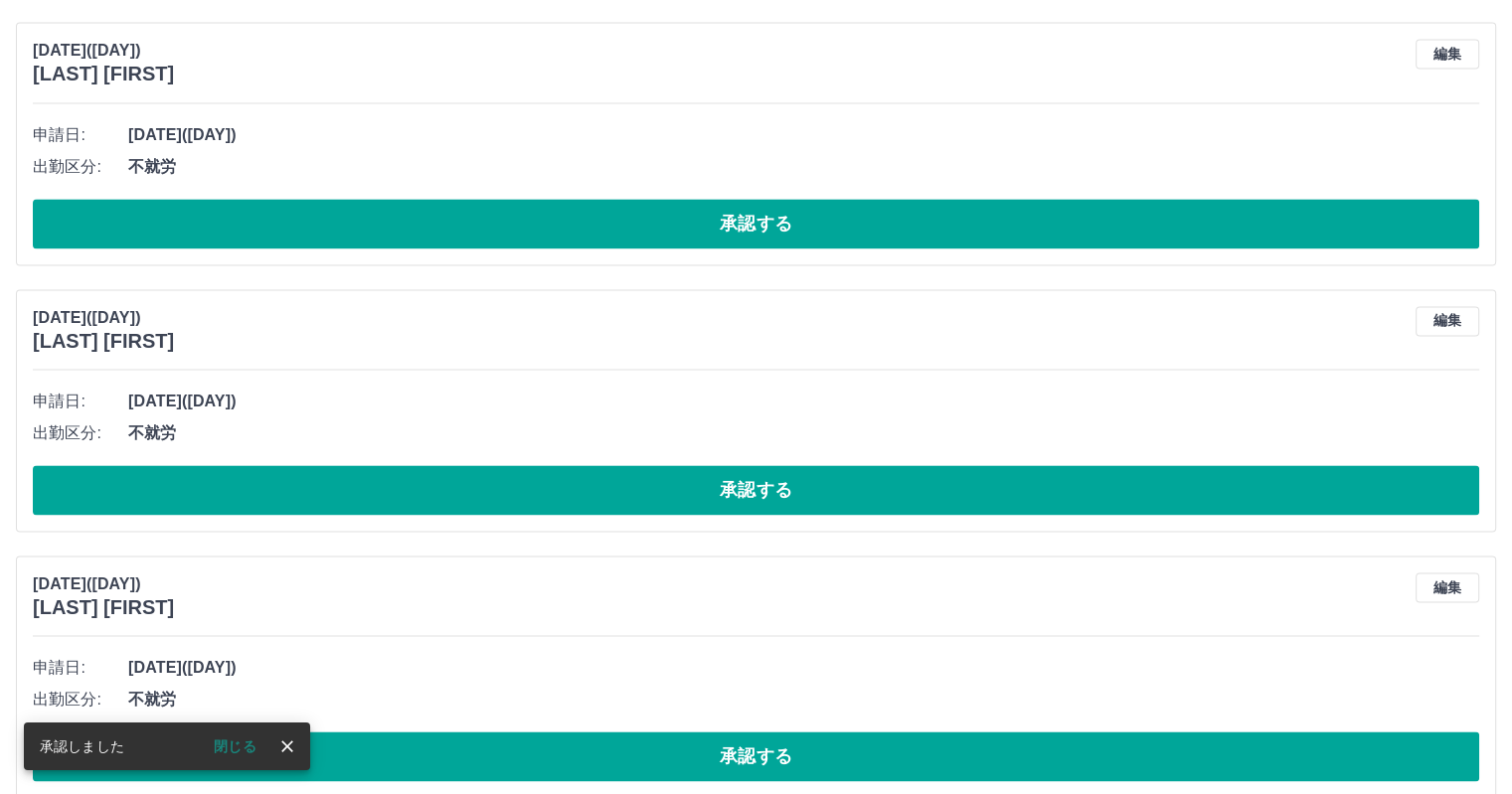 scroll, scrollTop: 2557, scrollLeft: 0, axis: vertical 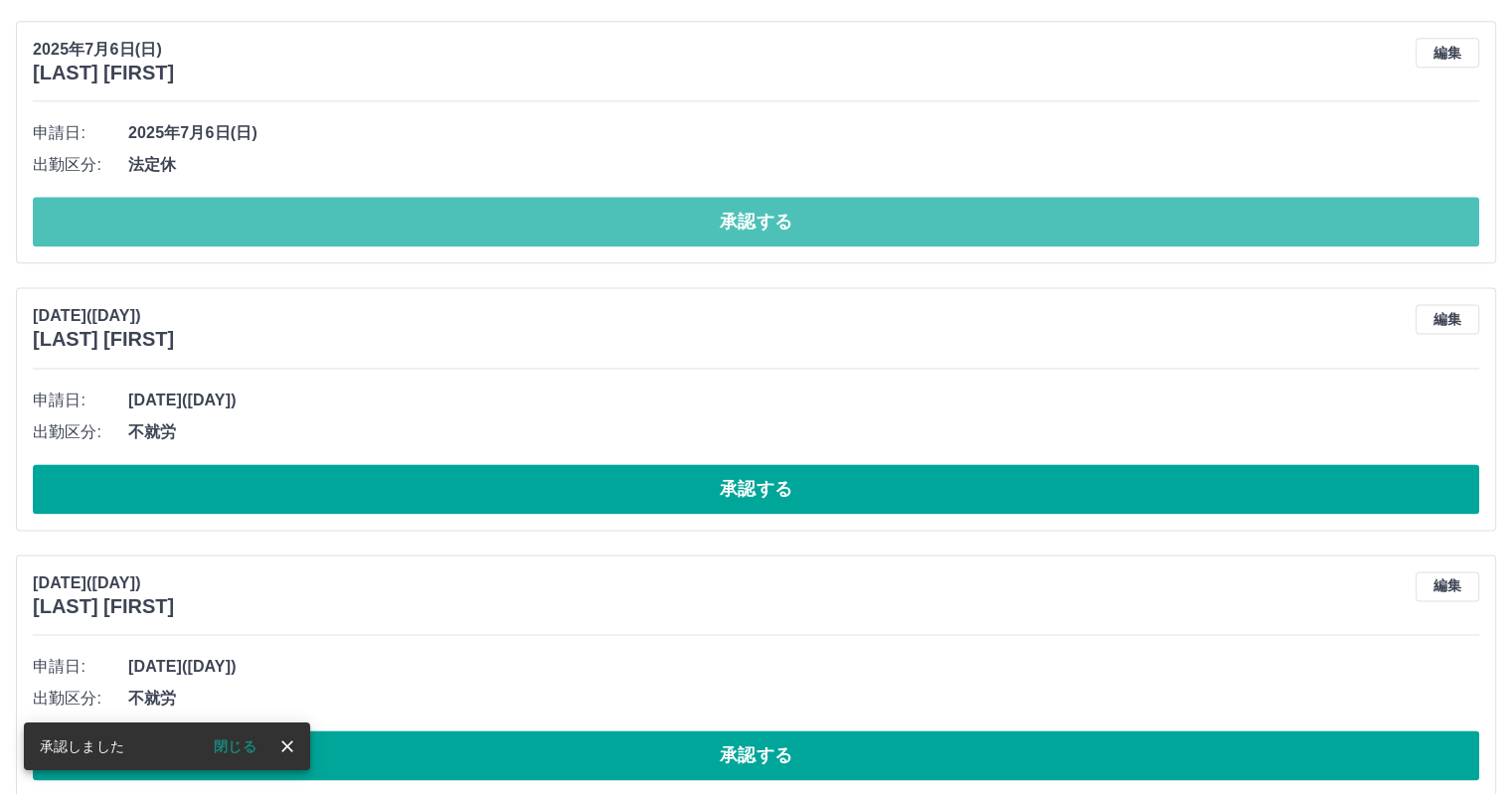 click on "承認する" at bounding box center (756, 222) 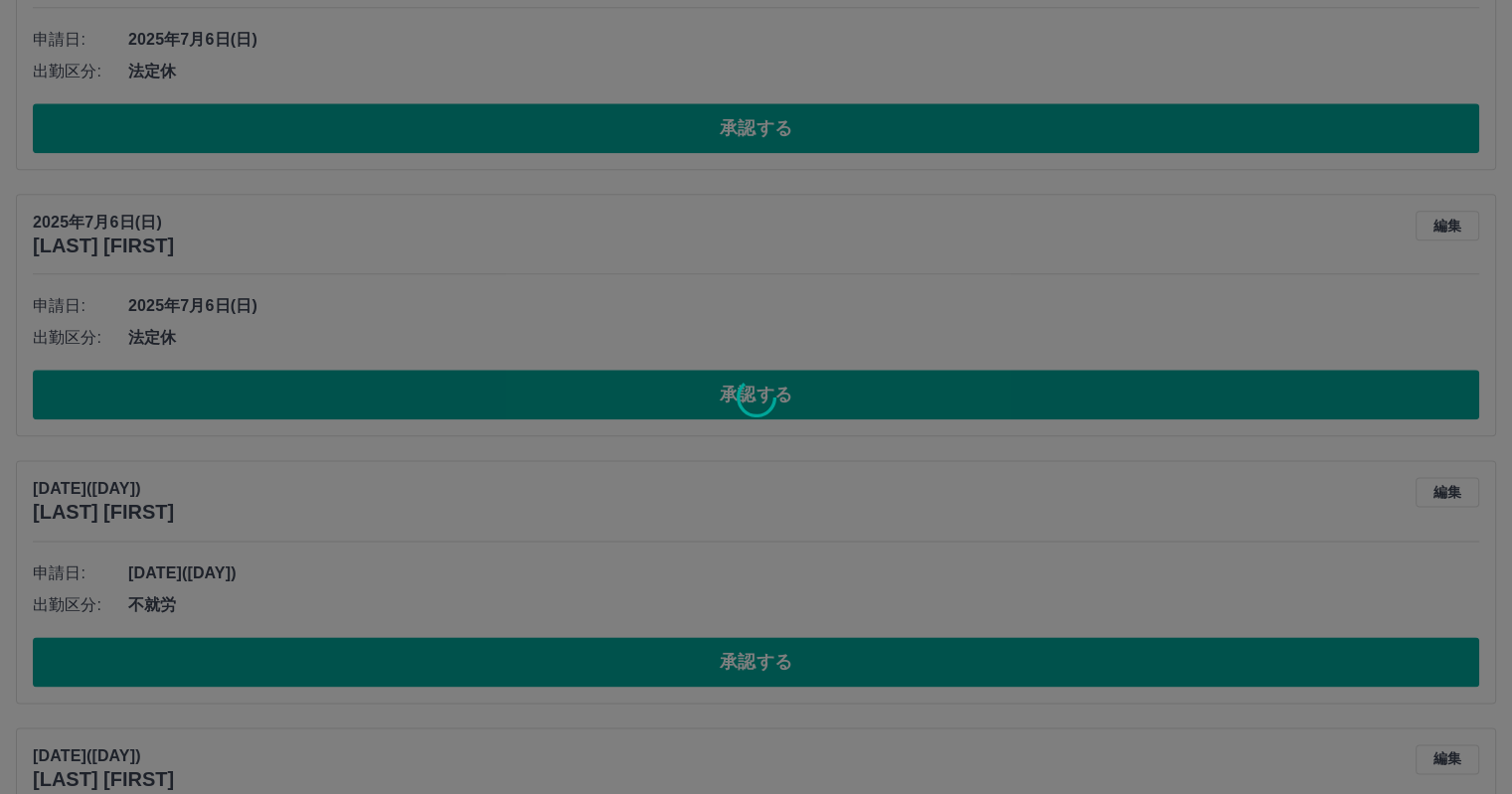 scroll, scrollTop: 2159, scrollLeft: 0, axis: vertical 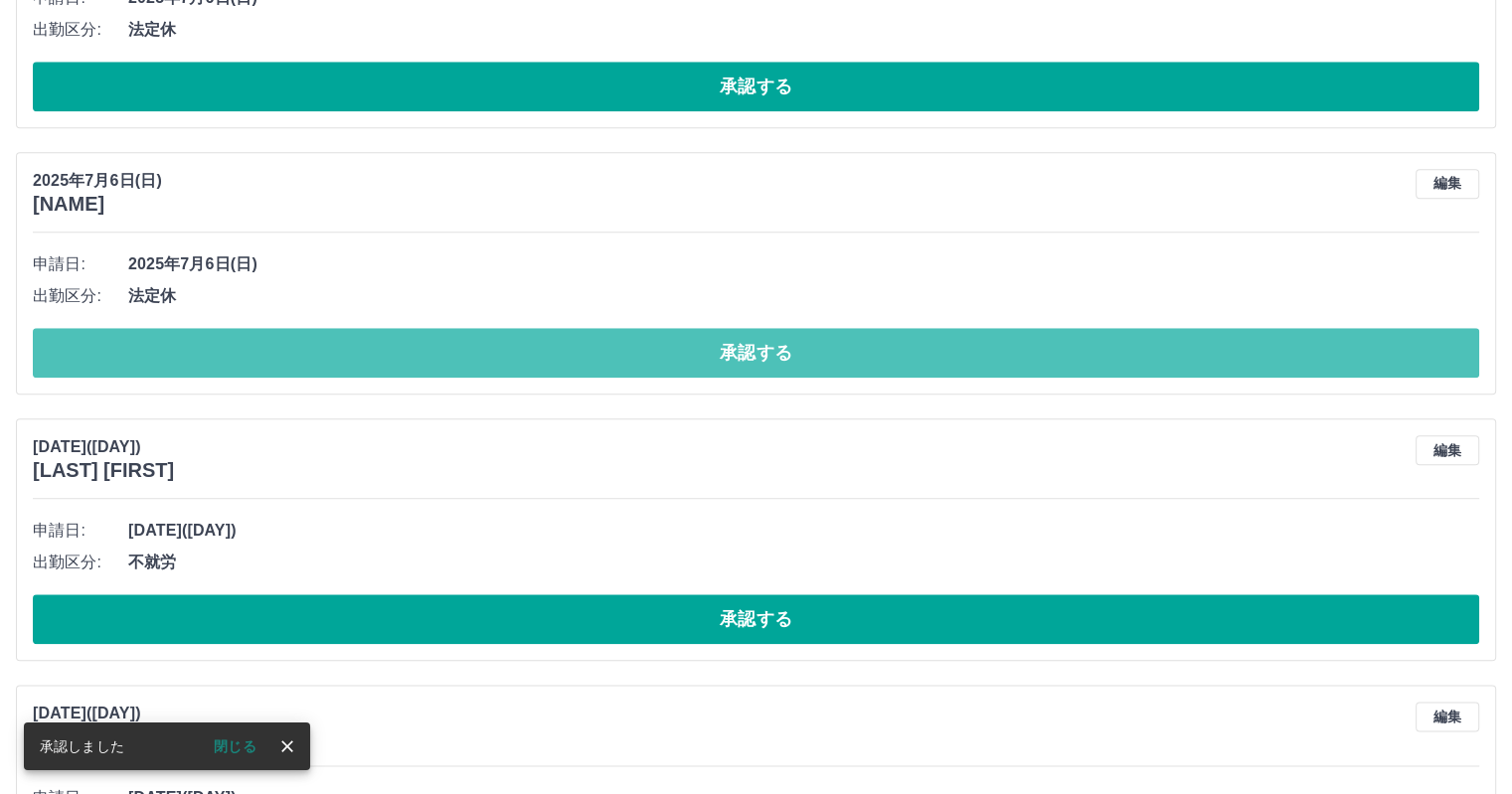 click on "承認する" at bounding box center [756, 353] 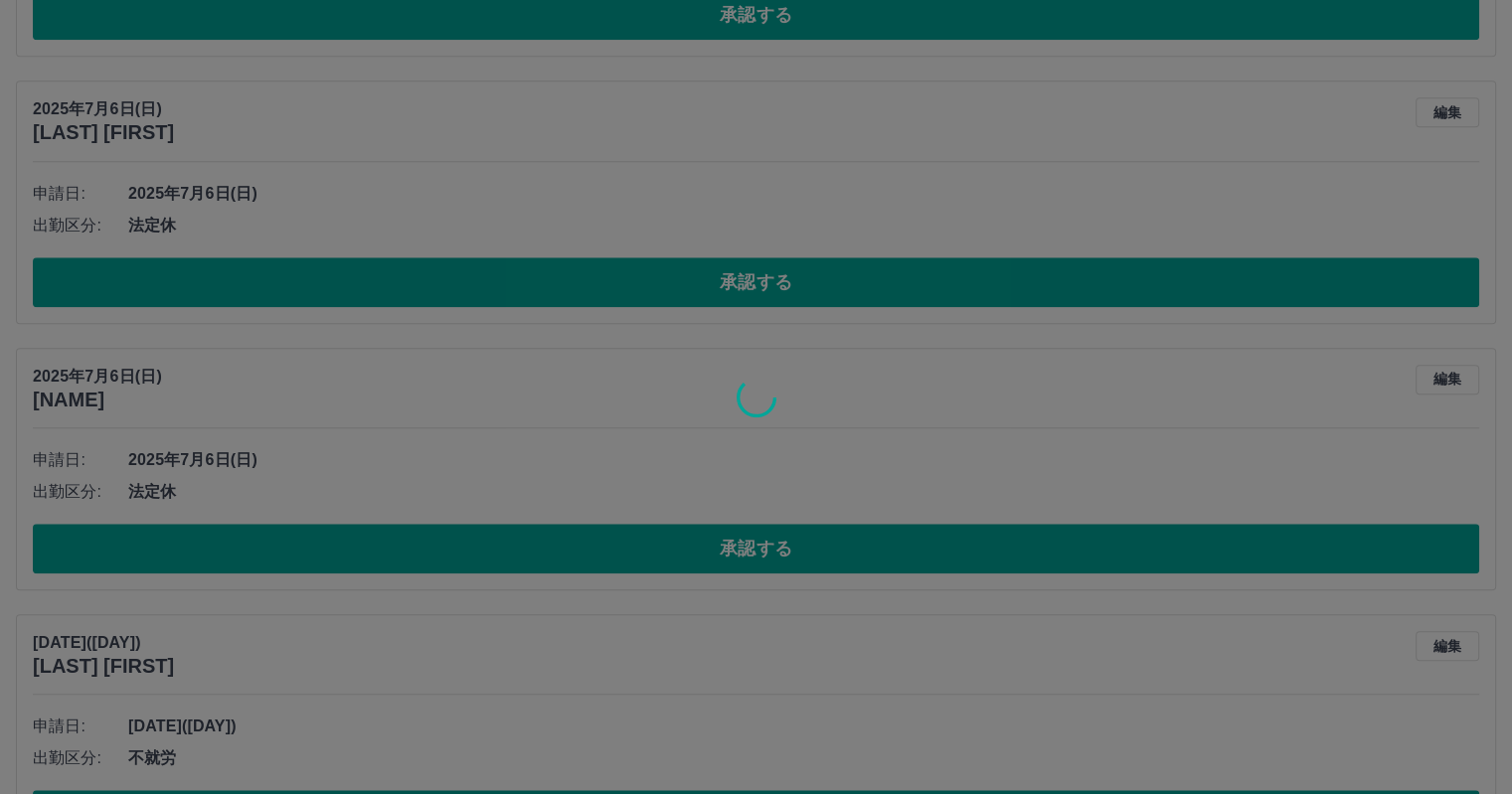 scroll, scrollTop: 1961, scrollLeft: 0, axis: vertical 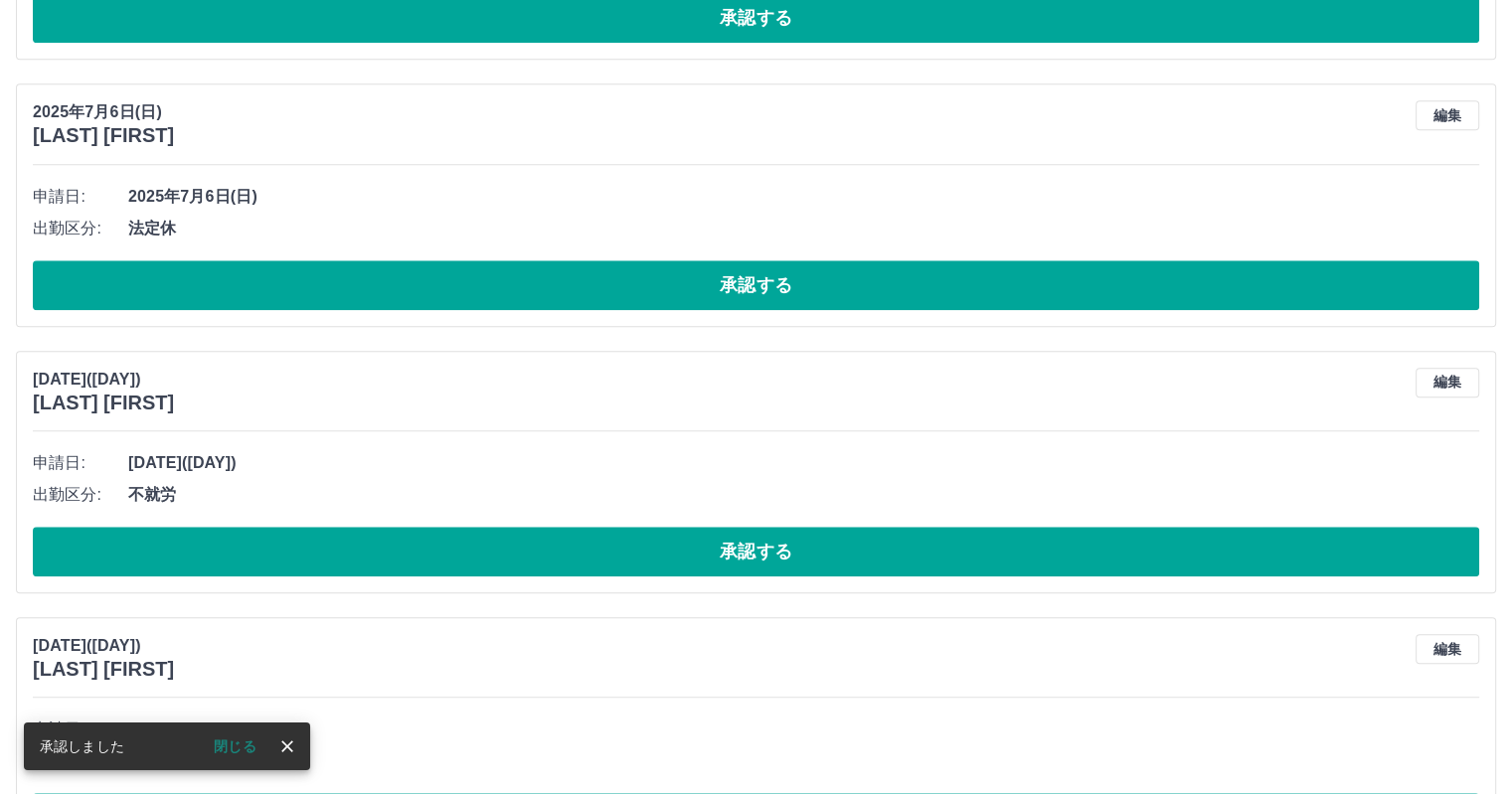 click on "承認する" at bounding box center [756, 285] 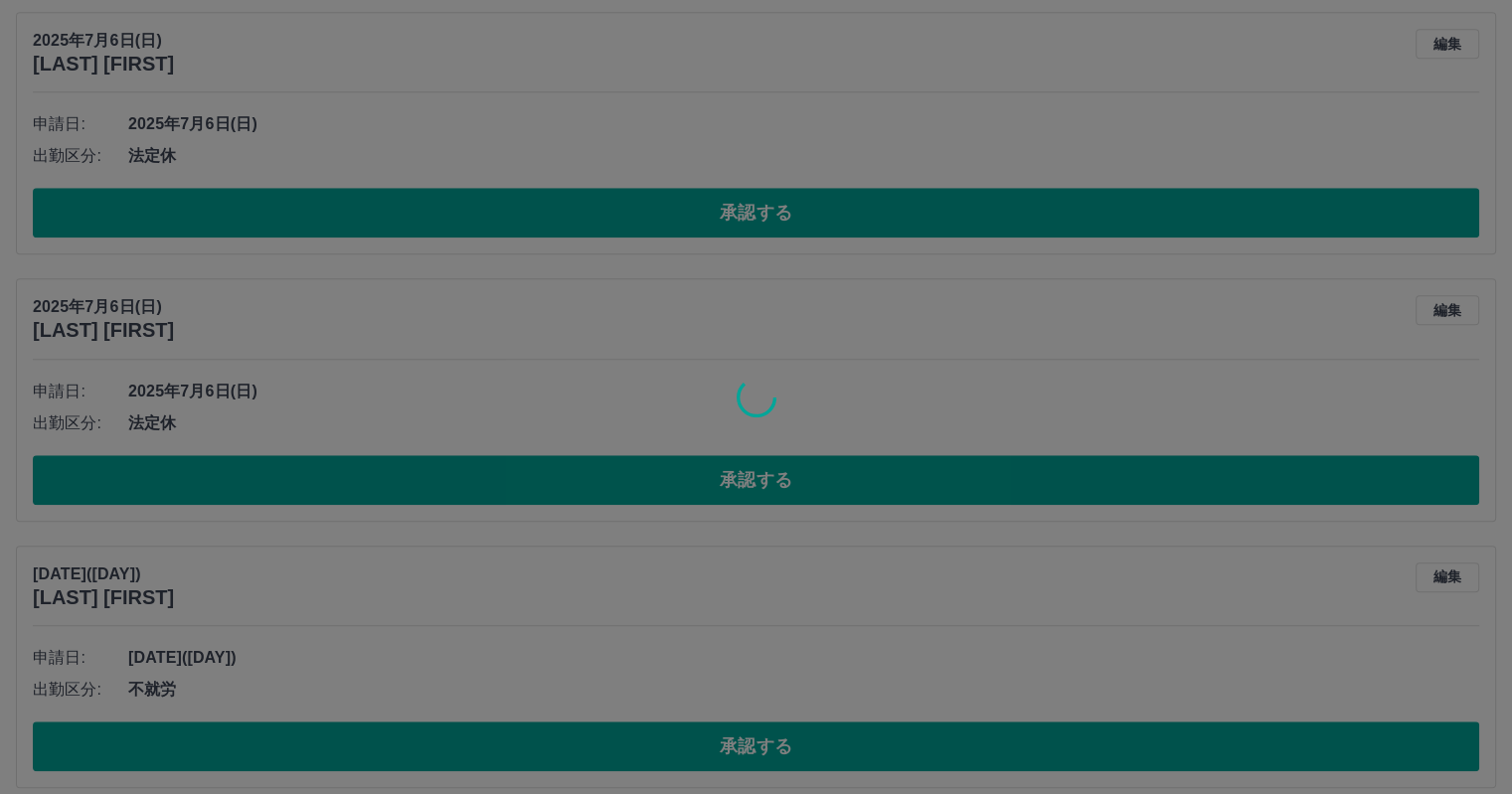 scroll, scrollTop: 1762, scrollLeft: 0, axis: vertical 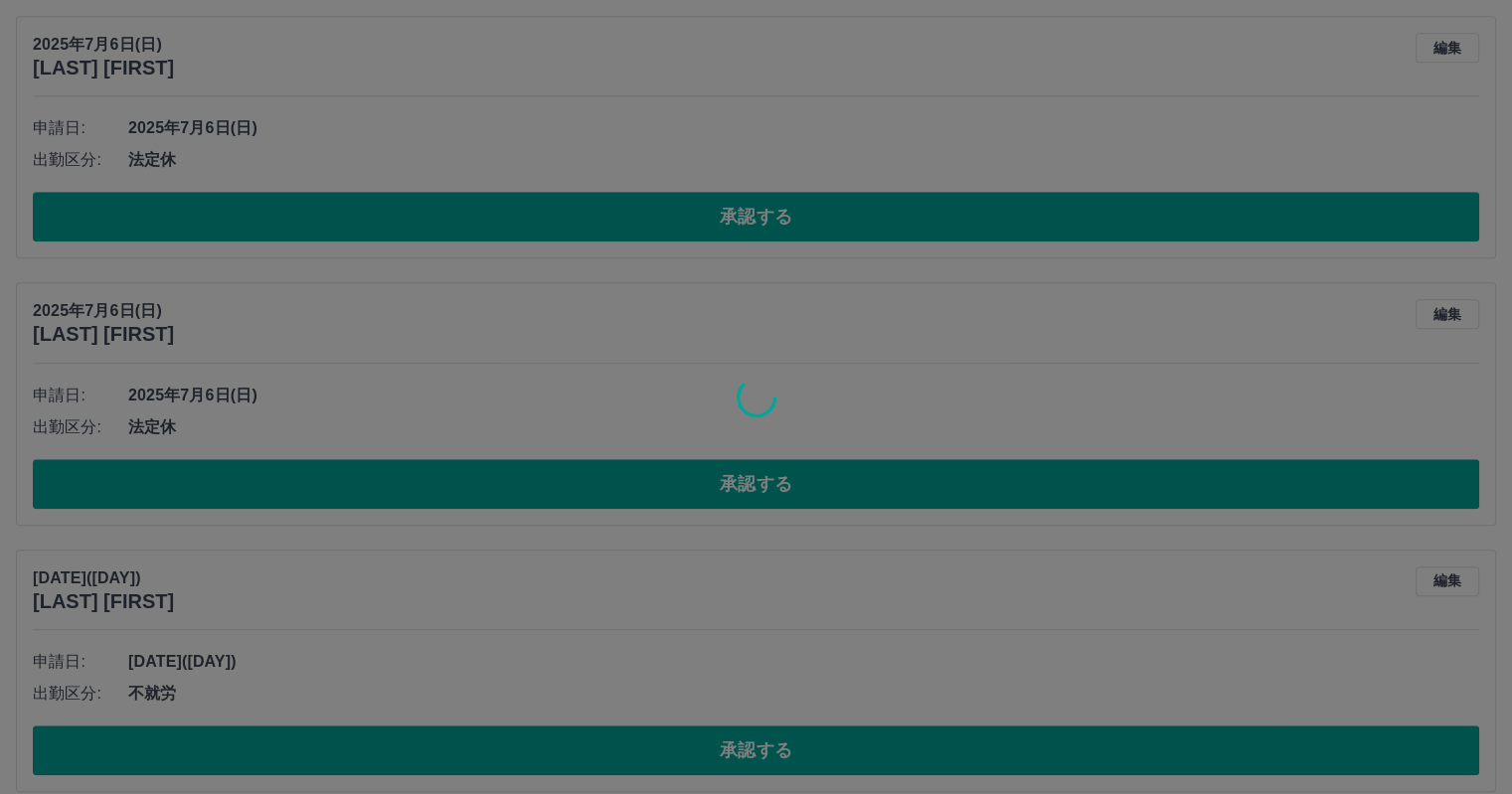 click at bounding box center (756, 397) 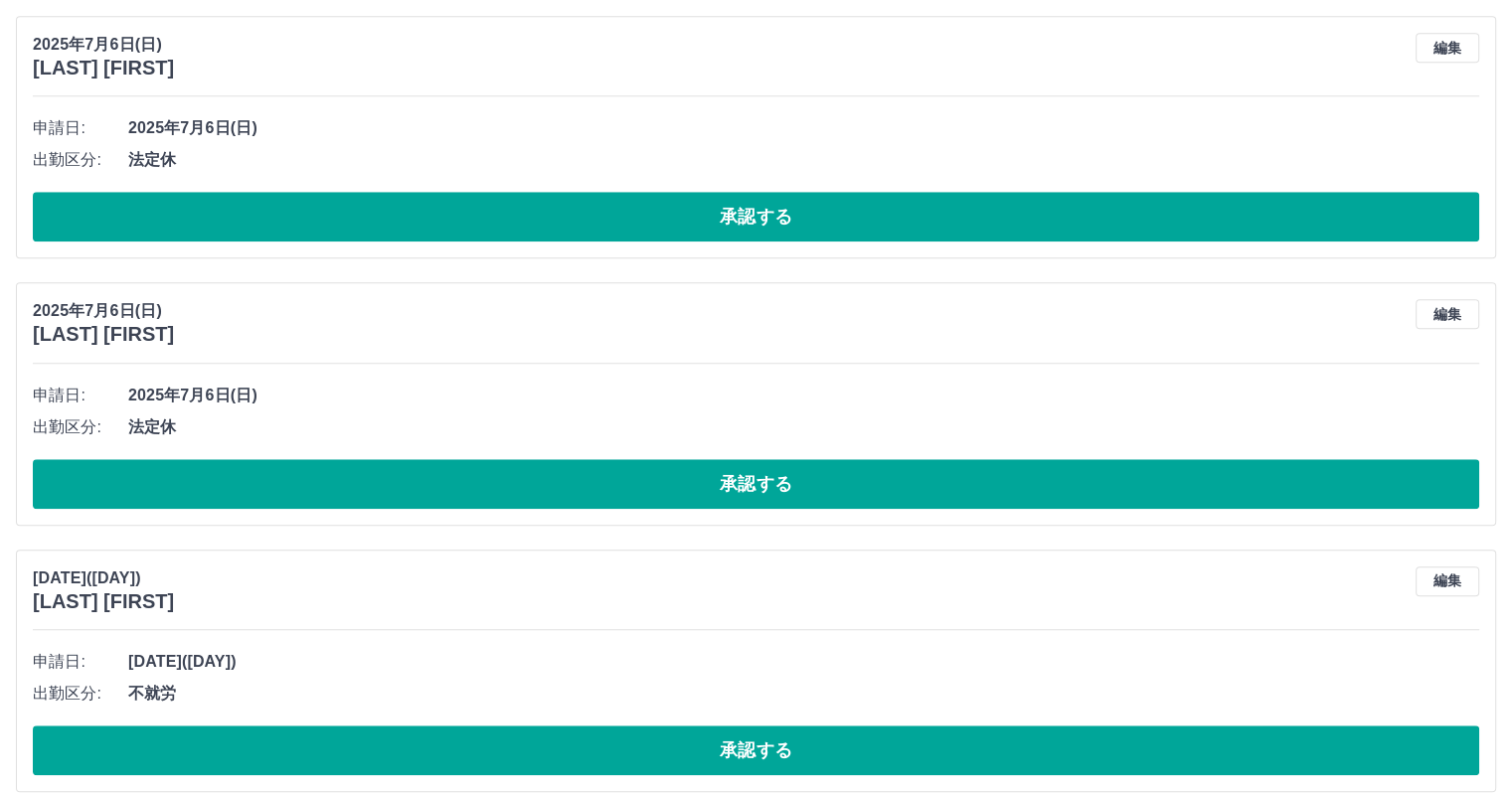 click on "承認する" at bounding box center [756, 217] 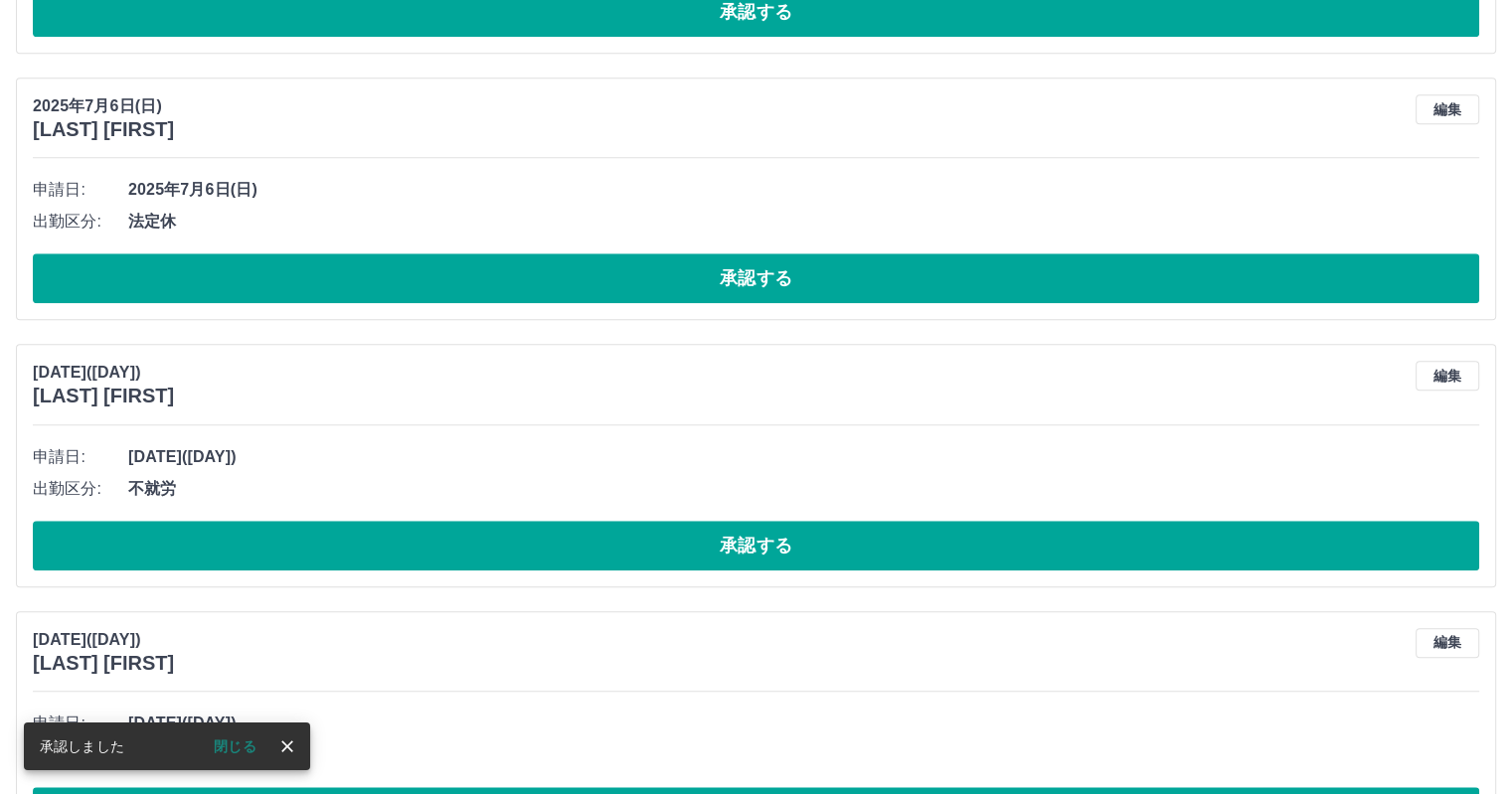 scroll, scrollTop: 1464, scrollLeft: 0, axis: vertical 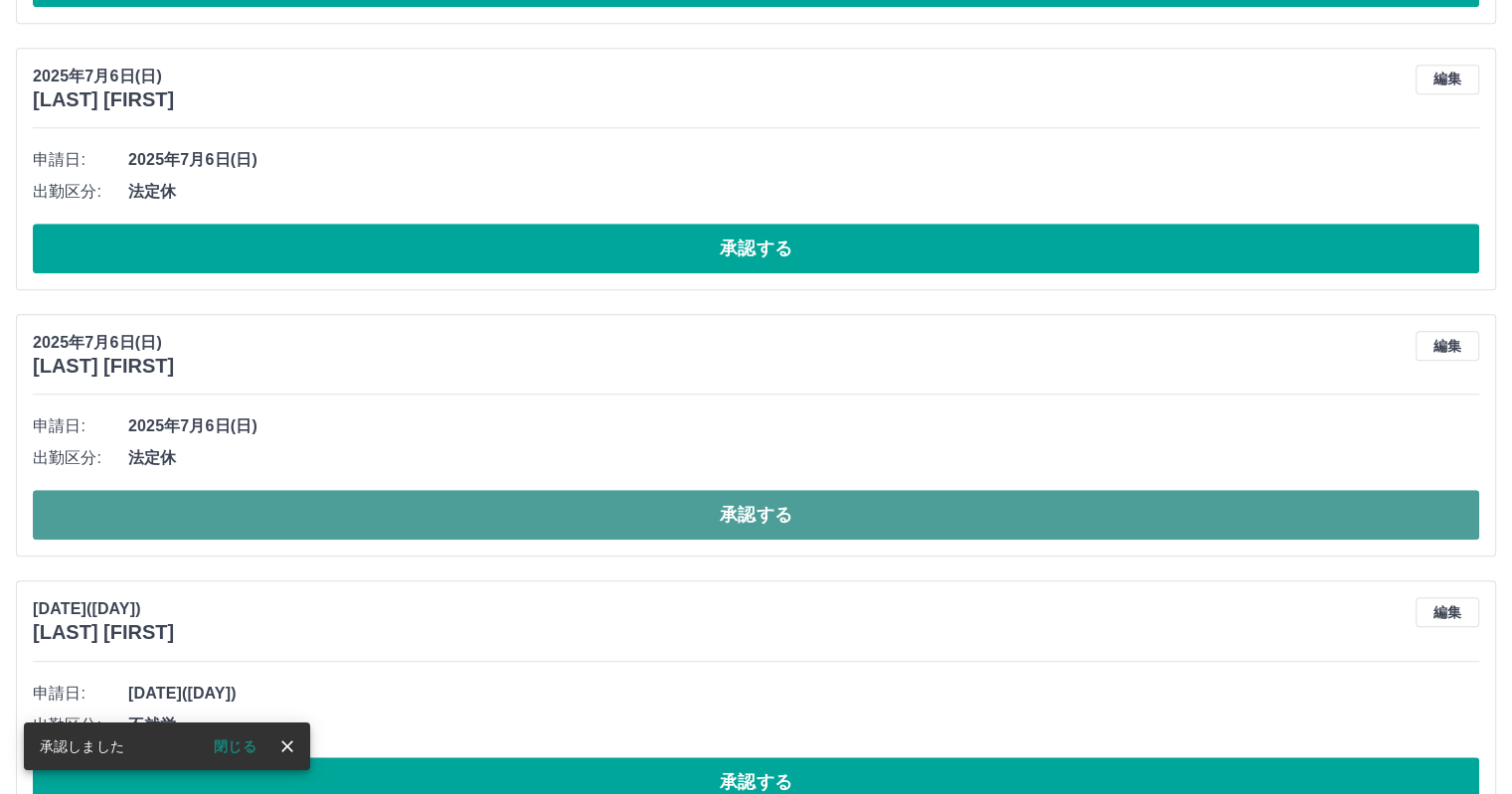 drag, startPoint x: 647, startPoint y: 524, endPoint x: 664, endPoint y: 443, distance: 82.764727 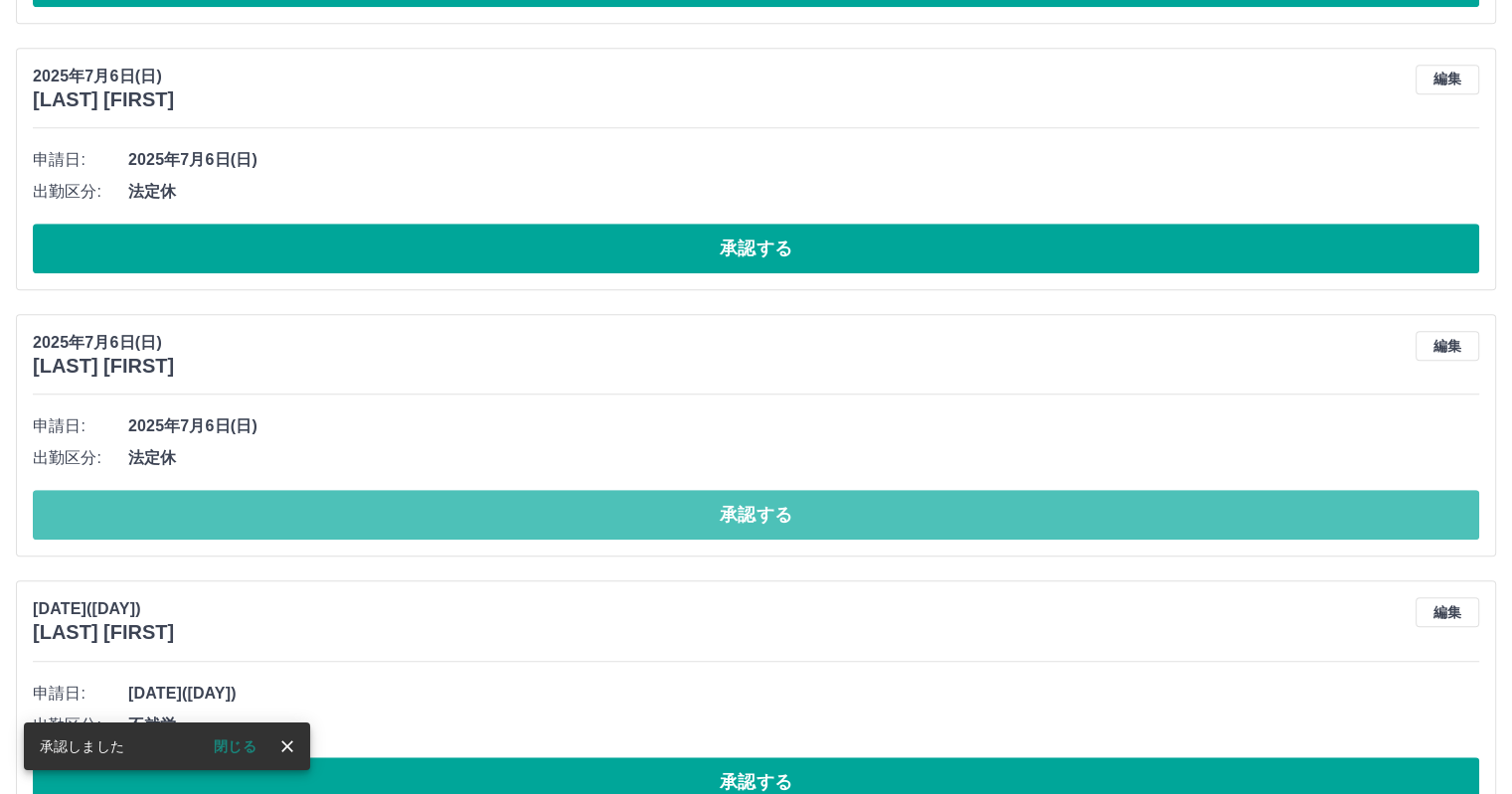 click on "承認する" at bounding box center [756, 515] 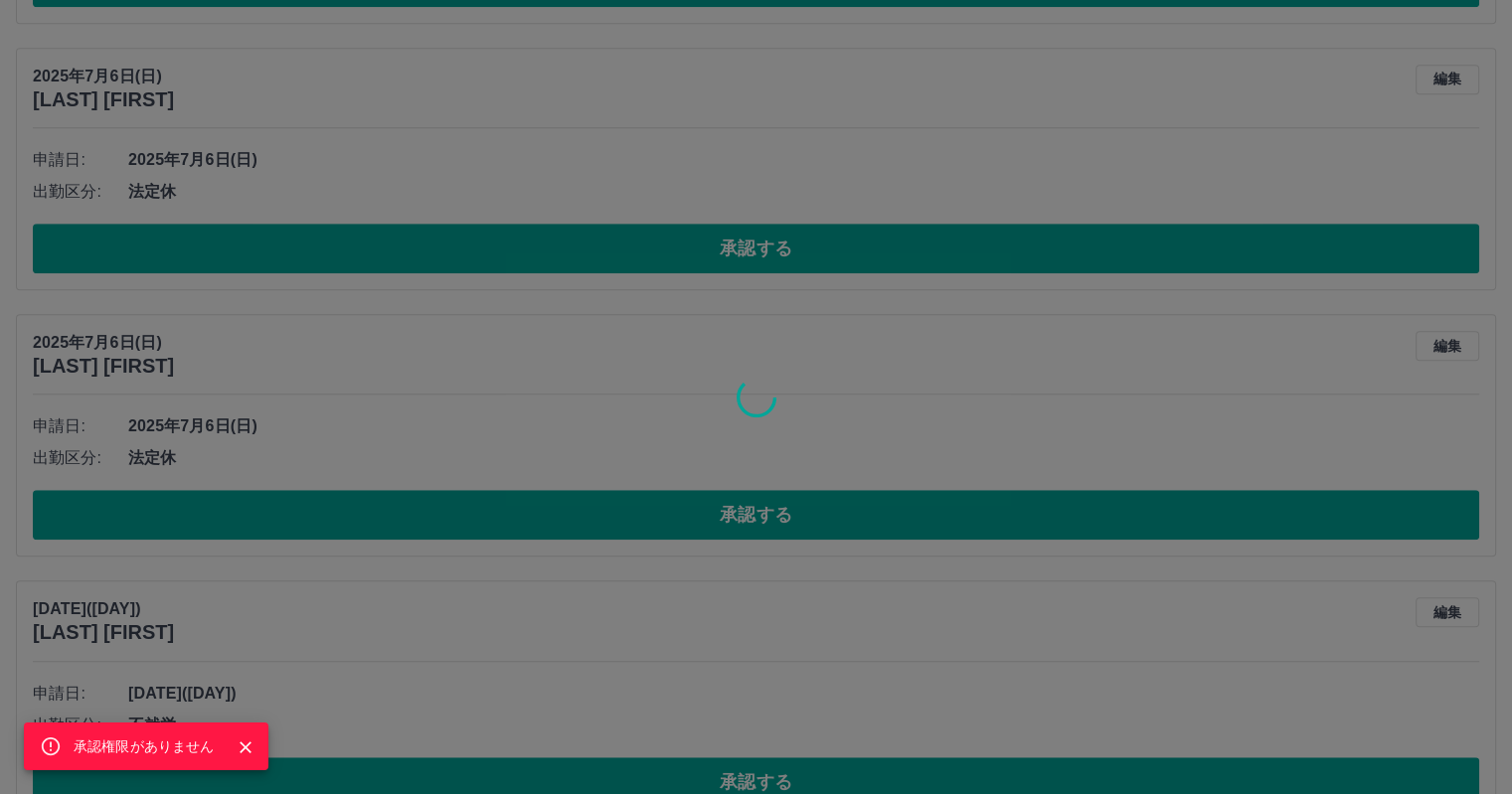 click on "承認権限がありません" at bounding box center (756, 397) 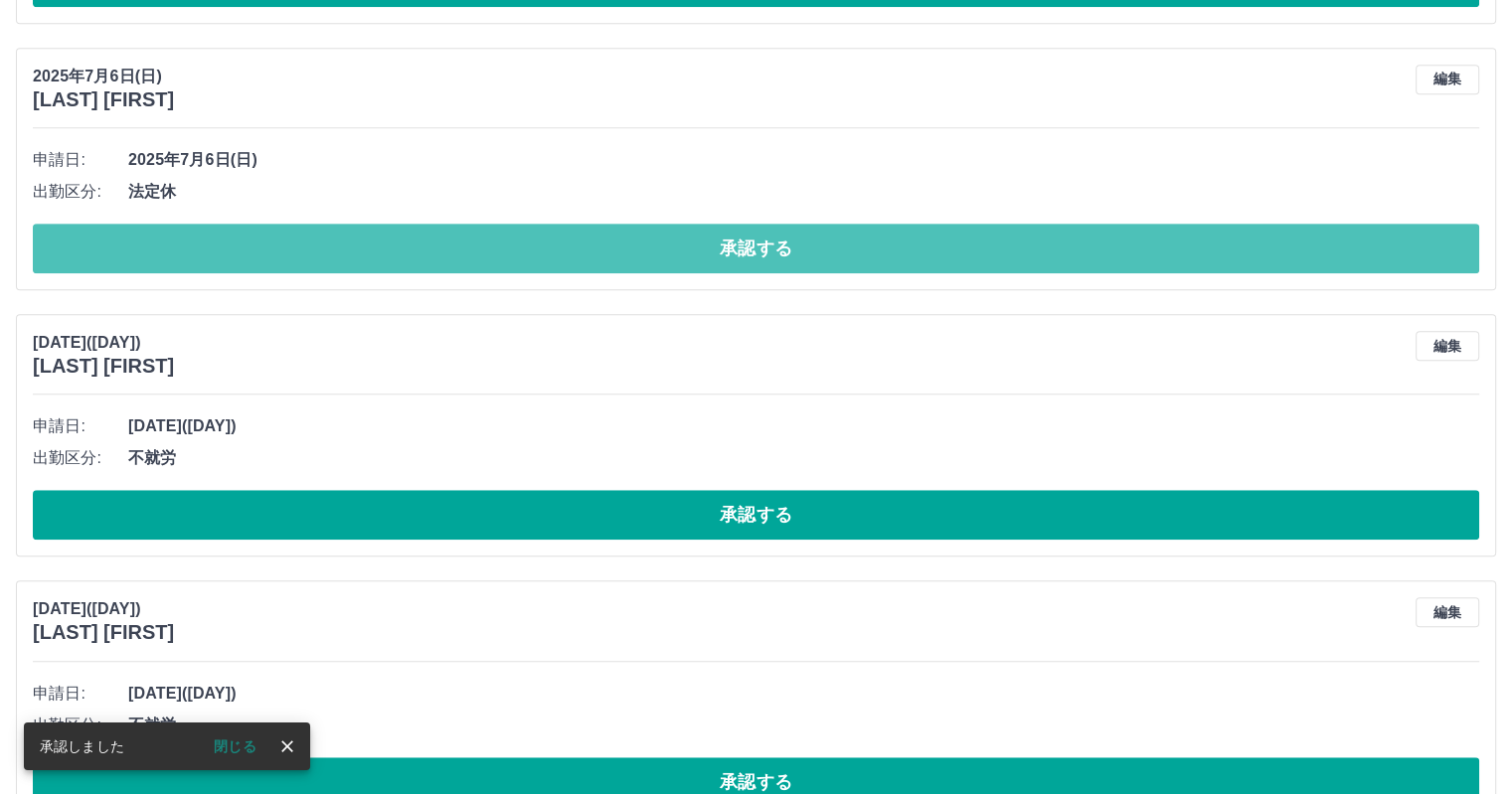 click on "承認する" at bounding box center (756, 248) 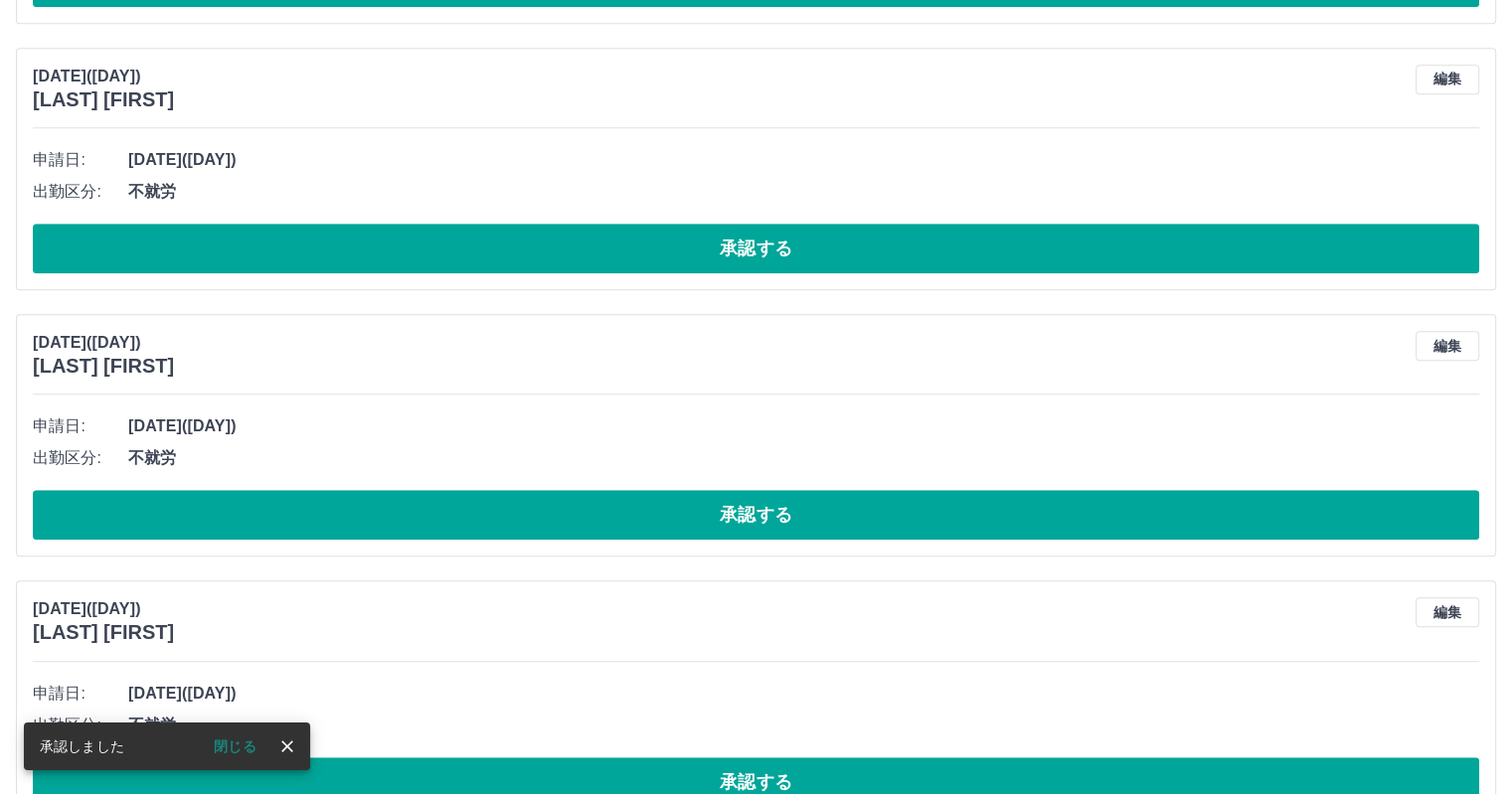 click on "承認する" at bounding box center (756, 248) 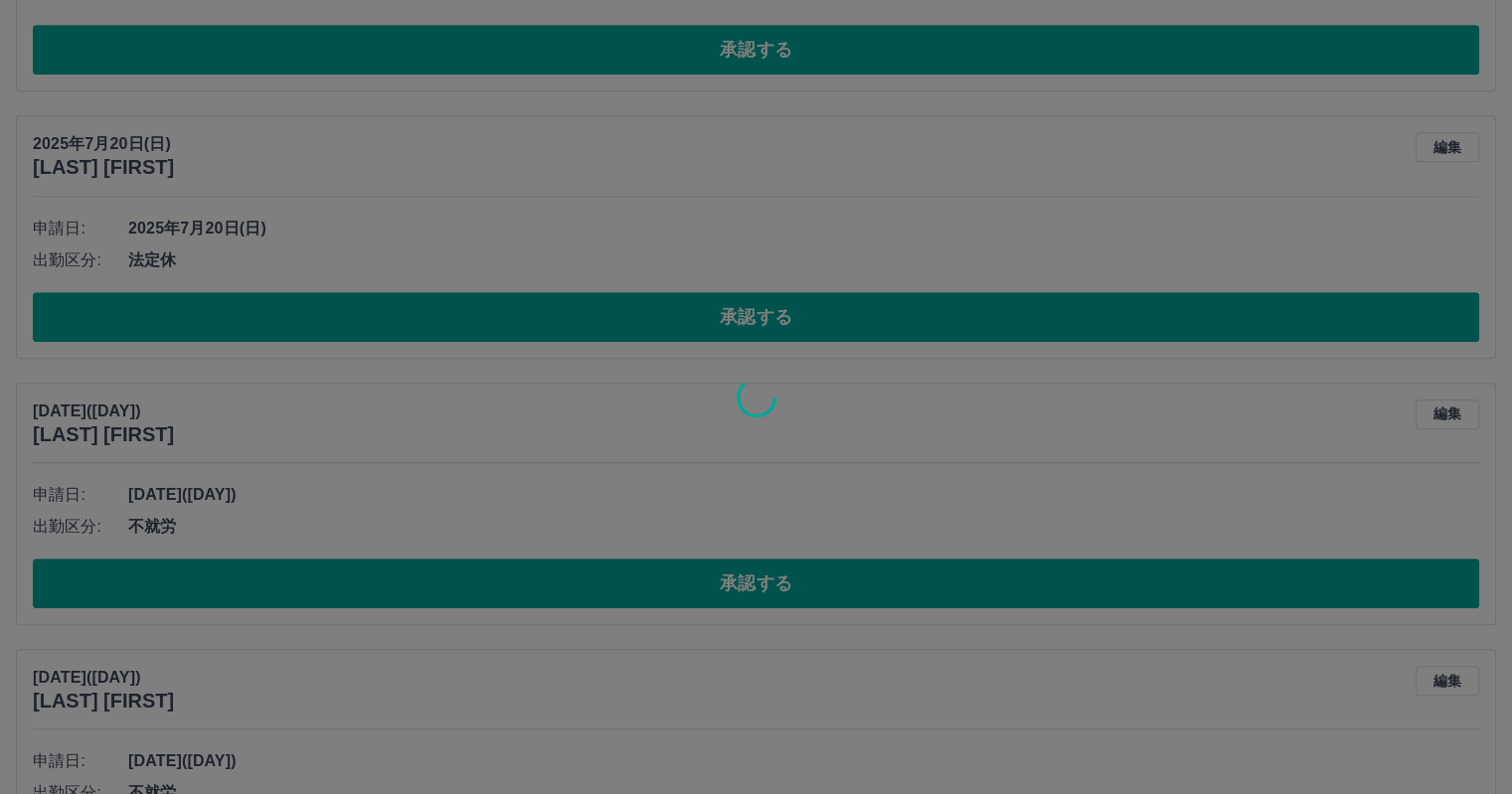 scroll, scrollTop: 1066, scrollLeft: 0, axis: vertical 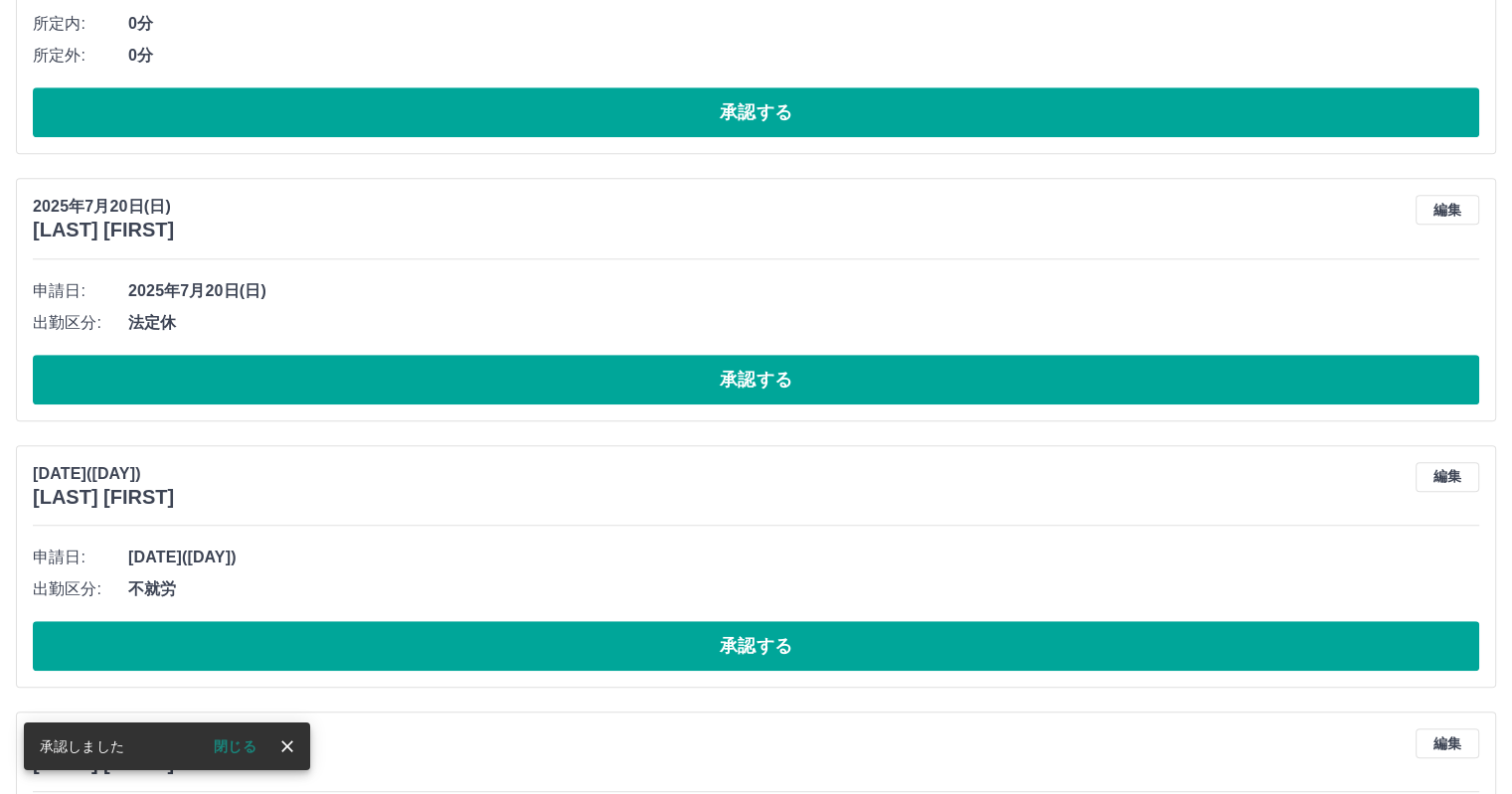 click on "承認する" at bounding box center [756, 380] 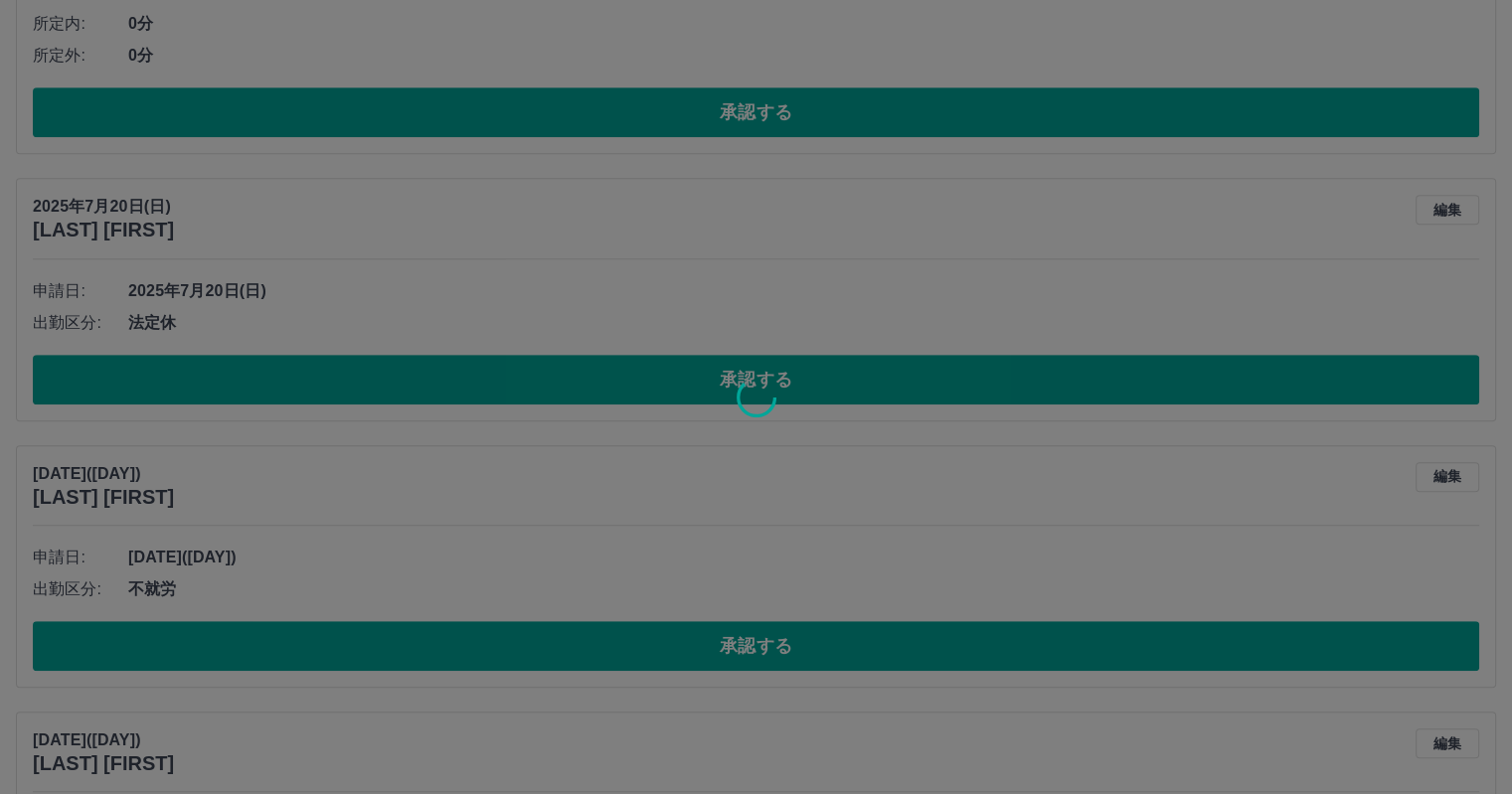 click at bounding box center [756, 397] 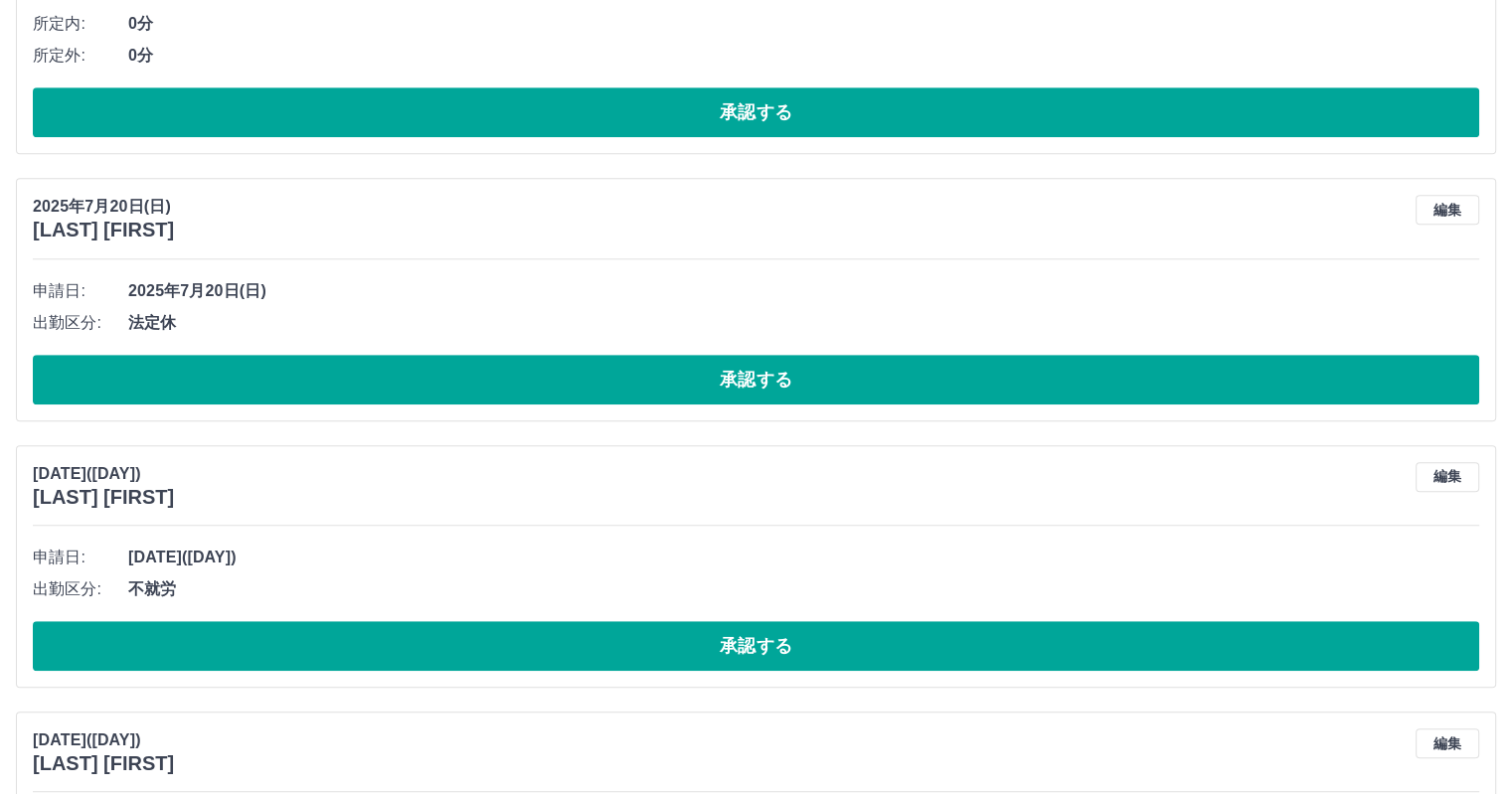 click on "承認する" at bounding box center (756, 112) 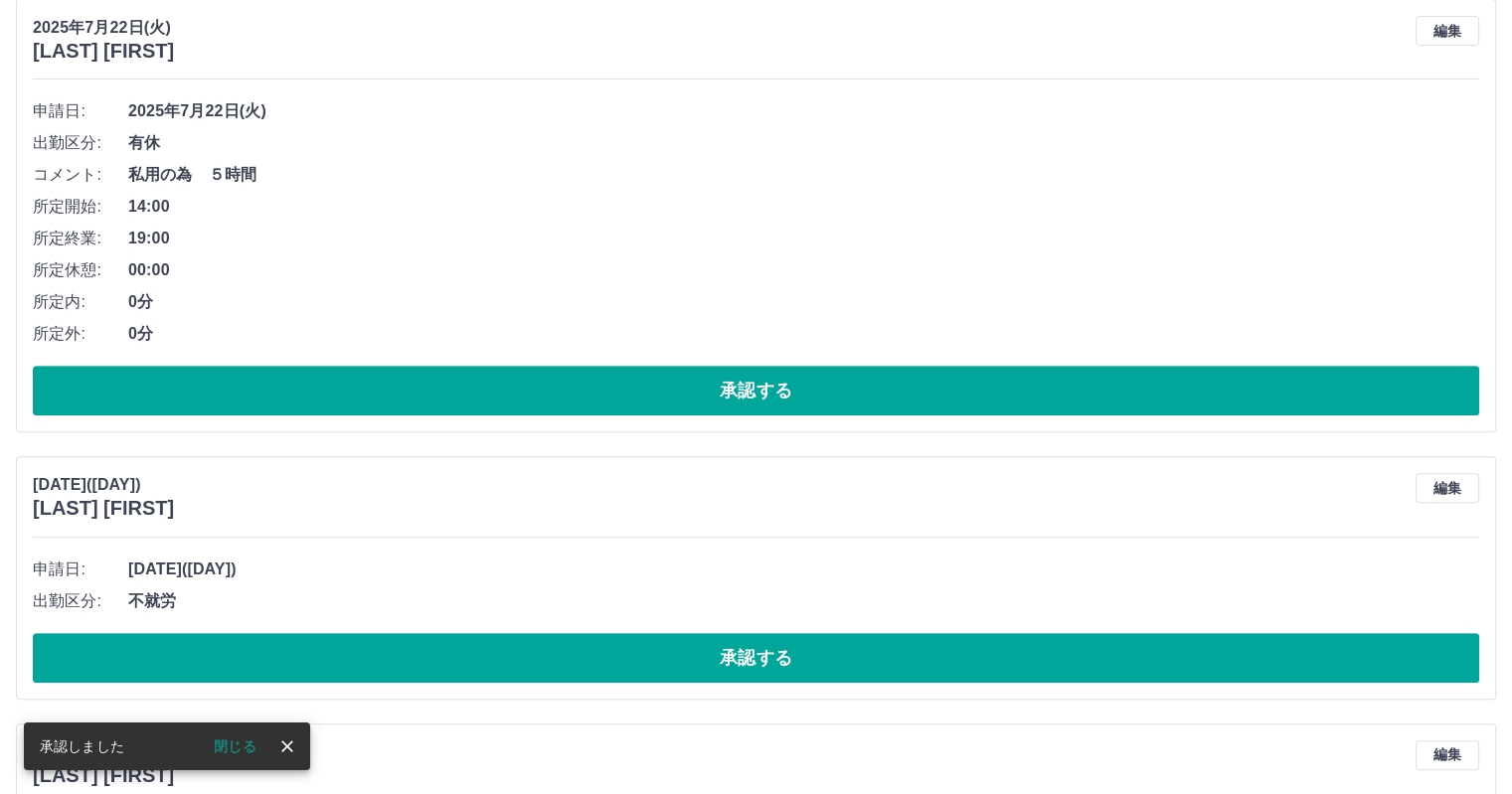 scroll, scrollTop: 669, scrollLeft: 0, axis: vertical 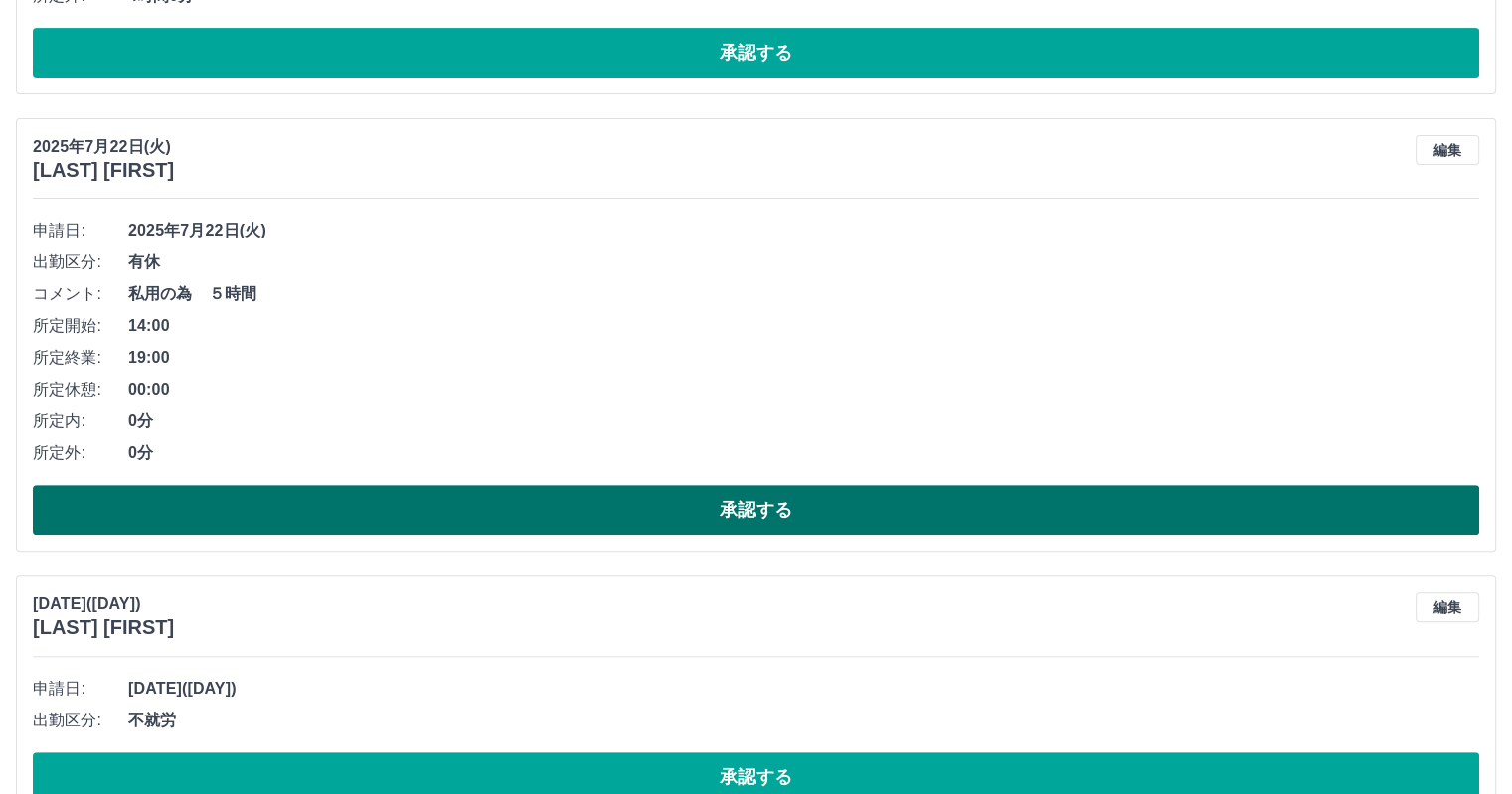 click on "承認する" at bounding box center (756, 510) 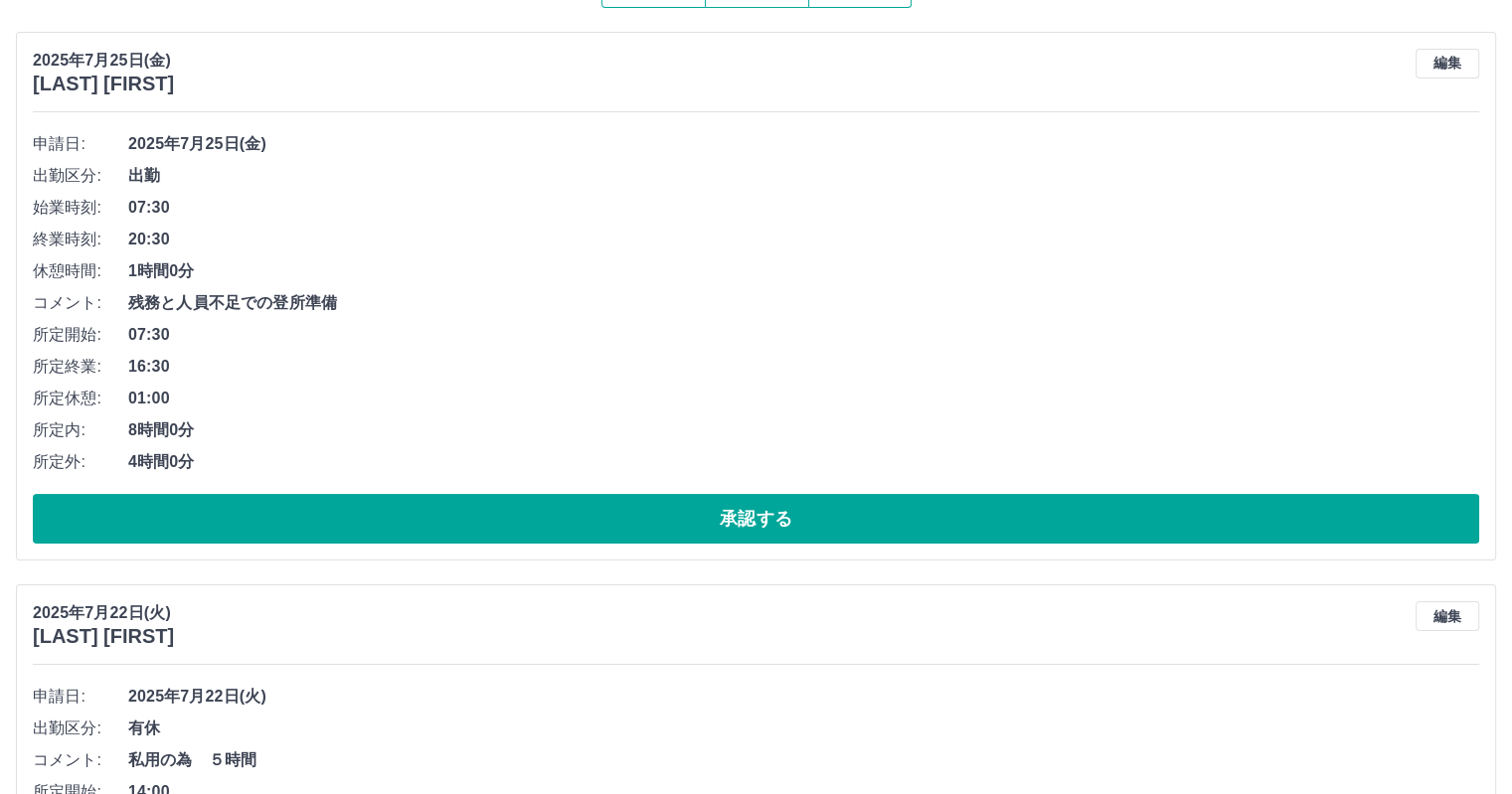 scroll, scrollTop: 172, scrollLeft: 0, axis: vertical 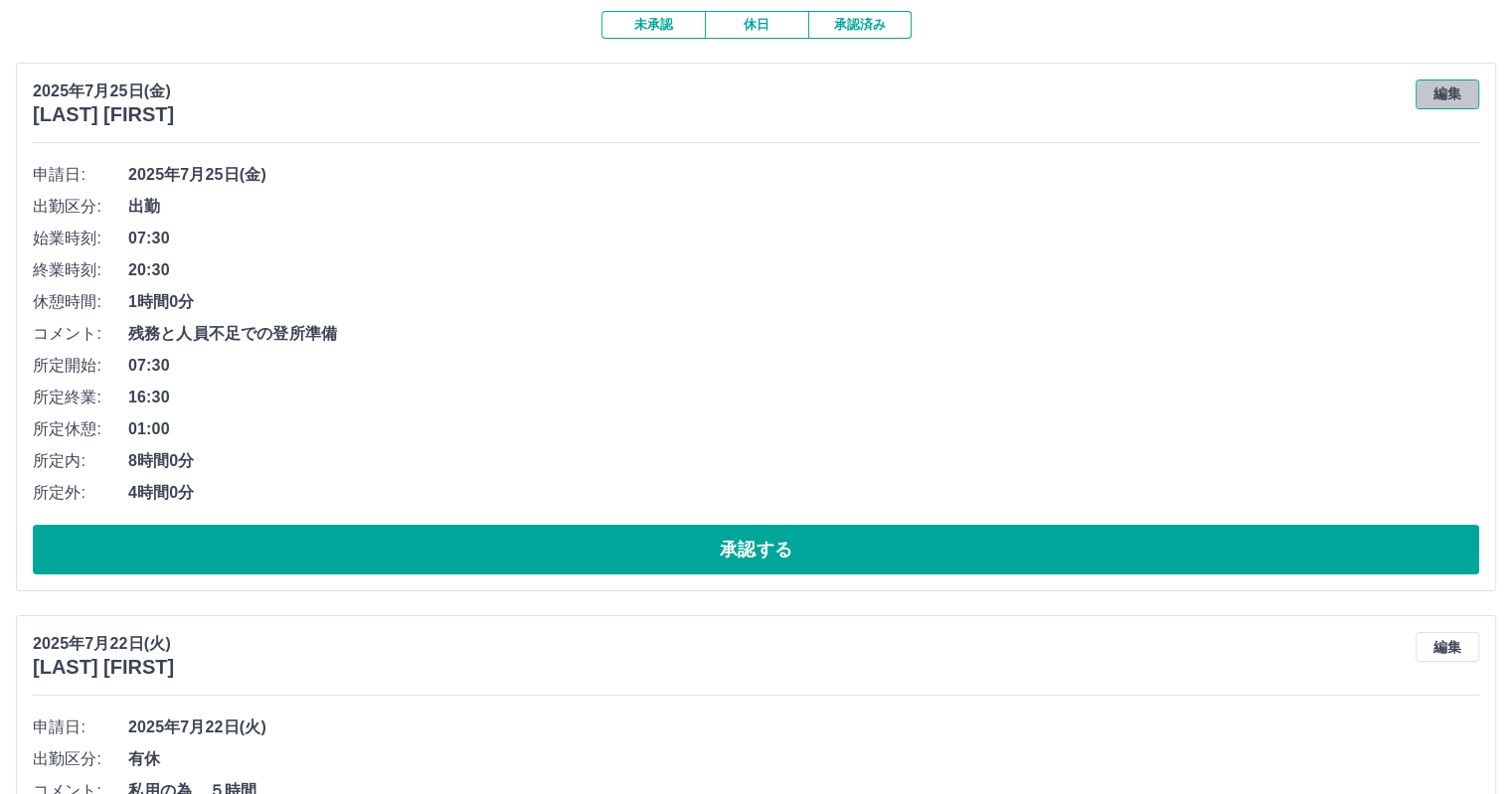 click on "編集" at bounding box center [1447, 94] 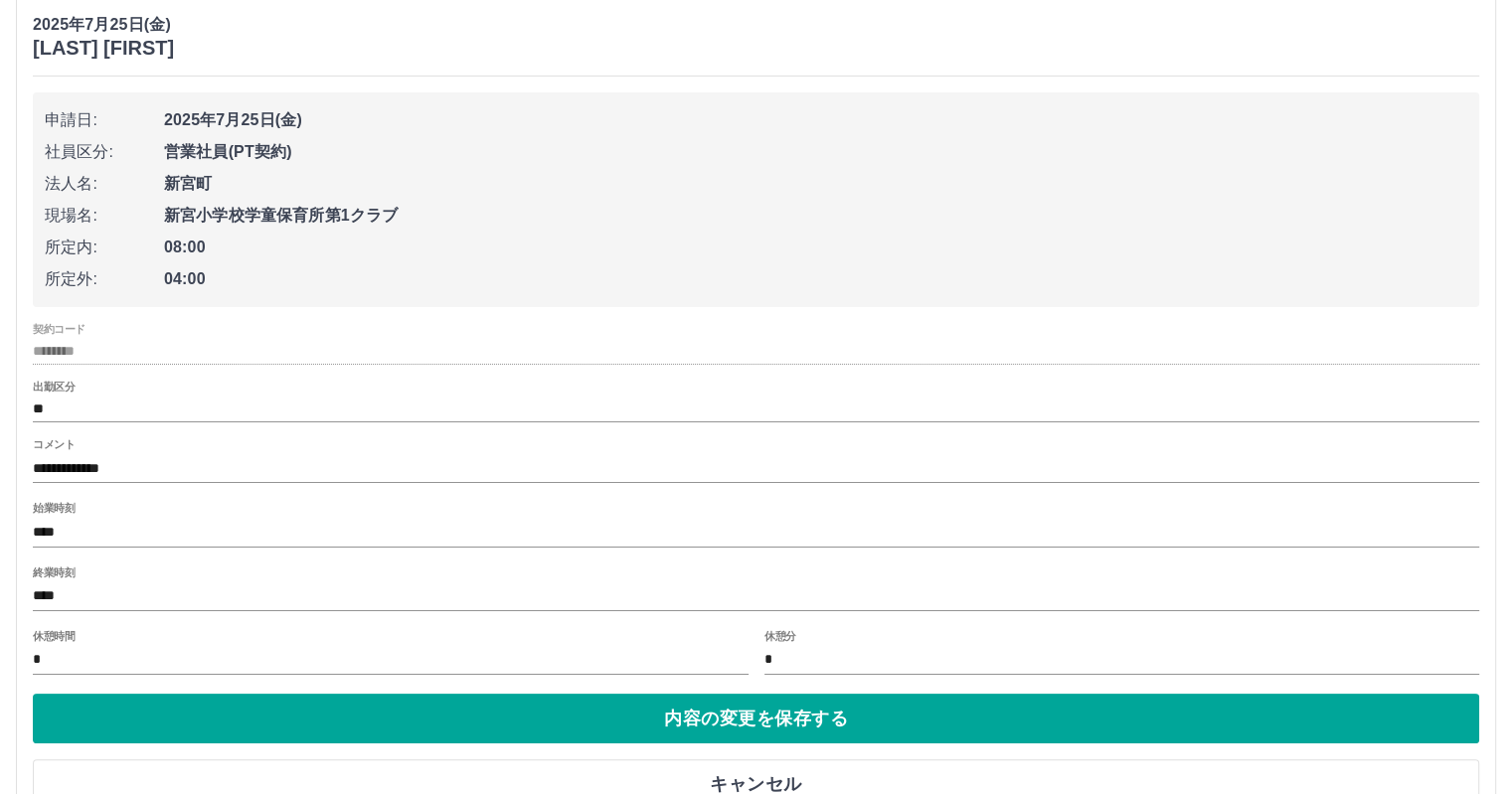 scroll, scrollTop: 271, scrollLeft: 0, axis: vertical 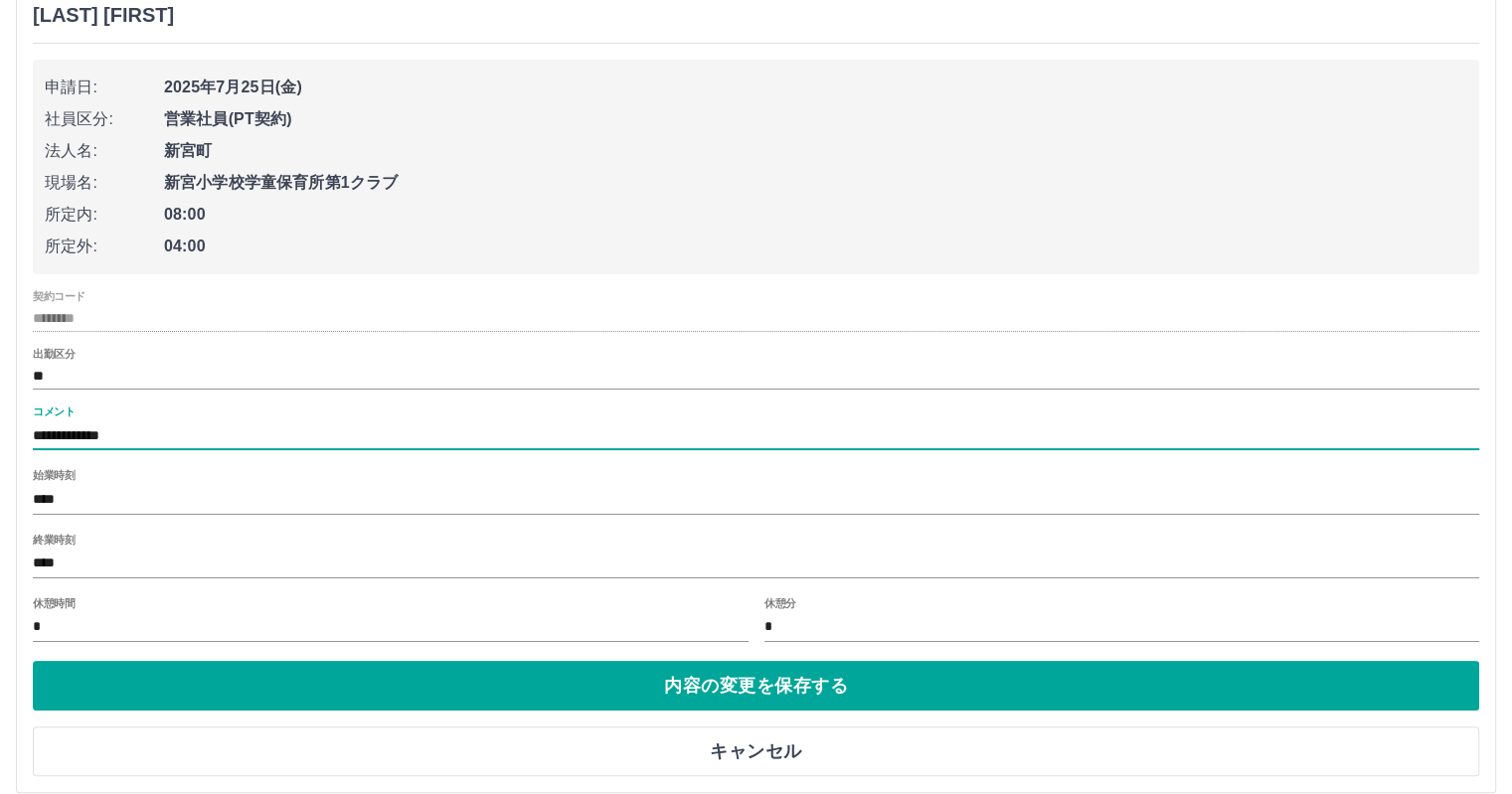 click on "**********" at bounding box center [756, 435] 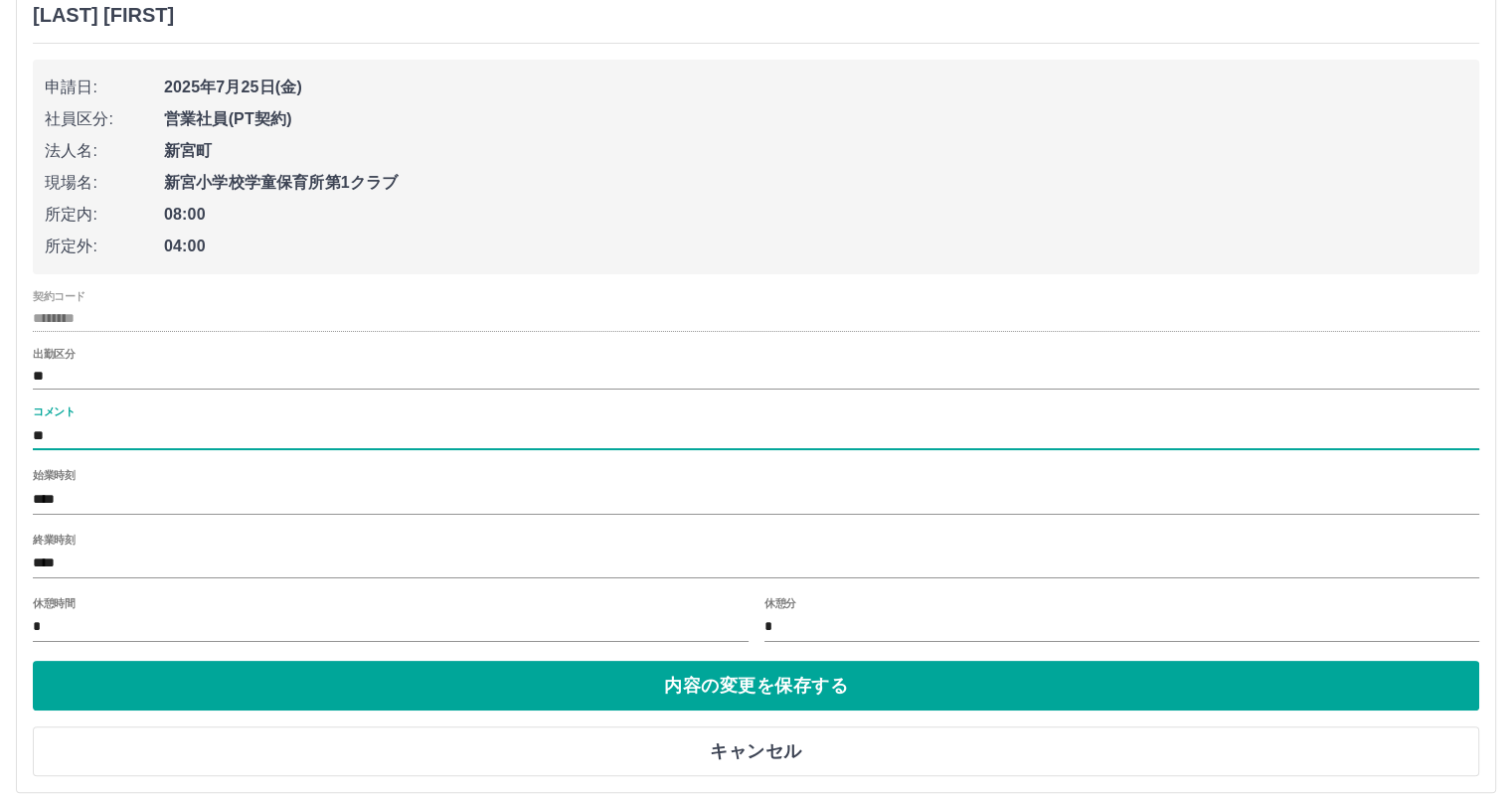 type on "*" 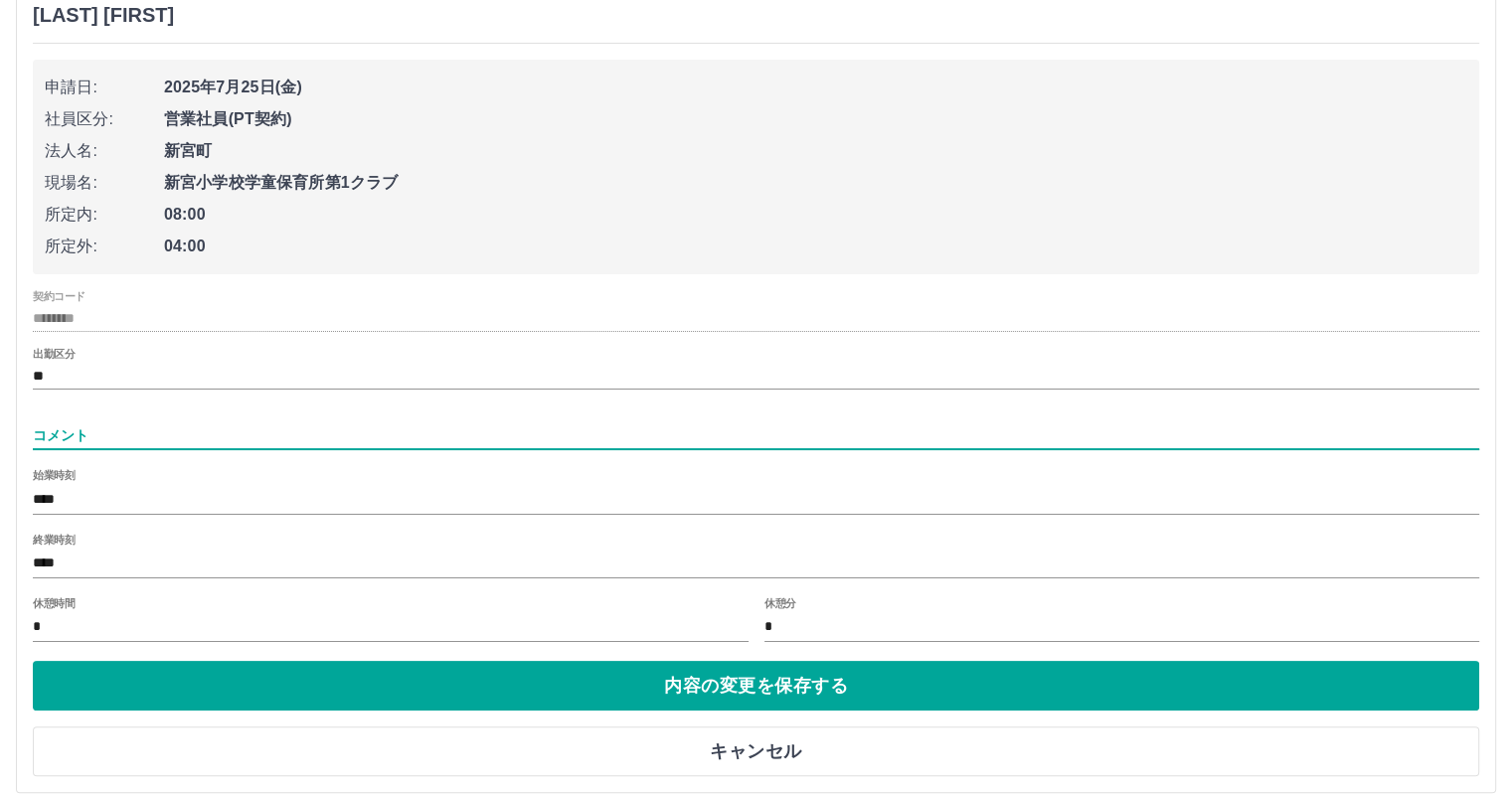type 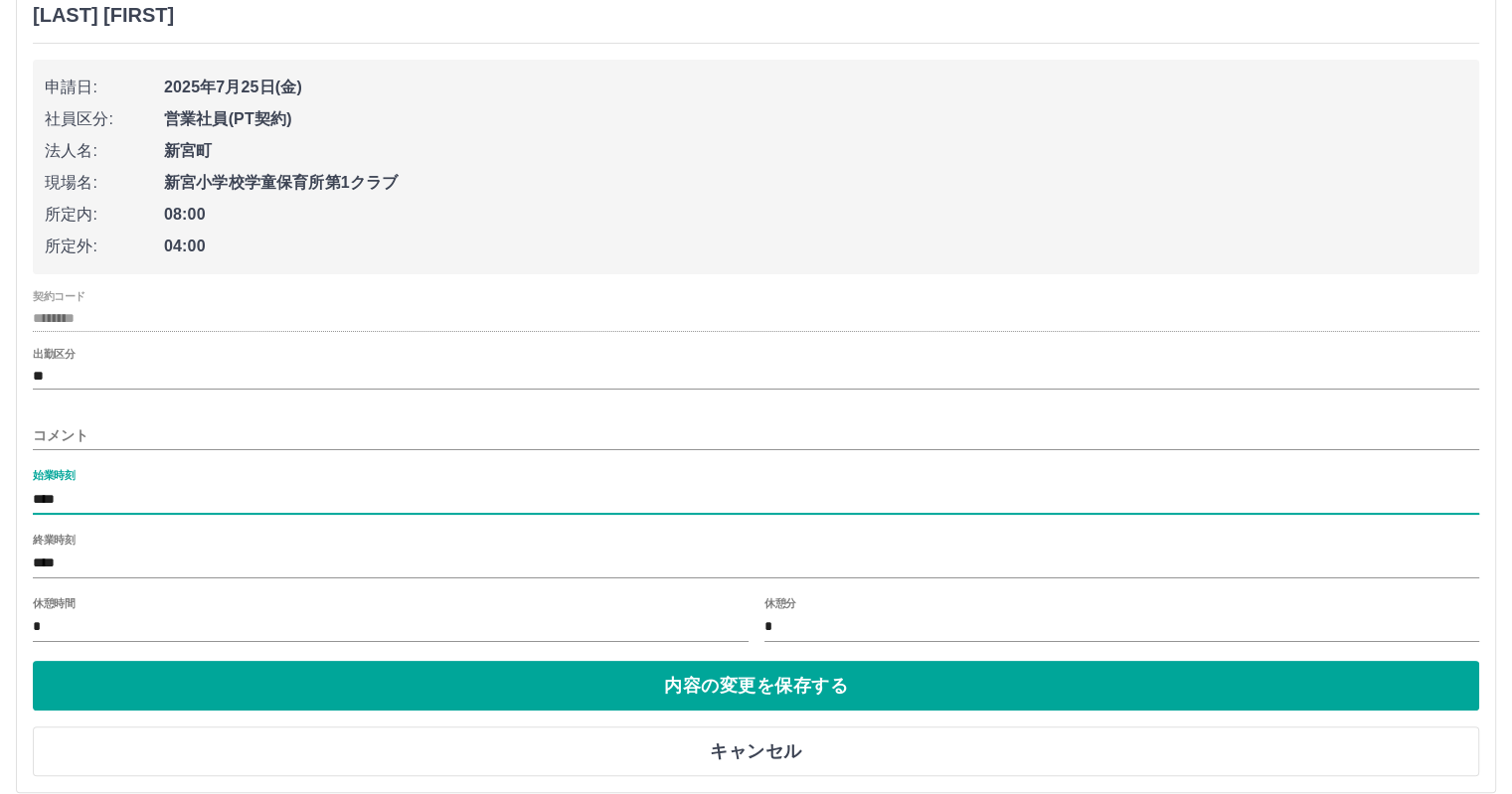 click on "****" at bounding box center (756, 499) 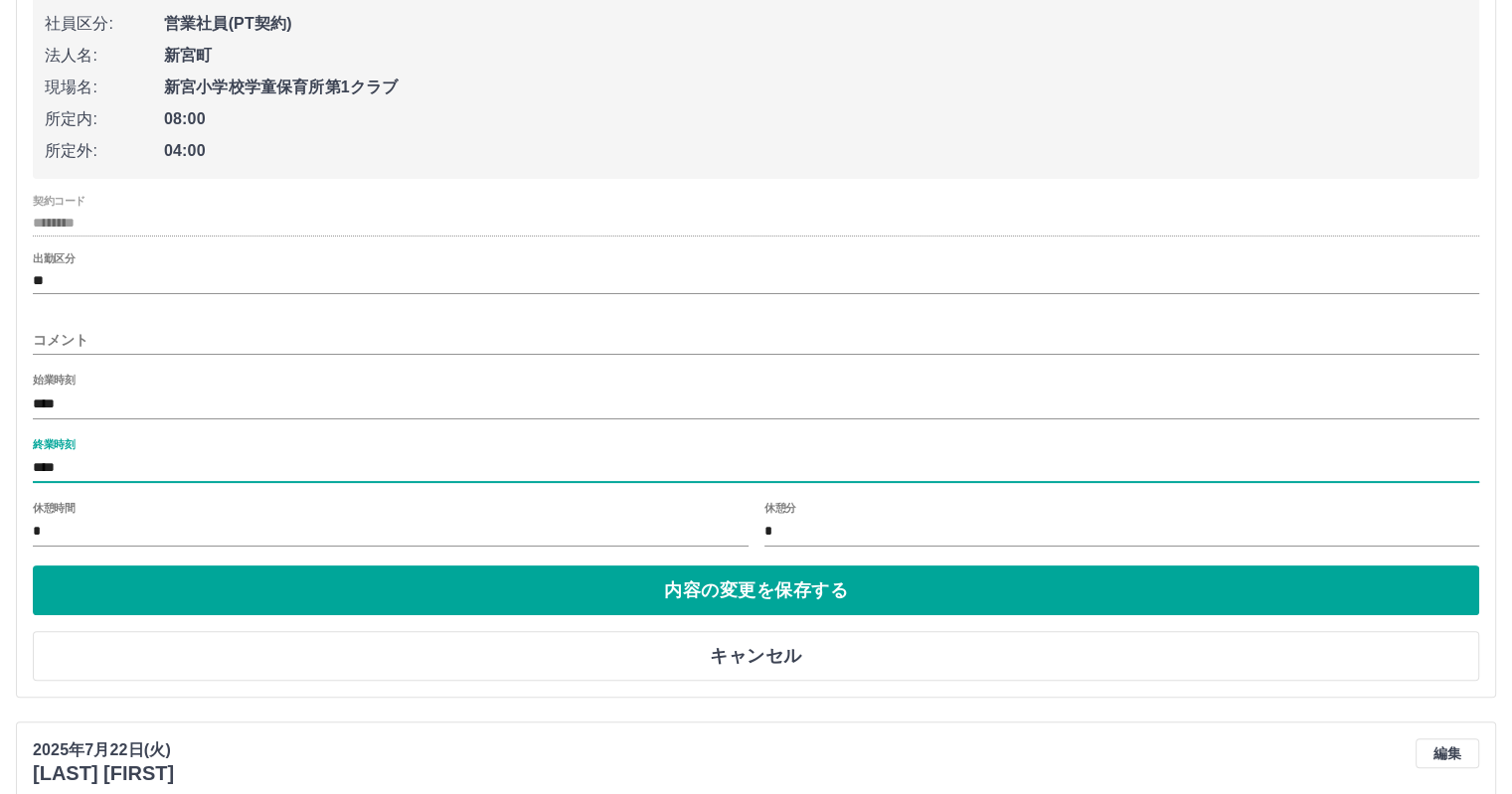 scroll, scrollTop: 470, scrollLeft: 0, axis: vertical 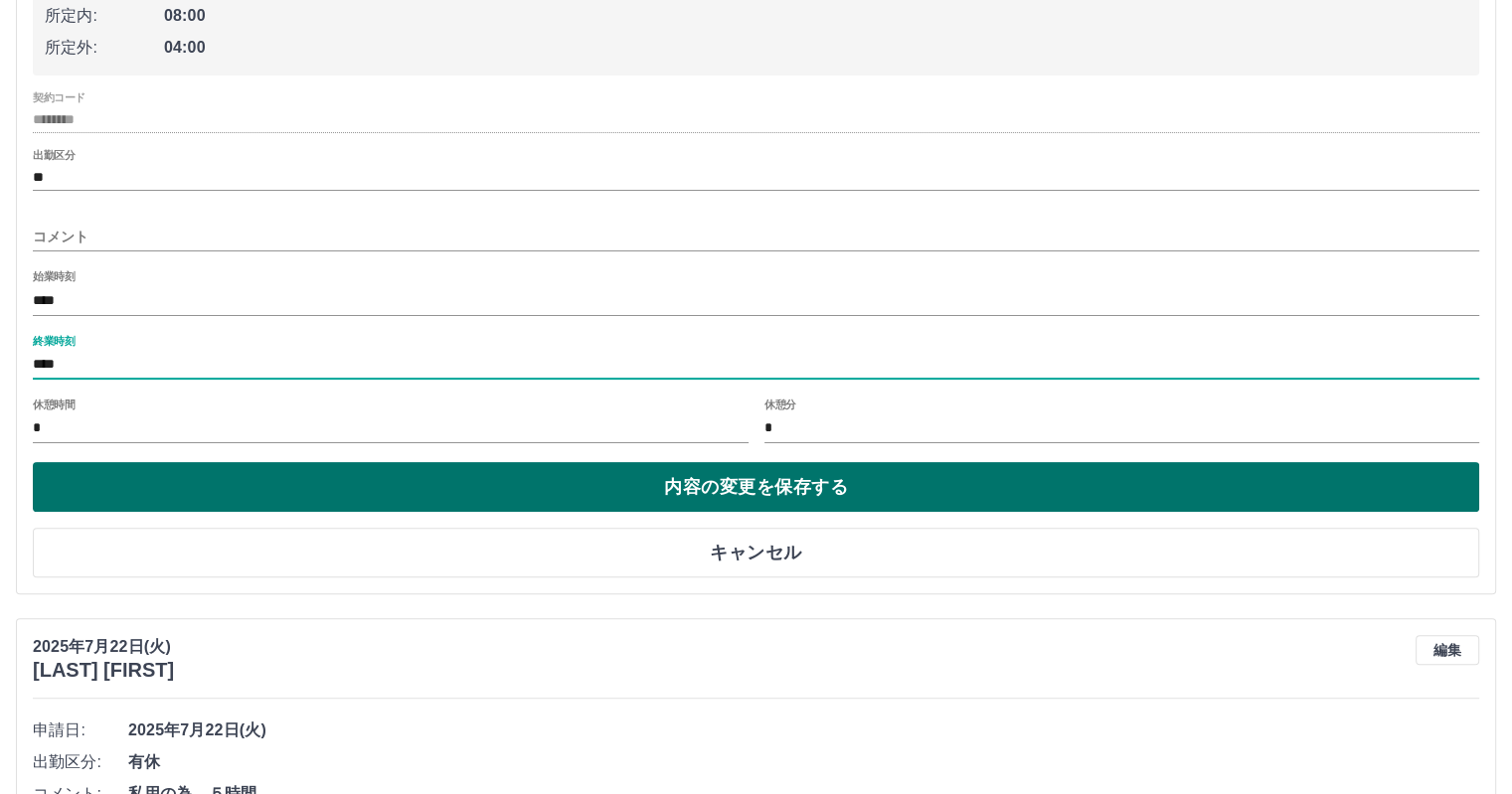 type on "****" 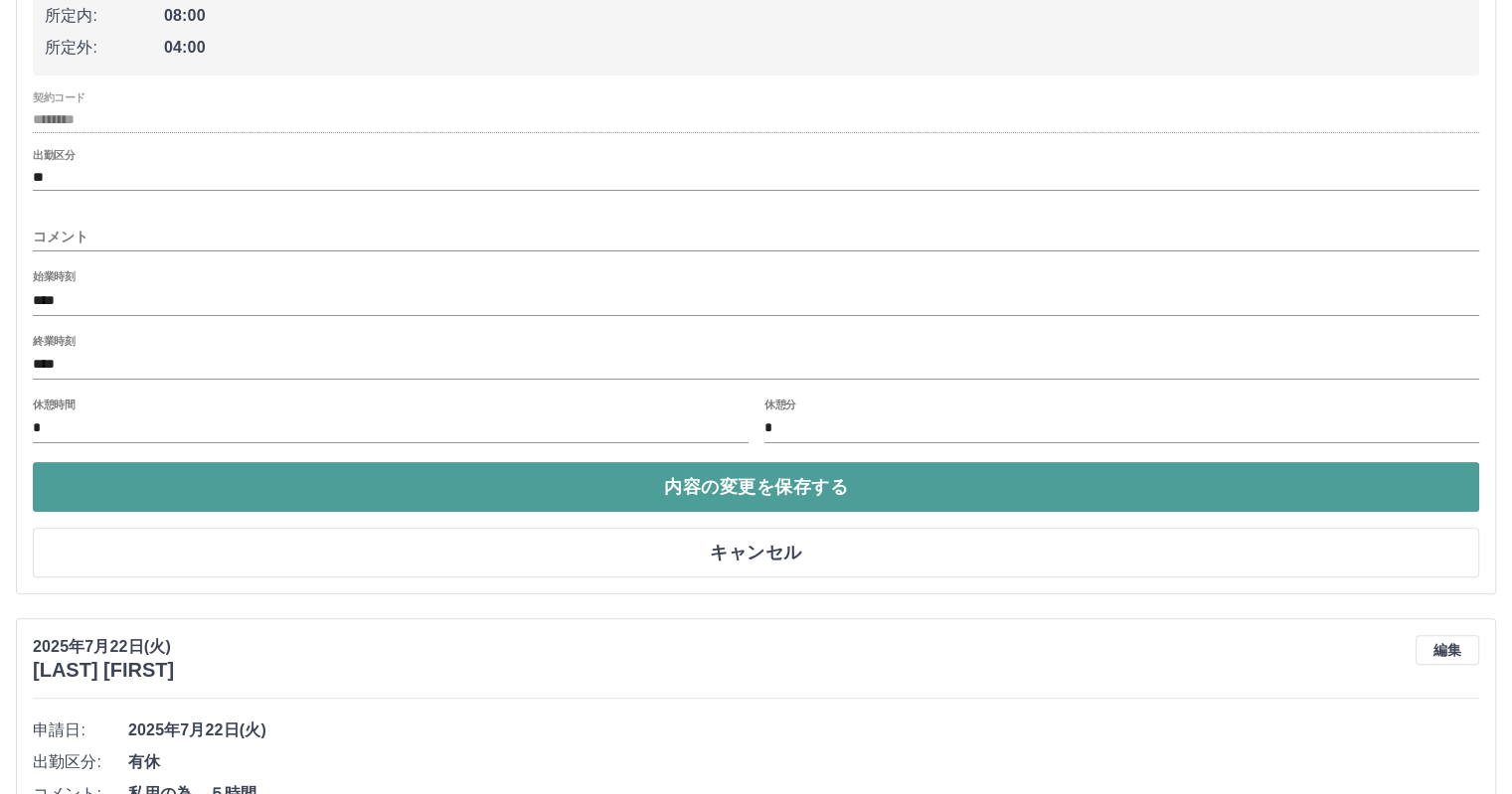 click on "内容の変更を保存する" at bounding box center (756, 487) 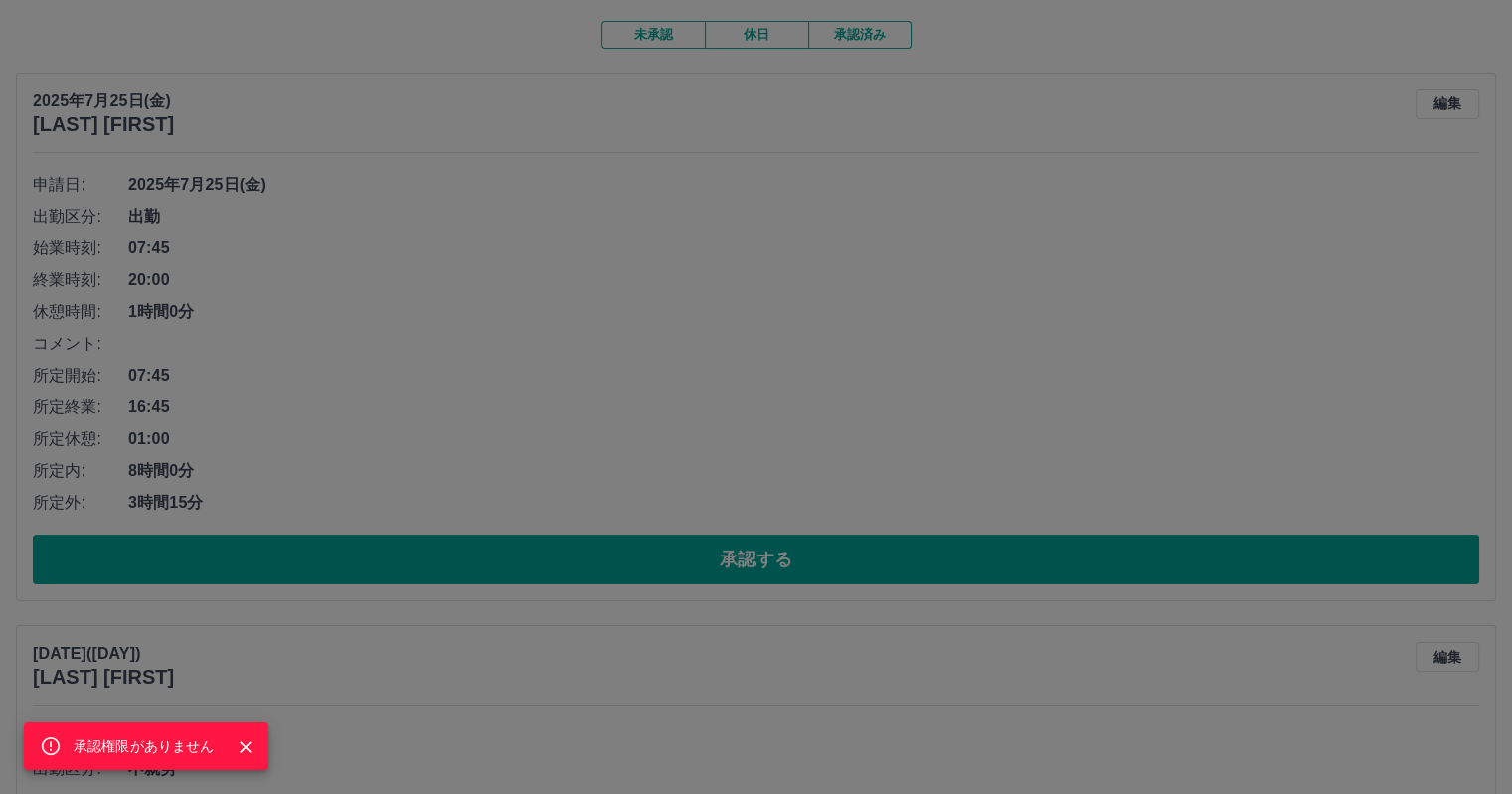 scroll, scrollTop: 497, scrollLeft: 0, axis: vertical 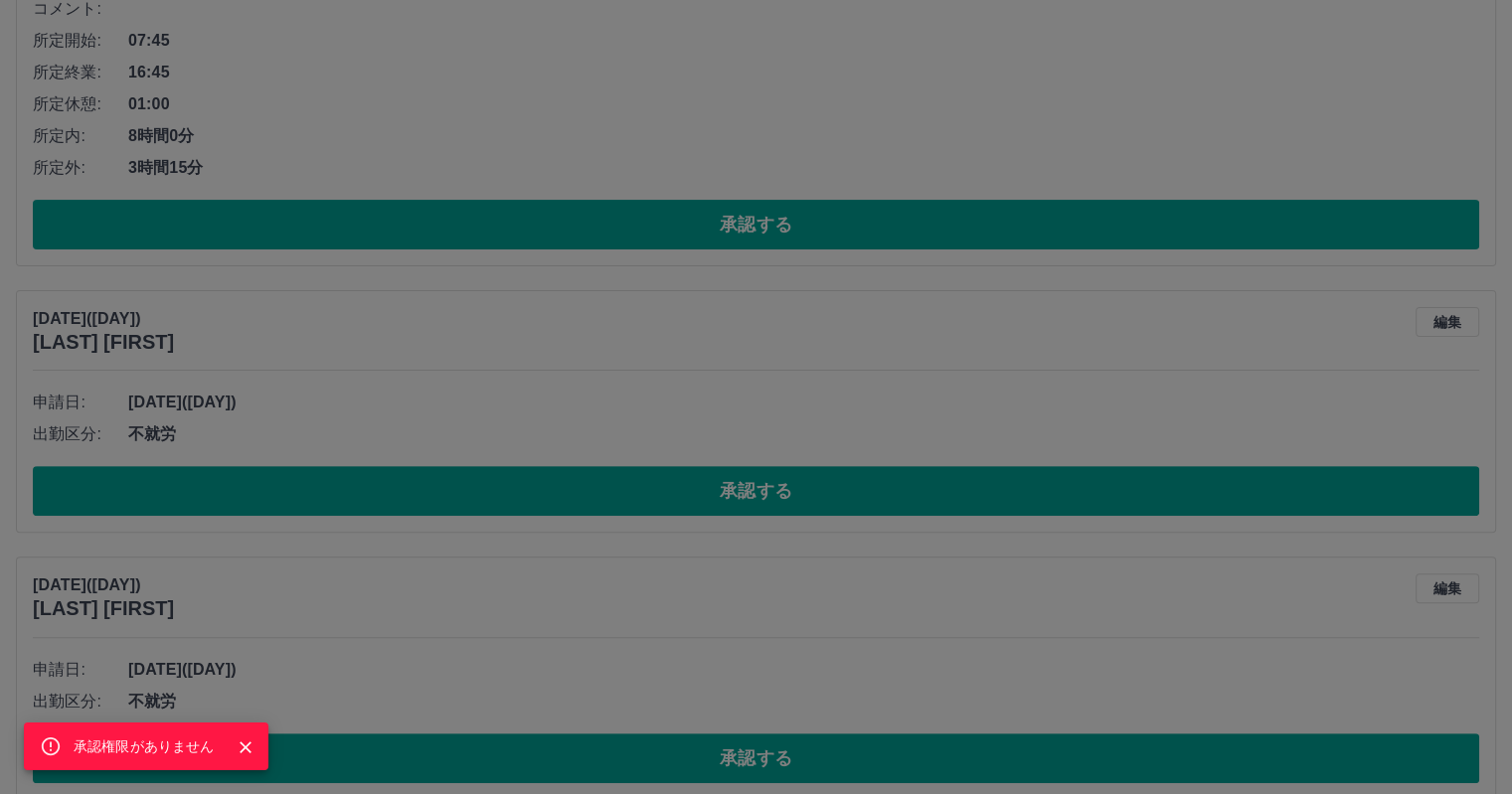 click on "承認権限がありません" at bounding box center [756, 397] 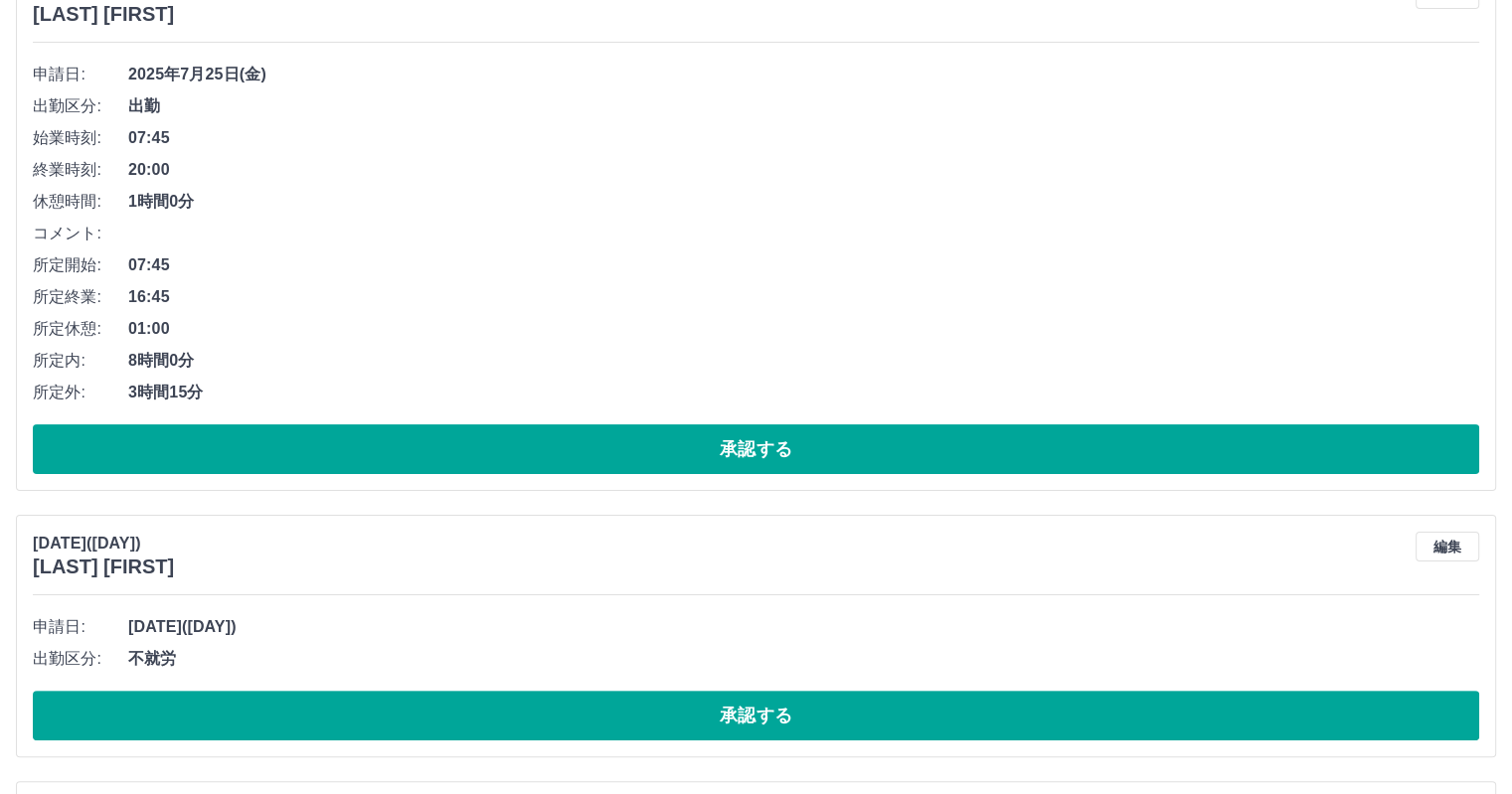 scroll, scrollTop: 397, scrollLeft: 0, axis: vertical 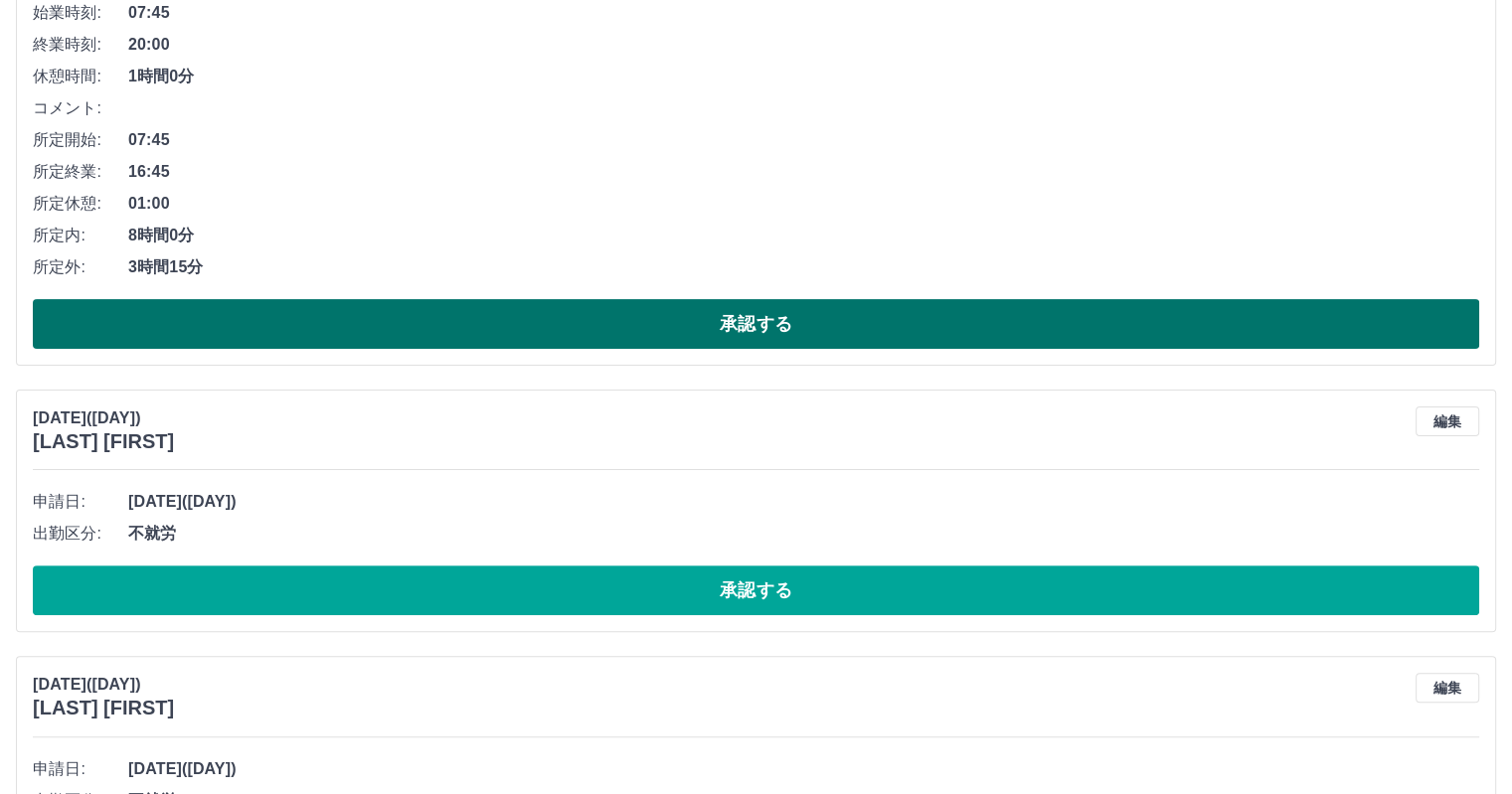 click on "承認する" at bounding box center (756, 324) 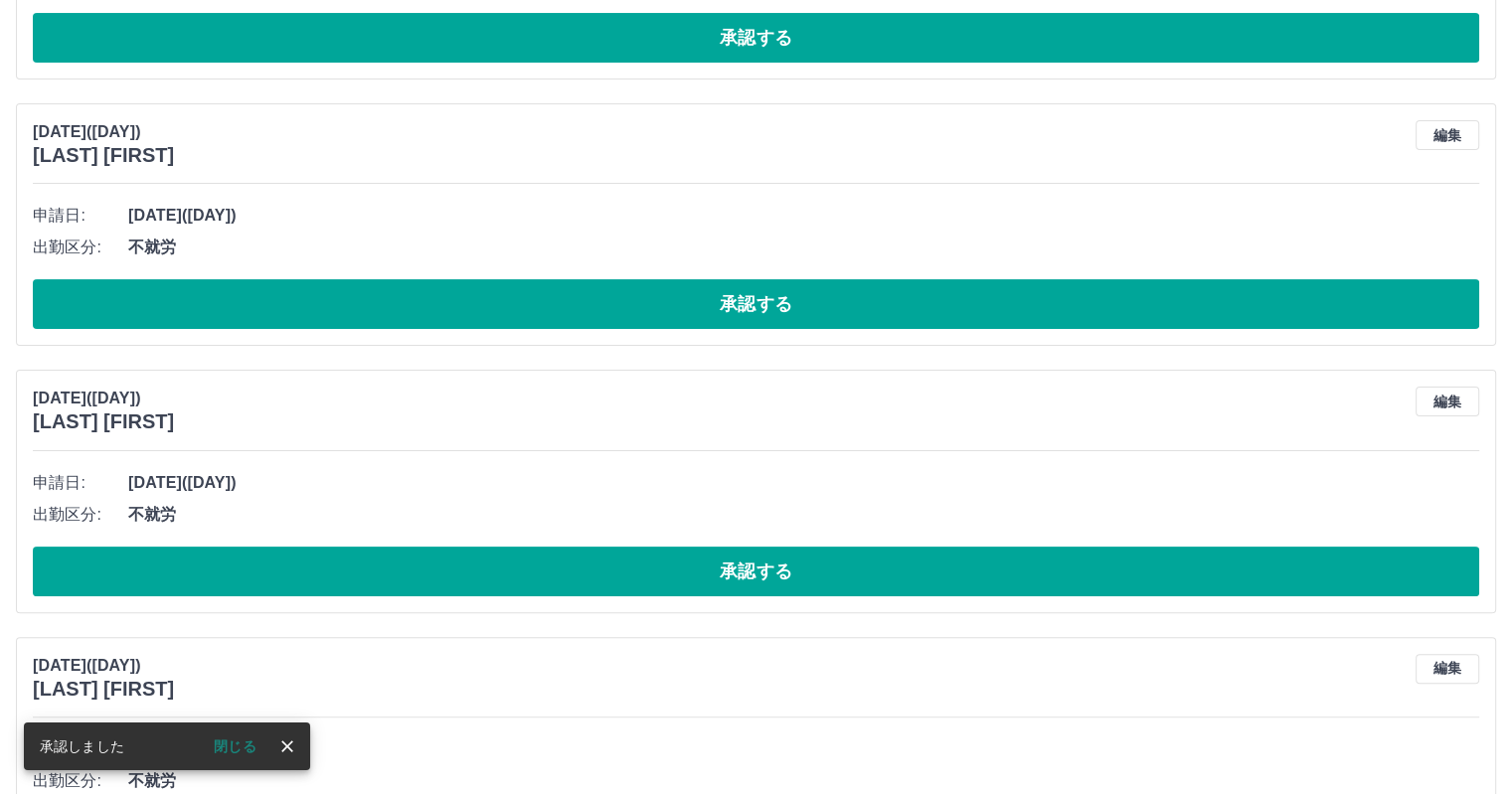 scroll, scrollTop: 0, scrollLeft: 0, axis: both 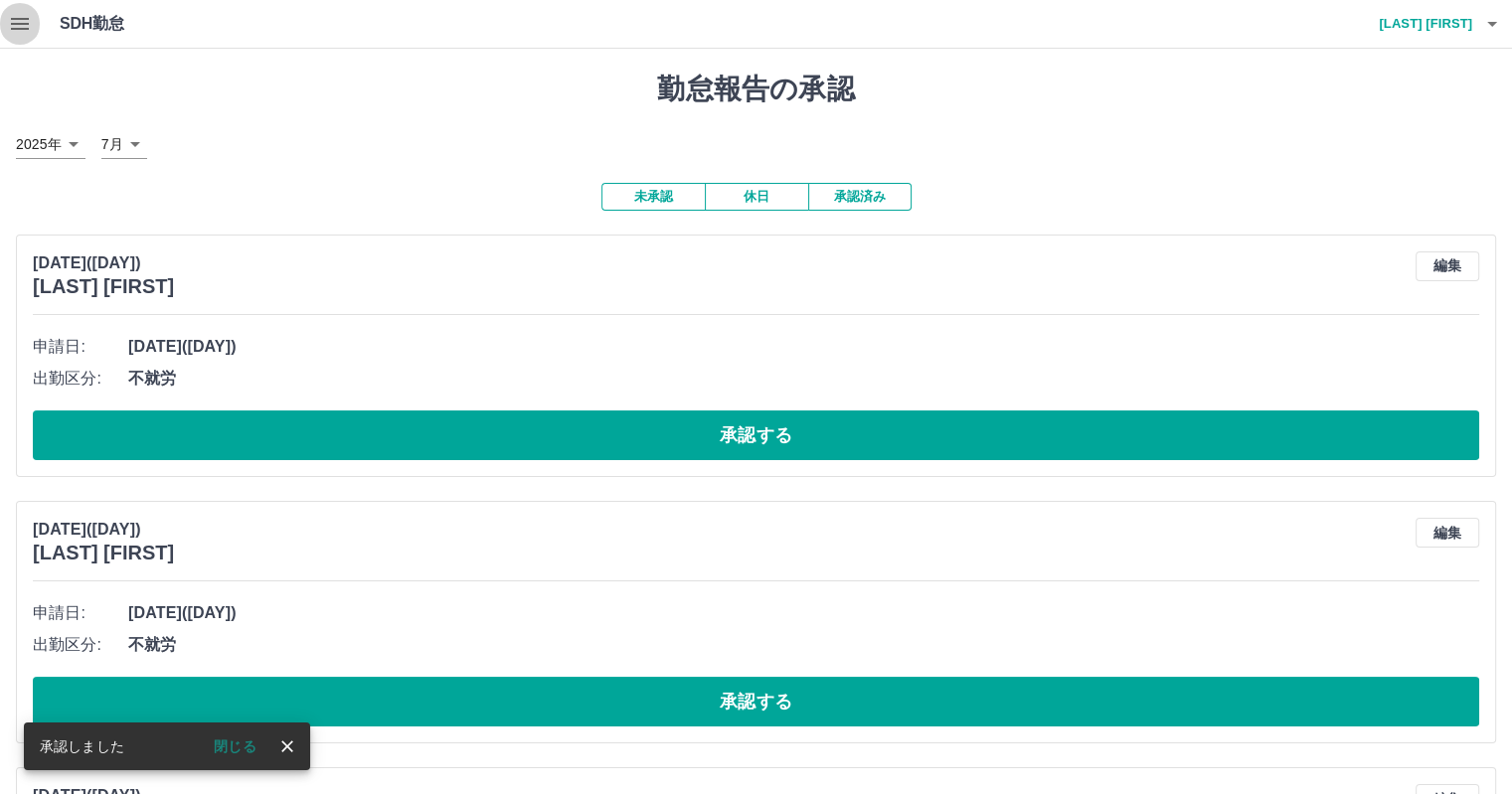 click 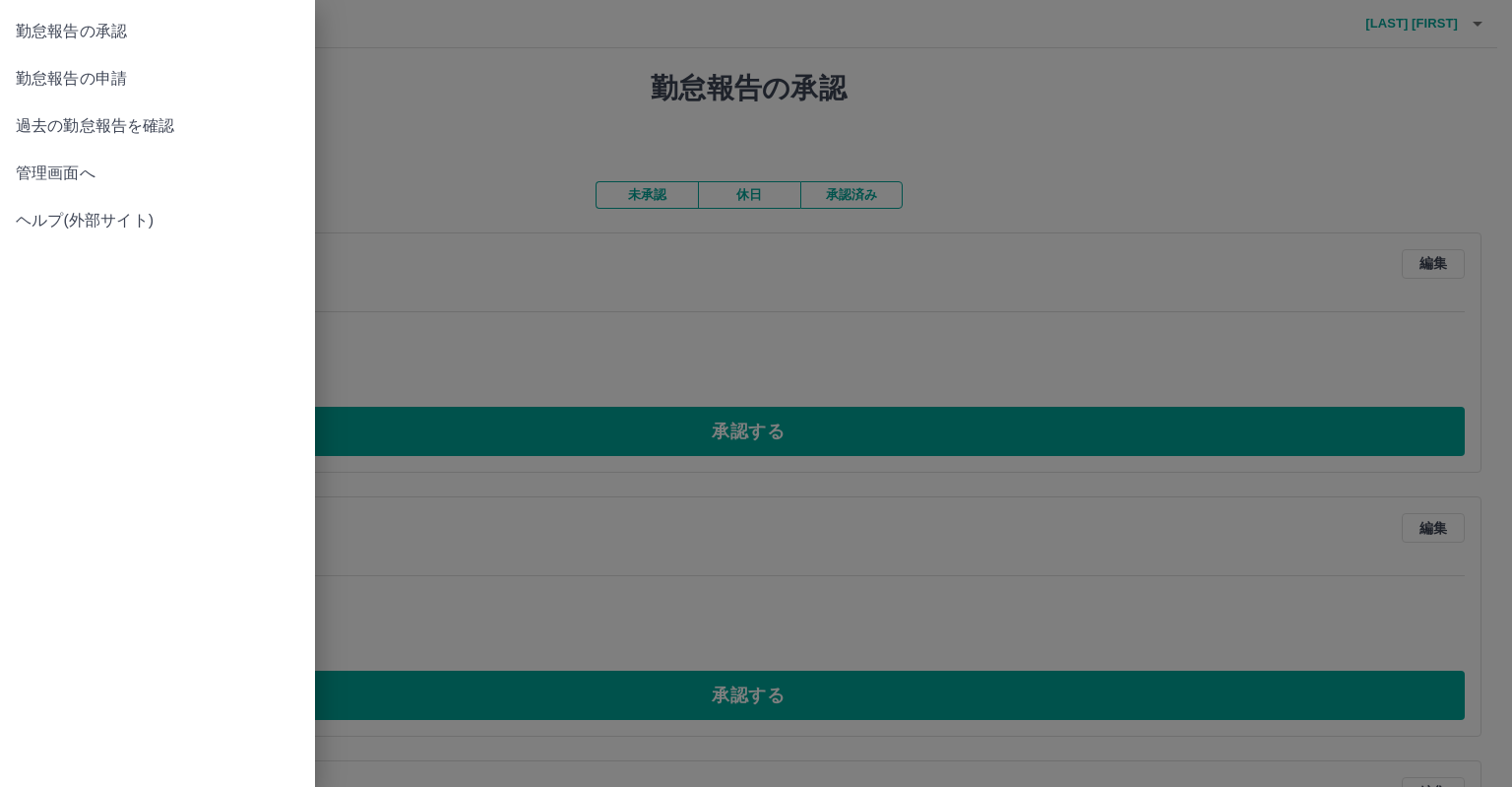 click on "管理画面へ" at bounding box center [158, 173] 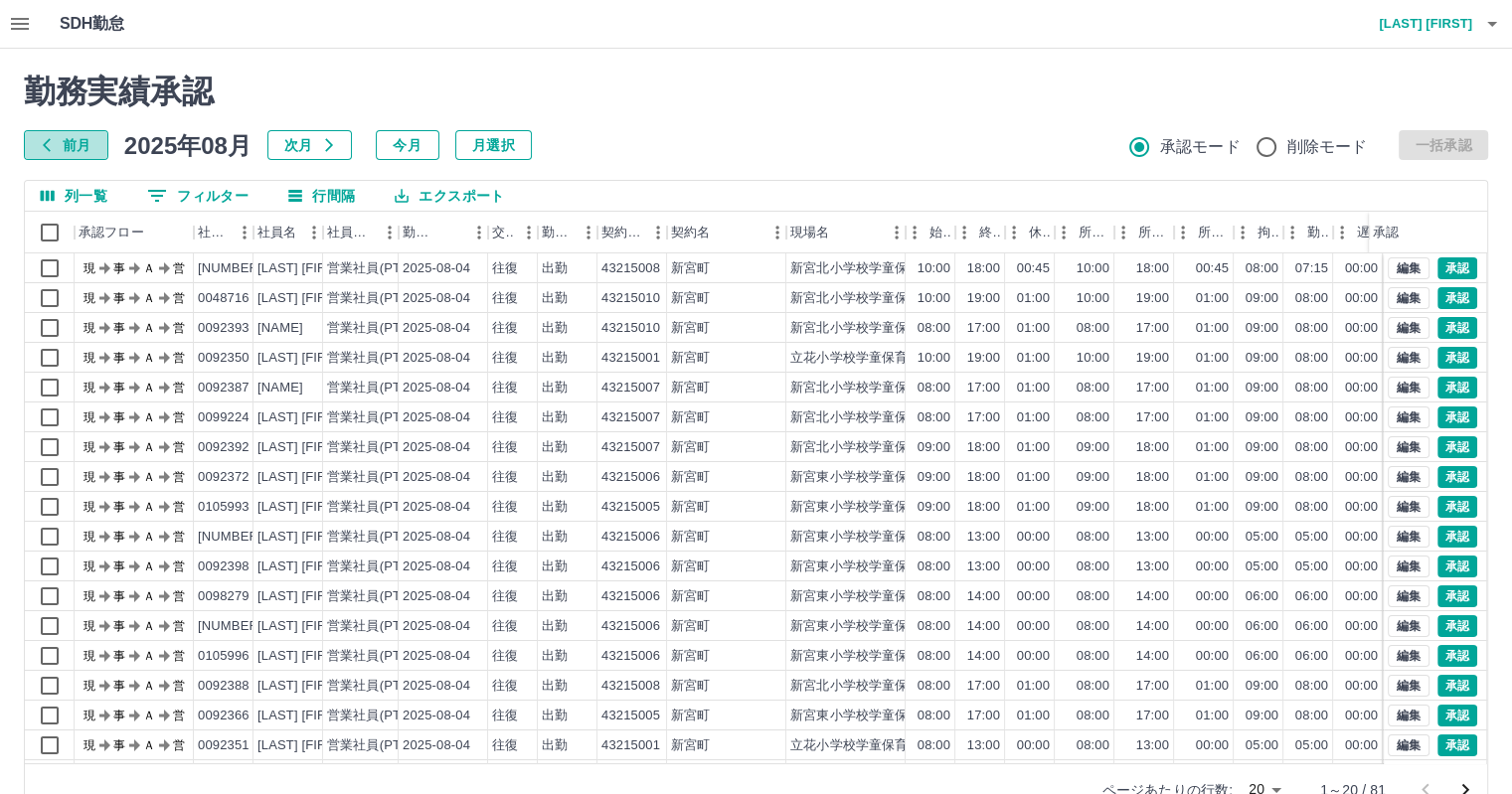 click 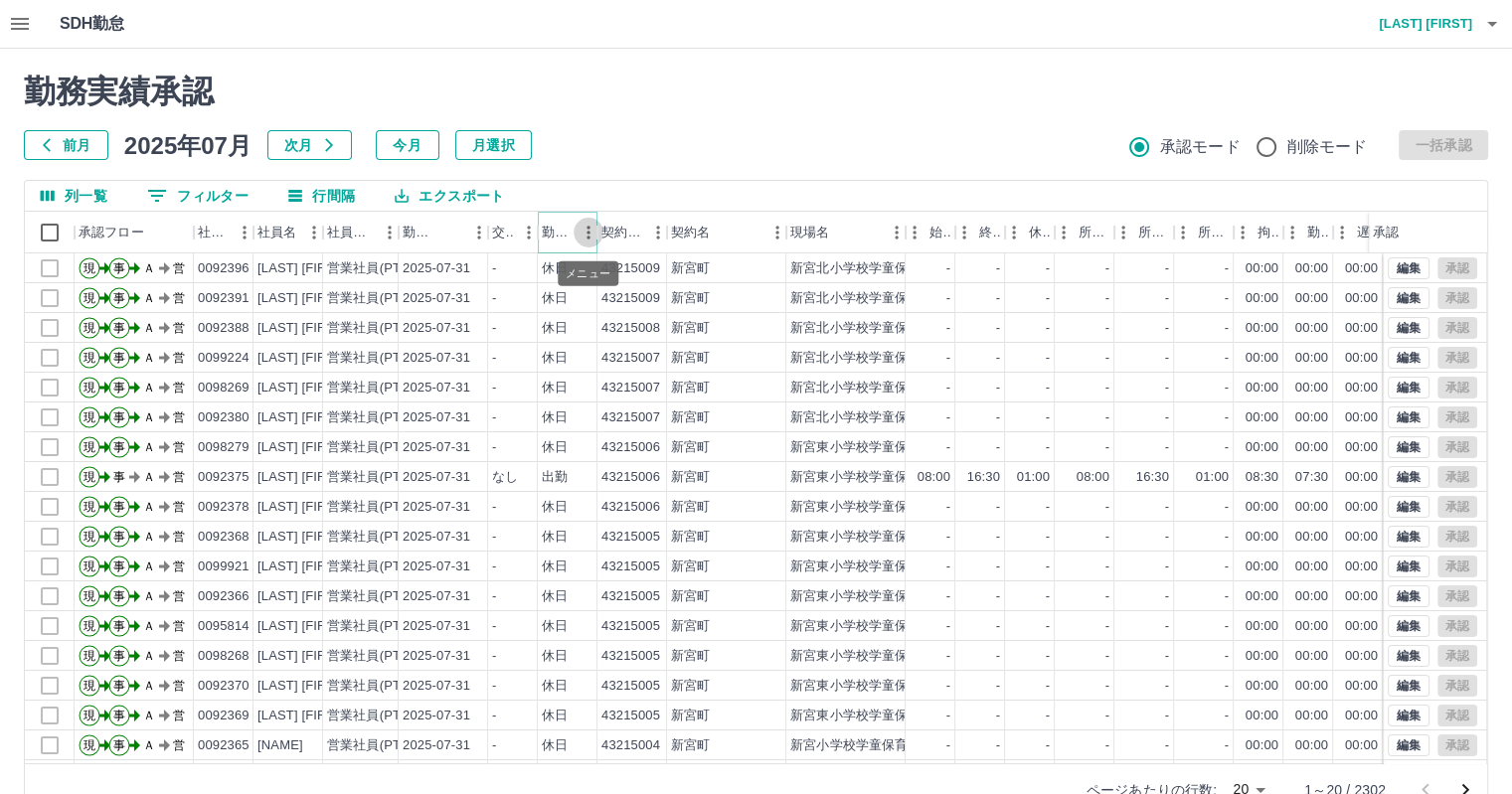 click 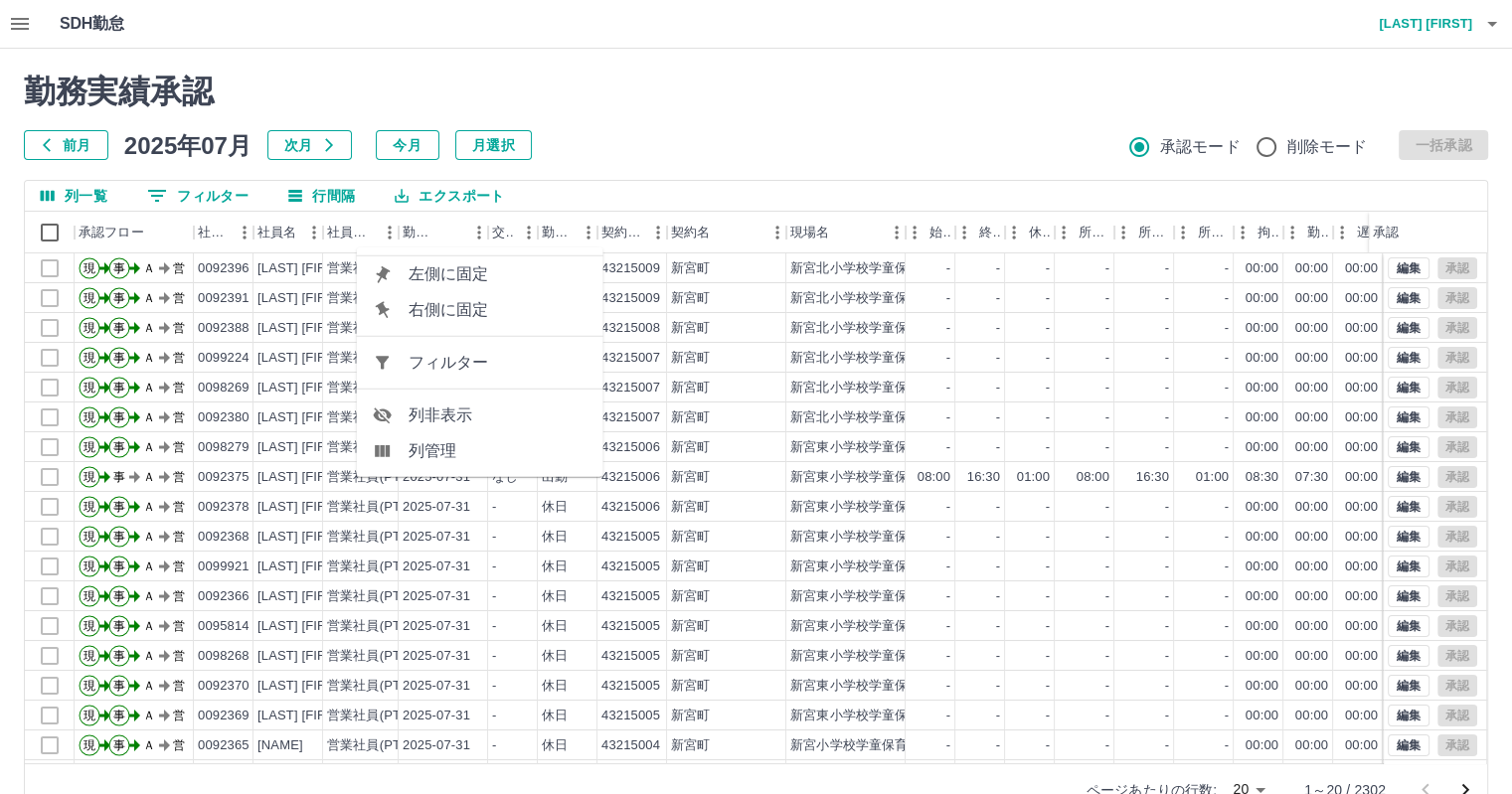click on "フィルター" at bounding box center (498, 363) 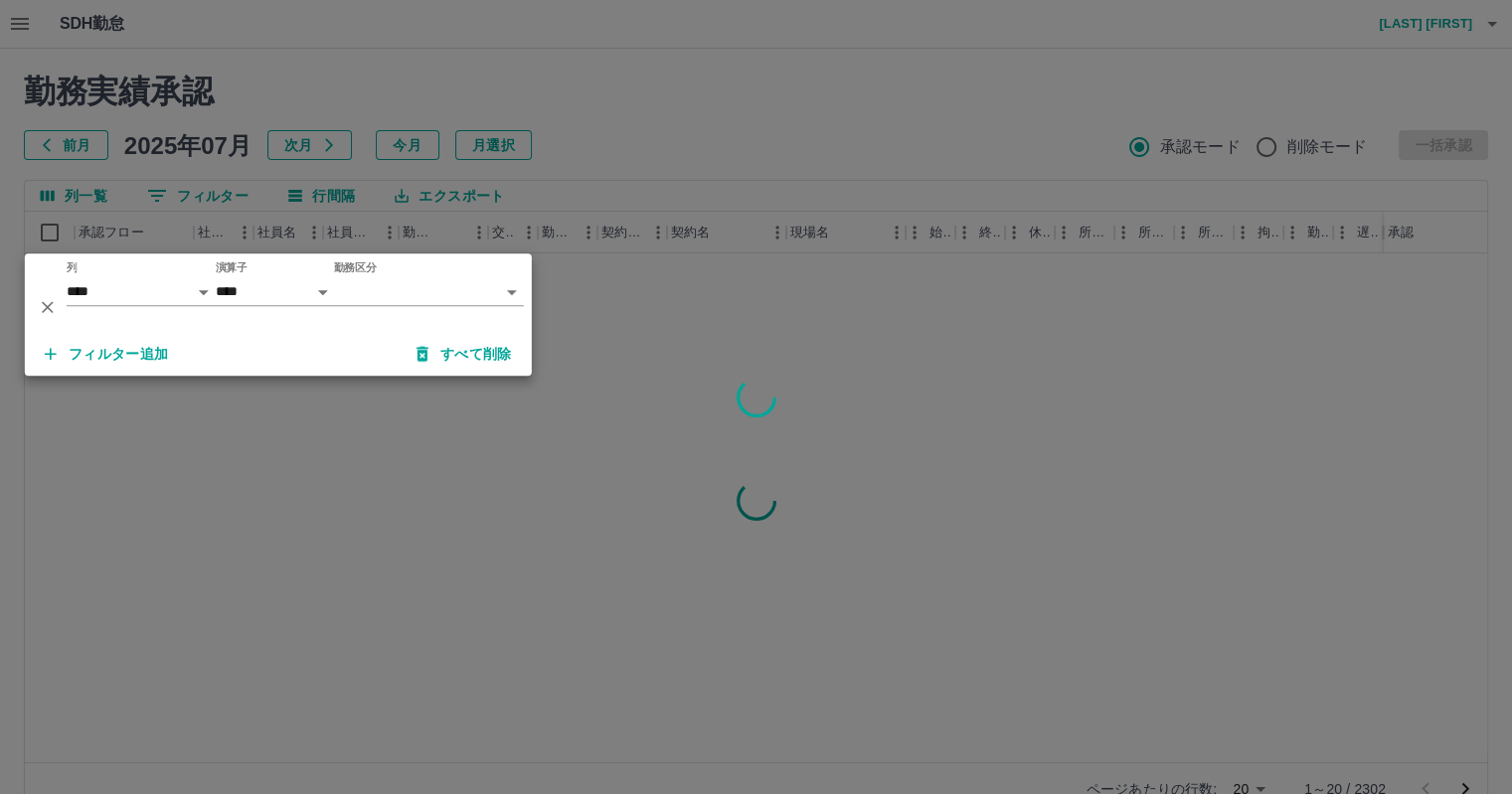 click on "SDH勤怠 [LAST] [FIRST] 勤務実績承認 前月 2025年07月 次月 今月 月選択 承認モード 削除モード 一括承認 列一覧 0 フィルター 行間隔 エクスポート 承認フロー 社員番号 社員名 社員区分 勤務日 交通費 勤務区分 契約コード 契約名 現場名 始業 終業 休憩 所定開始 所定終業 所定休憩 拘束 勤務 遅刻等 コメント ステータス 承認 ページあたりの行数: 20 ** 1～20 / 2302 SDH勤怠 *** ** 列 **** *** **** *** *** **** ***** *** *** ** ** ** **** **** **** ** ** *** **** ***** 演算子 **** ****** 勤務区分 ​ ********* フィルター追加 すべて削除" at bounding box center (756, 419) 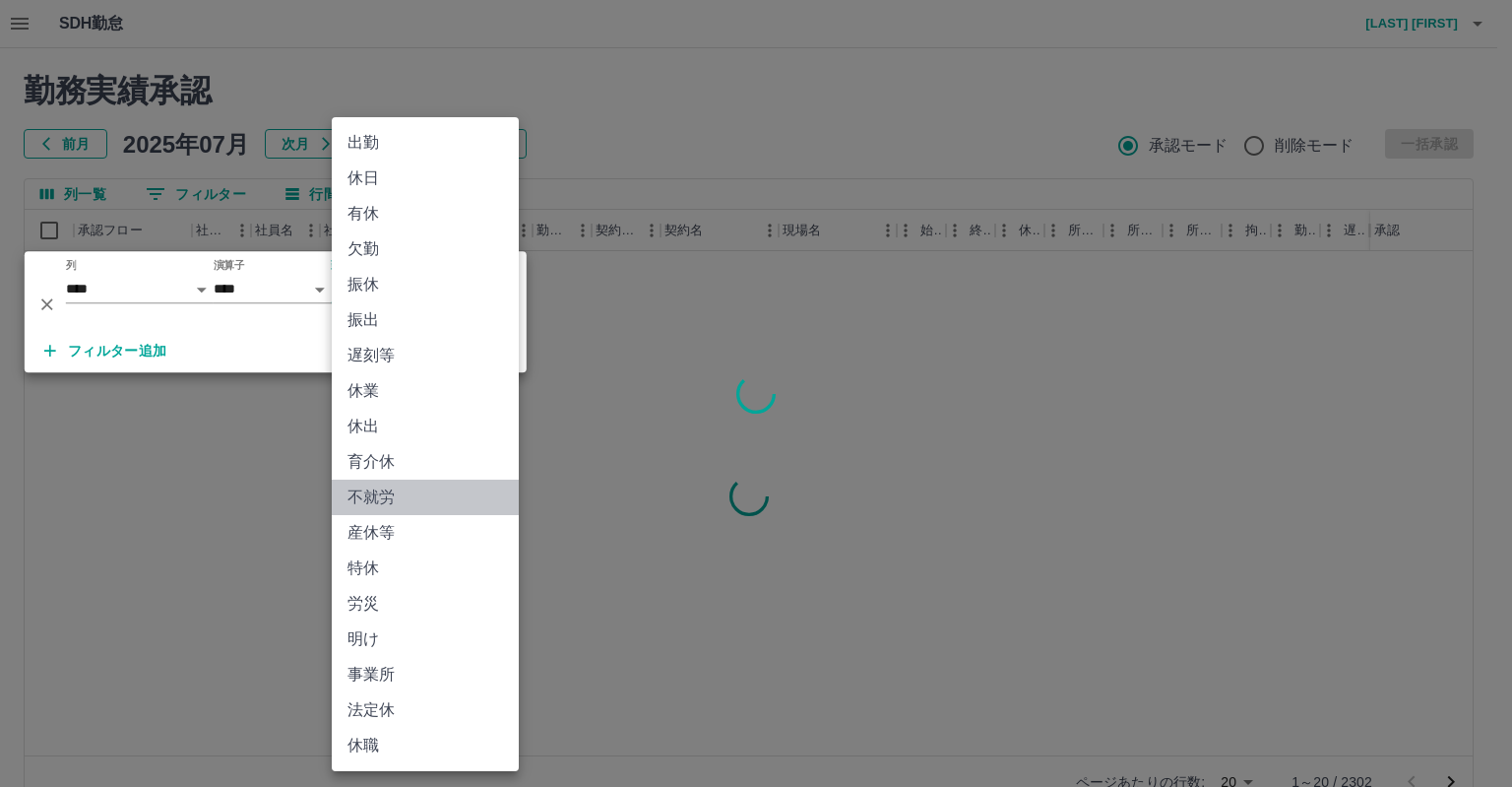 click on "不就労" at bounding box center [425, 497] 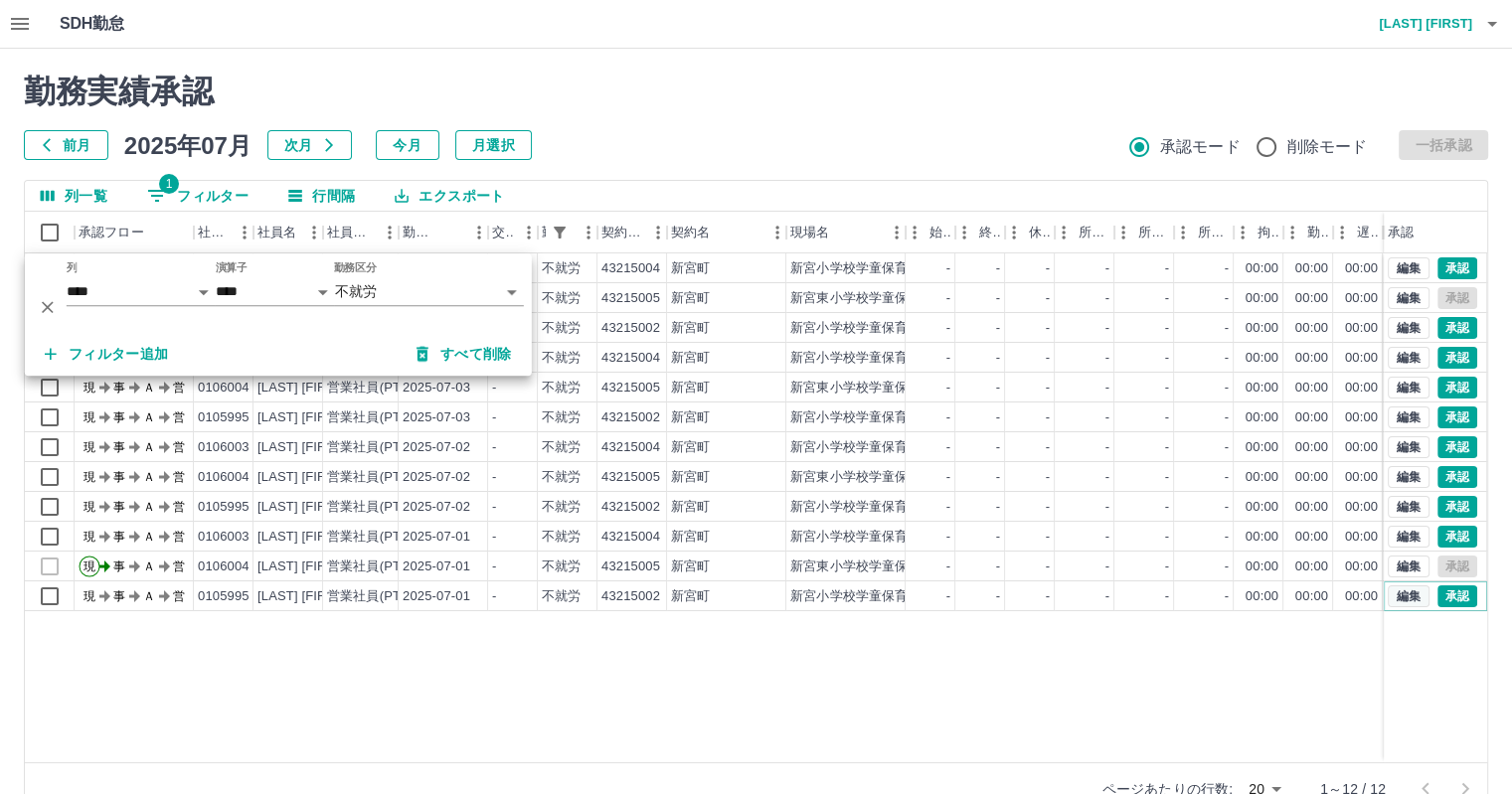 click on "編集" at bounding box center [1409, 596] 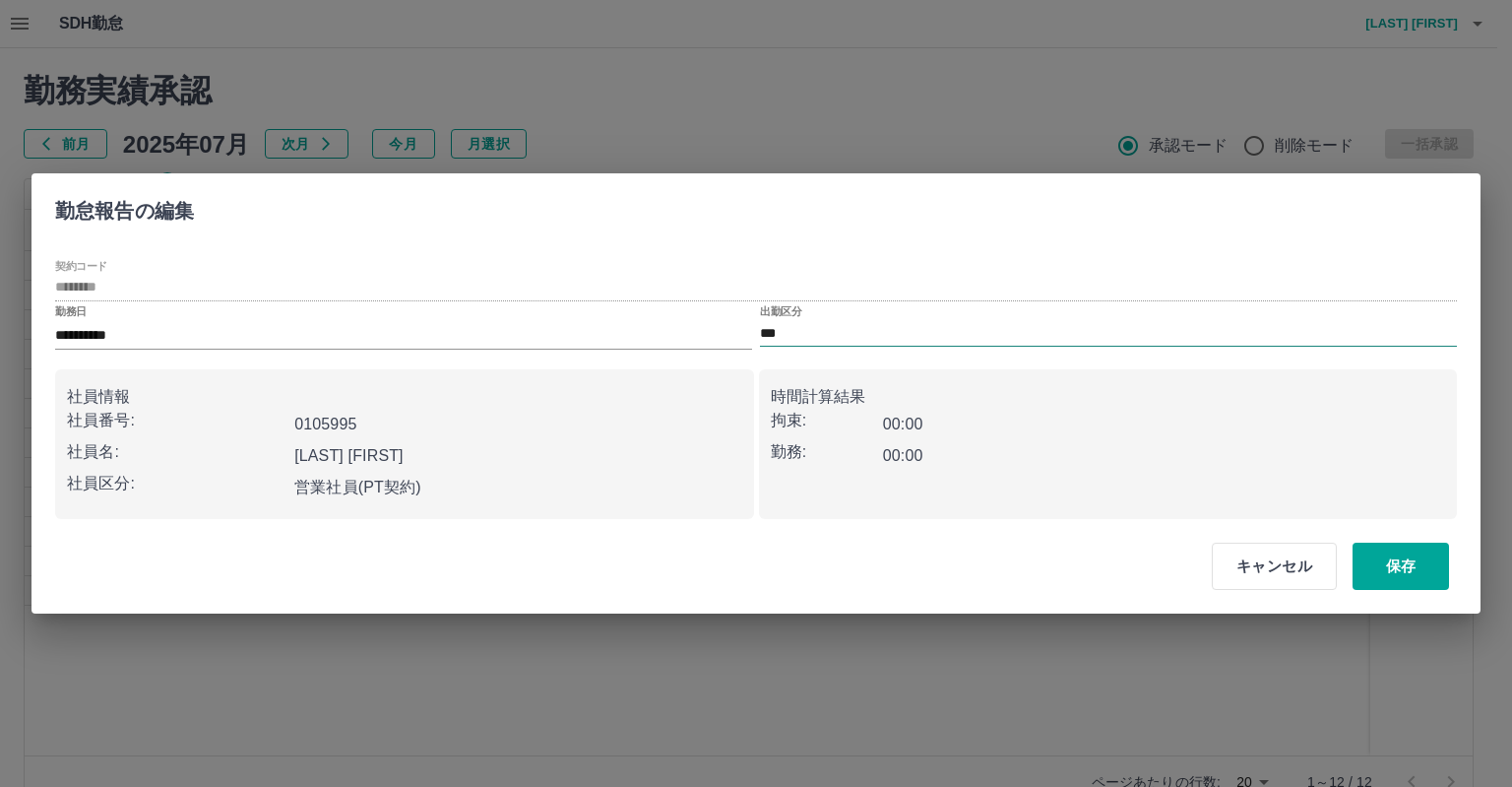 click on "***" at bounding box center [1108, 333] 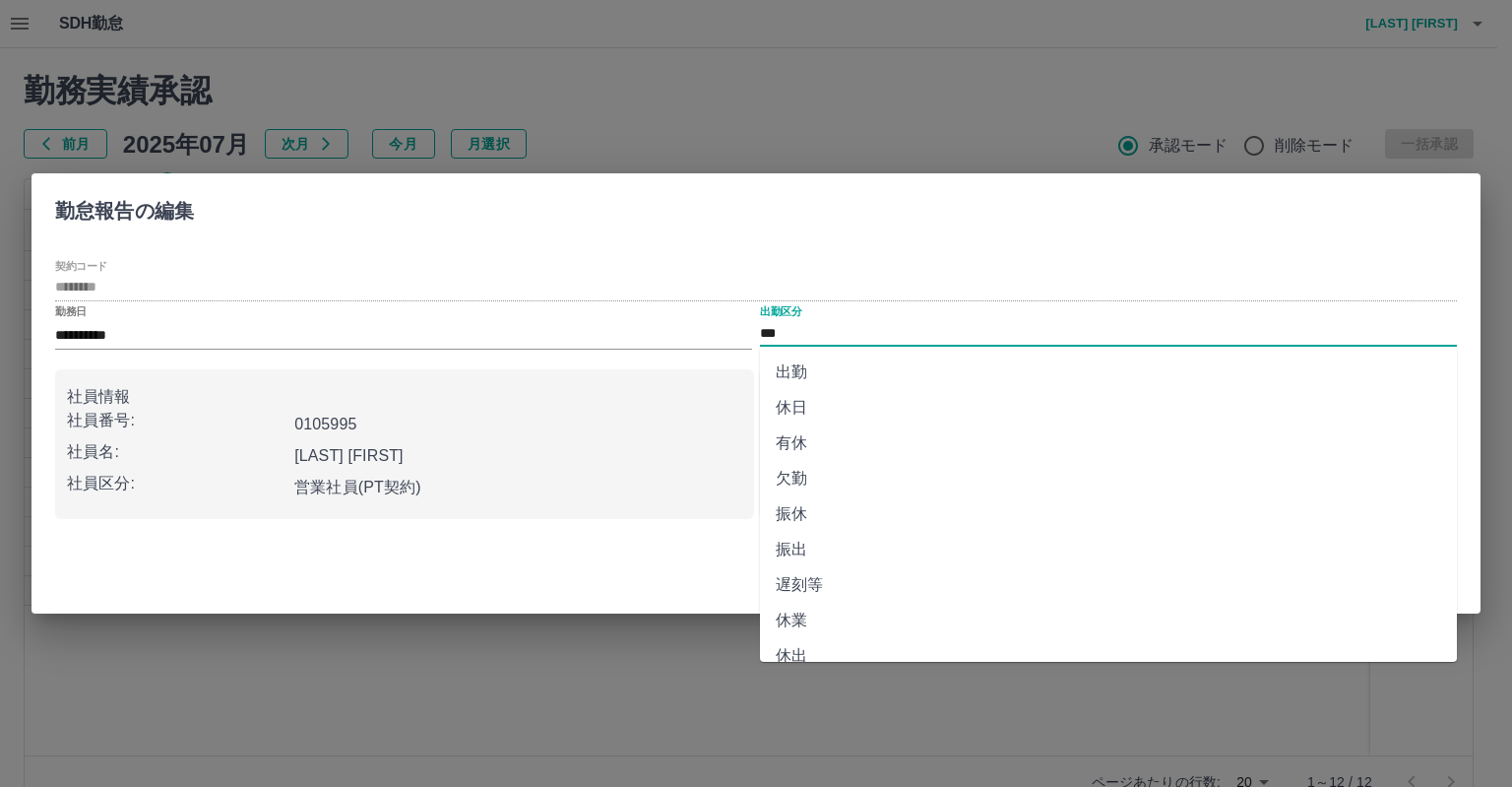 click on "休日" at bounding box center (1108, 408) 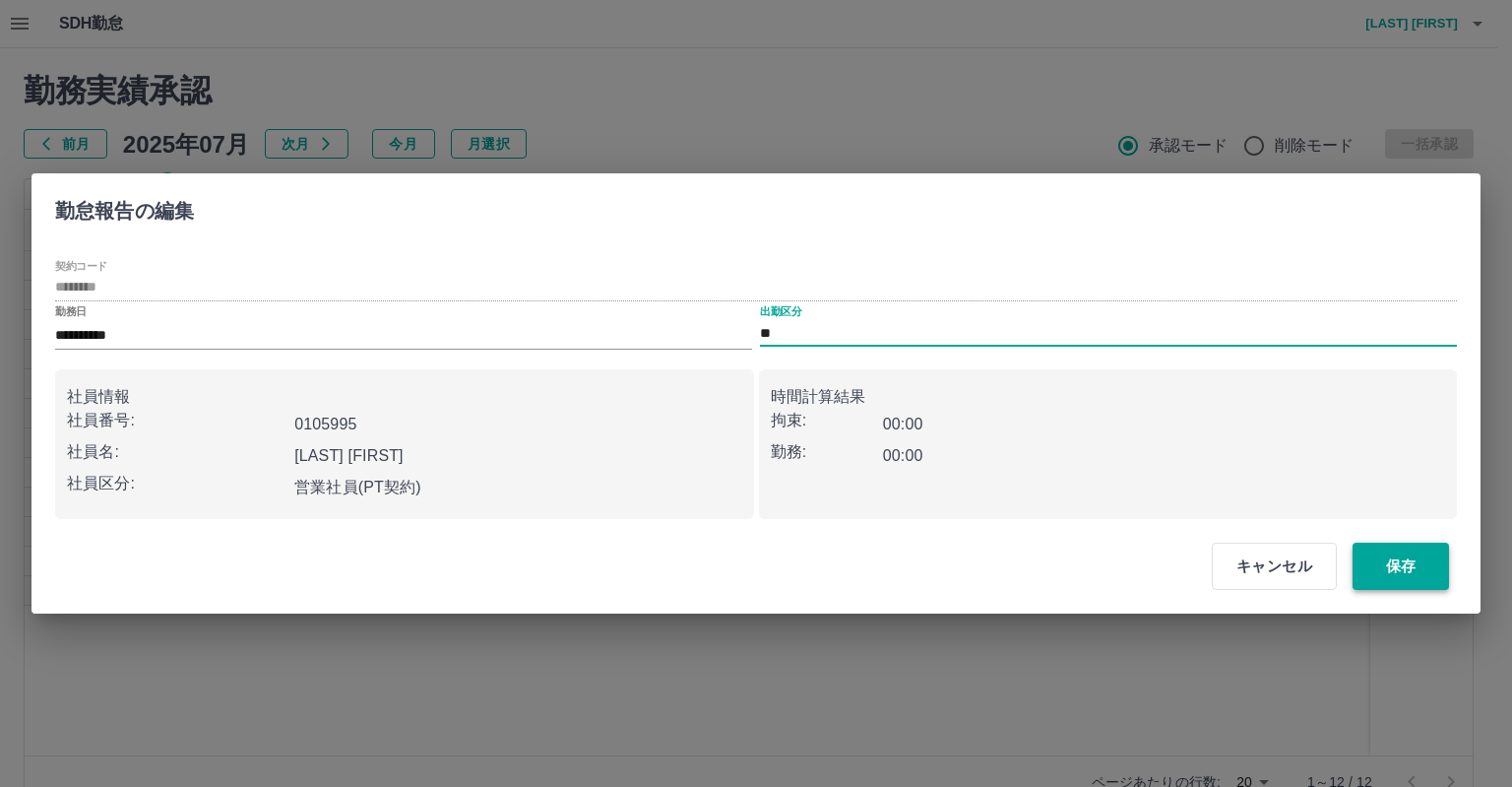 click on "保存" at bounding box center (1401, 566) 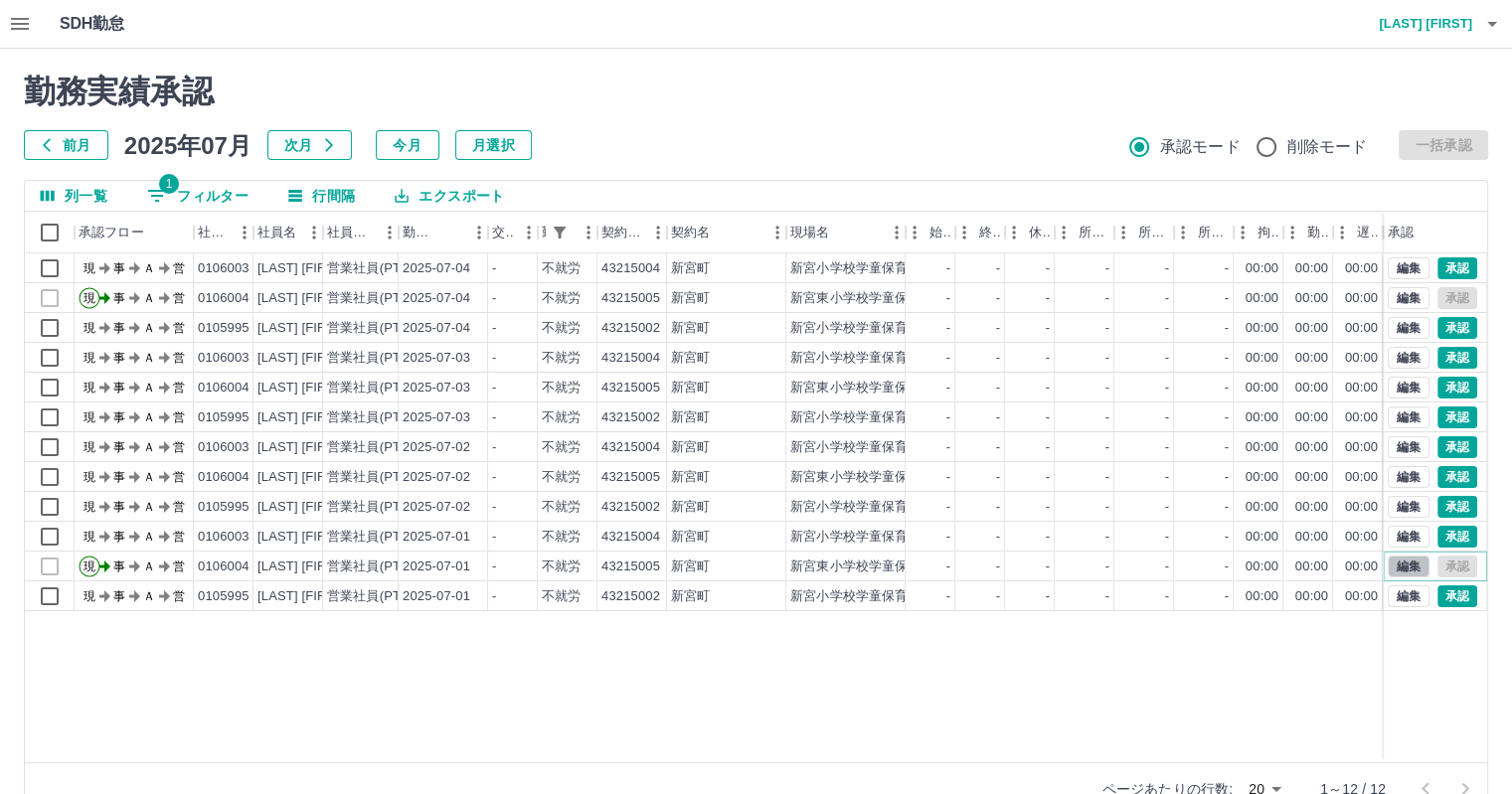 click on "編集" at bounding box center [1409, 566] 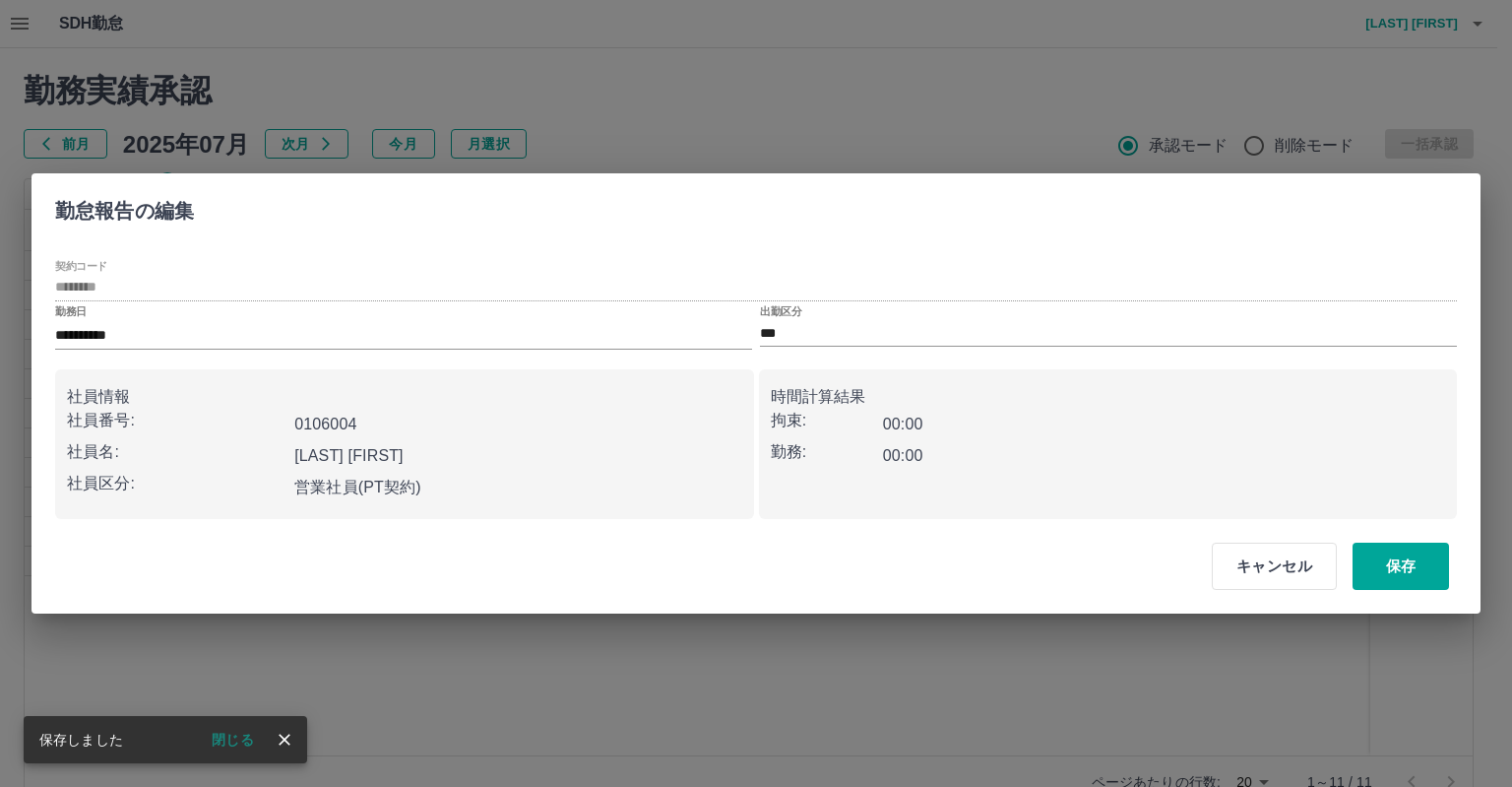 click on "出勤区分 ***" at bounding box center [1108, 326] 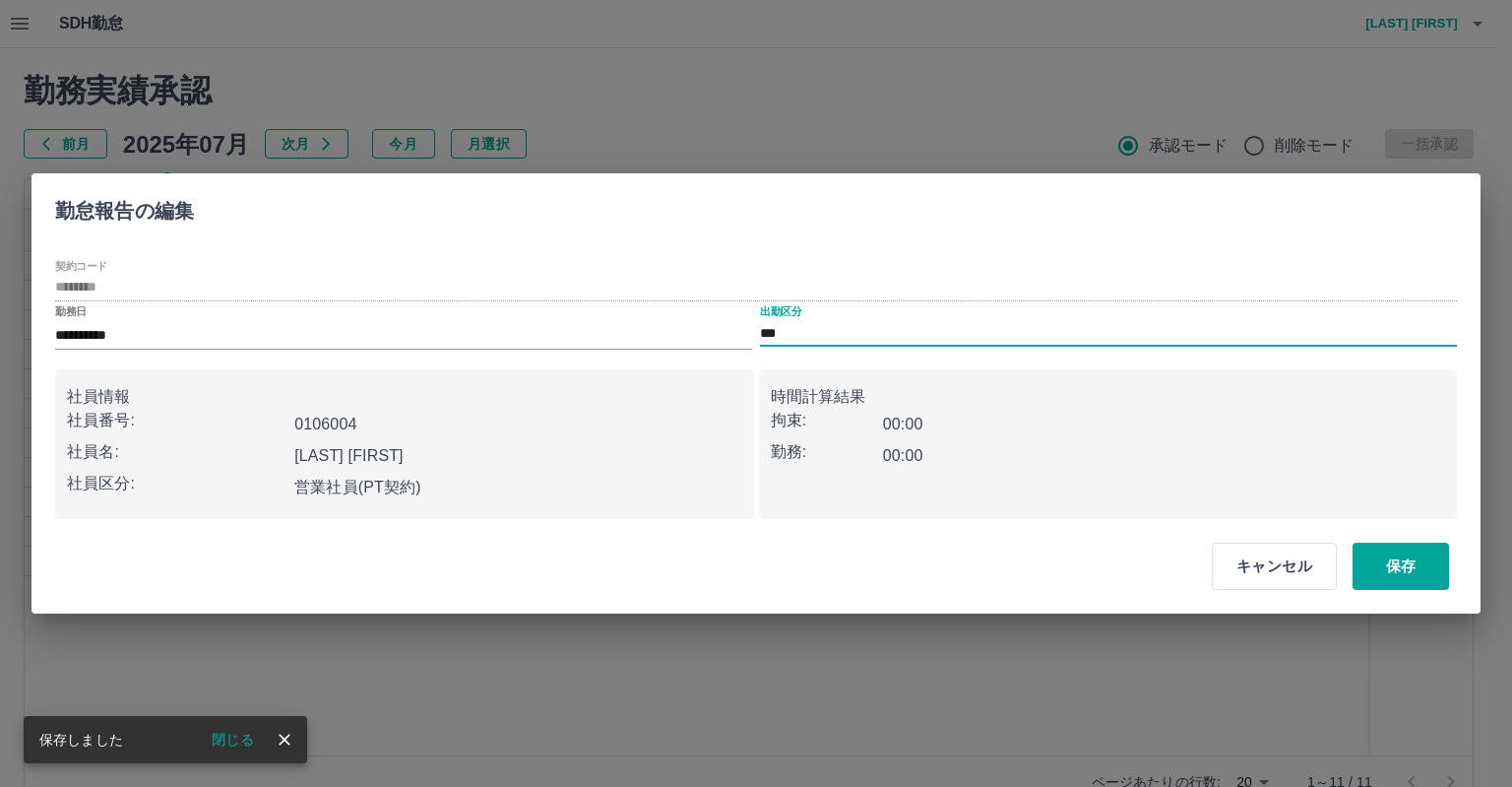 click on "***" at bounding box center [1108, 333] 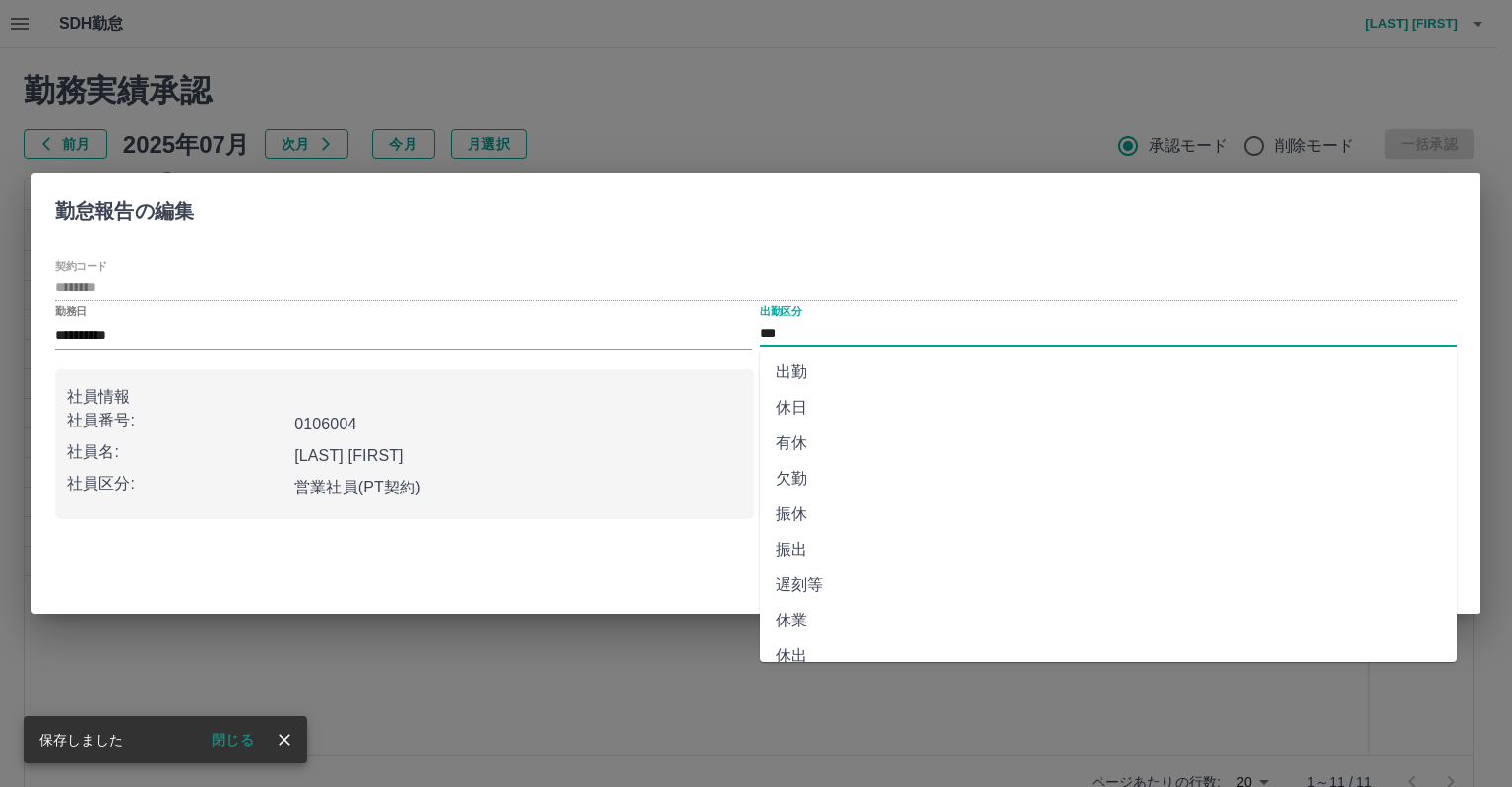 click on "***" at bounding box center (1108, 333) 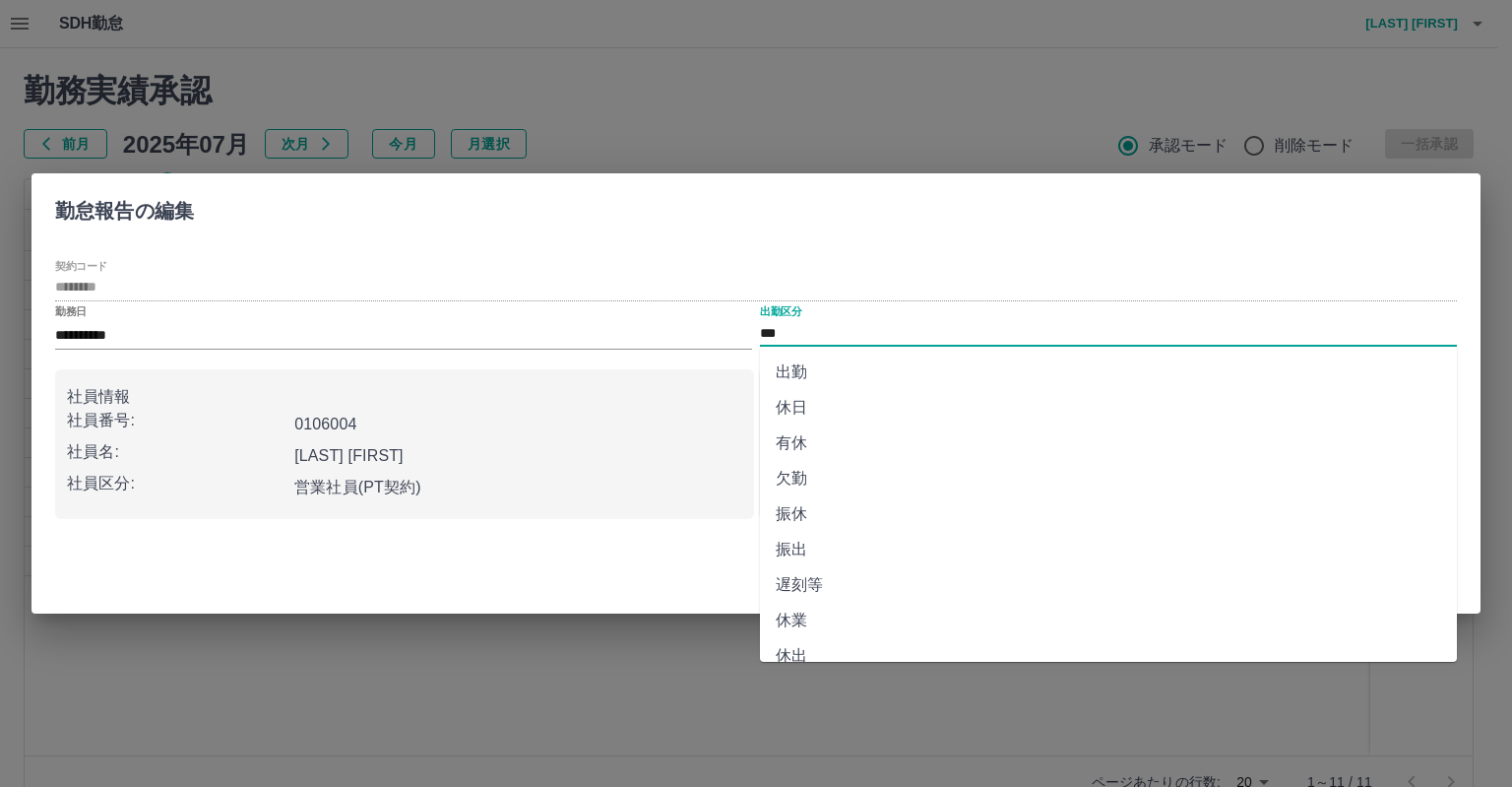 click on "休日" at bounding box center (1108, 408) 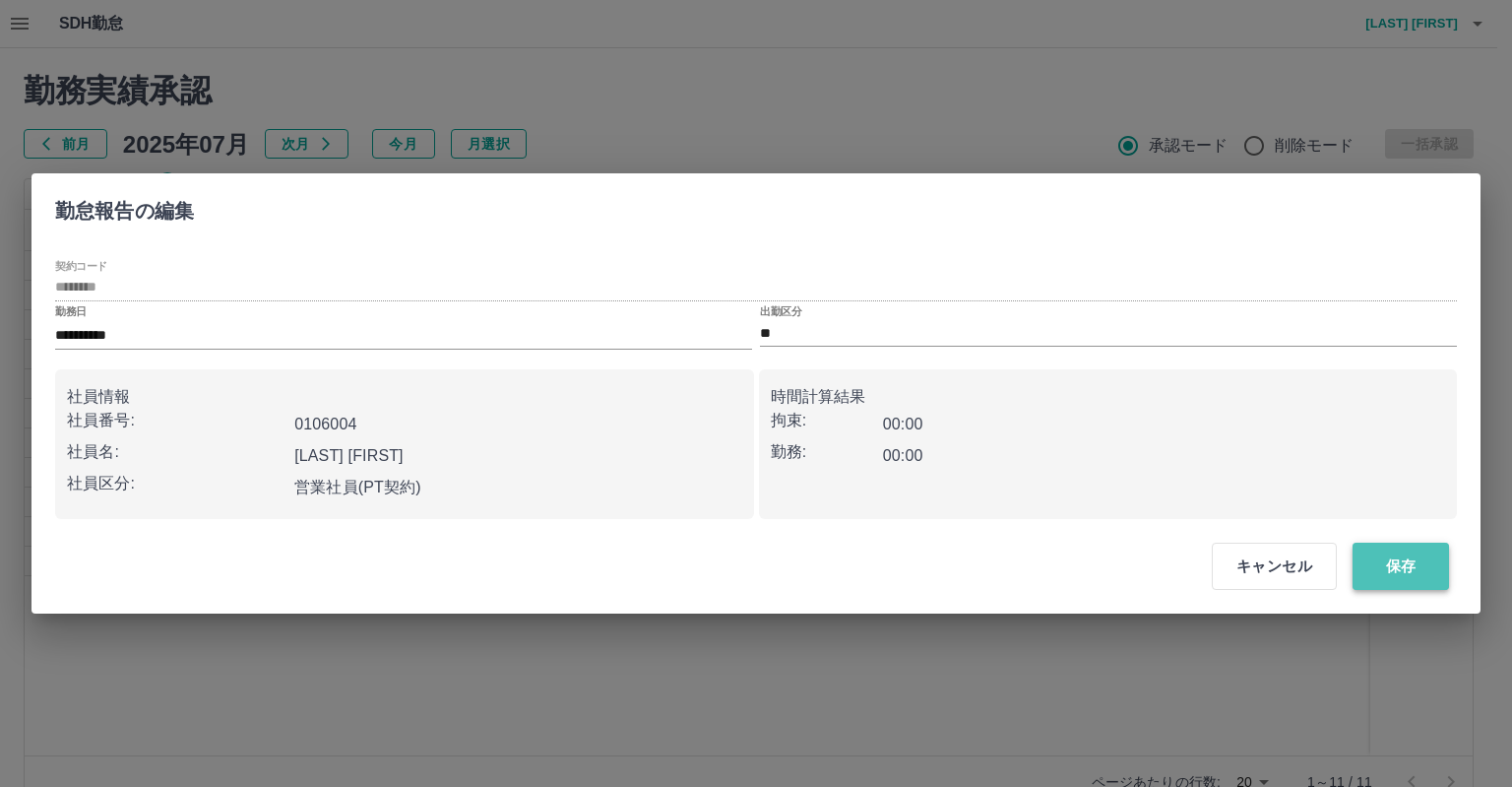 click on "保存" at bounding box center [1401, 566] 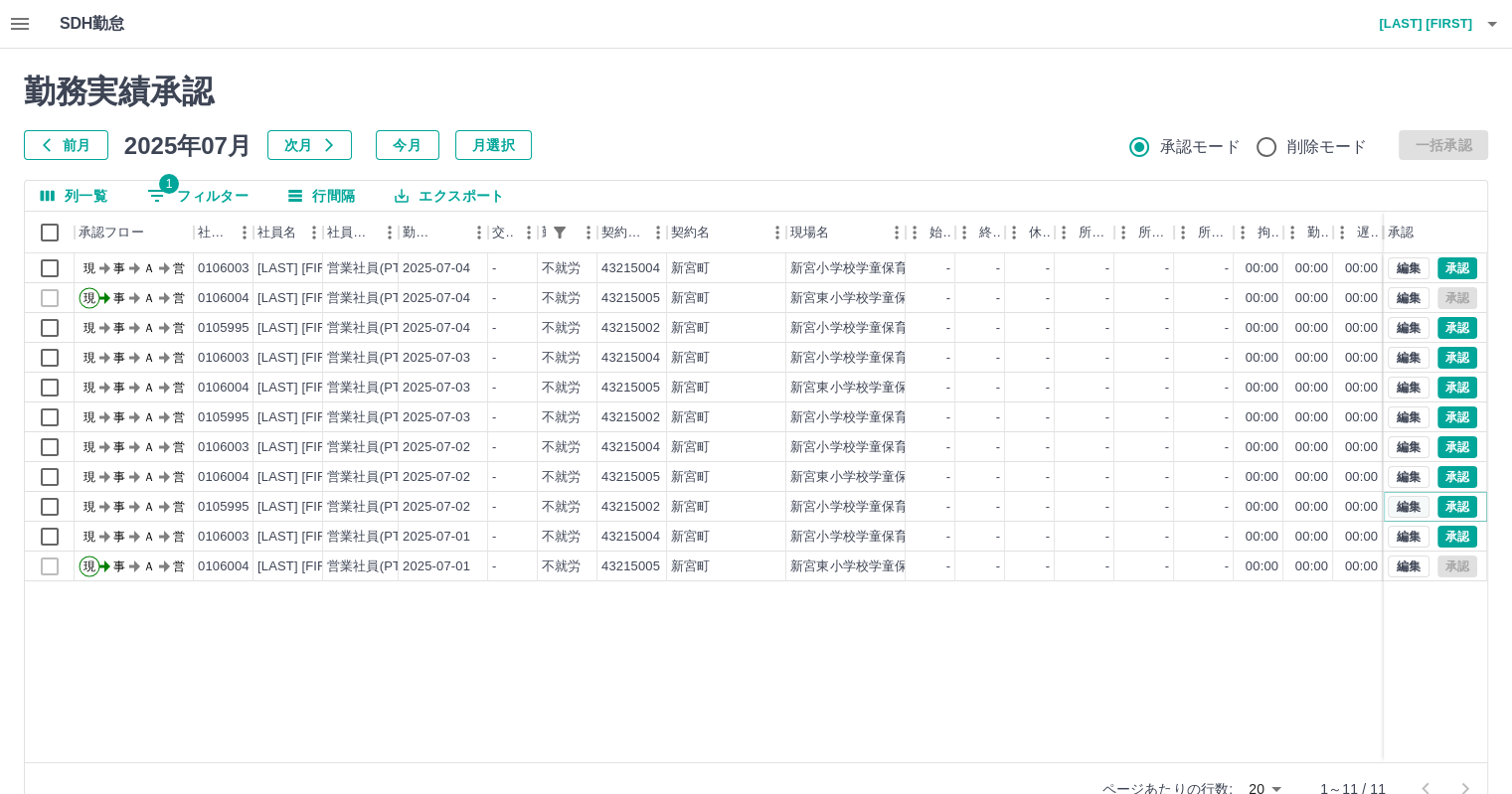 click on "編集" at bounding box center (1409, 507) 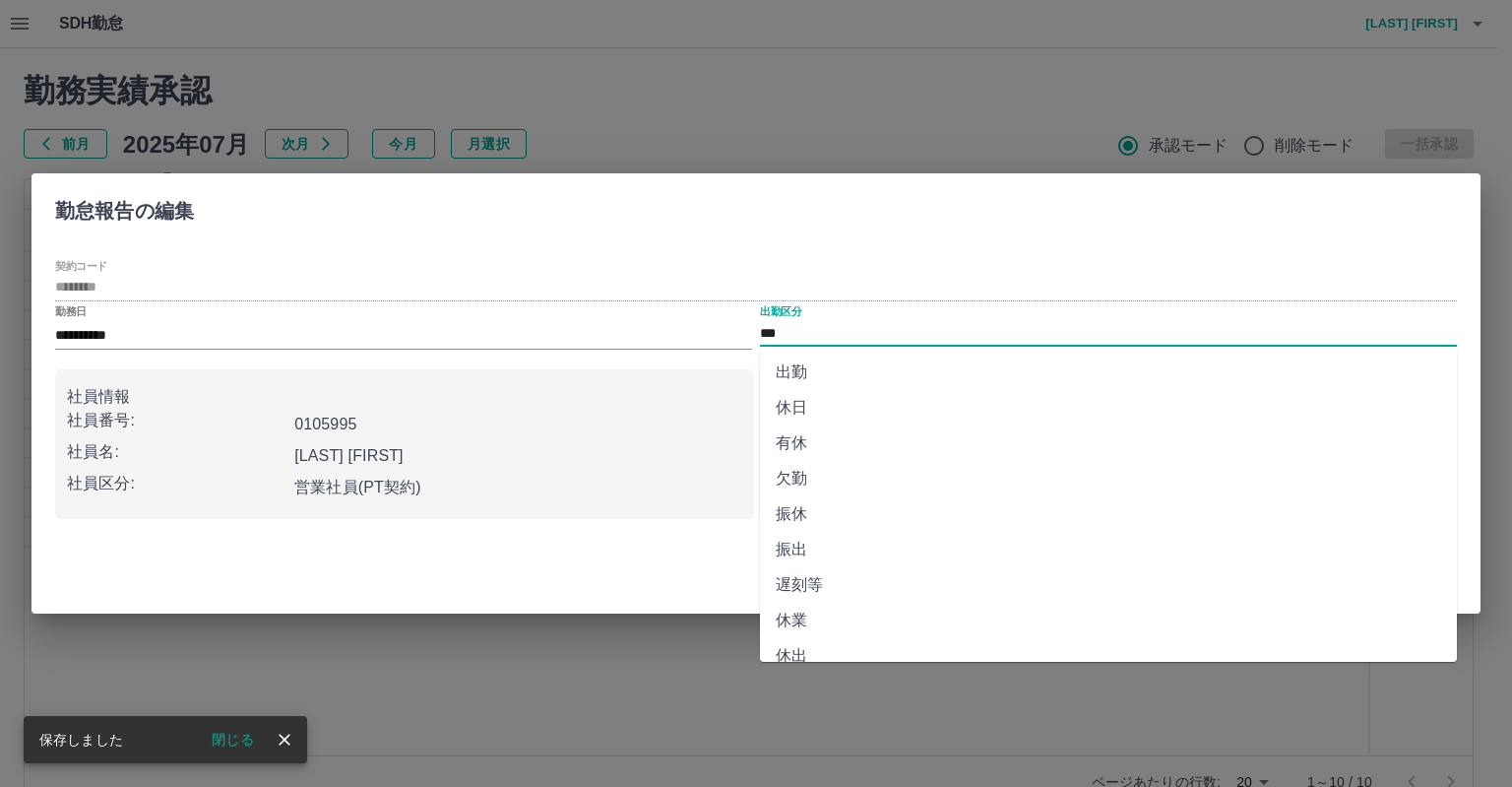 click on "***" at bounding box center (1108, 333) 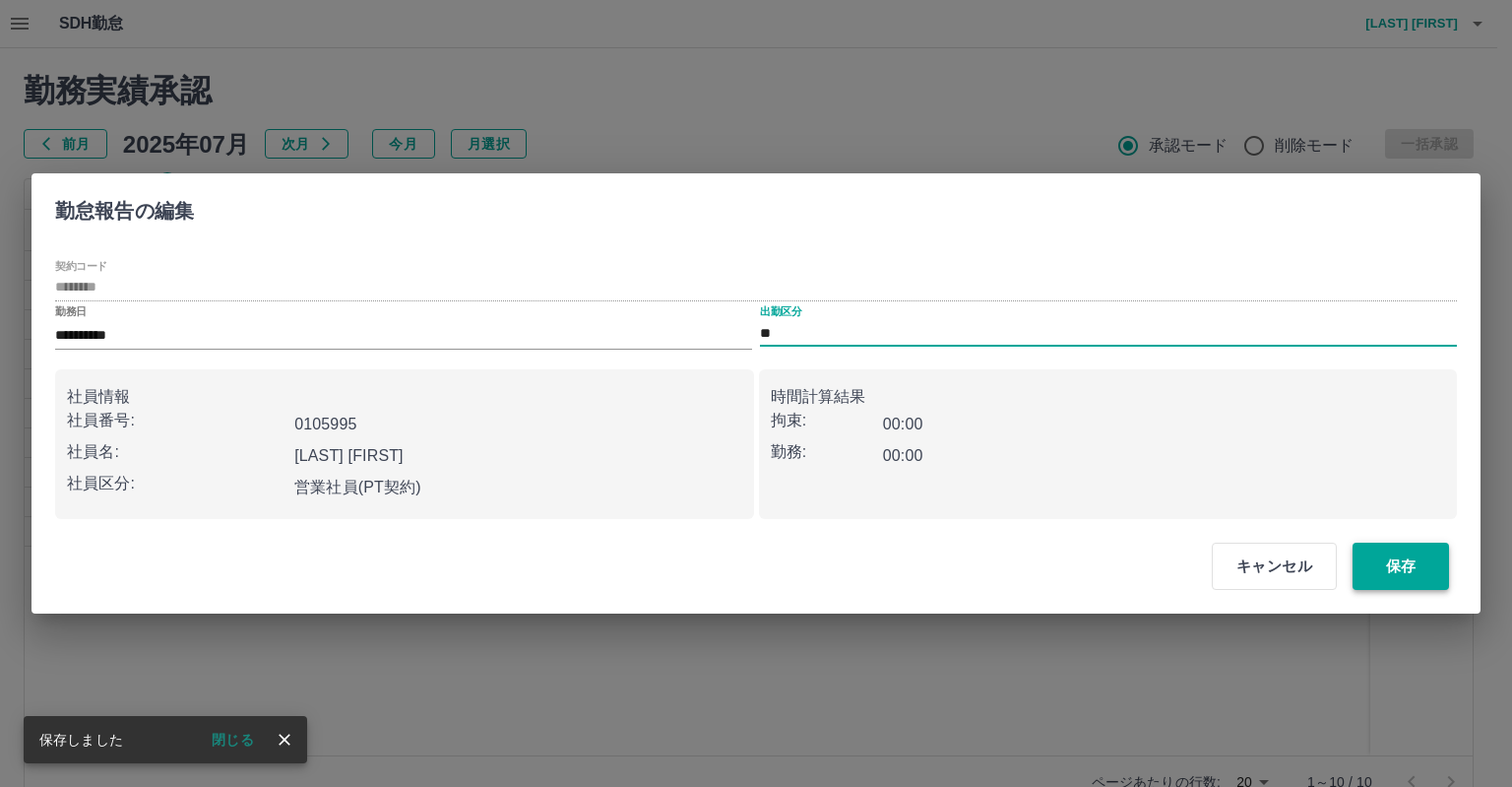 click on "保存" at bounding box center (1401, 566) 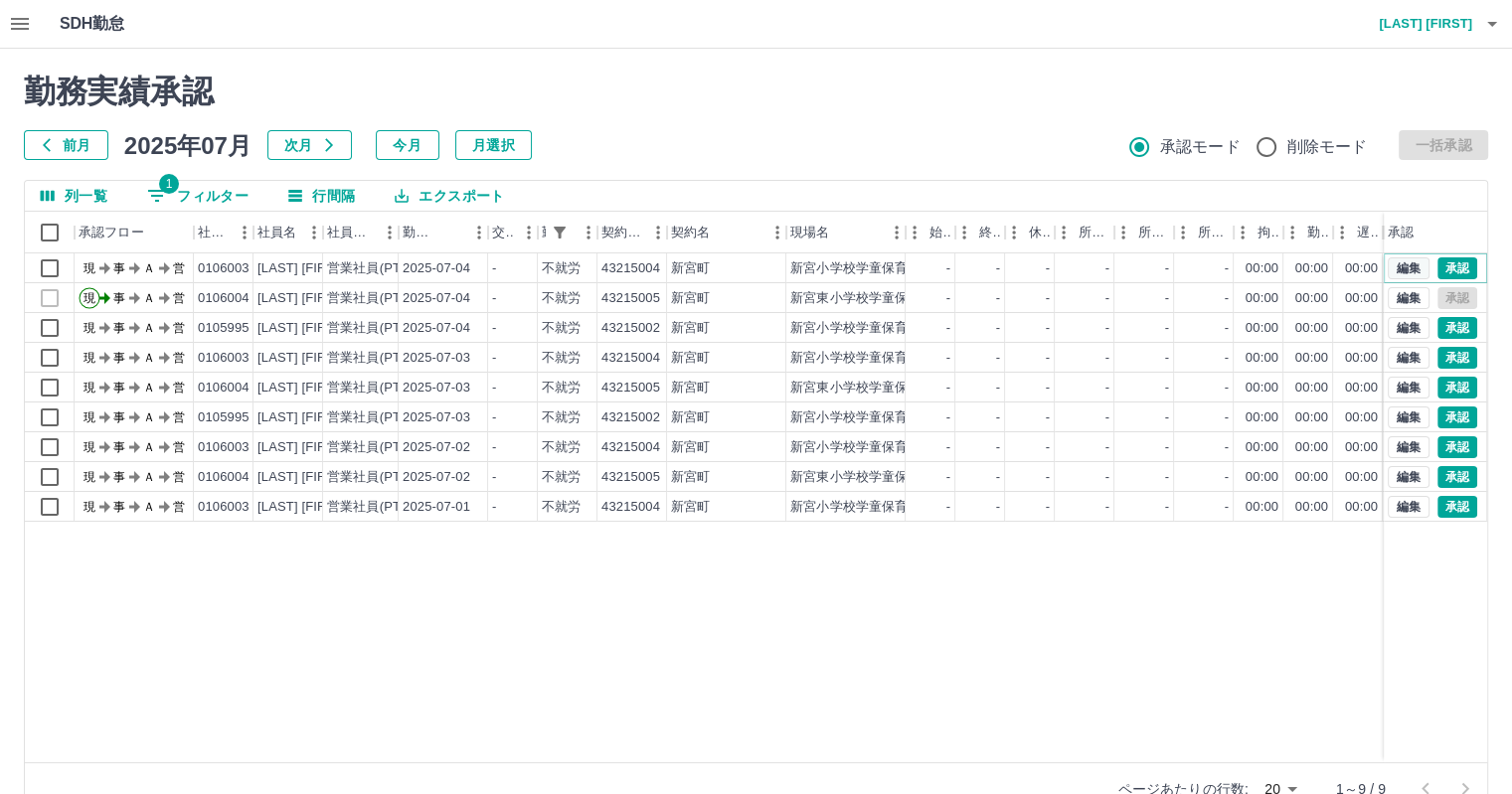 click on "編集" at bounding box center (1409, 268) 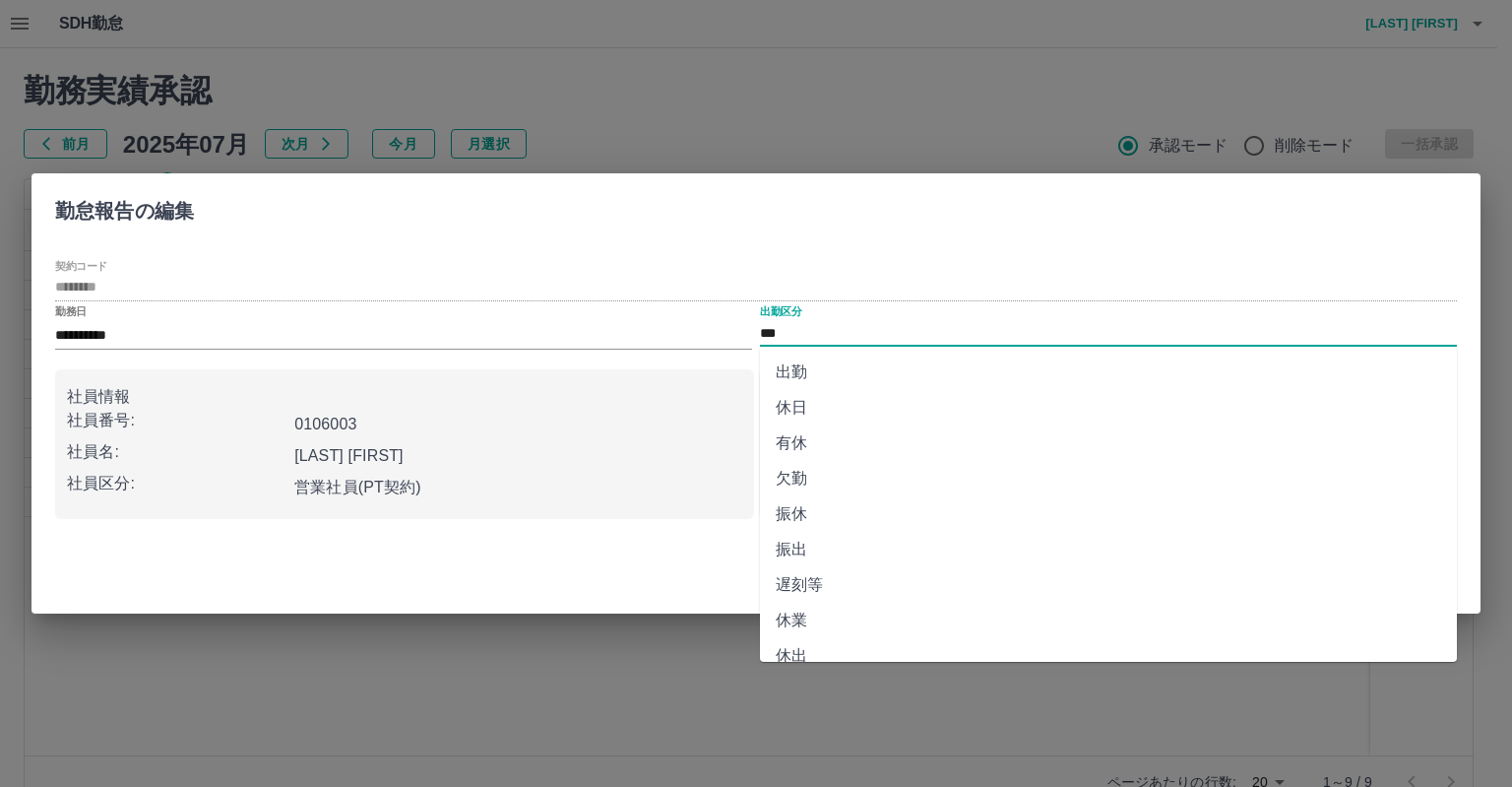 click on "***" at bounding box center [1108, 333] 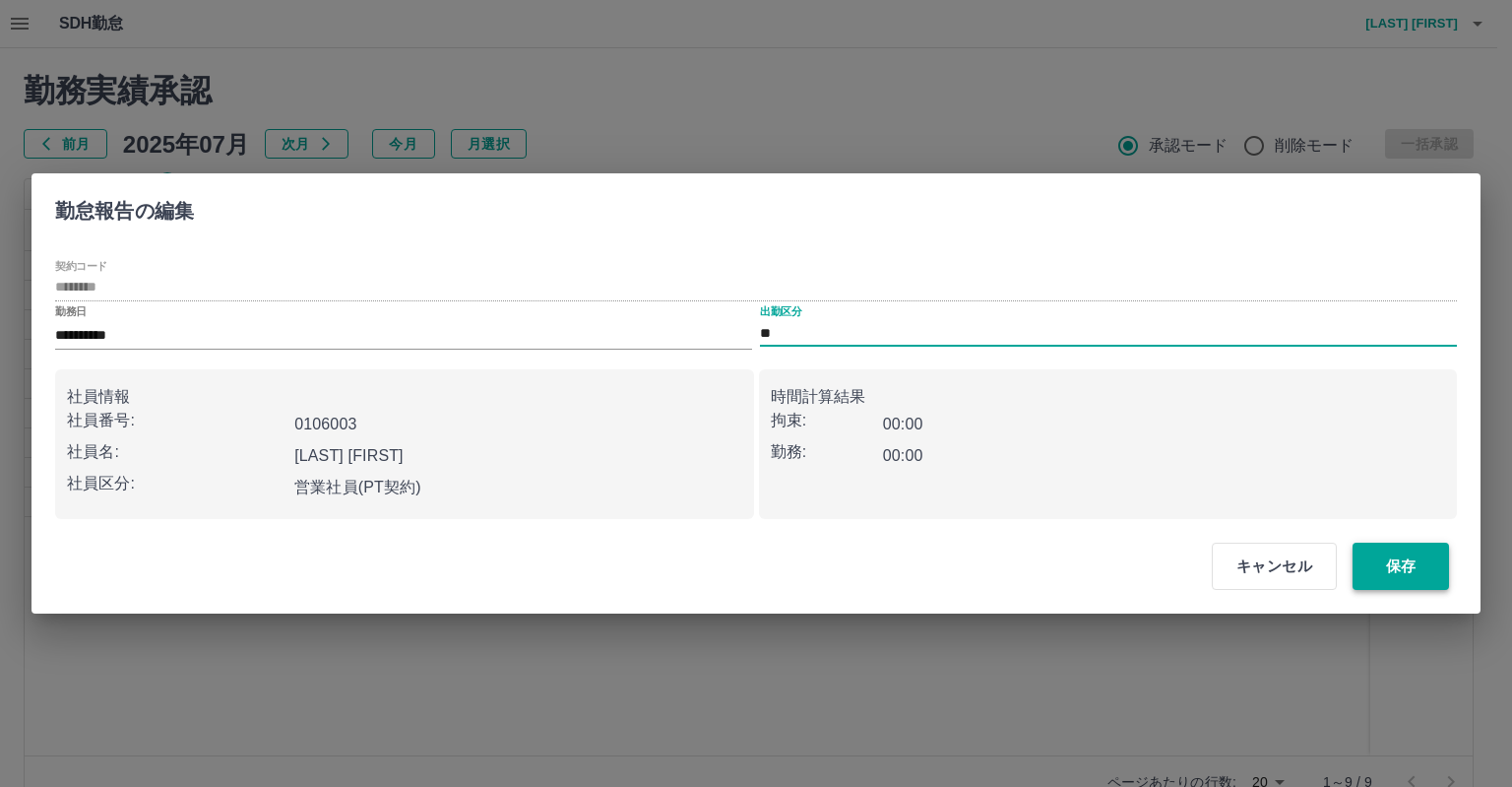 click on "保存" at bounding box center [1401, 566] 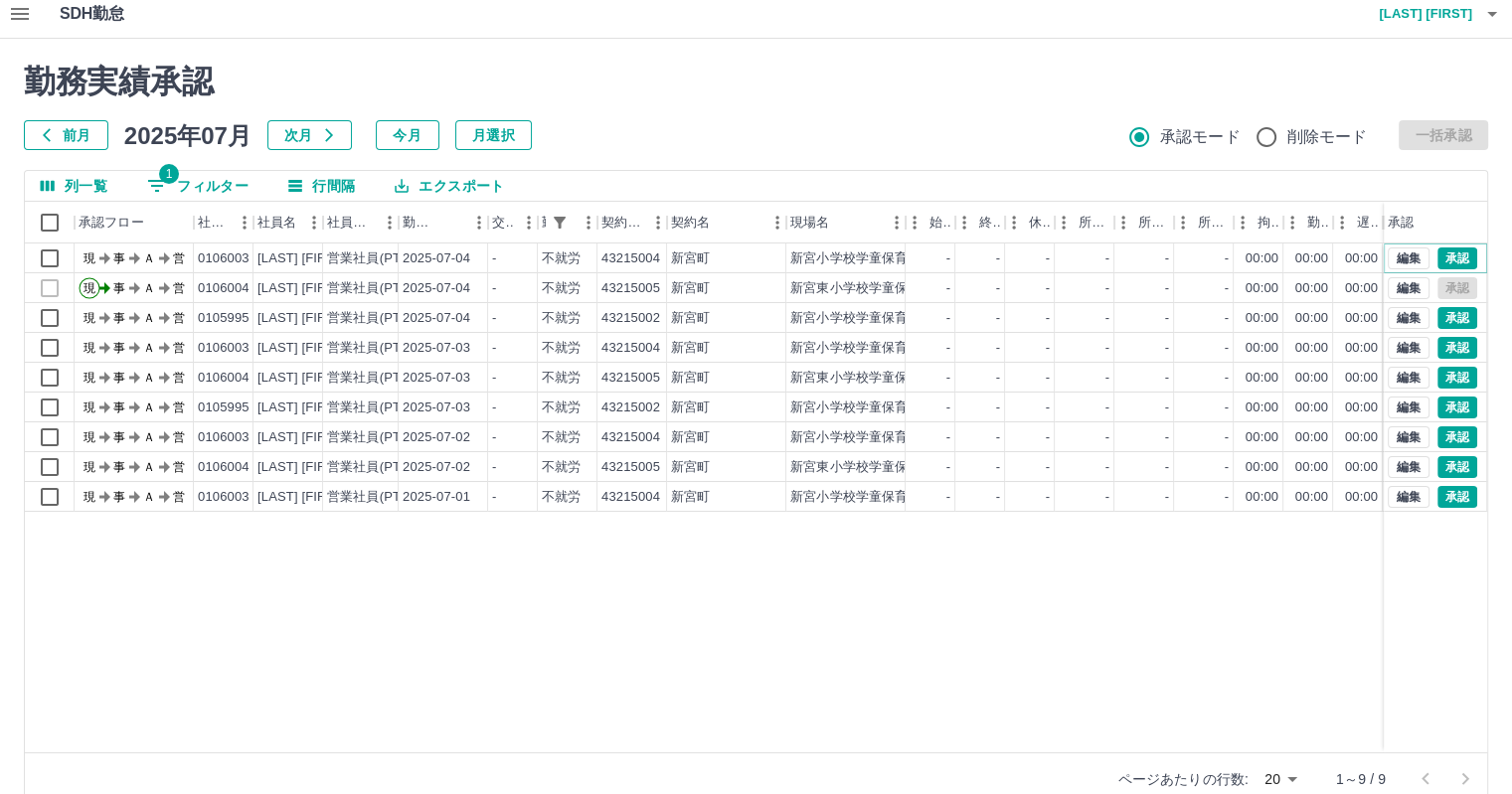 scroll, scrollTop: 0, scrollLeft: 0, axis: both 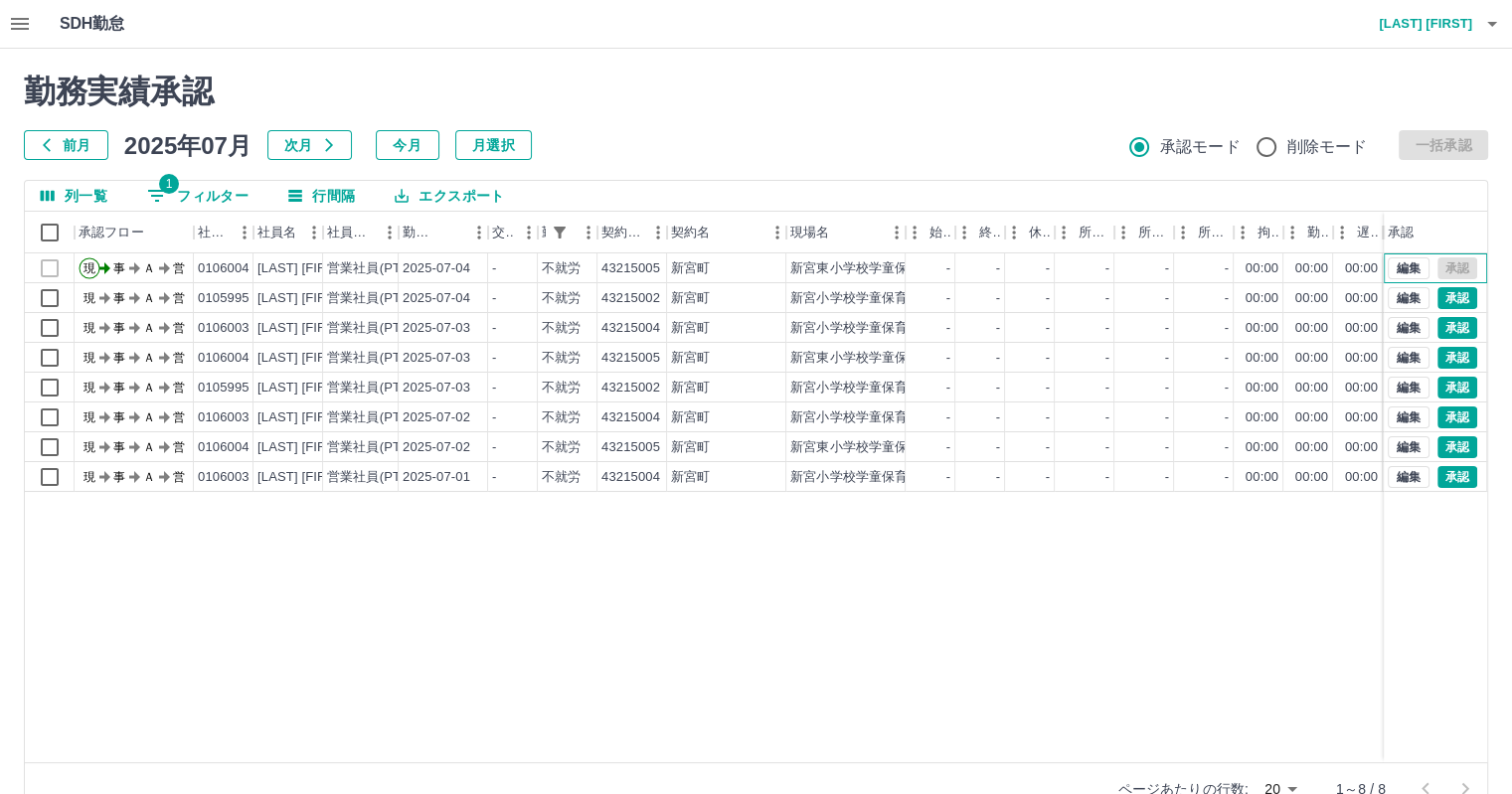 click on "編集 承認" at bounding box center (1435, 268) 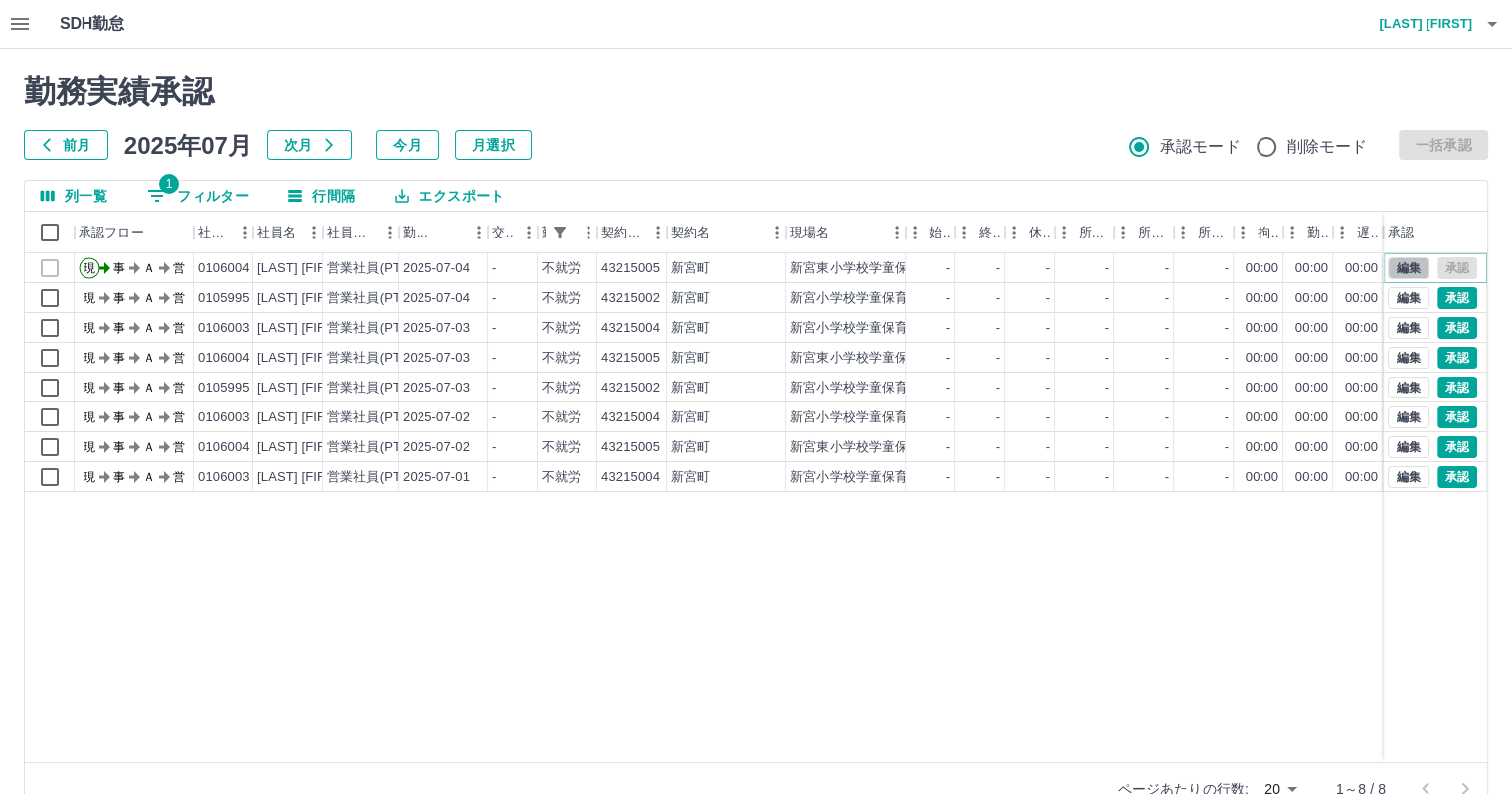 click on "編集" at bounding box center (1409, 268) 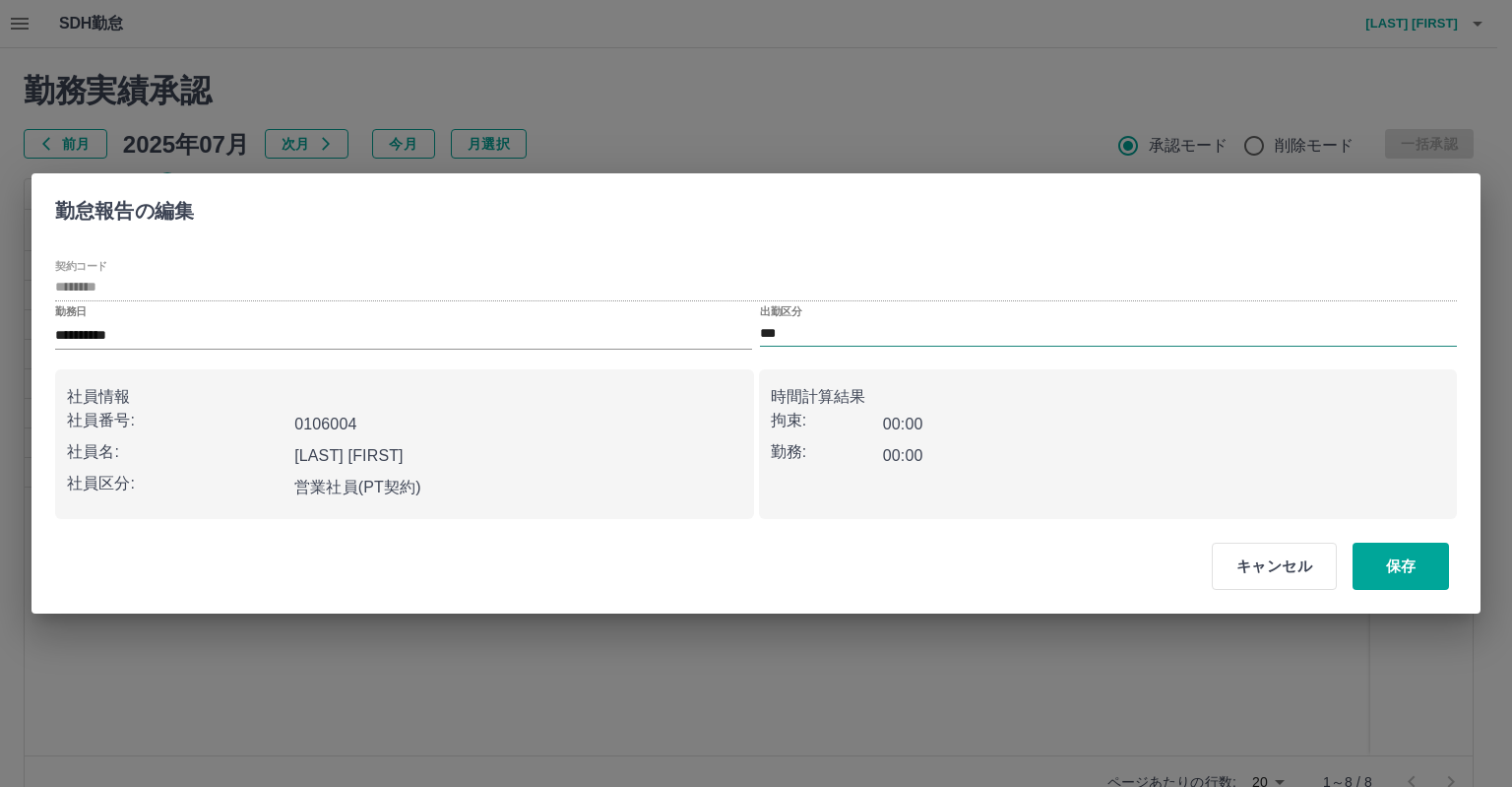 click on "***" at bounding box center (1108, 333) 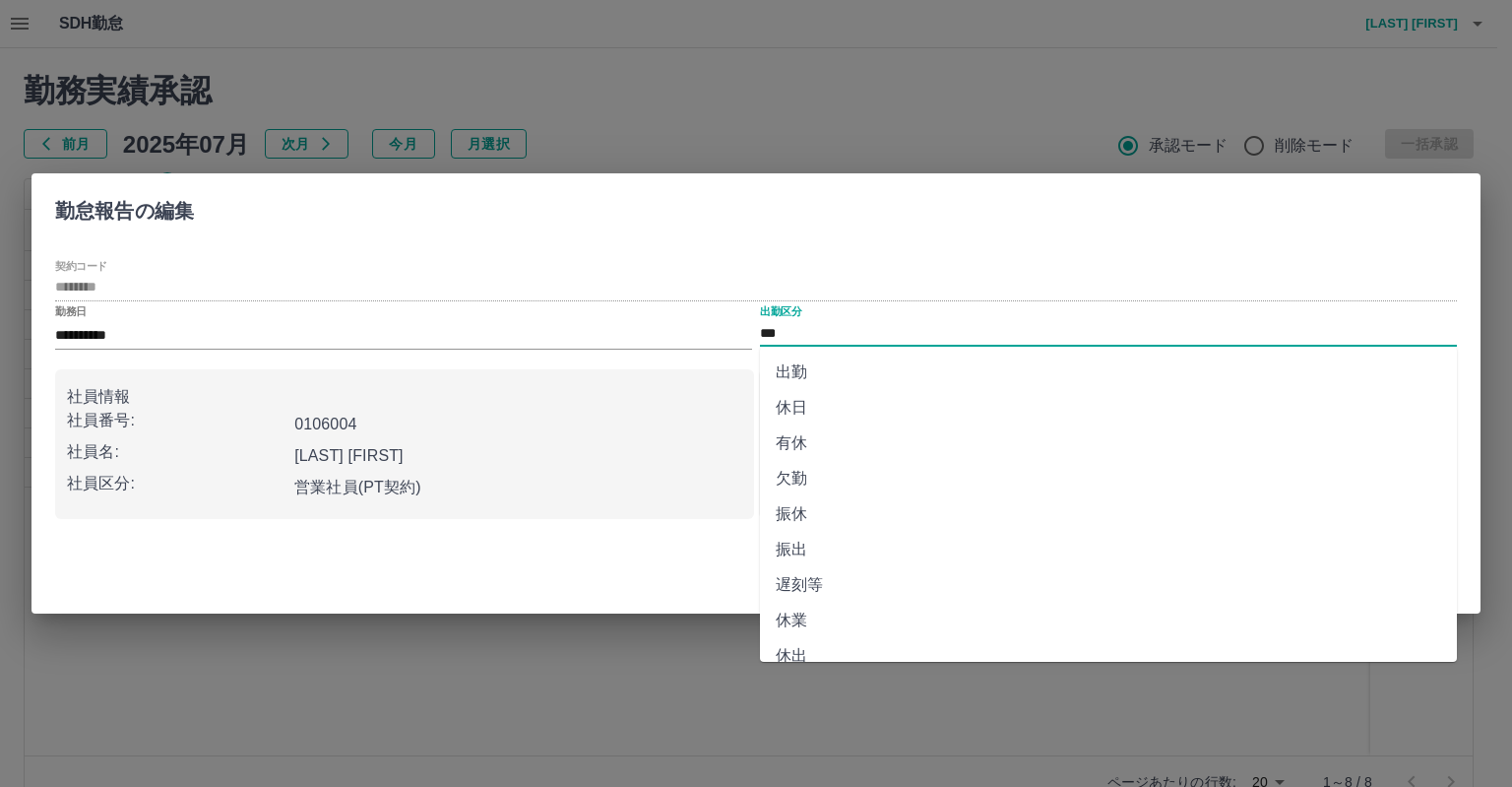 click on "休日" at bounding box center (1108, 408) 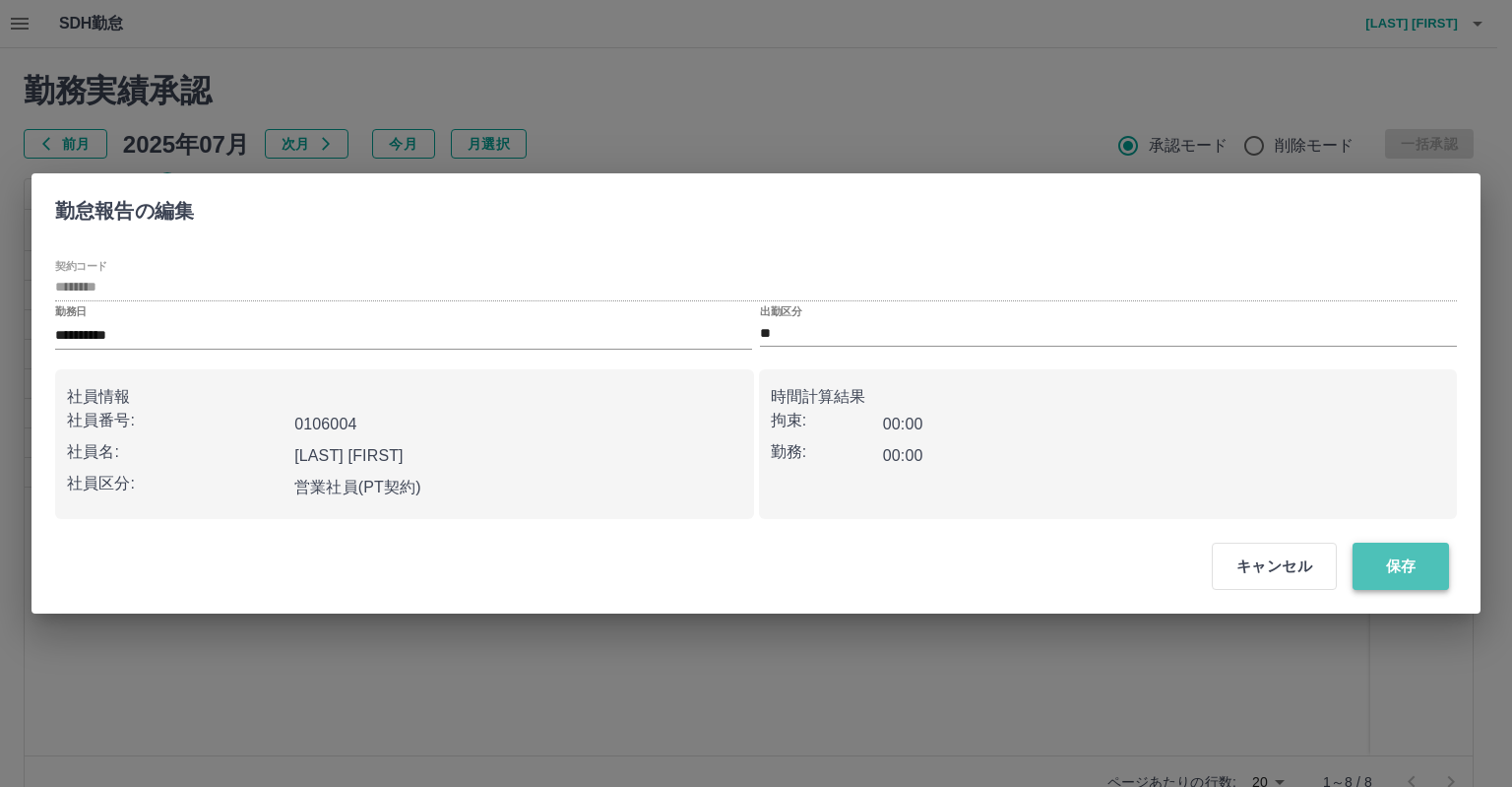 click on "保存" at bounding box center (1401, 566) 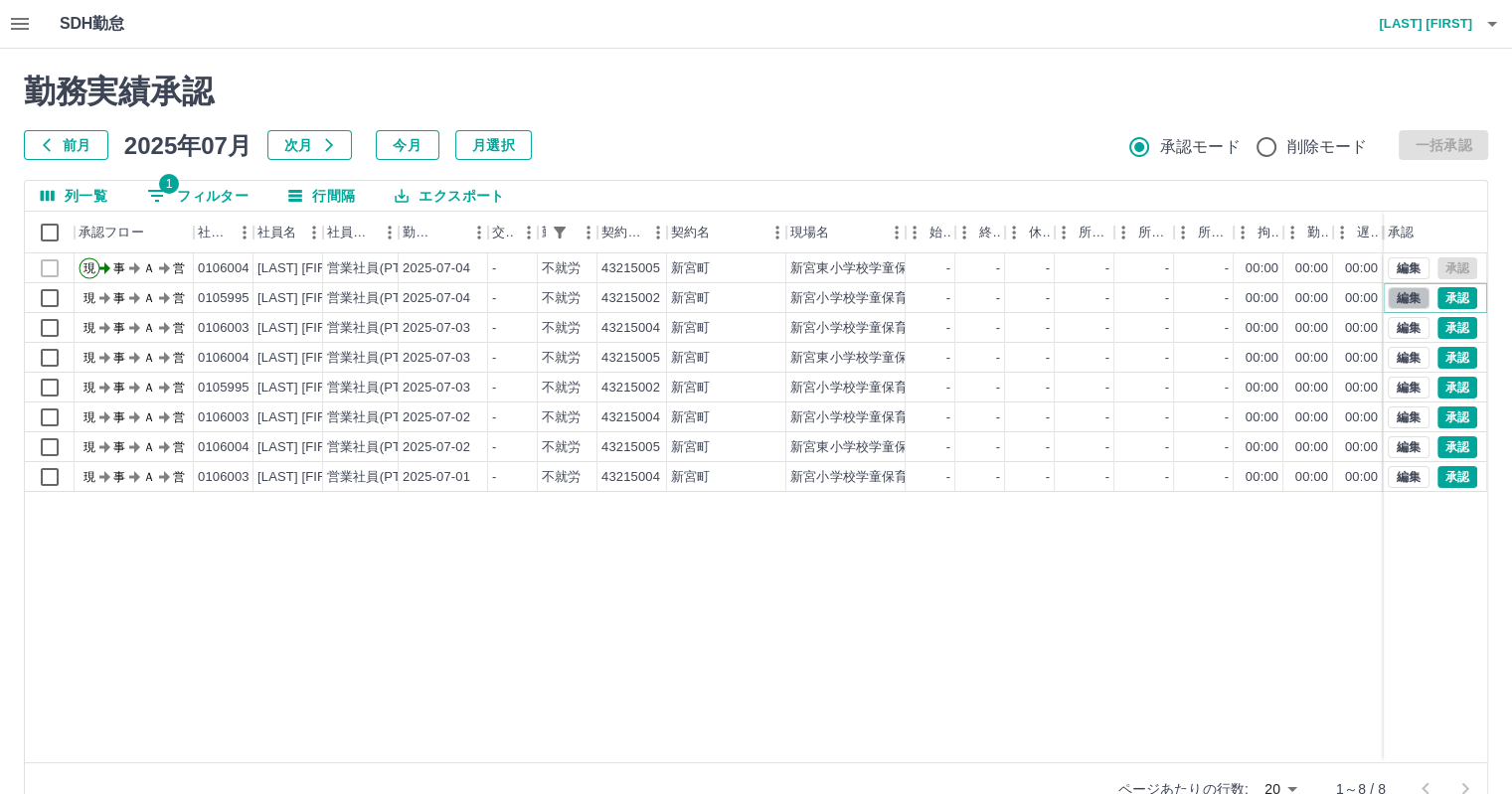 click on "編集" at bounding box center [1409, 298] 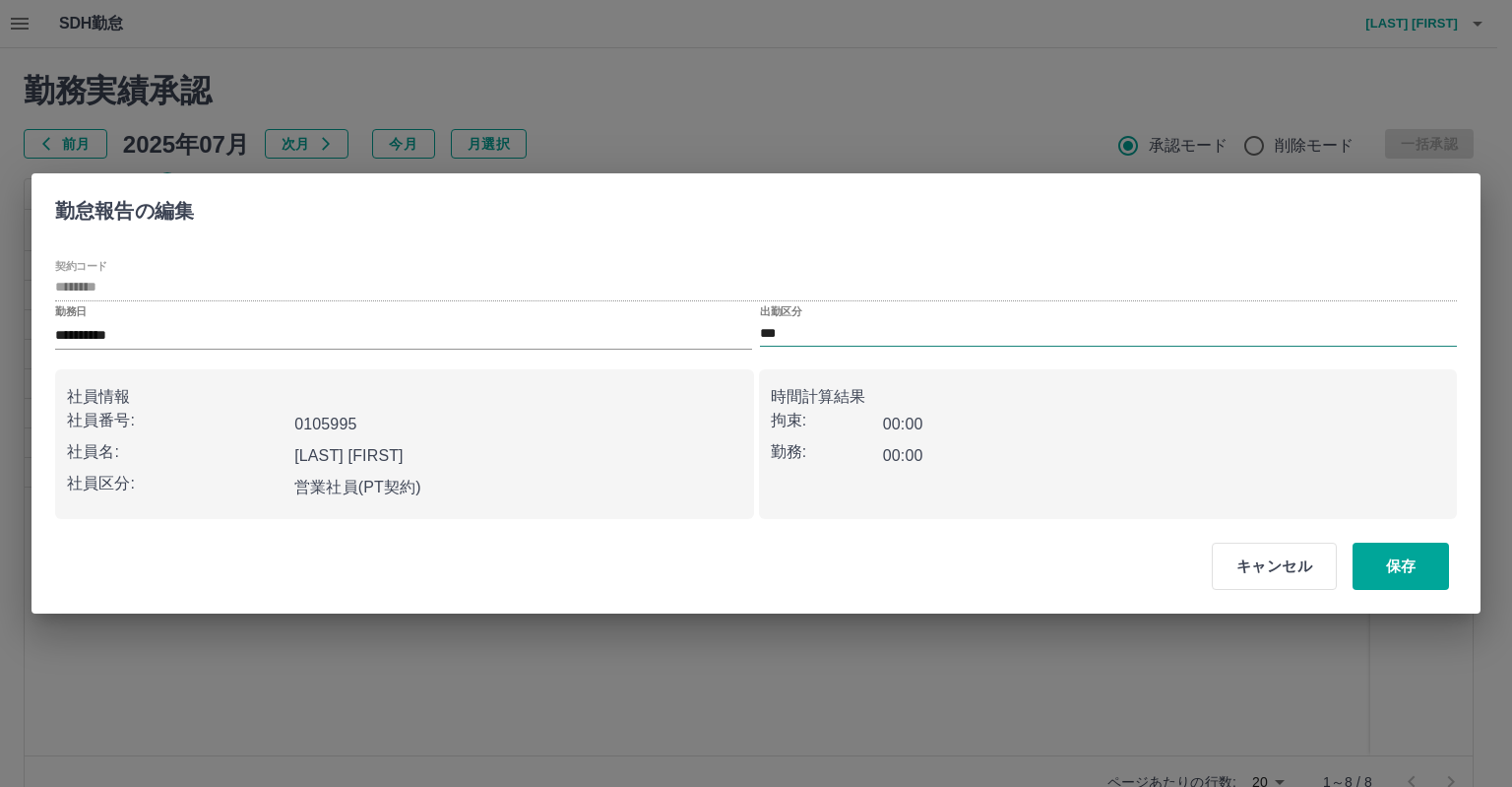 click on "***" at bounding box center (1108, 333) 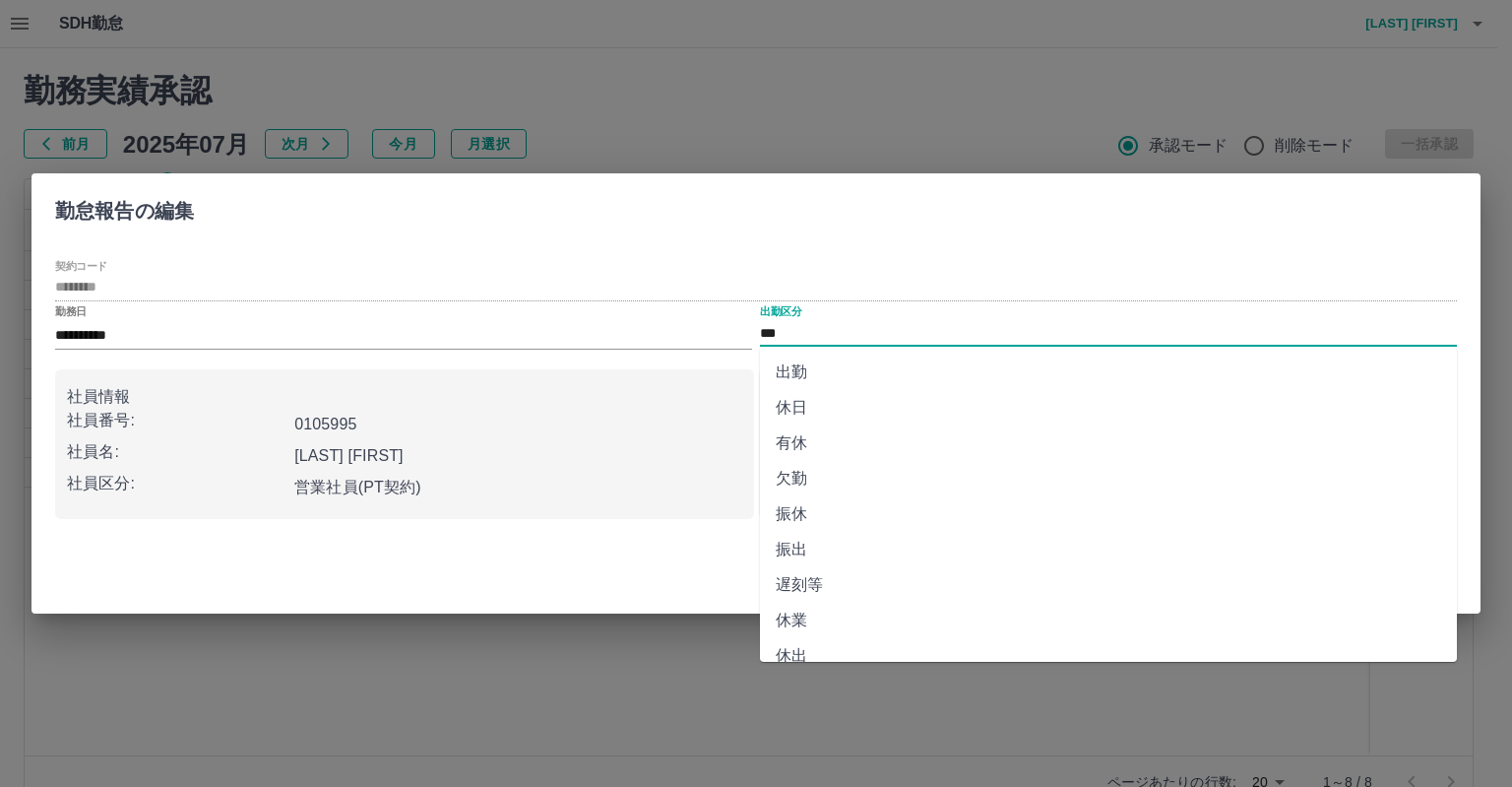 click on "休日" at bounding box center [1108, 408] 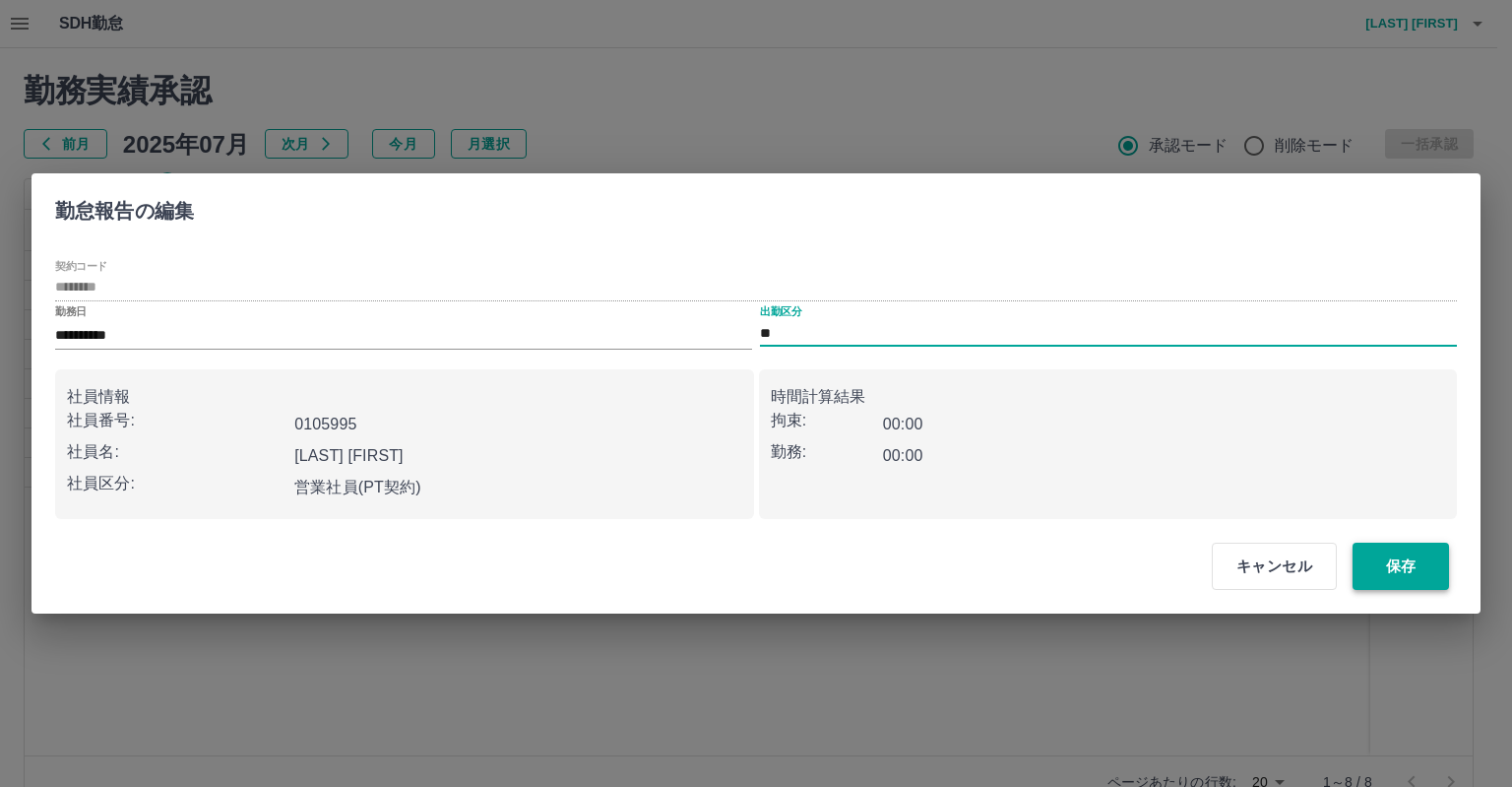 click on "保存" at bounding box center (1401, 566) 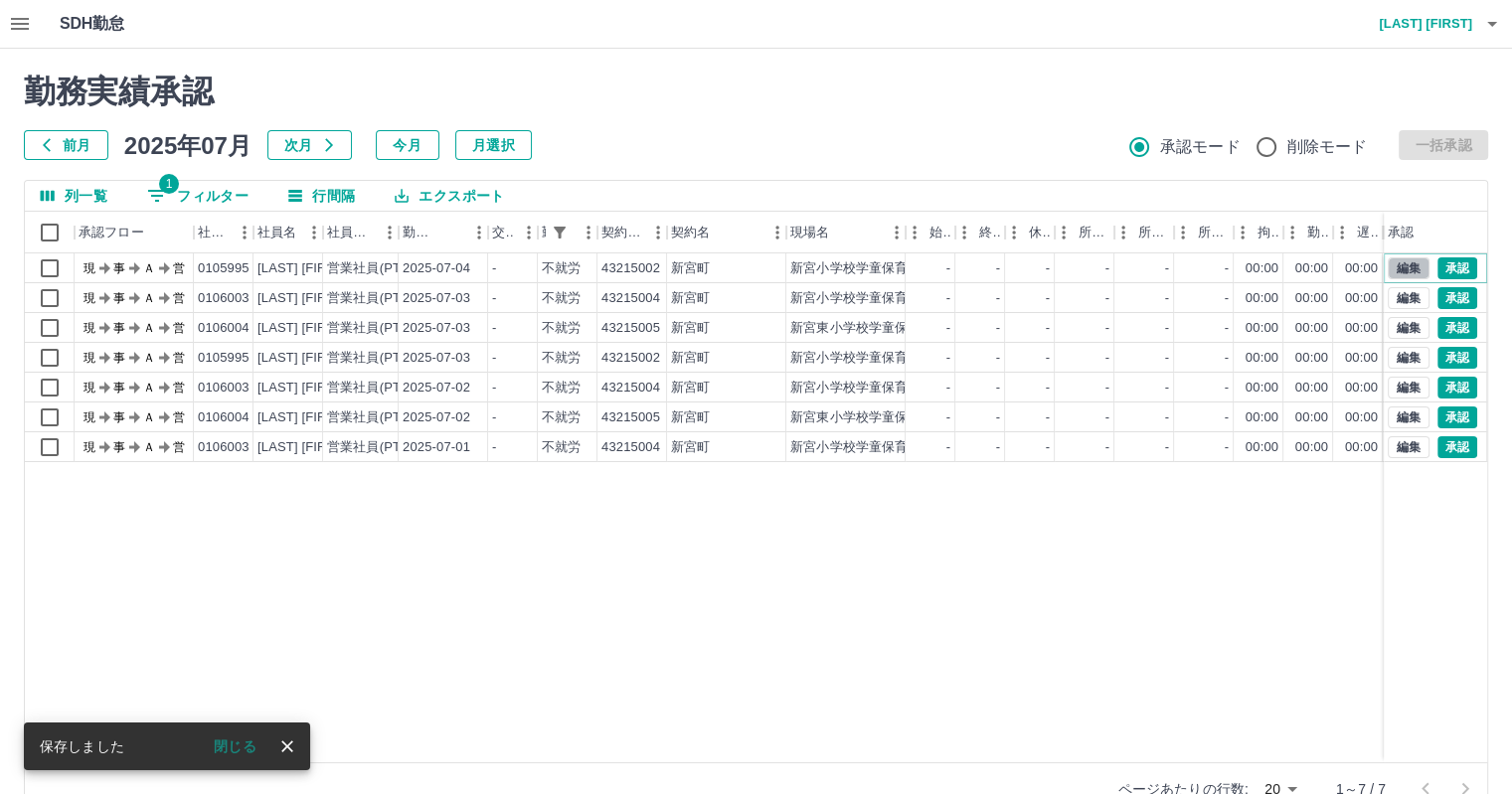 click on "編集" at bounding box center [1409, 268] 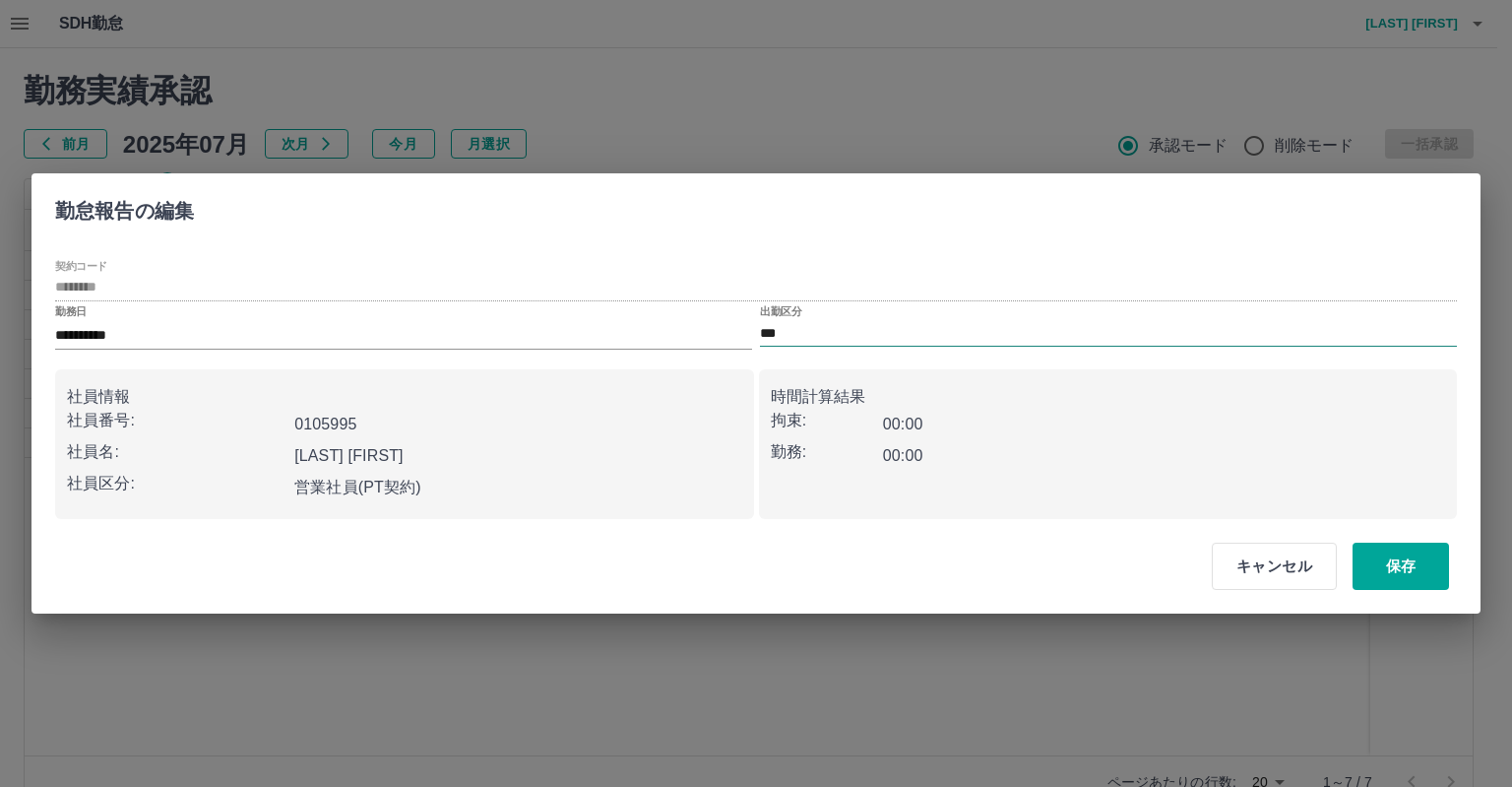 click on "***" at bounding box center (1108, 333) 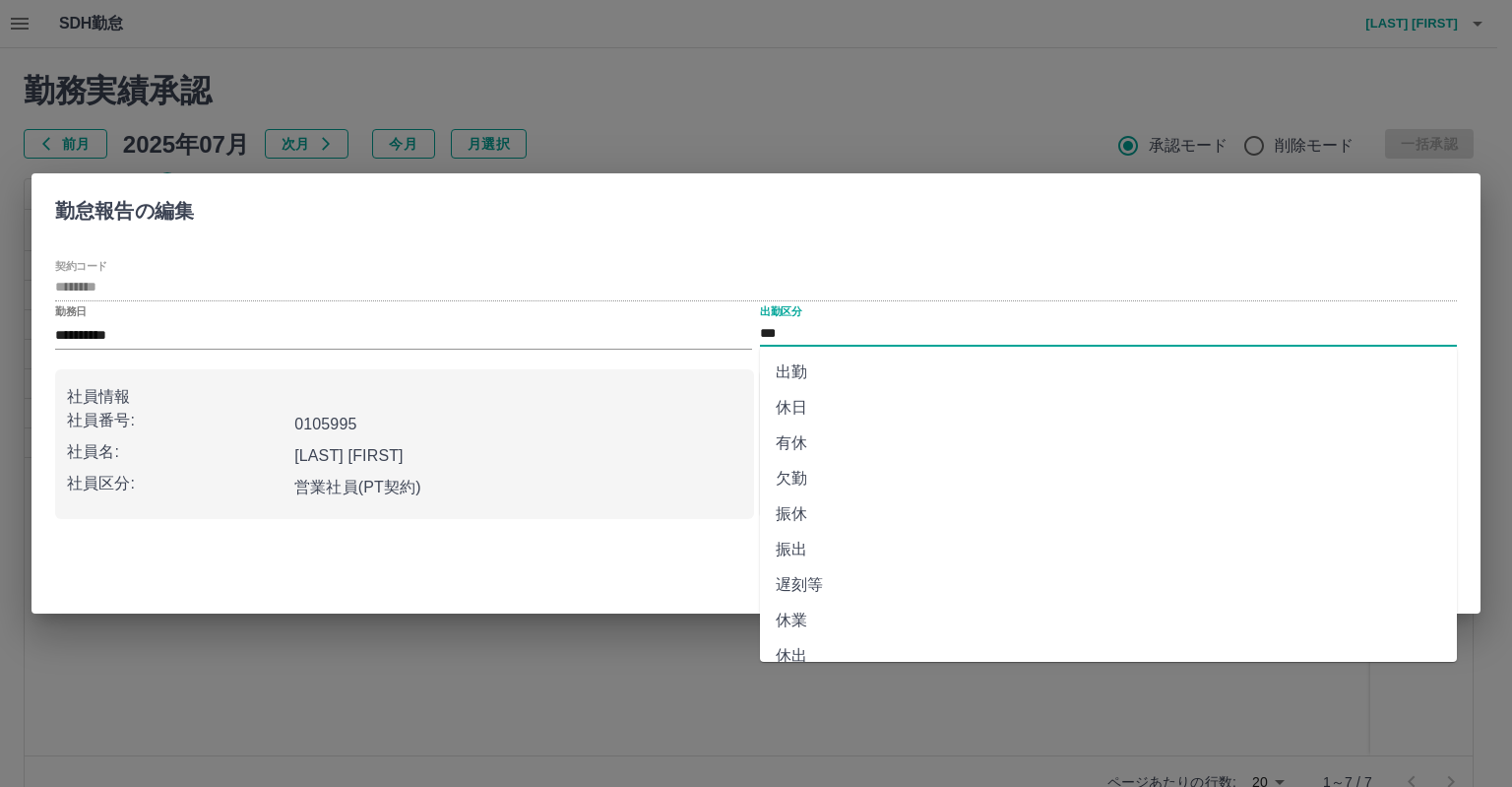 click on "休日" at bounding box center (1108, 408) 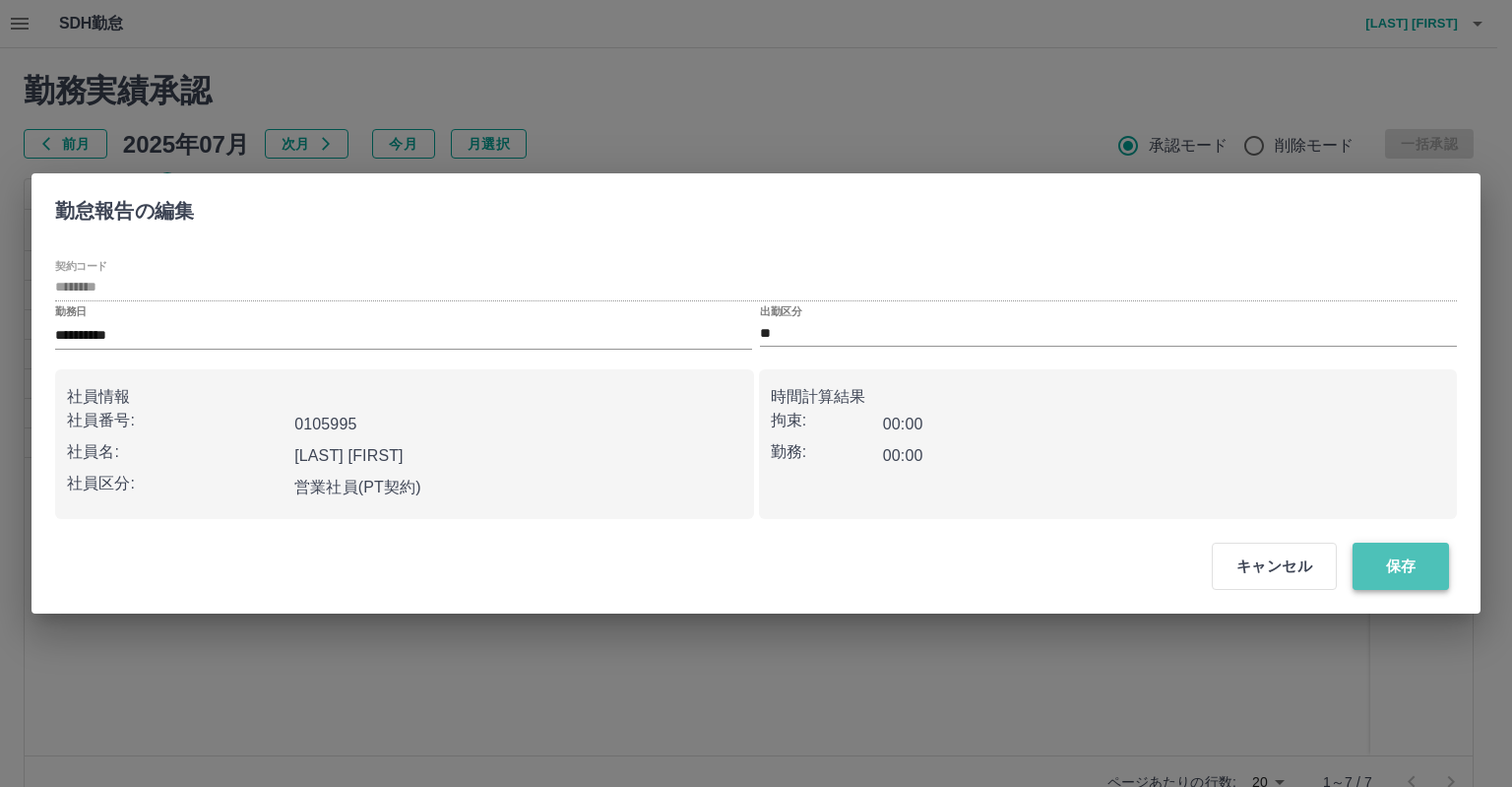 click on "保存" at bounding box center (1401, 566) 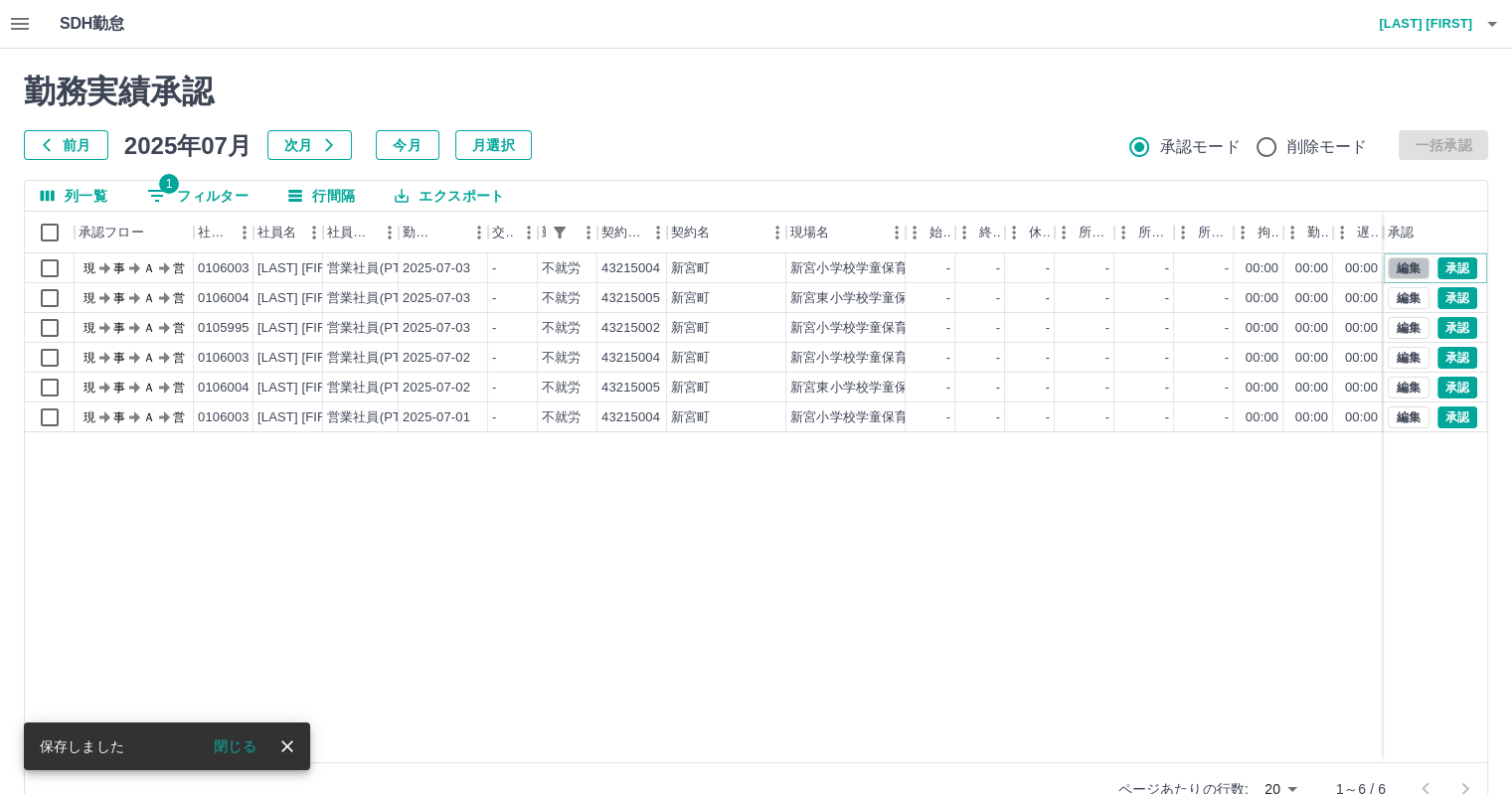 click on "編集" at bounding box center [1409, 268] 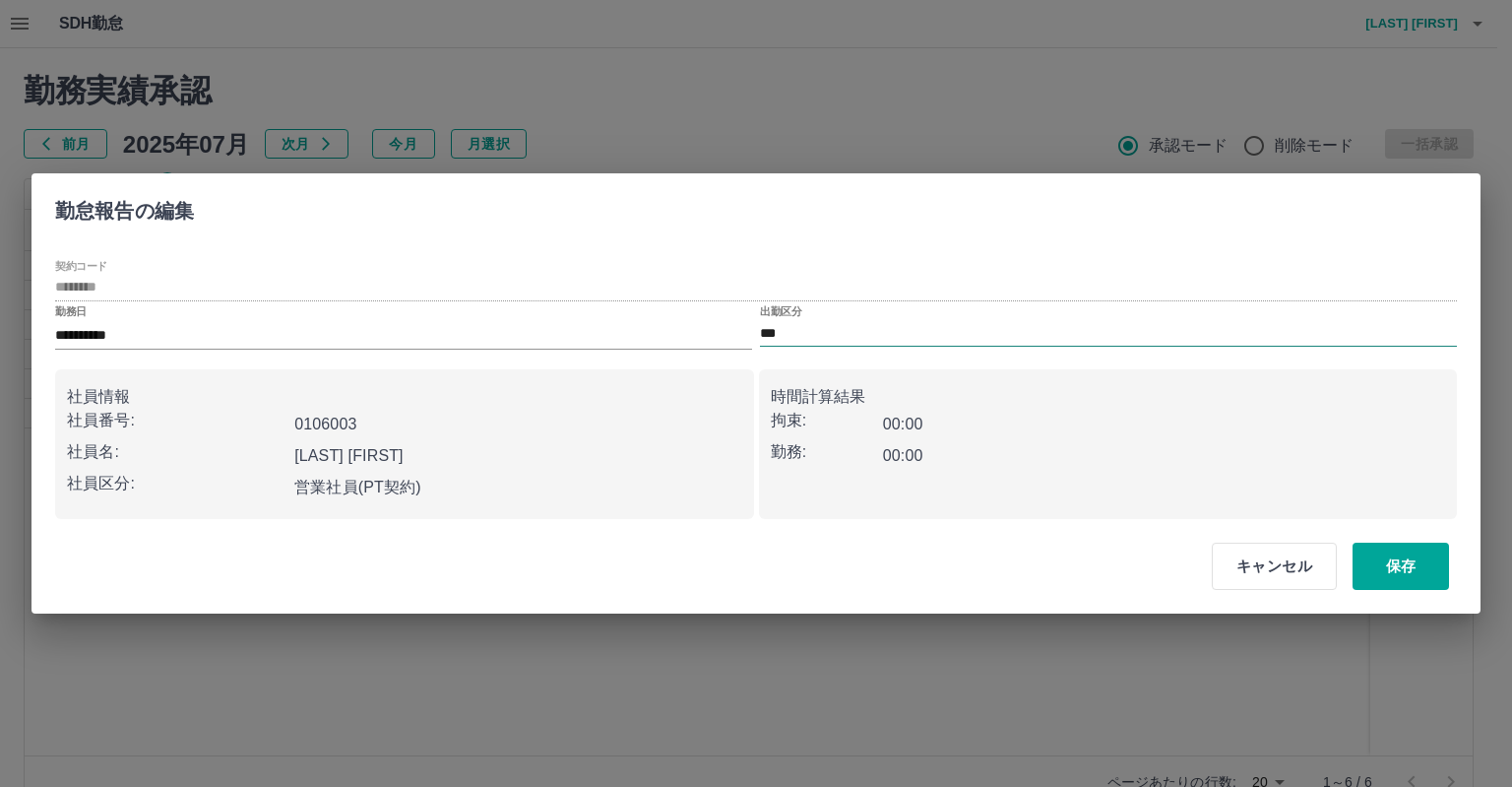 click on "***" at bounding box center [1108, 333] 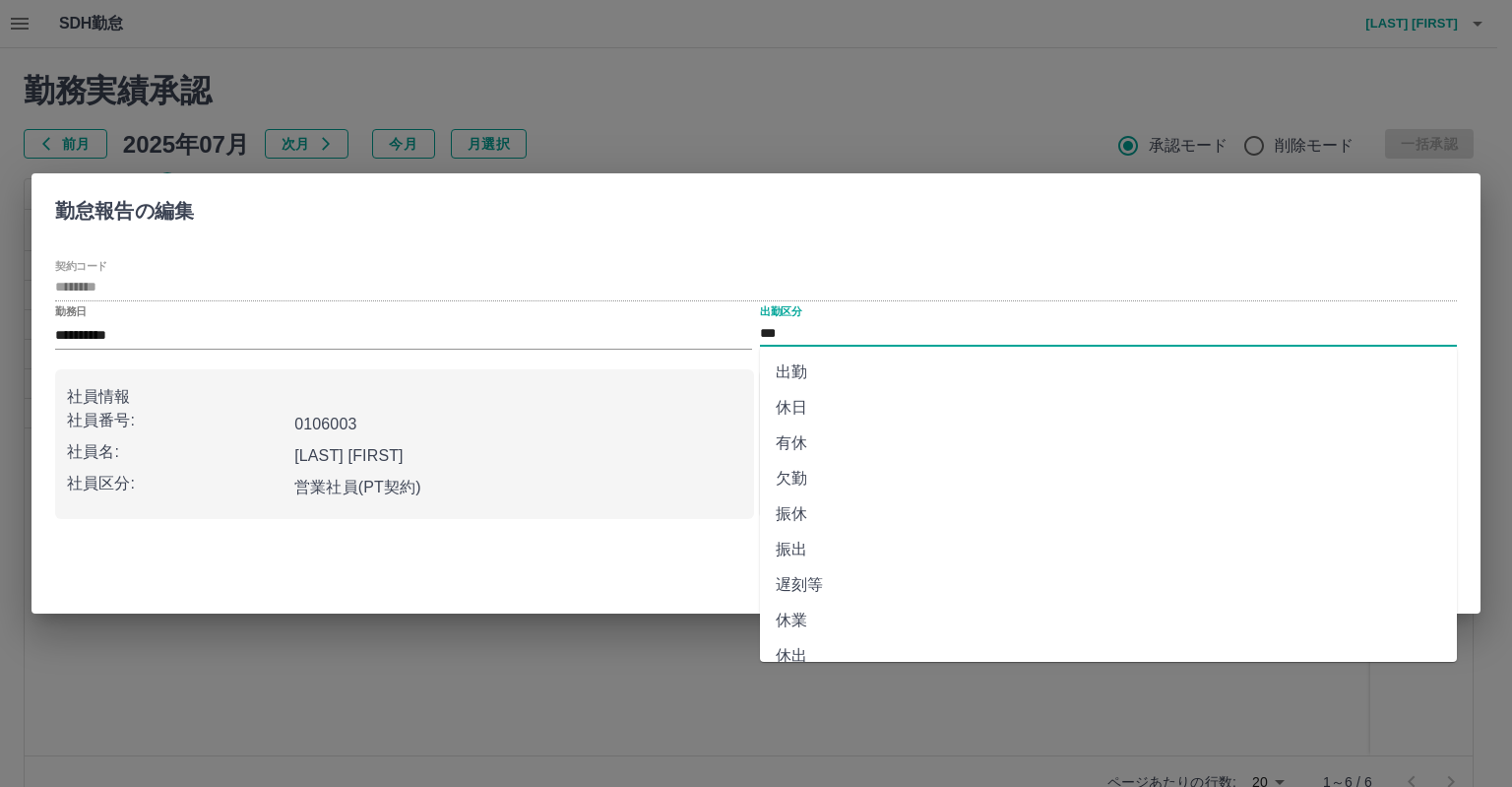 click on "休日" at bounding box center (1108, 408) 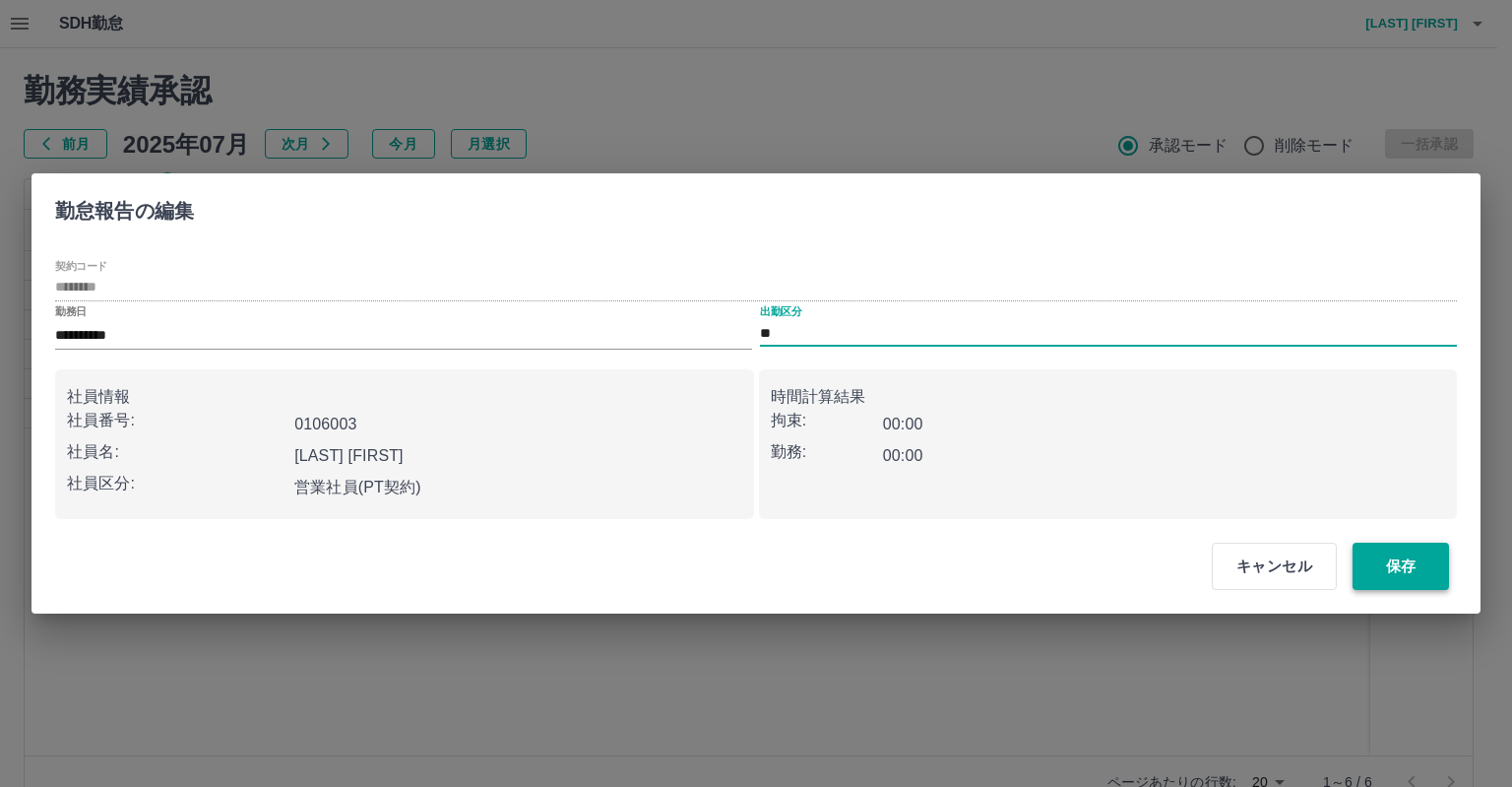 click on "保存" at bounding box center [1401, 566] 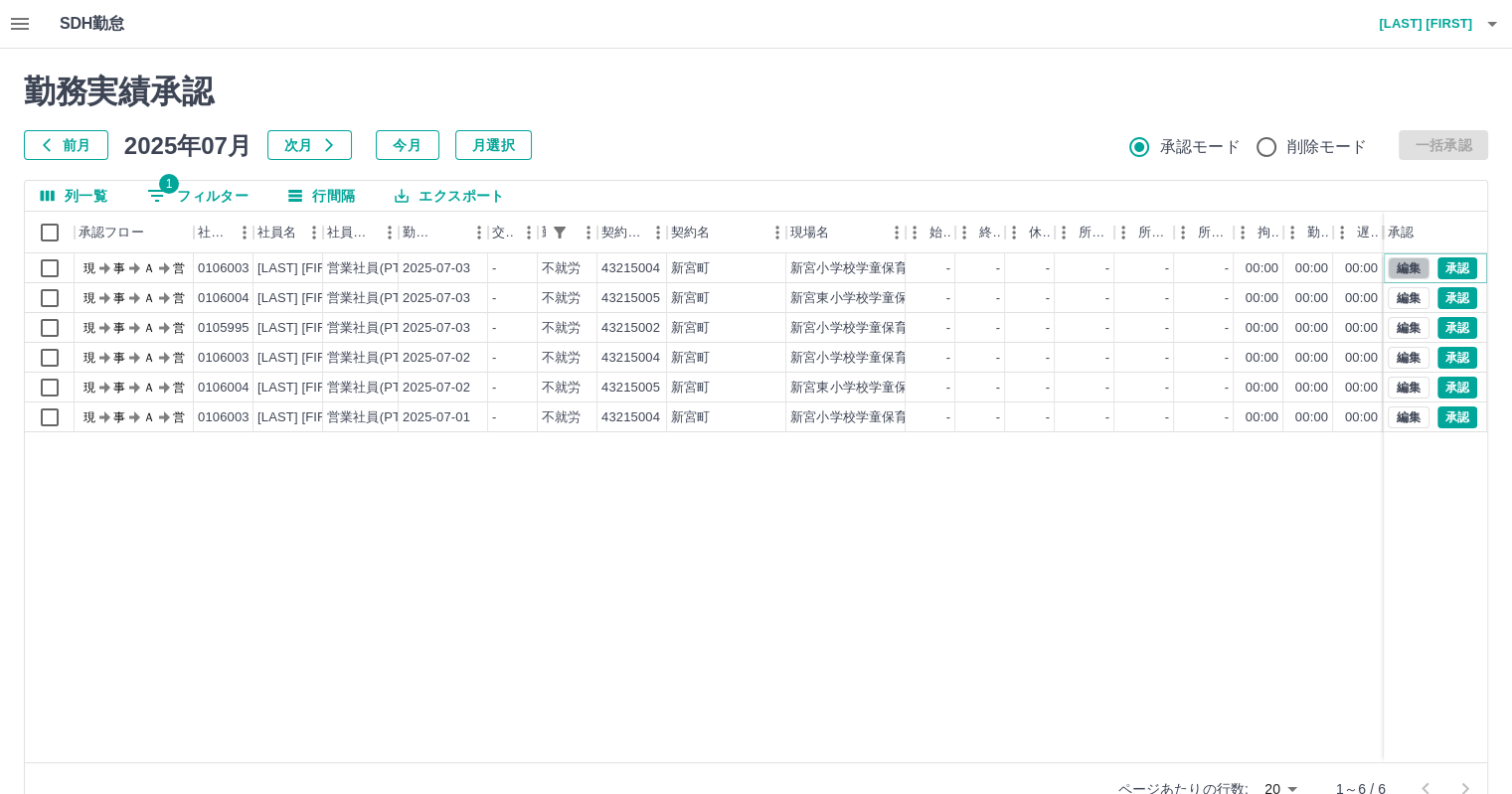 click on "編集" at bounding box center (1409, 268) 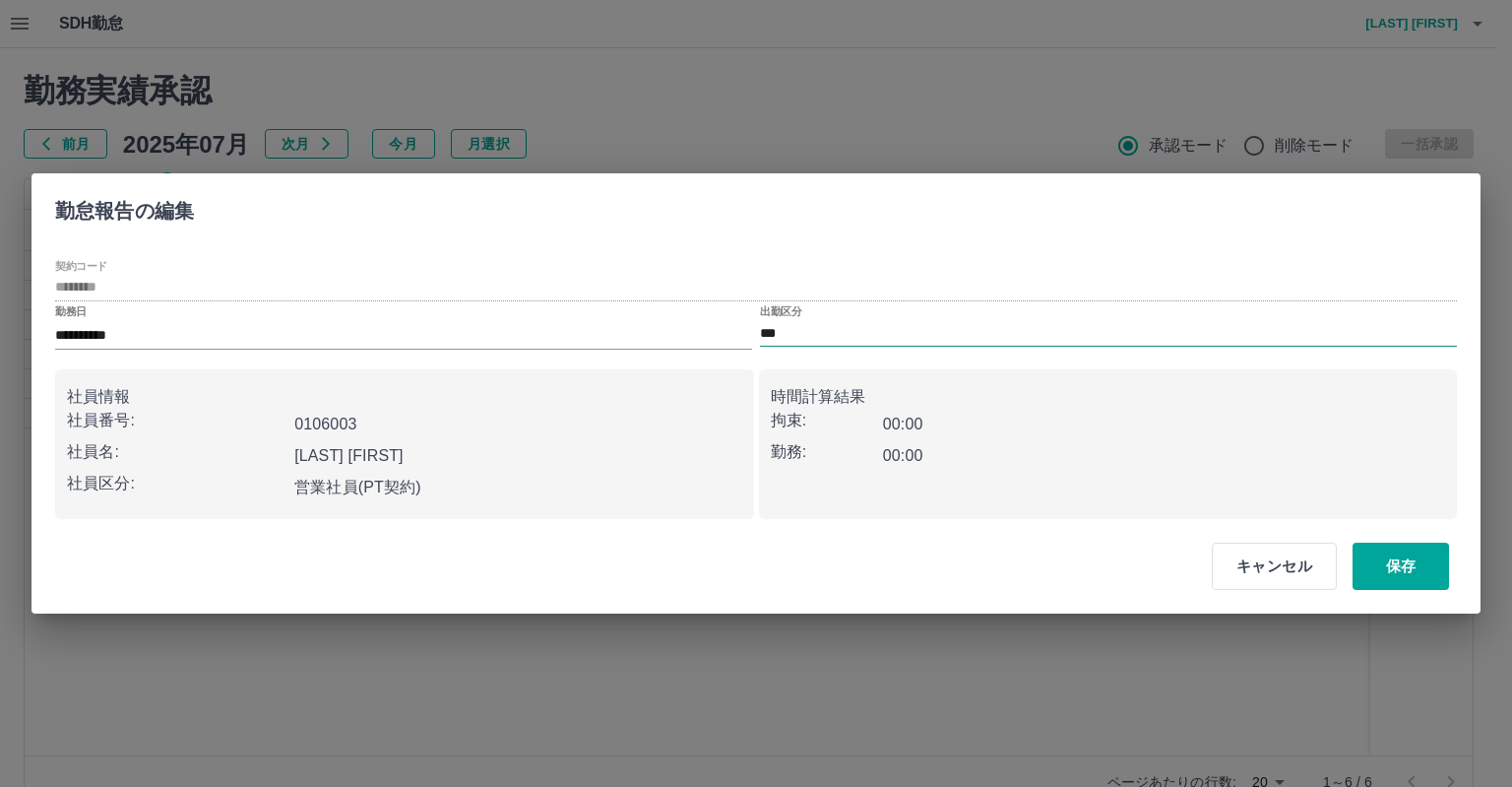 click on "***" at bounding box center (1108, 333) 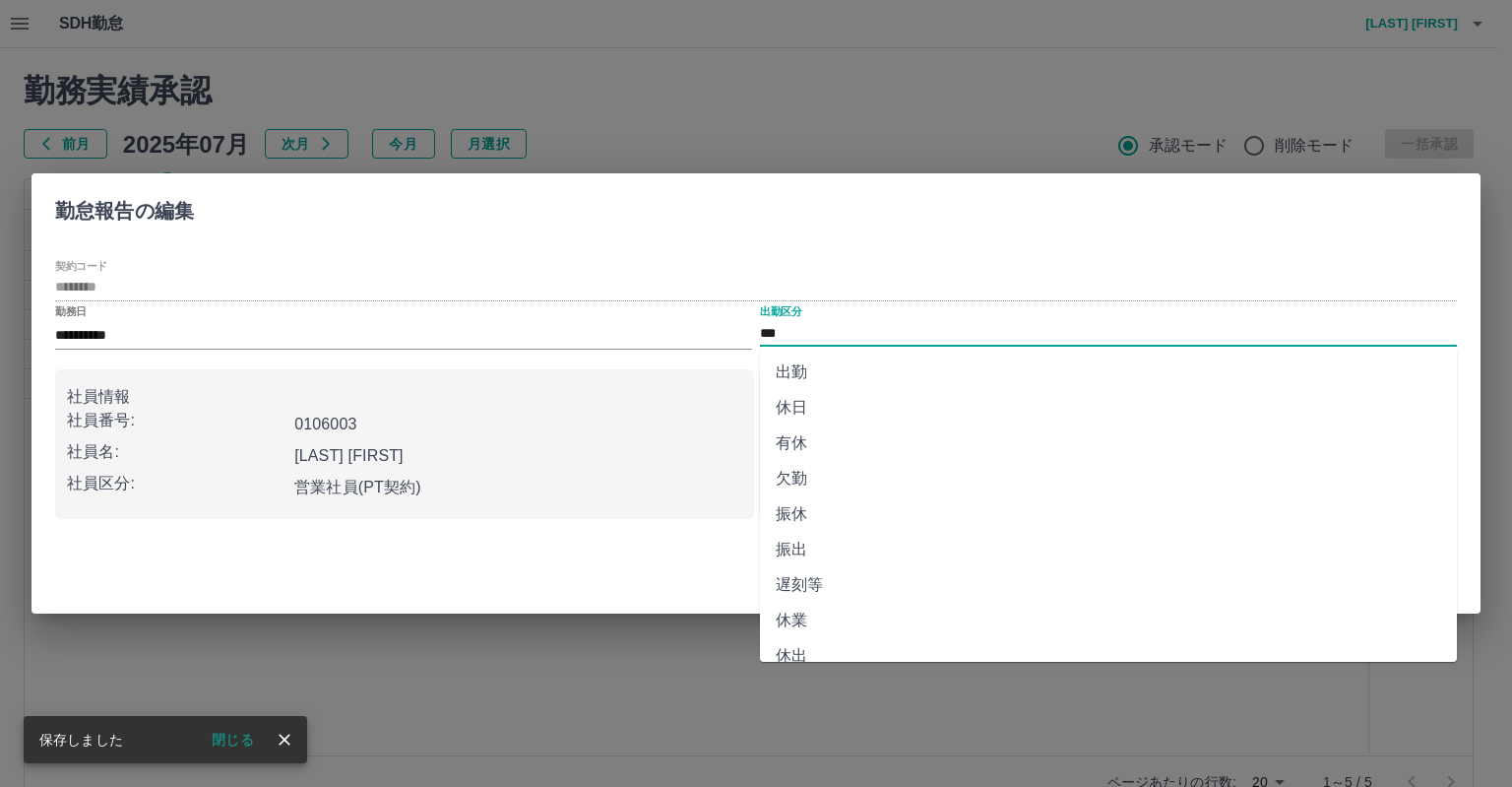 click on "休日" at bounding box center (1108, 408) 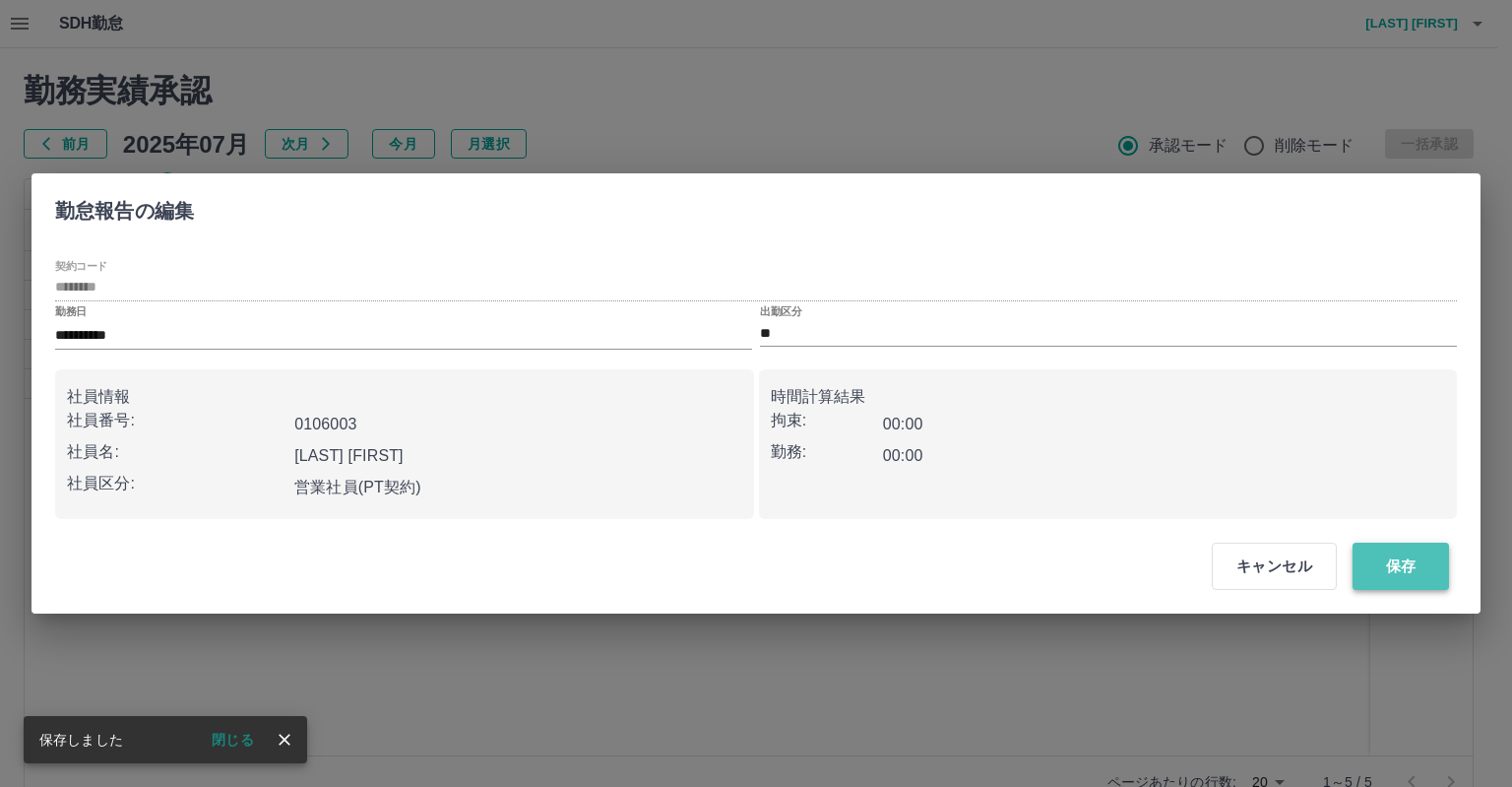 click on "保存" at bounding box center [1401, 566] 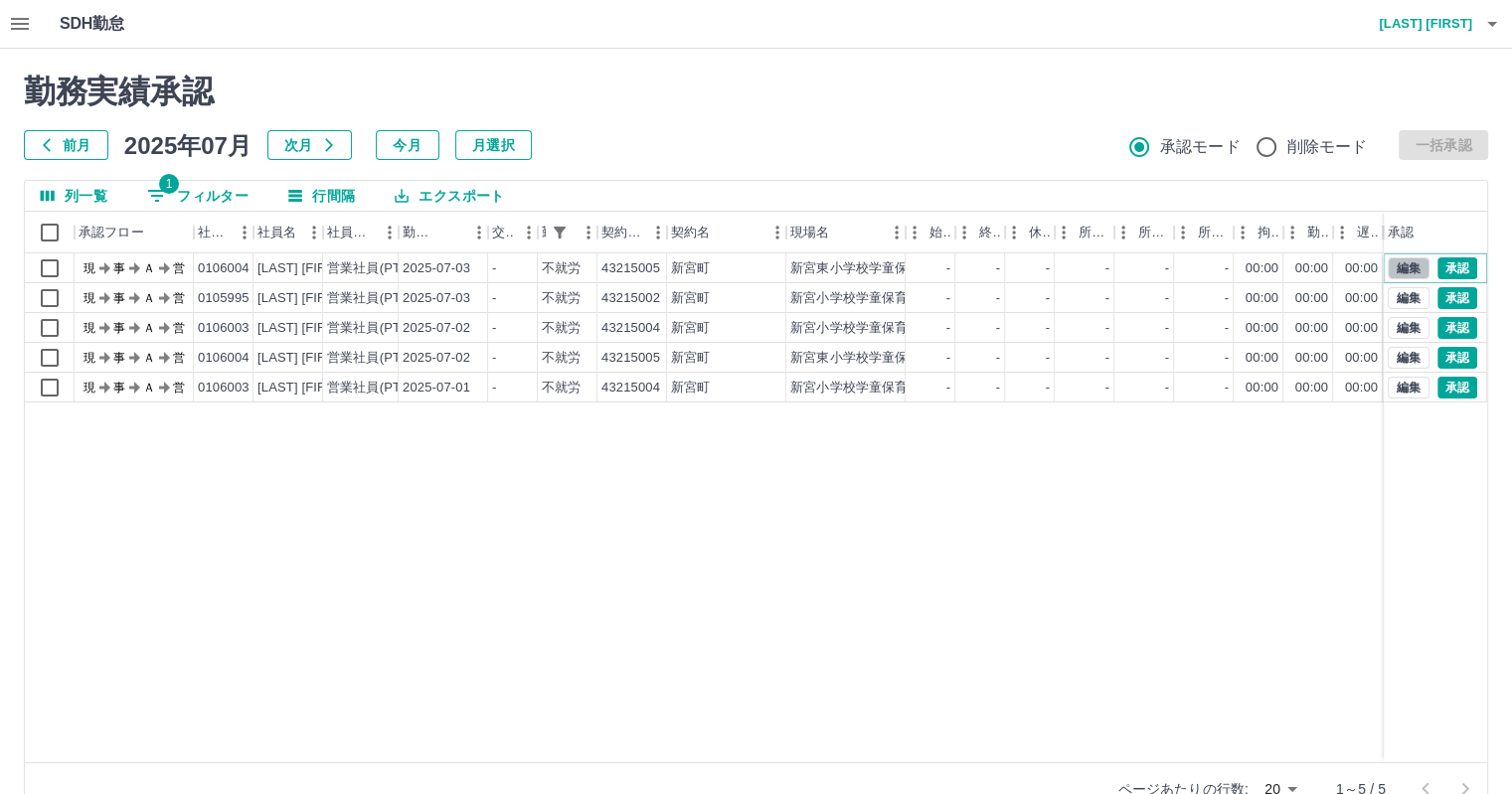 click on "編集" at bounding box center (1409, 268) 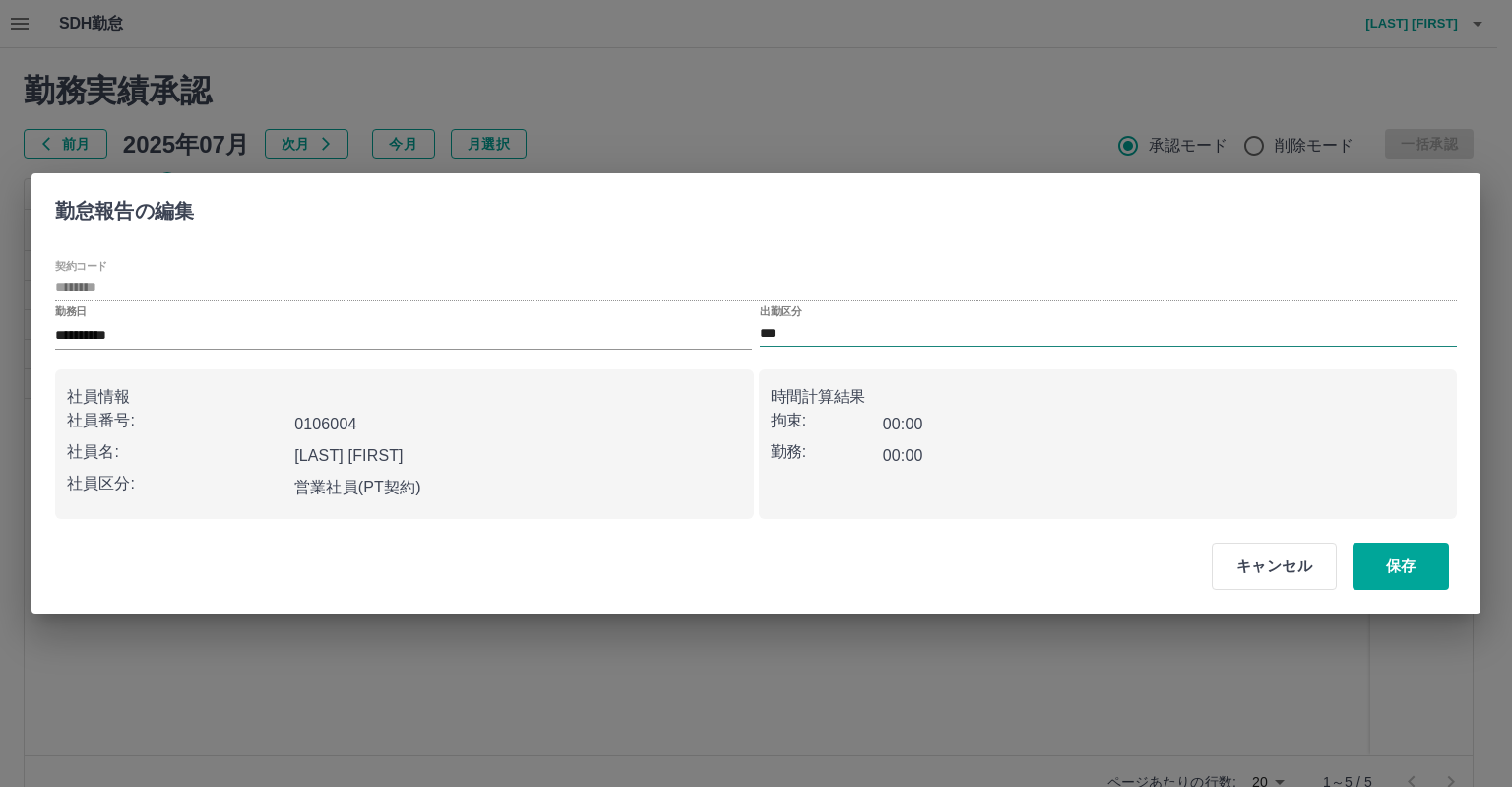 click on "***" at bounding box center [1108, 333] 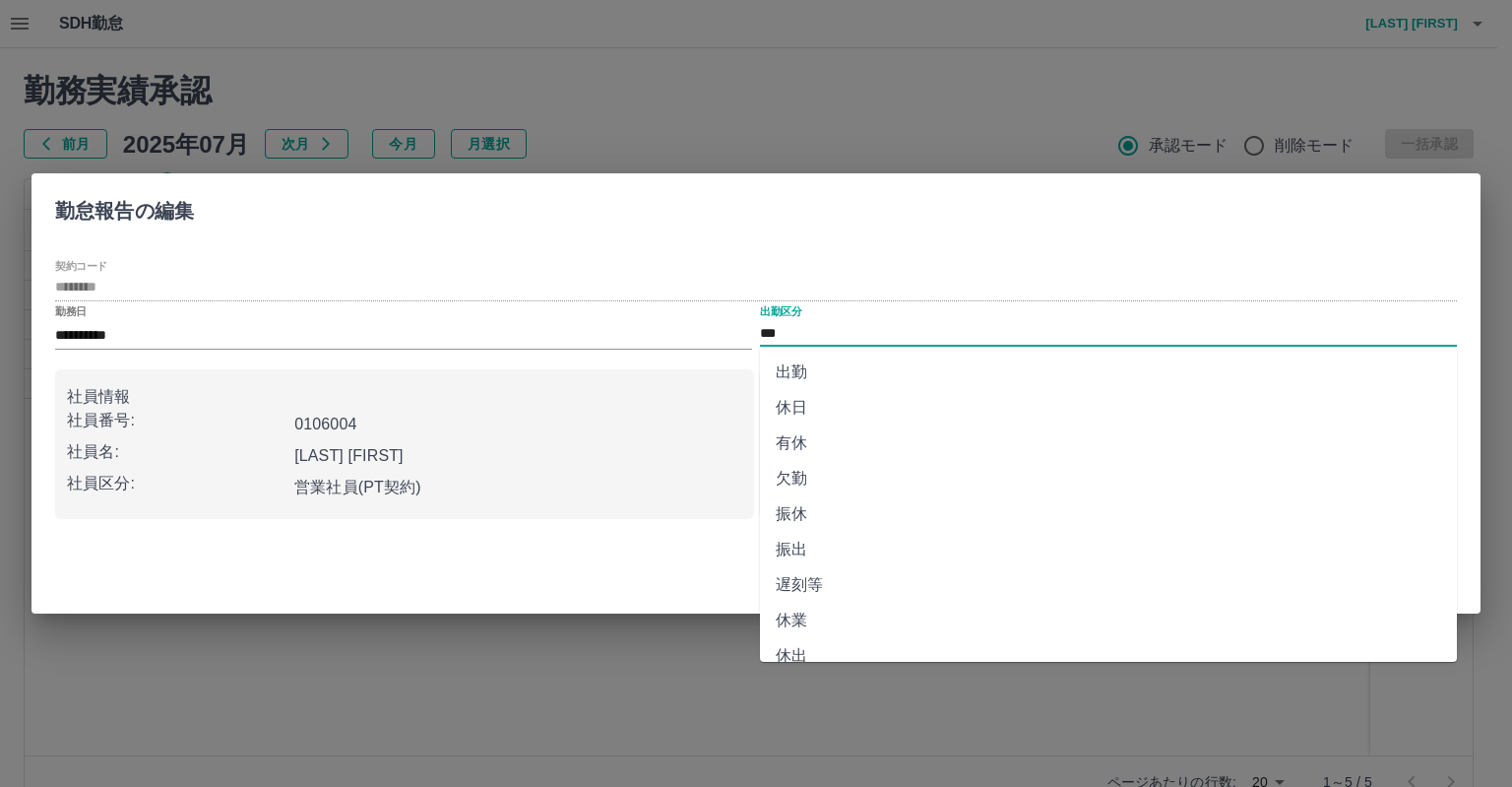 click on "休日" at bounding box center [1108, 408] 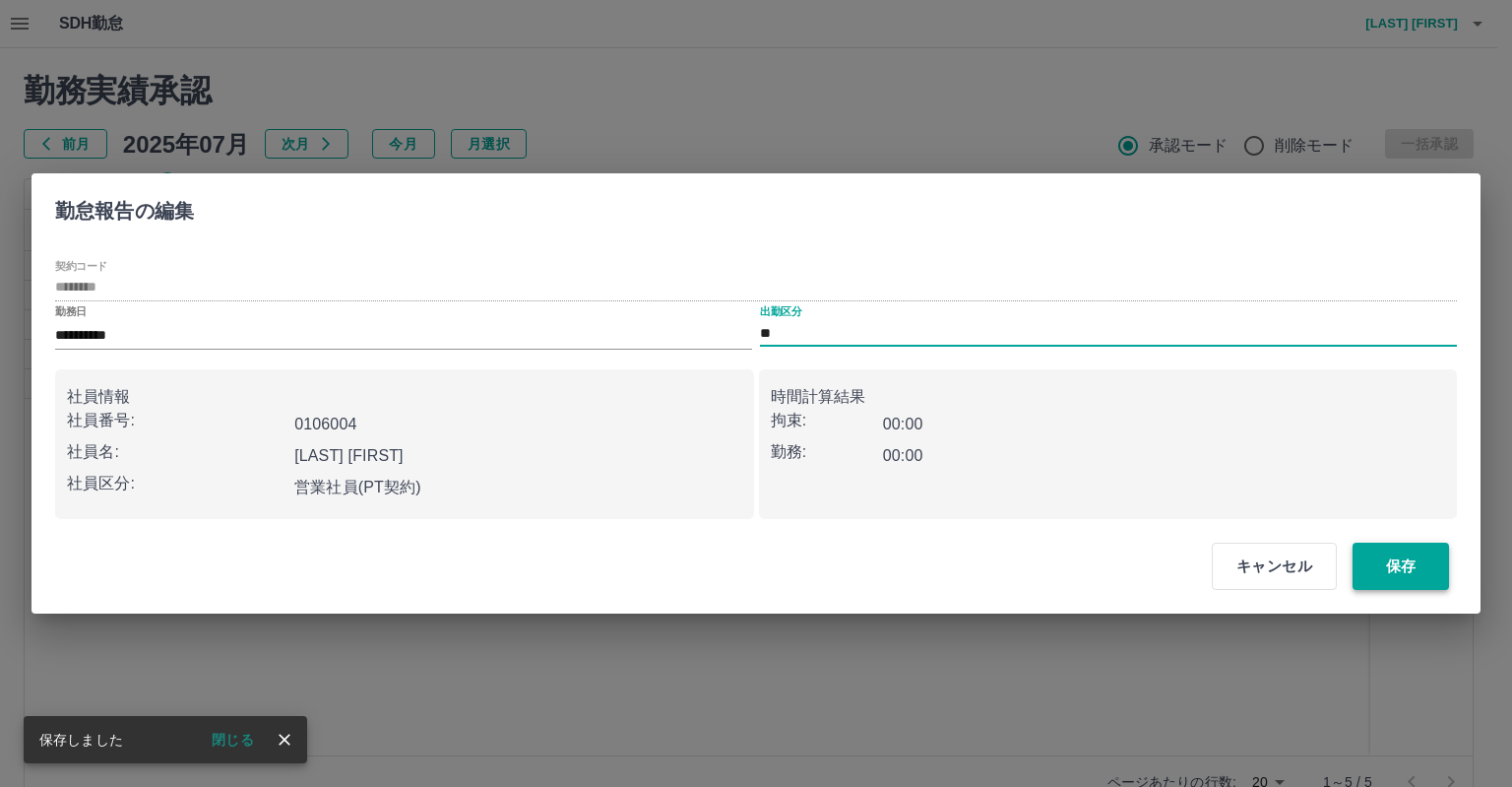 click on "保存" at bounding box center [1401, 566] 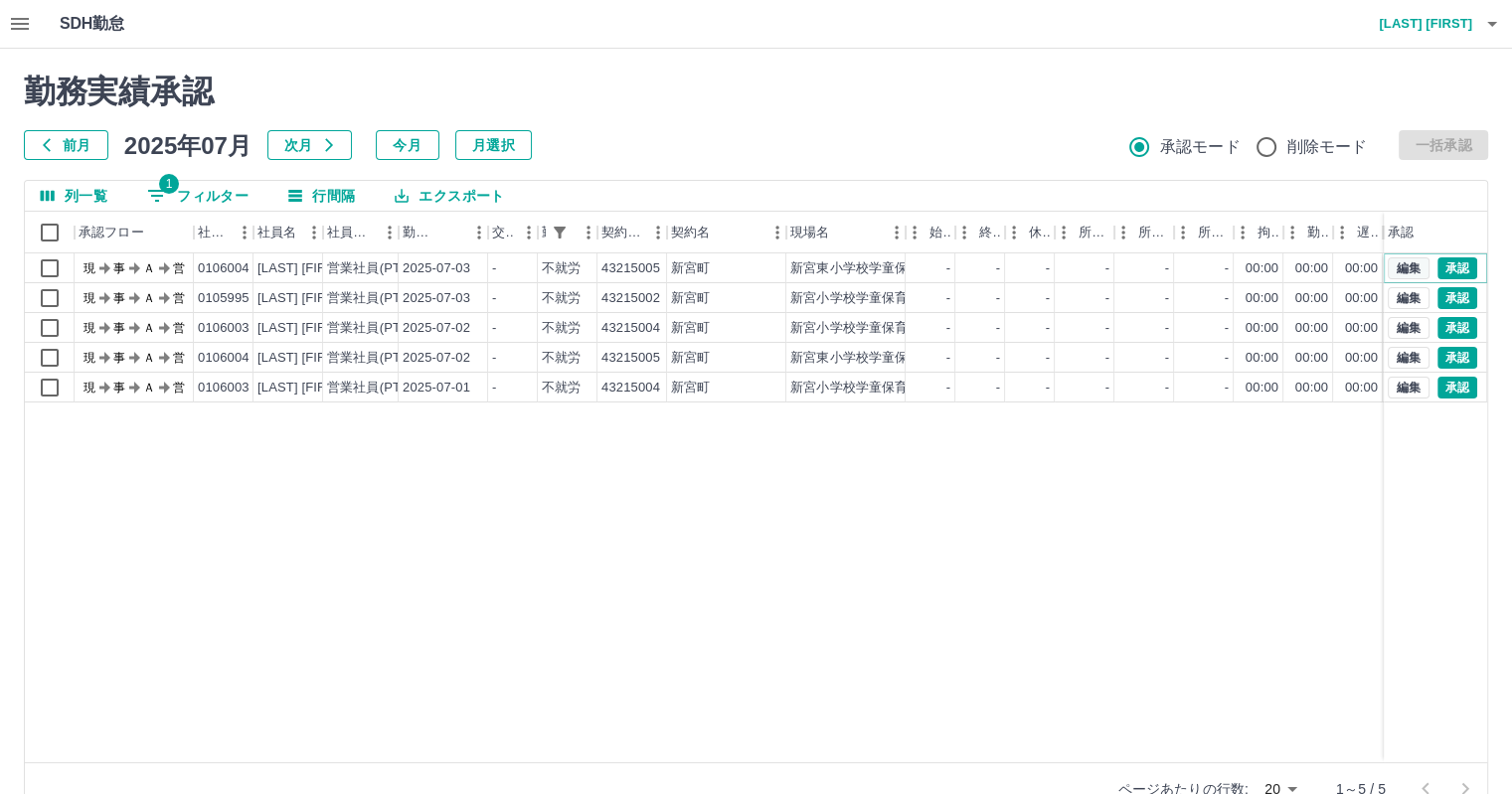 click on "編集" at bounding box center (1409, 268) 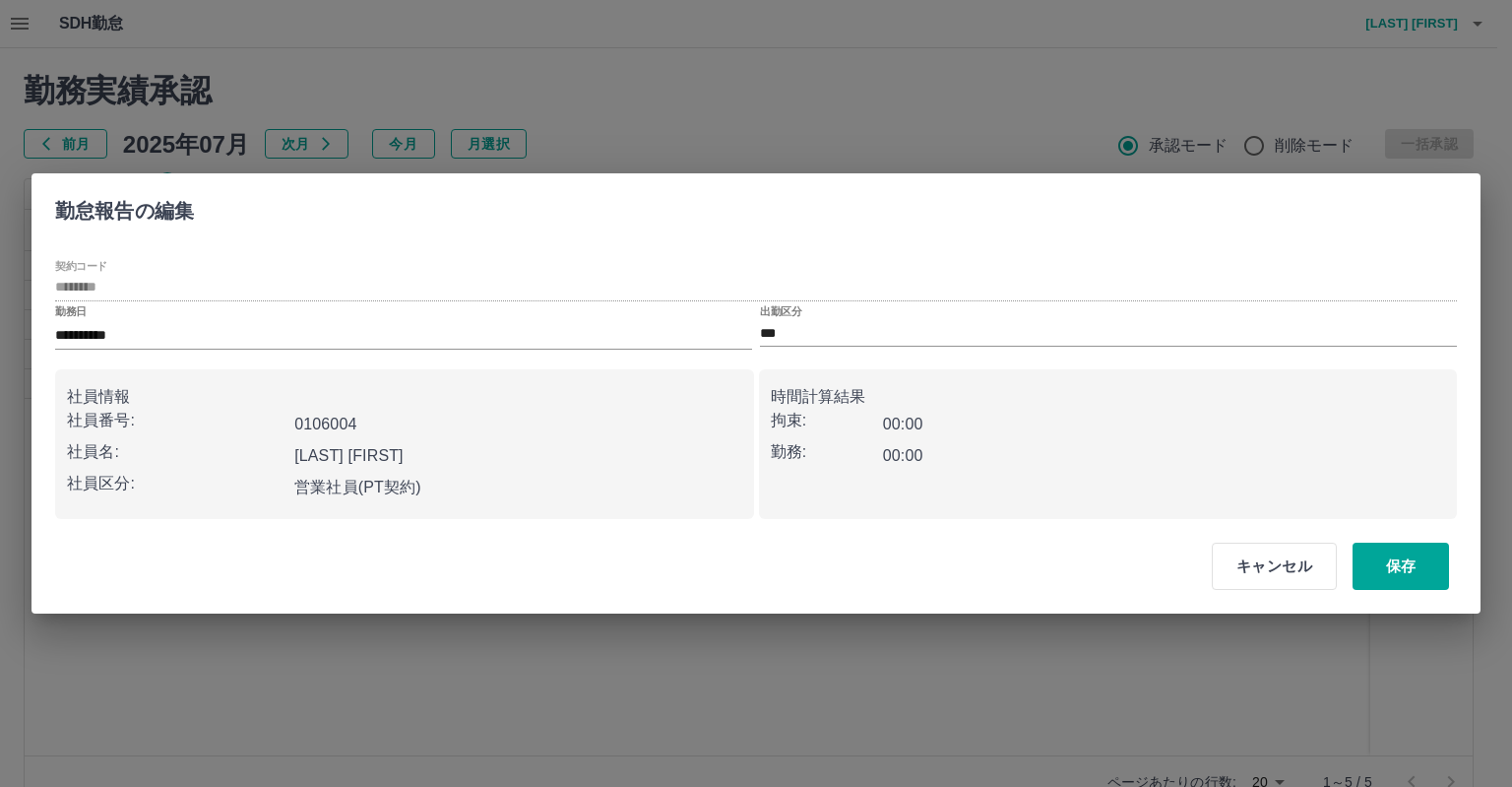 click on "出勤区分 ***" at bounding box center [1108, 326] 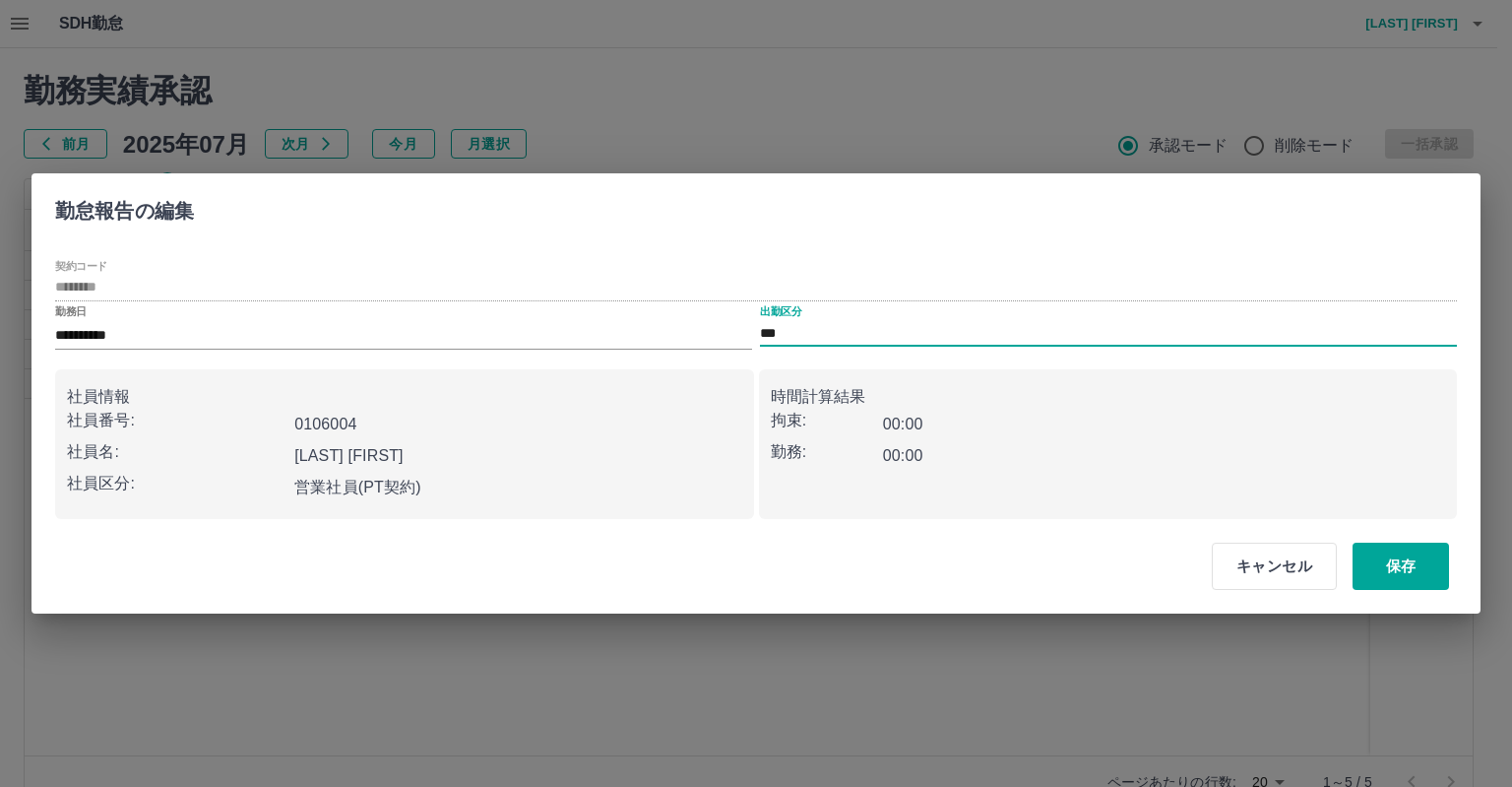 click on "***" at bounding box center (1108, 333) 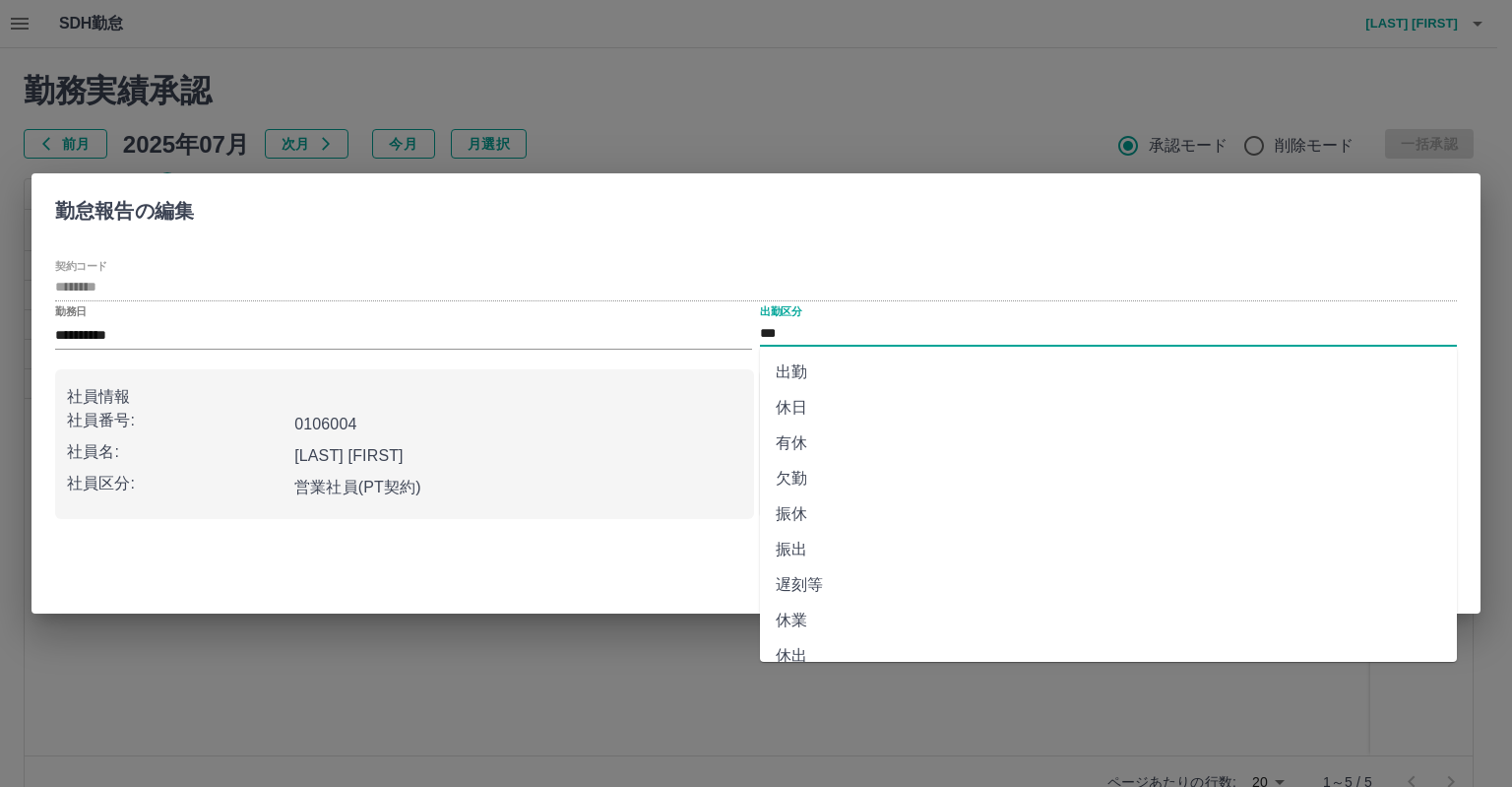 click on "休日" at bounding box center [1108, 408] 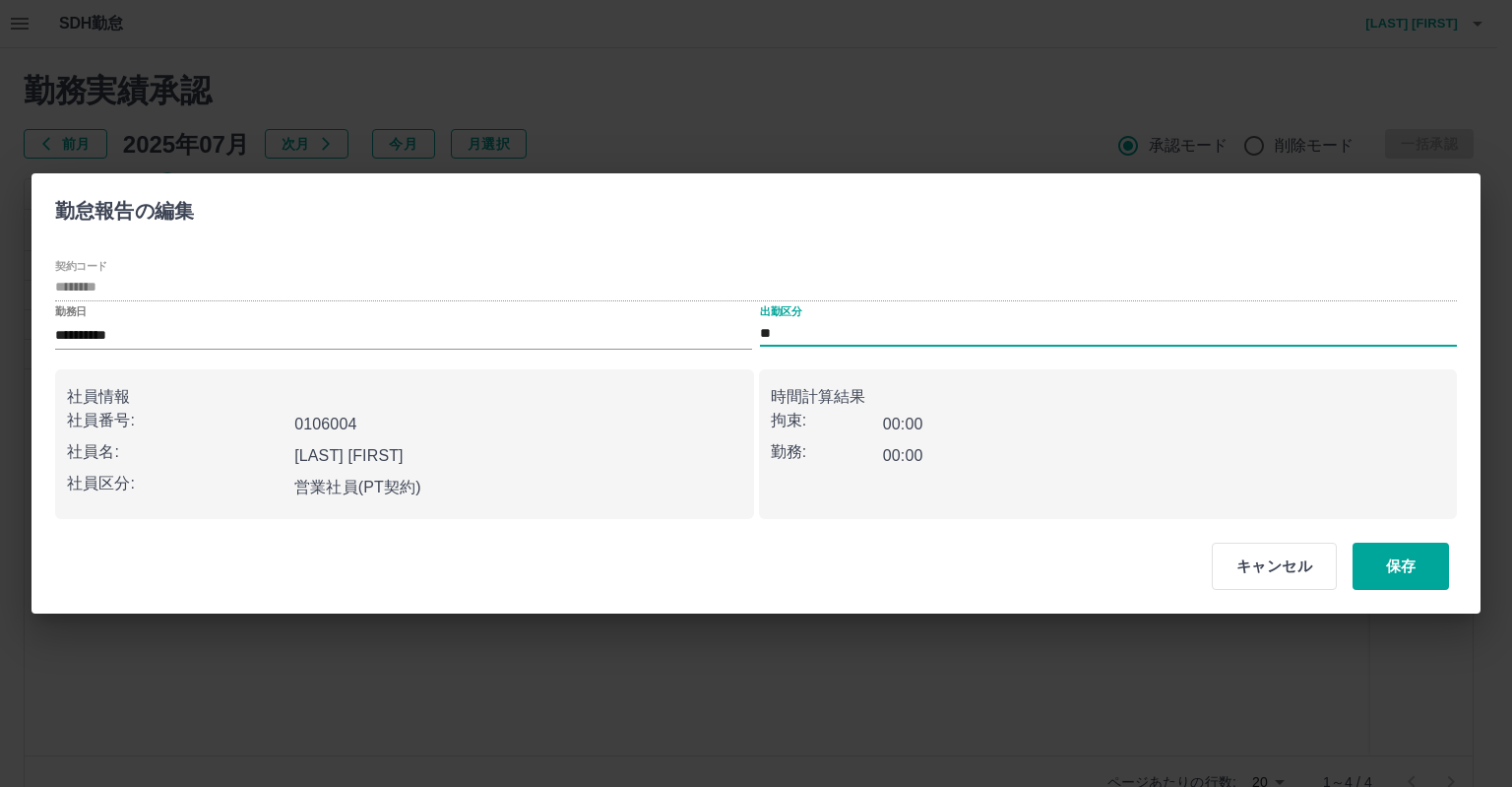 type on "**" 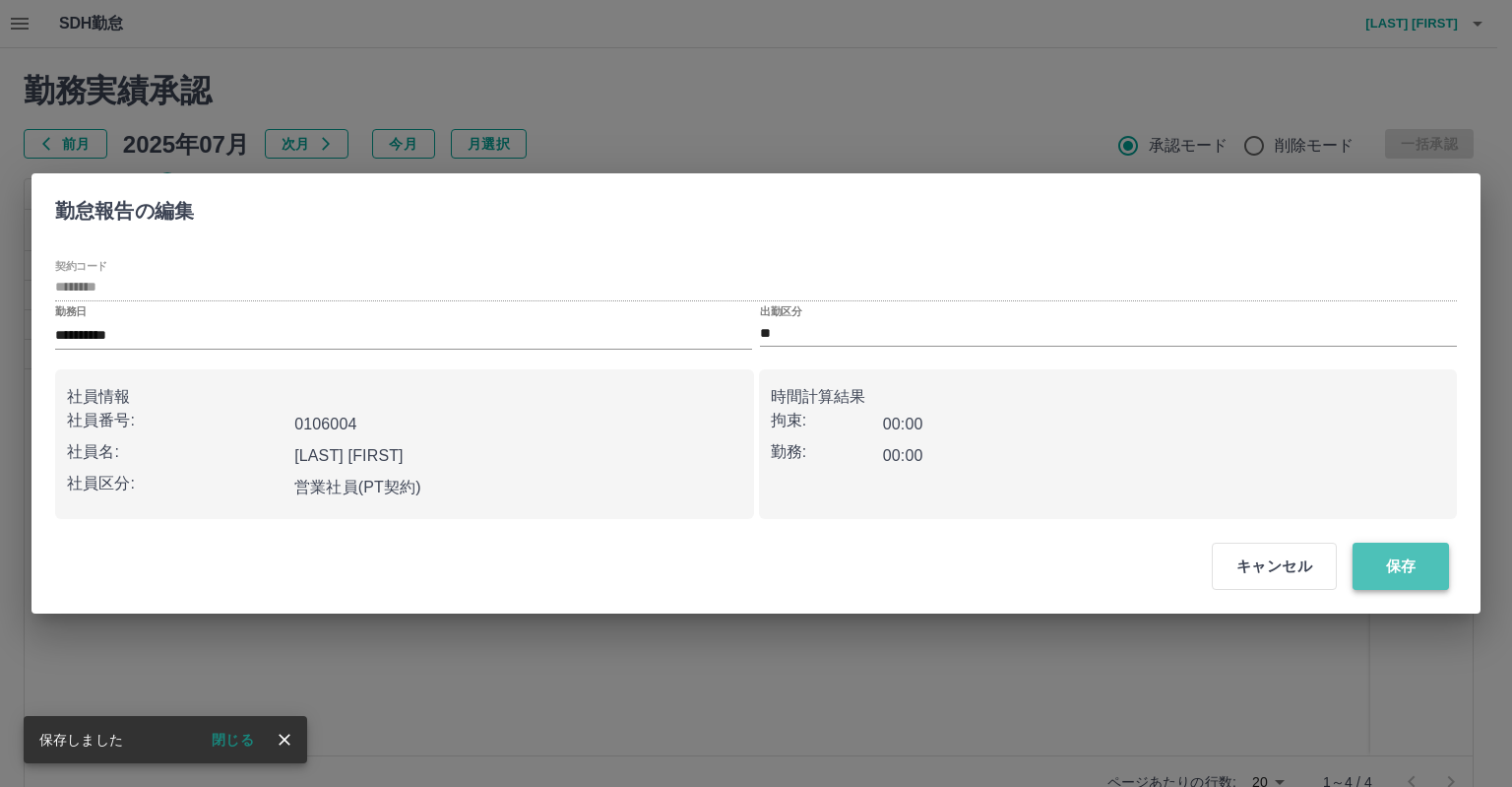 click on "保存" at bounding box center (1401, 566) 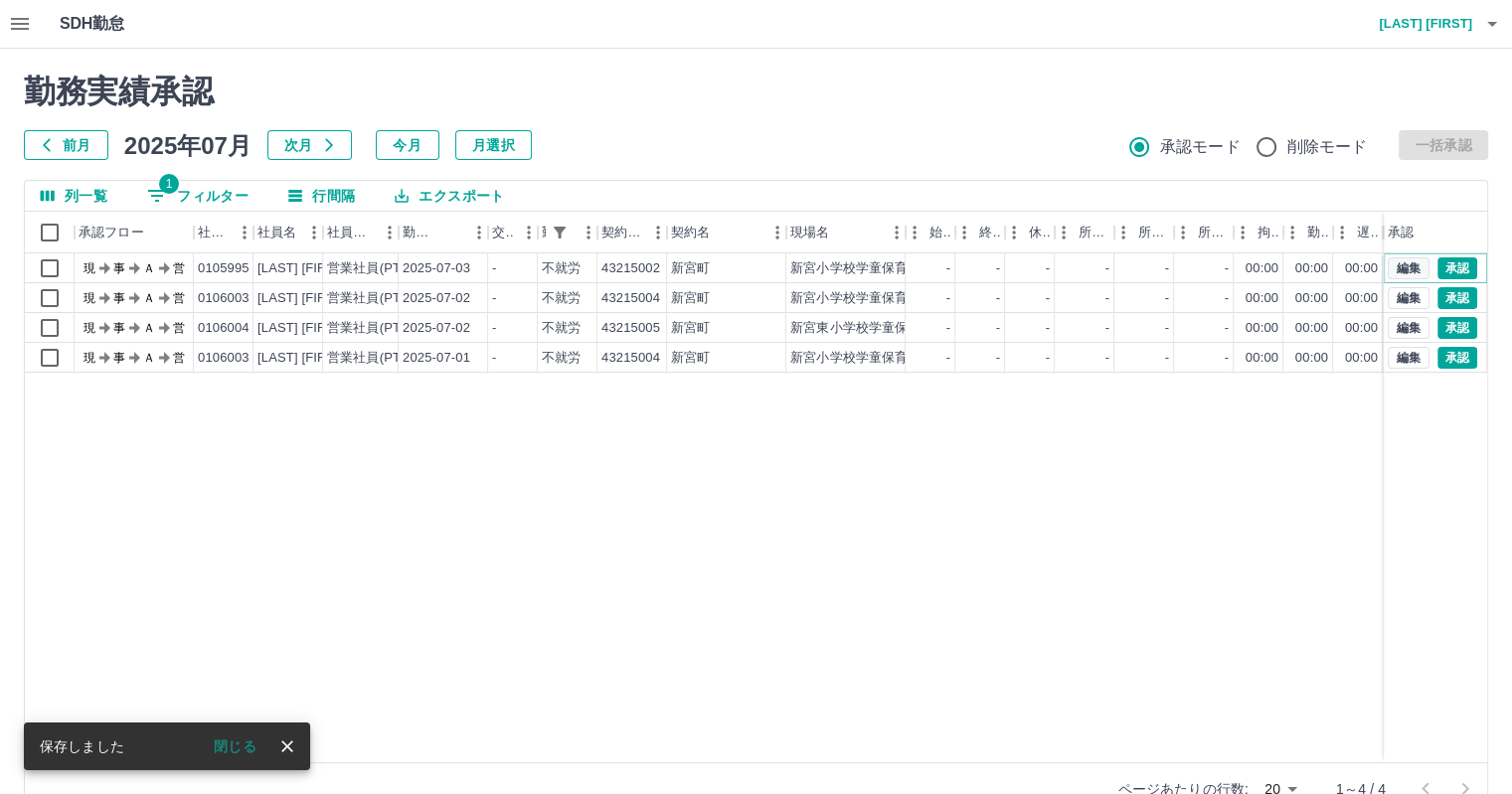 click on "編集" at bounding box center [1409, 268] 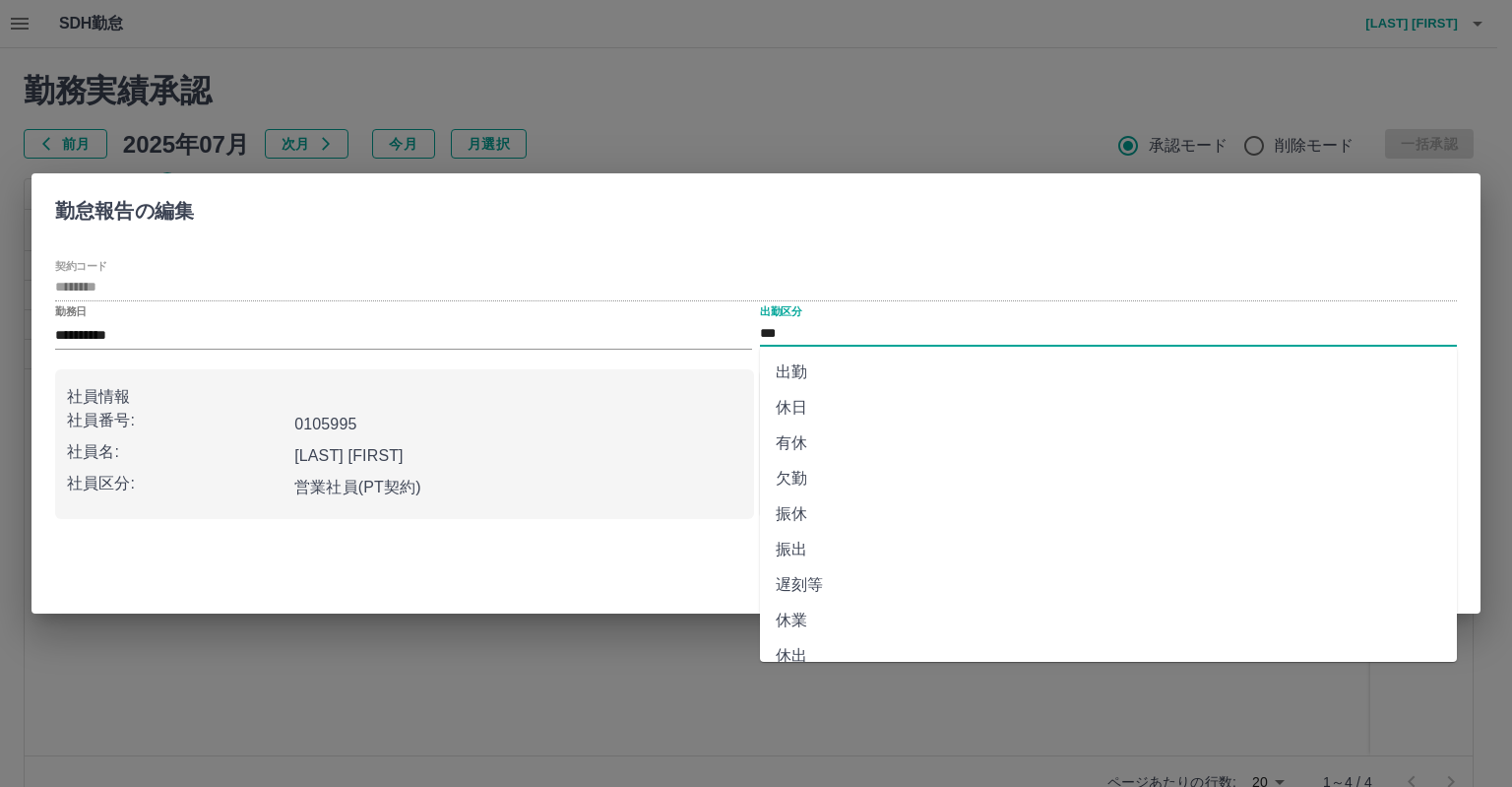 click on "***" at bounding box center (1108, 333) 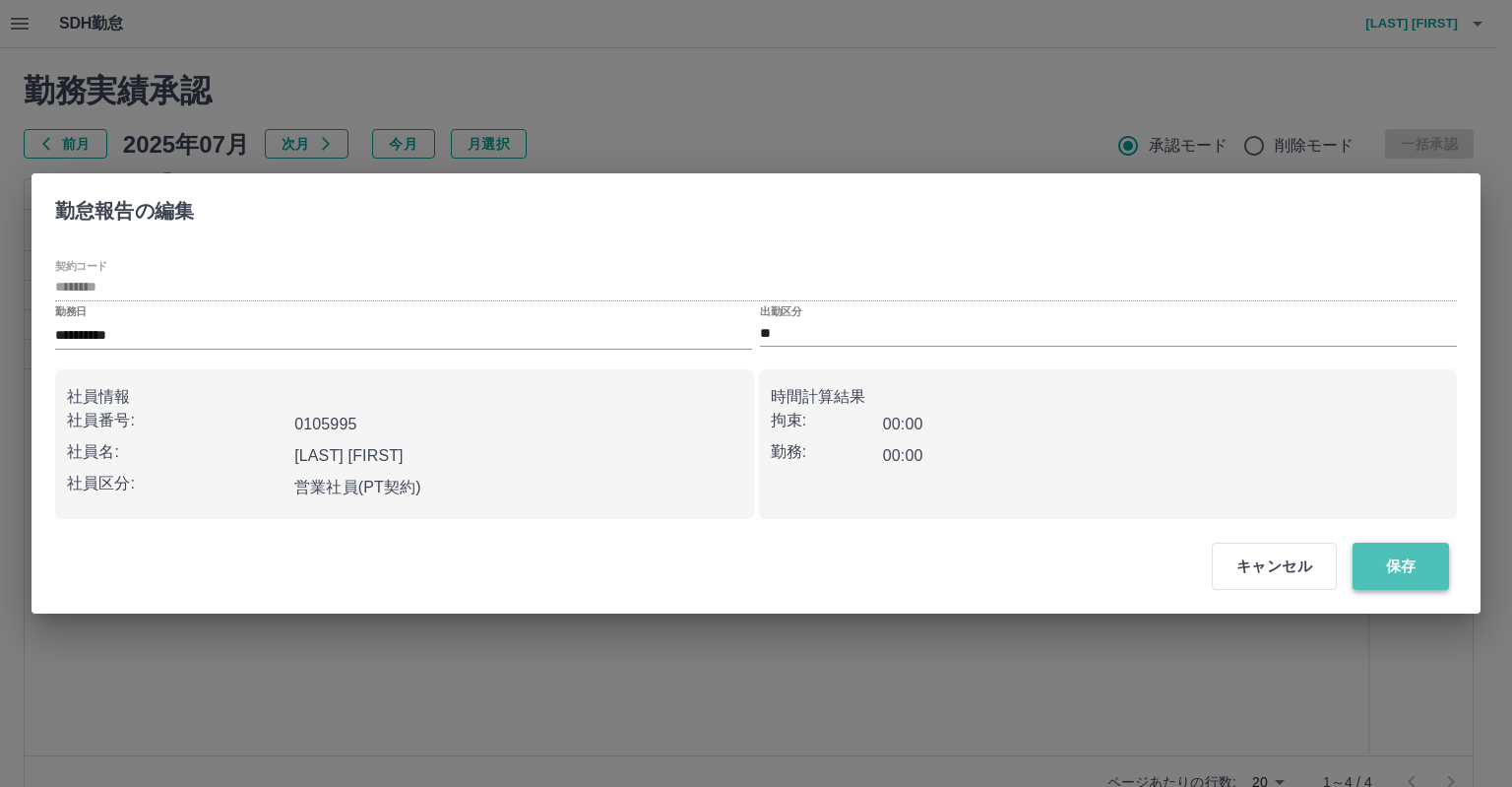click on "保存" at bounding box center (1401, 566) 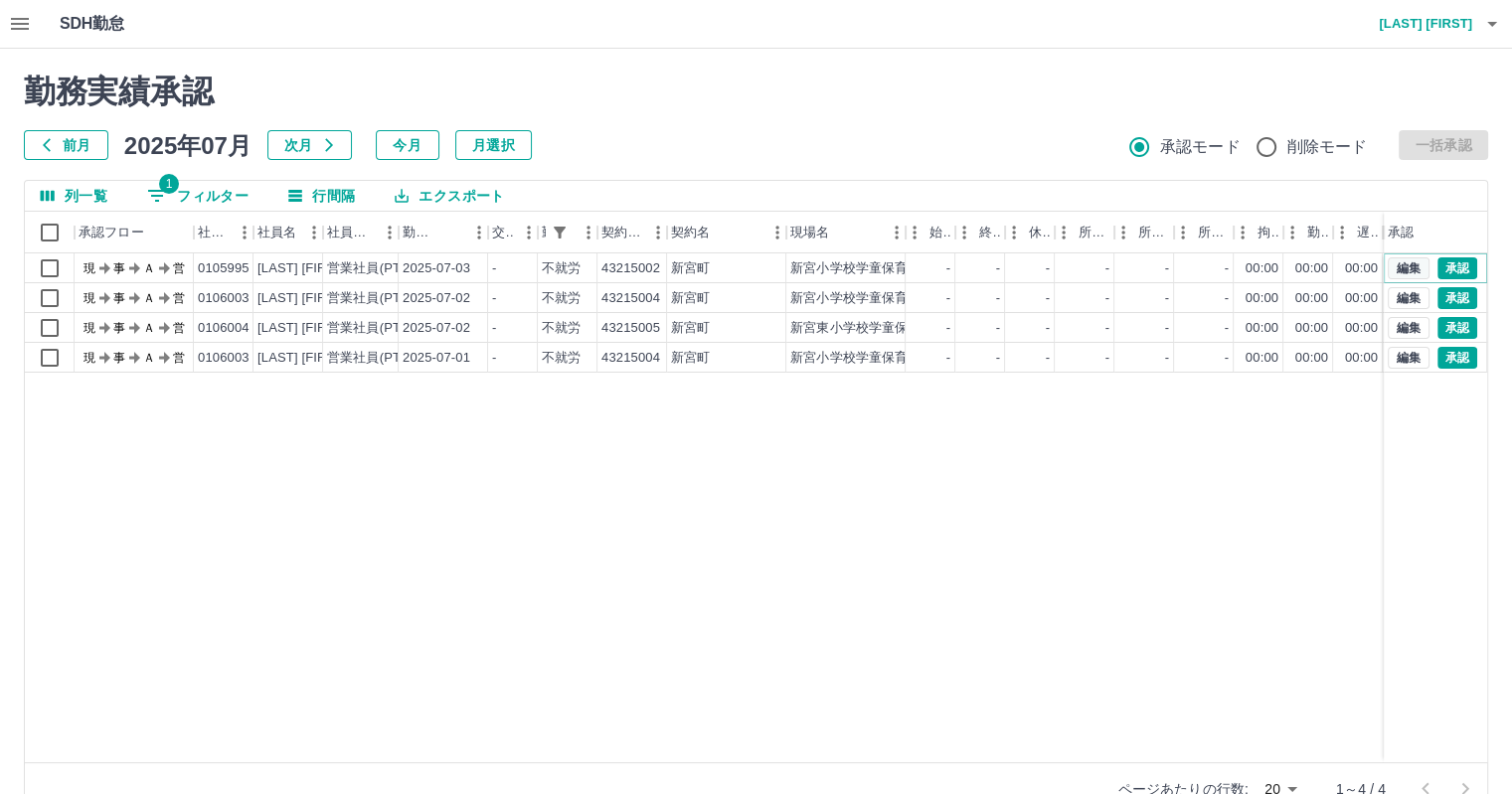 click on "編集" at bounding box center (1409, 268) 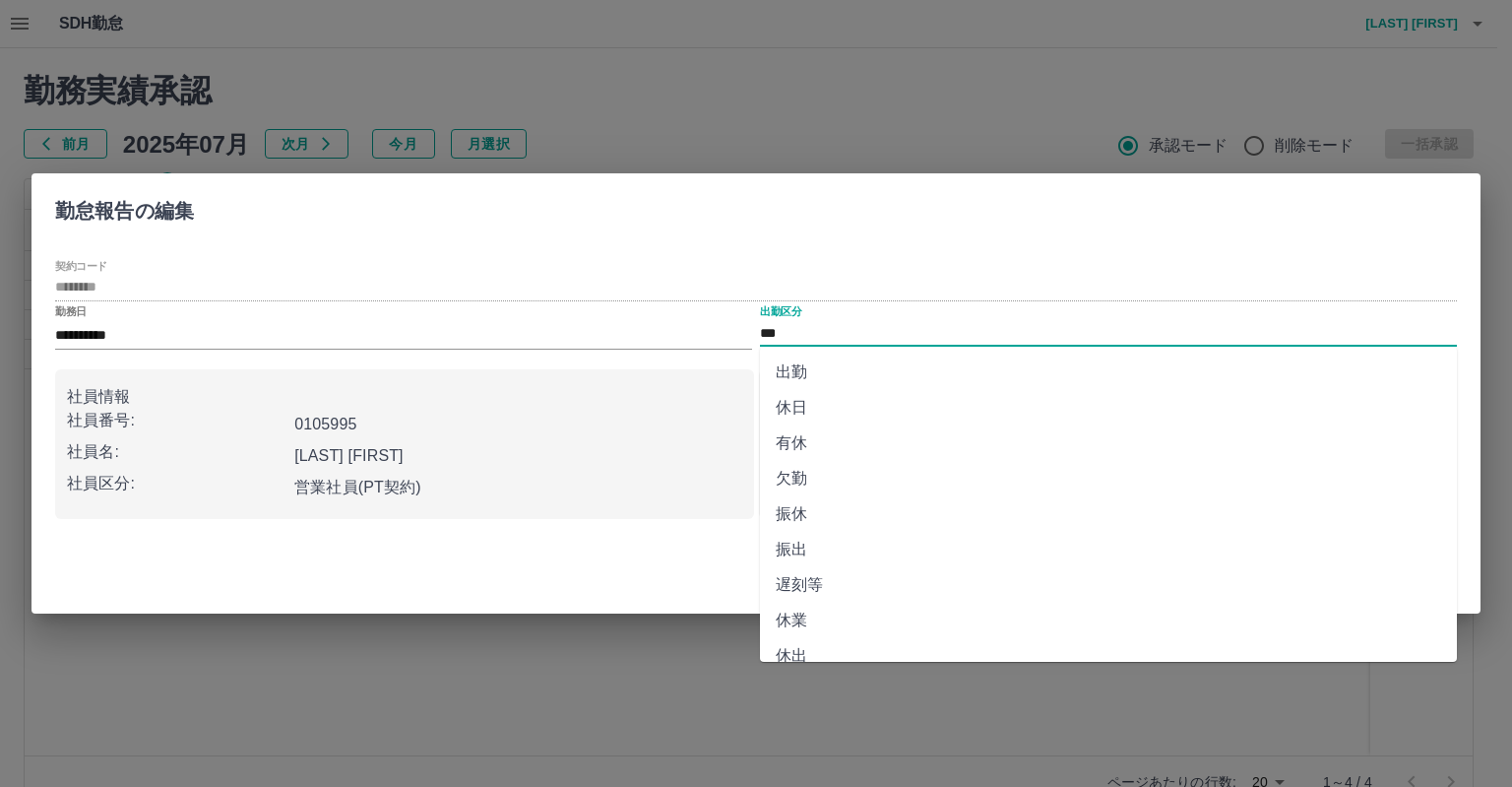 click on "***" at bounding box center [1108, 333] 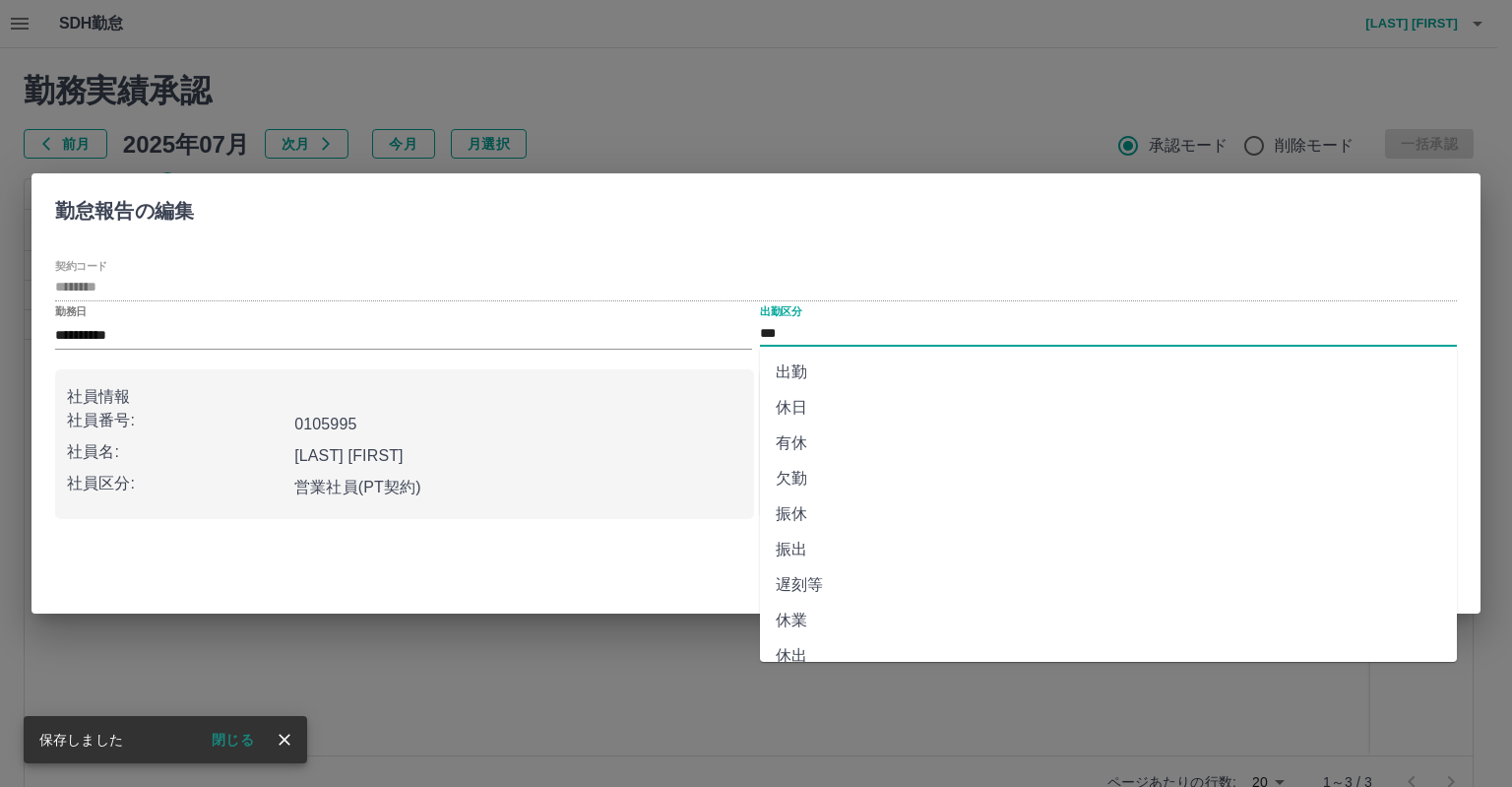 click on "休日" at bounding box center (1108, 408) 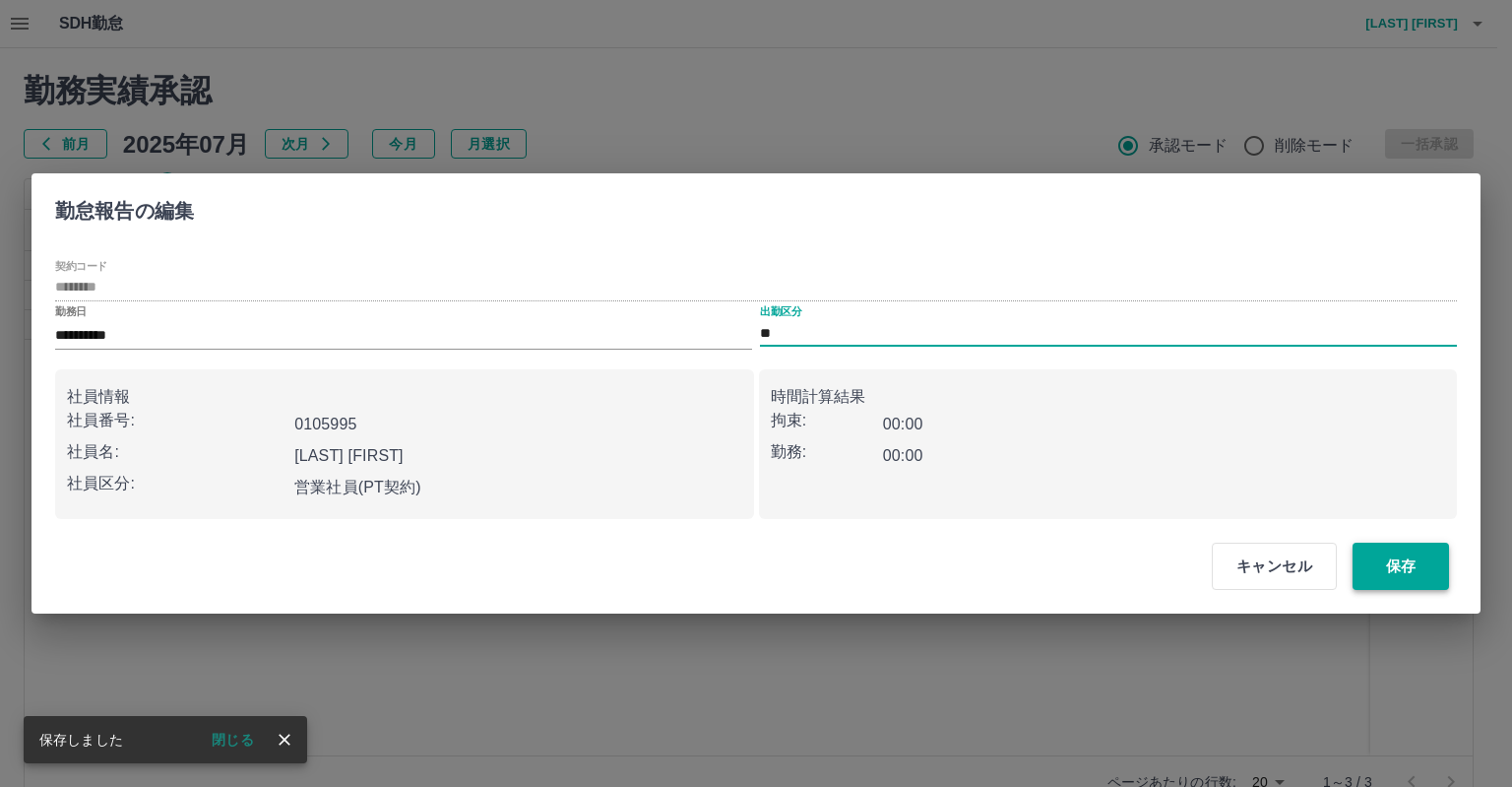 click on "保存" at bounding box center [1401, 566] 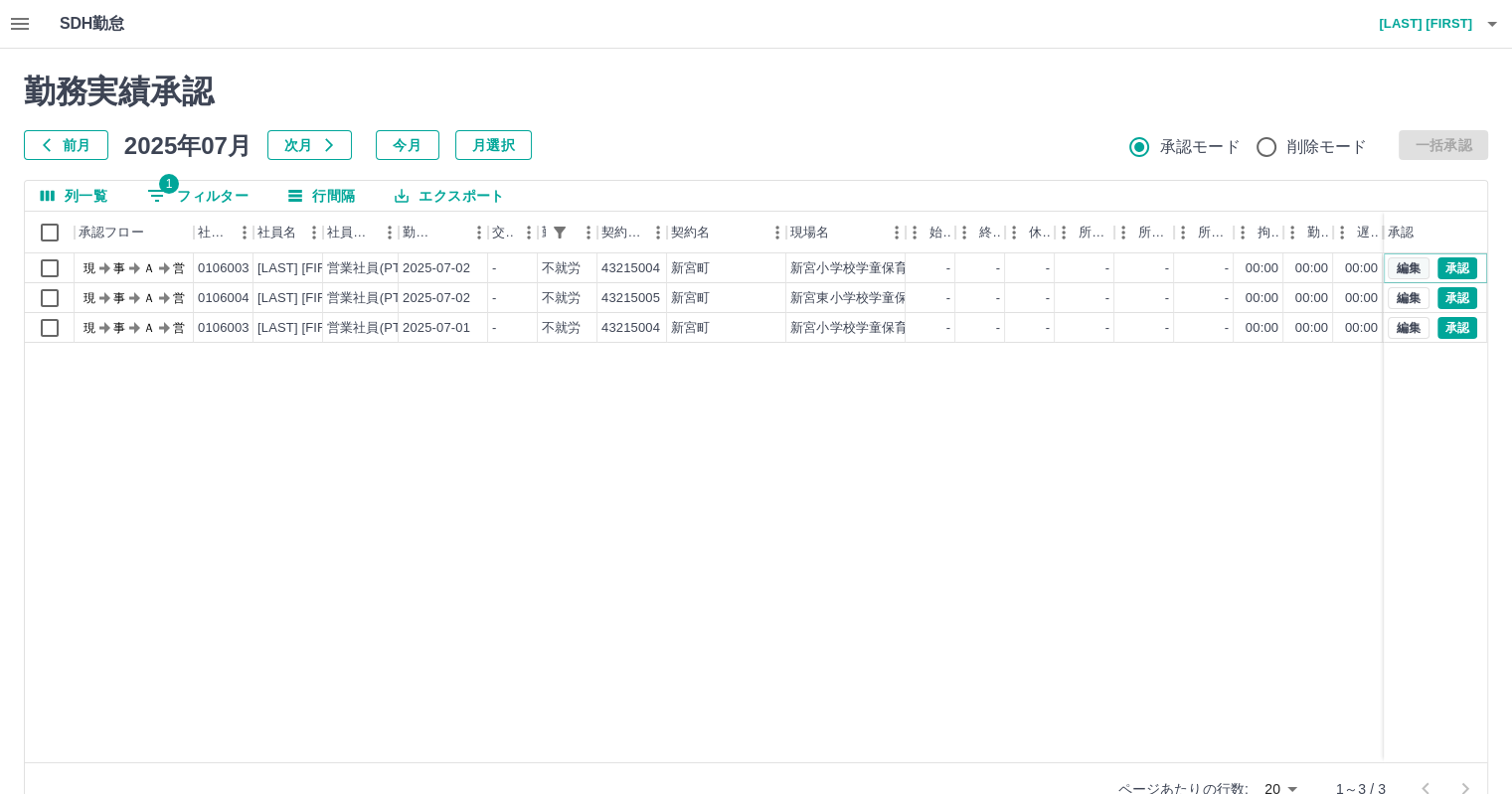 click on "編集" at bounding box center (1409, 268) 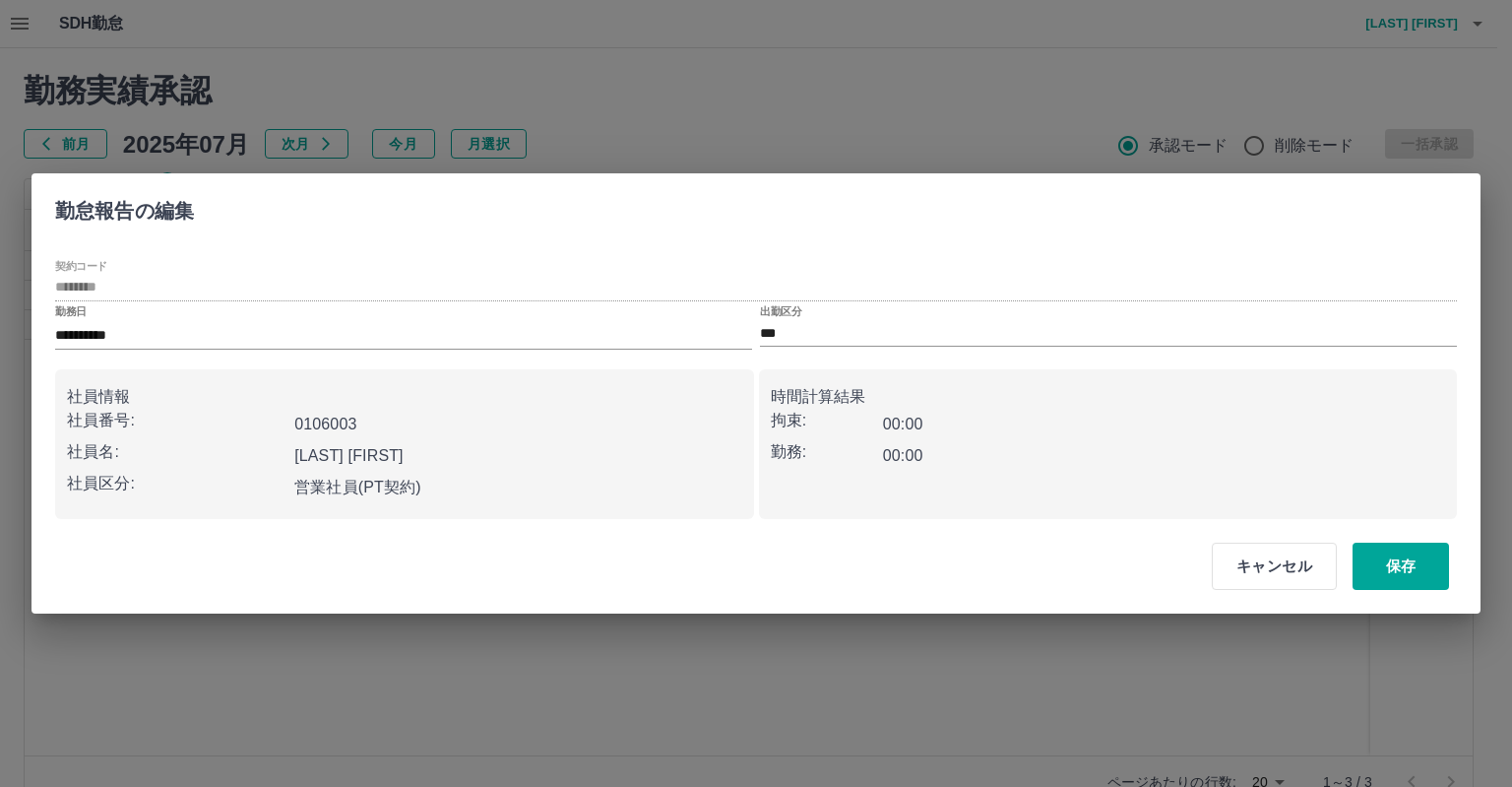 click on "出勤区分 ***" at bounding box center [1108, 326] 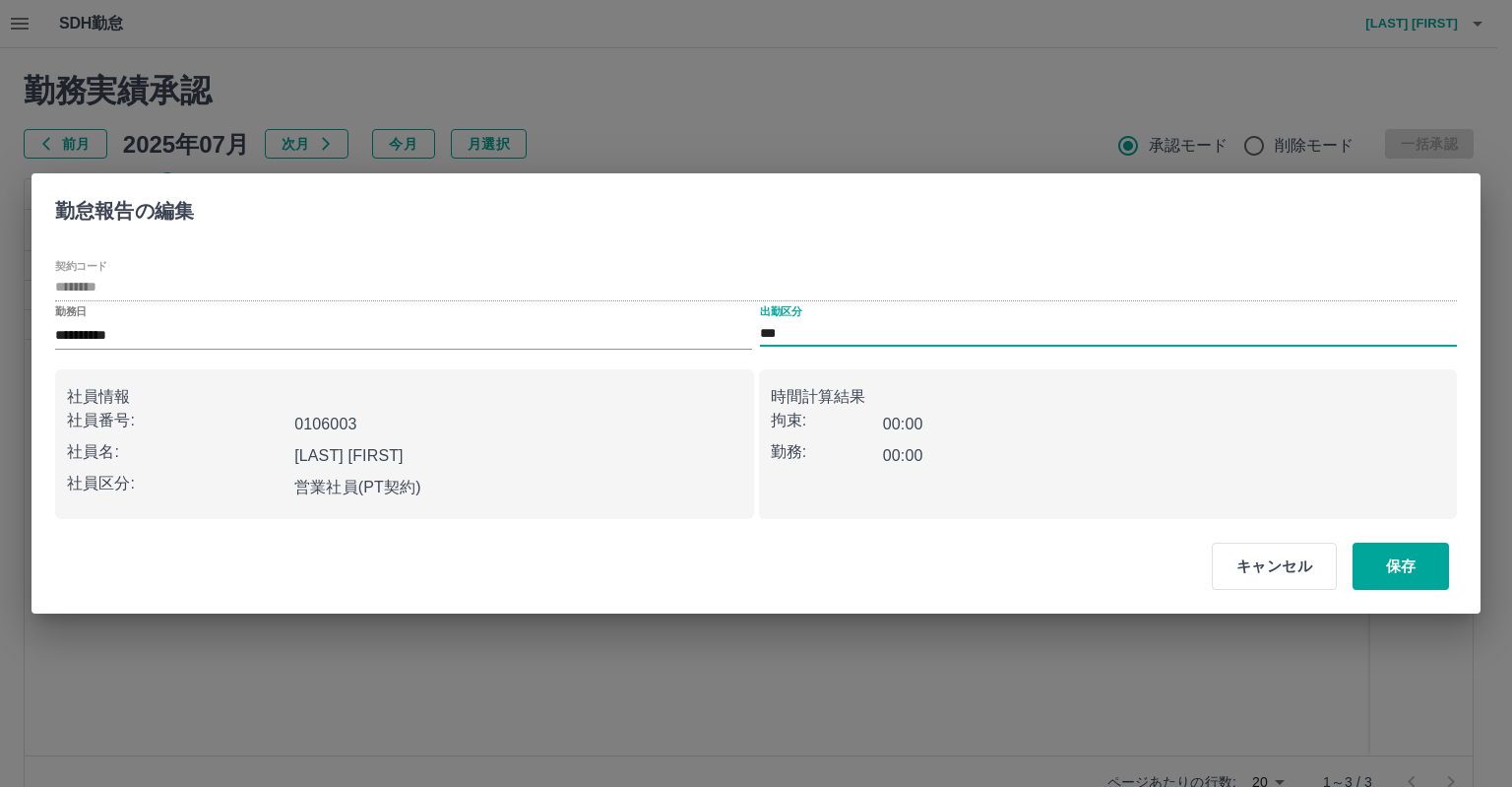 click on "***" at bounding box center (1108, 333) 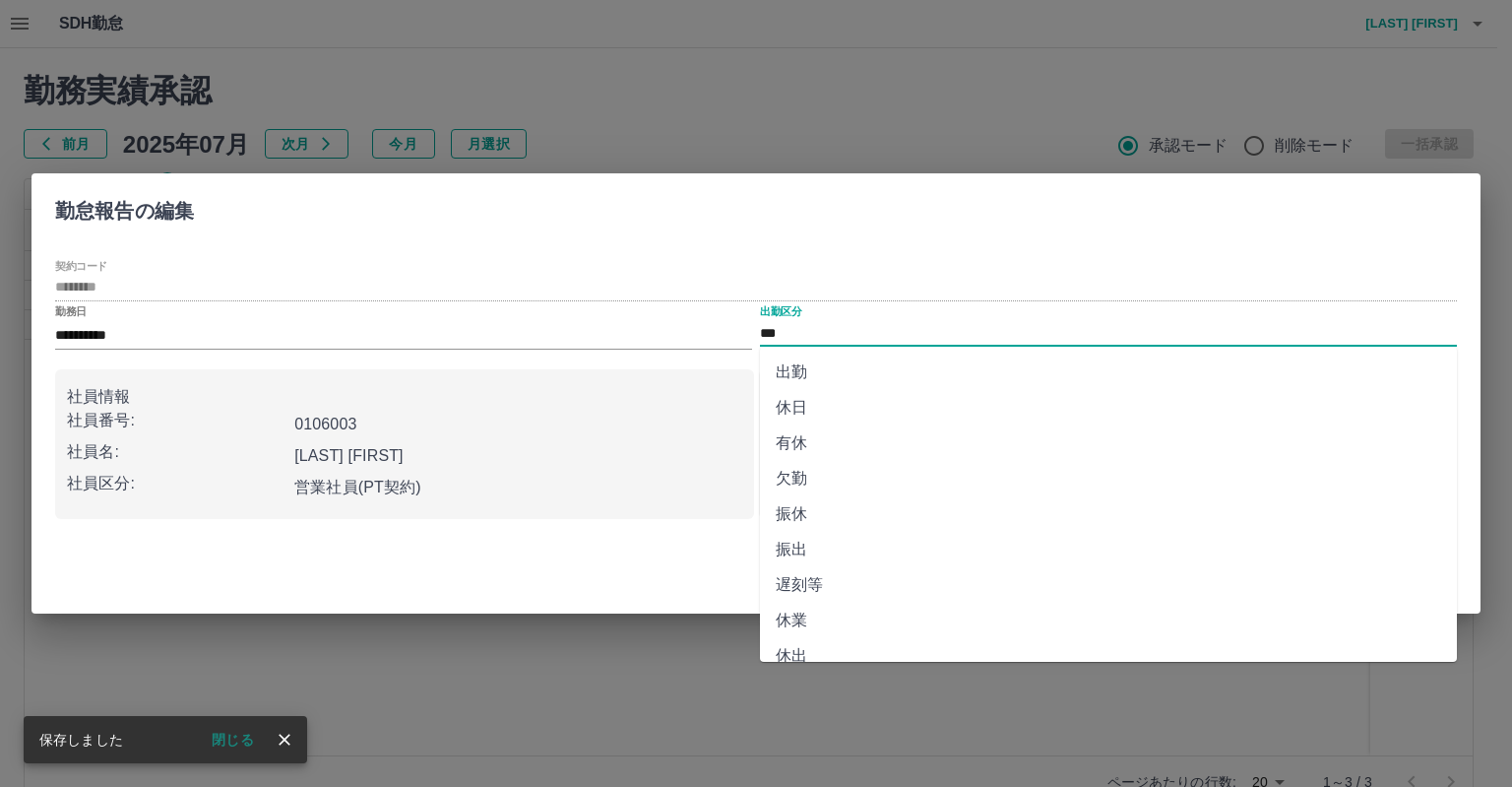 click on "休日" at bounding box center [1108, 408] 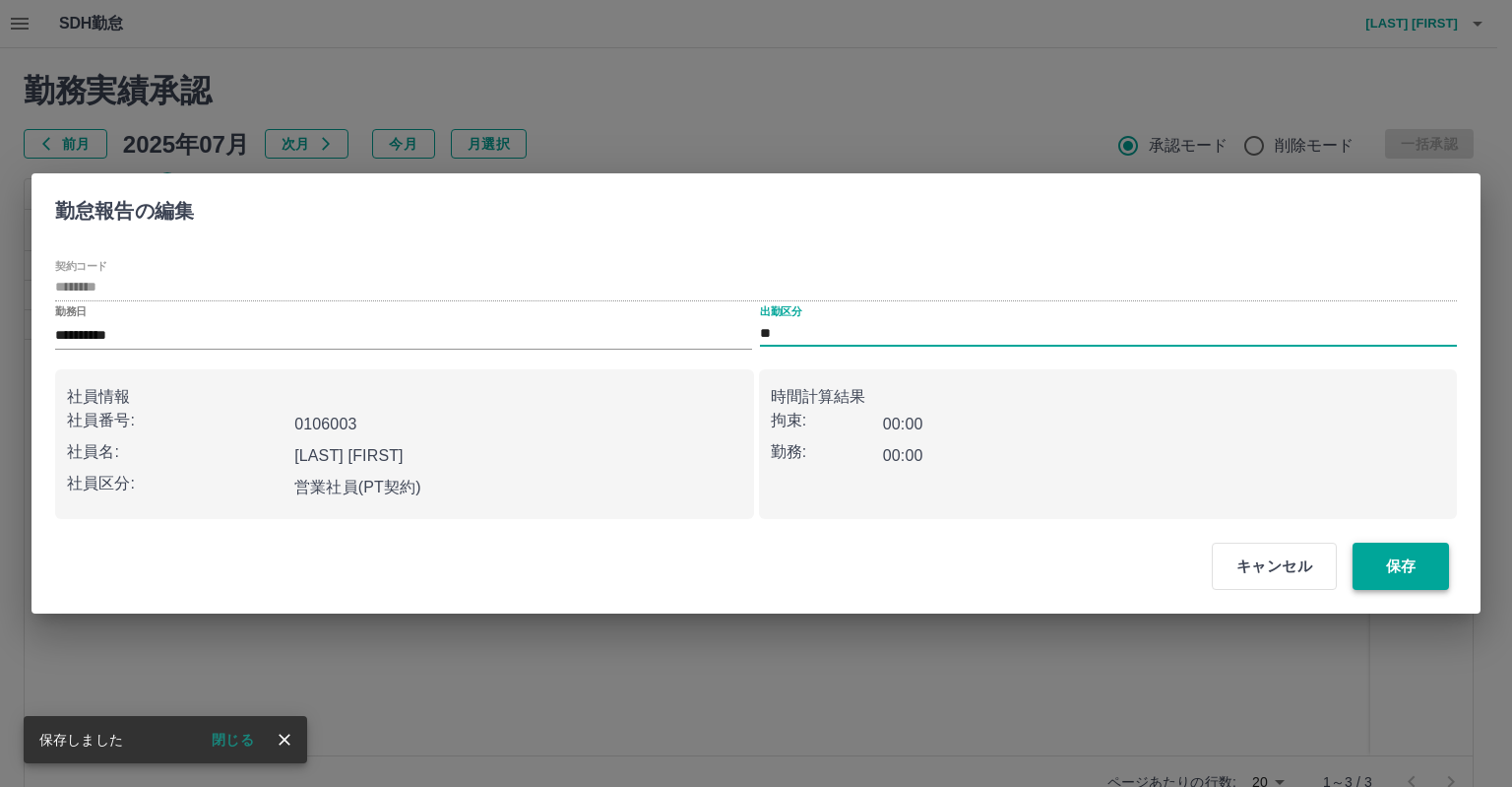 drag, startPoint x: 1416, startPoint y: 568, endPoint x: 1407, endPoint y: 563, distance: 10.29563 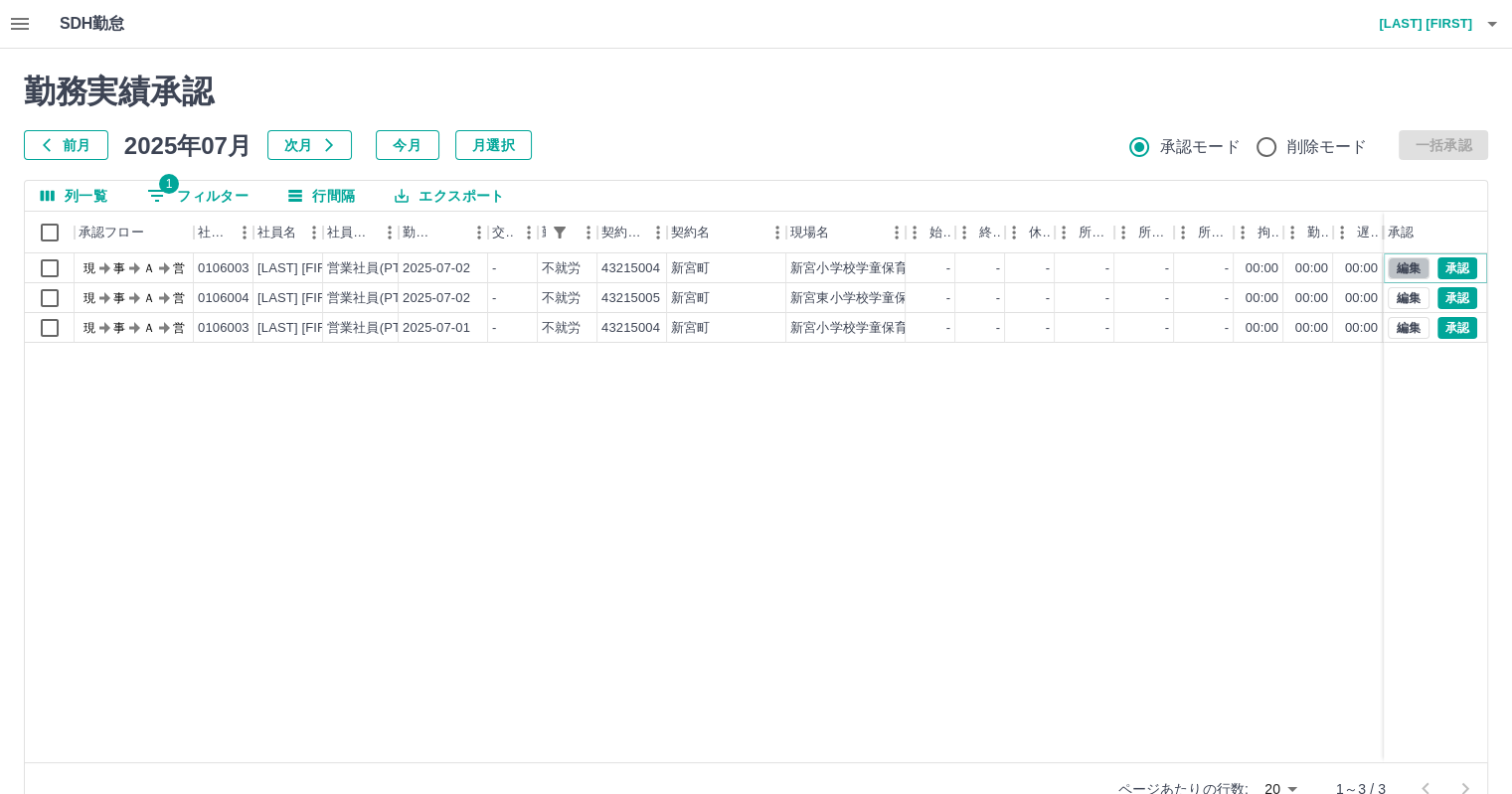 click on "編集" at bounding box center [1409, 268] 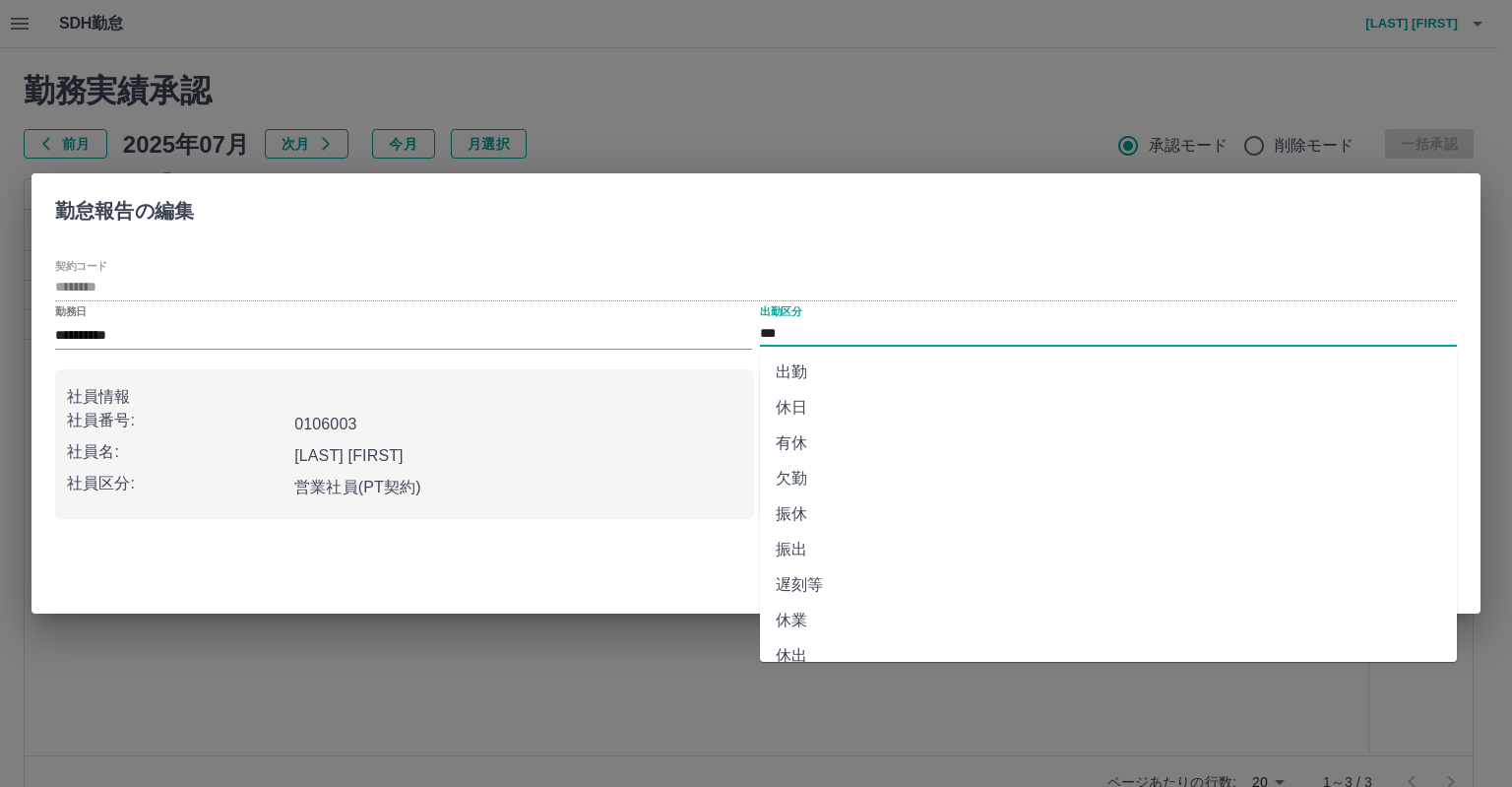 click on "***" at bounding box center (1108, 333) 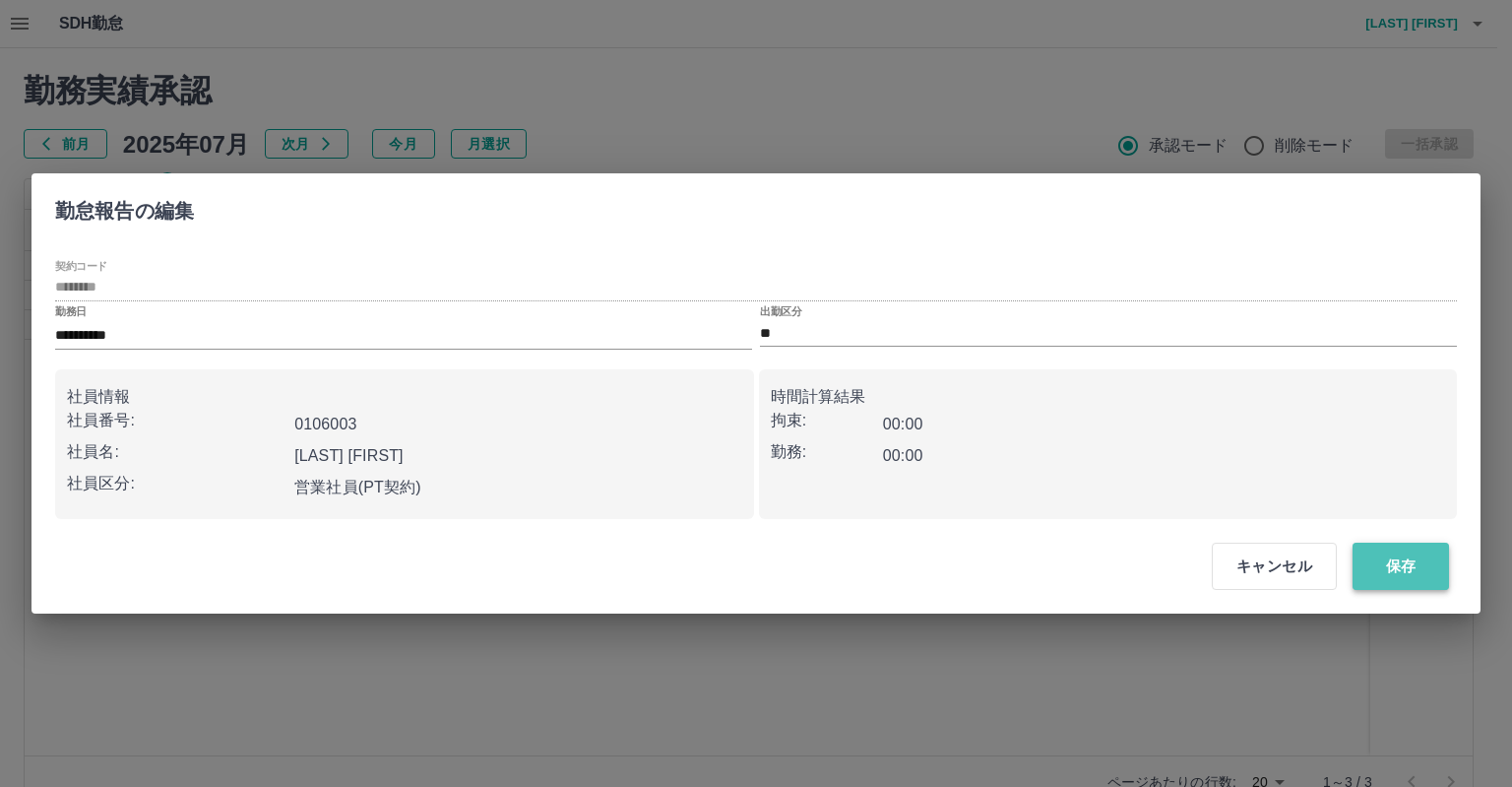 click on "保存" at bounding box center [1401, 566] 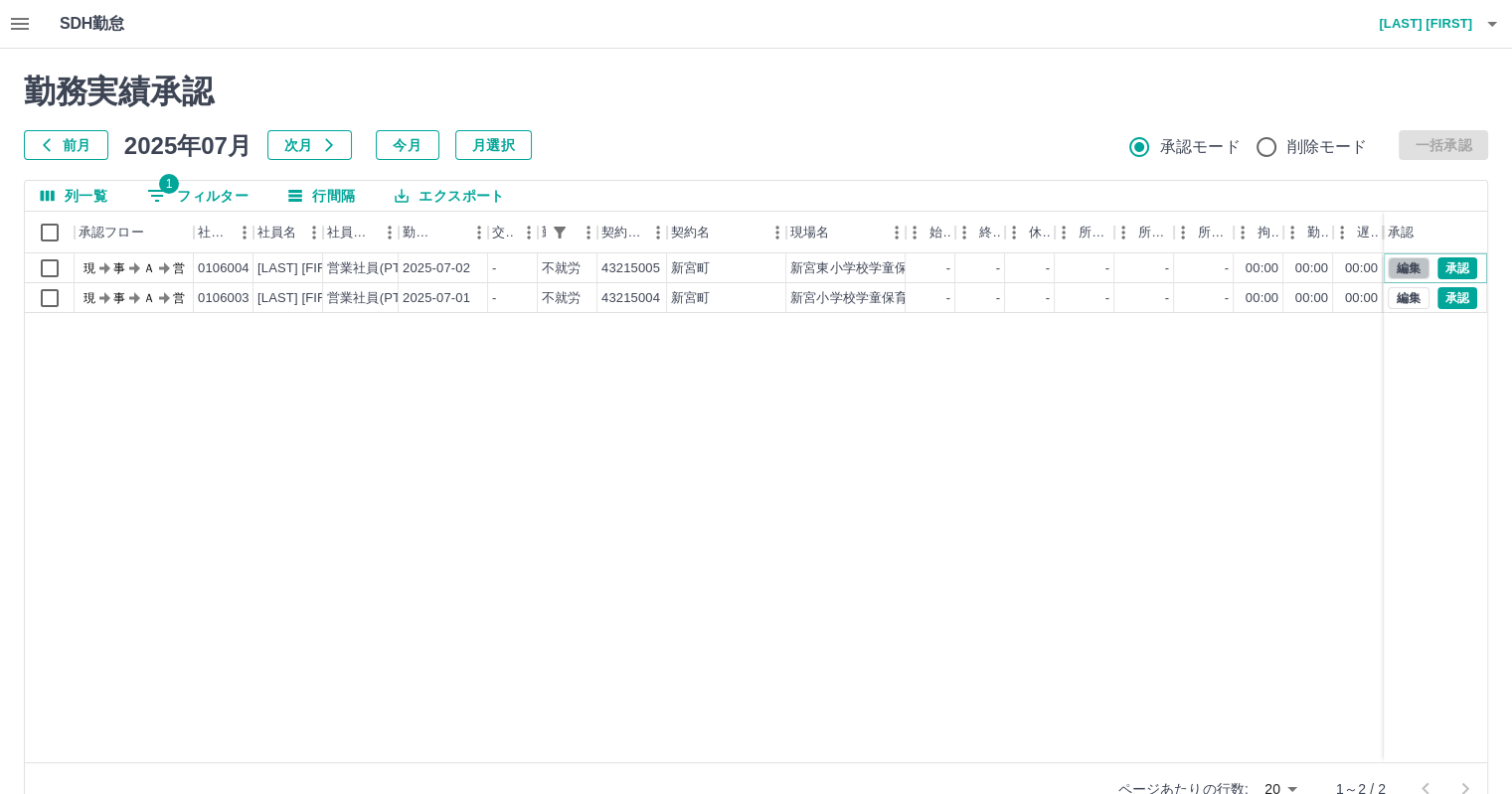 click on "編集" at bounding box center (1409, 268) 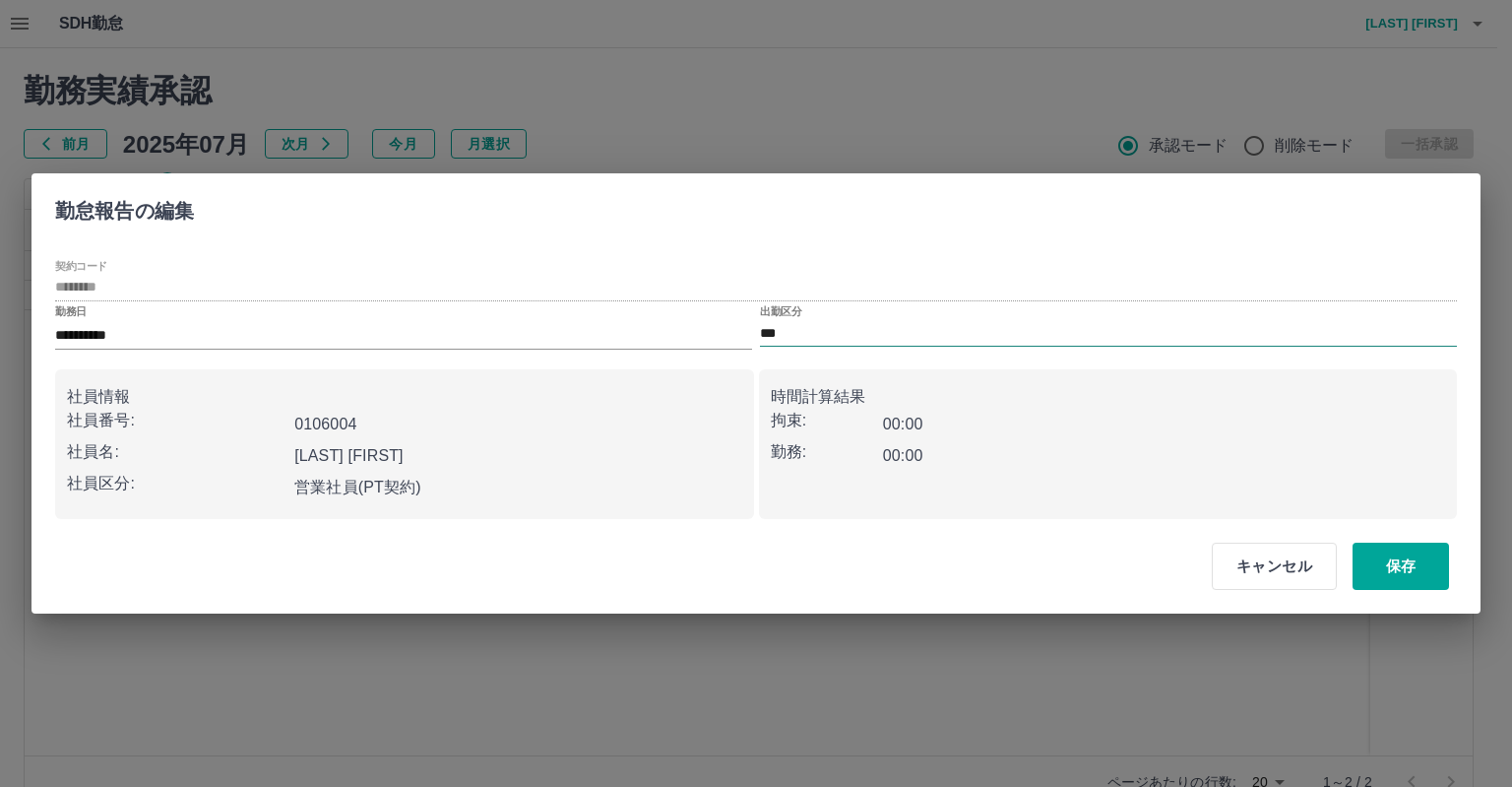 click on "***" at bounding box center (1108, 333) 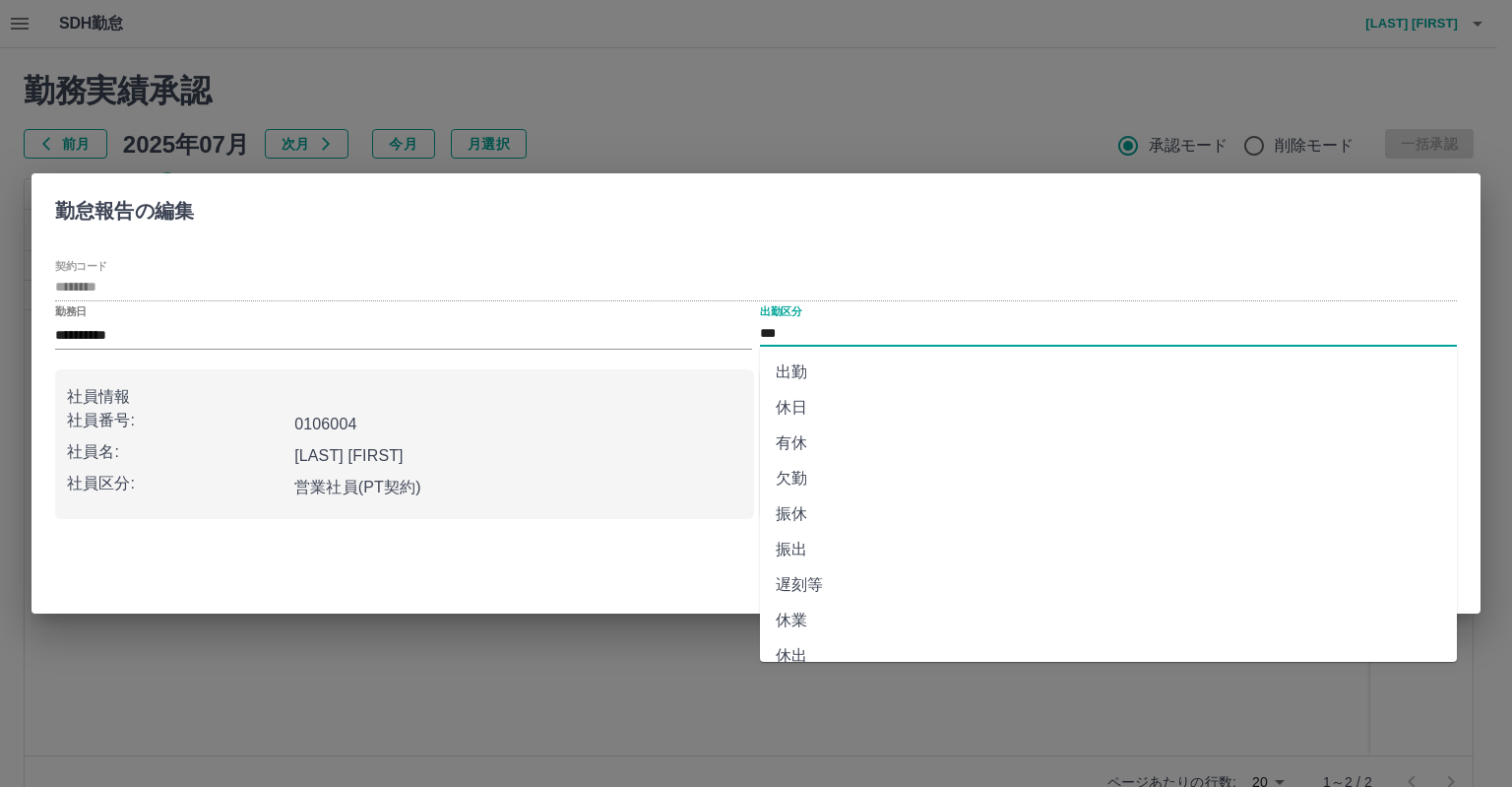 click on "休日" at bounding box center (1108, 408) 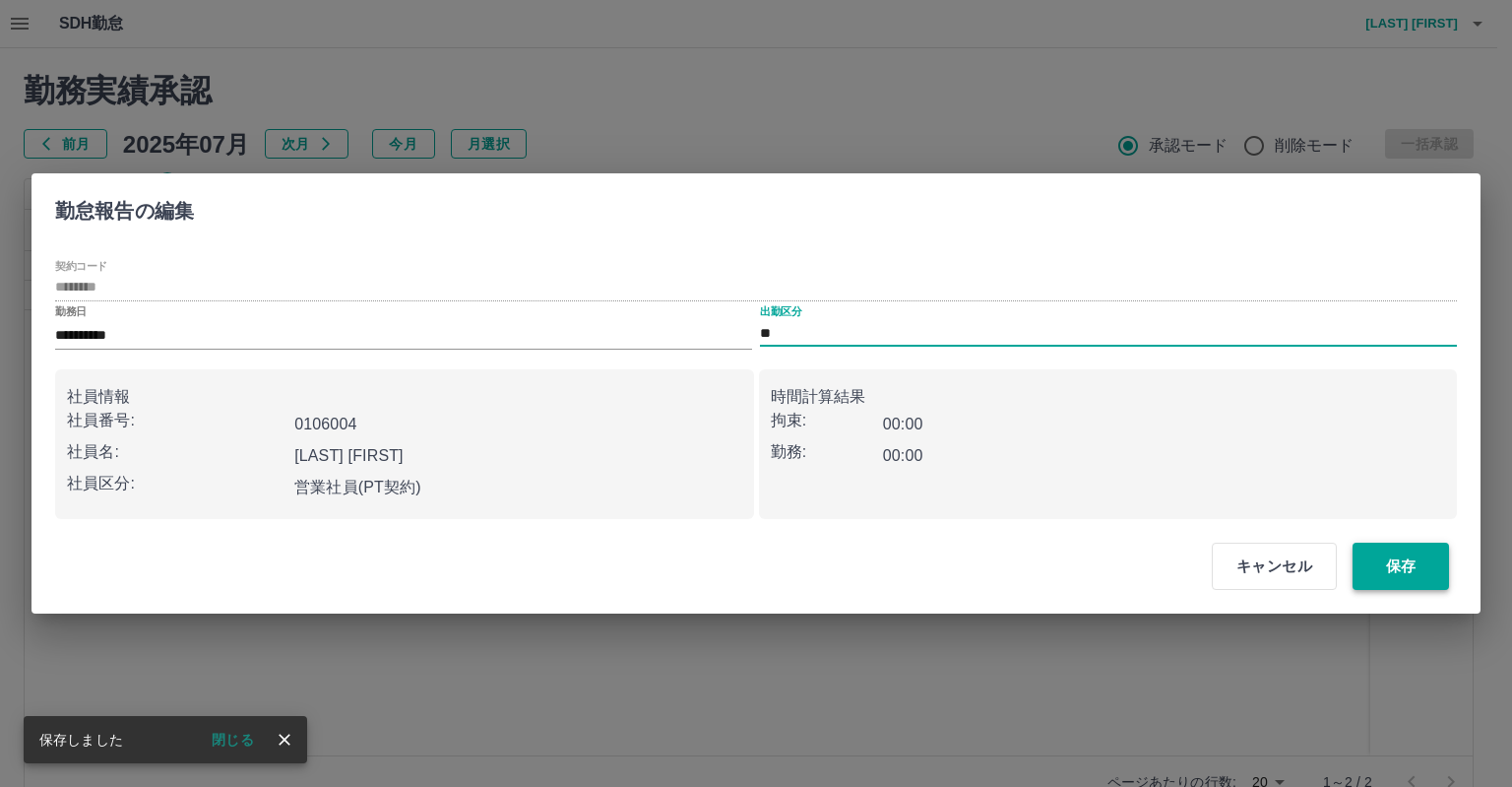click on "保存" at bounding box center [1401, 566] 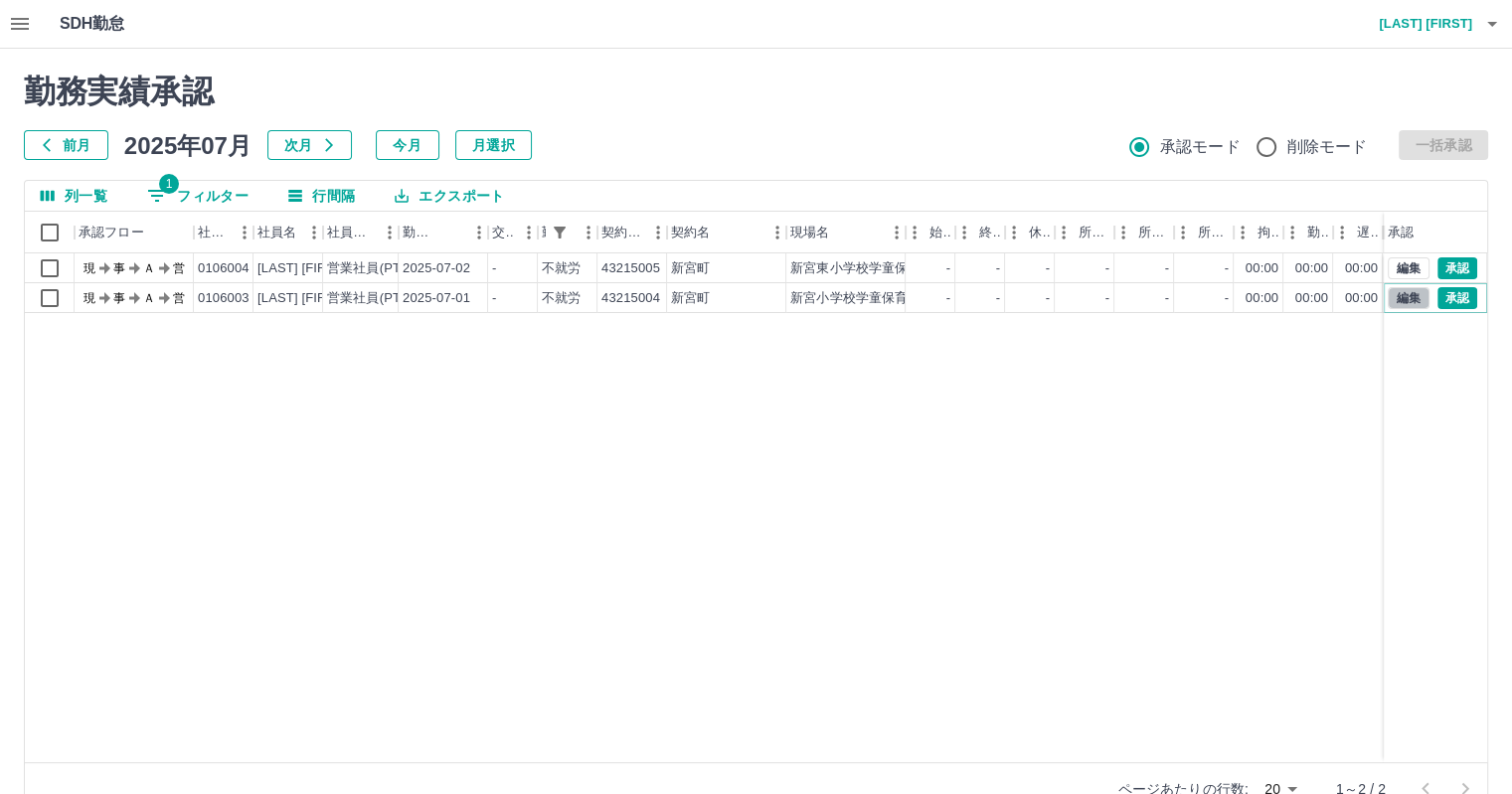 click on "編集" at bounding box center (1409, 298) 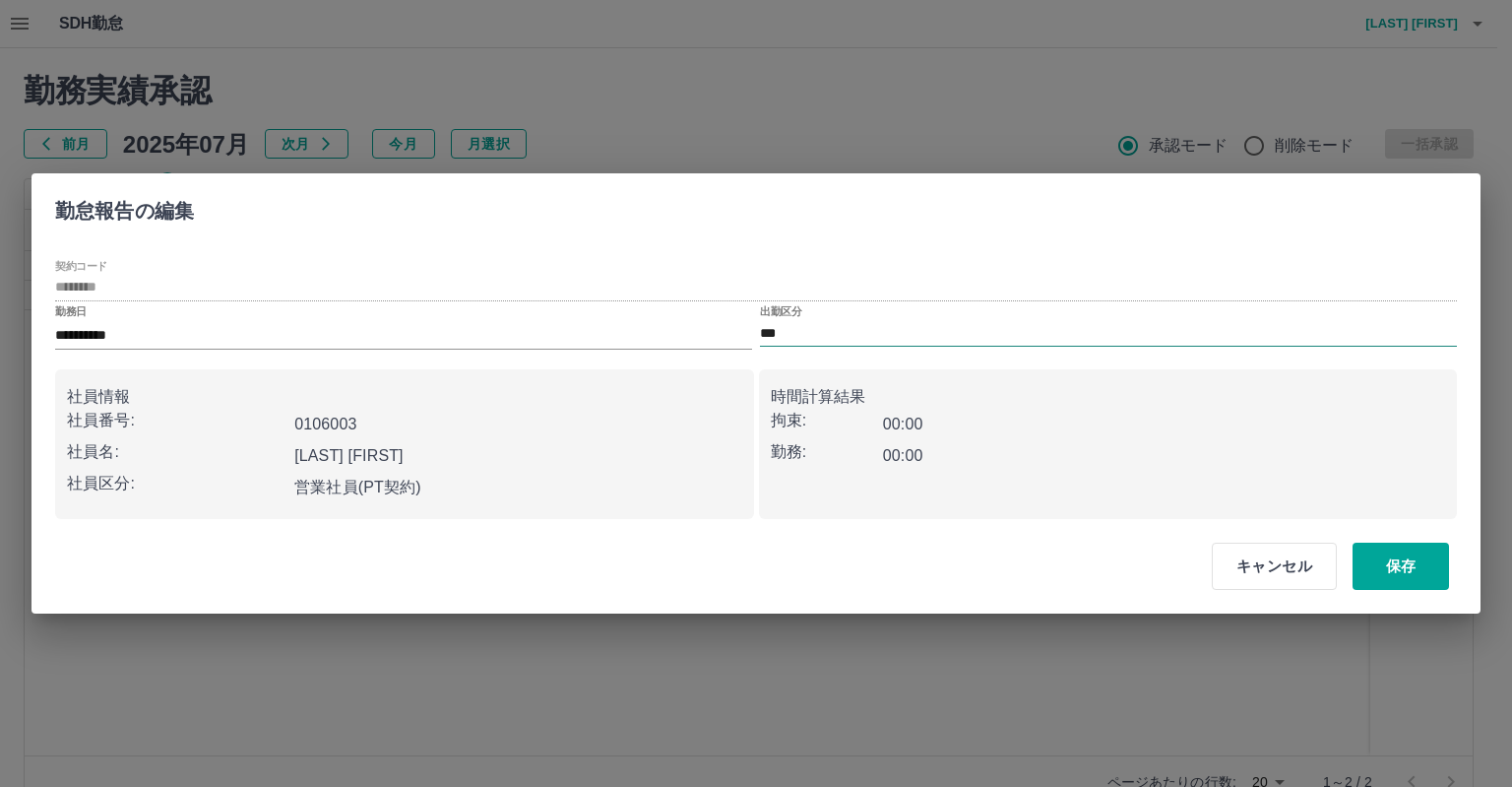 click on "***" at bounding box center [1108, 333] 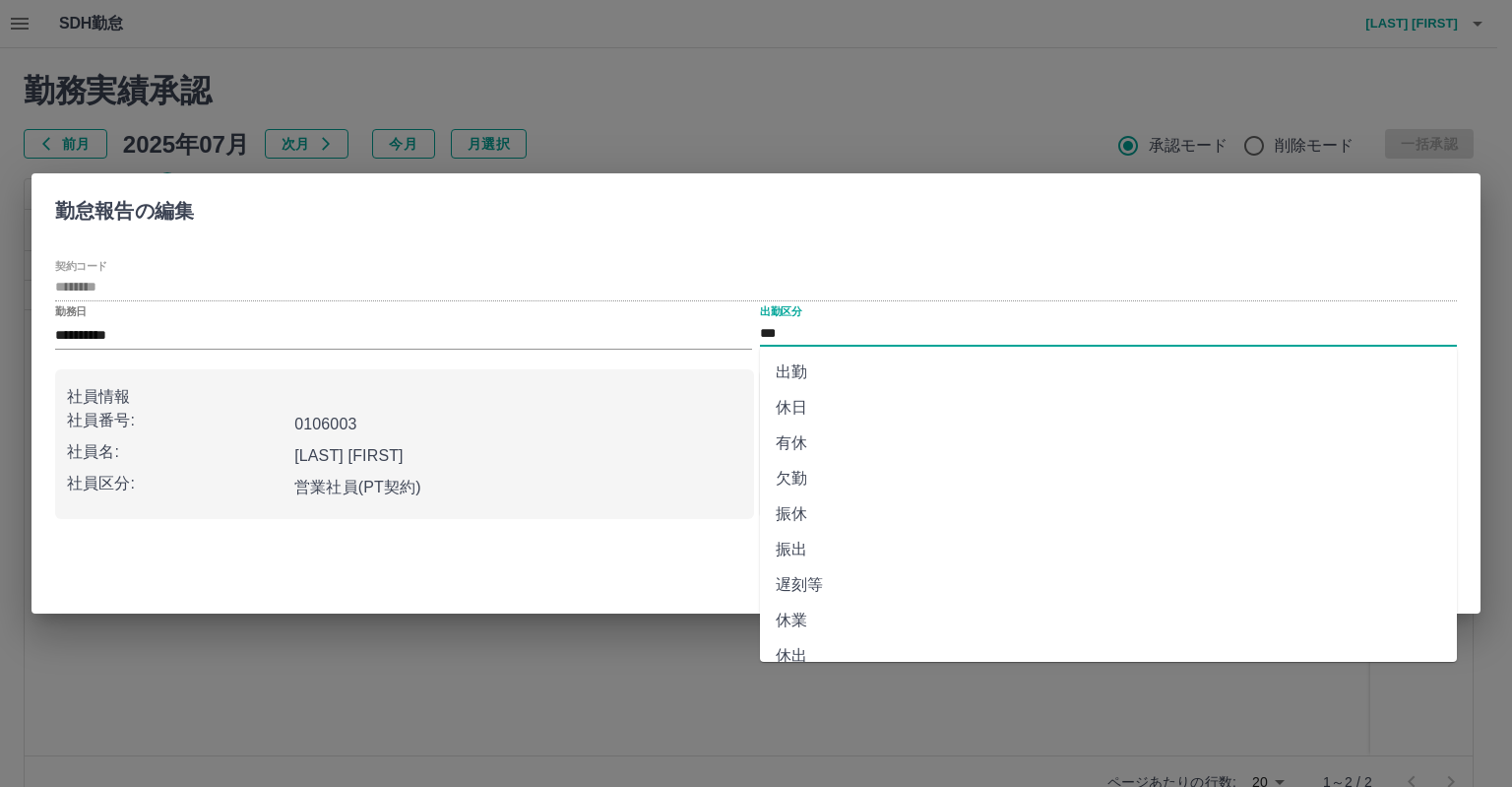 click on "休日" at bounding box center [1108, 408] 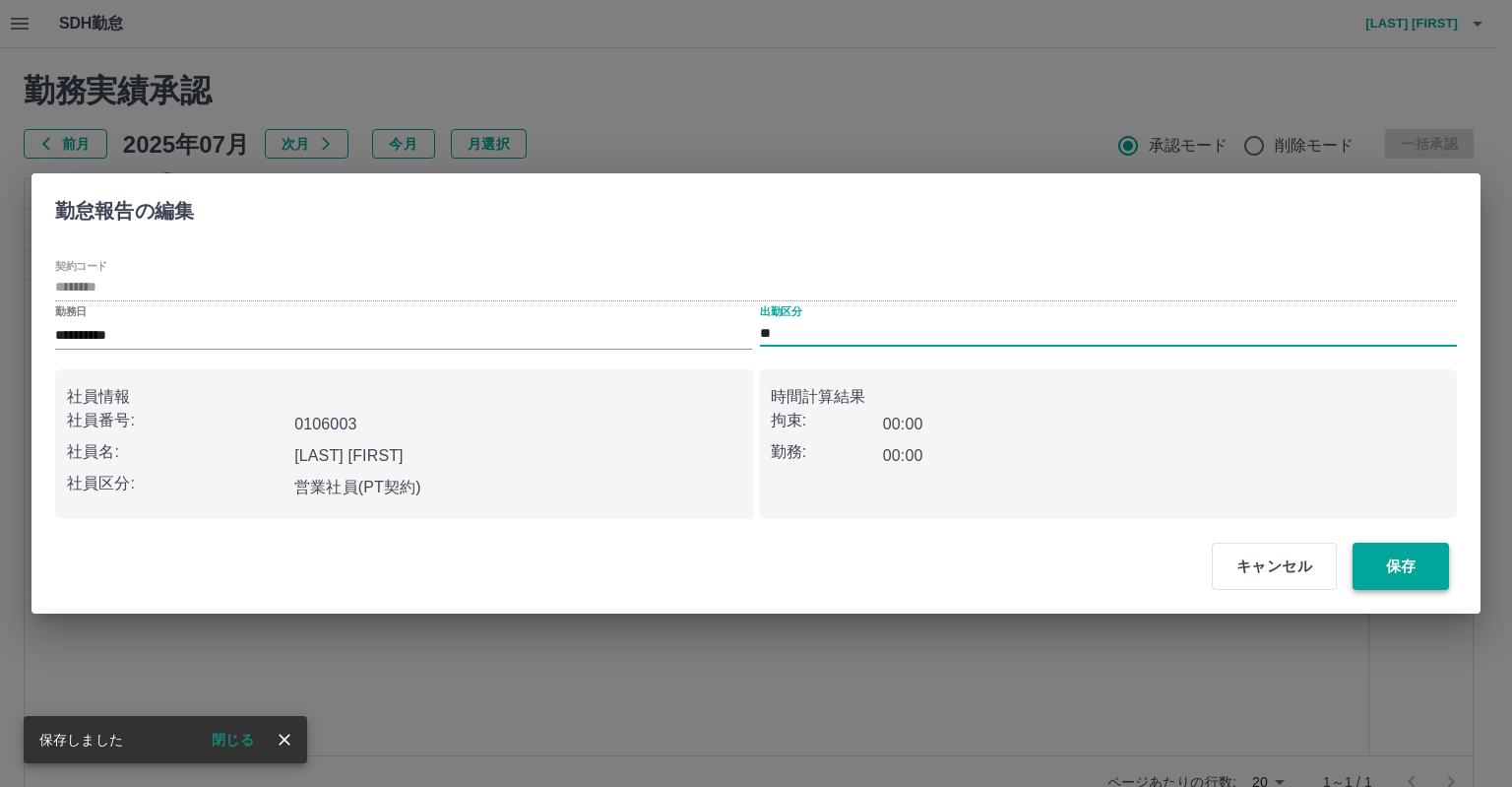 click on "保存" at bounding box center [1401, 566] 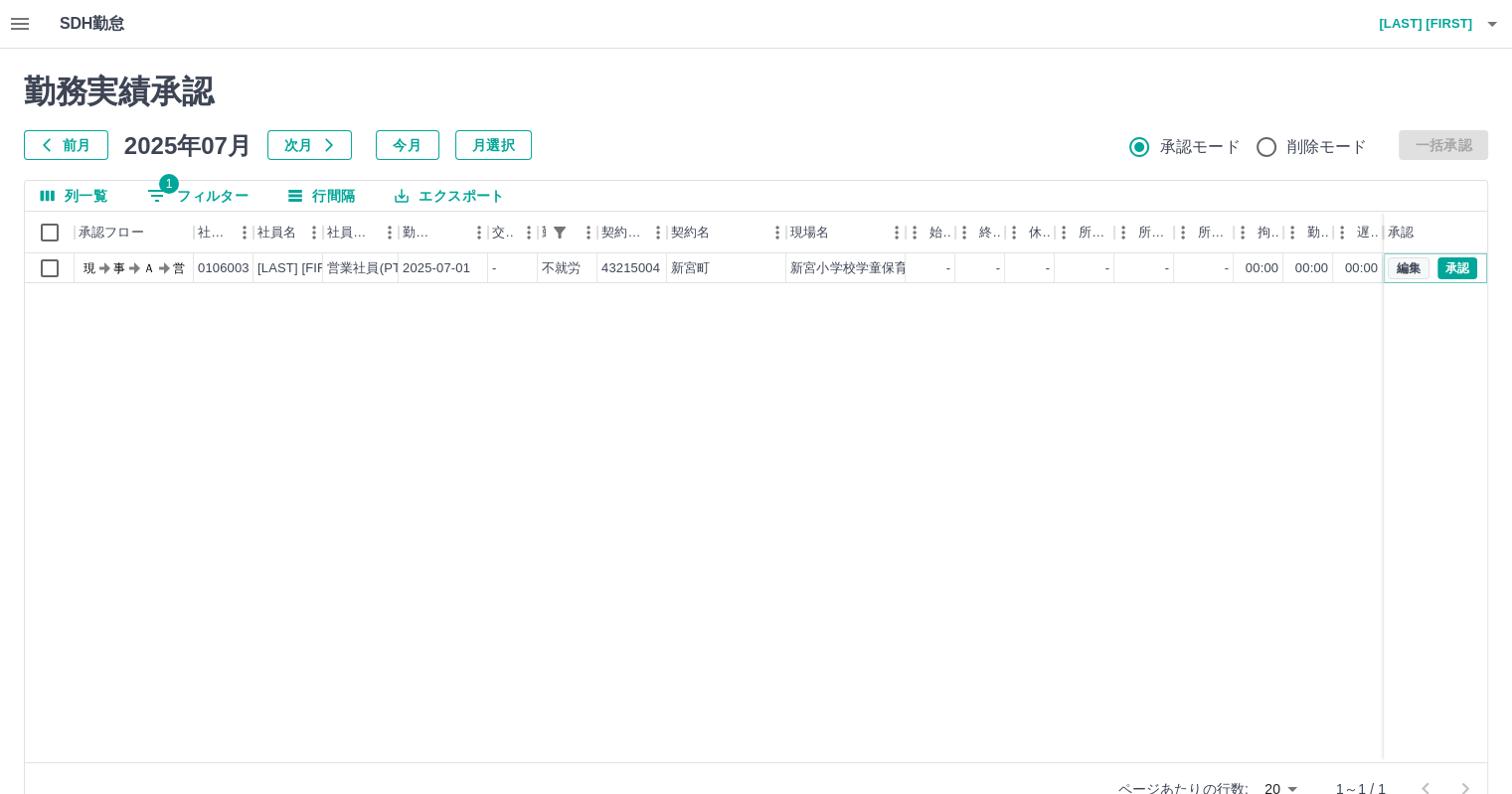 click on "編集" at bounding box center [1409, 268] 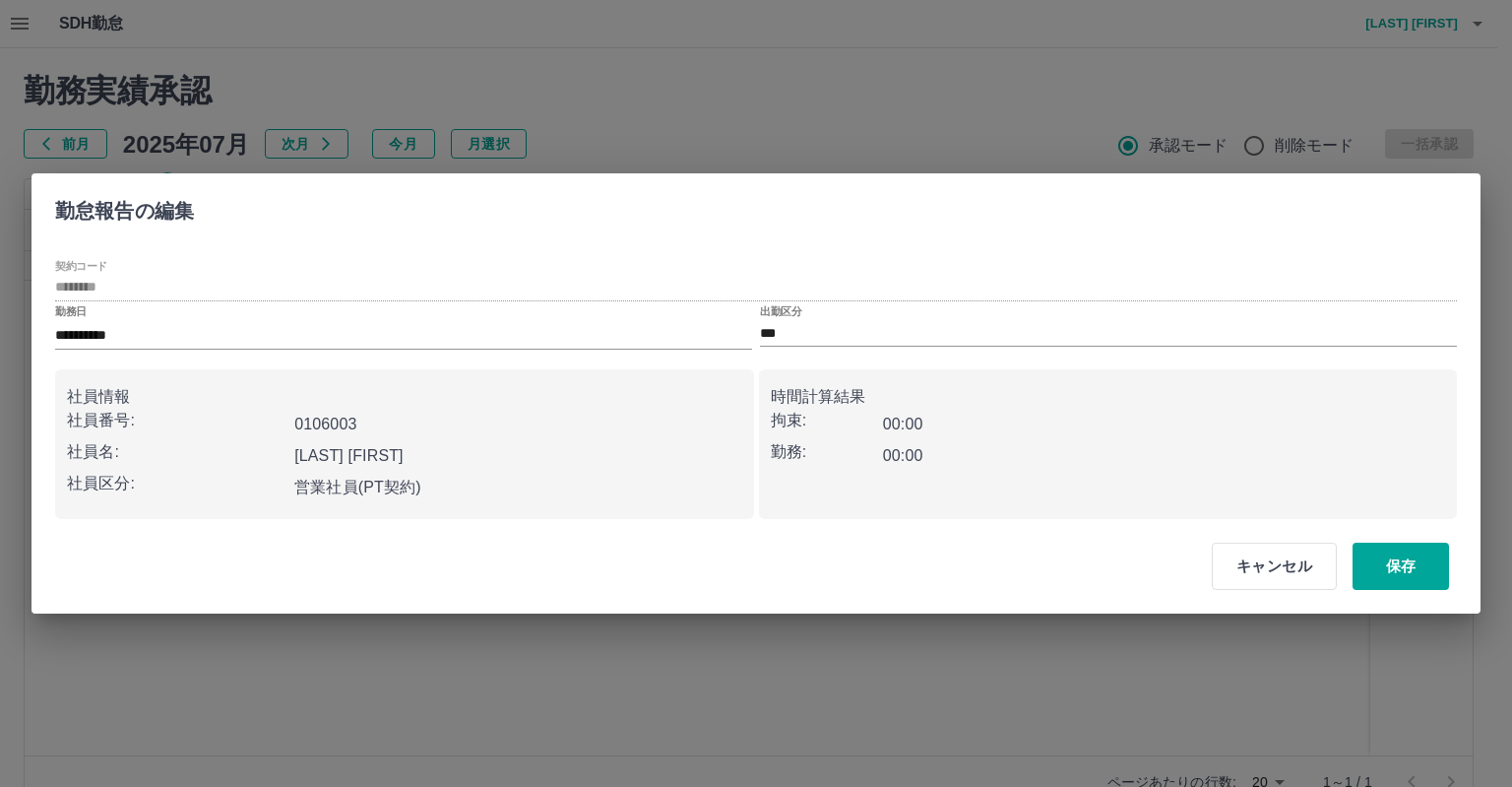 click on "出勤区分 ***" at bounding box center (1108, 327) 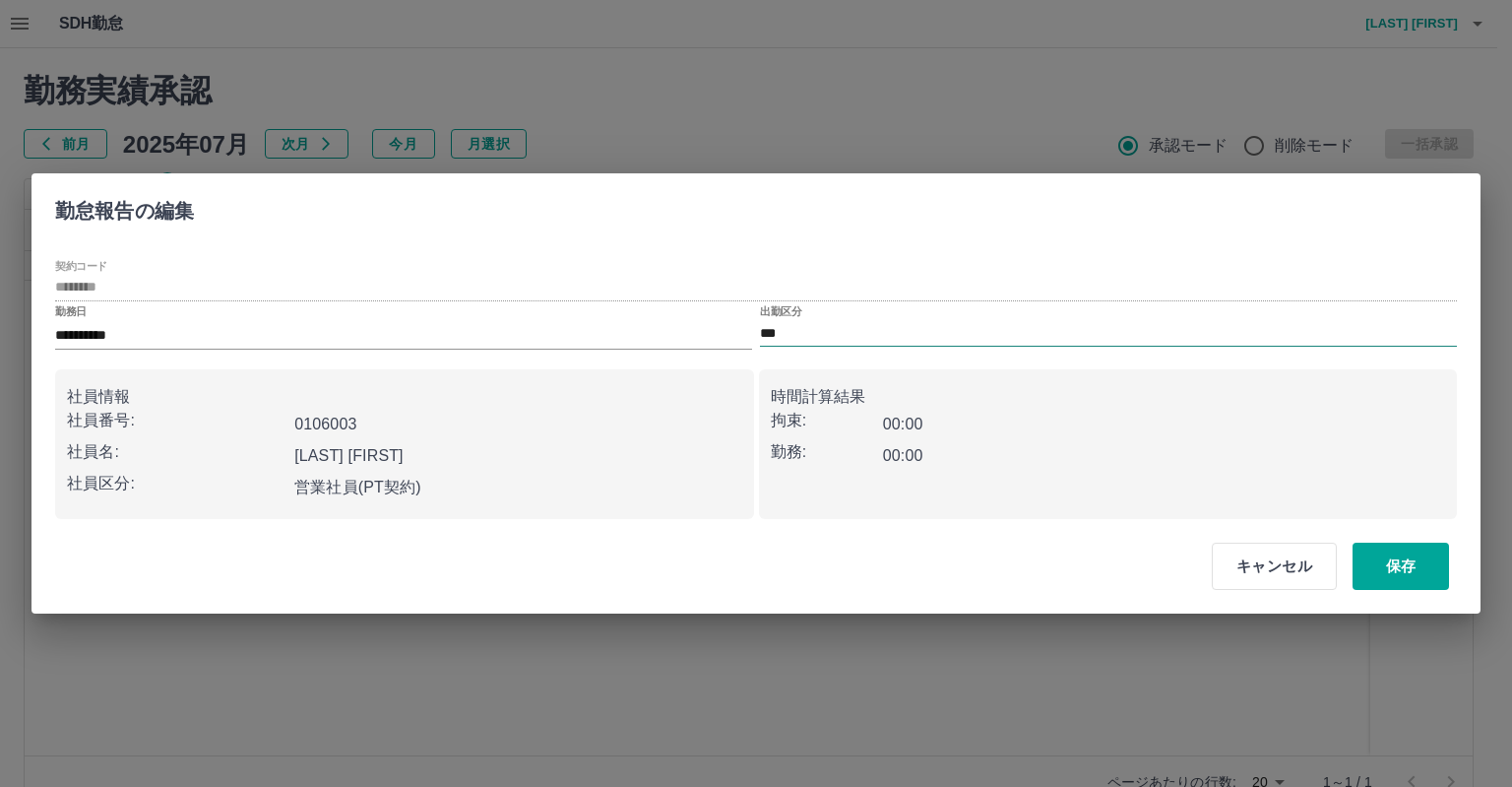 click on "***" at bounding box center (1108, 333) 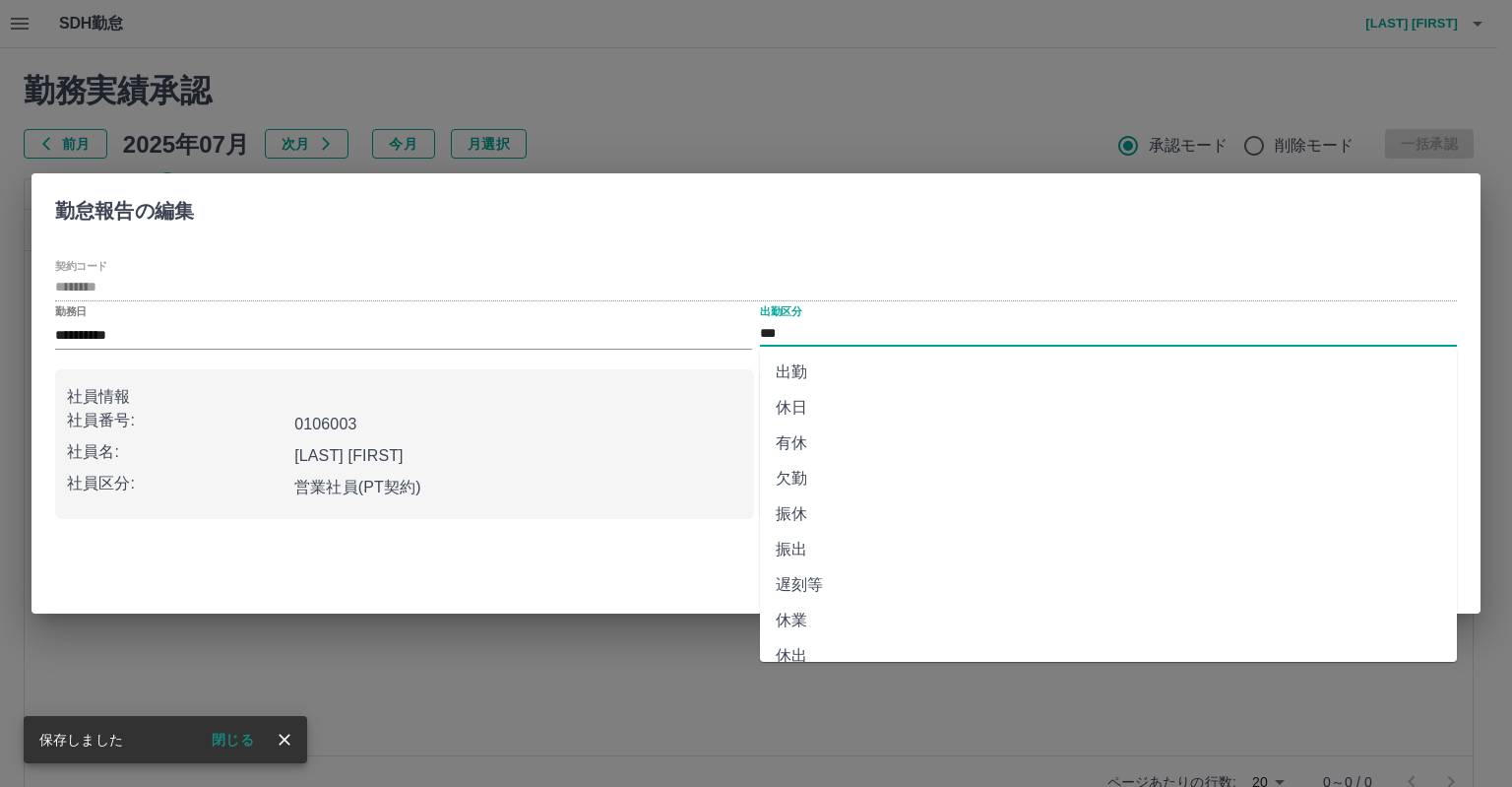 click on "休日" at bounding box center [1108, 408] 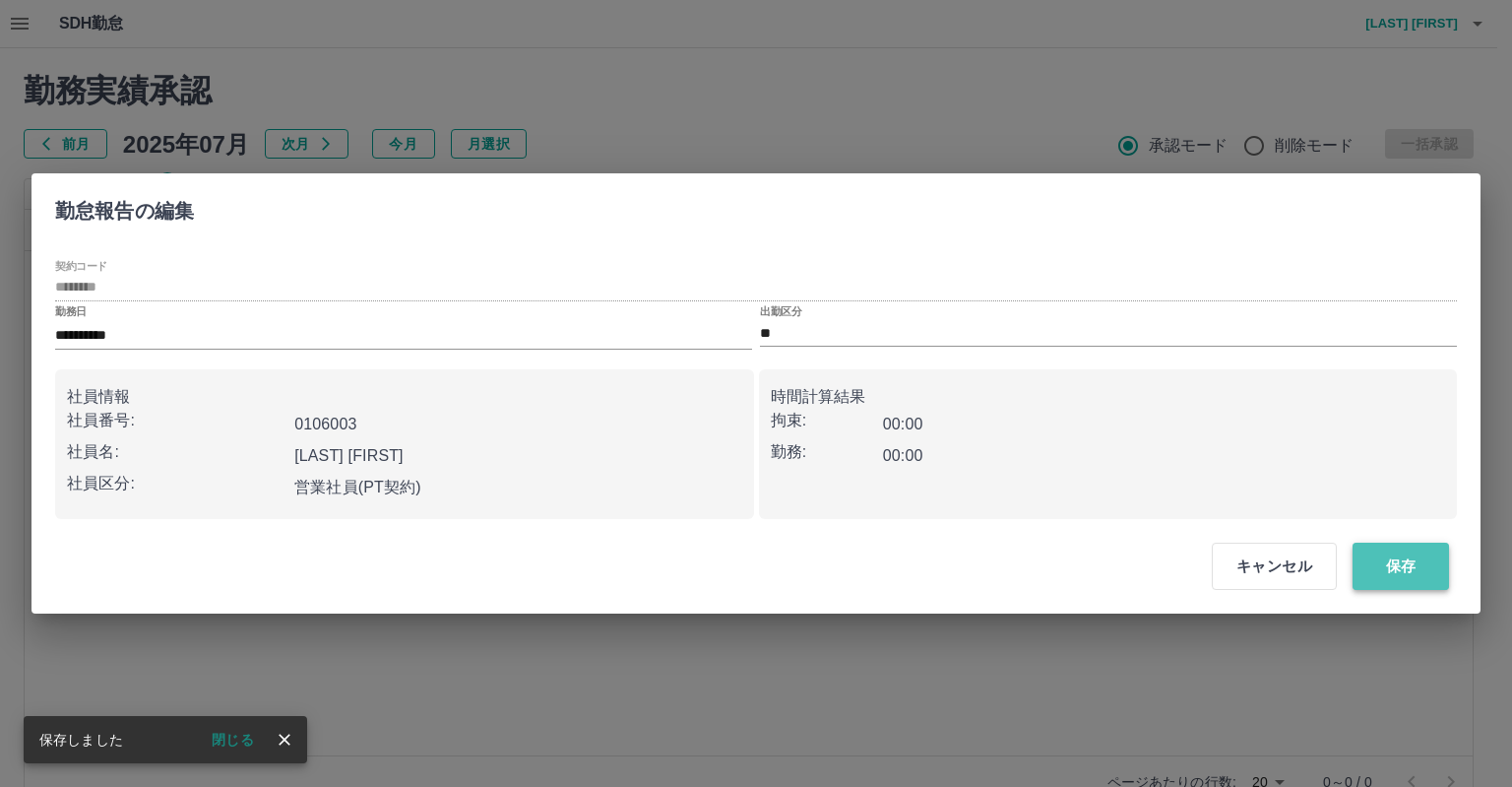 click on "保存" at bounding box center [1401, 566] 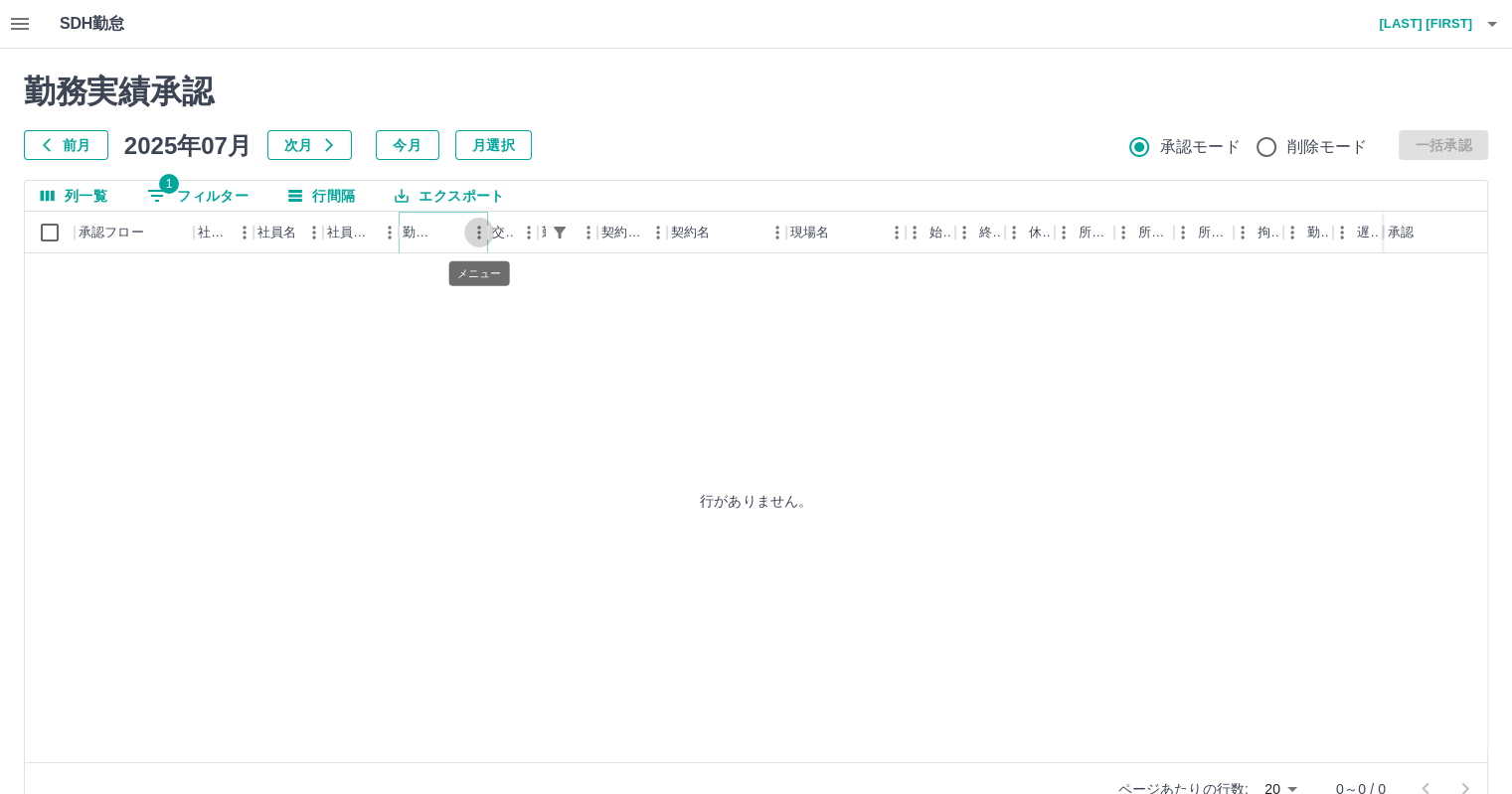 click at bounding box center (479, 233) 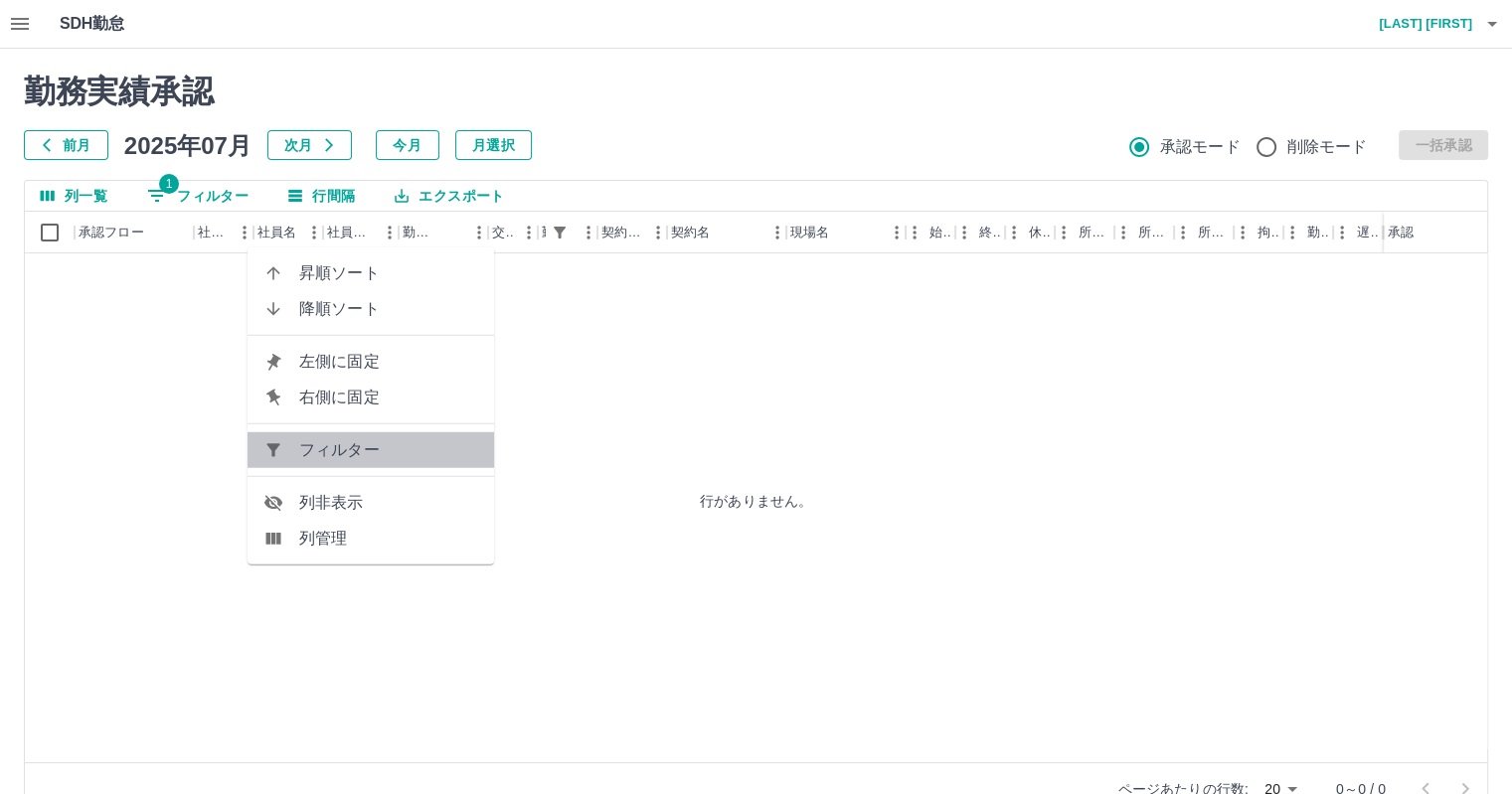 click on "フィルター" at bounding box center (389, 450) 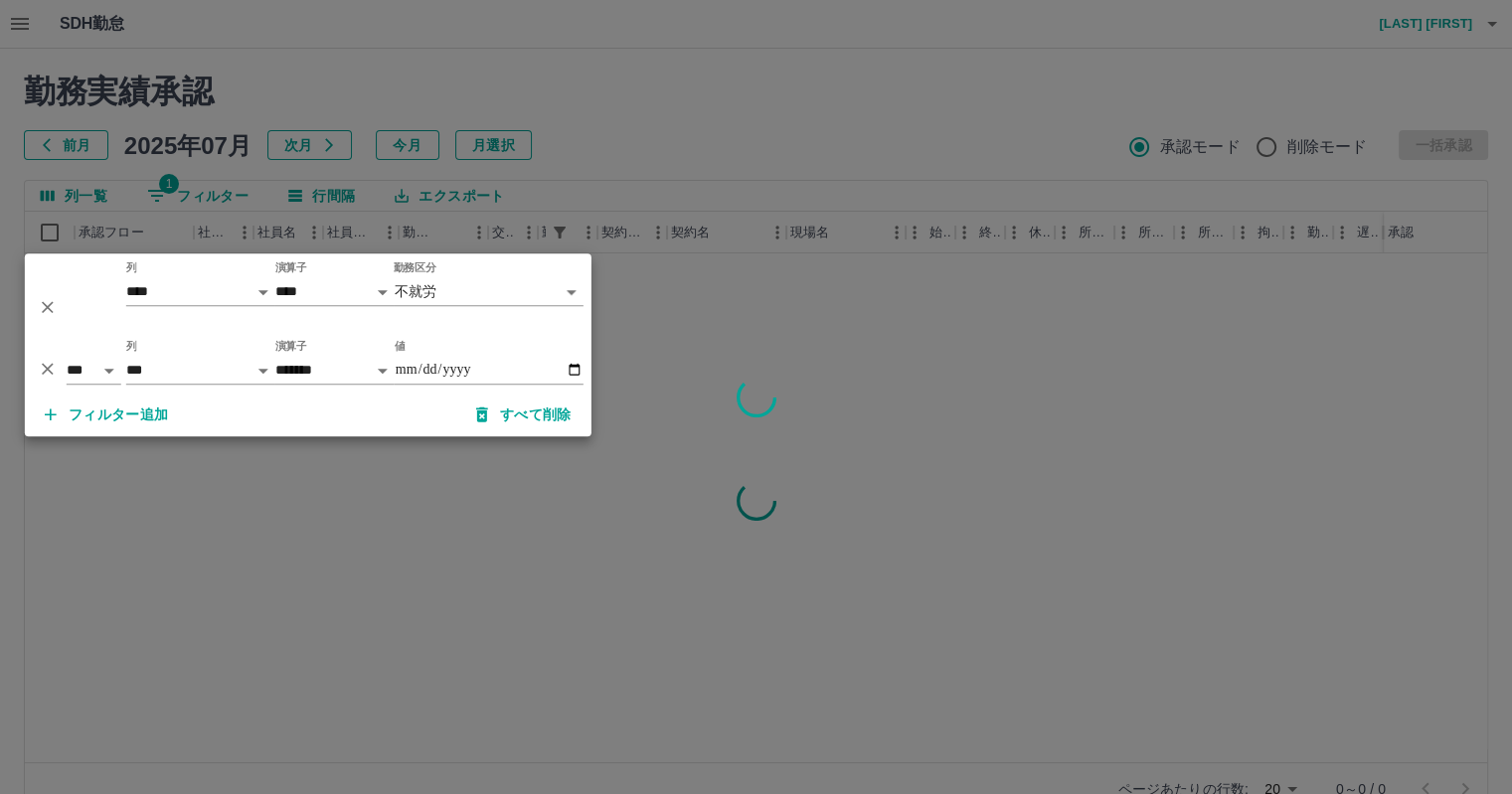 click on "**********" at bounding box center (489, 292) 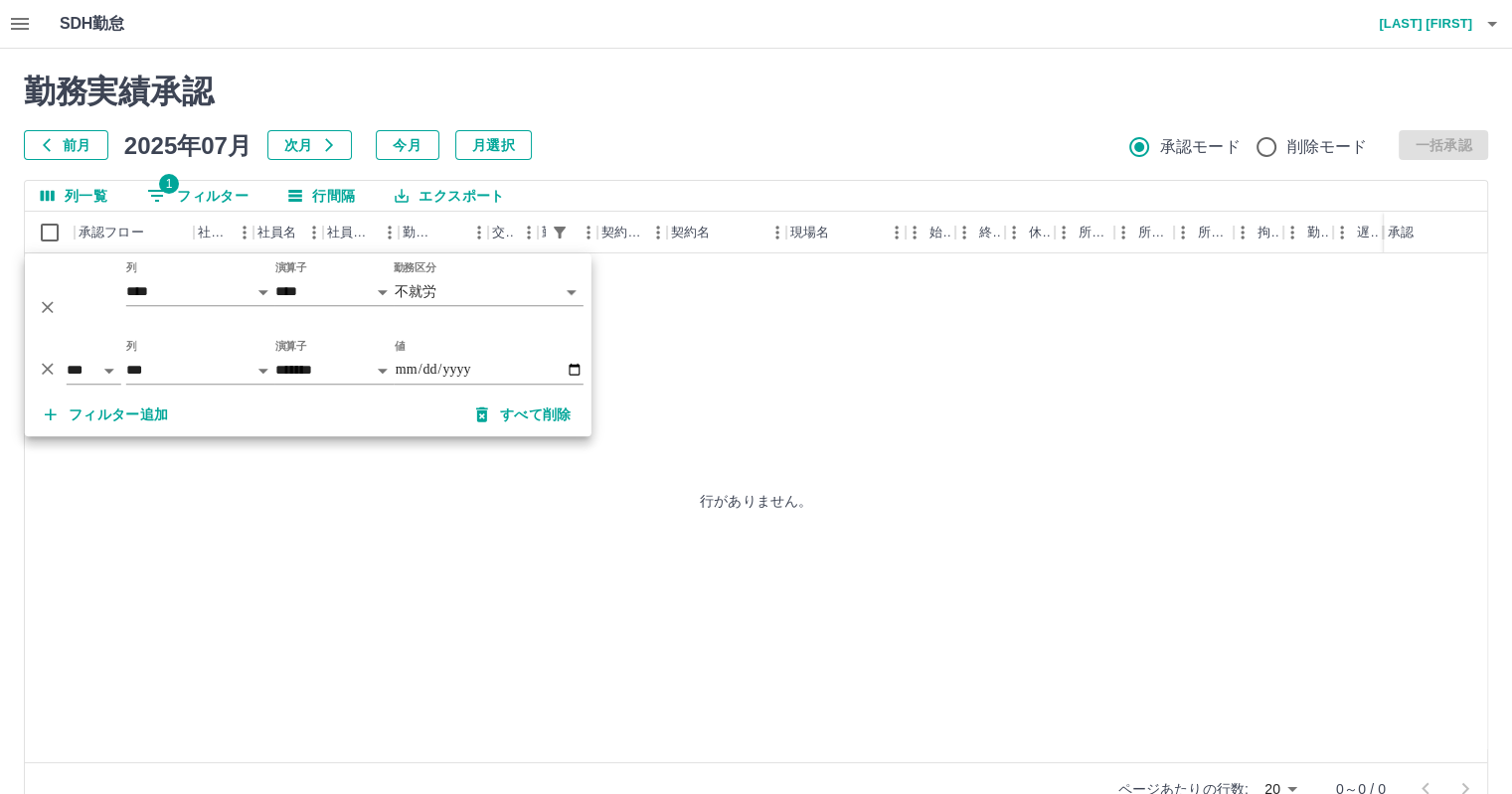 click on "エクスポート" at bounding box center (449, 196) 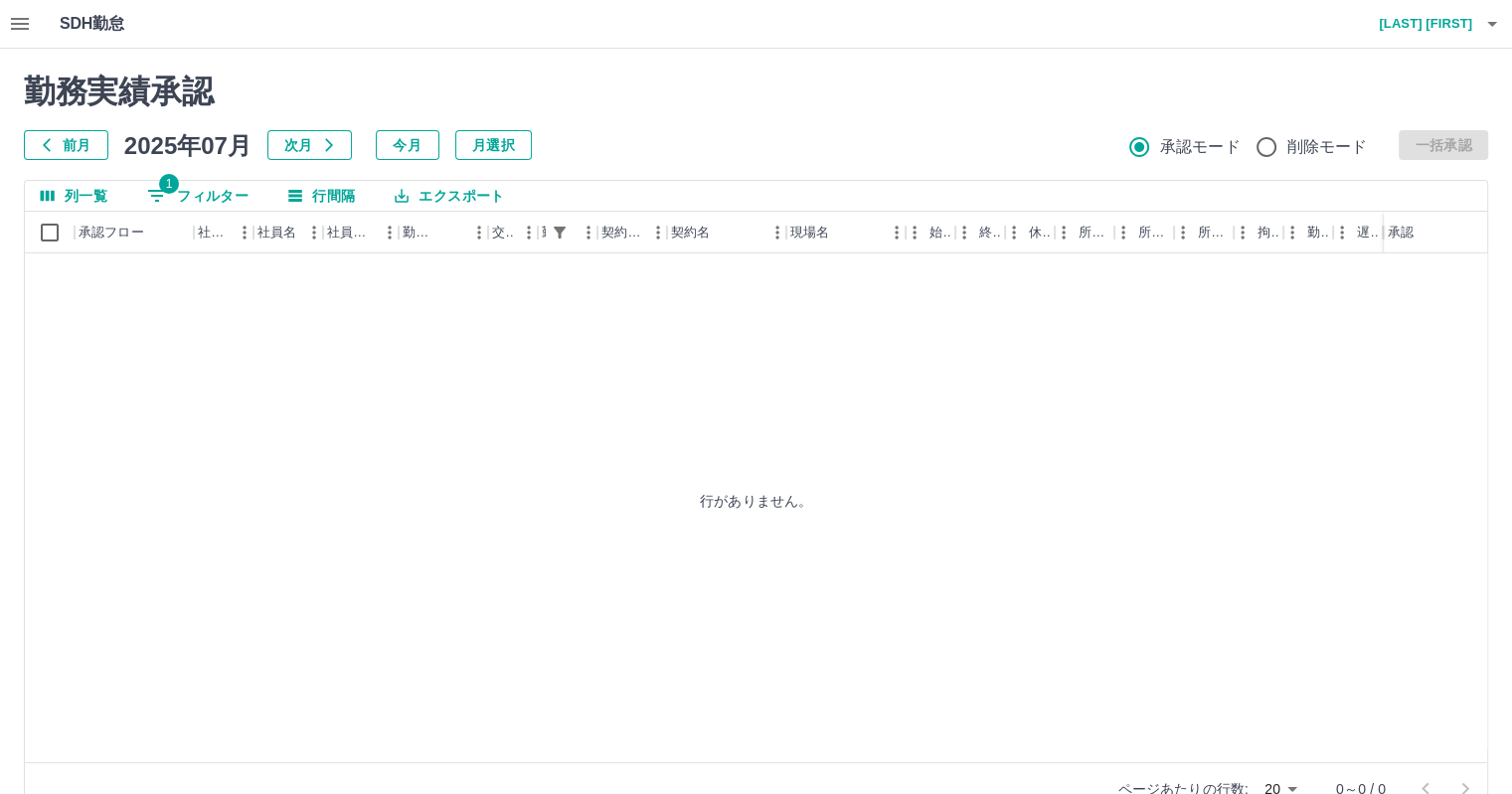 click on "行がありません。" at bounding box center [756, 501] 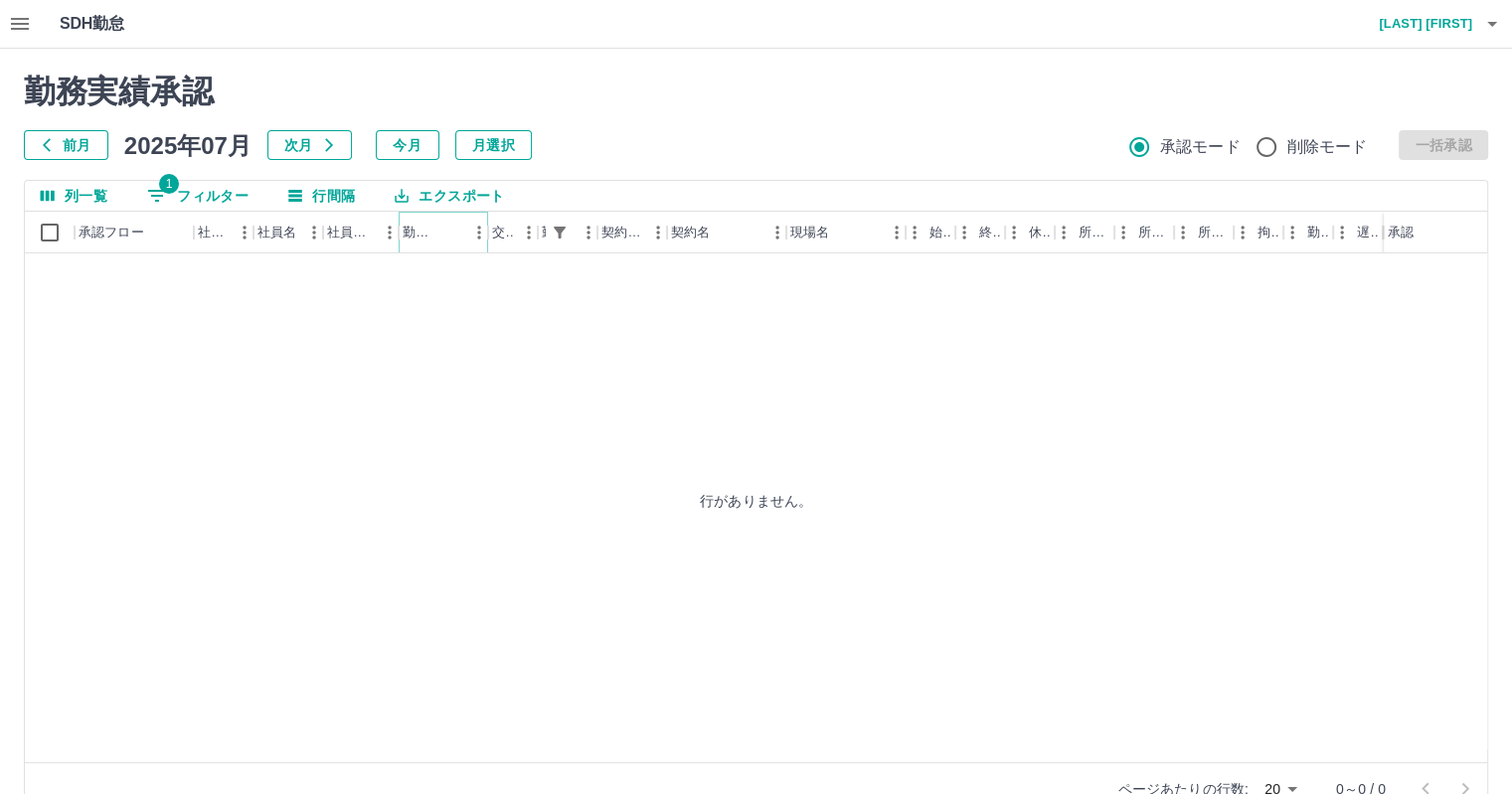 click 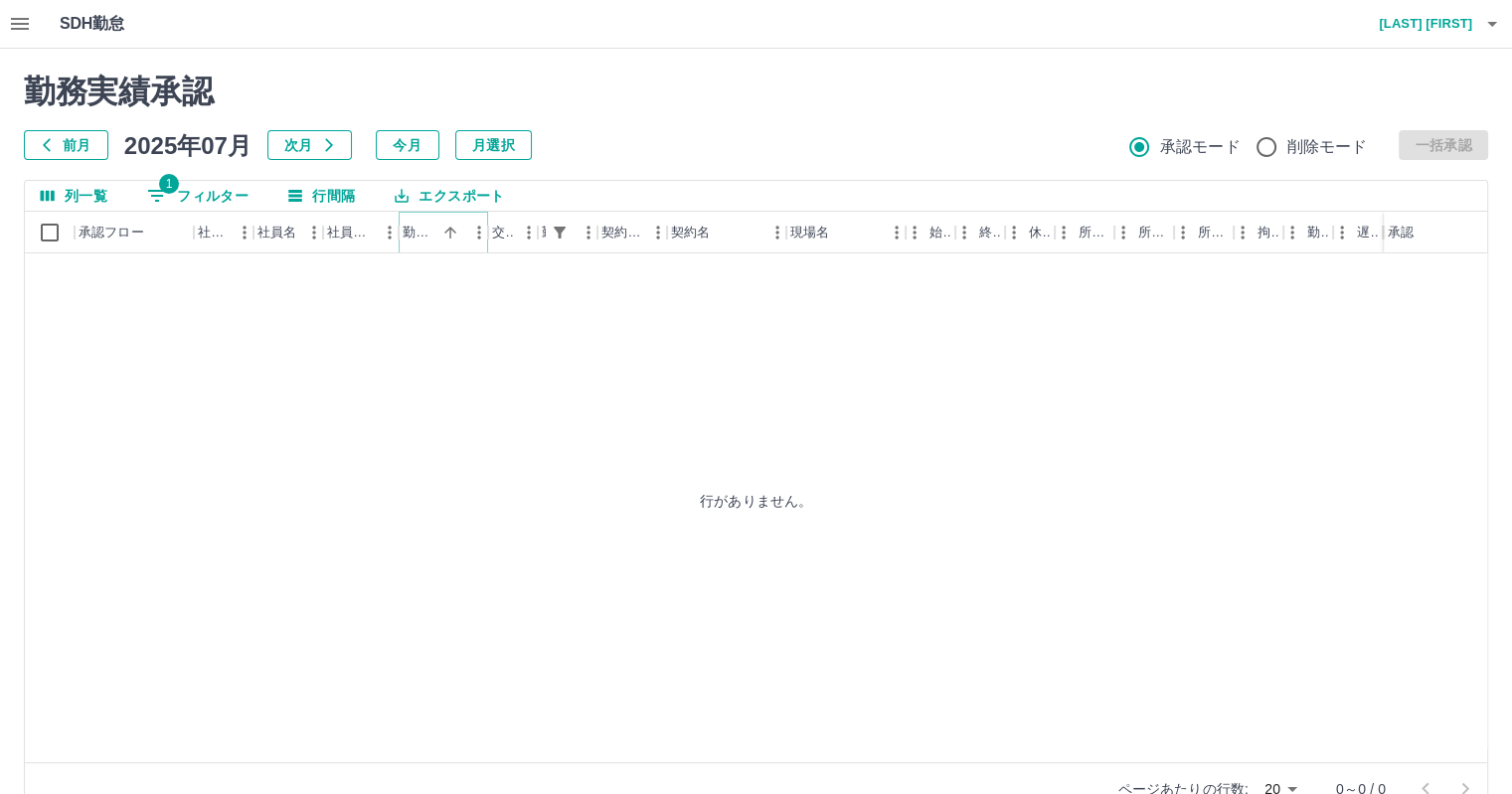 click 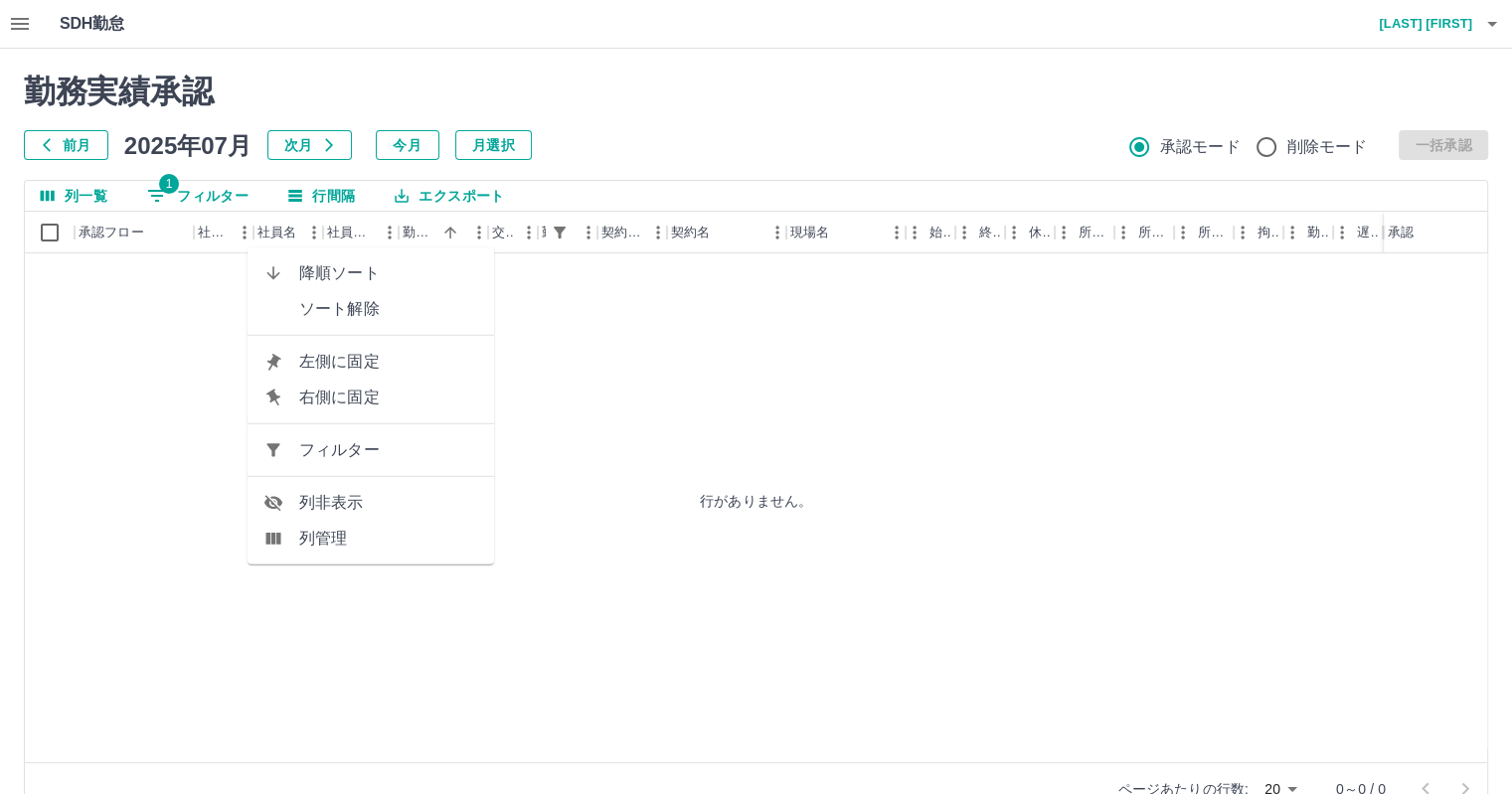 click on "フィルター" at bounding box center (389, 450) 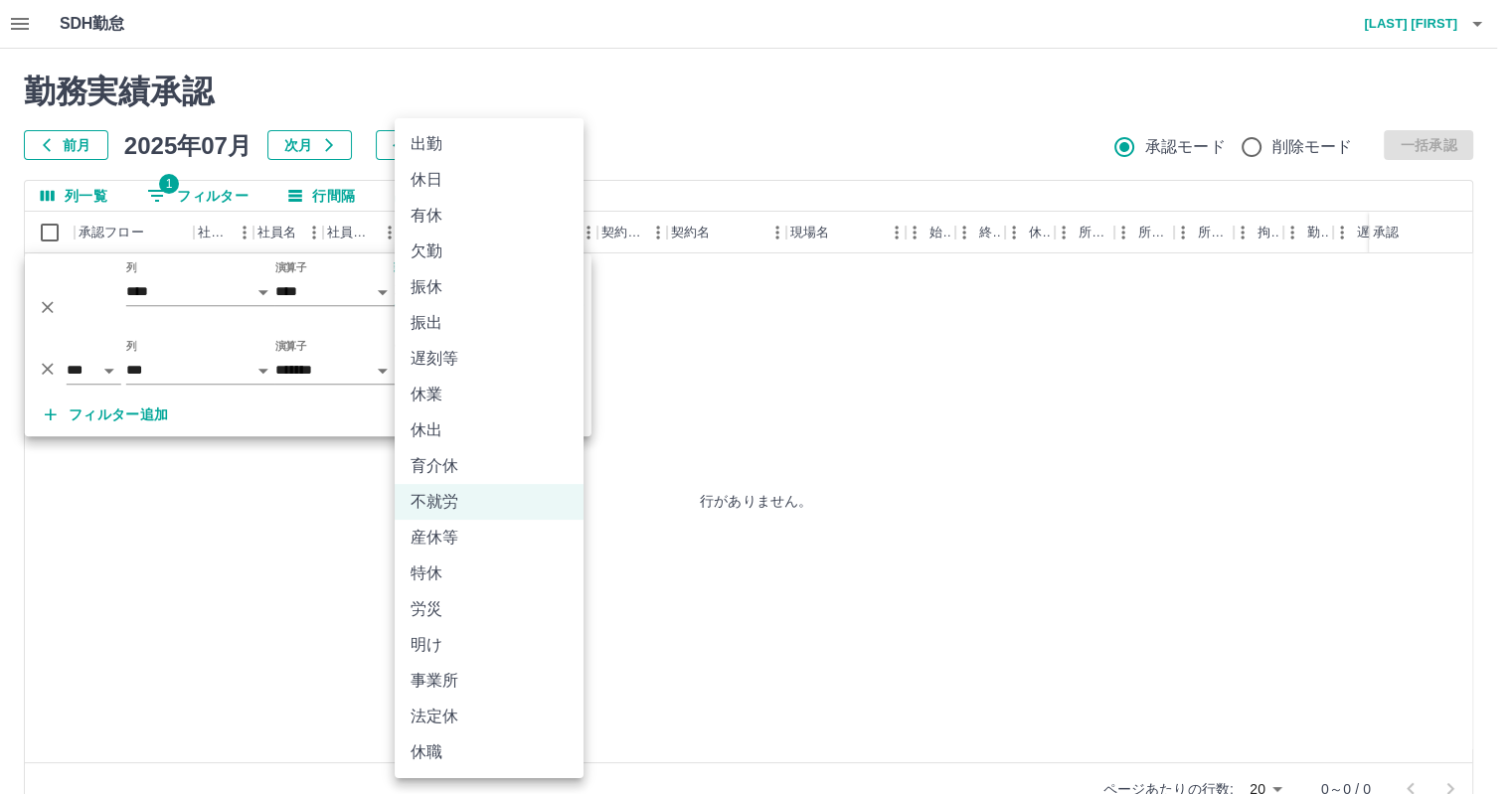 click on "**********" at bounding box center [756, 419] 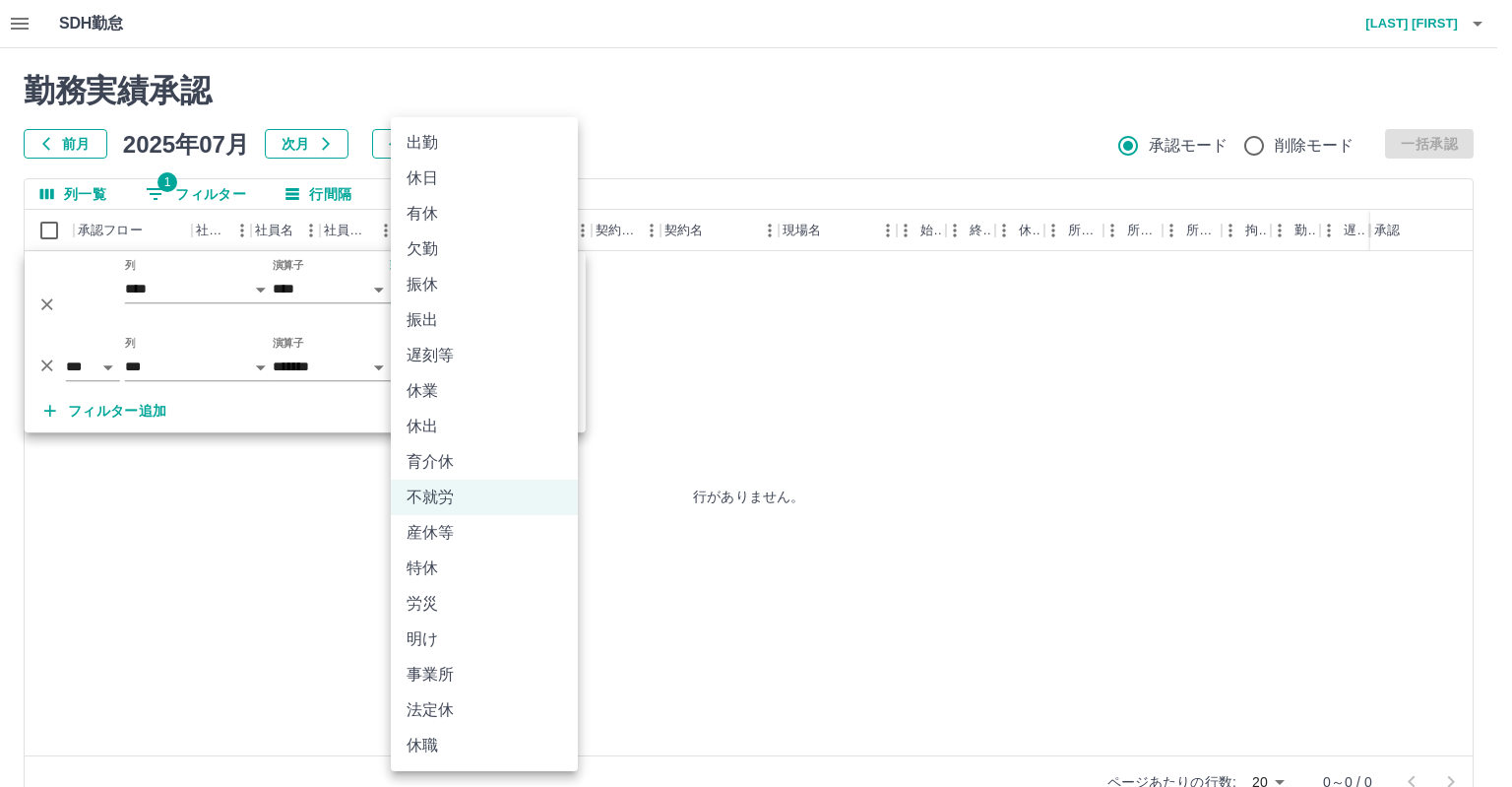 click on "休日" at bounding box center (484, 178) 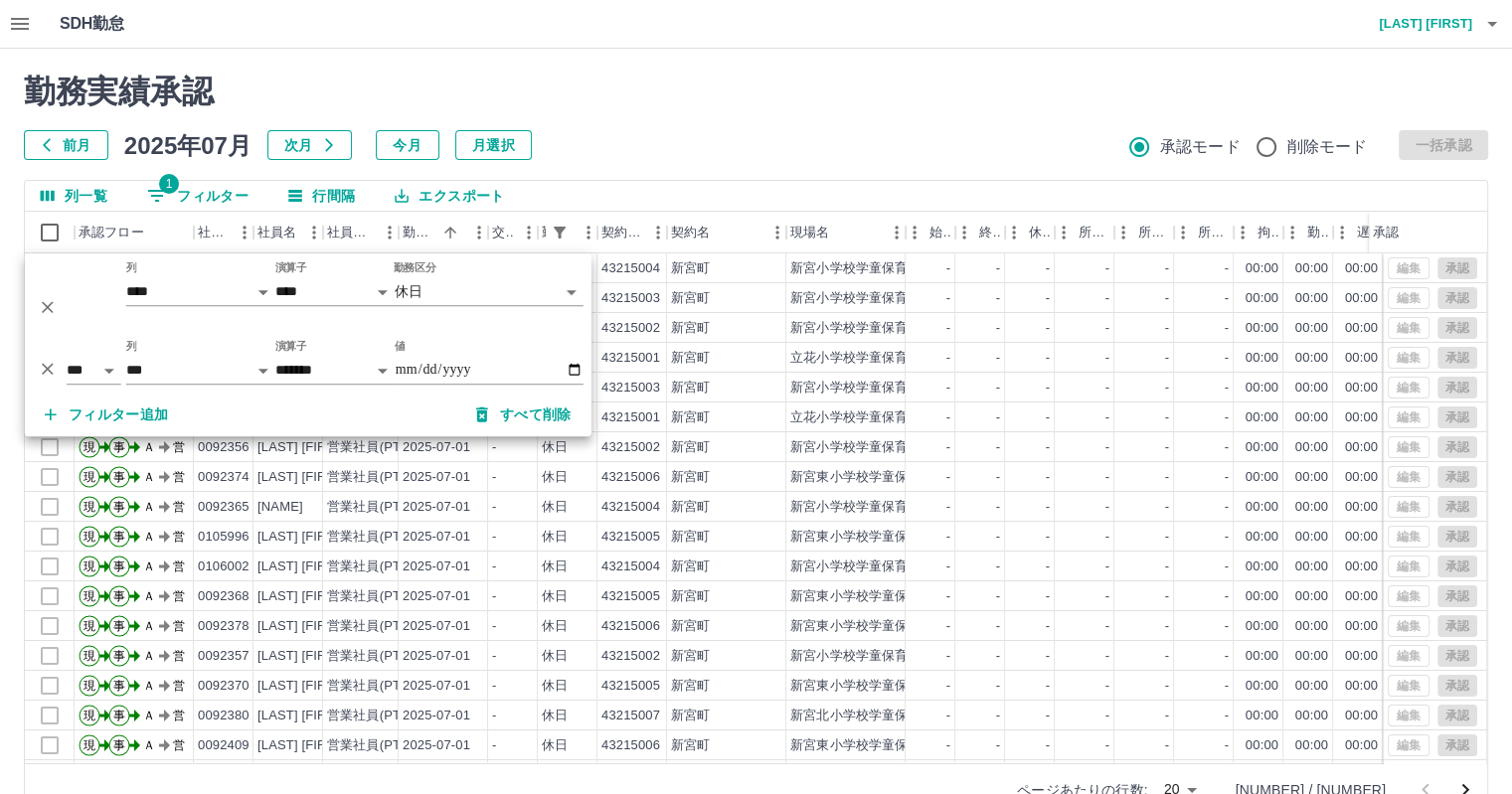 click 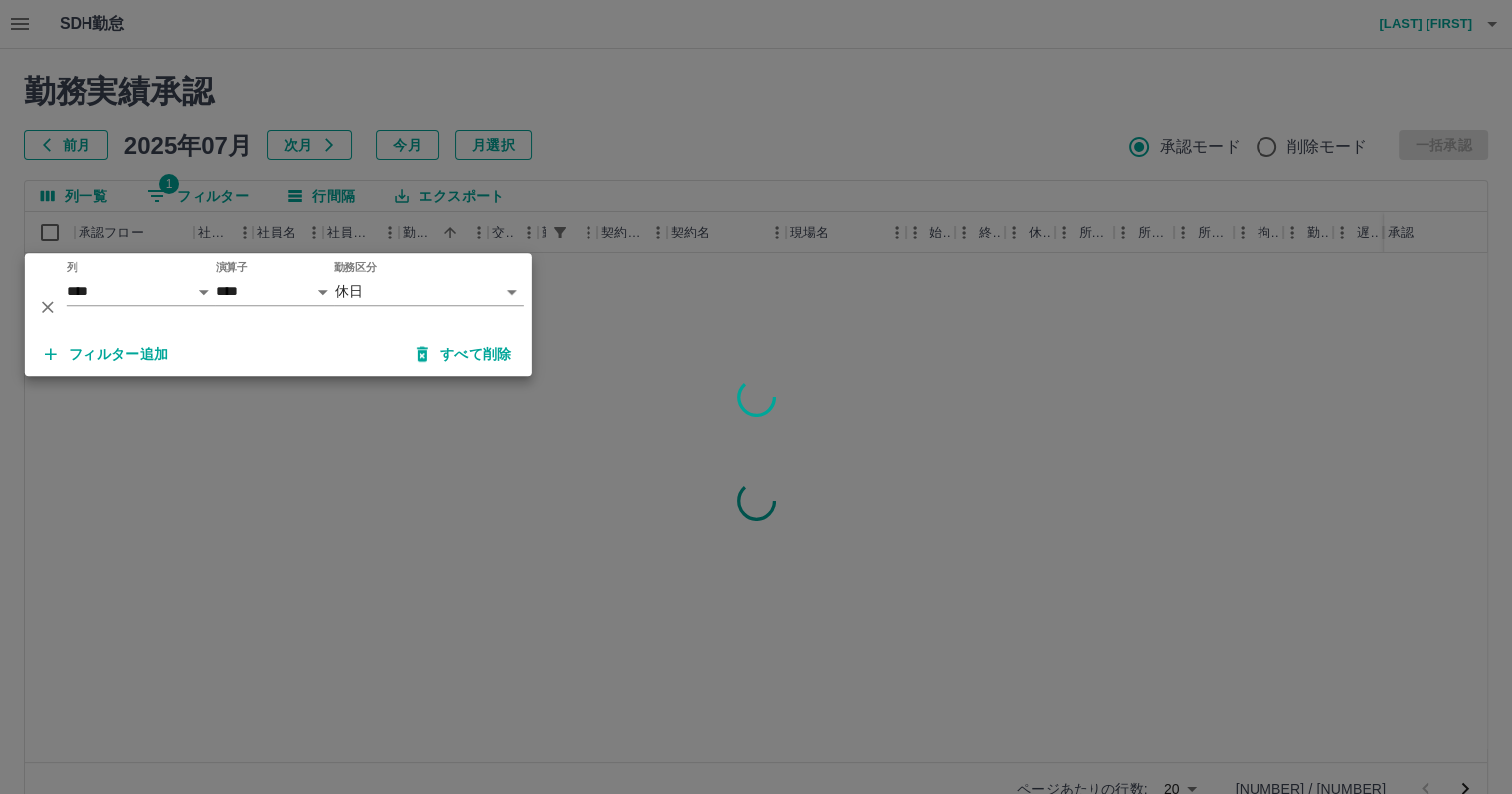 click on "フィルター追加" at bounding box center (106, 354) 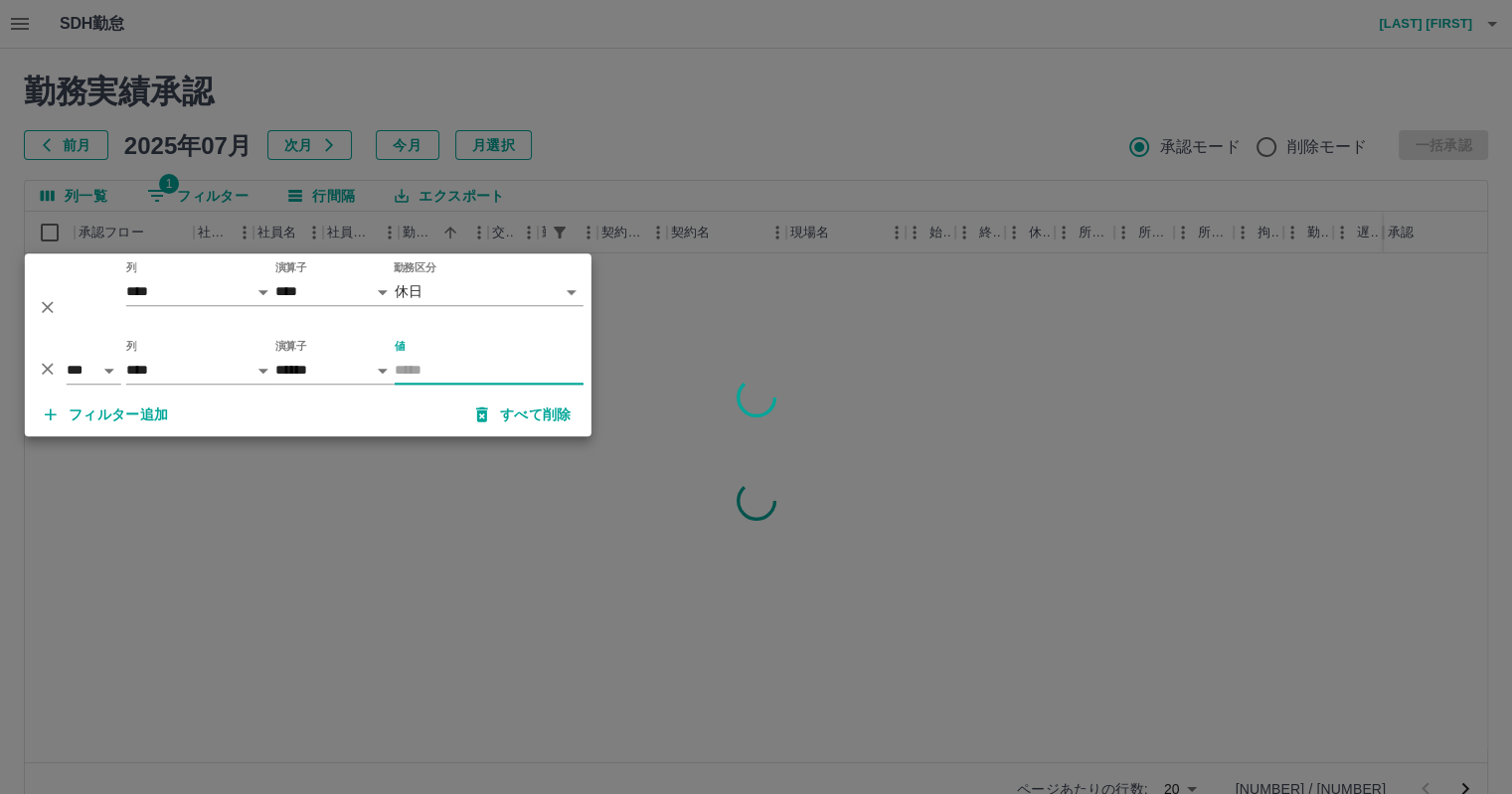 click on "値" at bounding box center (489, 370) 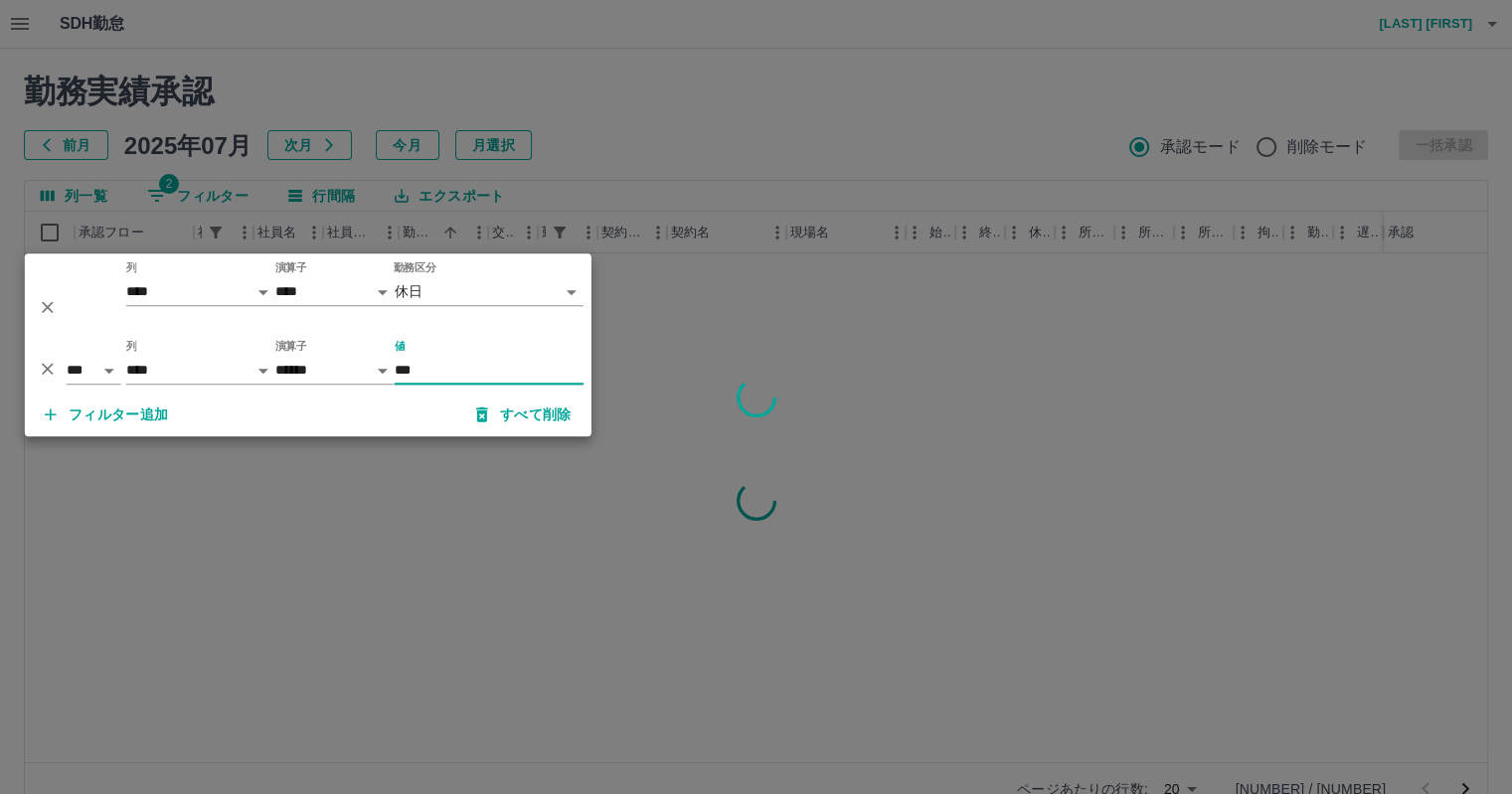 type on "***" 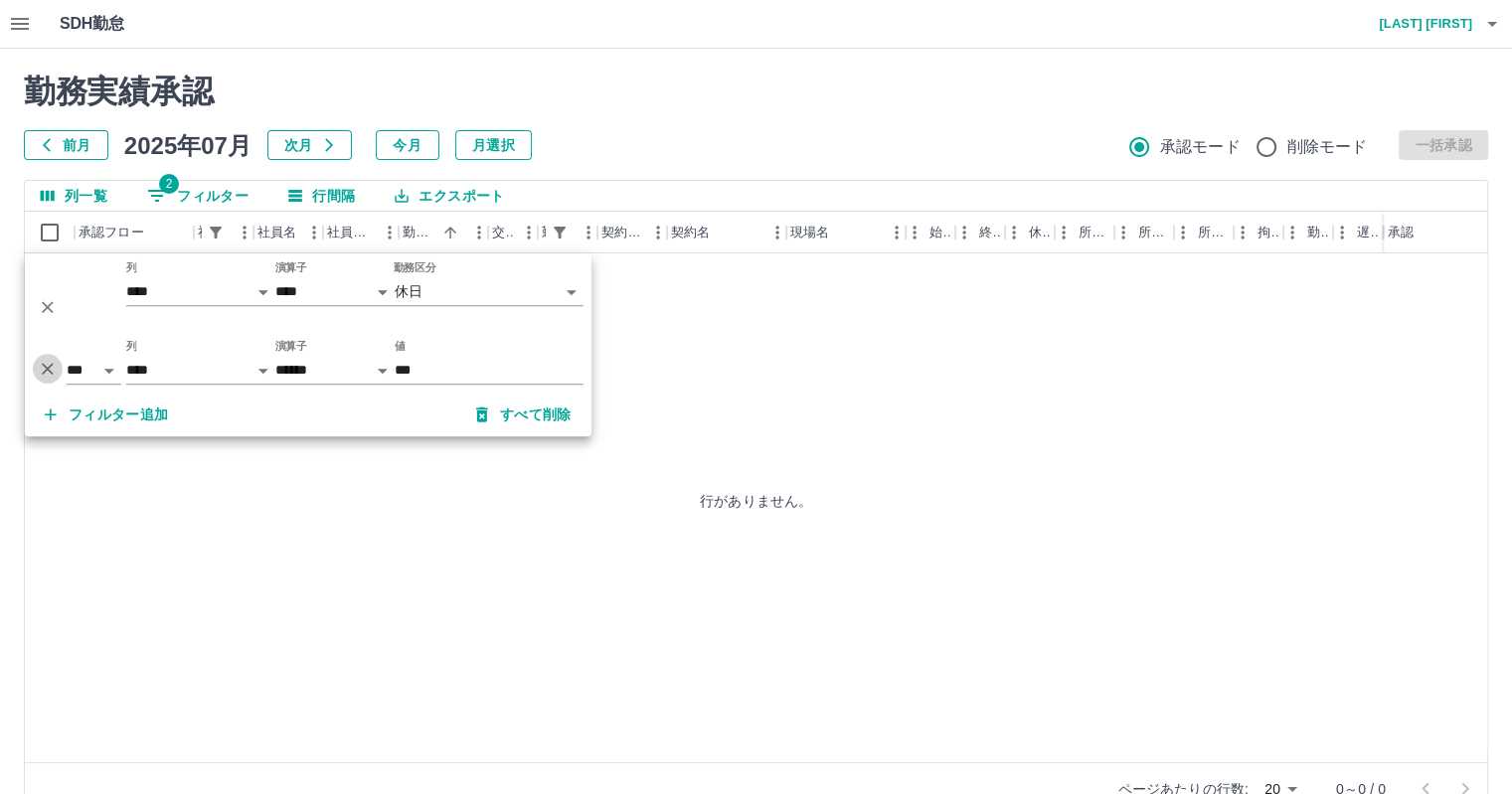 click 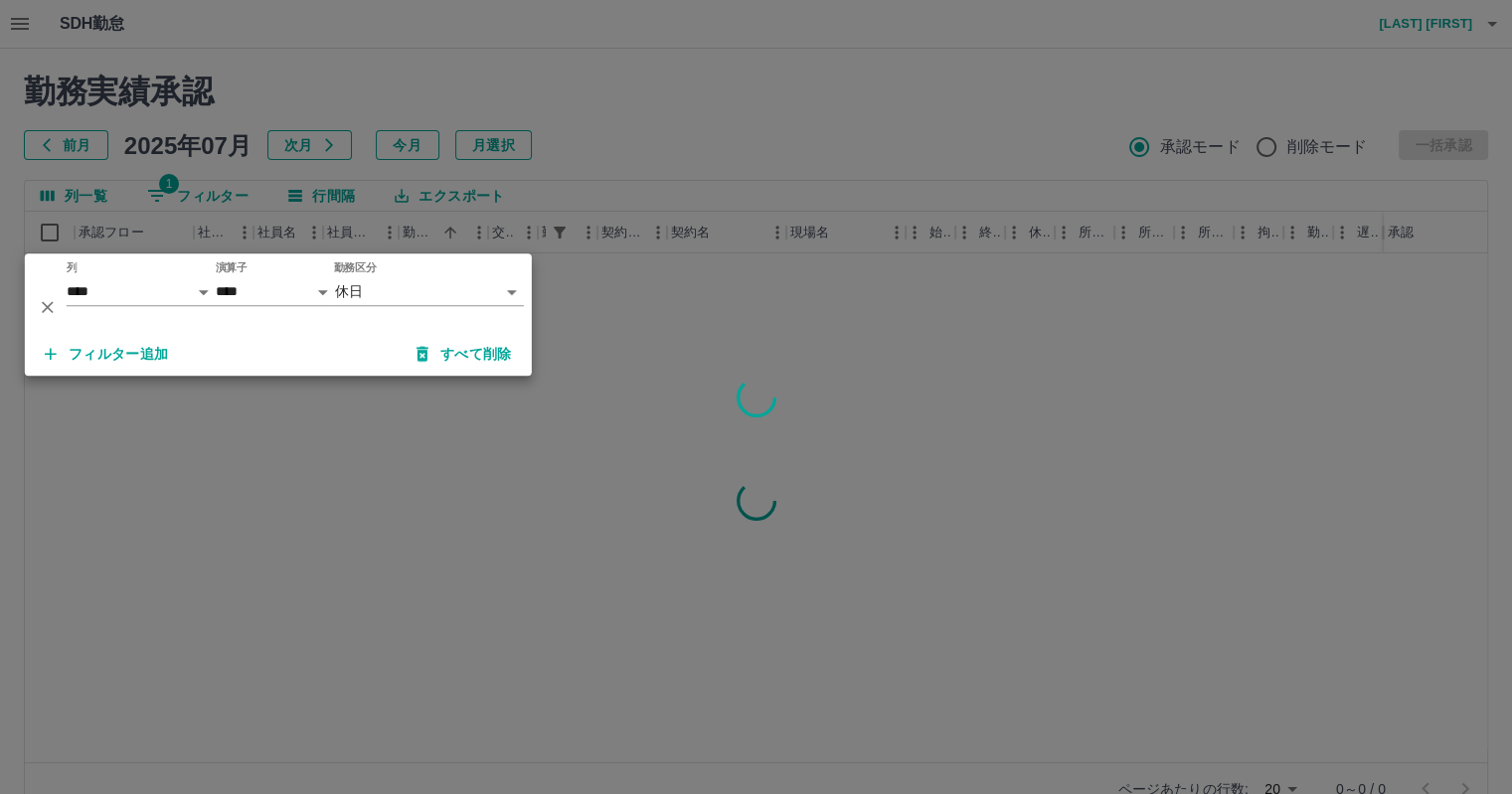 click at bounding box center [756, 397] 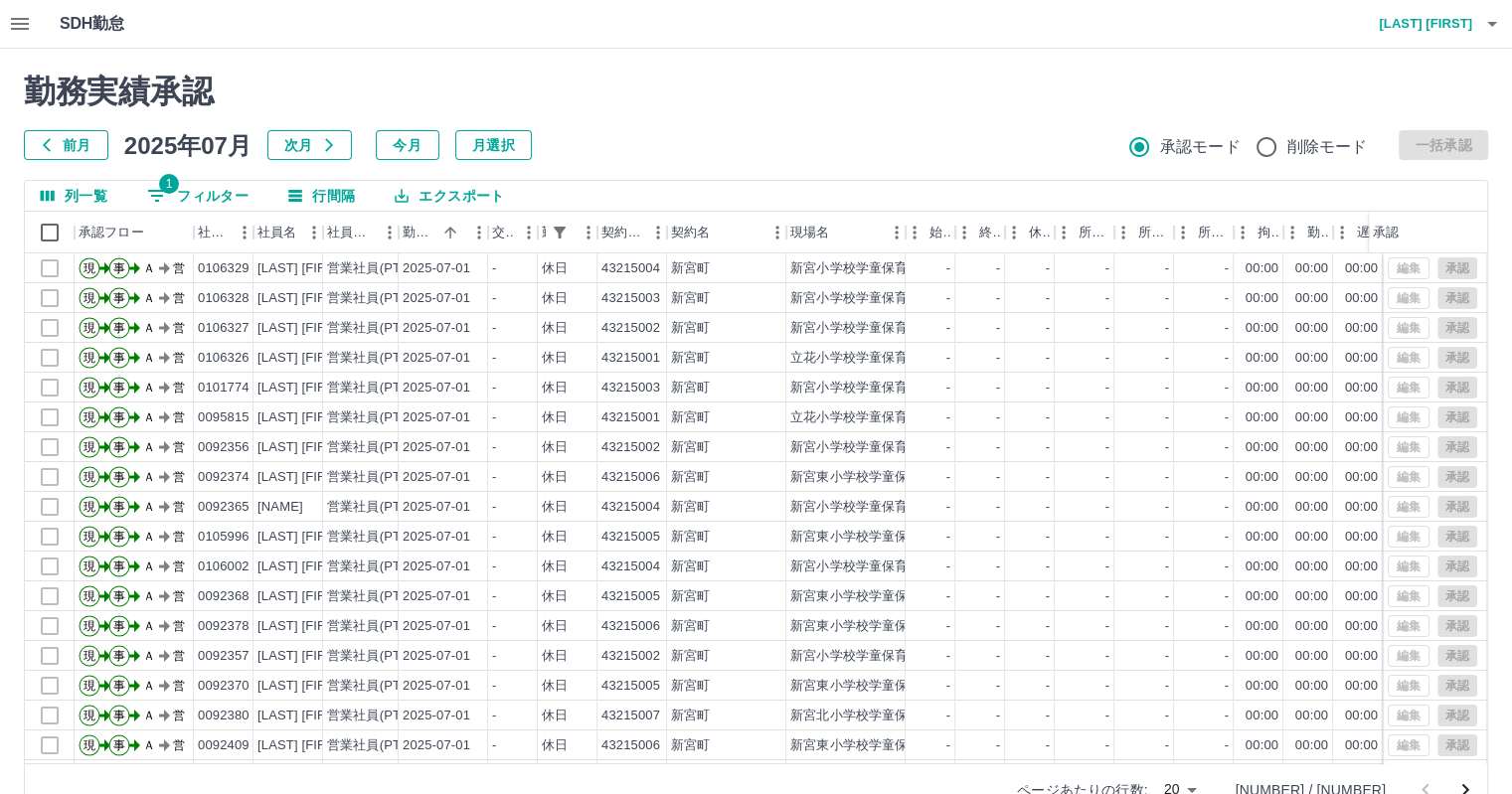 click 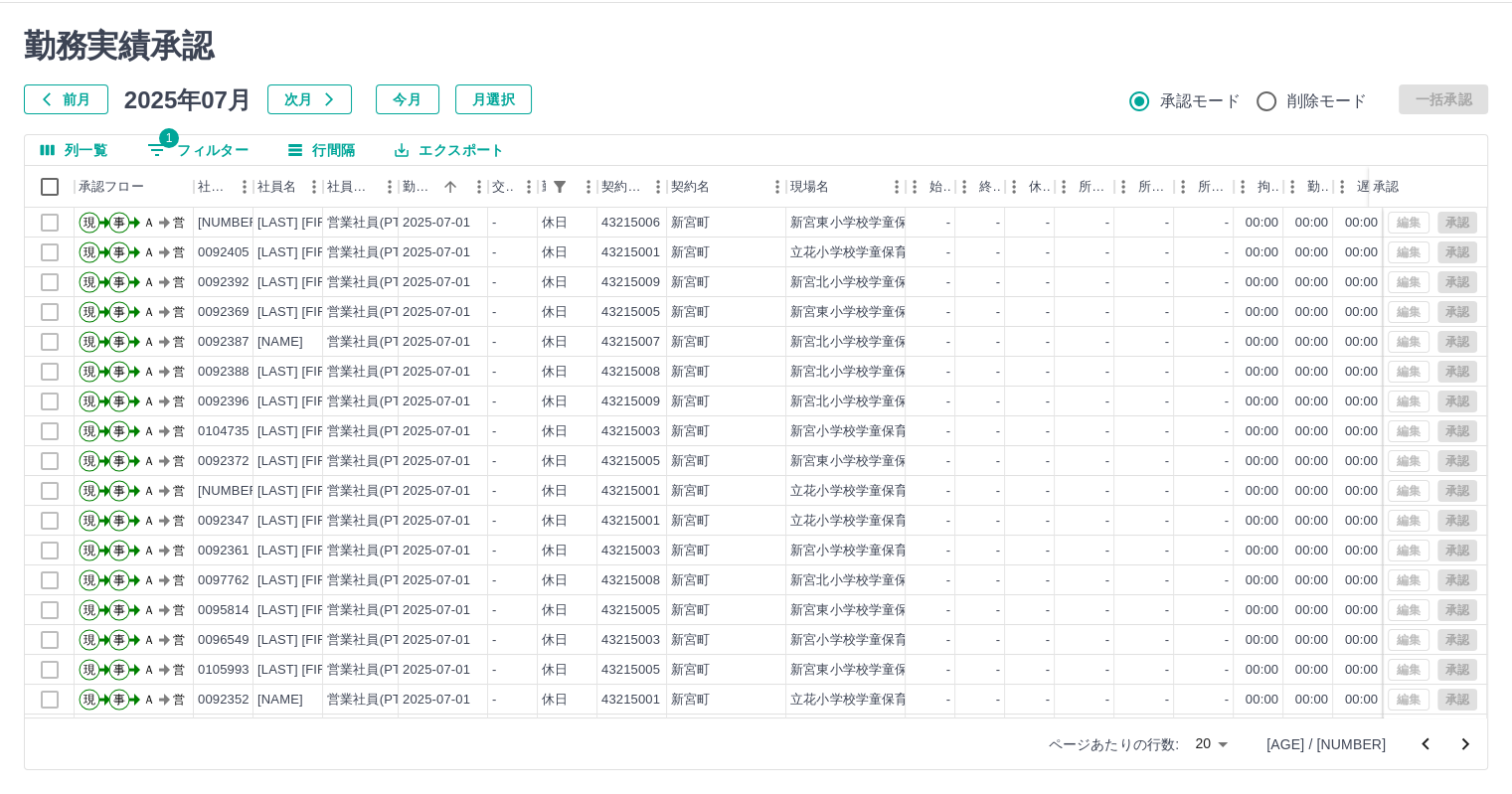 scroll, scrollTop: 0, scrollLeft: 0, axis: both 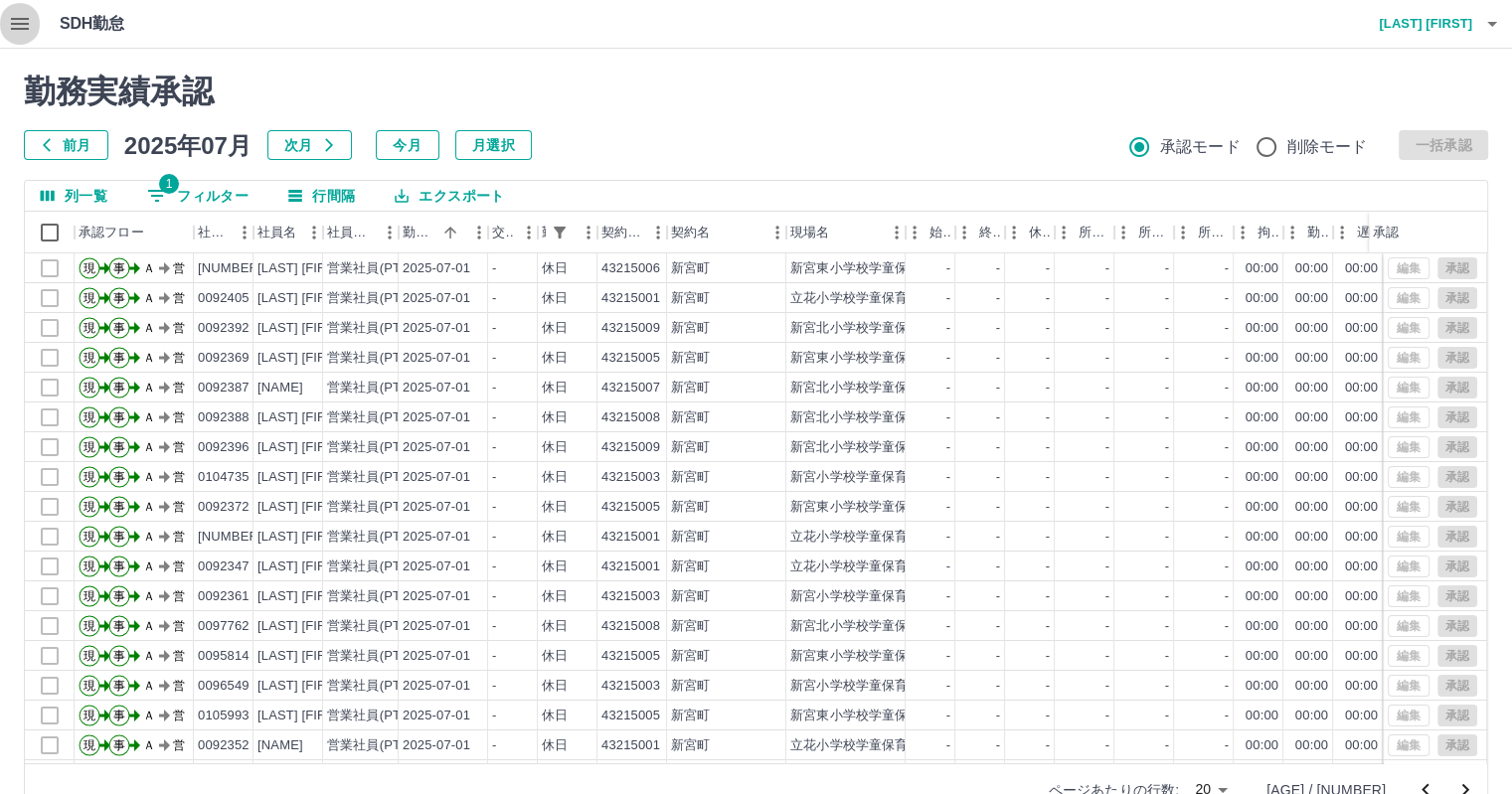 click 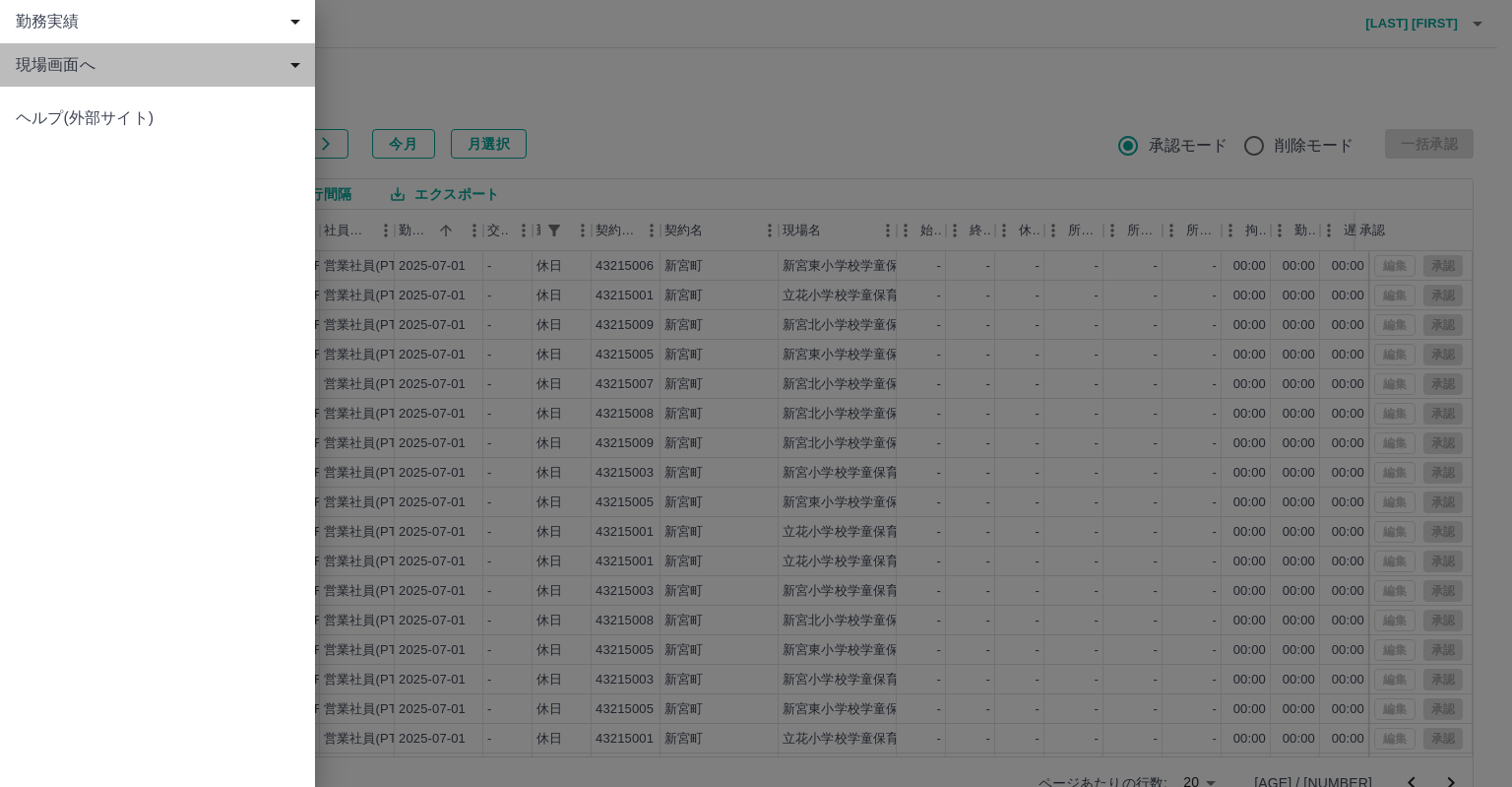 click on "現場画面へ" at bounding box center [161, 65] 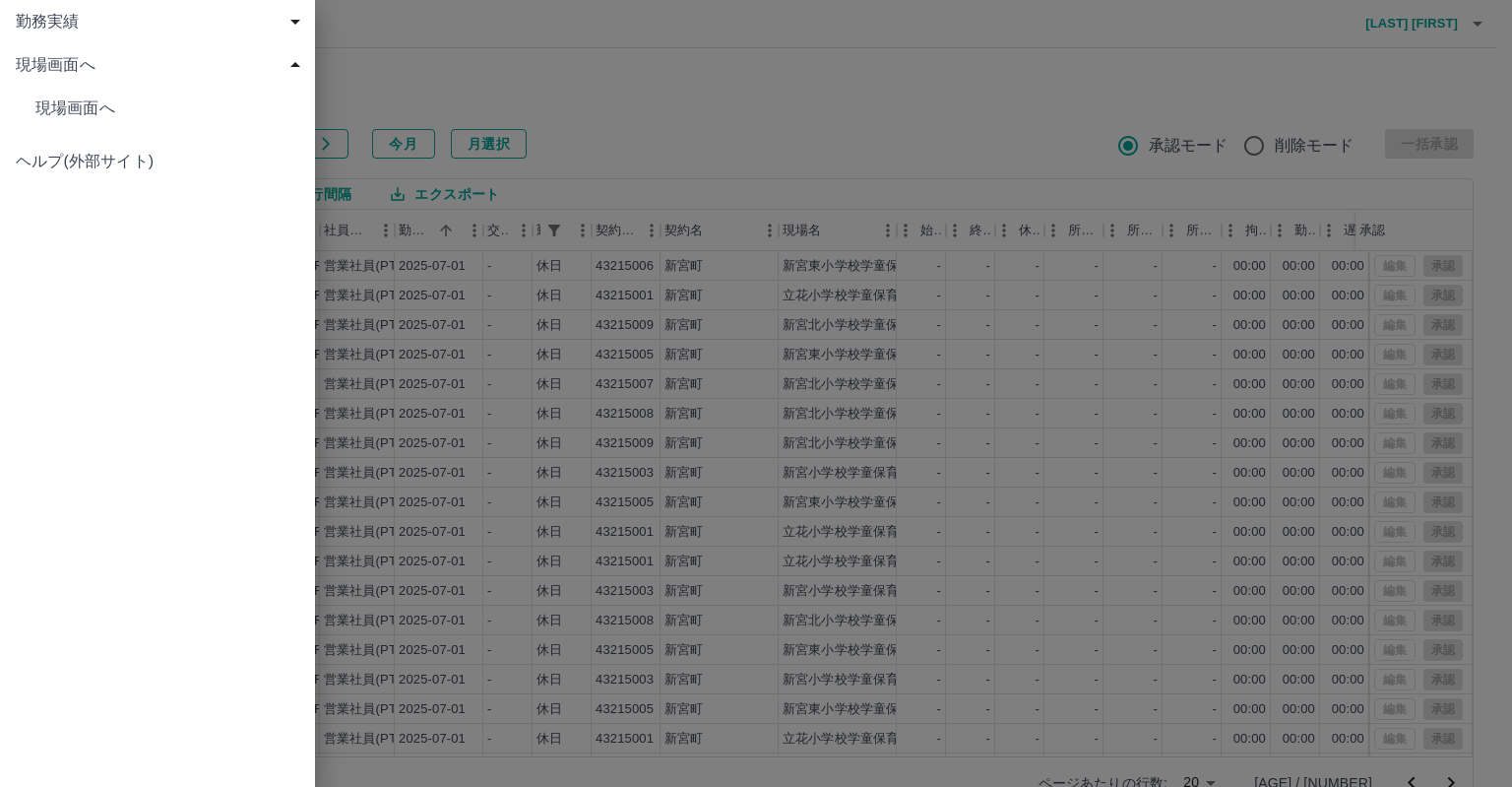 click on "現場画面へ" at bounding box center [167, 108] 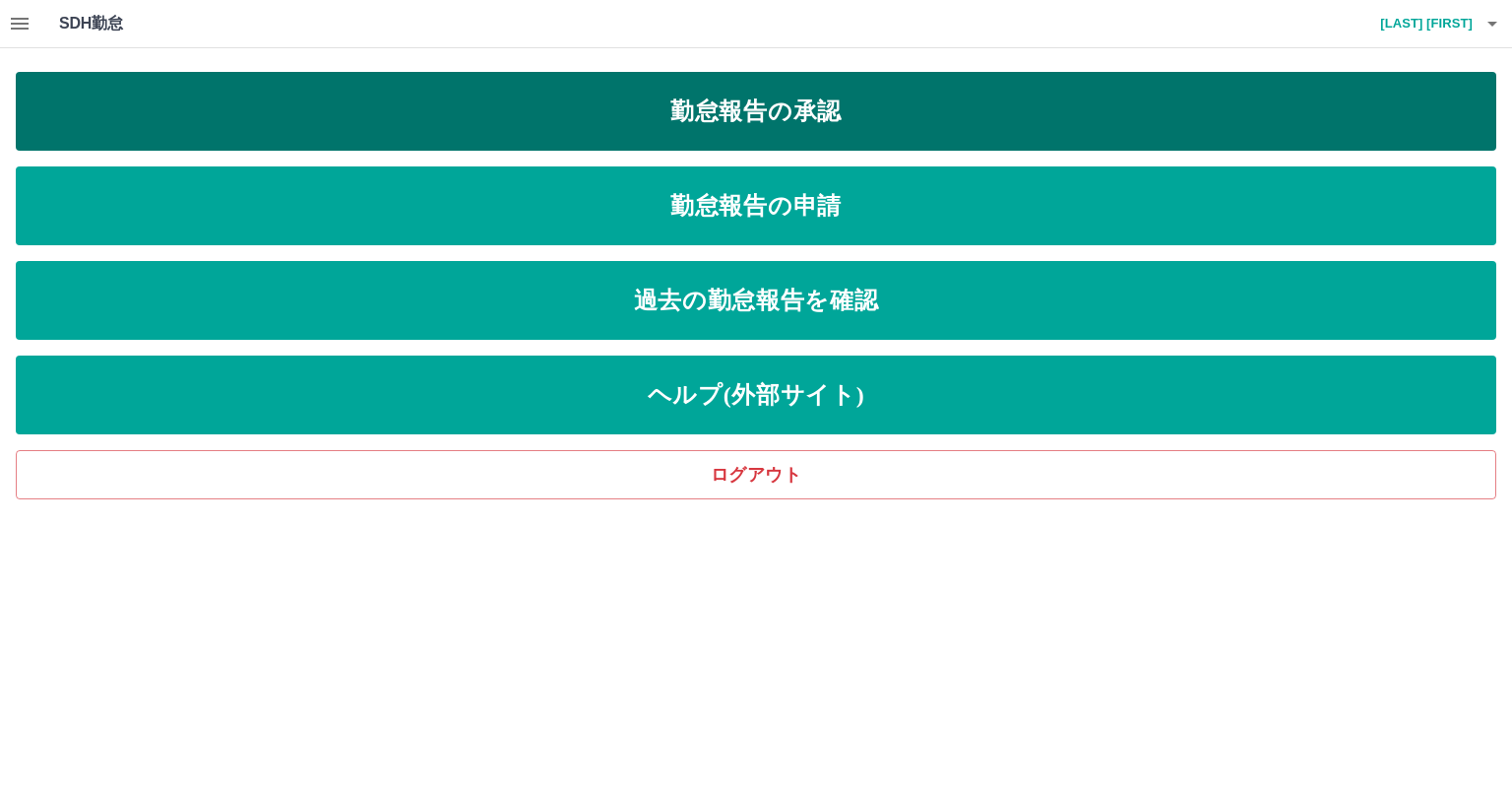 click on "勤怠報告の承認" at bounding box center [756, 111] 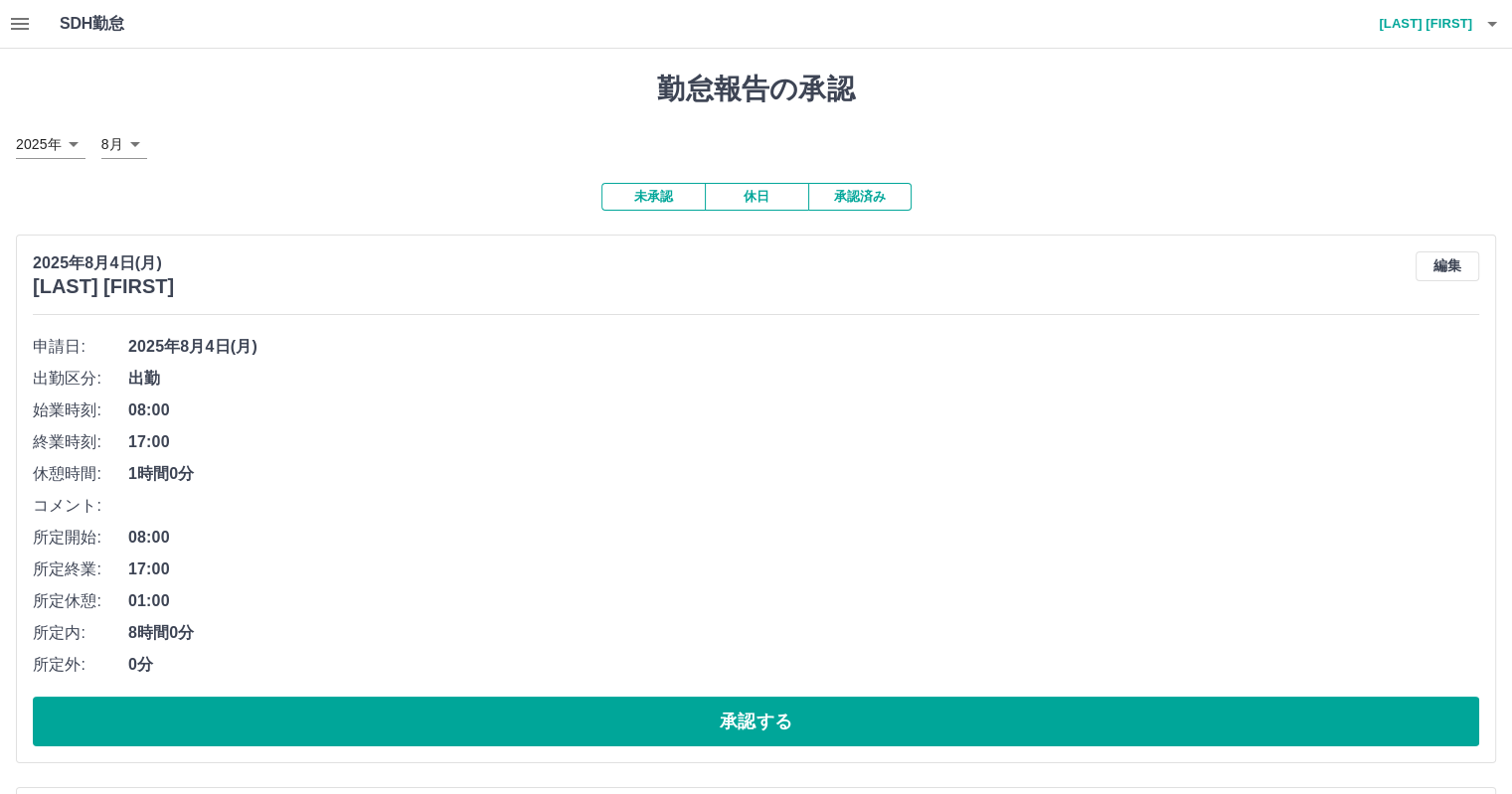 click on "未承認" at bounding box center (653, 197) 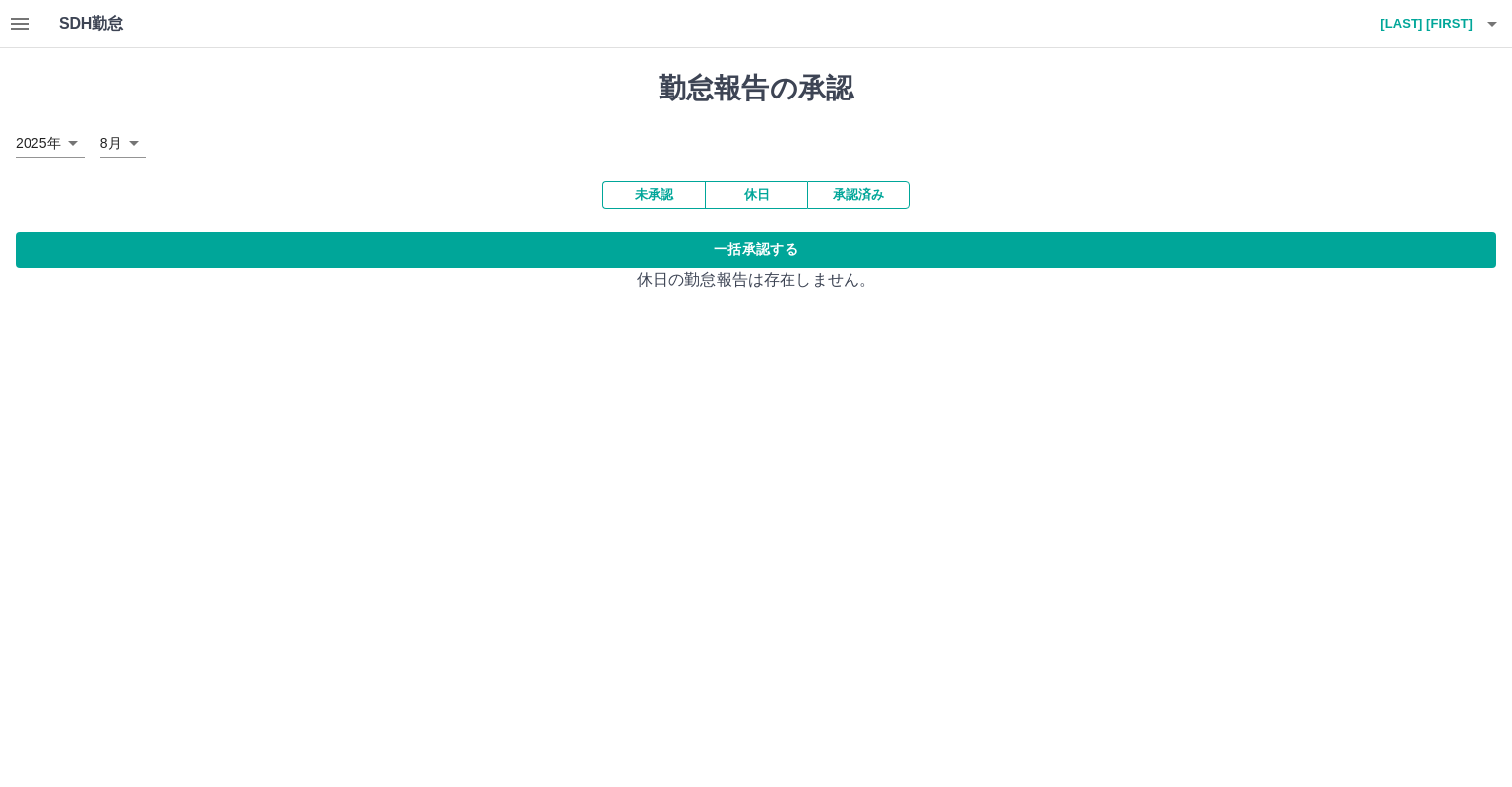 click at bounding box center [756, 393] 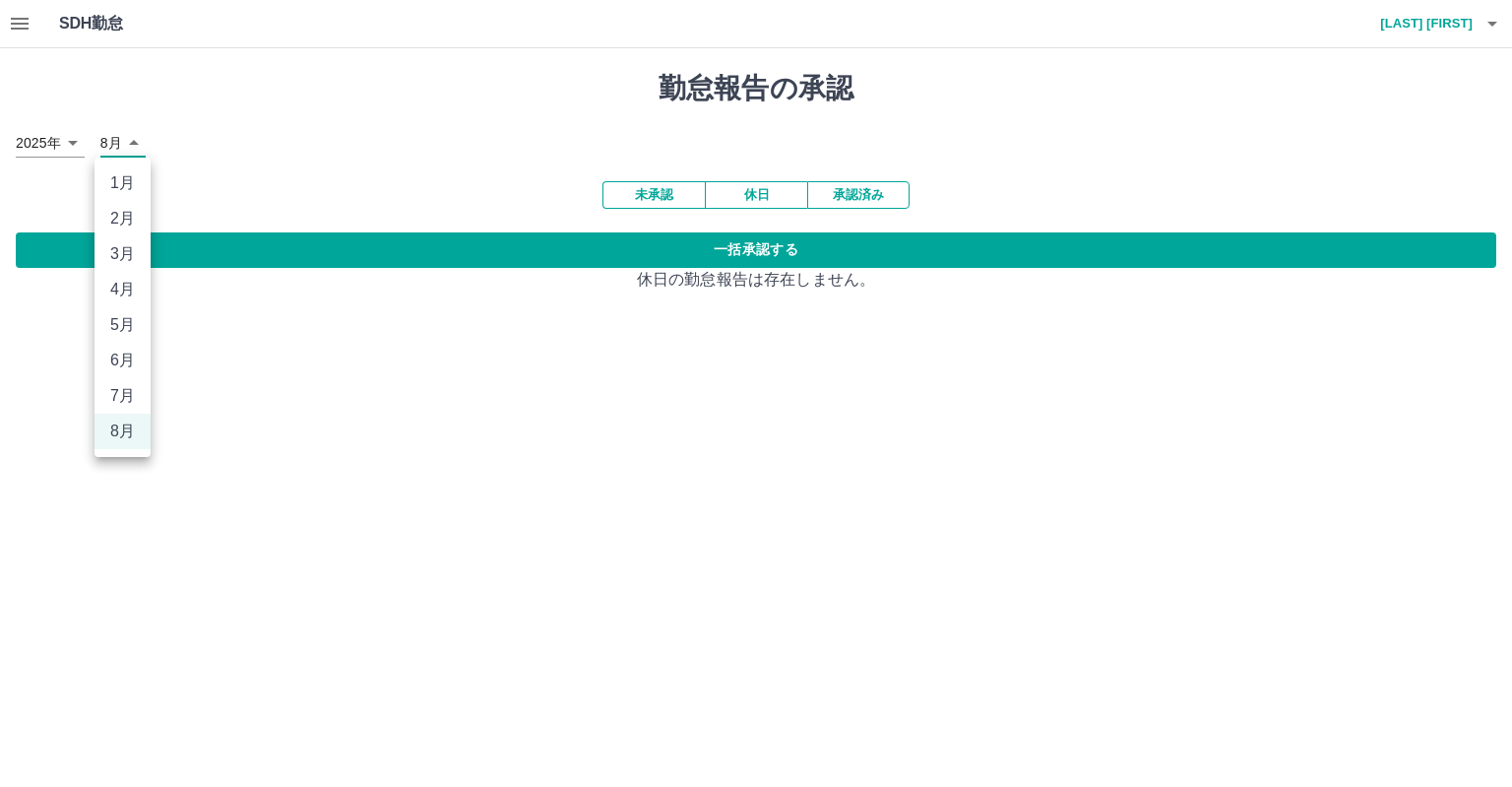 click on "SDH勤怠 [LAST] [FIRST] 勤怠報告の承認 2025年 **** 8月 * 未承認 休日 承認済み 一括承認する 休日の勤怠報告は存在しません。 SDH勤怠 1月 2月 3月 4月 5月 6月 7月 8月" at bounding box center [756, 158] 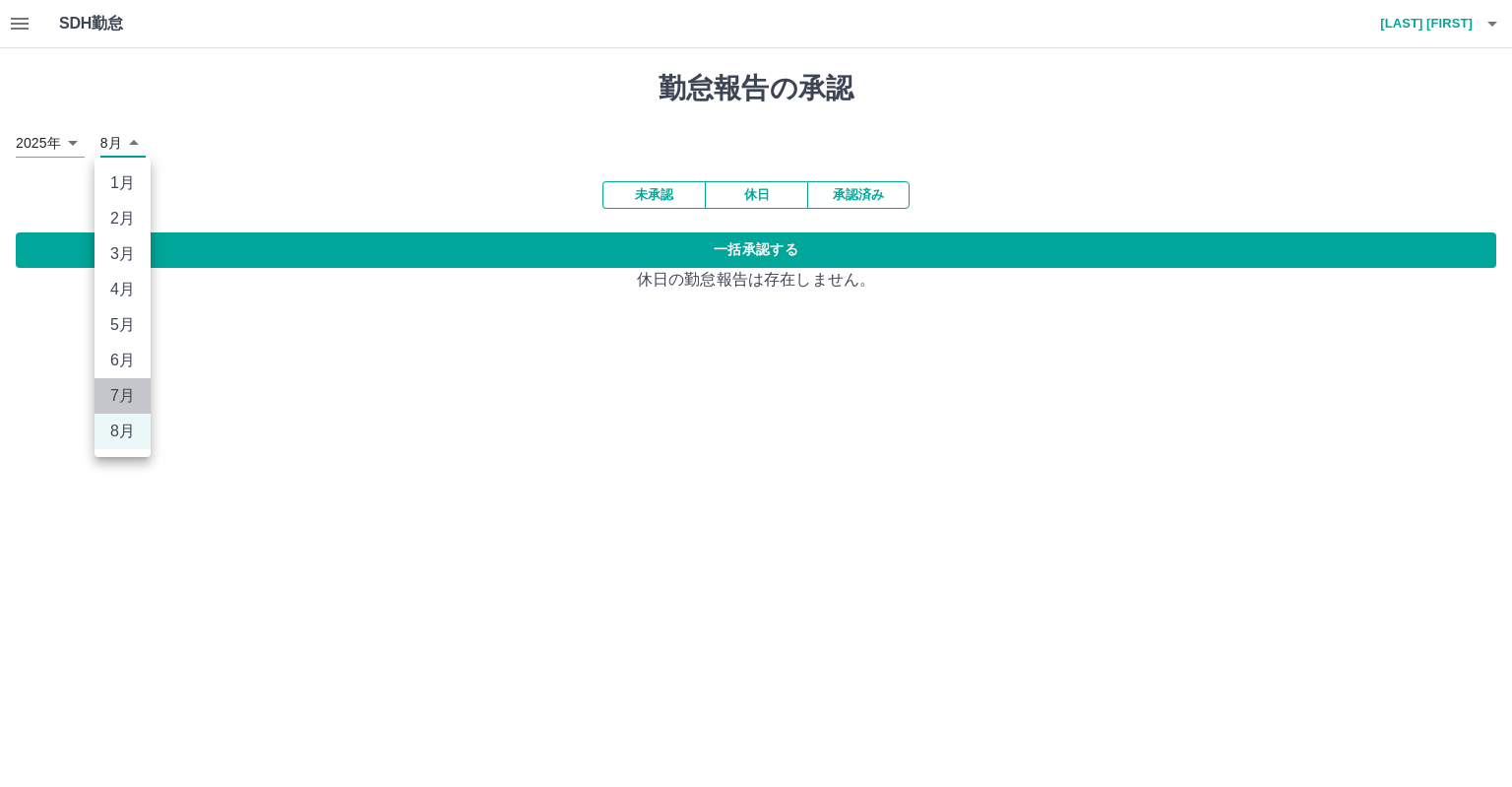 click on "7月" at bounding box center (122, 396) 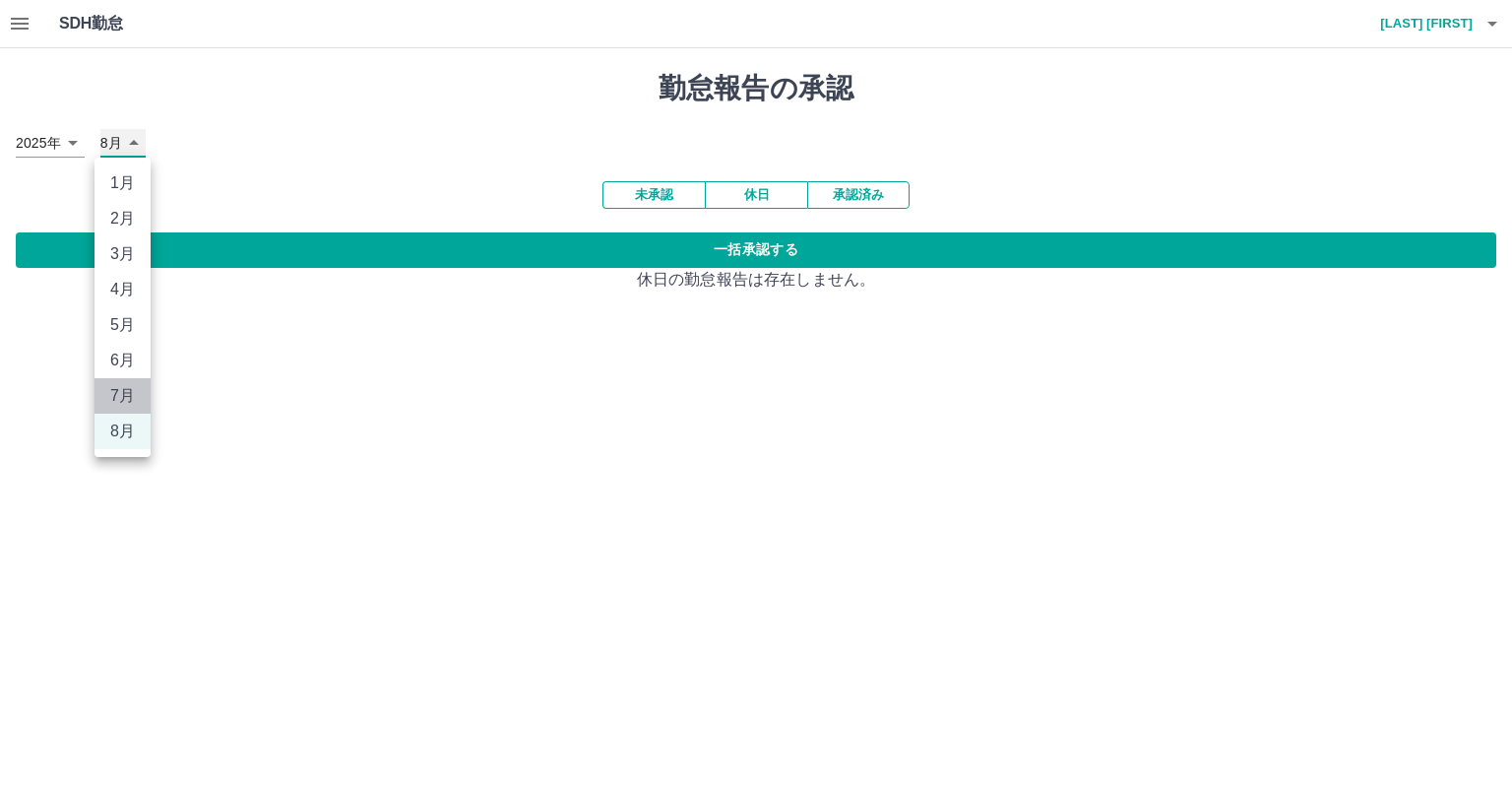 type on "*" 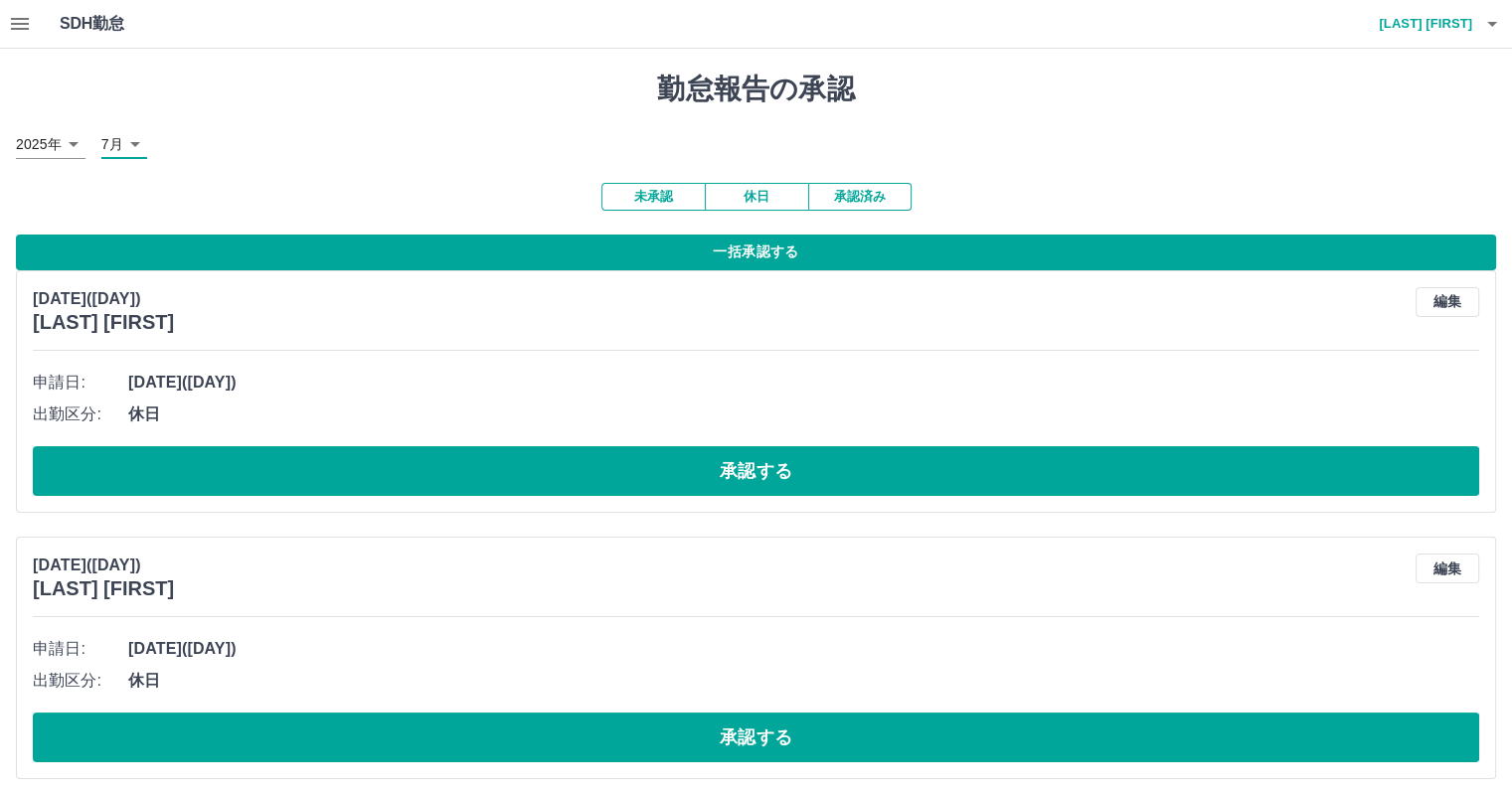click on "一括承認する" at bounding box center (756, 252) 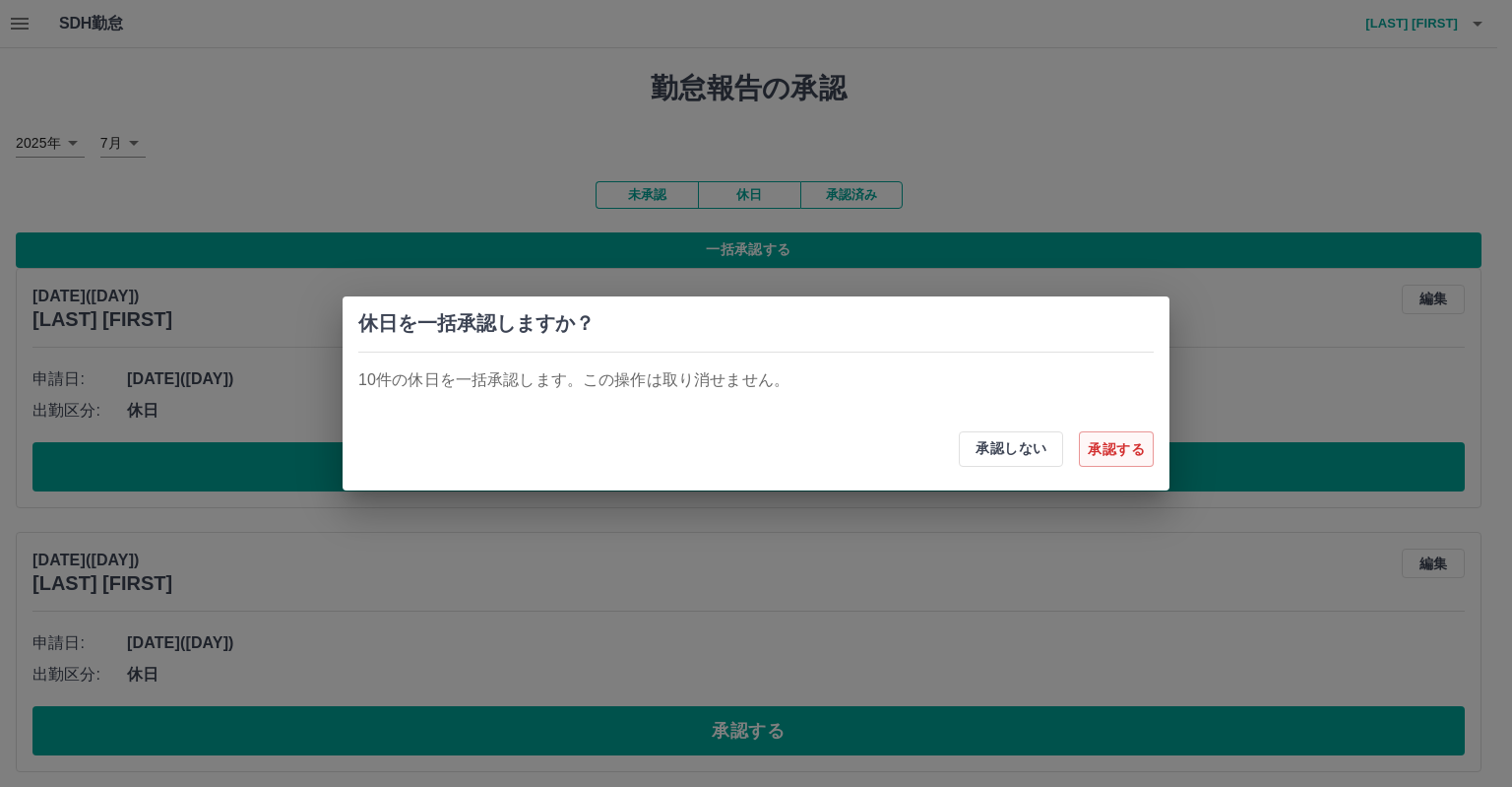 click on "承認する" at bounding box center [1116, 449] 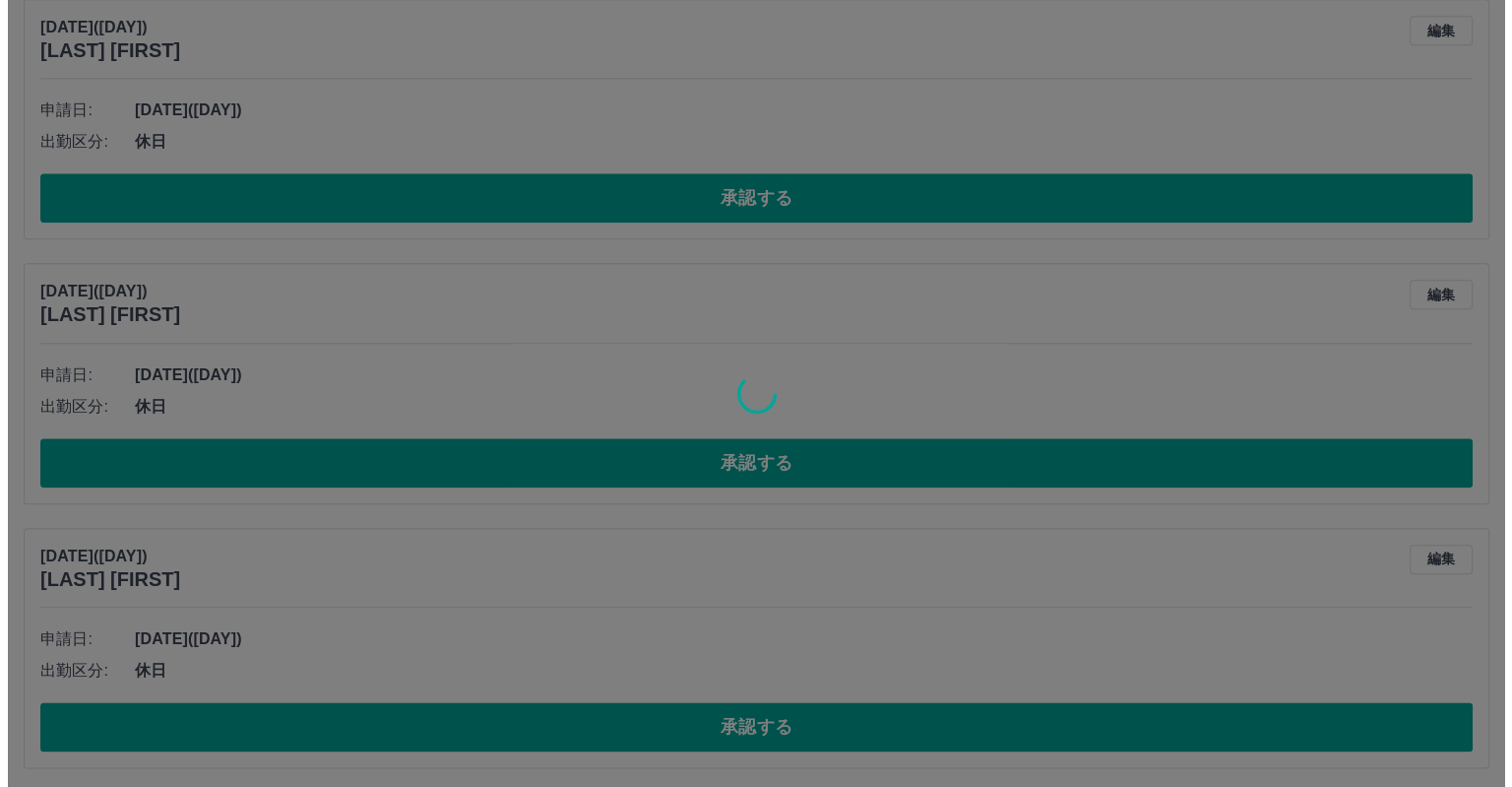 scroll, scrollTop: 0, scrollLeft: 0, axis: both 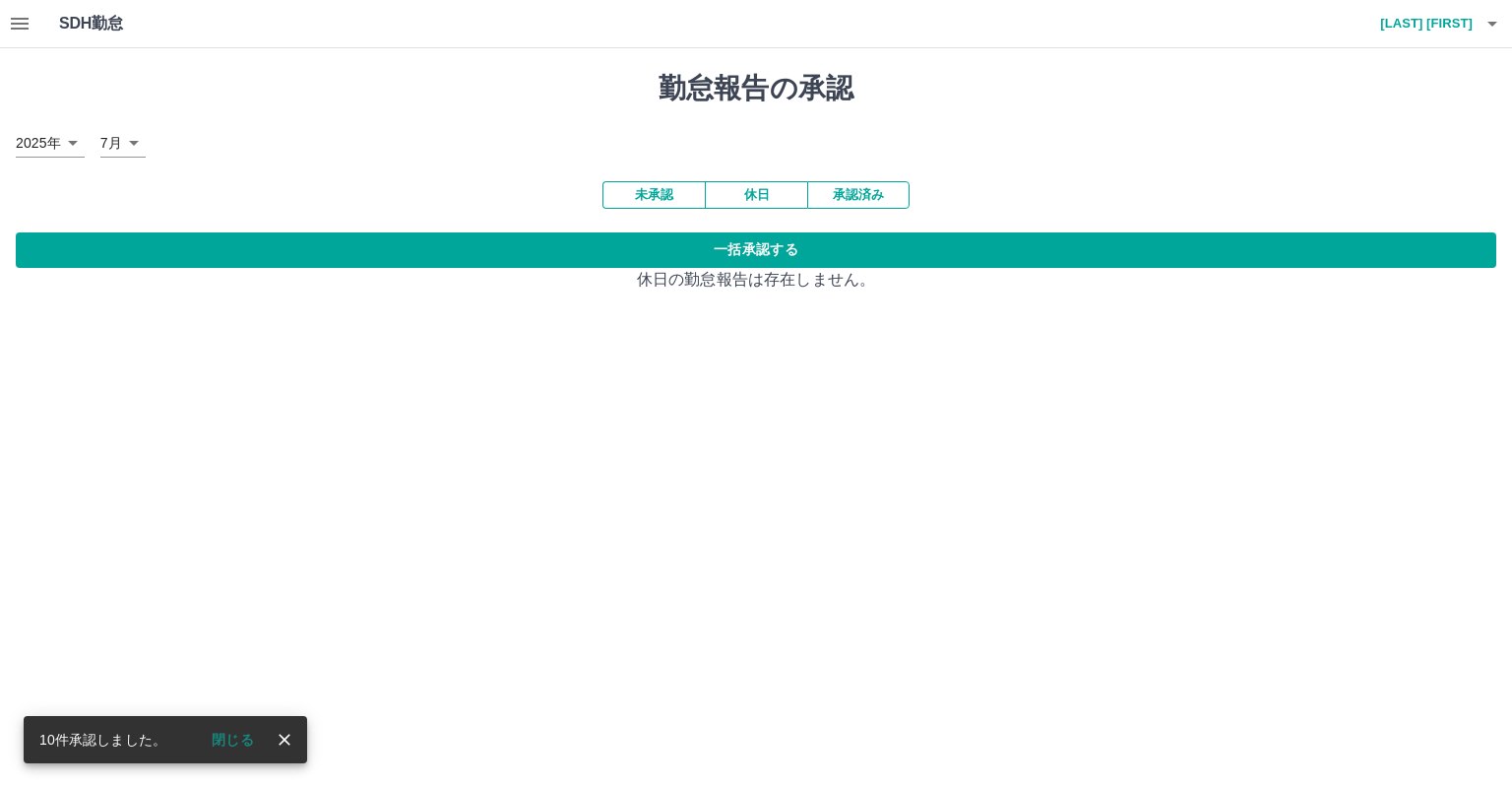 click on "未承認" at bounding box center [654, 195] 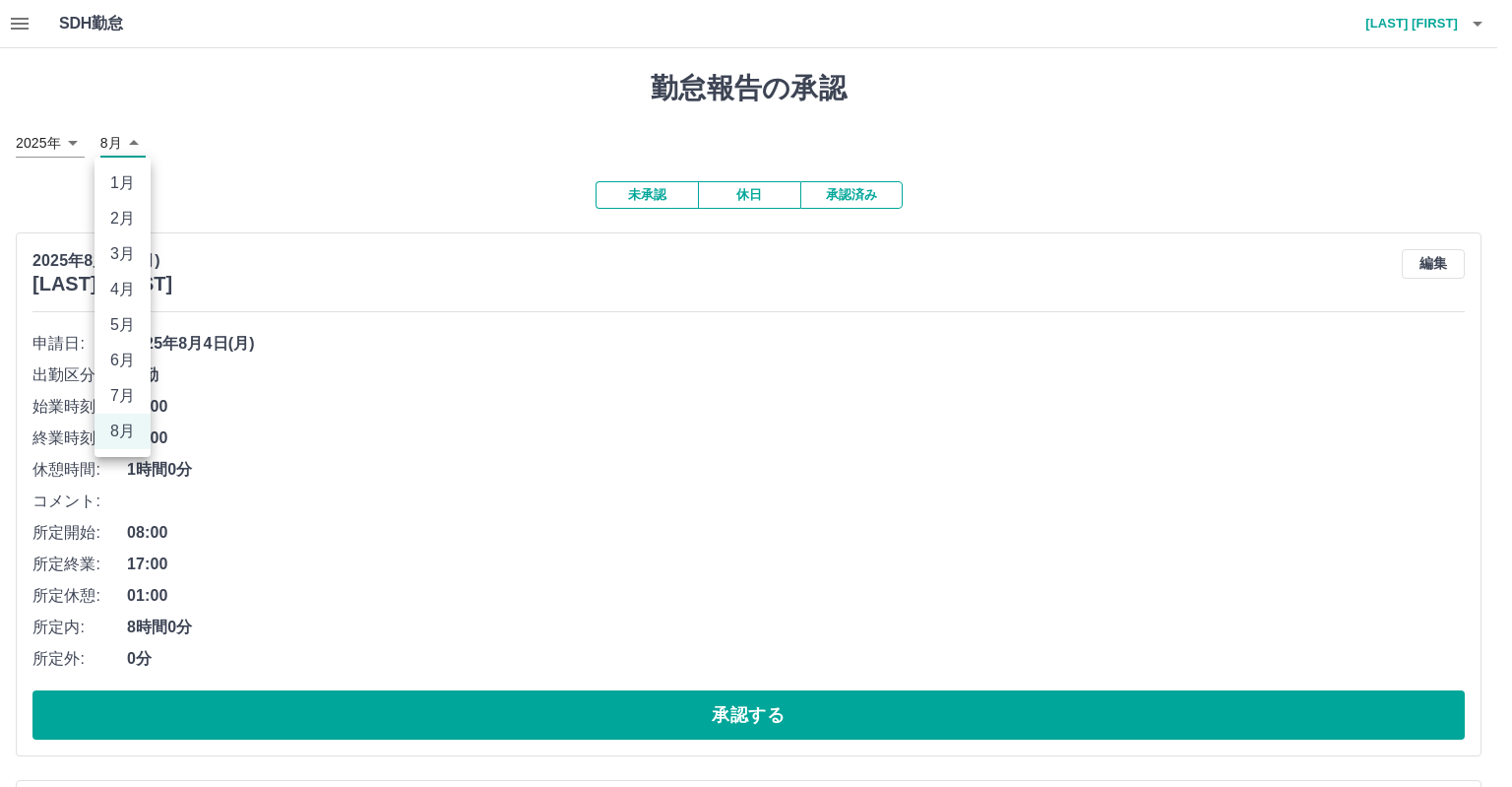 click on "SDH勤怠 [LAST] [FIRST] 勤怠報告の承認 2025年 **** 8月 * 未承認 休日 承認済み 2025年8月4日(月) [LAST] [FIRST] 編集 申請日: 2025年8月4日(月) 出勤区分: 出勤 始業時刻: 08:00 終業時刻: 17:00 休憩時間: 1時間0分 コメント: 所定開始: 08:00 所定終業: 17:00 所定休憩: 01:00 所定内: 8時間0分 所定外: 0分 承認する 2025年8月4日(月) [LAST] [FIRST] 編集 申請日: 2025年8月4日(月) 出勤区分: 出勤 始業時刻: 08:00 終業時刻: 17:00 休憩時間: 1時間0分 コメント: 所定開始: 08:00 所定終業: 17:00 所定休憩: 01:00 所定内: 8時間0分 所定外: 0分 承認する 2025年8月4日(月) [LAST] [FIRST] 編集 申請日: 出勤" at bounding box center [756, 7002] 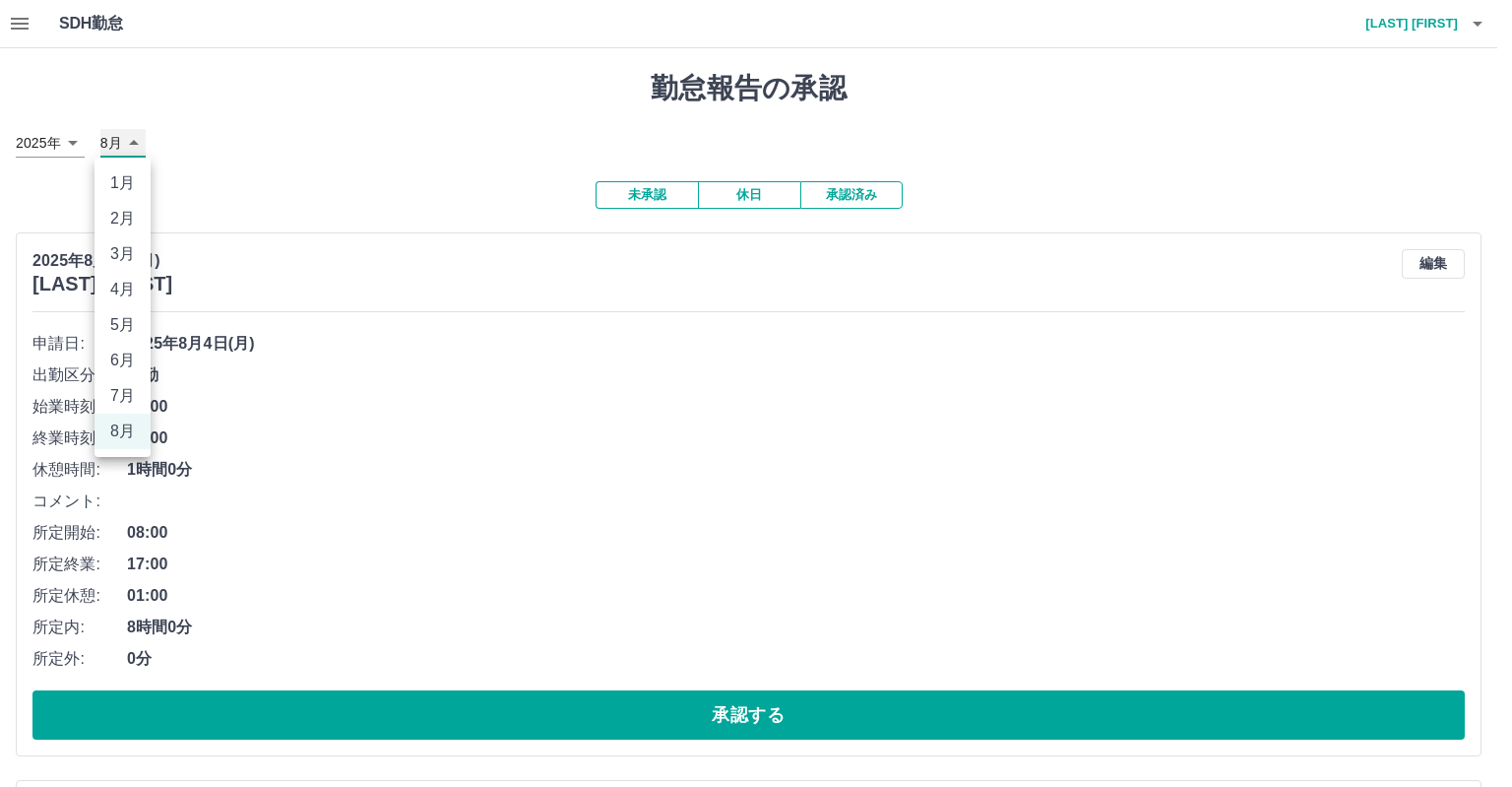 type on "*" 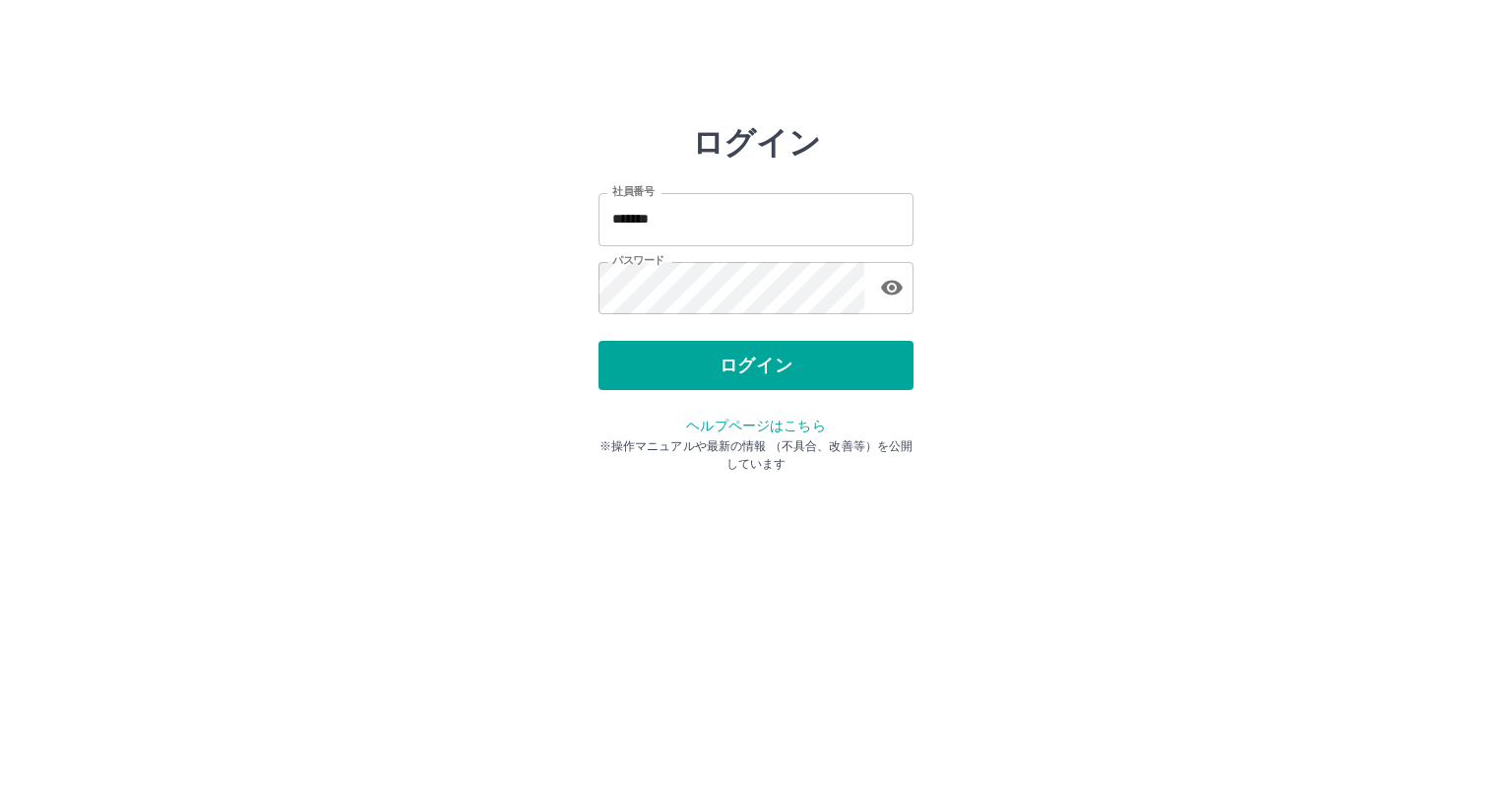 scroll, scrollTop: 0, scrollLeft: 0, axis: both 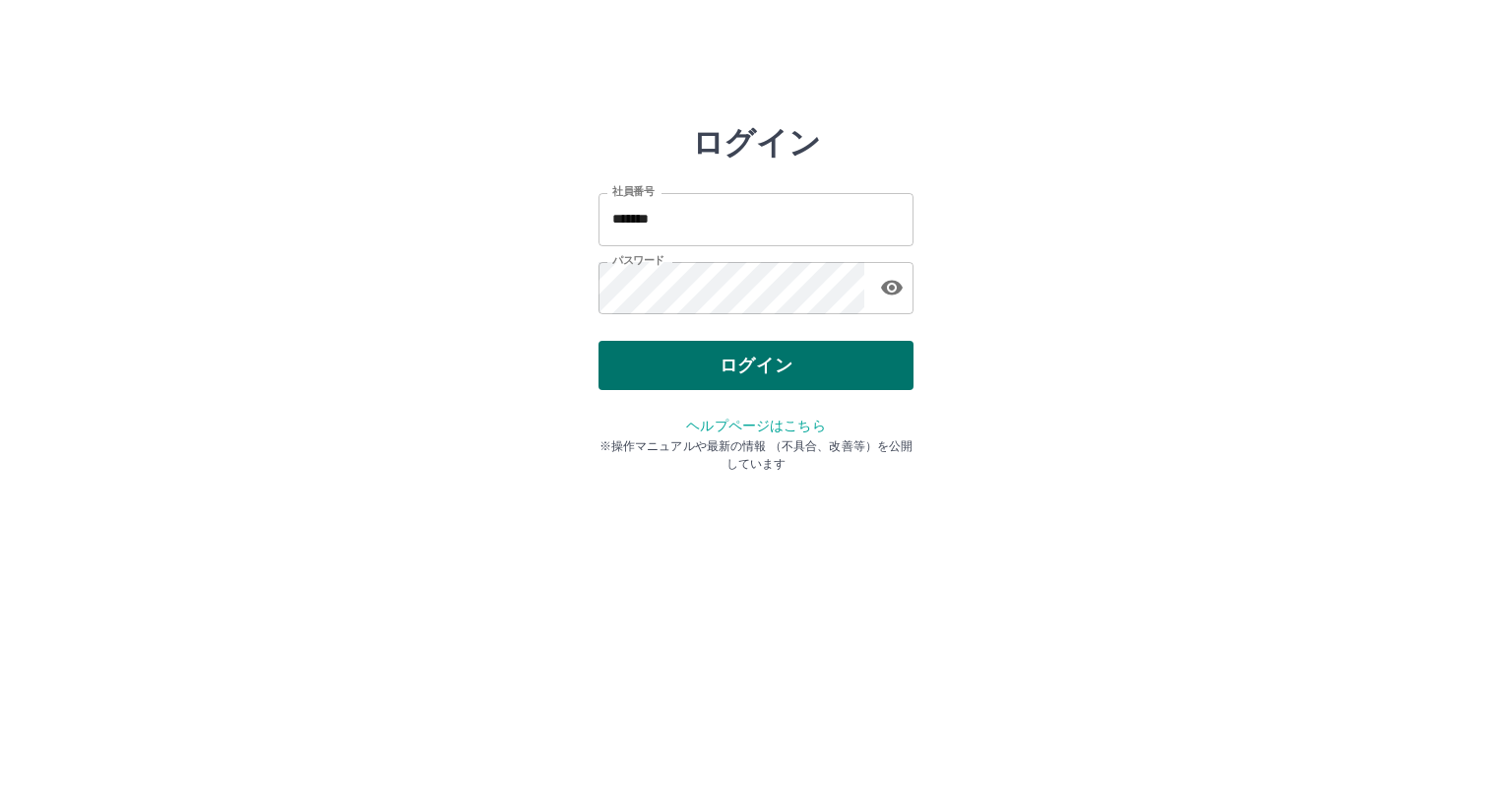click on "ログイン" at bounding box center [756, 365] 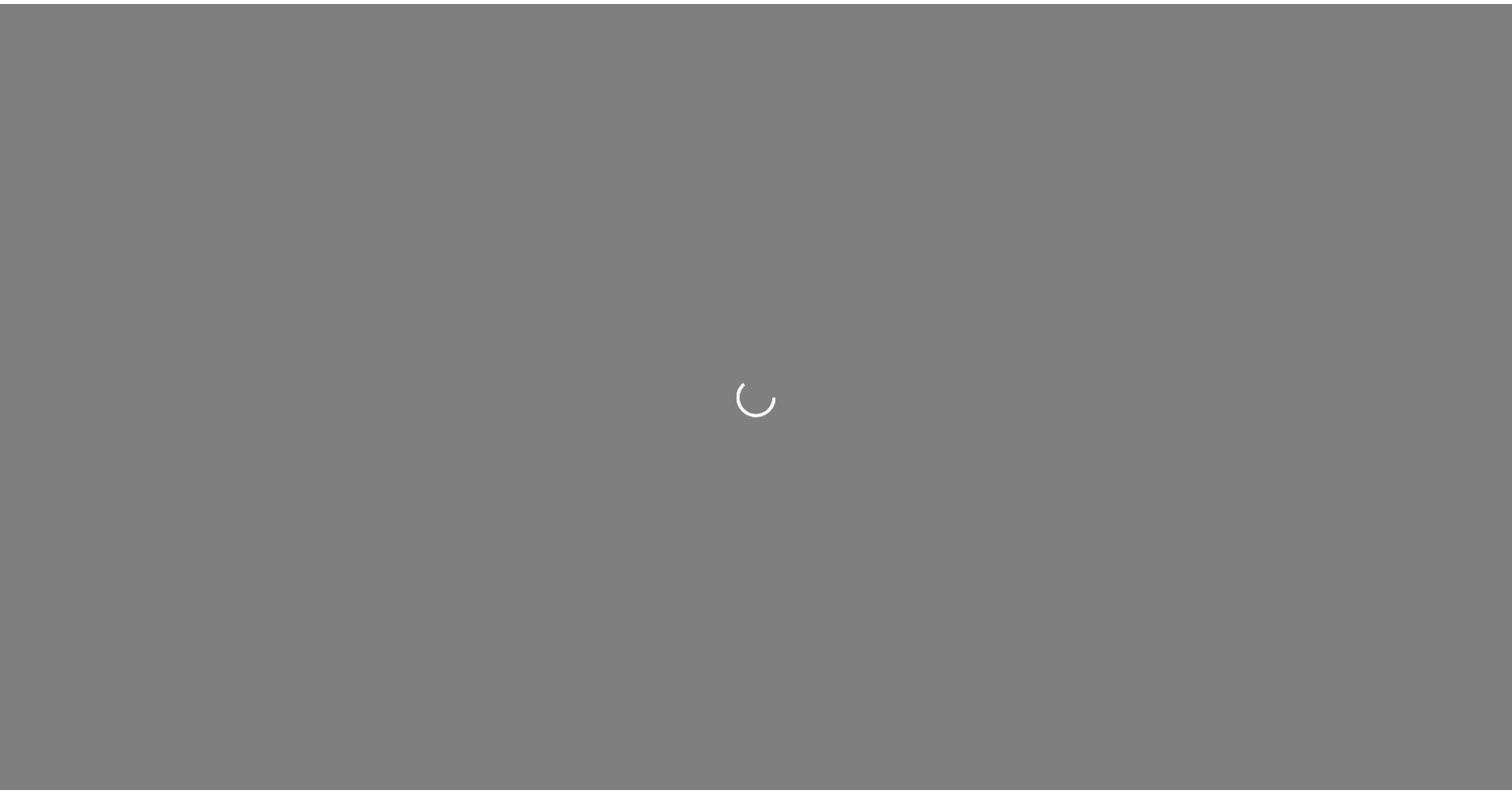 scroll, scrollTop: 0, scrollLeft: 0, axis: both 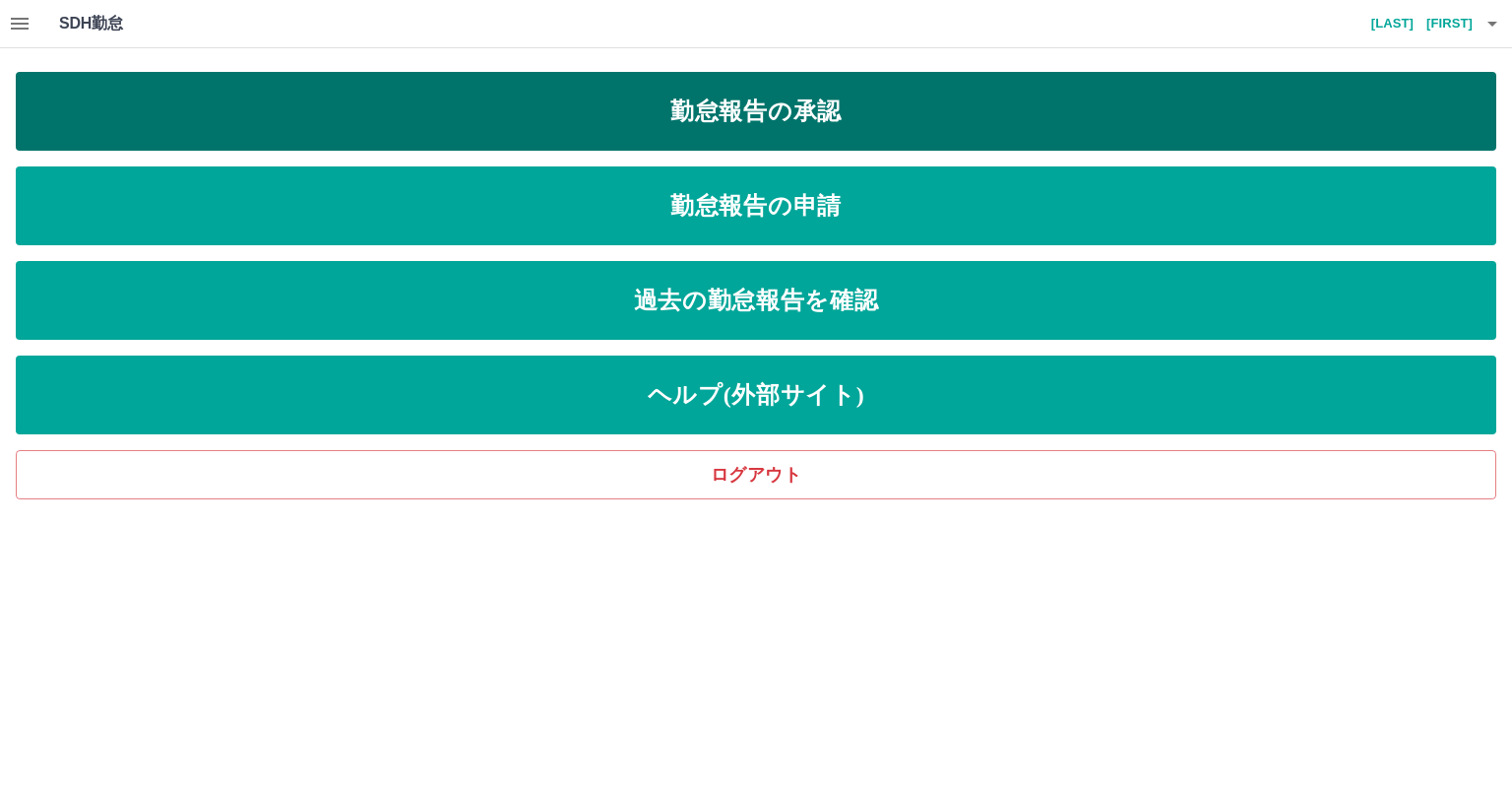 click on "勤怠報告の承認" at bounding box center (756, 111) 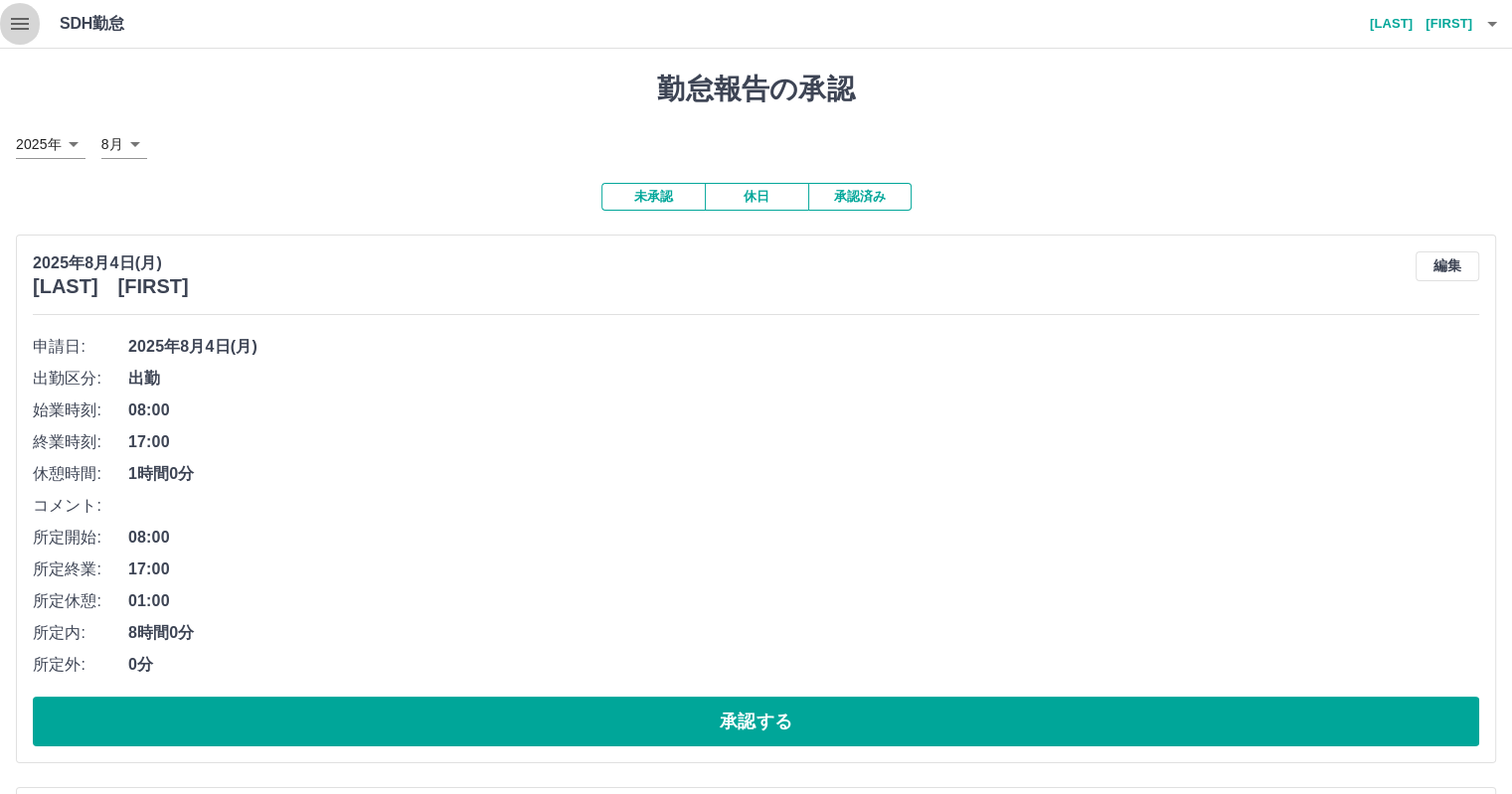 click 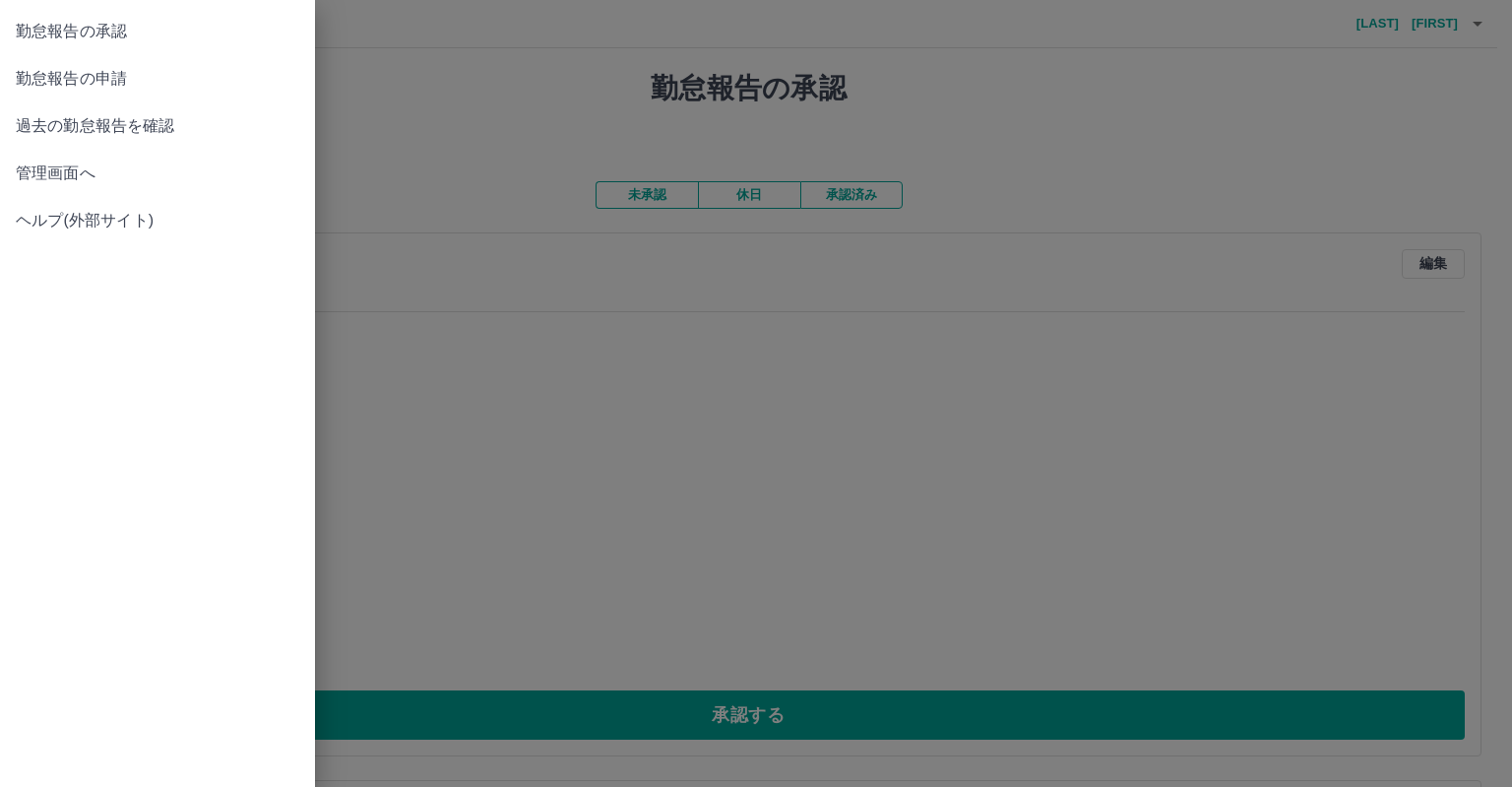 click on "管理画面へ" at bounding box center (158, 173) 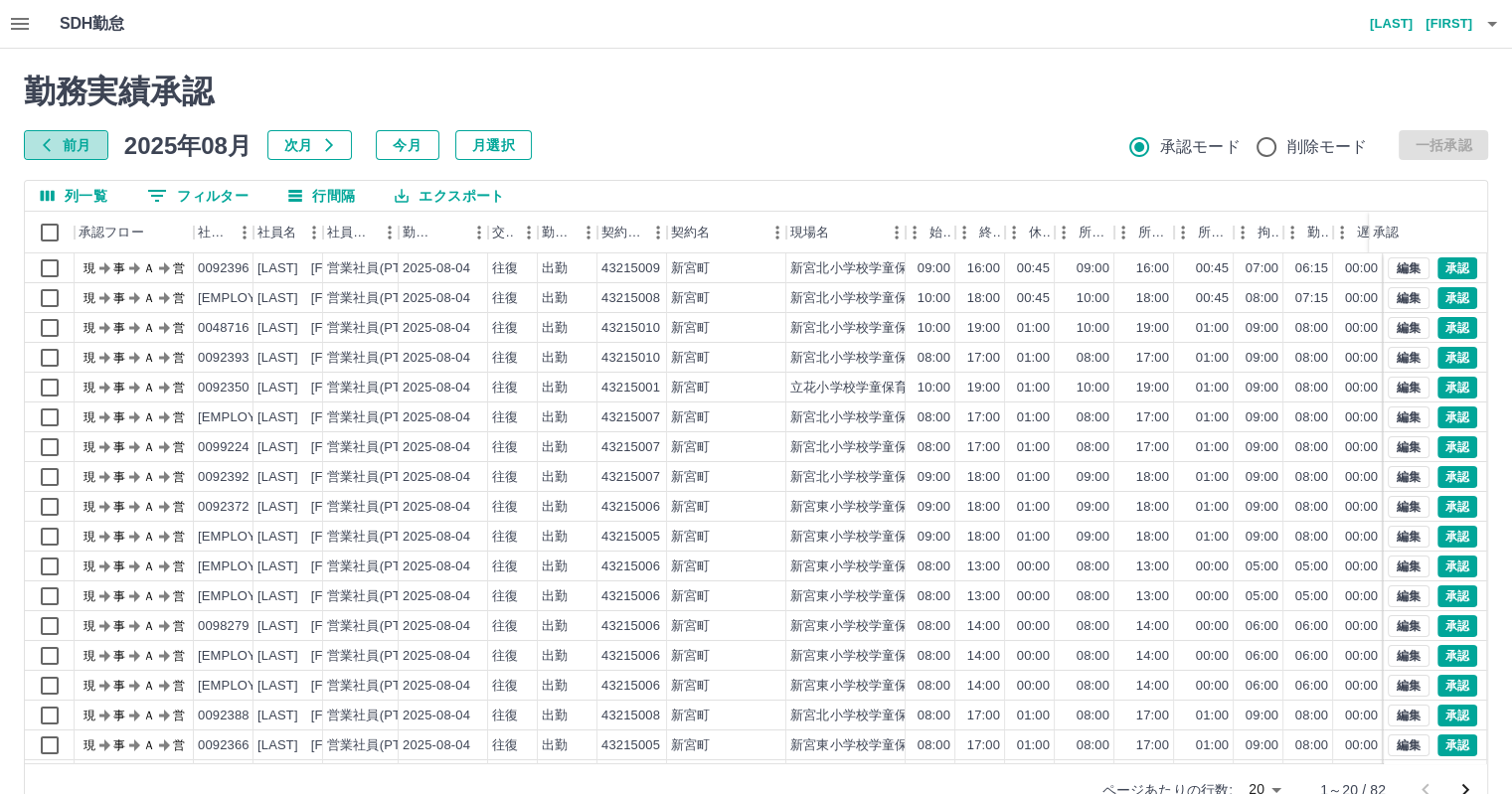 click on "前月" at bounding box center (66, 145) 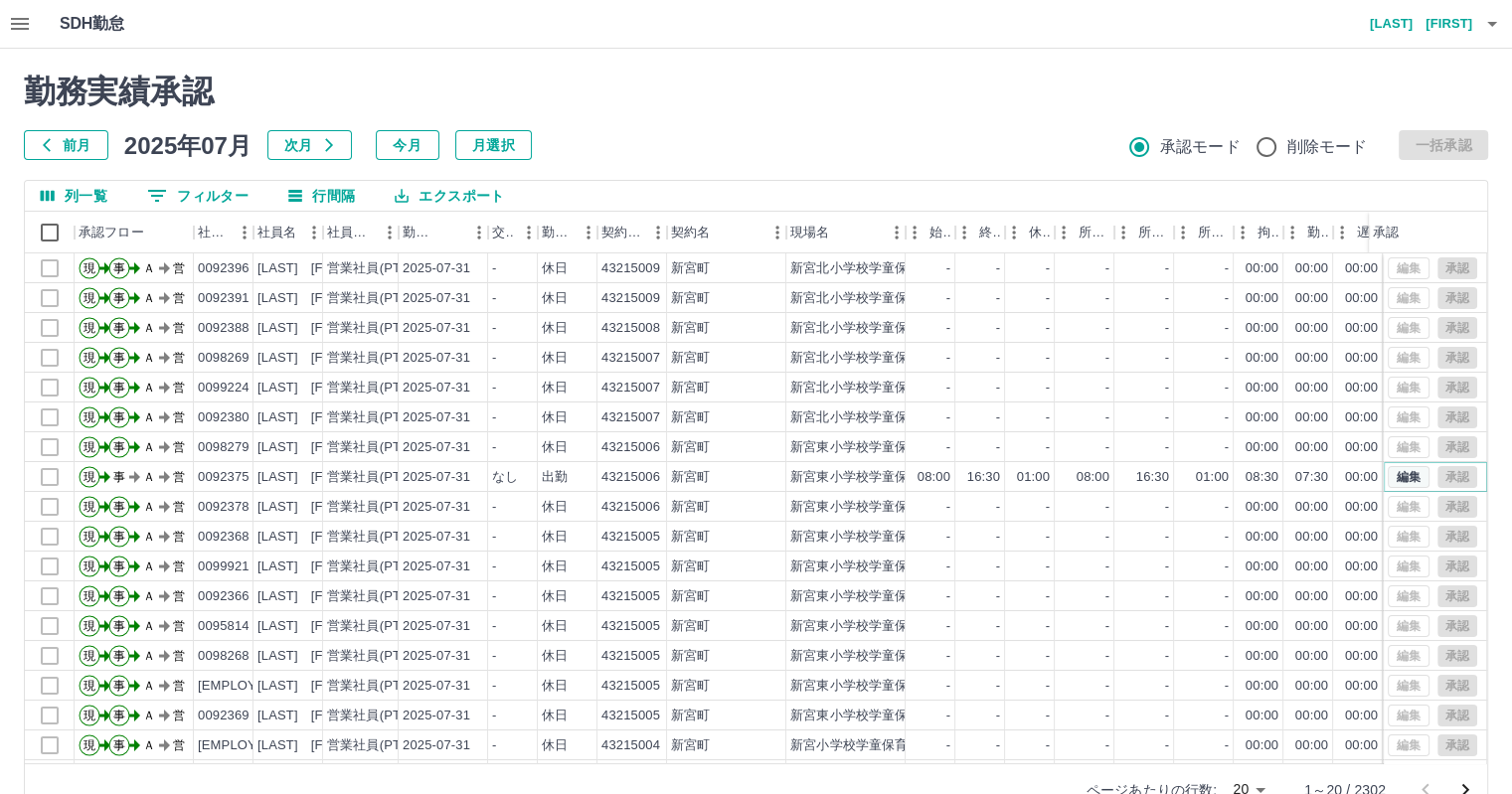 click on "編集" at bounding box center (1409, 477) 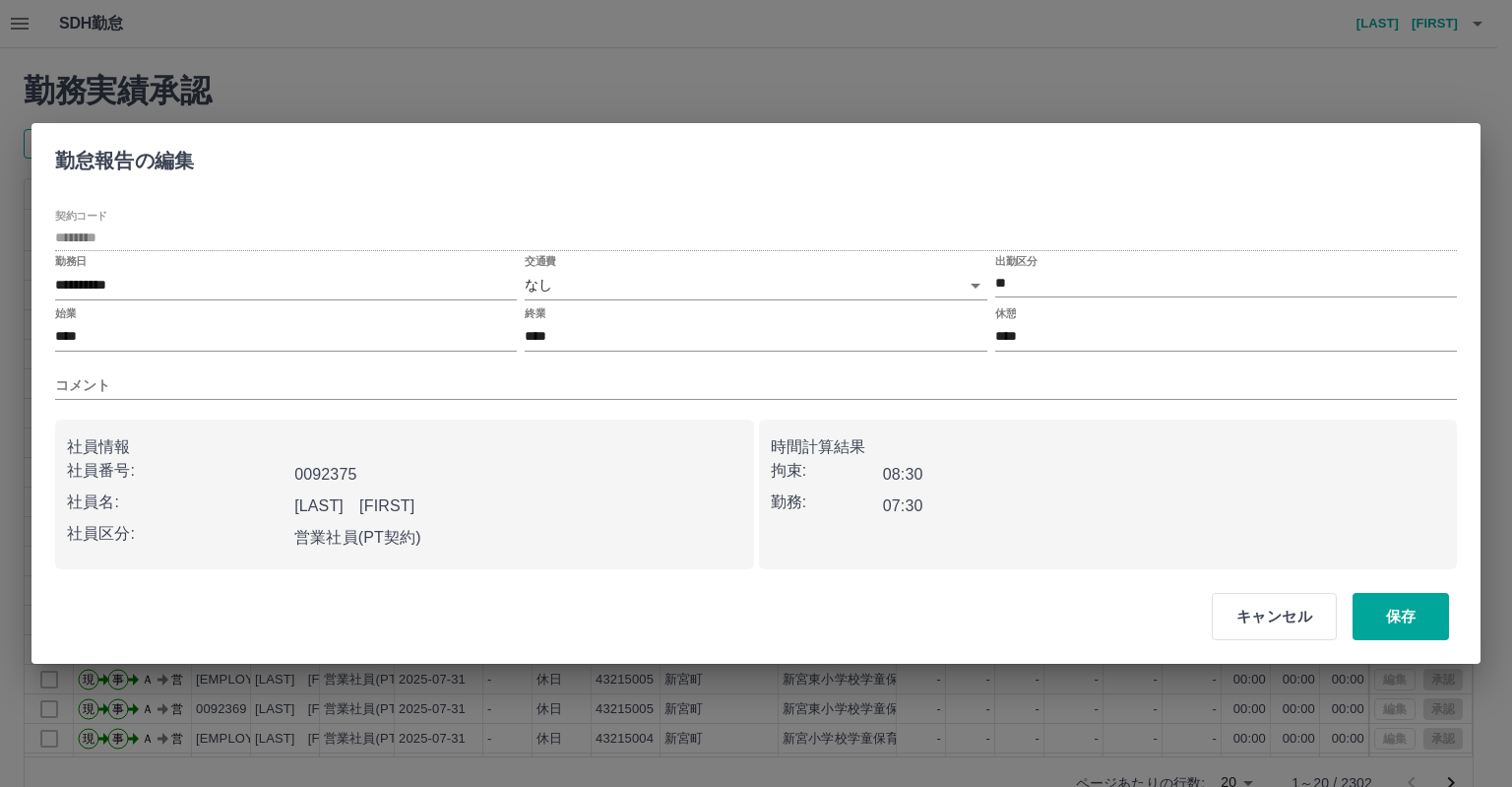 click on "SDH勤怠 鹿島　麻衣 勤務実績承認 前月 2025年07月 次月 今月 月選択 承認モード 削除モード 一括承認 列一覧 0 フィルター 行間隔 エクスポート 承認フロー 社員番号 社員名 社員区分 勤務日 交通費 勤務区分 契約コード 契約名 現場名 始業 終業 休憩 所定開始 所定終業 所定休憩 拘束 勤務 遅刻等 コメント ステータス 承認 現 事 Ａ 営 0092396 池崎　静 営業社員(PT契約) 2025-07-31  -  休日 43215009 新宮町 新宮北小学校学童保育所第3クラブ - - - - - - 00:00 00:00 00:00 AM承認待 現 事 Ａ 営 0092391 牛房　英理 営業社員(PT契約) 2025-07-31  -  休日 43215009 新宮町 新宮北小学校学童保育所第3クラブ - - - - - - 00:00 00:00 00:00 AM承認待 現 事 Ａ 営 0092388 平山　流水菜 営業社員(PT契約) 2025-07-31  -  休日 43215008 新宮町 新宮北小学校学童保育所第2クラブ - - - - - - 00:00 00:00 00:00 AM承認待 現 事 Ａ -" at bounding box center (756, 416) 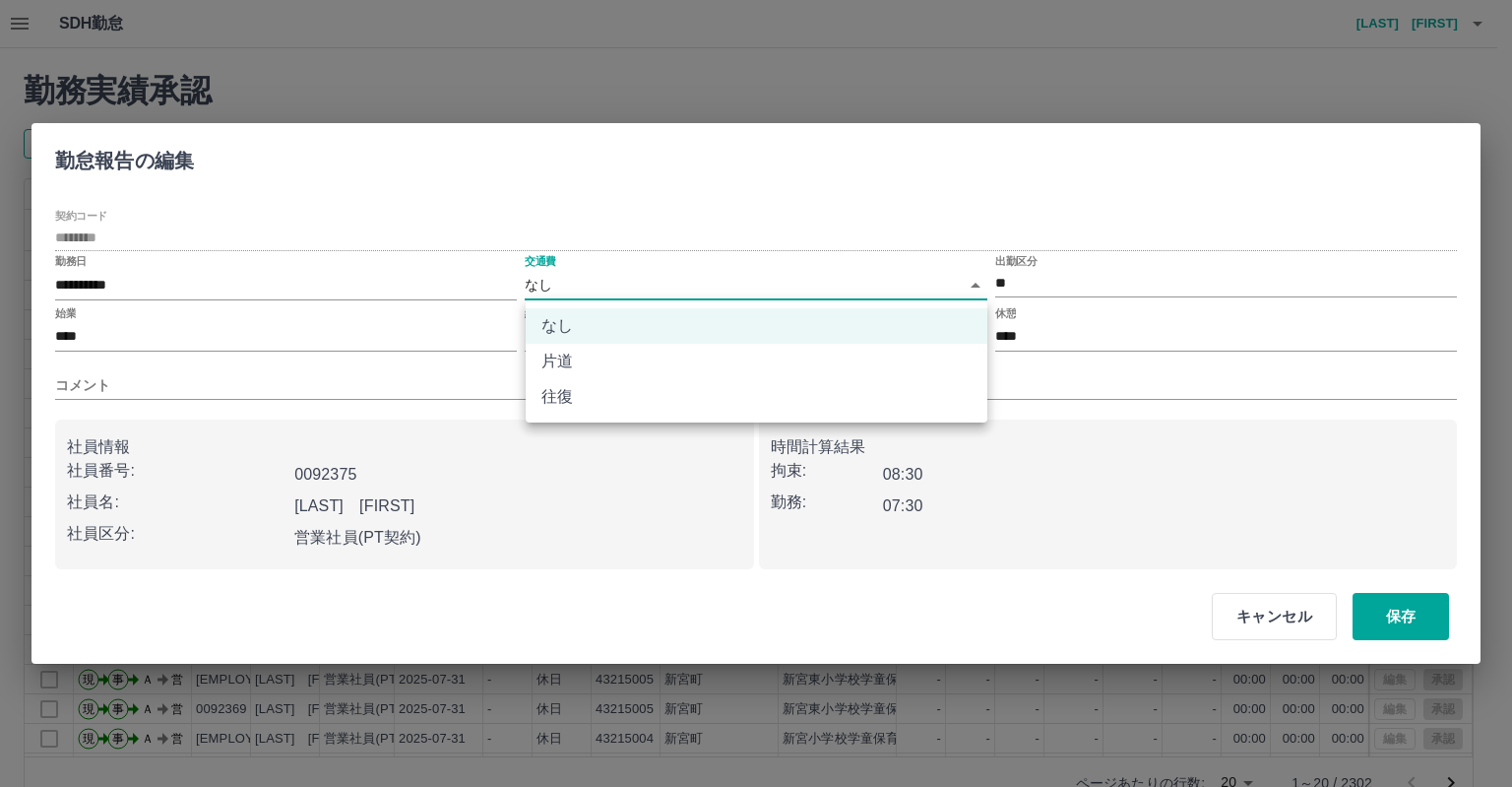 click on "往復" at bounding box center (756, 397) 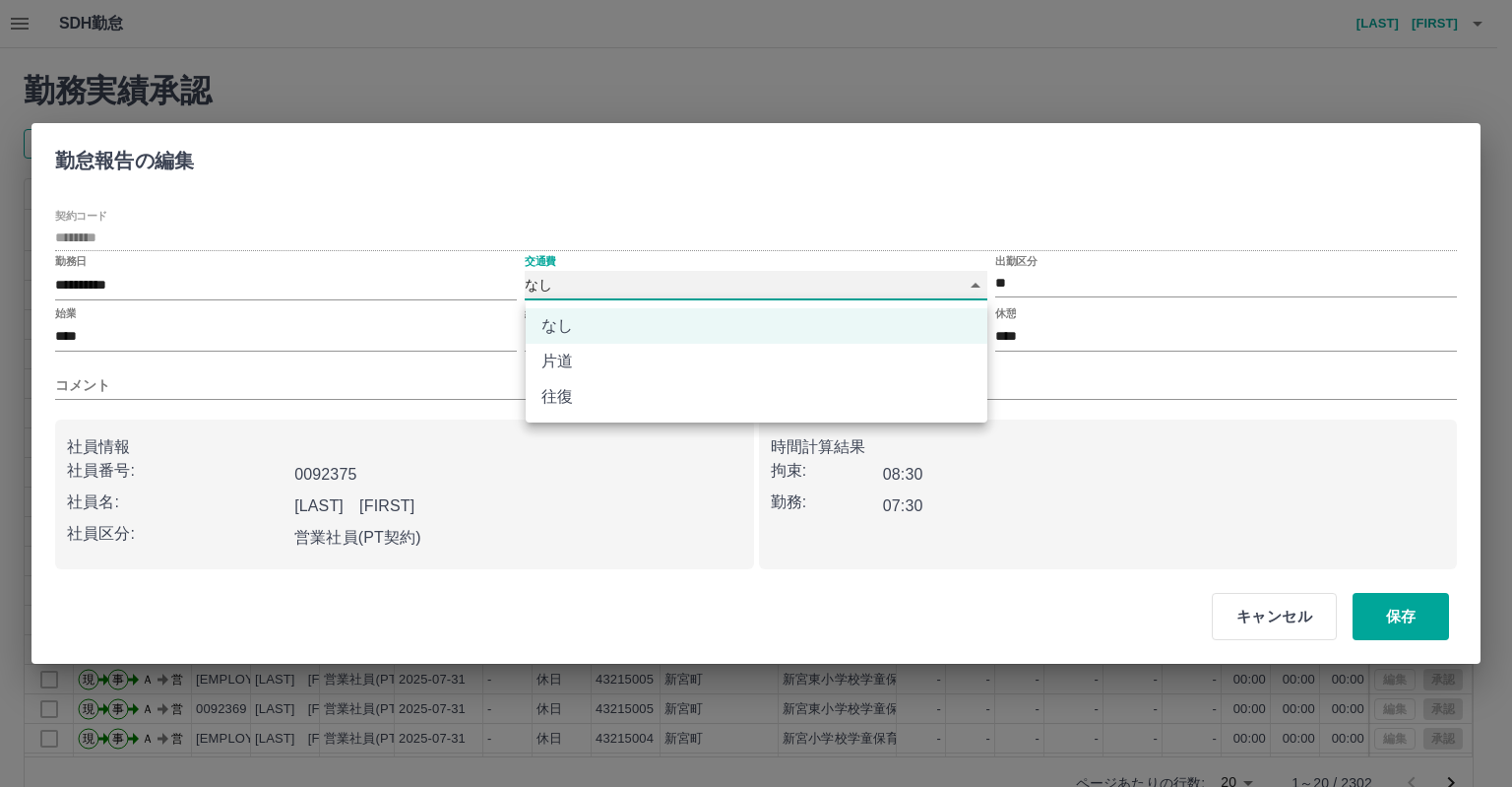 type on "******" 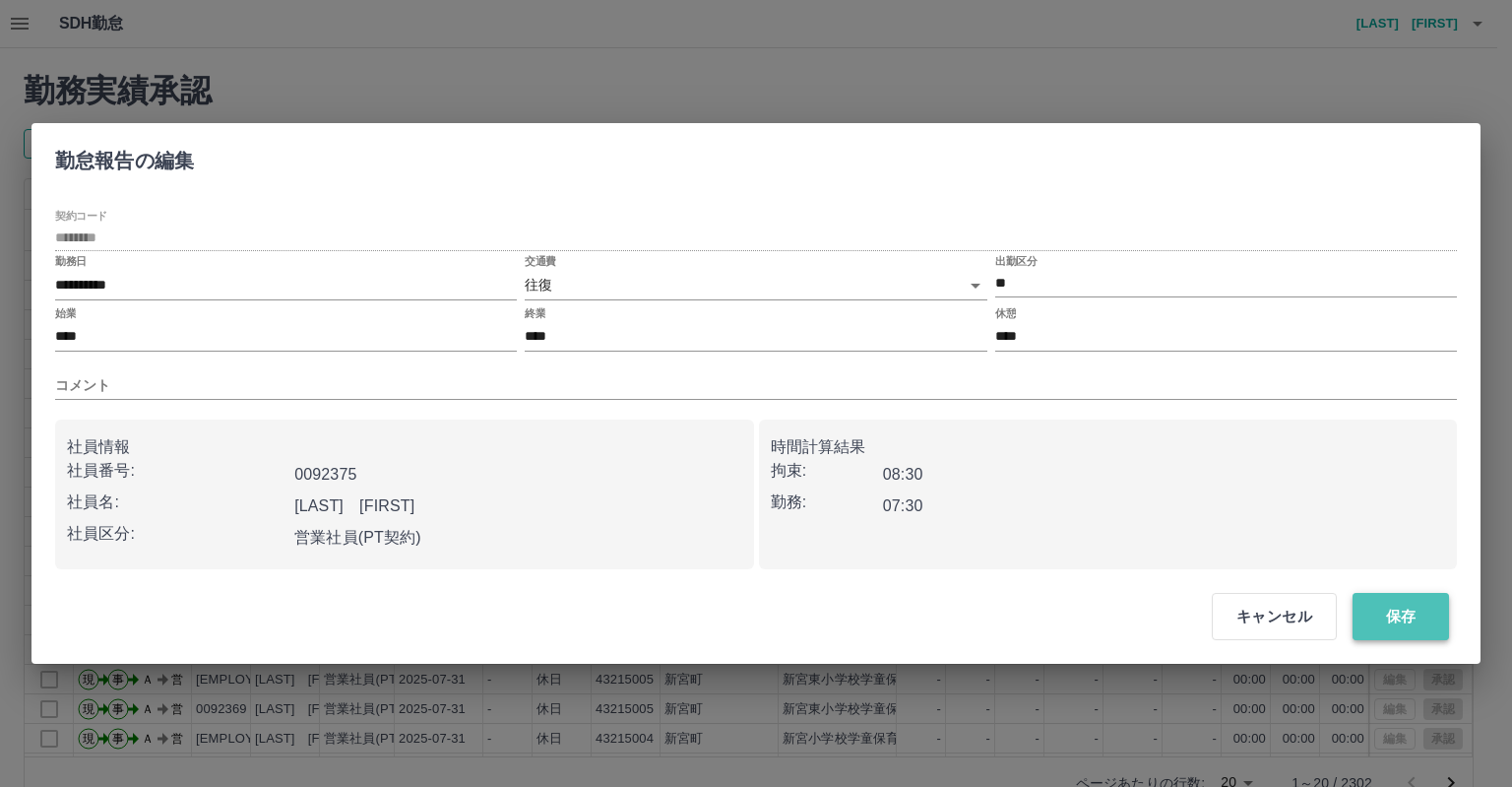 click on "保存" at bounding box center [1401, 617] 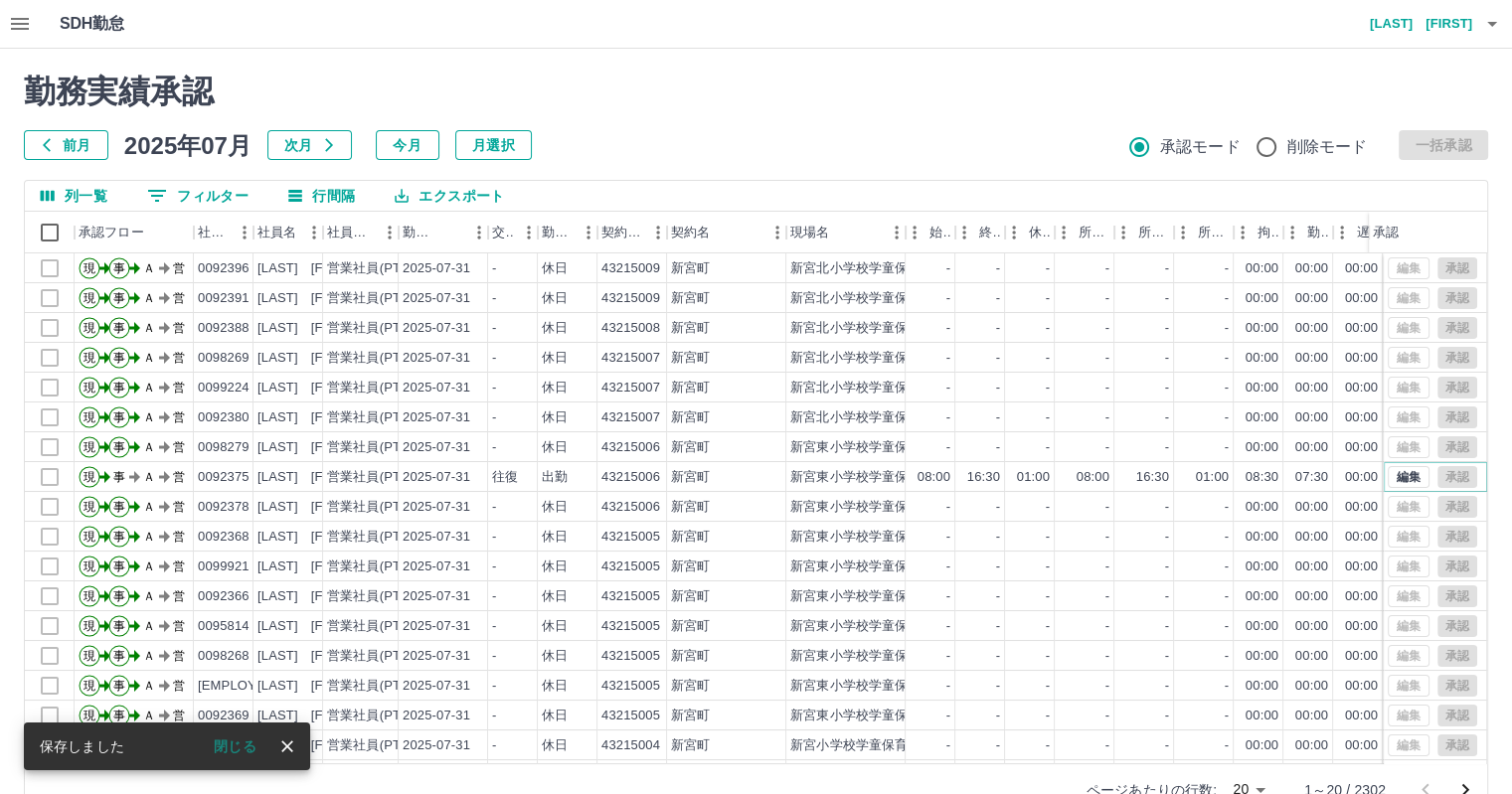 scroll, scrollTop: 100, scrollLeft: 0, axis: vertical 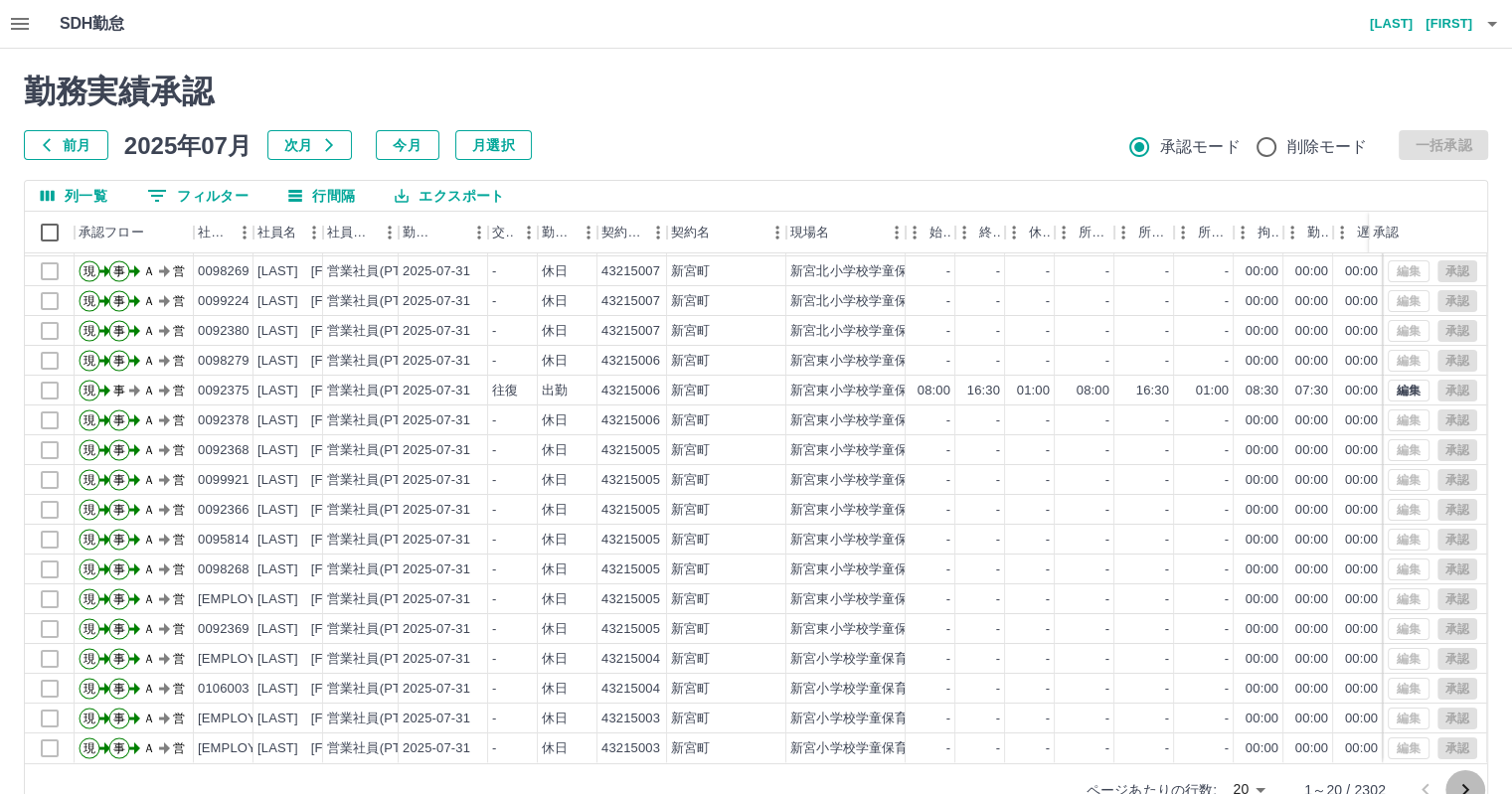 click 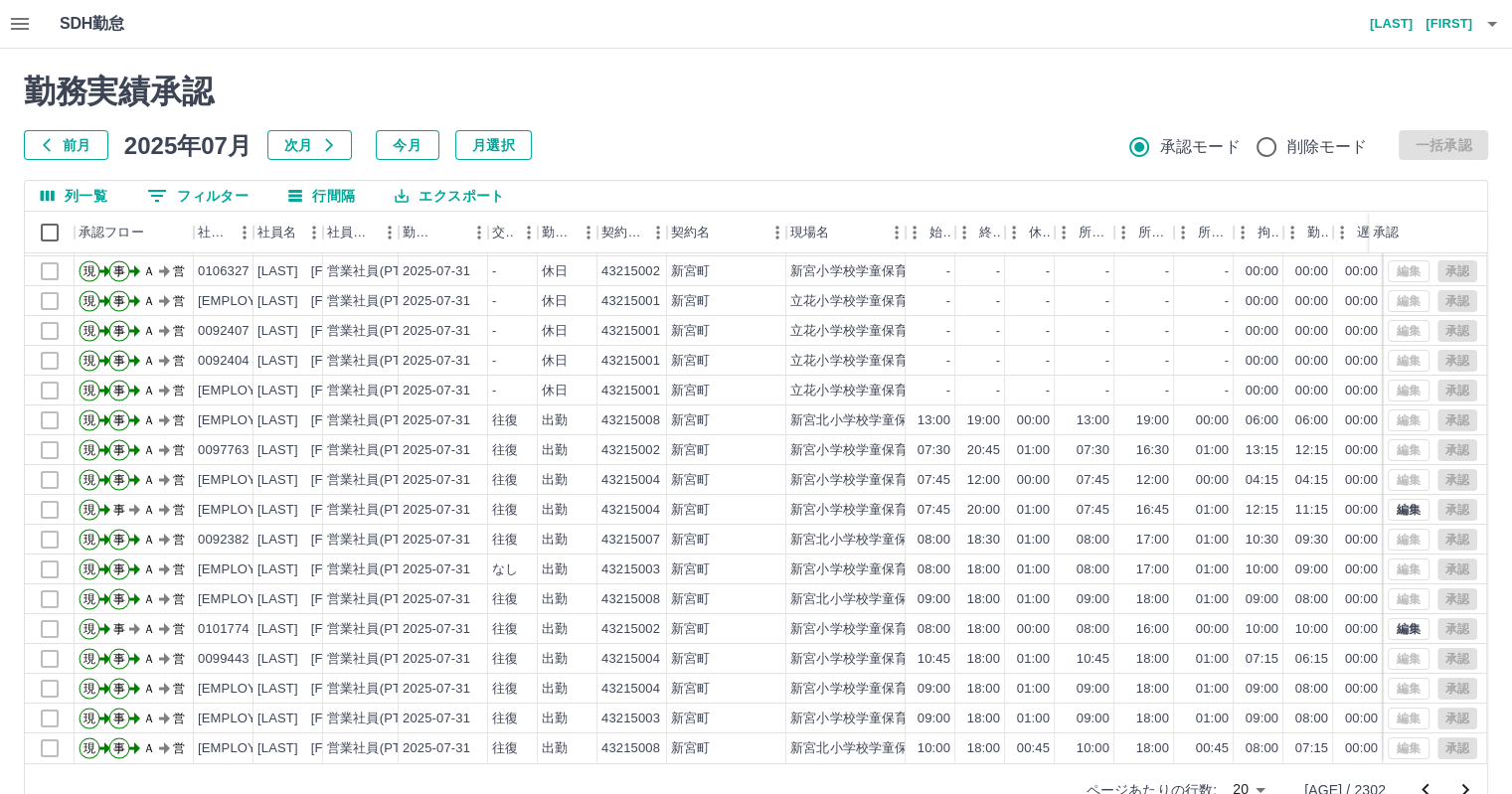 scroll, scrollTop: 100, scrollLeft: 0, axis: vertical 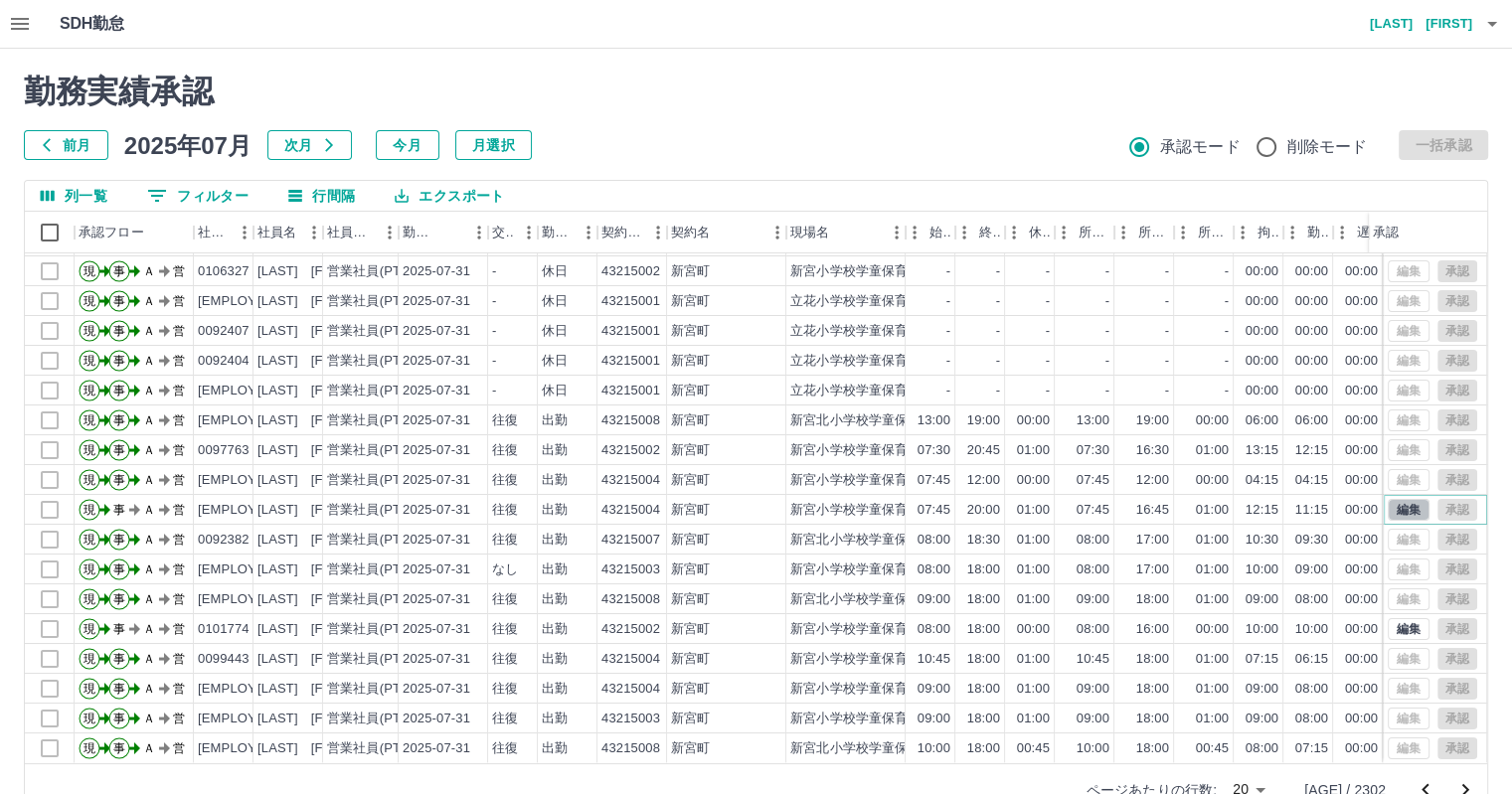 click on "編集" at bounding box center [1409, 510] 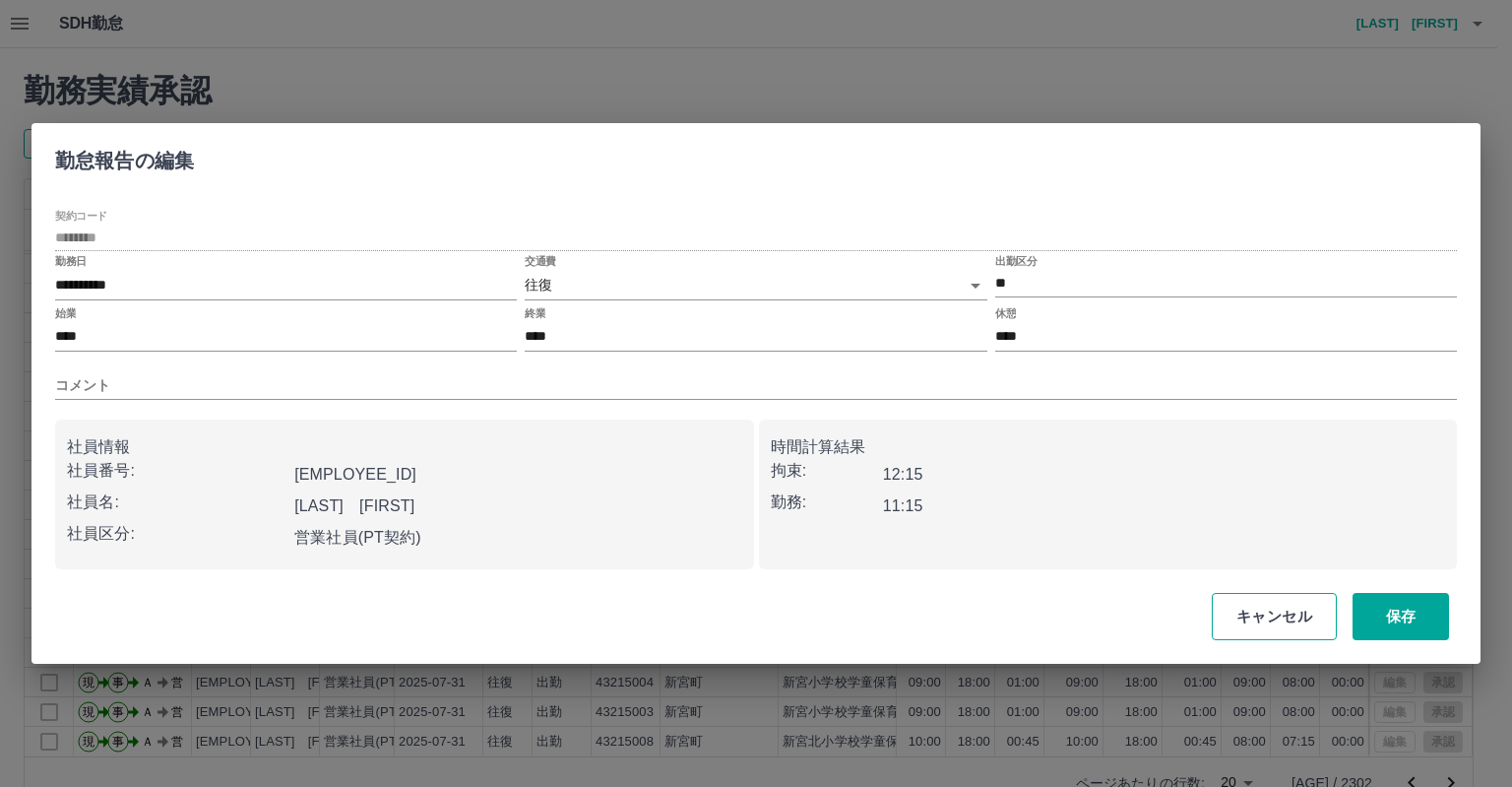 click on "キャンセル" at bounding box center (1274, 617) 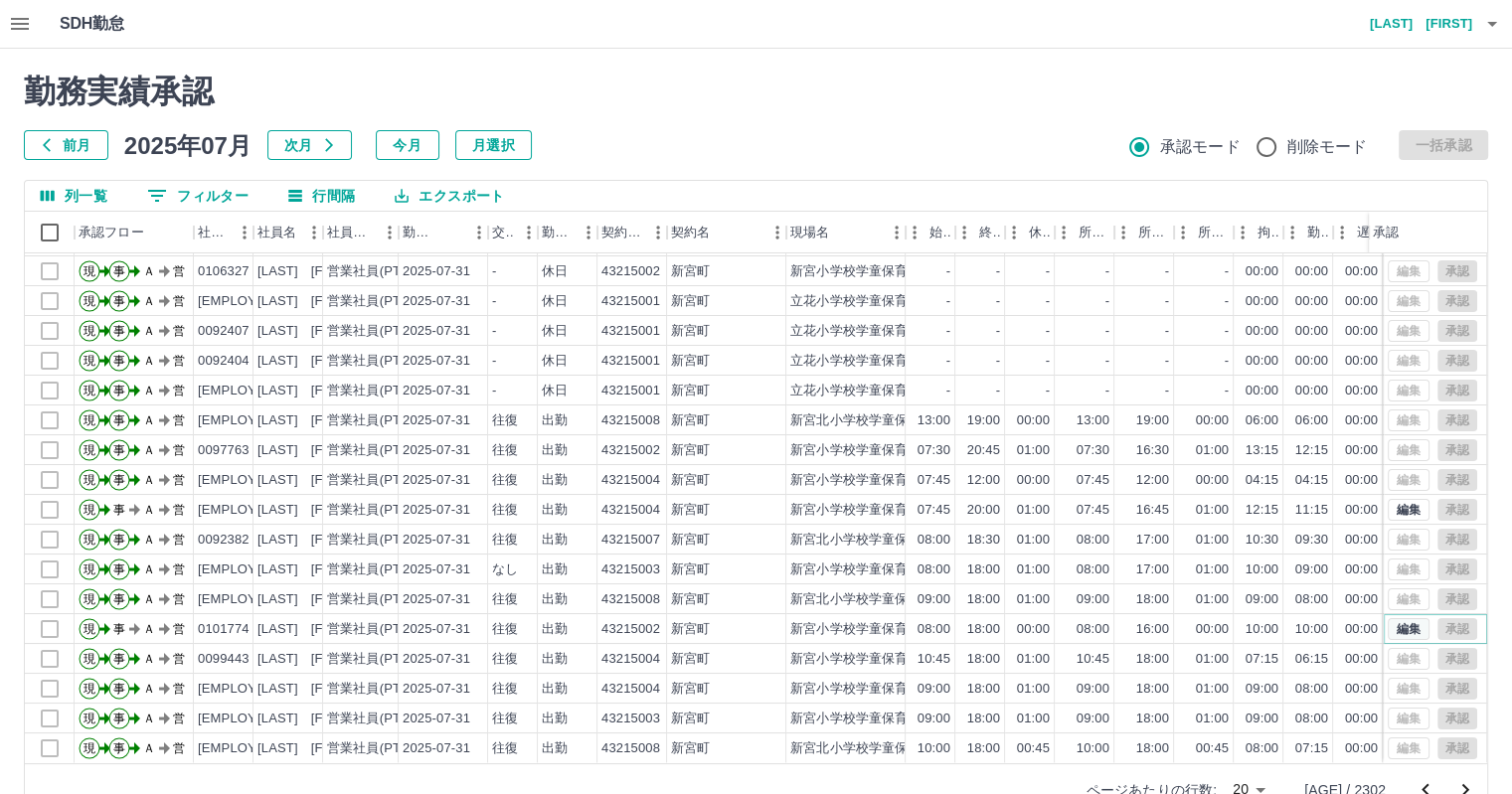 click on "編集" at bounding box center (1409, 629) 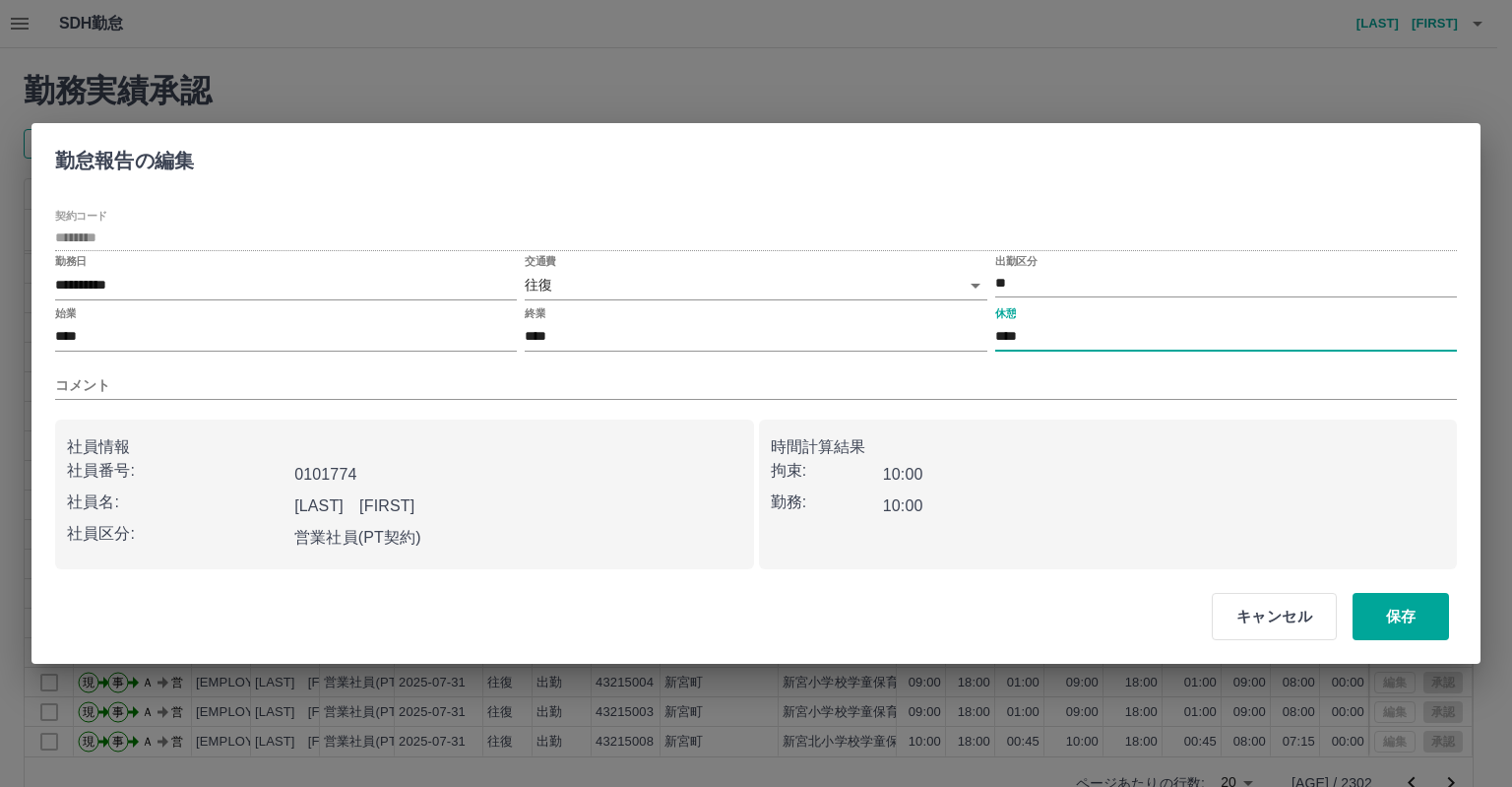 click on "****" at bounding box center (1226, 337) 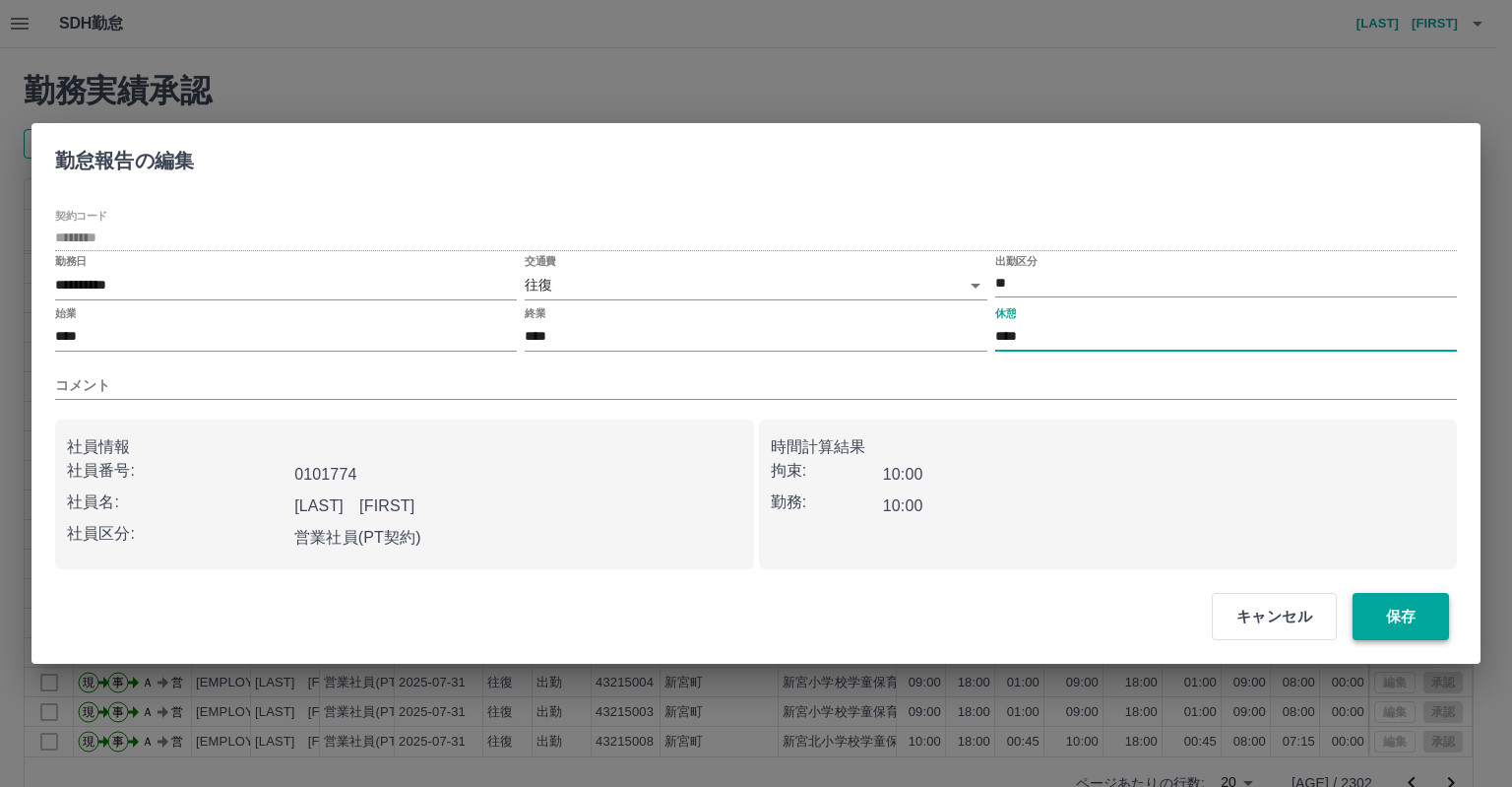 click on "保存" at bounding box center (1401, 617) 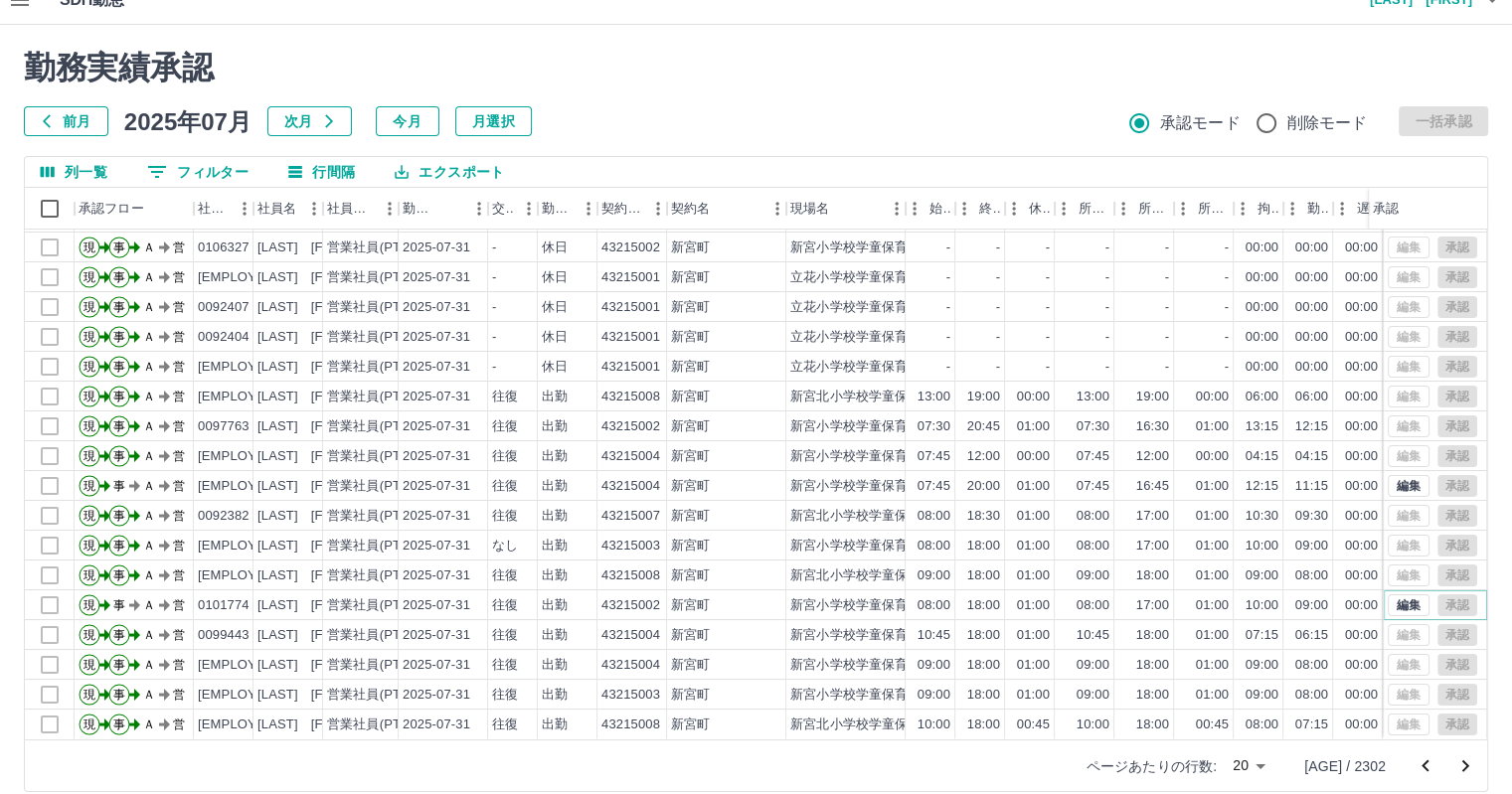 scroll, scrollTop: 46, scrollLeft: 0, axis: vertical 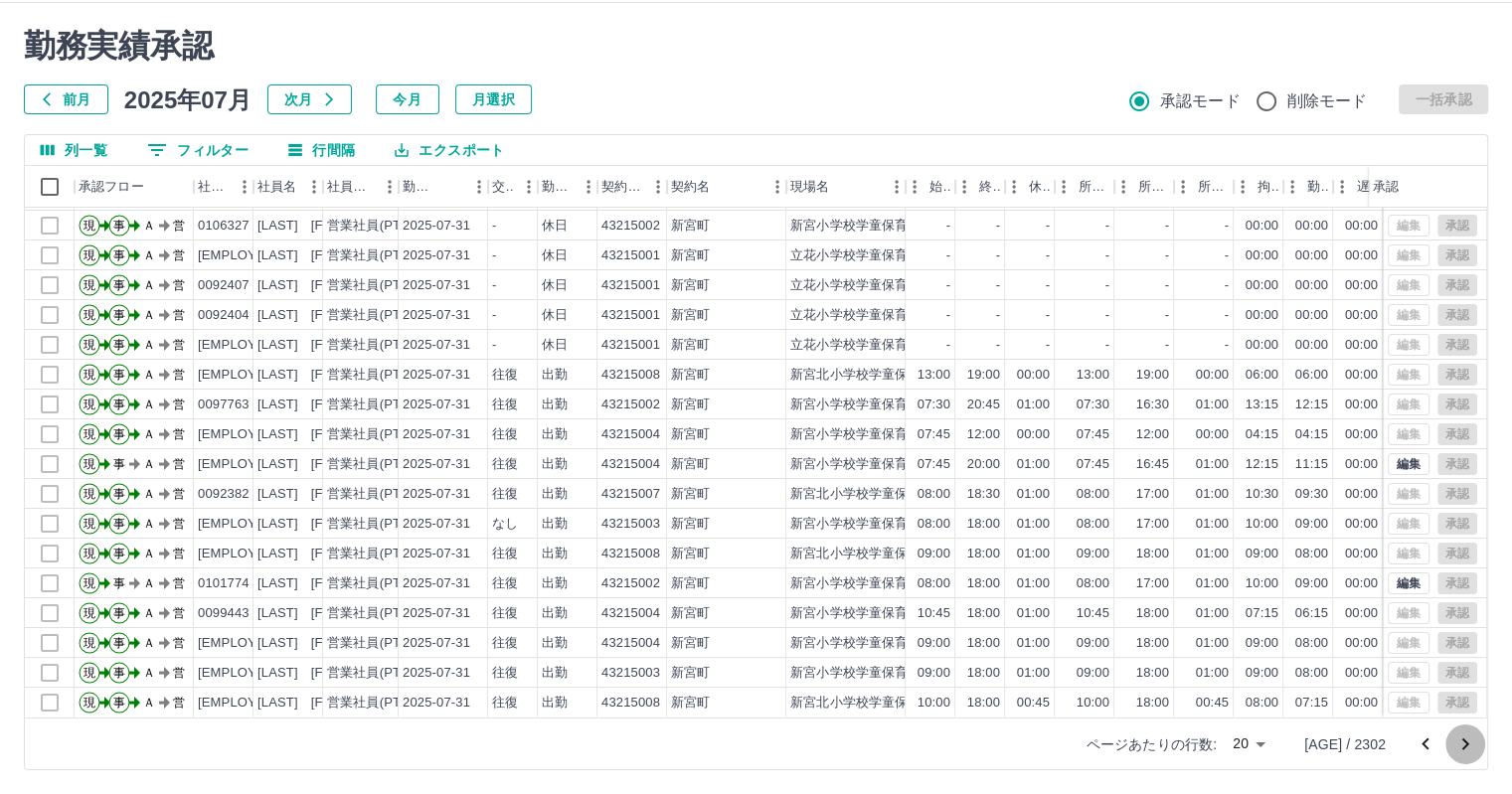 click 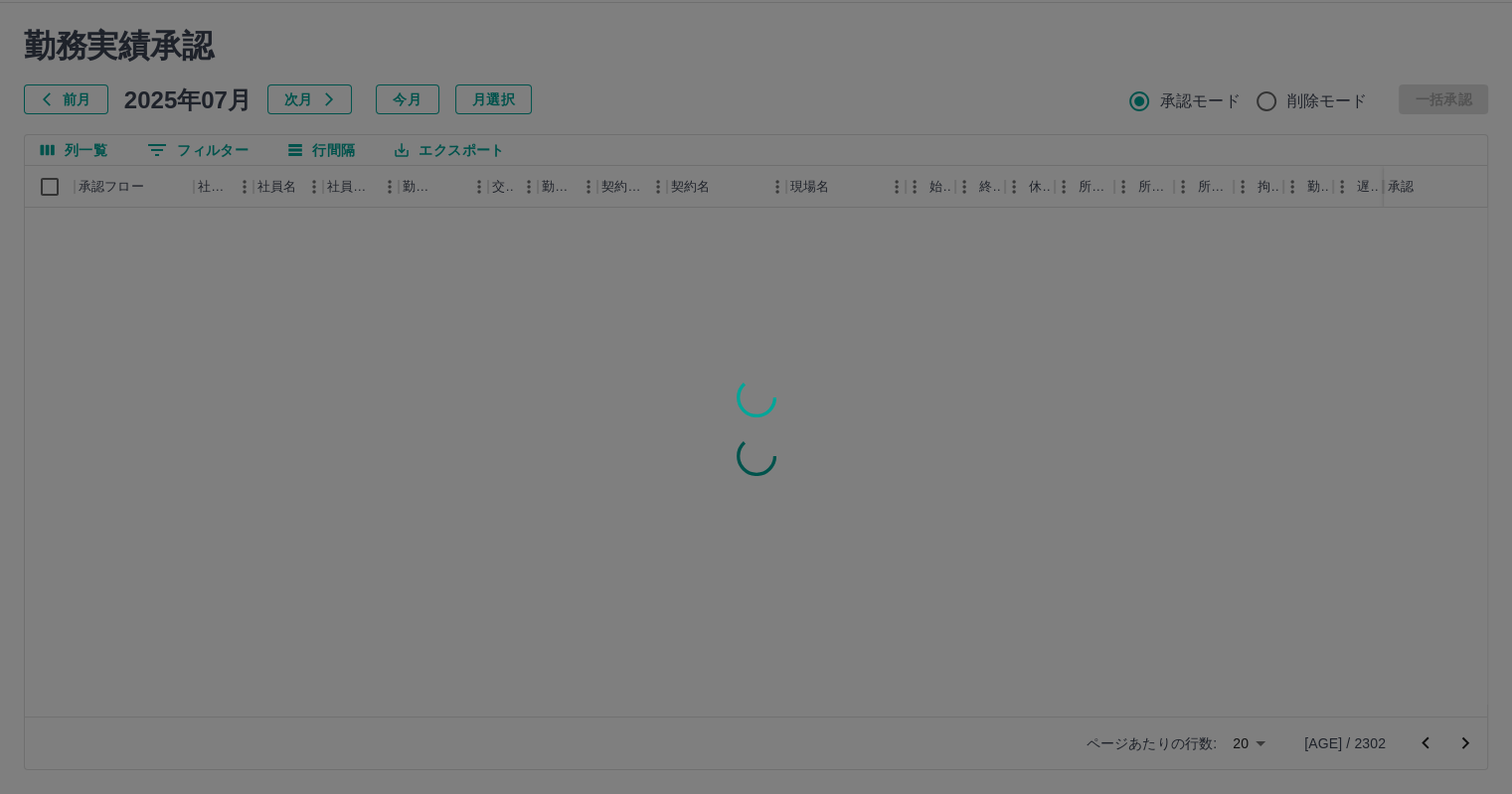 scroll, scrollTop: 0, scrollLeft: 0, axis: both 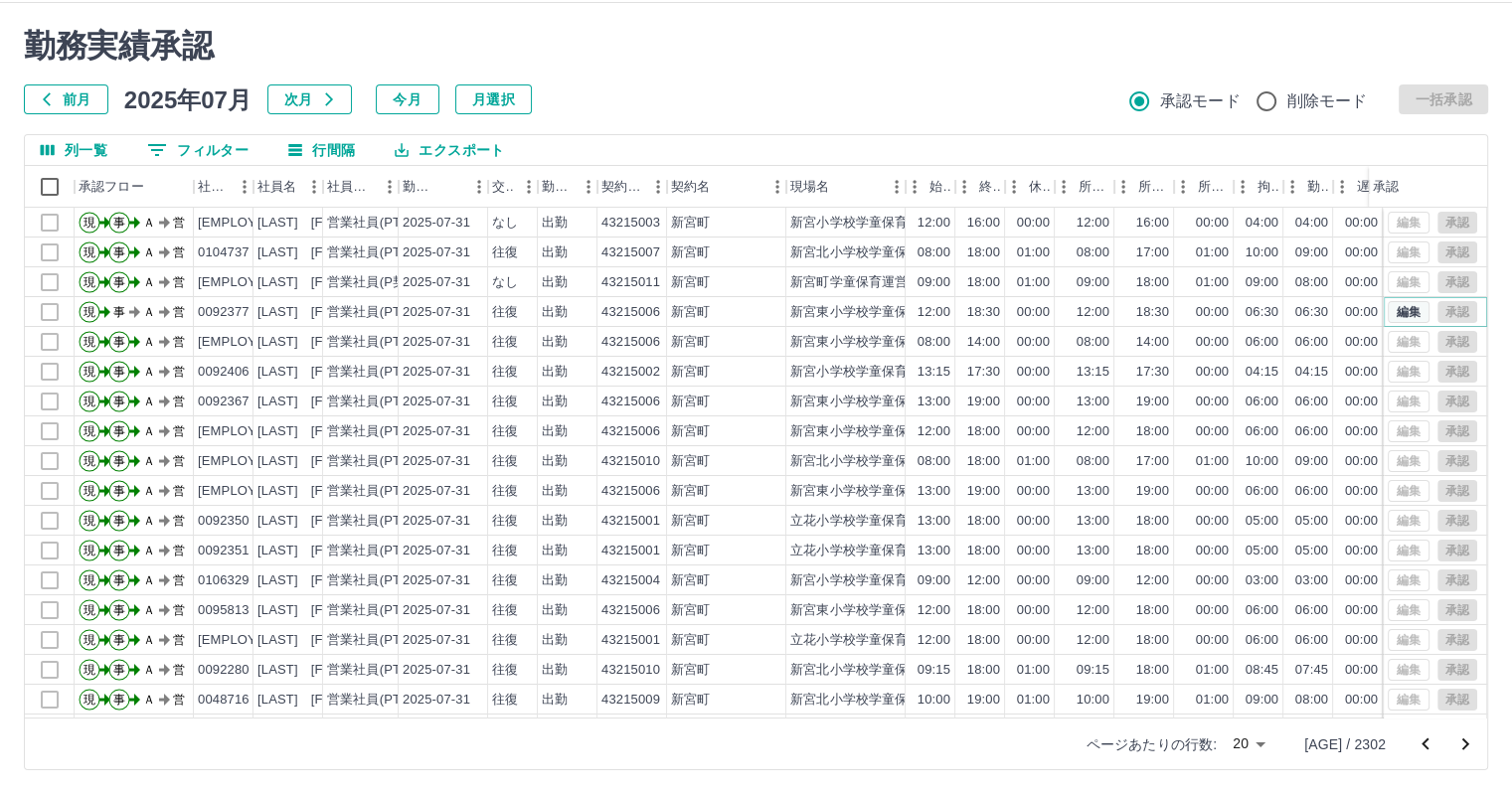 click on "編集" at bounding box center [1409, 312] 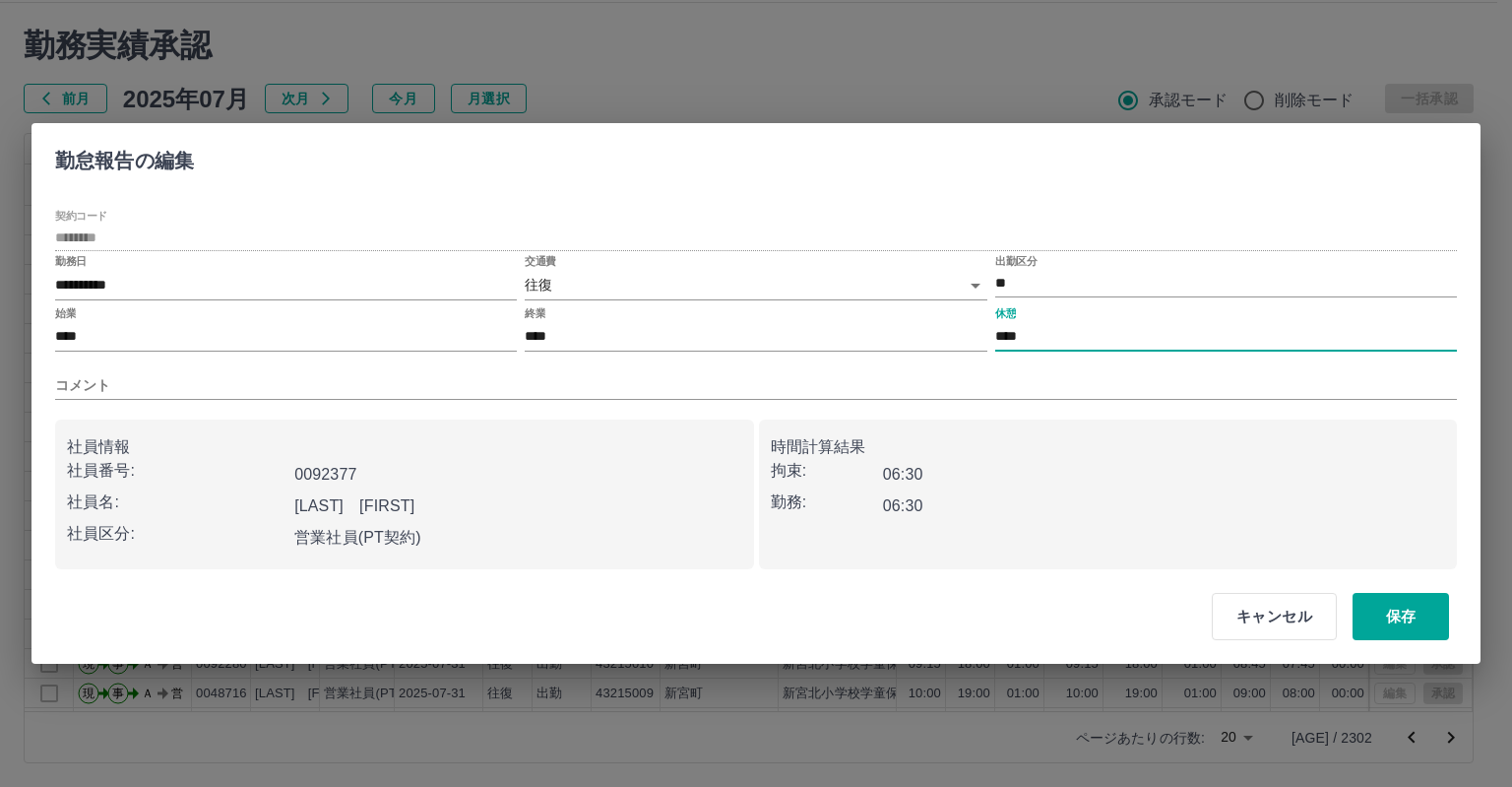 click on "****" at bounding box center [1226, 337] 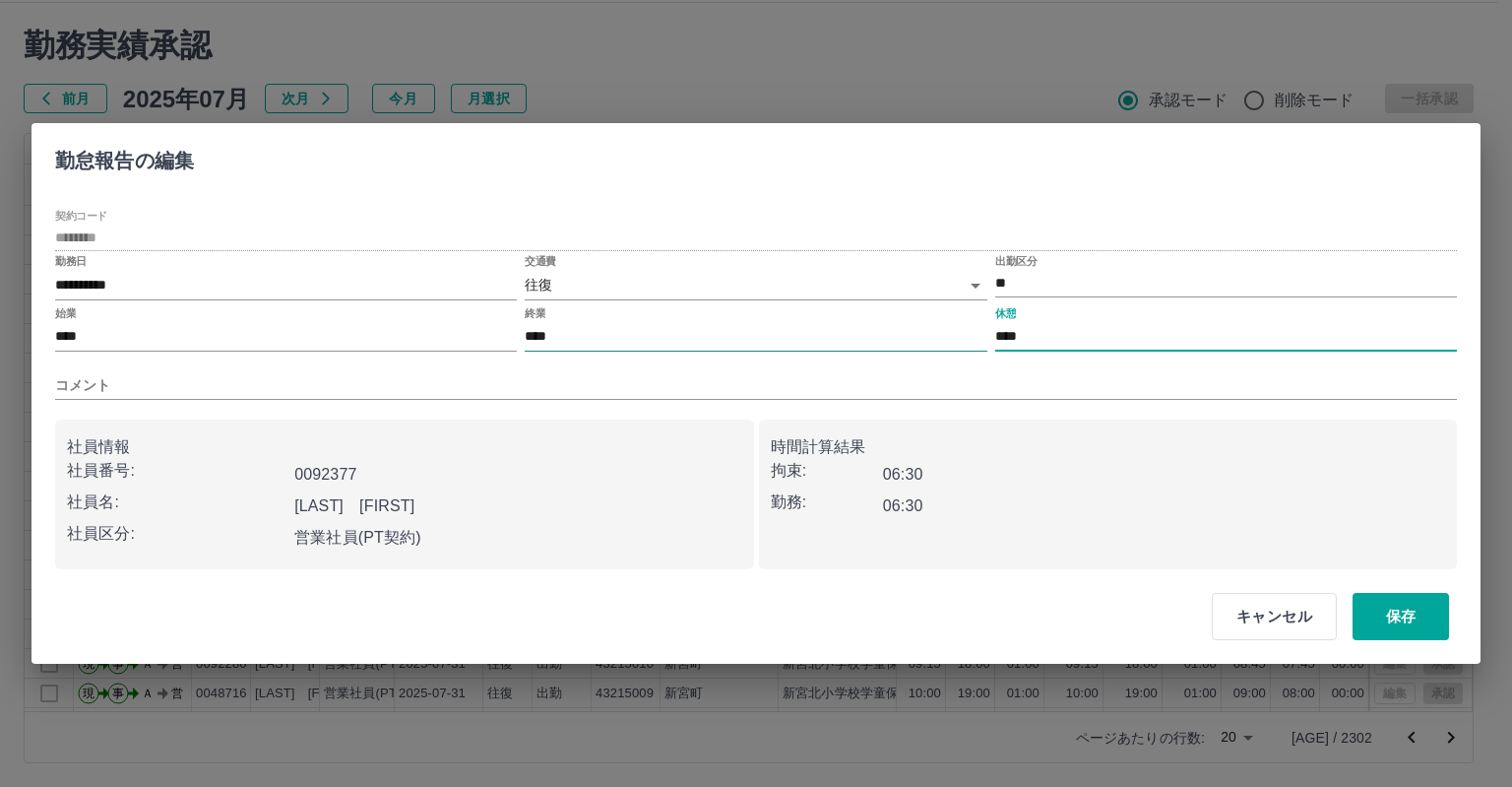click on "****" at bounding box center [755, 337] 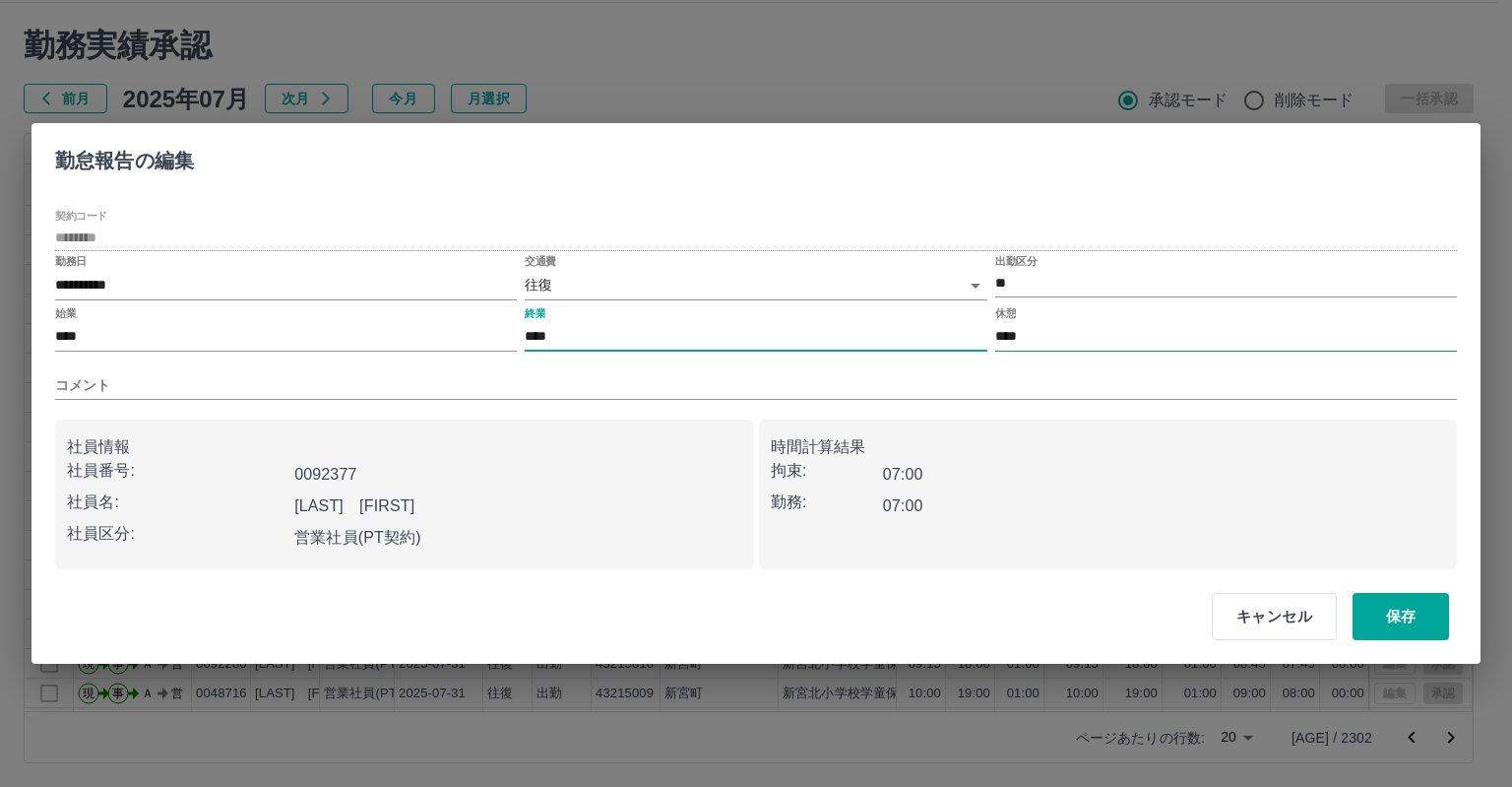type on "****" 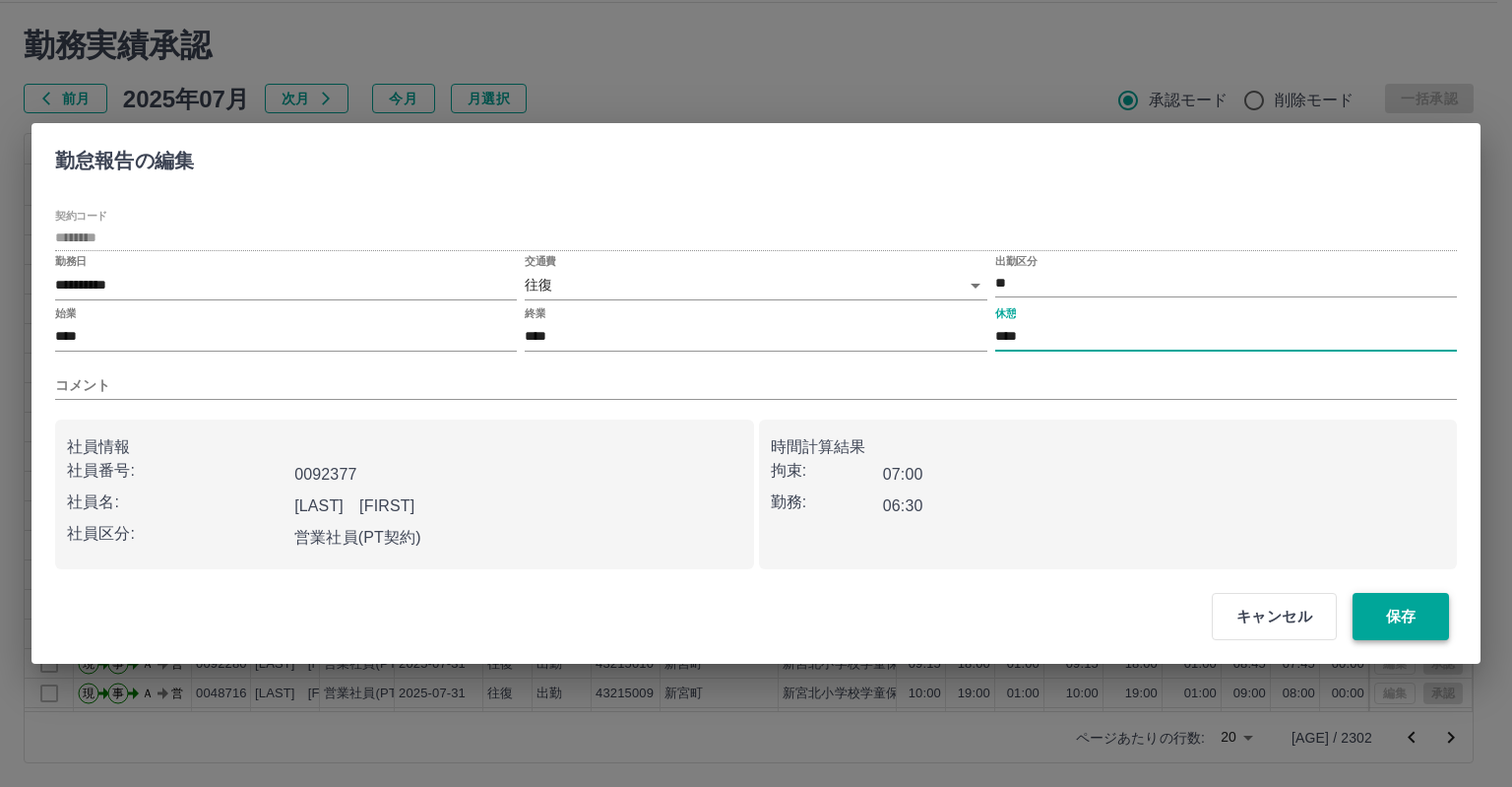 type on "****" 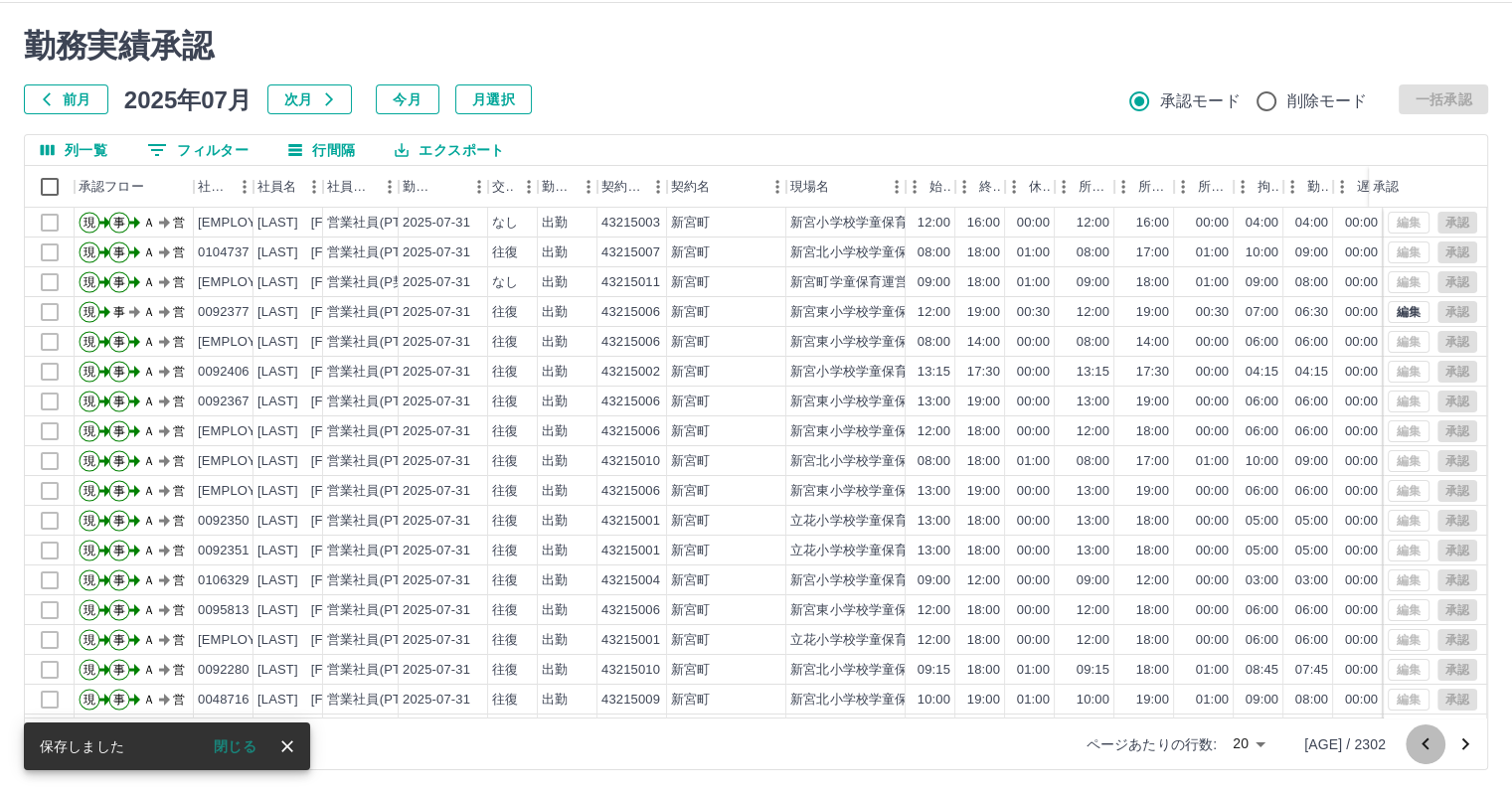 click 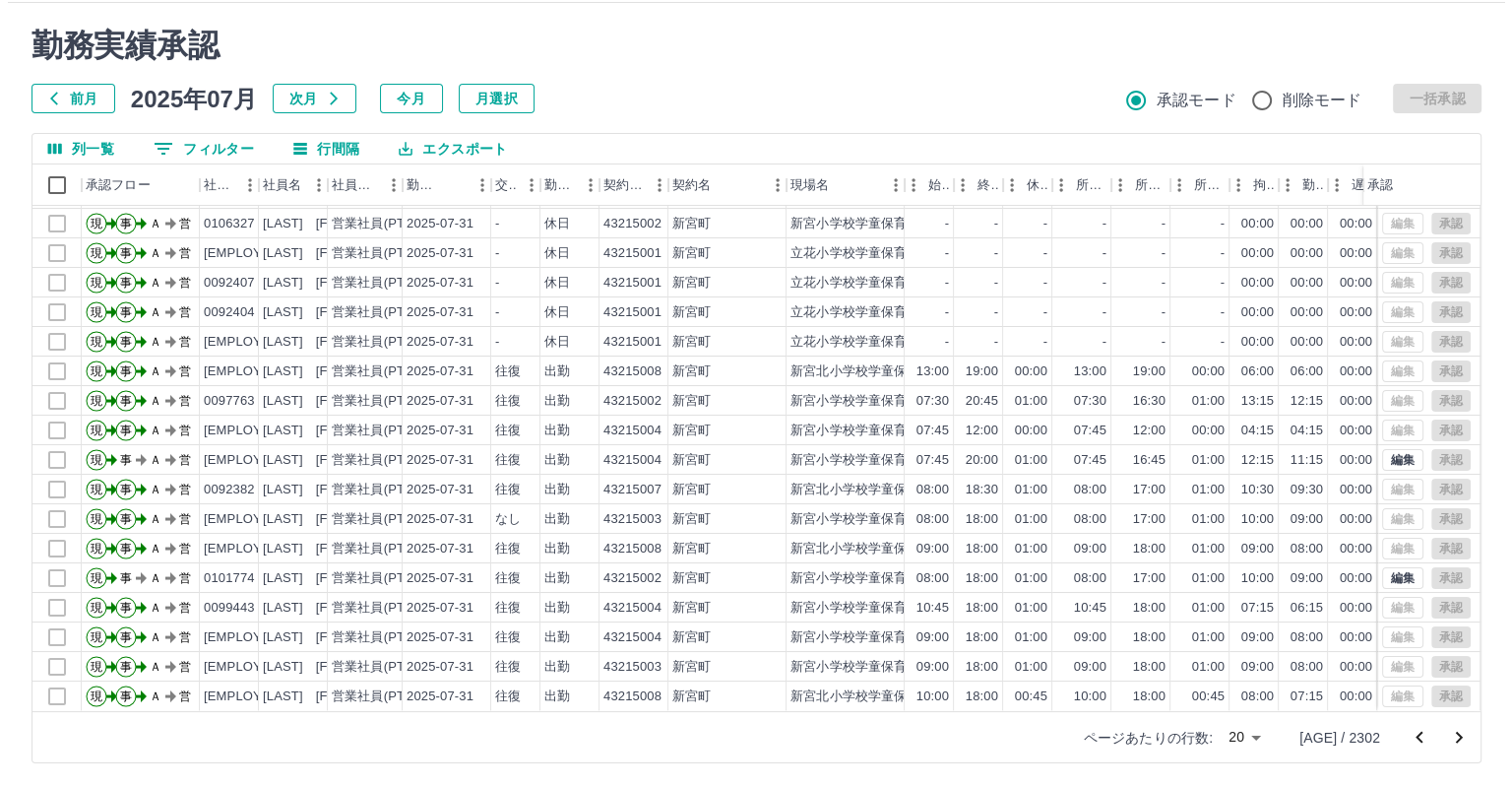 scroll, scrollTop: 99, scrollLeft: 0, axis: vertical 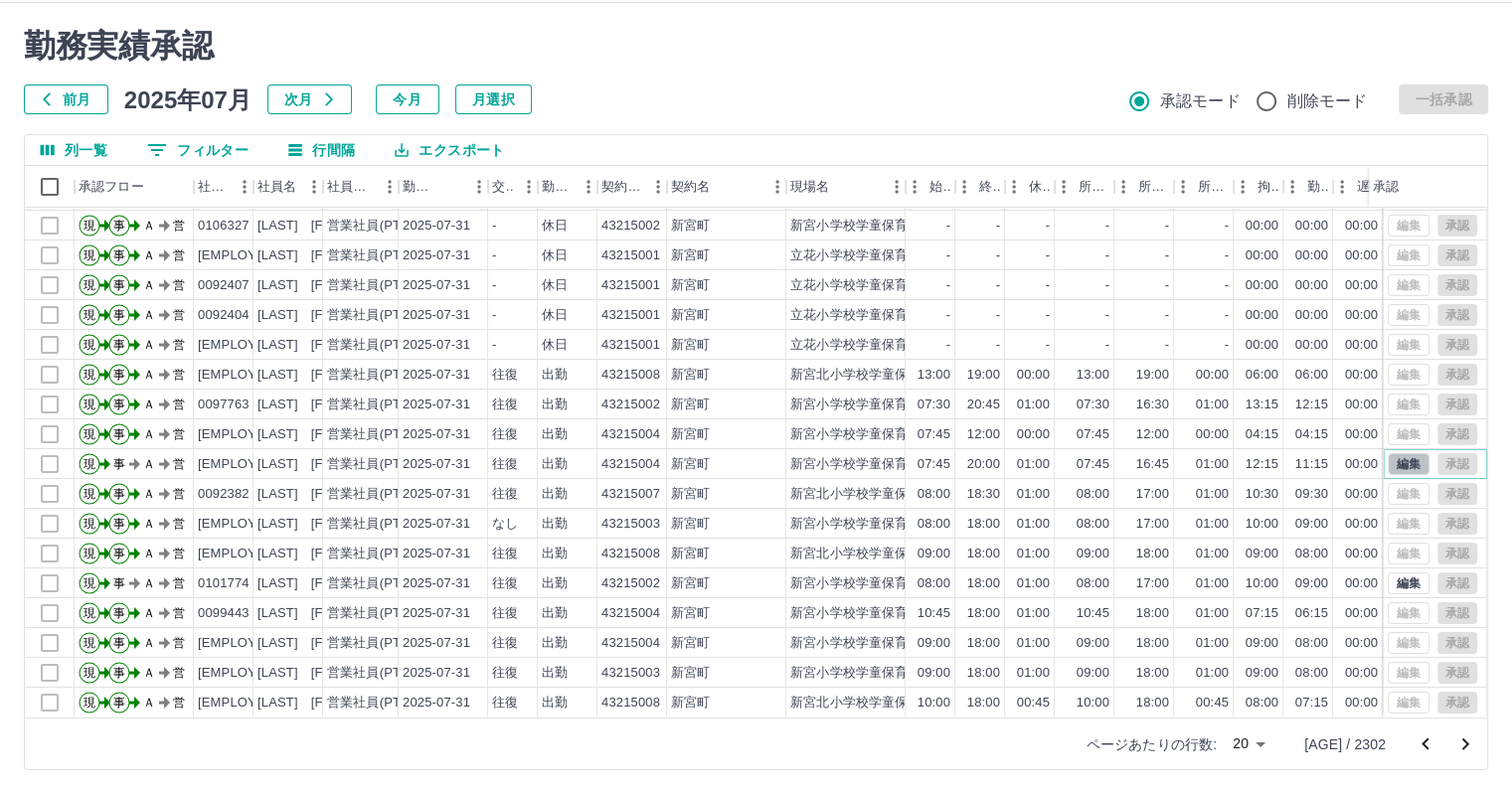click on "編集" at bounding box center (1409, 464) 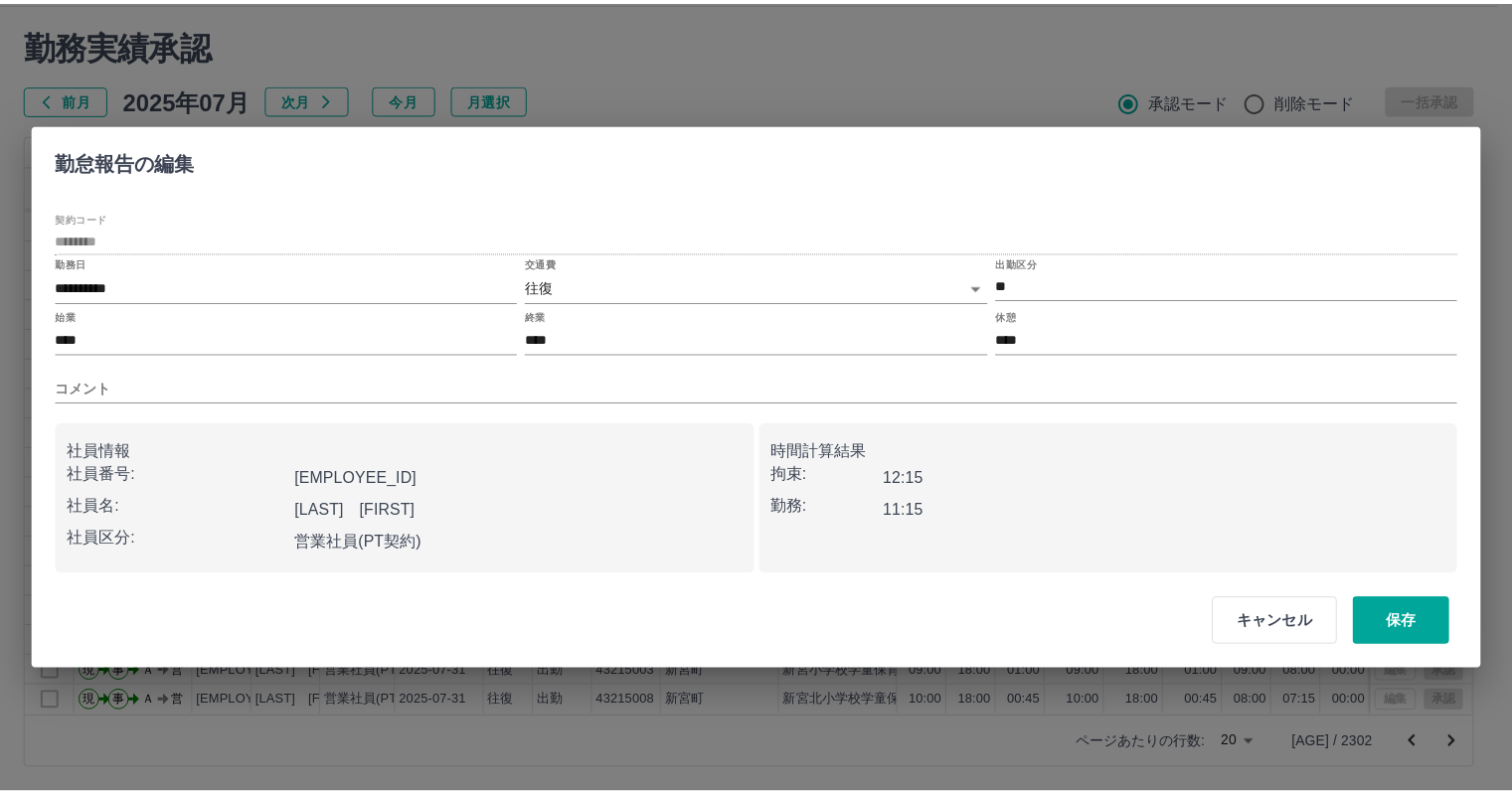 scroll, scrollTop: 71, scrollLeft: 0, axis: vertical 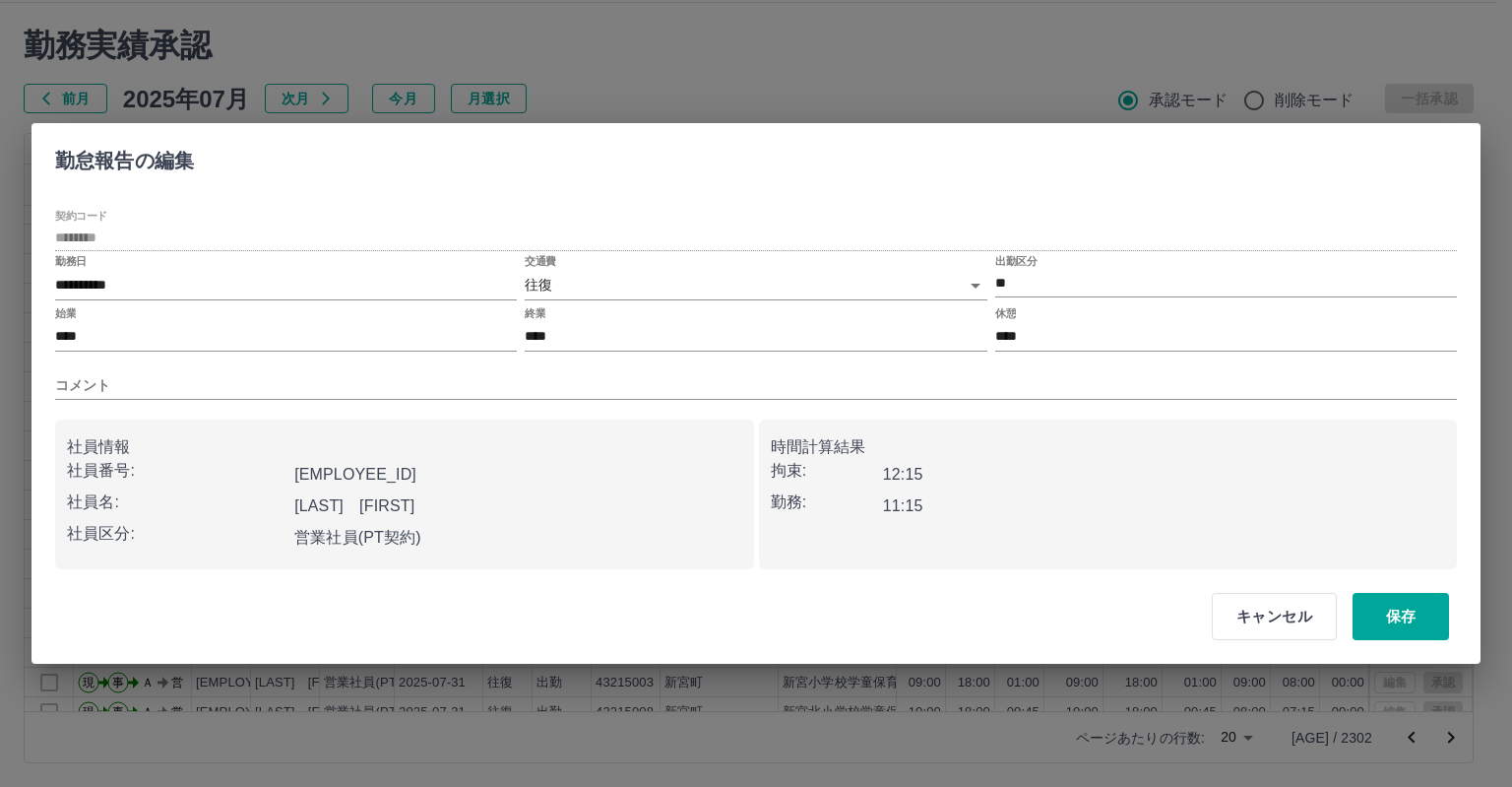 click on "**********" at bounding box center [756, 393] 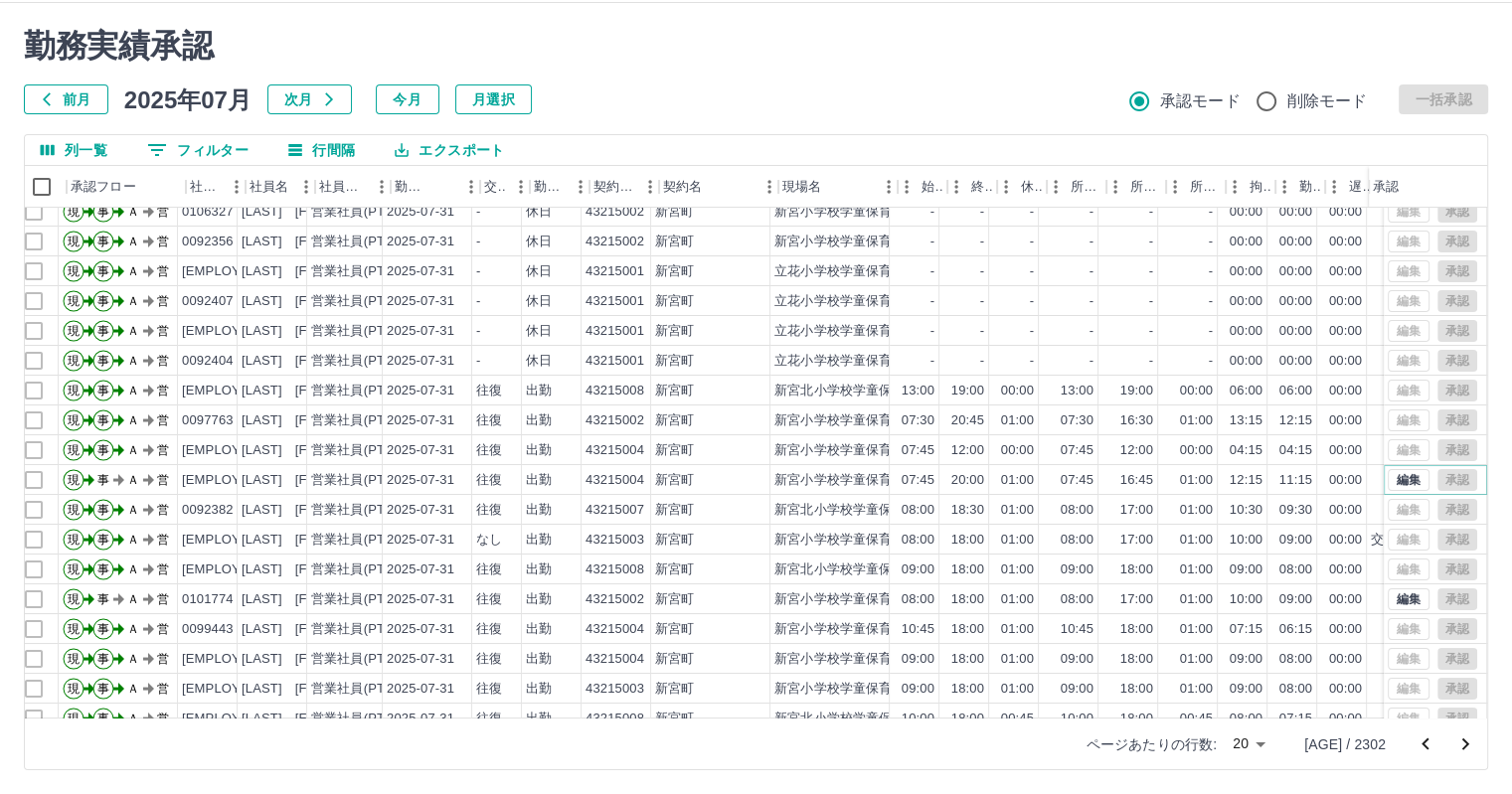 scroll, scrollTop: 71, scrollLeft: 8, axis: both 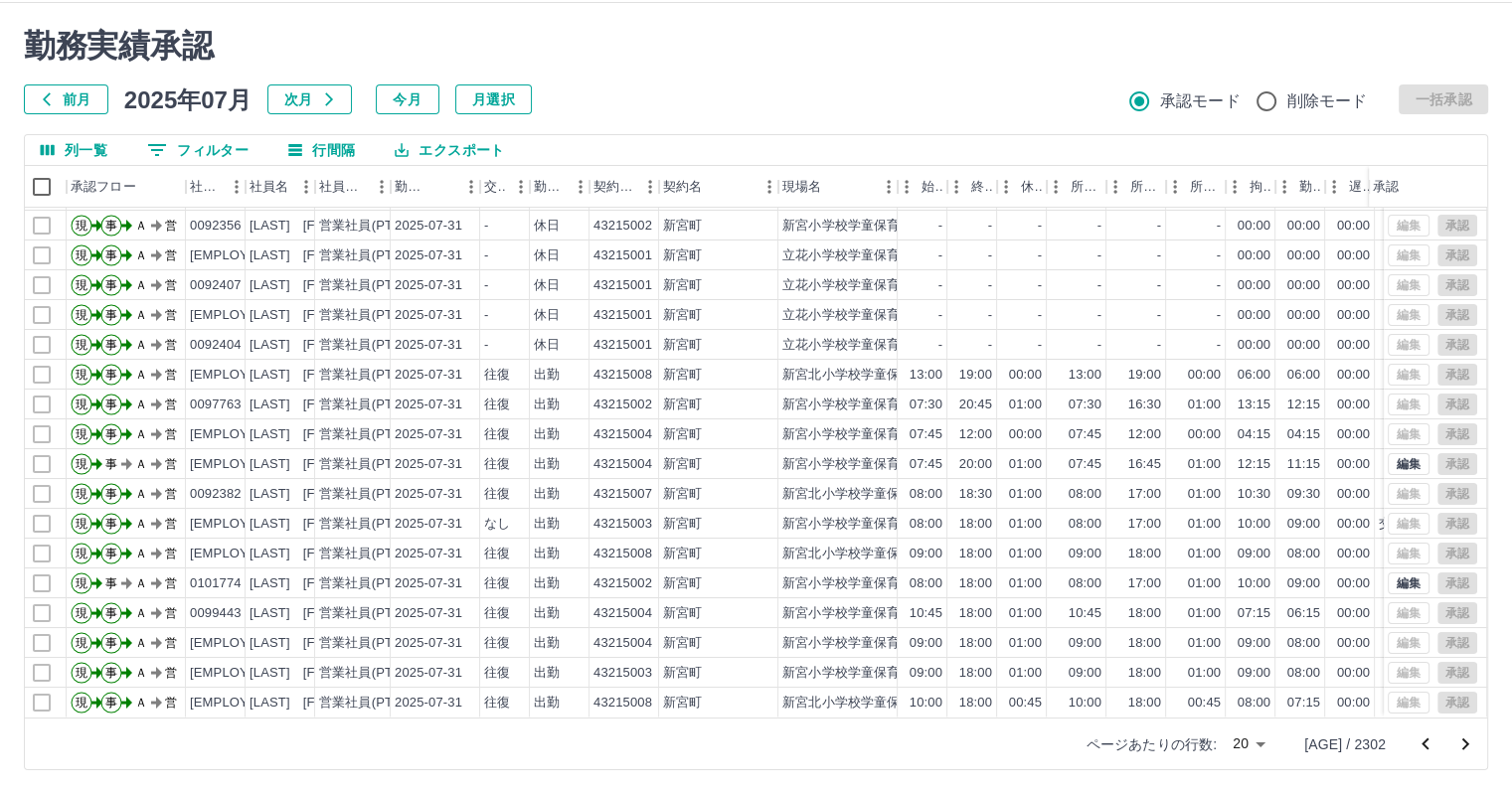 drag, startPoint x: 1463, startPoint y: 746, endPoint x: 1441, endPoint y: 746, distance: 22 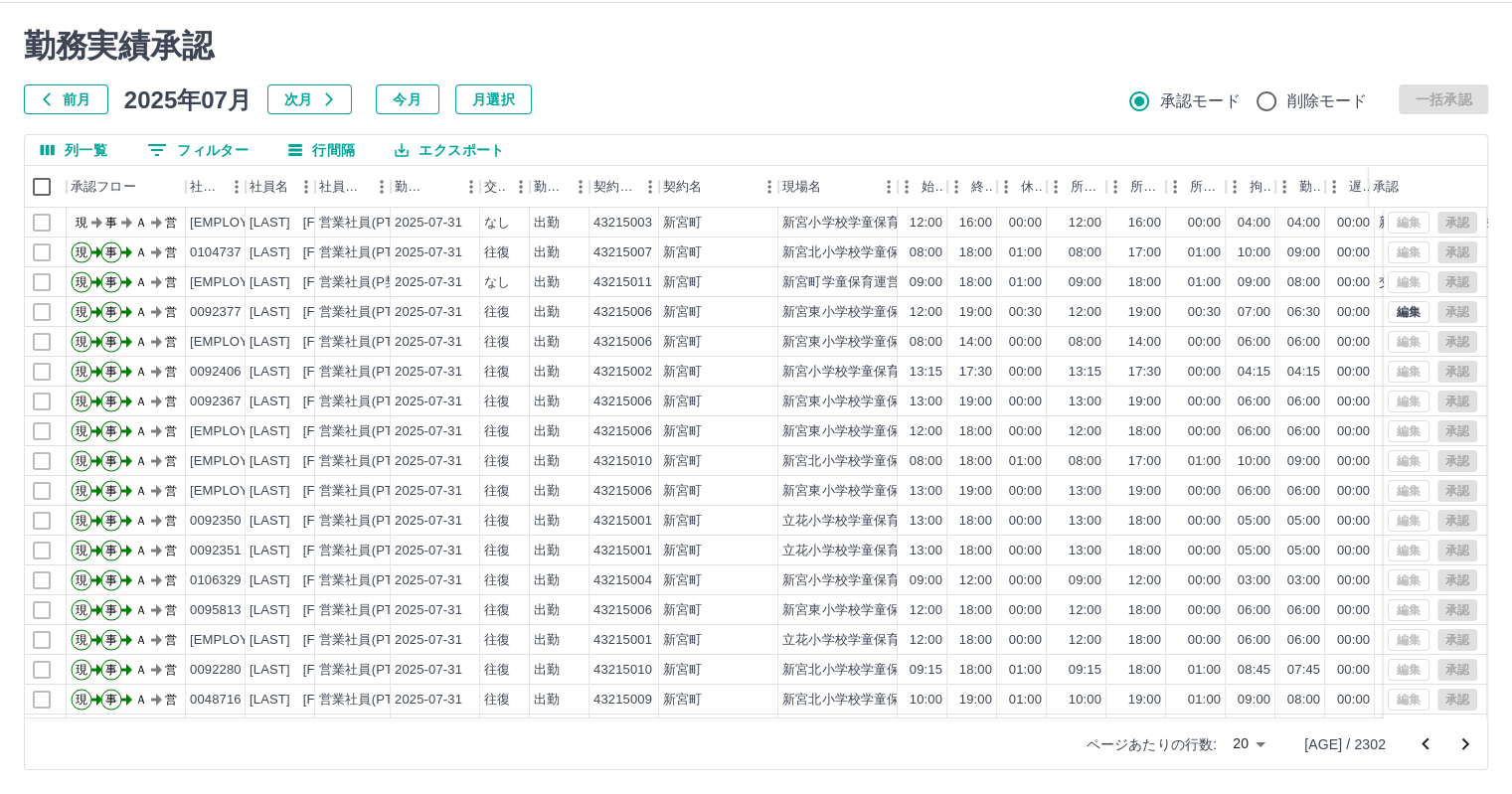 scroll, scrollTop: 0, scrollLeft: 8, axis: horizontal 